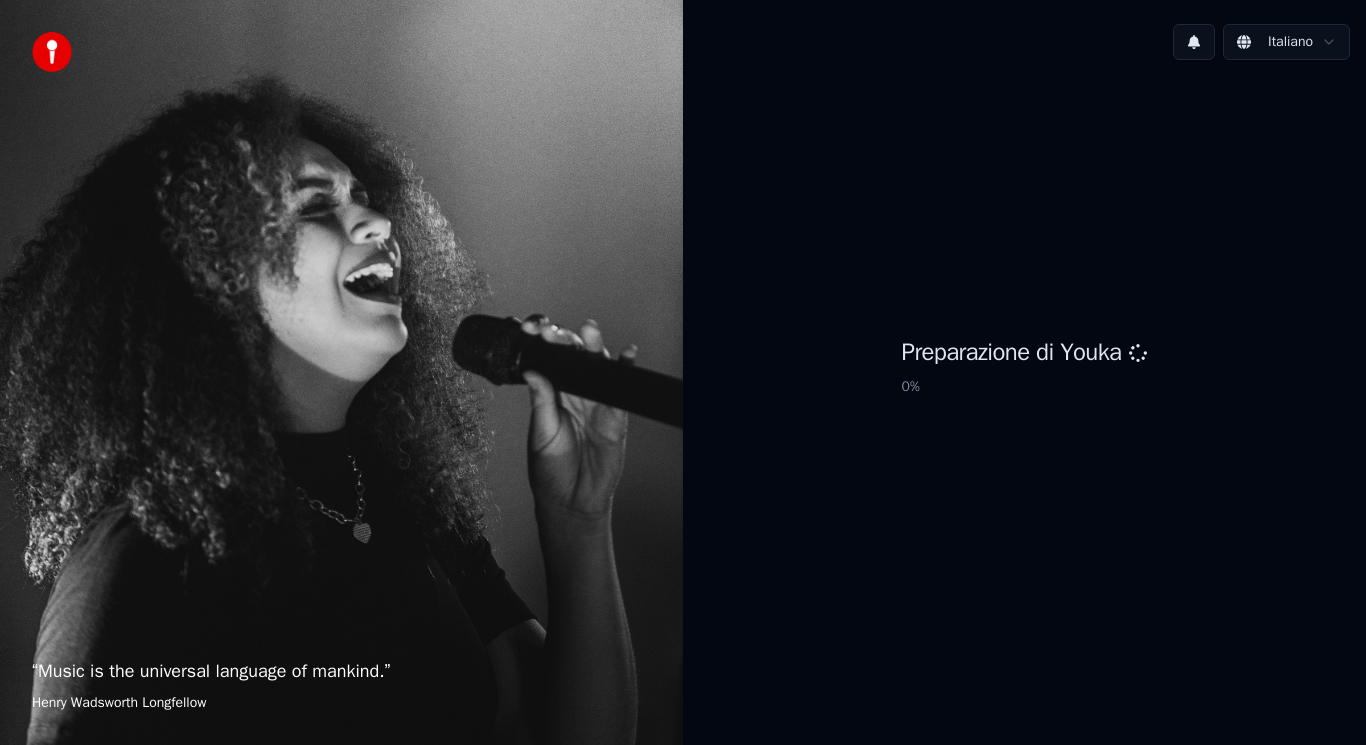scroll, scrollTop: 0, scrollLeft: 0, axis: both 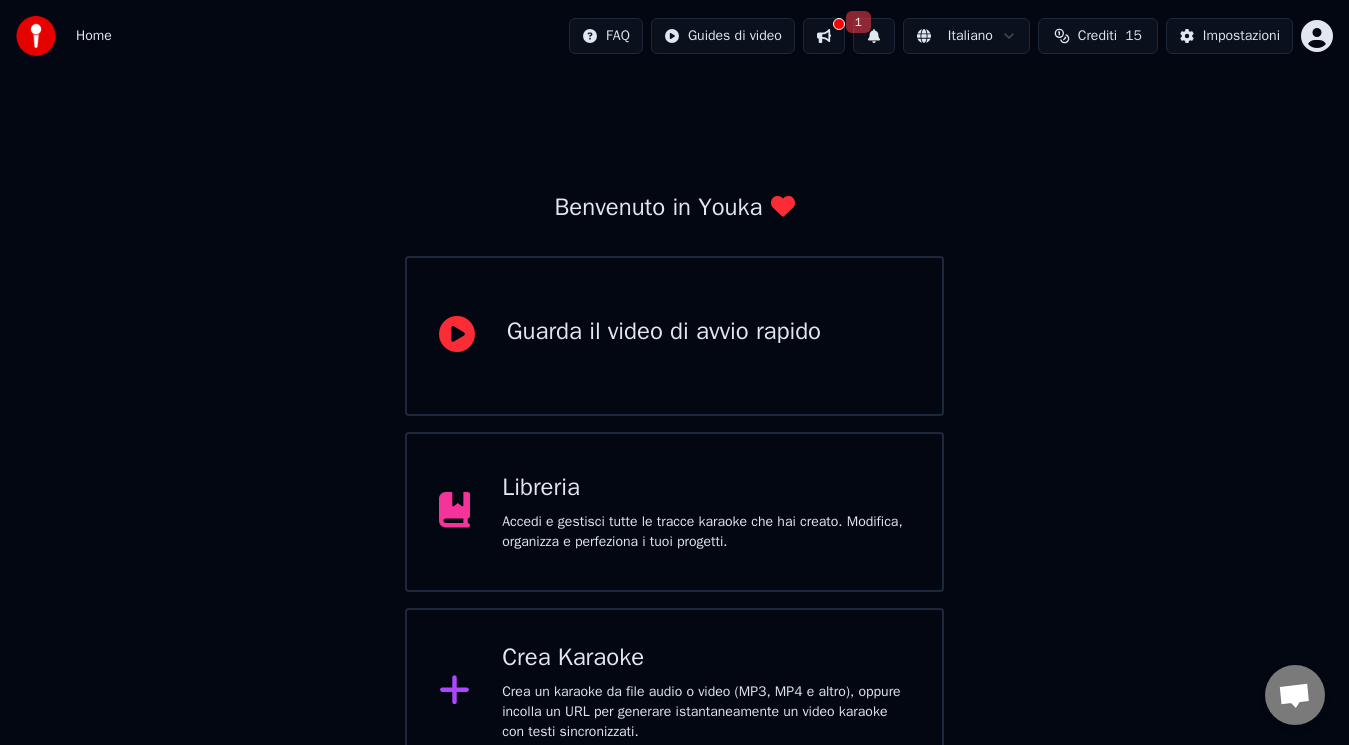click on "Crea un karaoke da file audio o video (MP3, MP4 e altro), oppure incolla un URL per generare istantaneamente un video karaoke con testi sincronizzati." at bounding box center [706, 712] 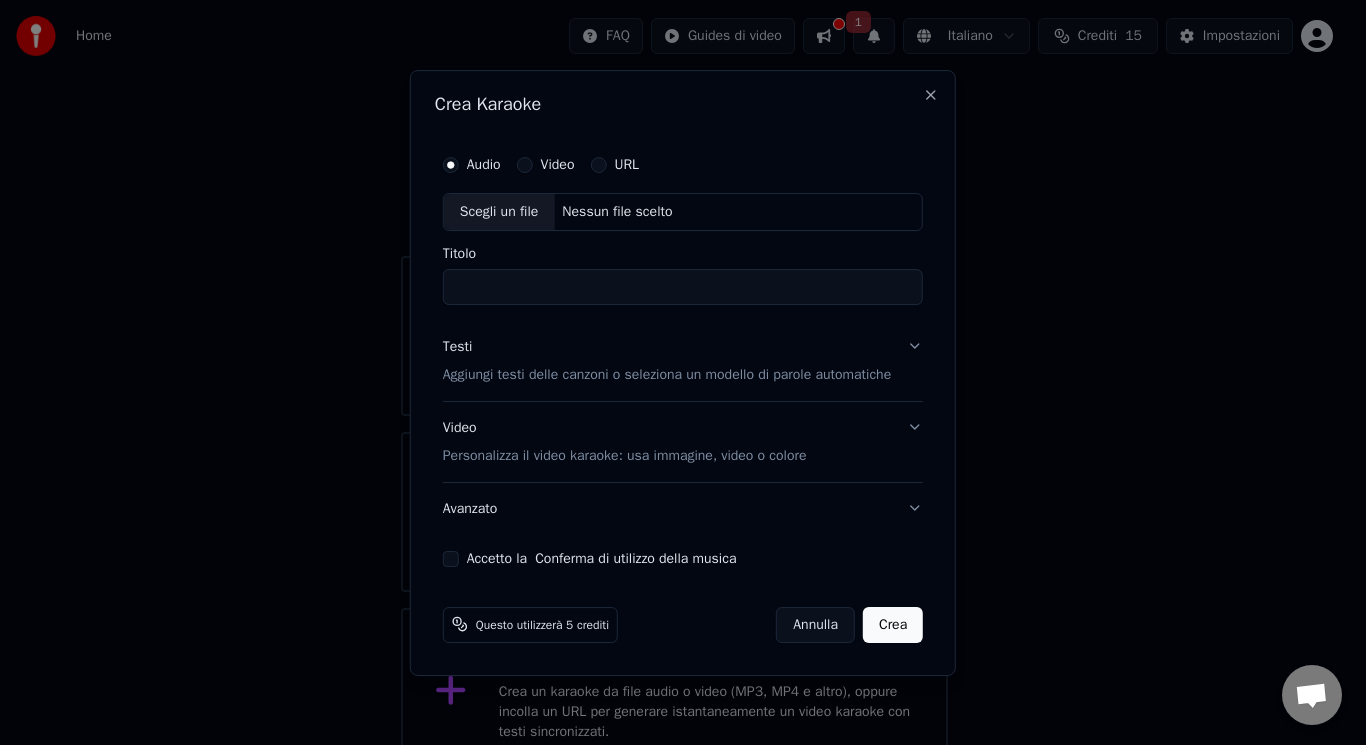 click on "Scegli un file" at bounding box center [499, 212] 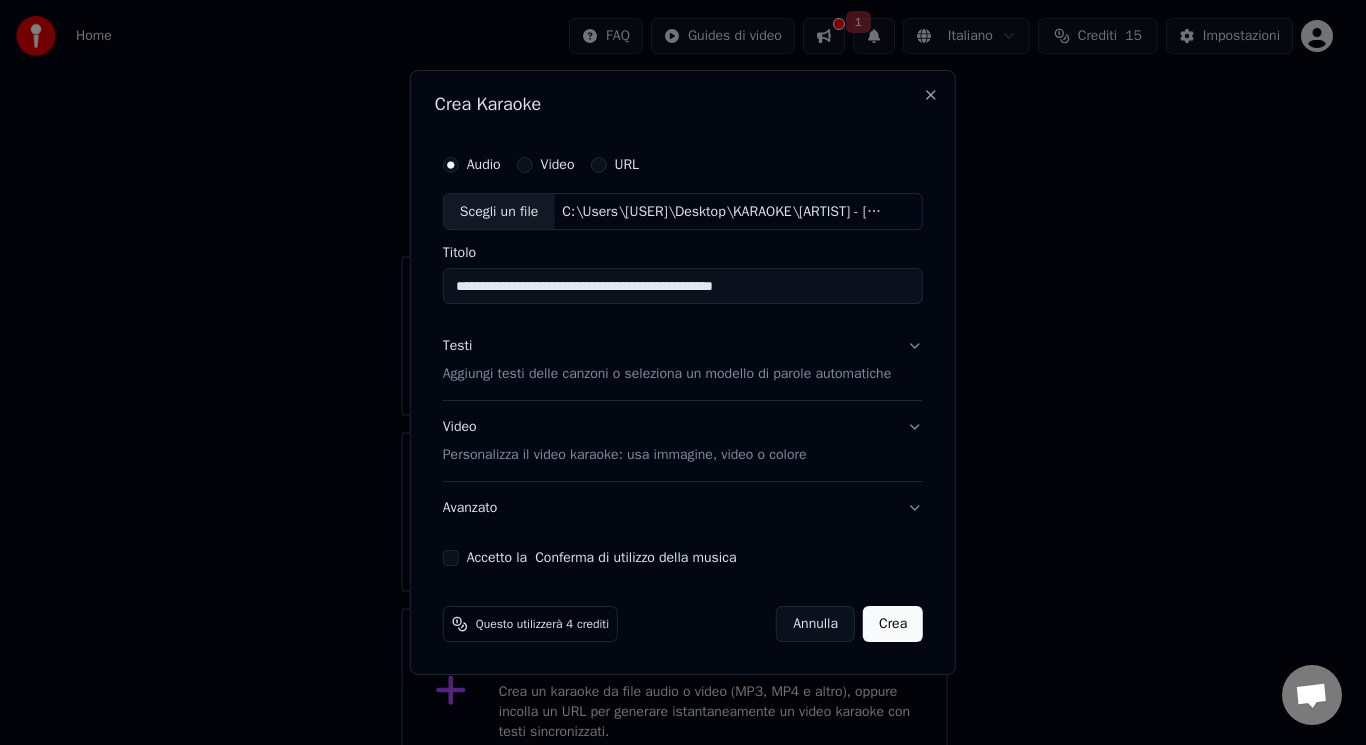 drag, startPoint x: 778, startPoint y: 289, endPoint x: 562, endPoint y: 284, distance: 216.05786 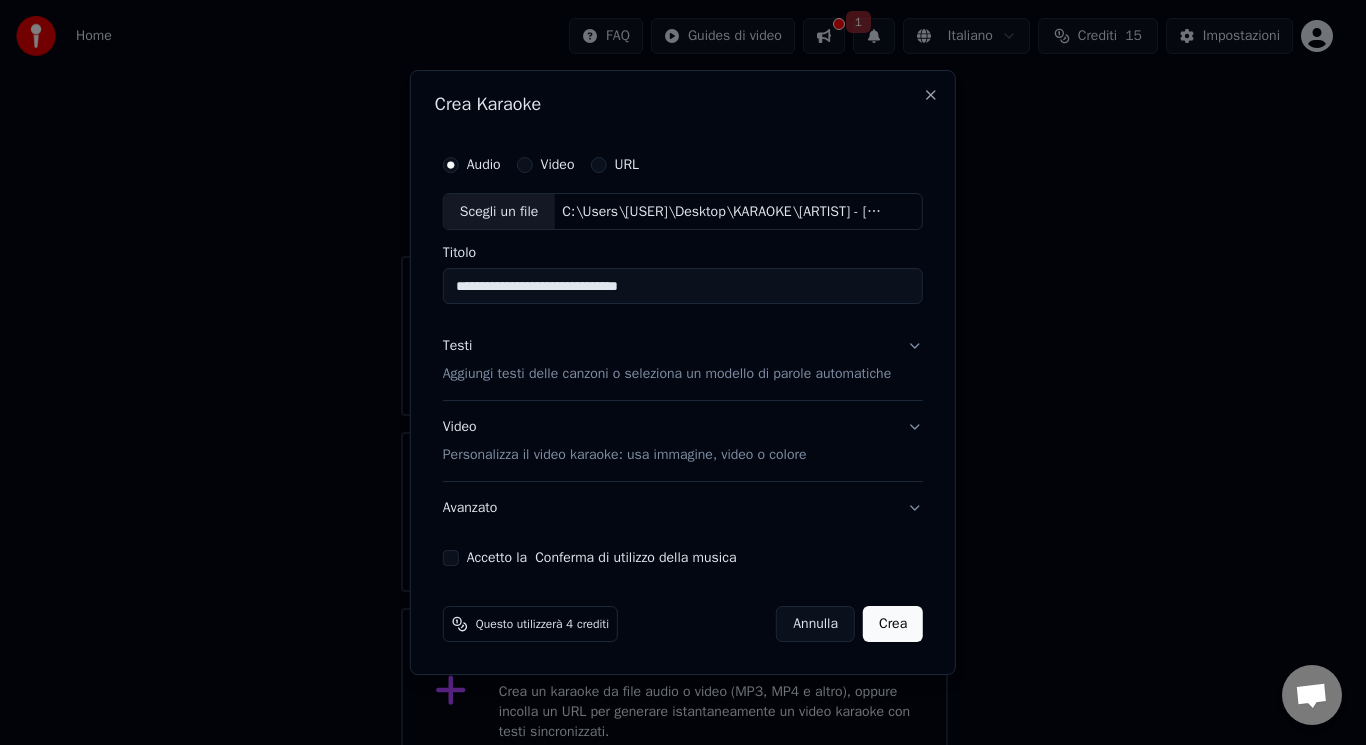 click on "**********" at bounding box center (683, 287) 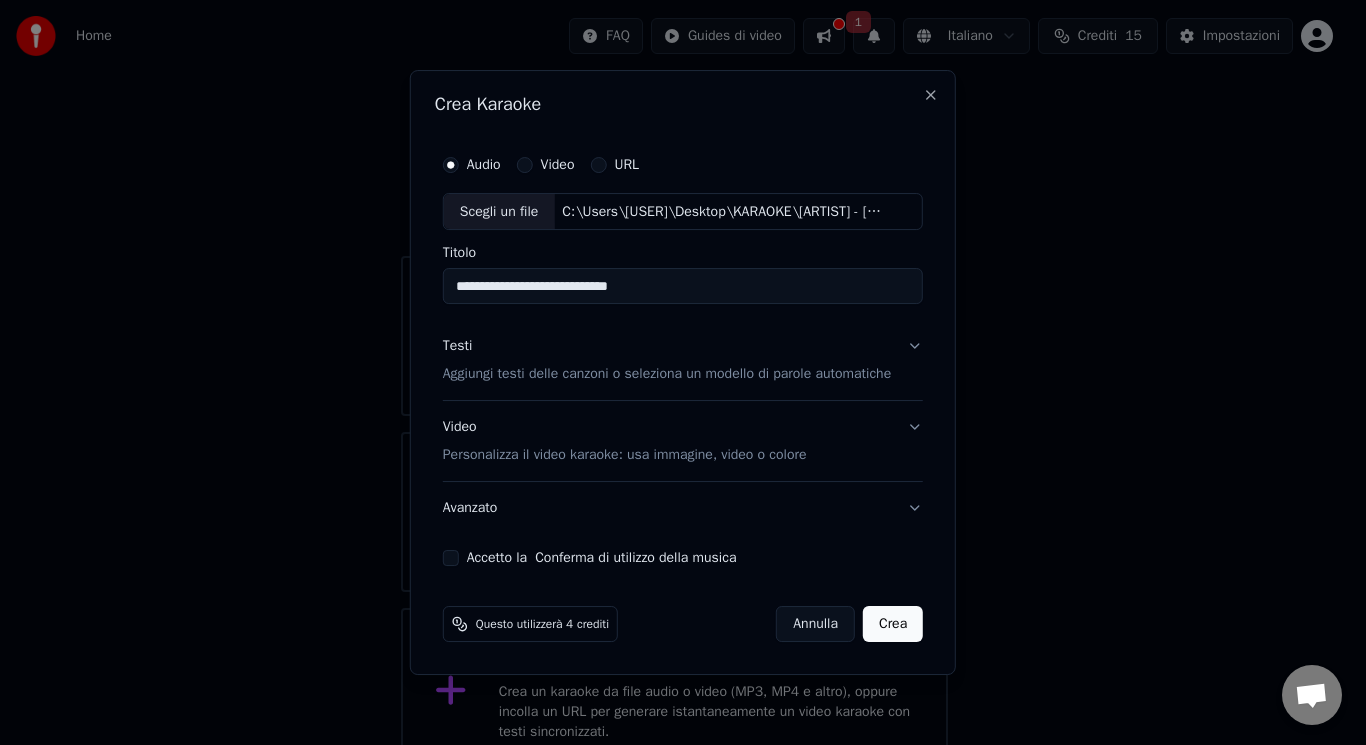 click on "**********" at bounding box center [683, 287] 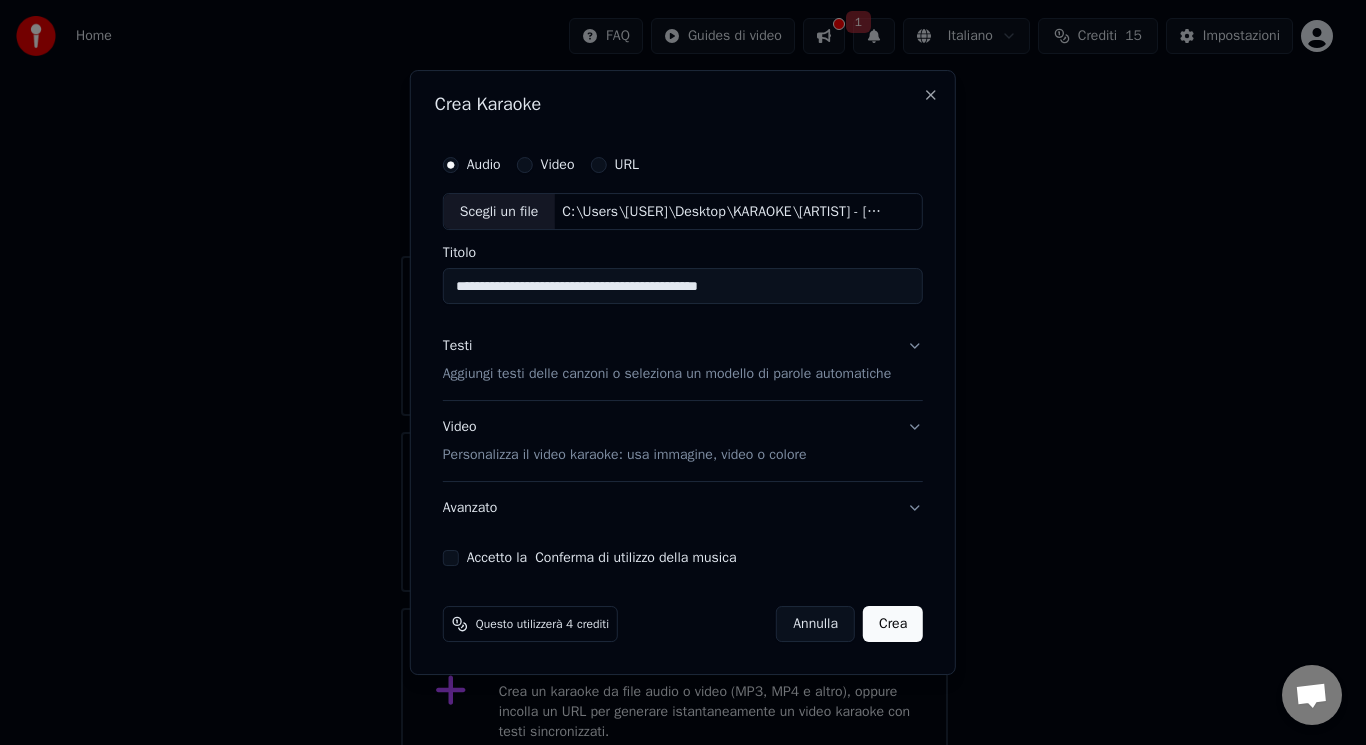 type on "**********" 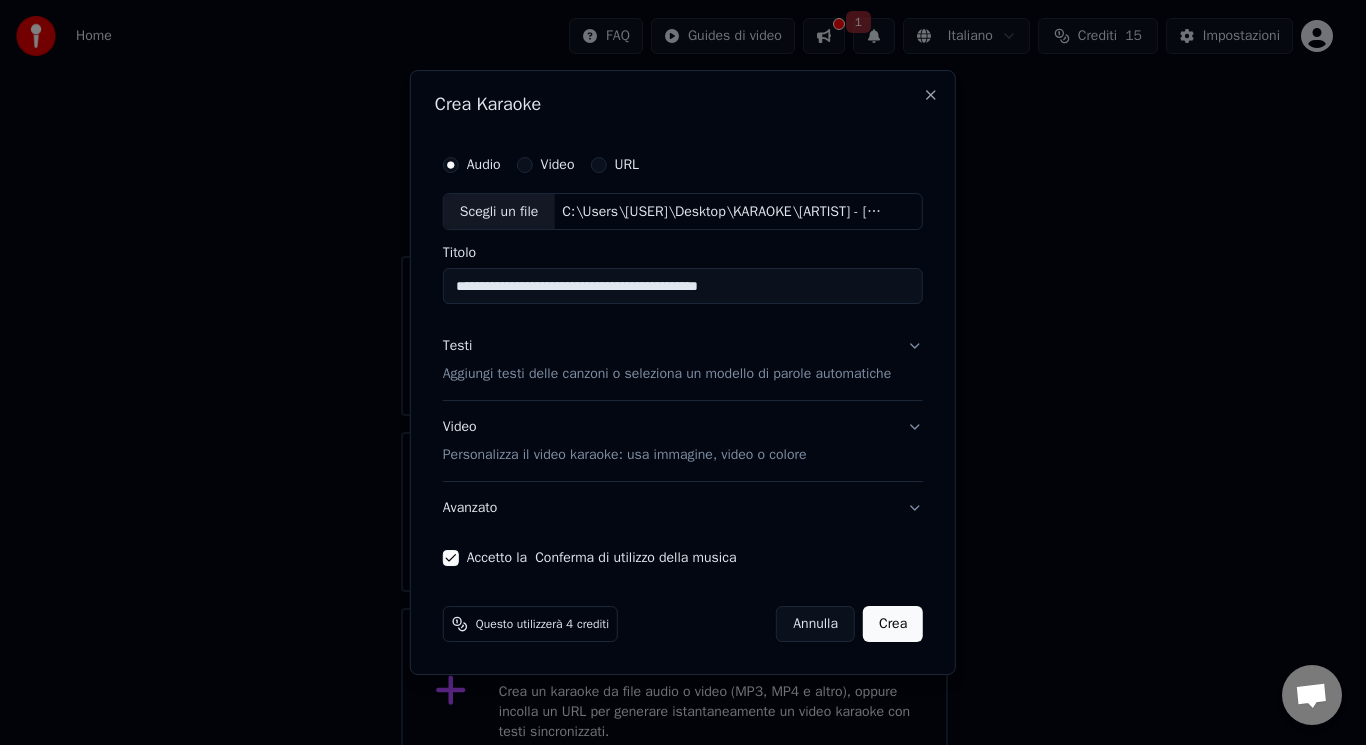click on "Personalizza il video karaoke: usa immagine, video o colore" at bounding box center [625, 455] 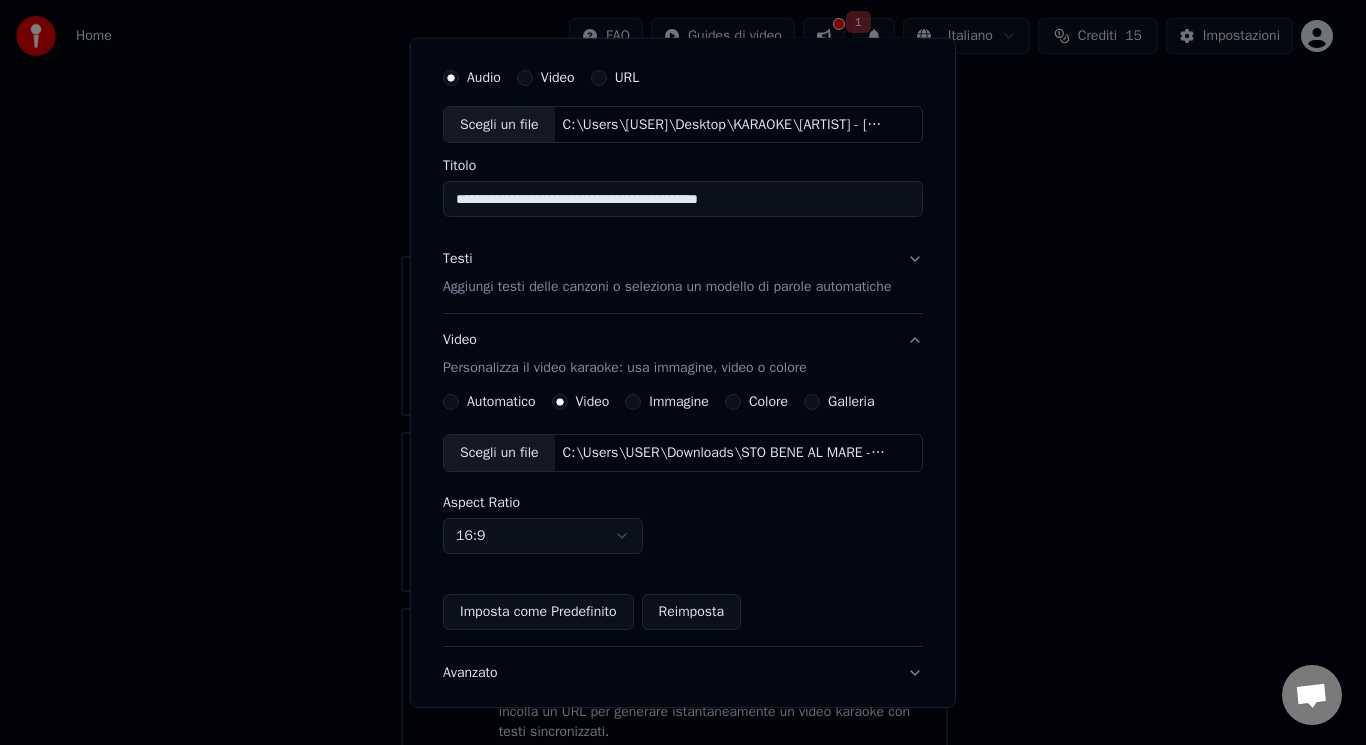 scroll, scrollTop: 87, scrollLeft: 0, axis: vertical 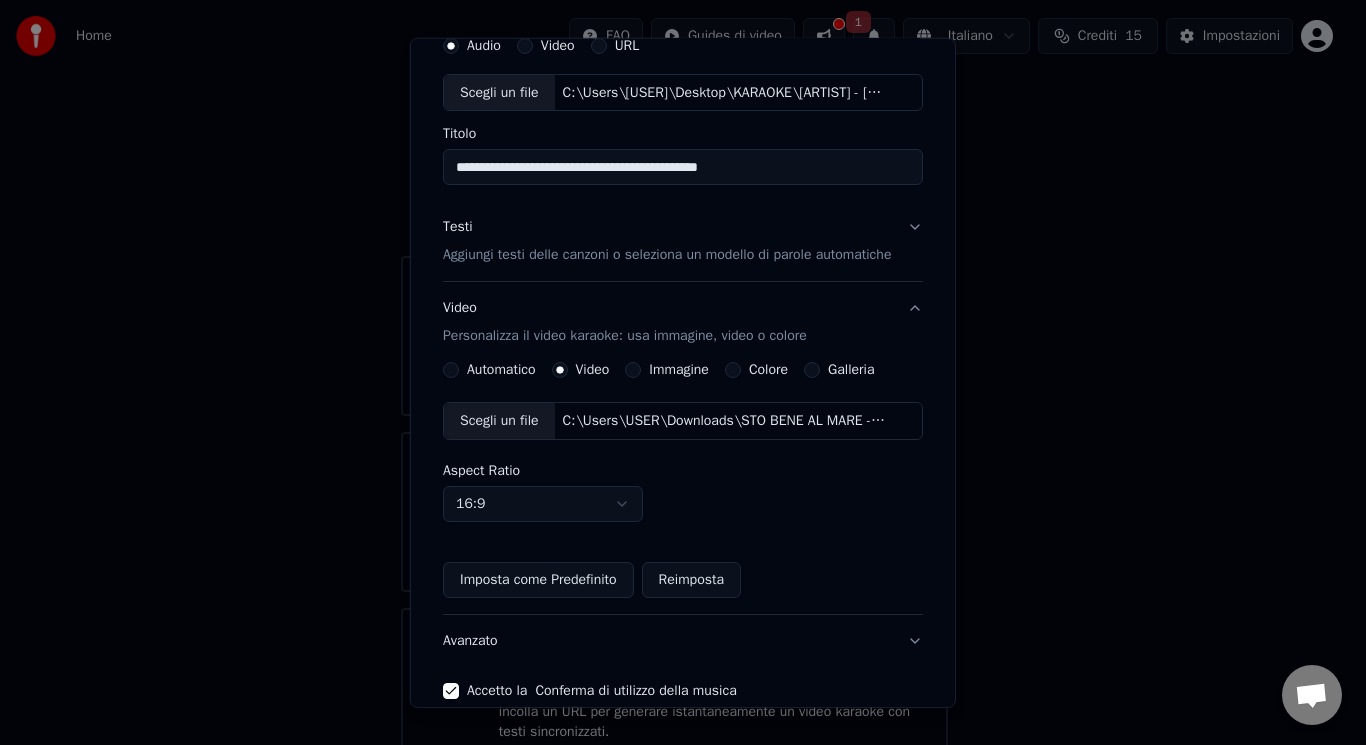 click on "Aggiungi testi delle canzoni o seleziona un modello di parole automatiche" at bounding box center [667, 255] 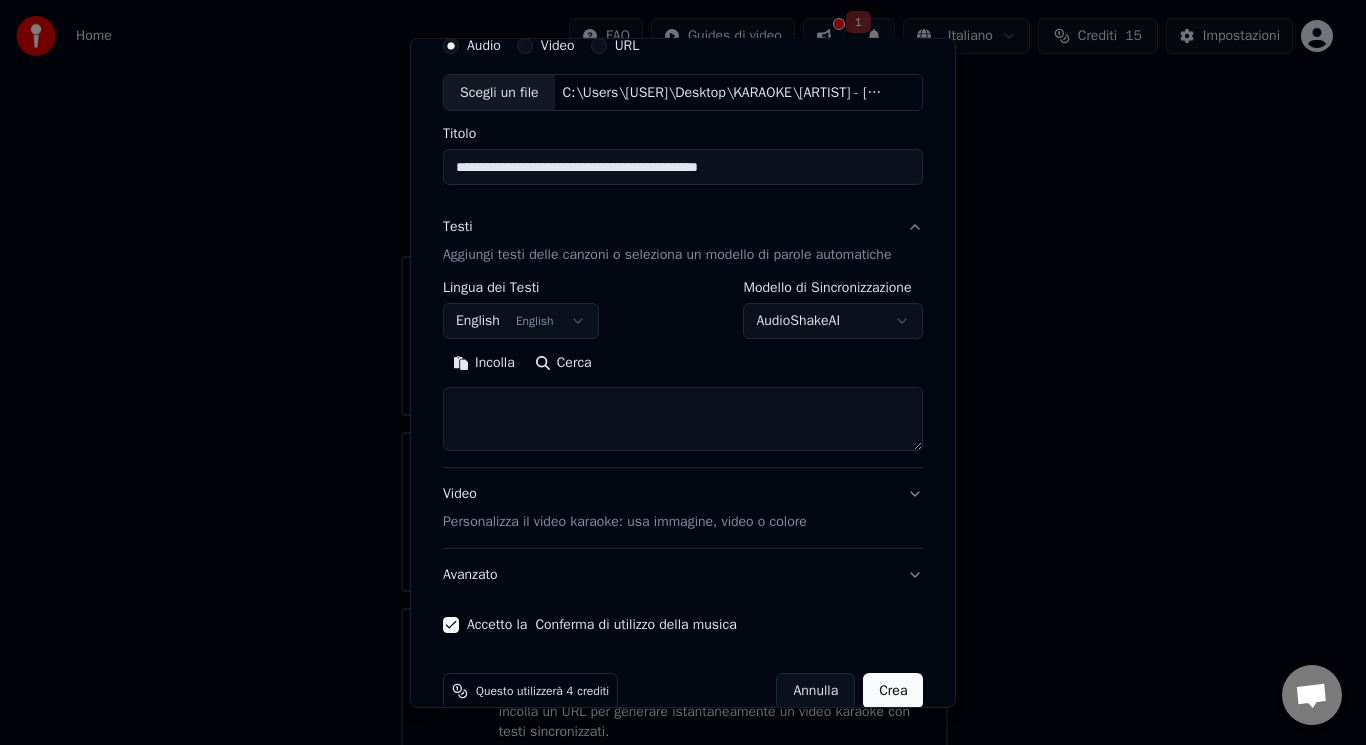 click on "English English" at bounding box center [521, 321] 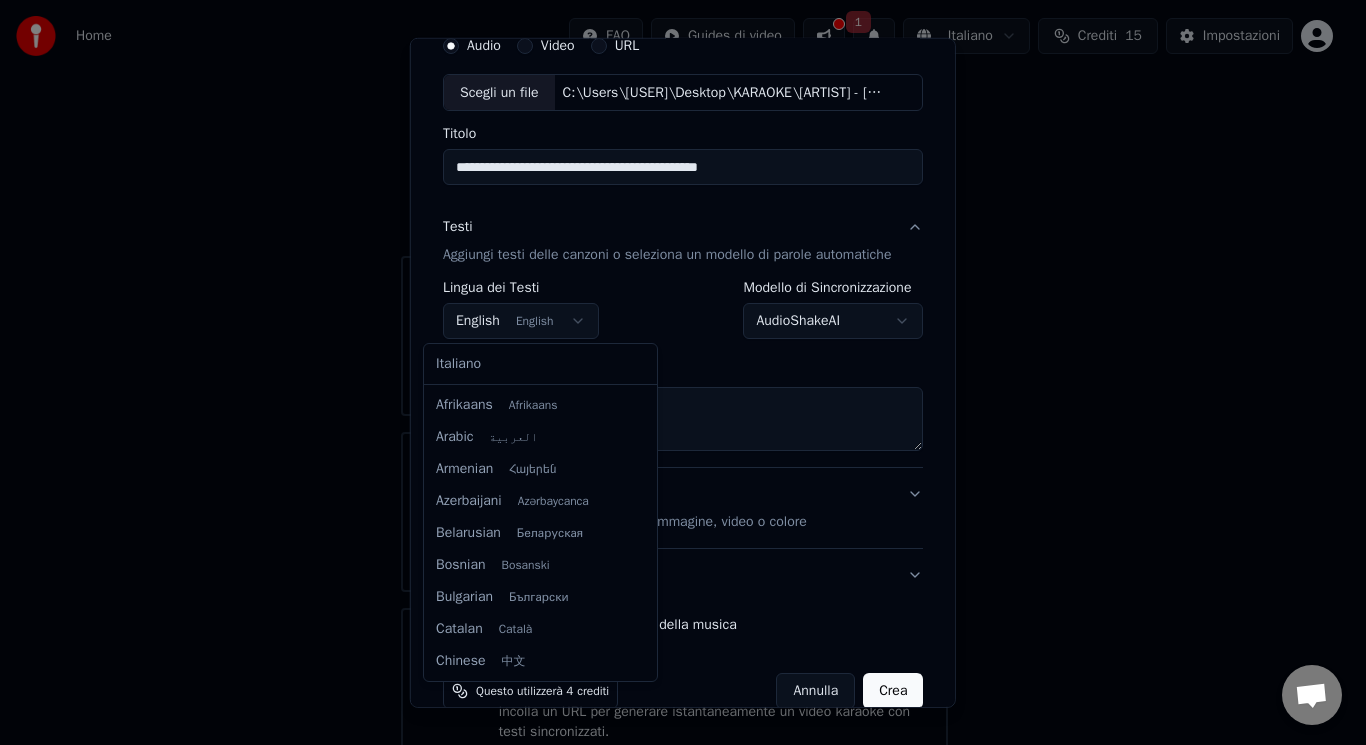 scroll, scrollTop: 160, scrollLeft: 0, axis: vertical 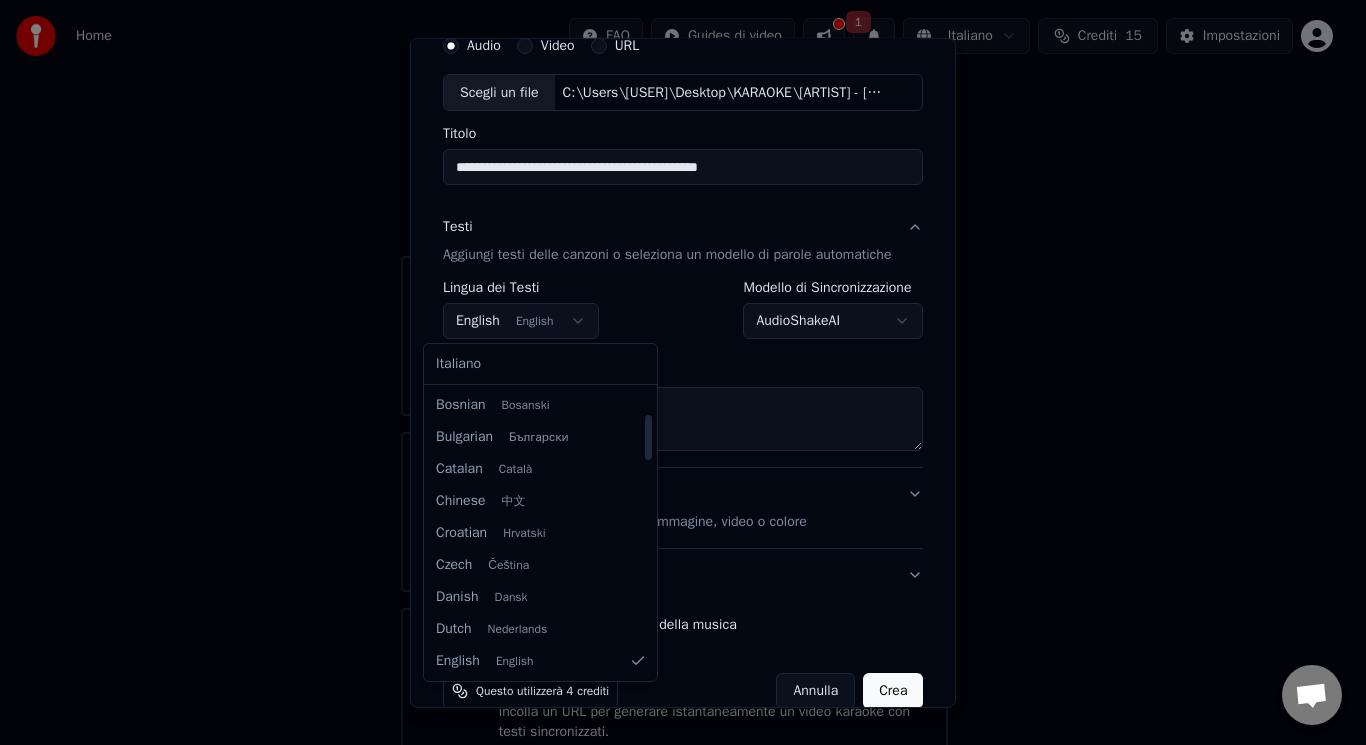 select on "**" 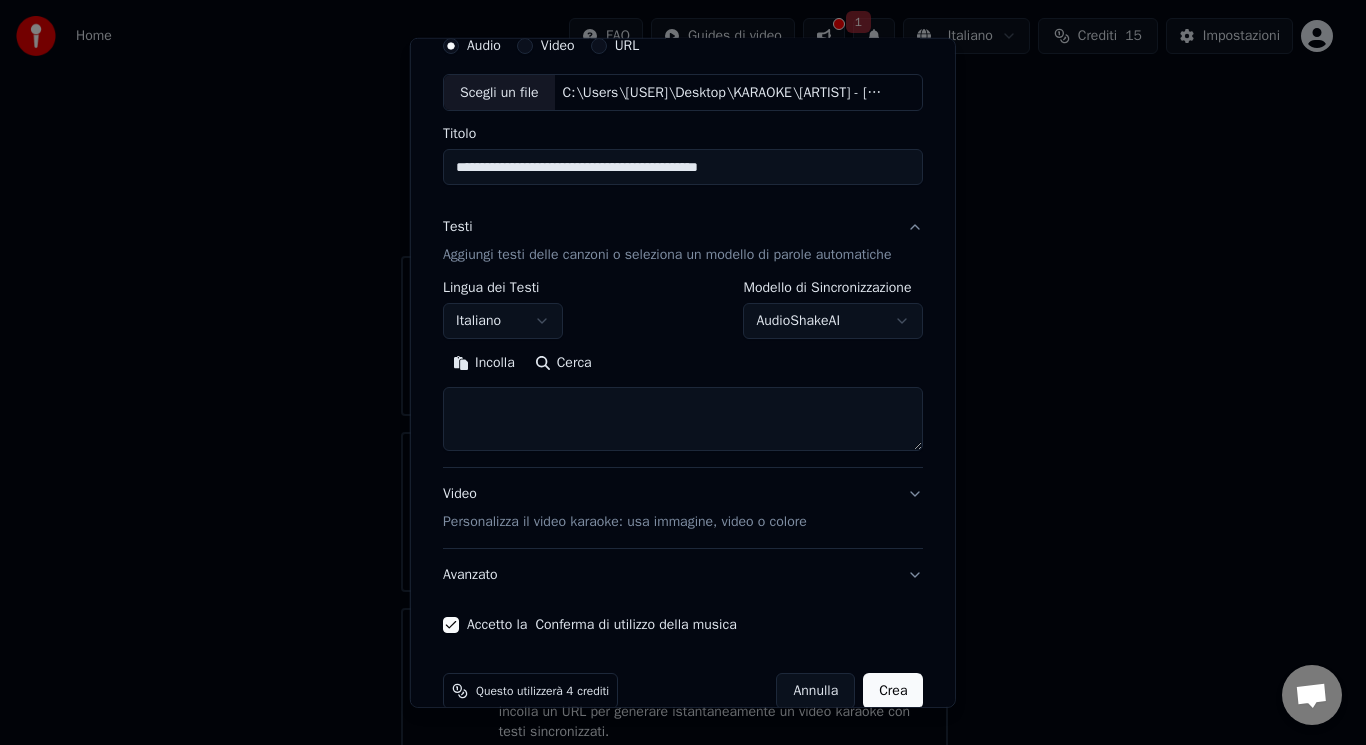 click at bounding box center (683, 419) 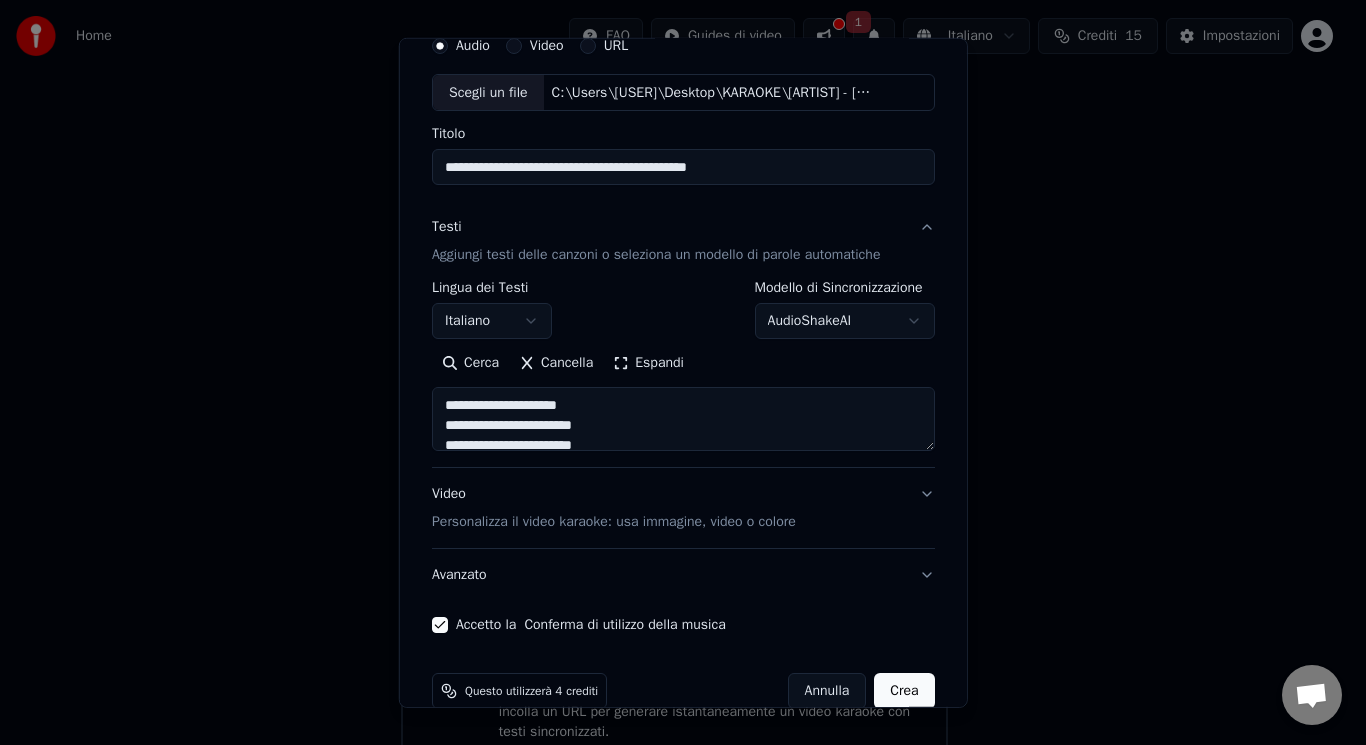 drag, startPoint x: 603, startPoint y: 393, endPoint x: 296, endPoint y: 392, distance: 307.00162 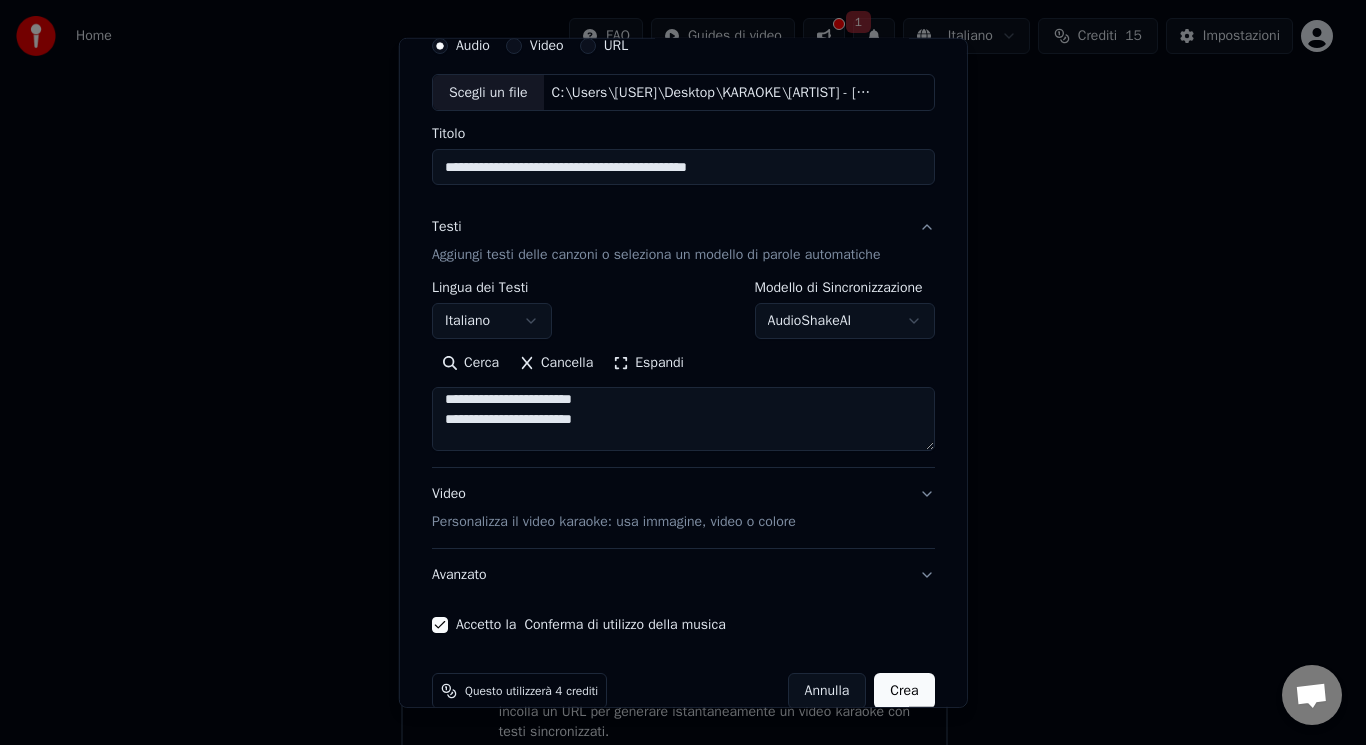 scroll, scrollTop: 26, scrollLeft: 0, axis: vertical 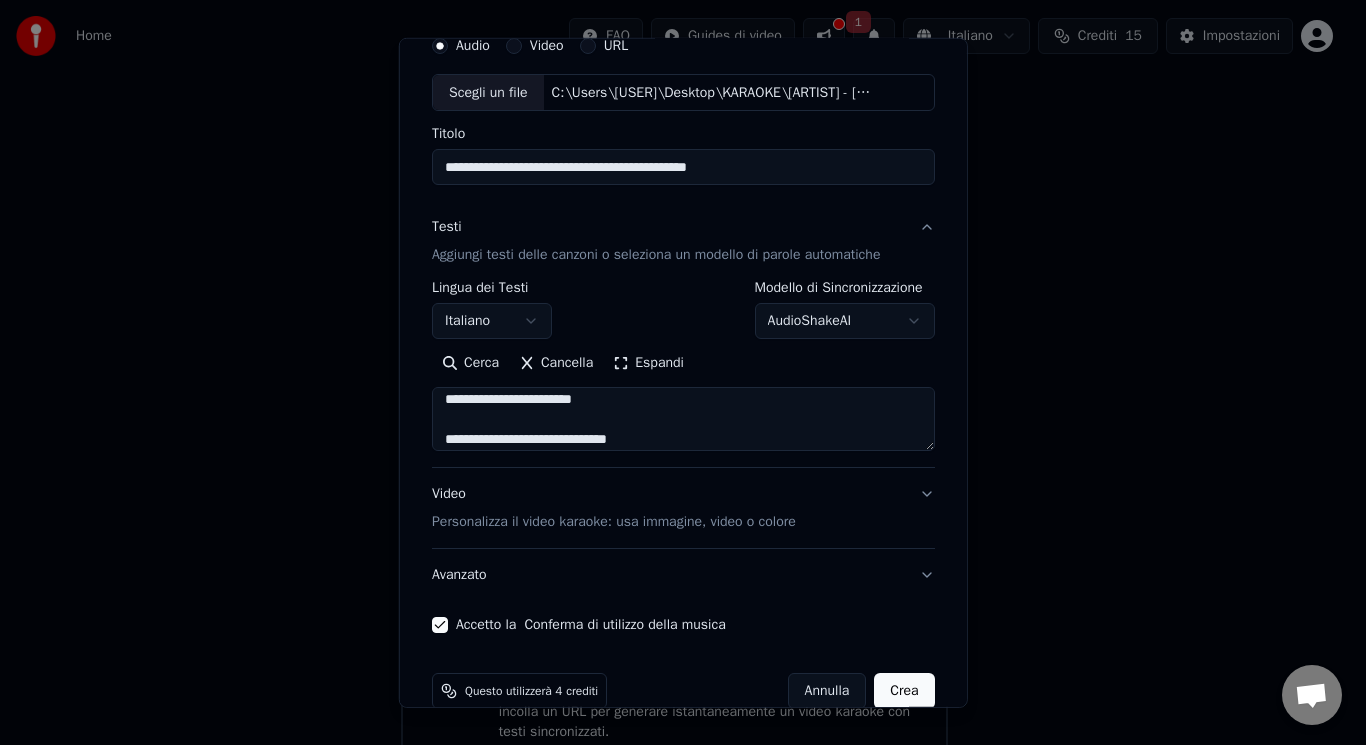 drag, startPoint x: 688, startPoint y: 440, endPoint x: 420, endPoint y: 444, distance: 268.02985 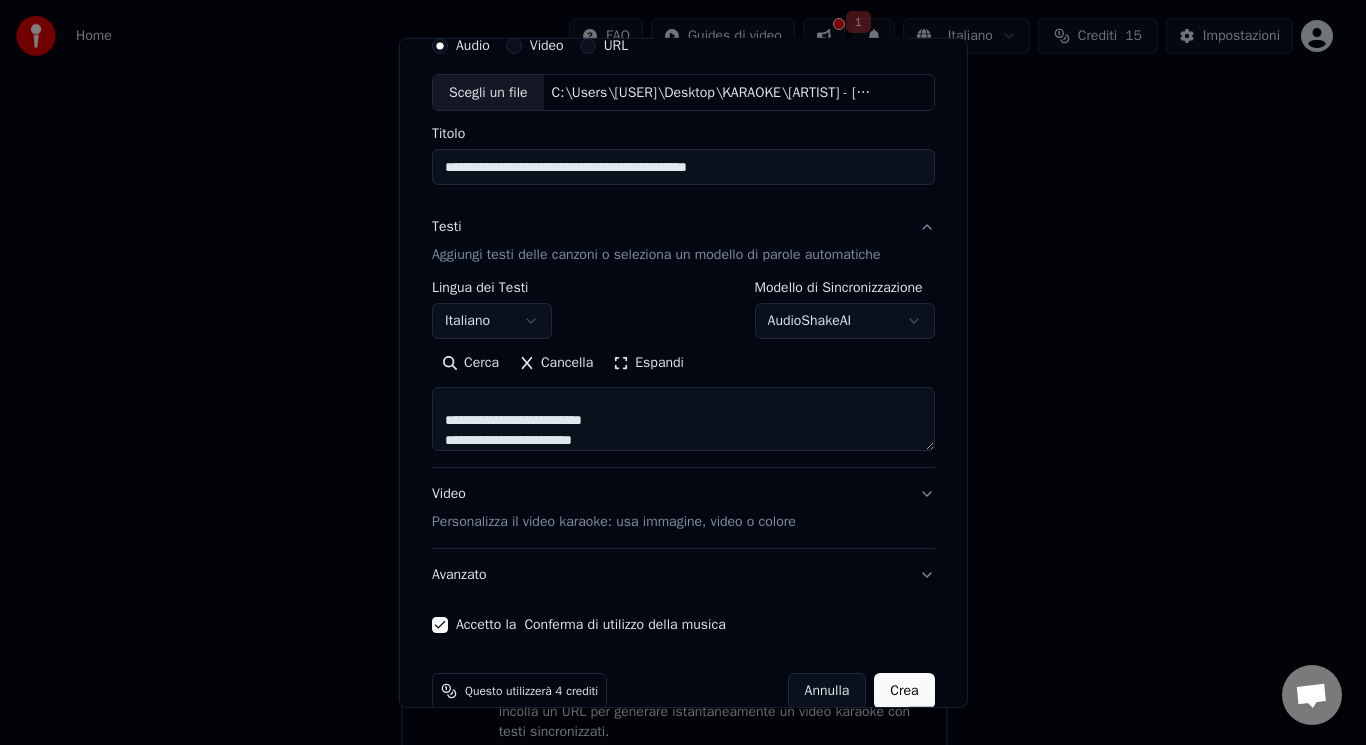 scroll, scrollTop: 405, scrollLeft: 0, axis: vertical 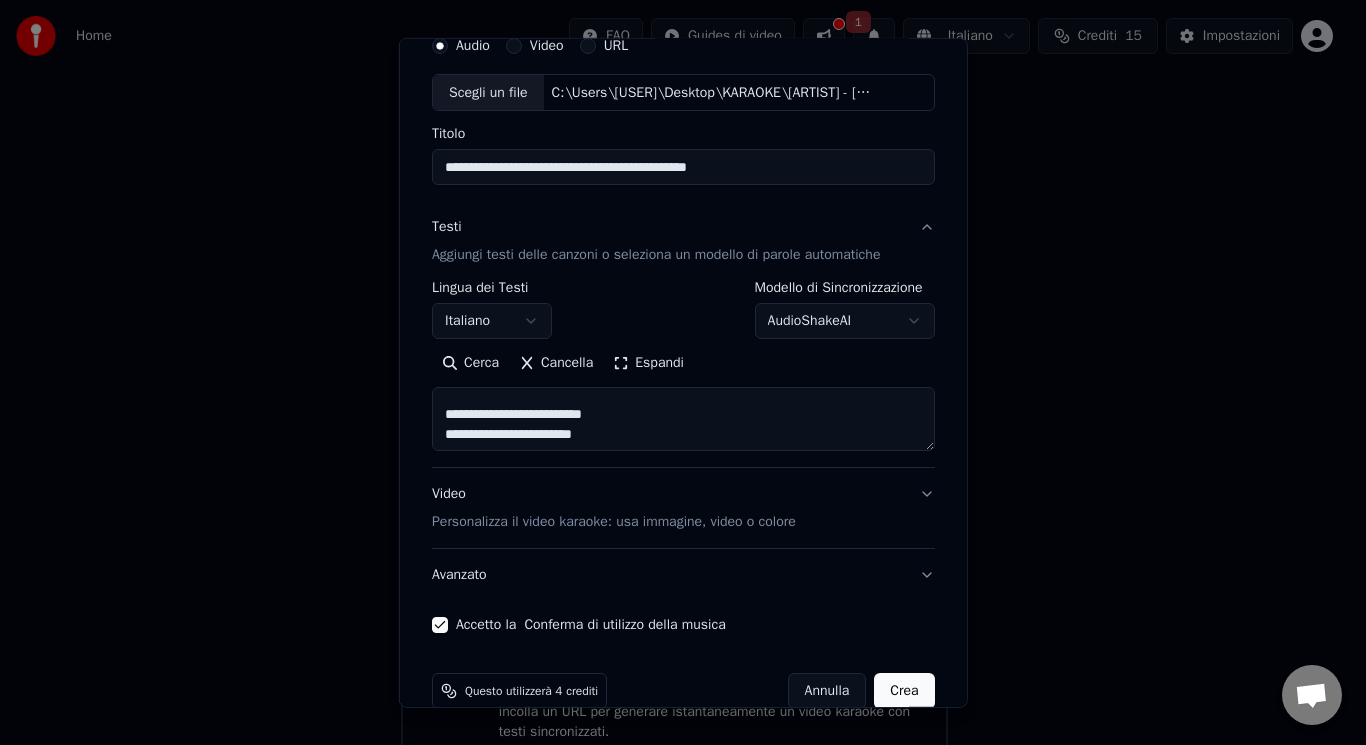 drag, startPoint x: 628, startPoint y: 407, endPoint x: 442, endPoint y: 441, distance: 189.08199 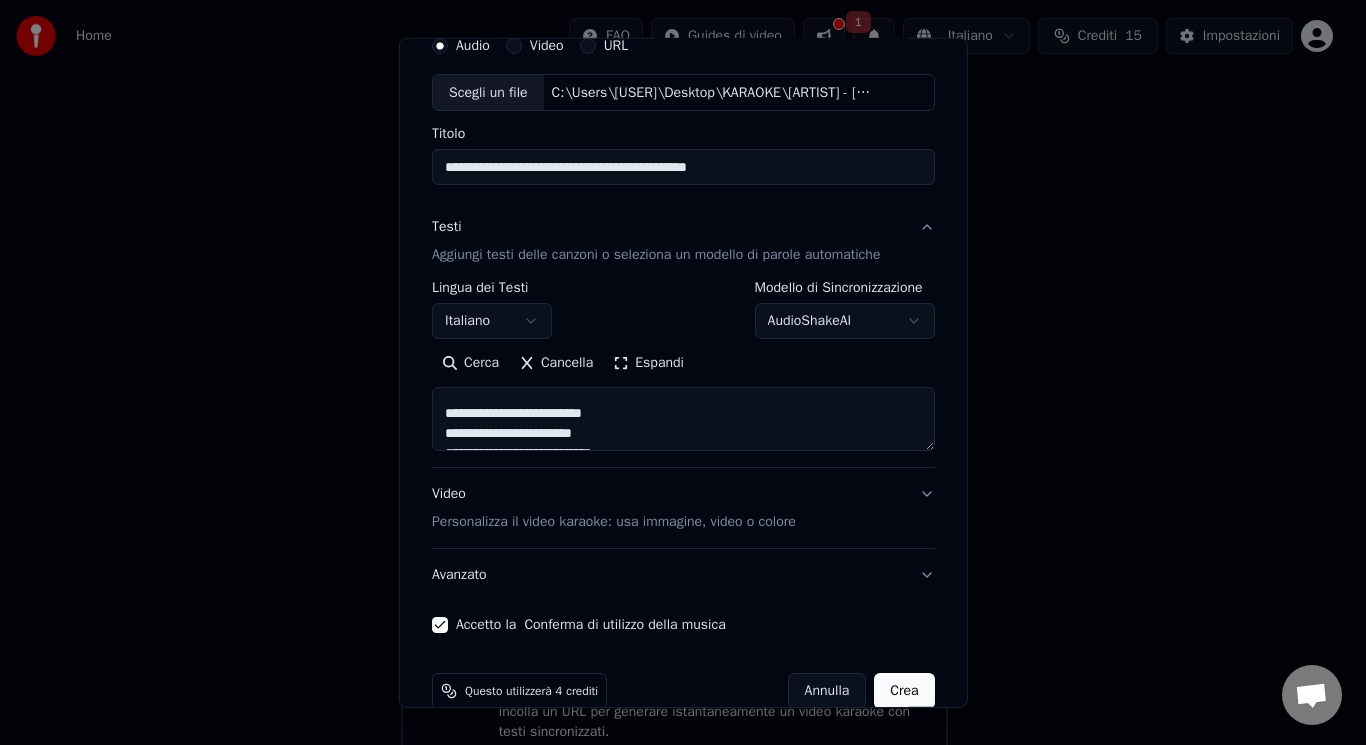 click at bounding box center (683, 419) 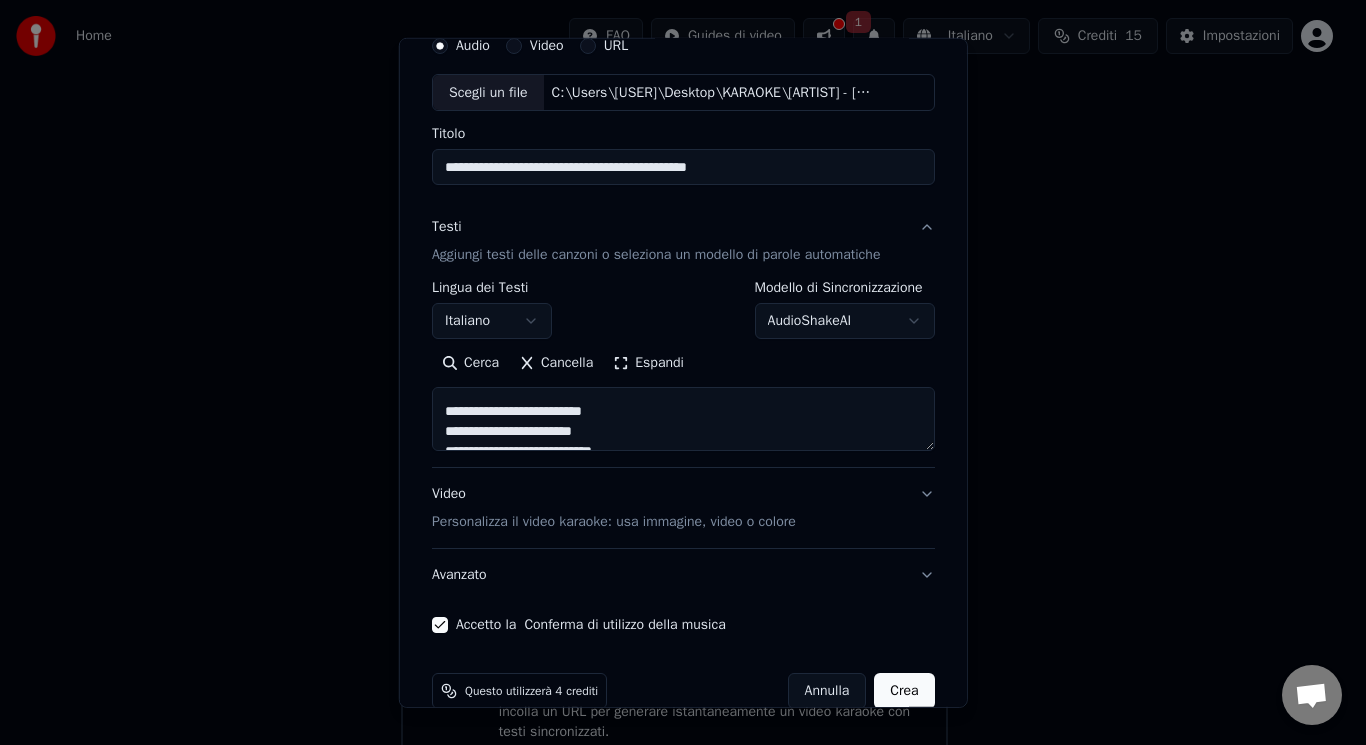 click on "Espandi" at bounding box center (648, 363) 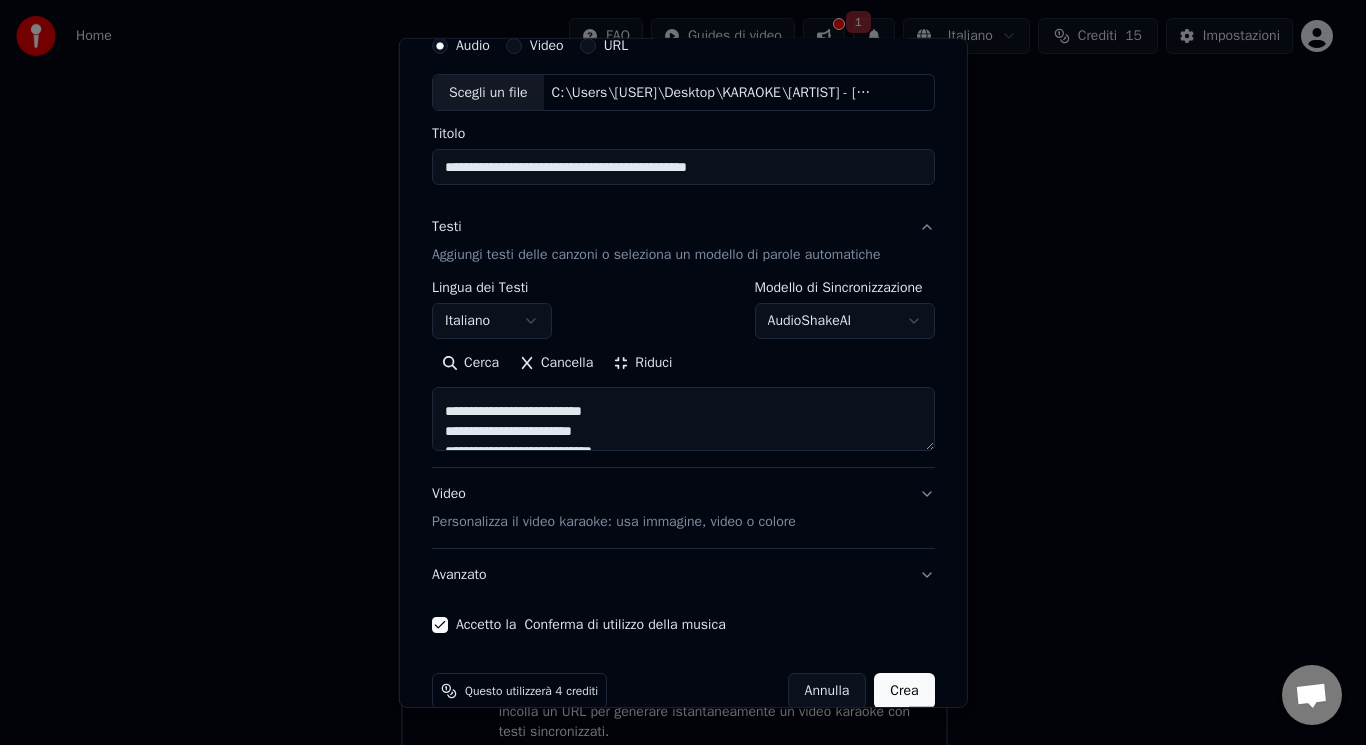 scroll, scrollTop: 2, scrollLeft: 0, axis: vertical 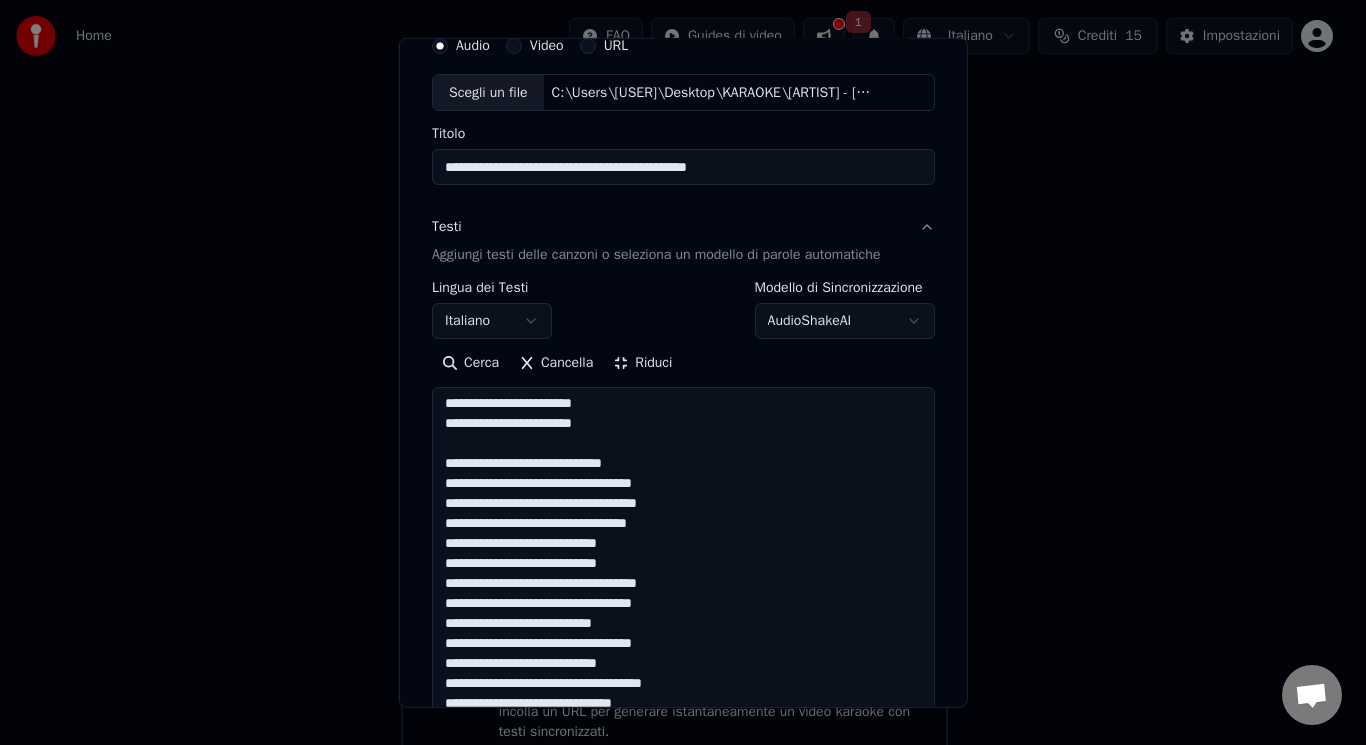 click at bounding box center (683, 1024) 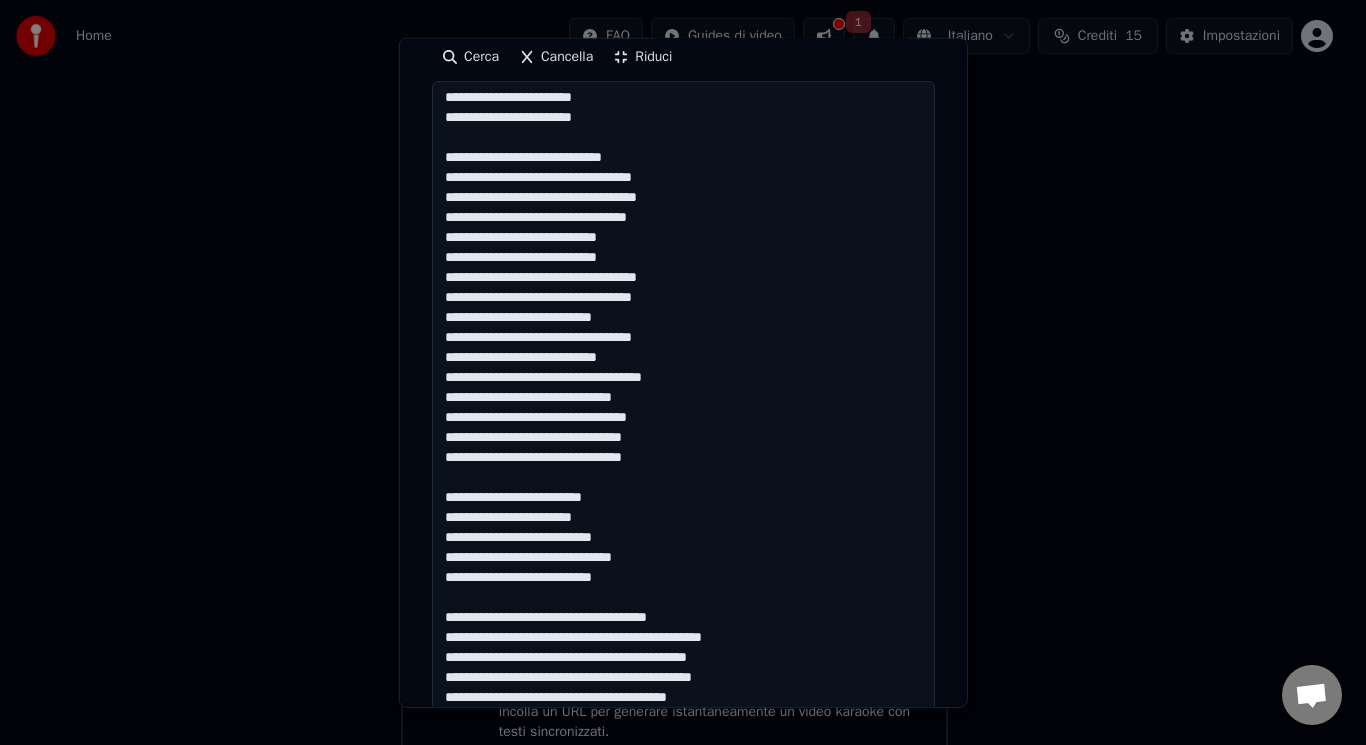 scroll, scrollTop: 453, scrollLeft: 0, axis: vertical 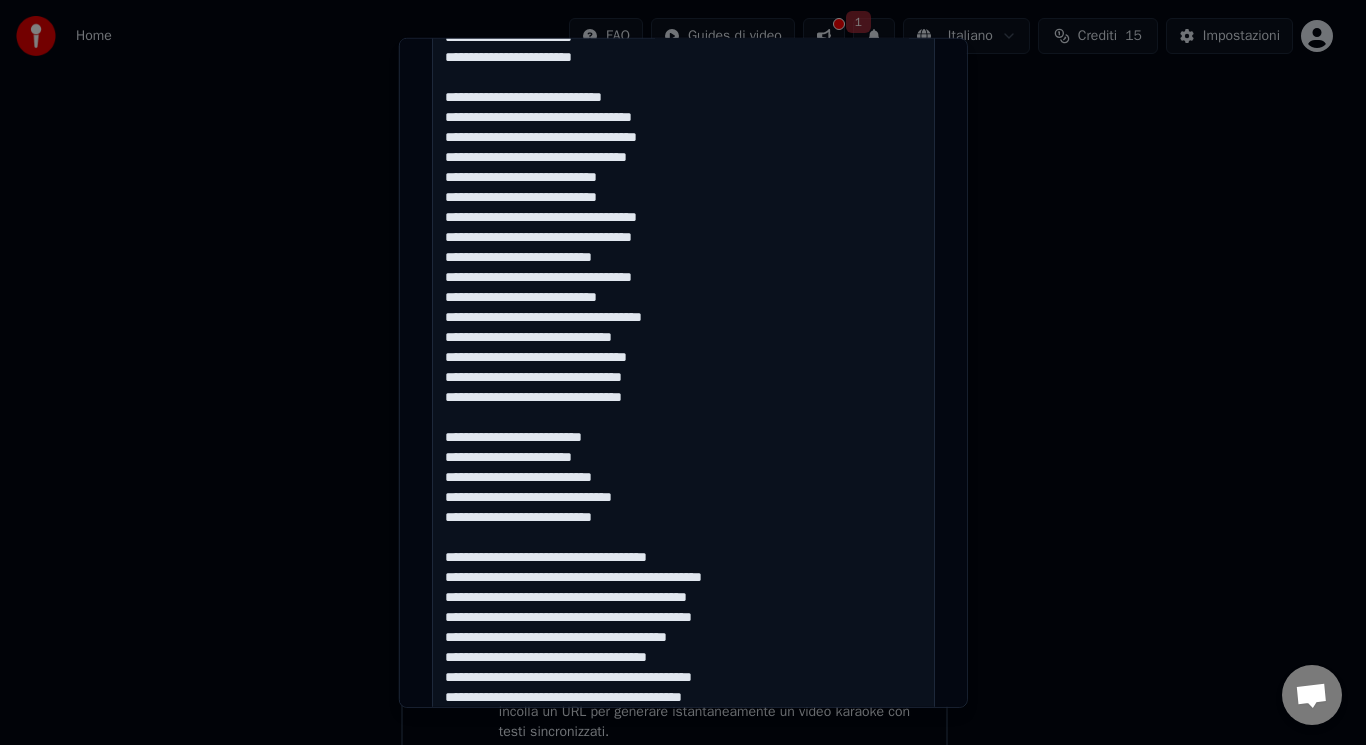 drag, startPoint x: 621, startPoint y: 446, endPoint x: 436, endPoint y: 440, distance: 185.09727 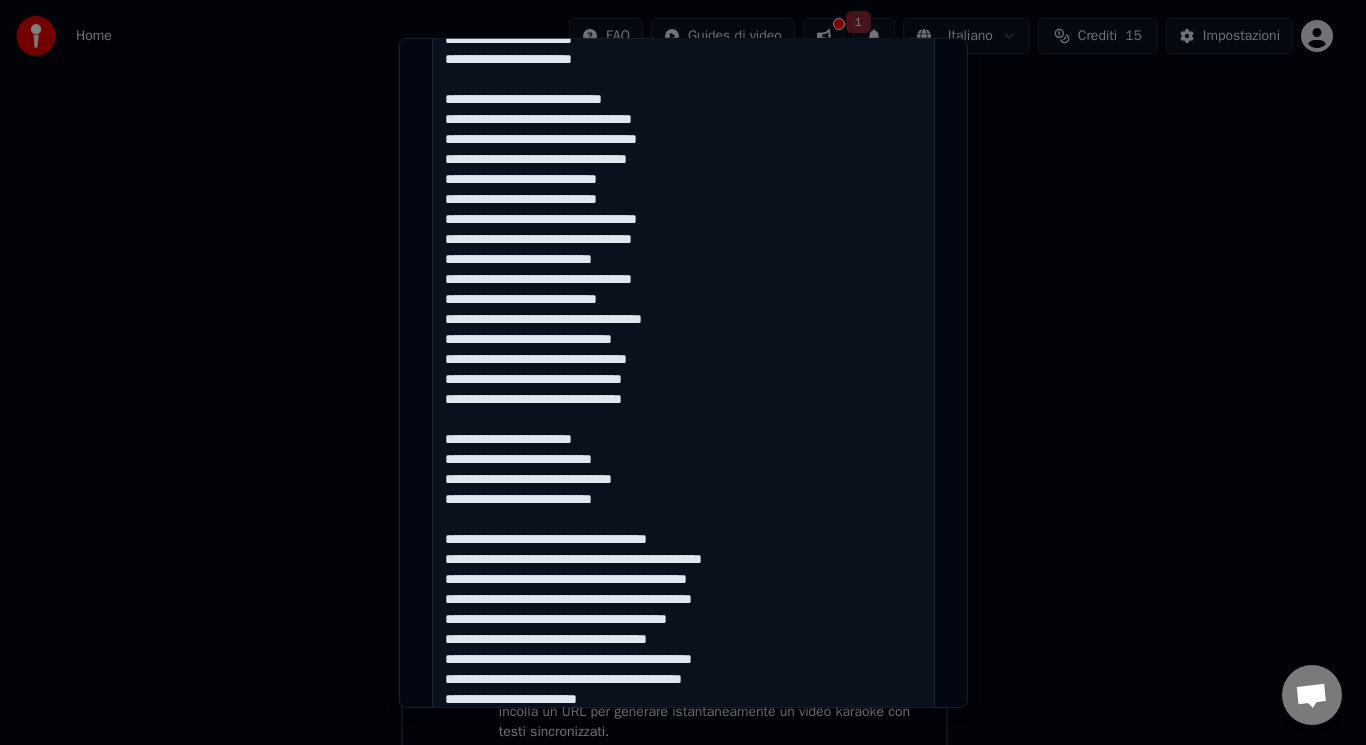 scroll, scrollTop: 0, scrollLeft: 0, axis: both 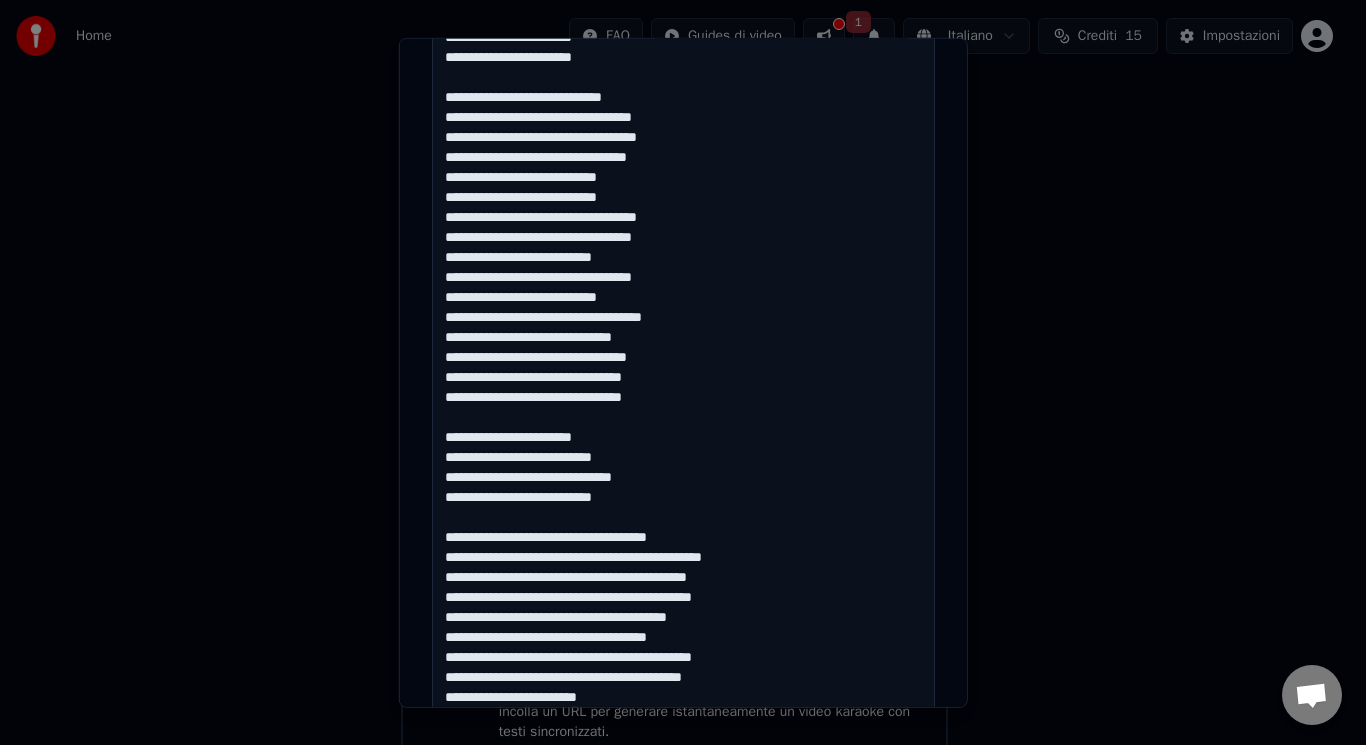 drag, startPoint x: 714, startPoint y: 541, endPoint x: 396, endPoint y: 540, distance: 318.0016 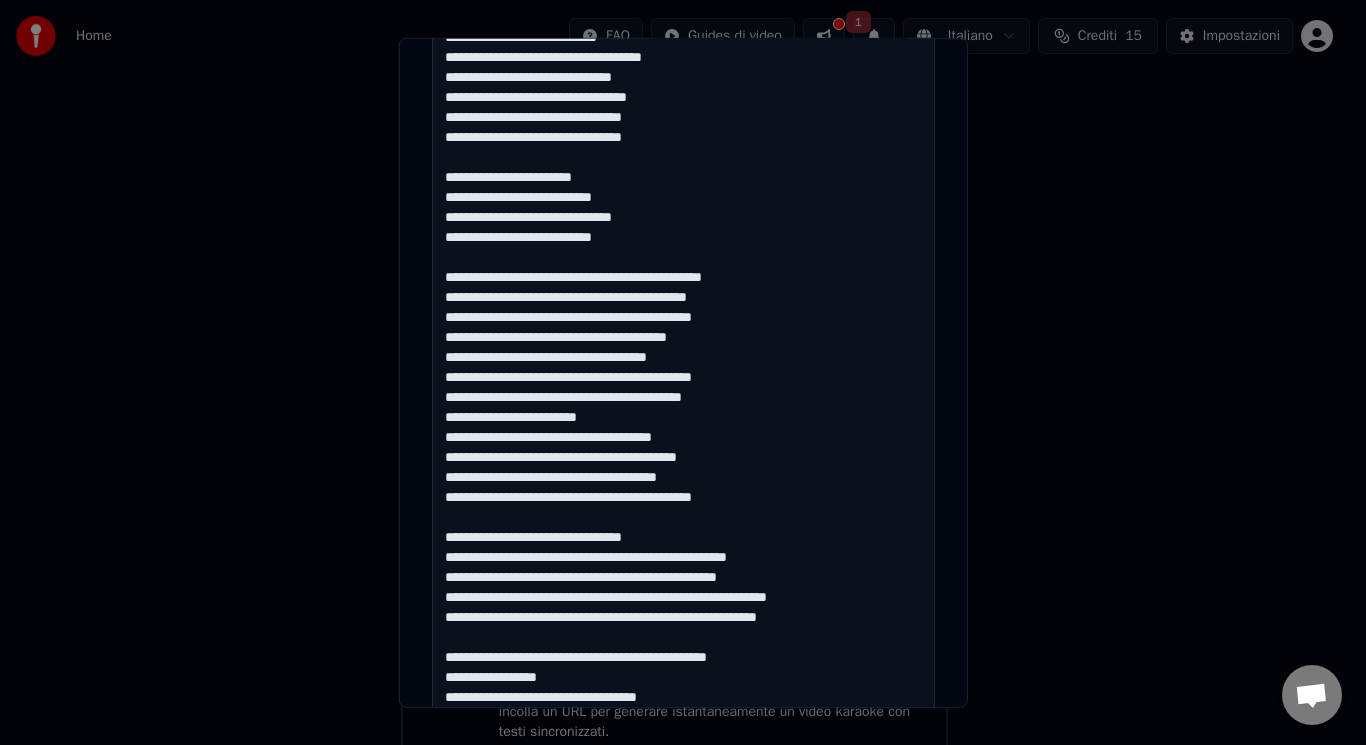 scroll, scrollTop: 735, scrollLeft: 0, axis: vertical 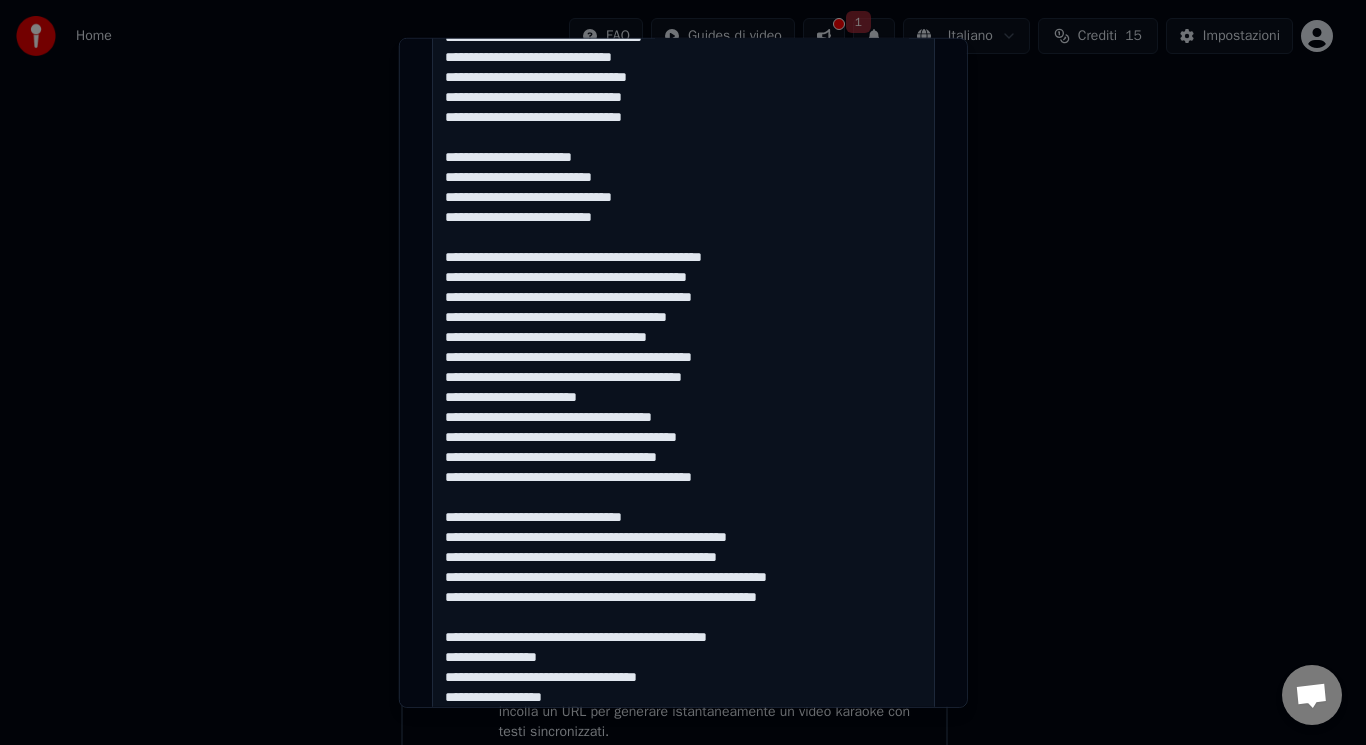drag, startPoint x: 681, startPoint y: 521, endPoint x: 434, endPoint y: 525, distance: 247.03238 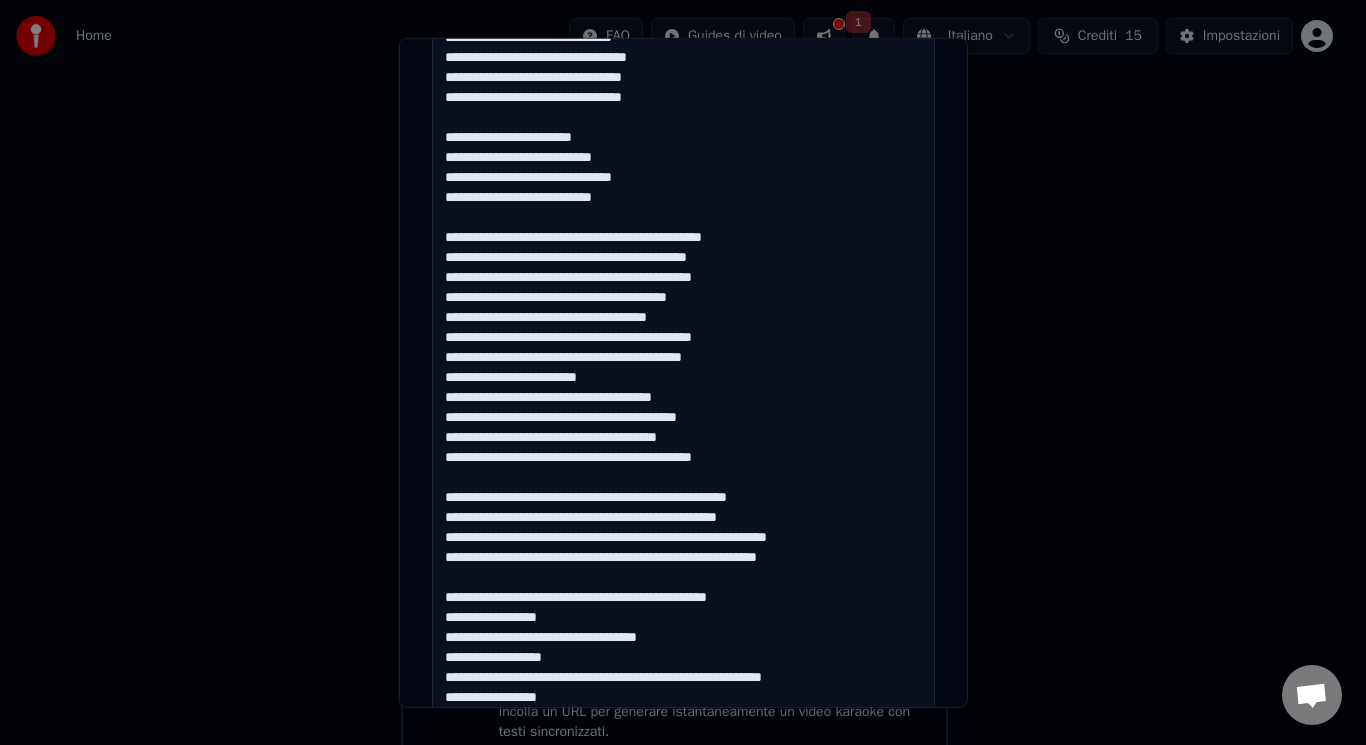 scroll, scrollTop: 775, scrollLeft: 0, axis: vertical 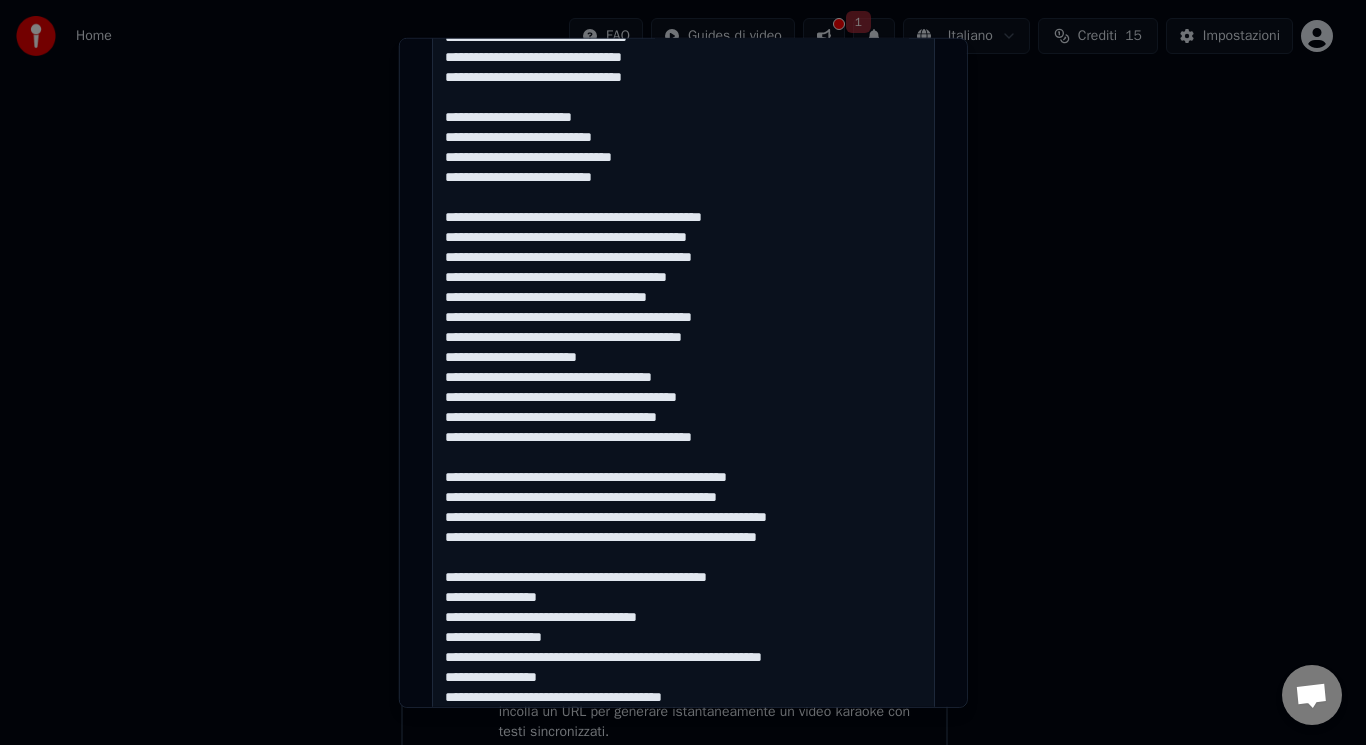 drag, startPoint x: 656, startPoint y: 471, endPoint x: 543, endPoint y: 476, distance: 113.110565 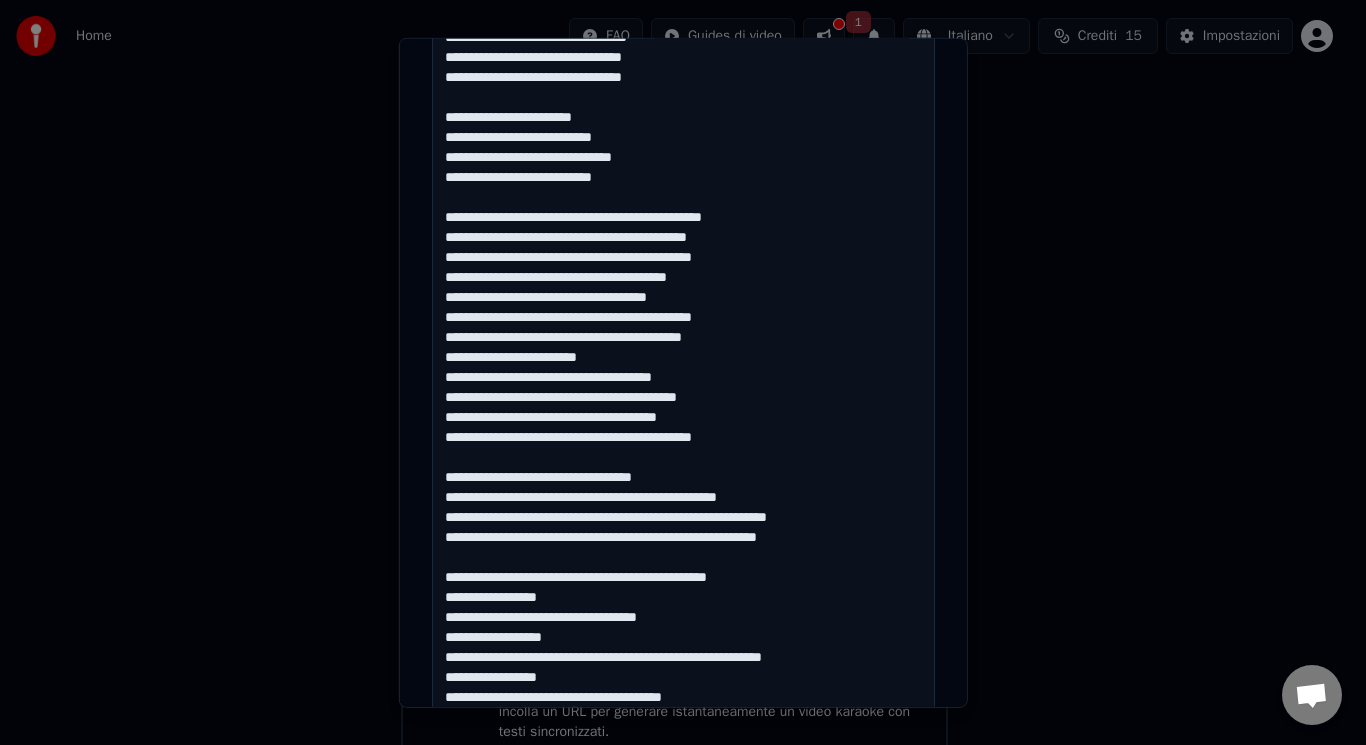 drag, startPoint x: 683, startPoint y: 477, endPoint x: 597, endPoint y: 480, distance: 86.05231 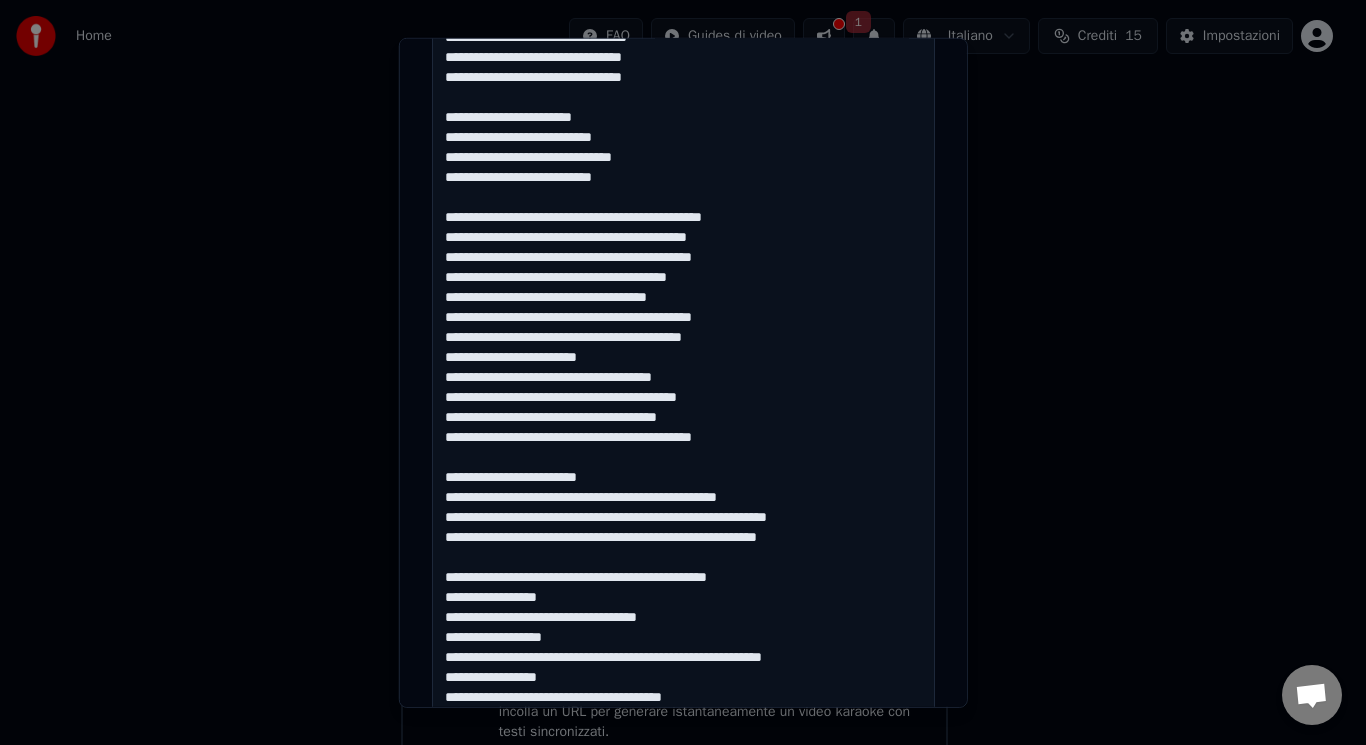 drag, startPoint x: 589, startPoint y: 498, endPoint x: 509, endPoint y: 505, distance: 80.305664 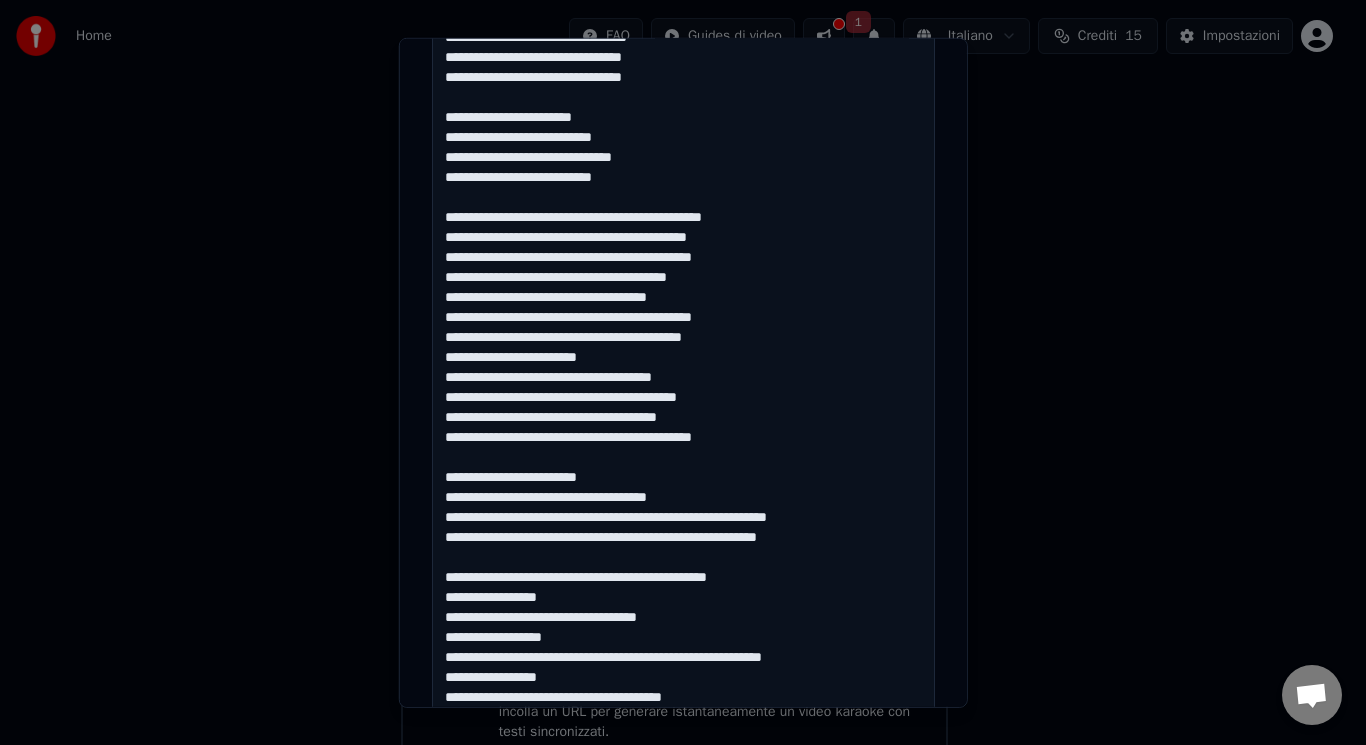 drag, startPoint x: 702, startPoint y: 504, endPoint x: 618, endPoint y: 499, distance: 84.14868 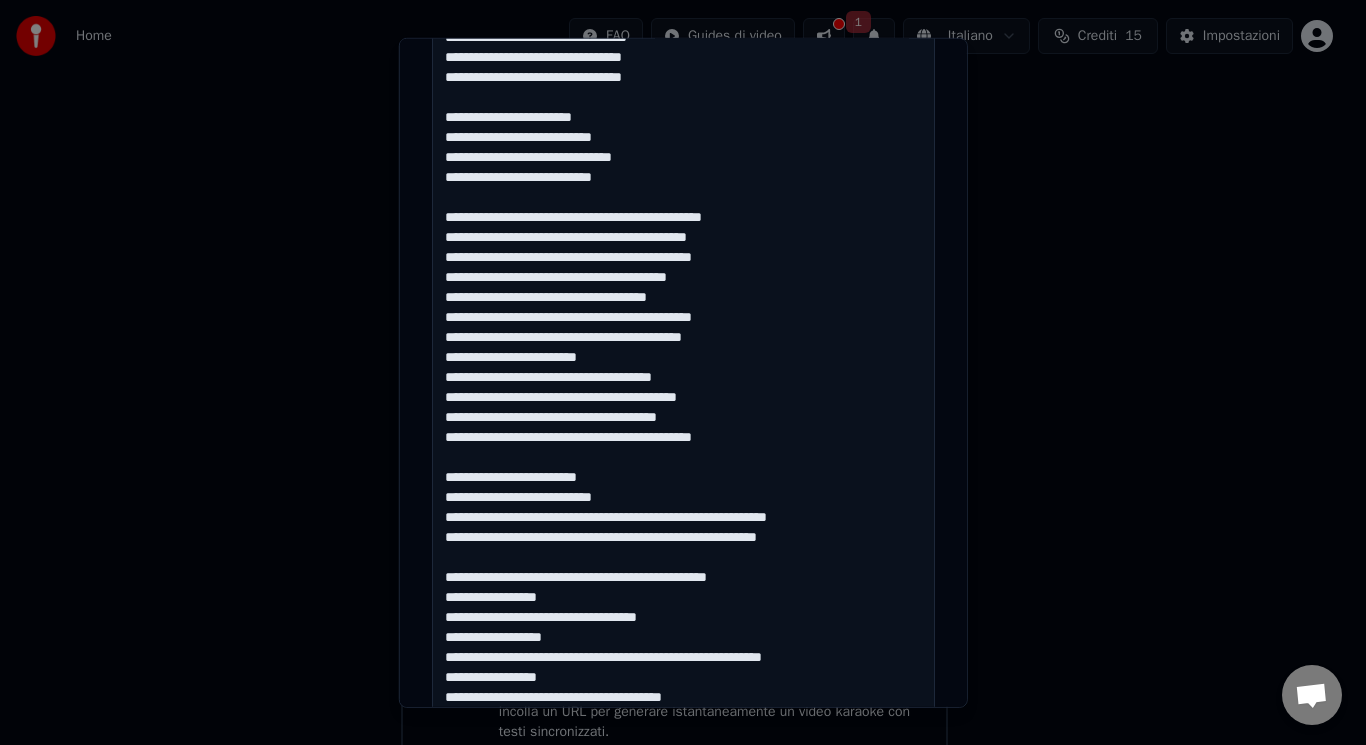 drag, startPoint x: 653, startPoint y: 517, endPoint x: 543, endPoint y: 519, distance: 110.01818 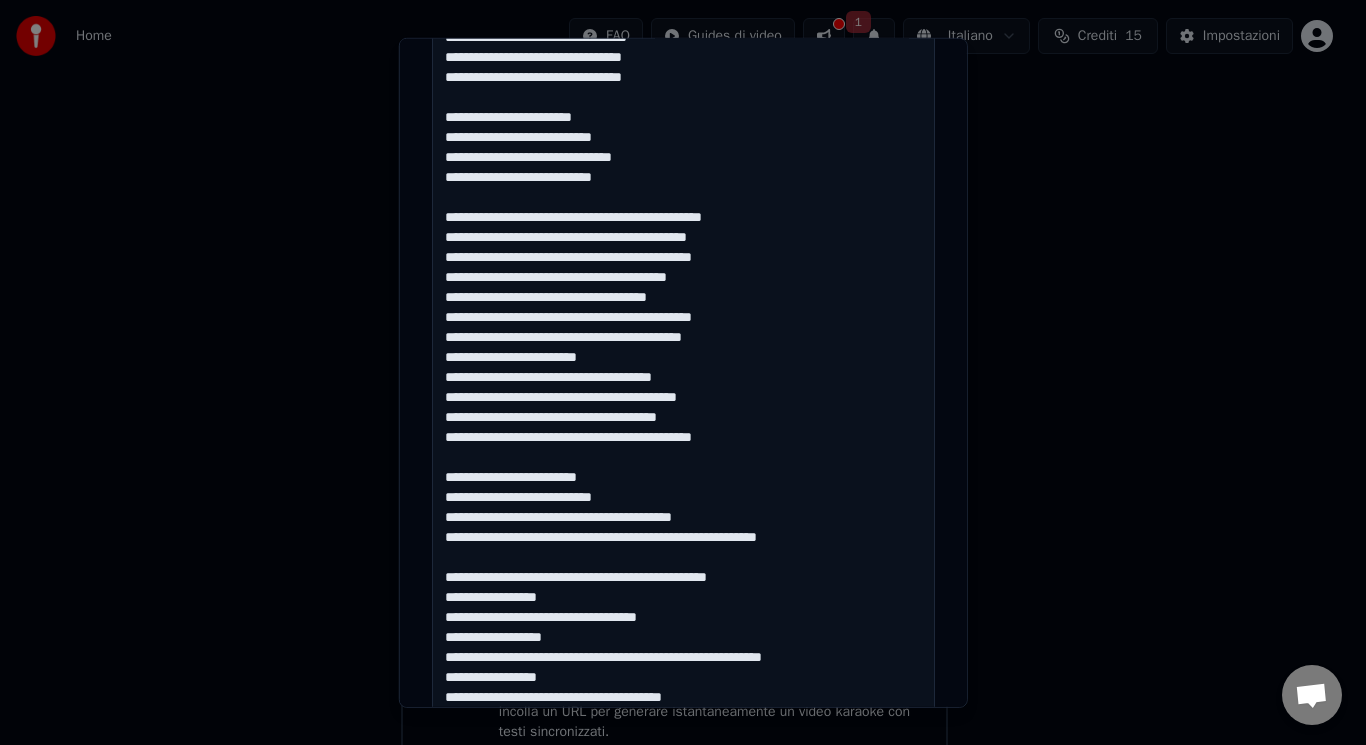 drag, startPoint x: 590, startPoint y: 515, endPoint x: 544, endPoint y: 519, distance: 46.173584 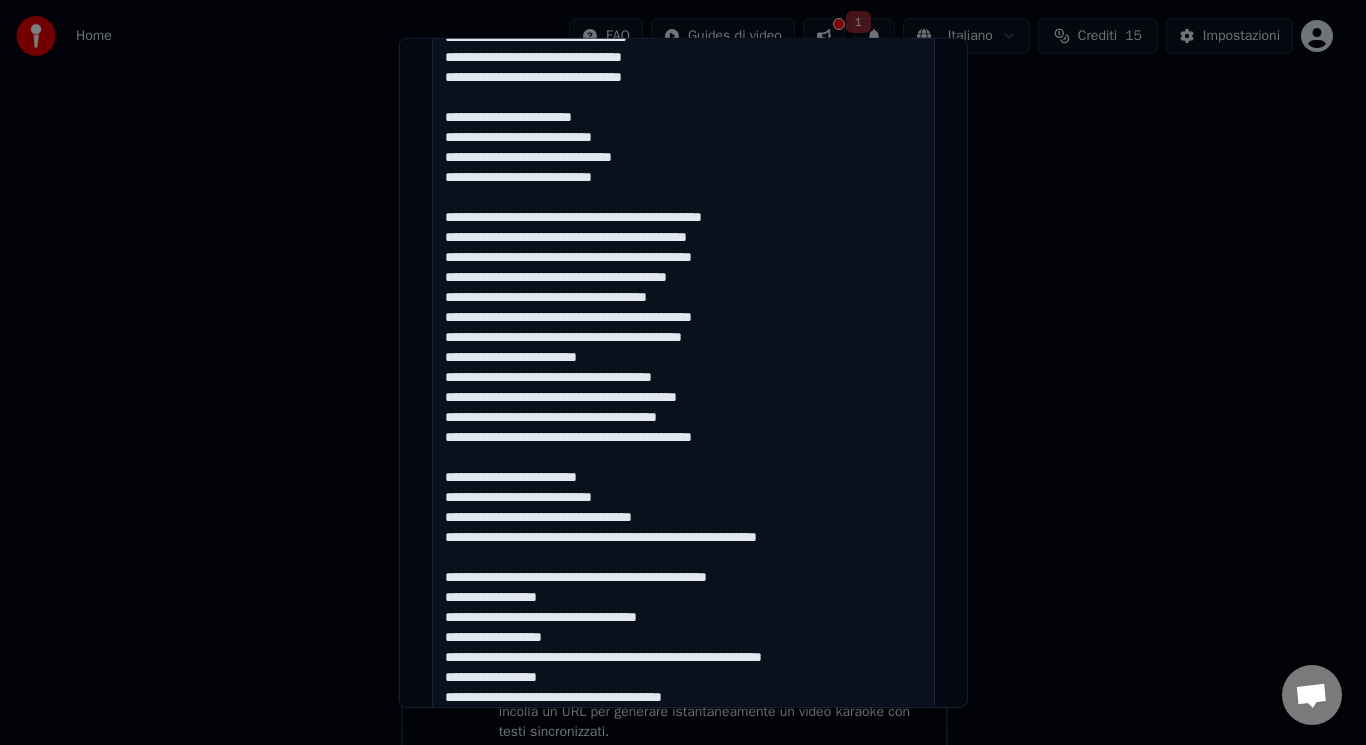 drag, startPoint x: 588, startPoint y: 540, endPoint x: 514, endPoint y: 543, distance: 74.06078 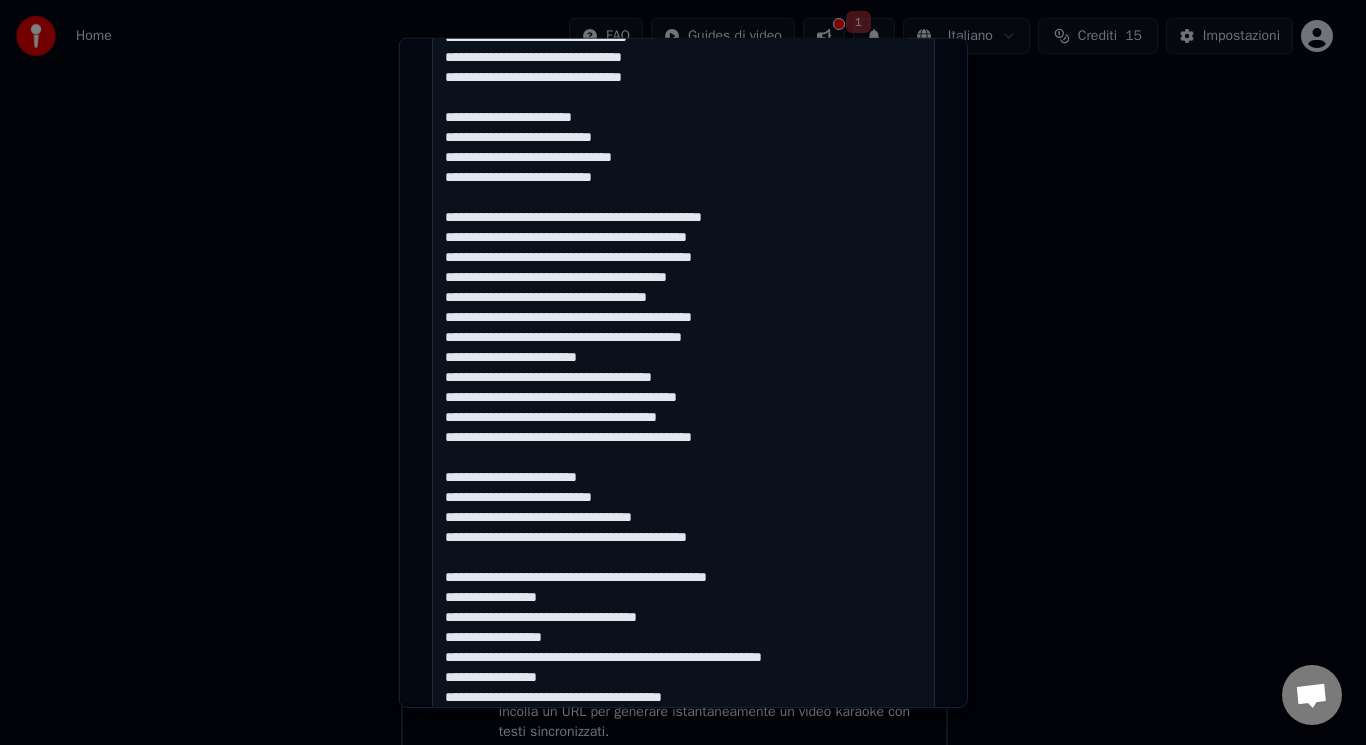 drag, startPoint x: 766, startPoint y: 543, endPoint x: 620, endPoint y: 537, distance: 146.12323 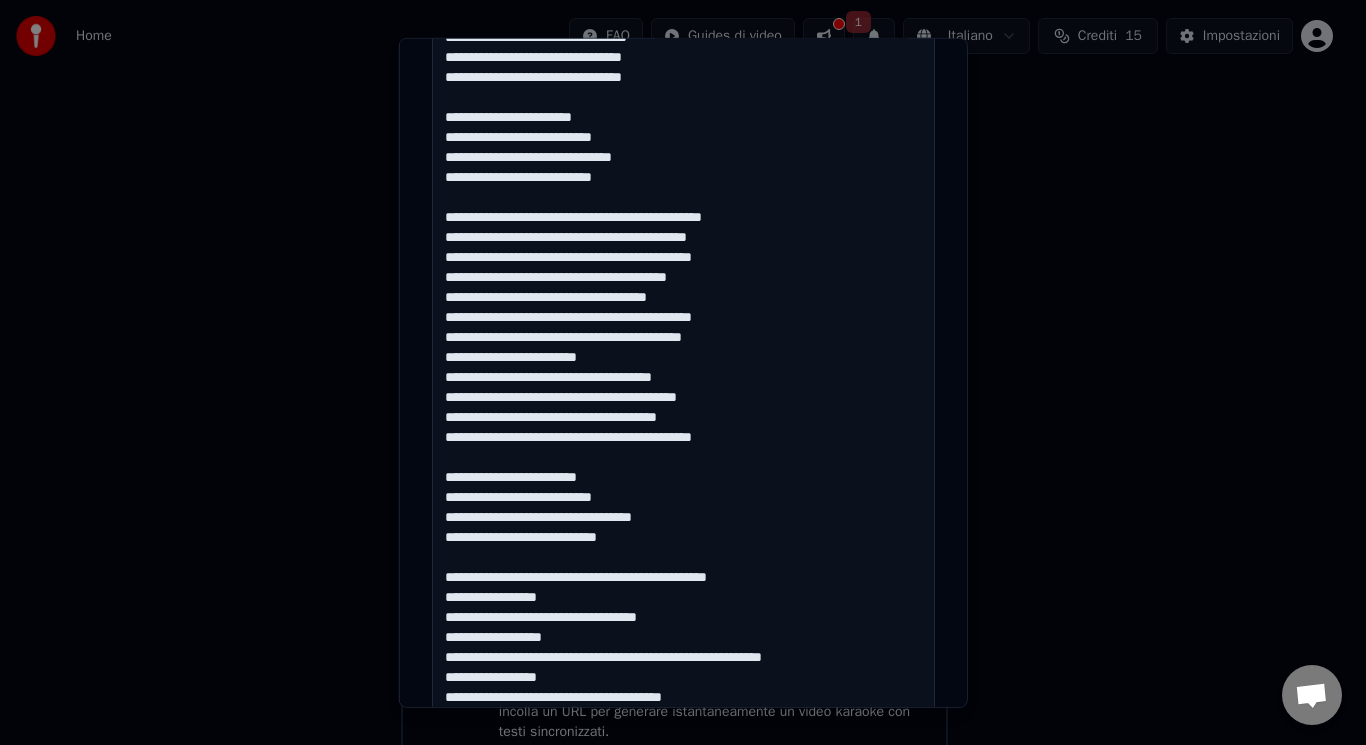 drag, startPoint x: 816, startPoint y: 580, endPoint x: 414, endPoint y: 576, distance: 402.0199 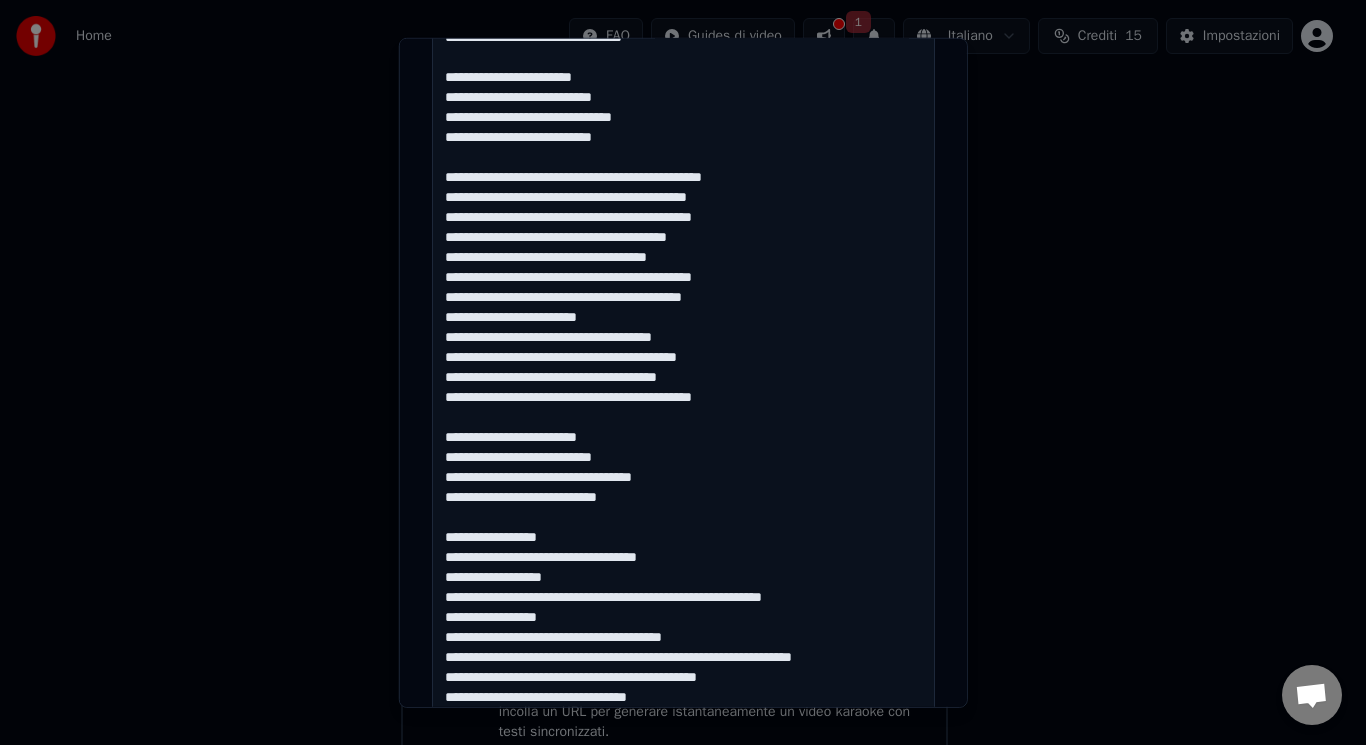 scroll, scrollTop: 835, scrollLeft: 0, axis: vertical 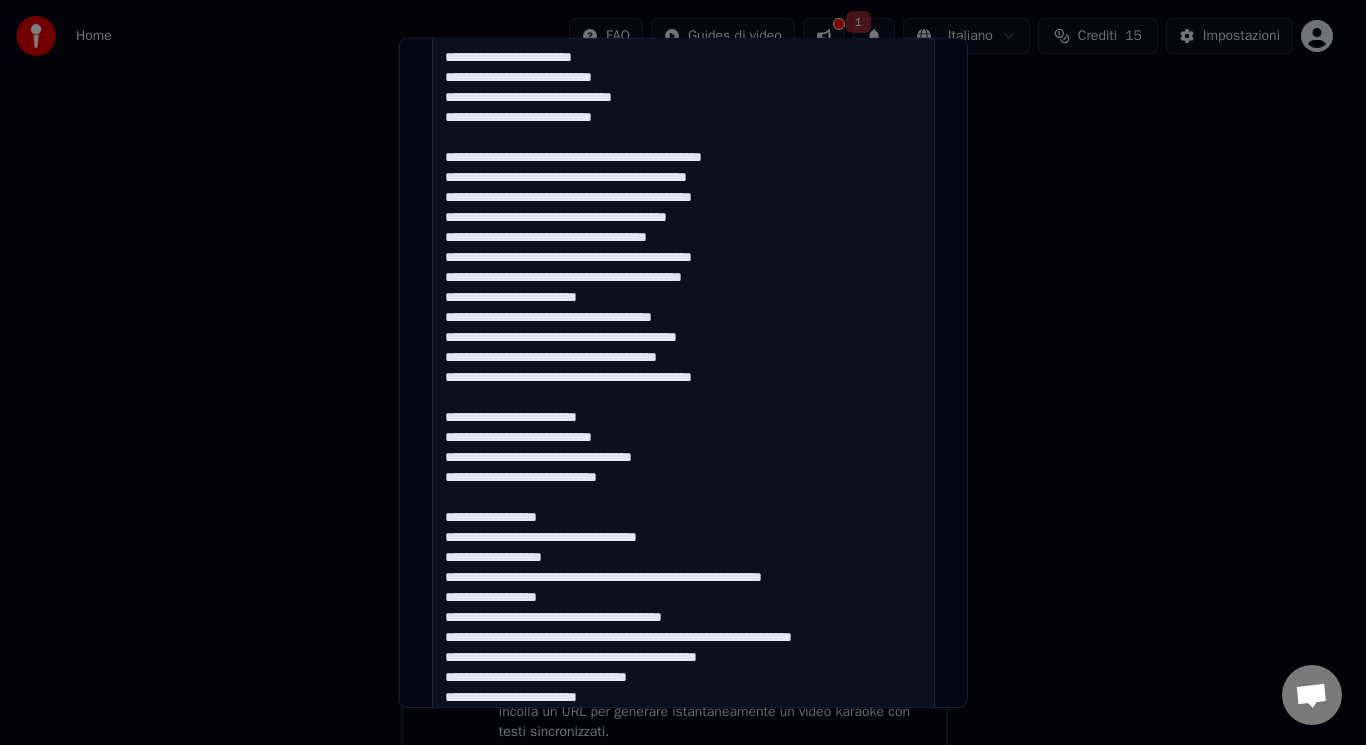 click at bounding box center [683, 276] 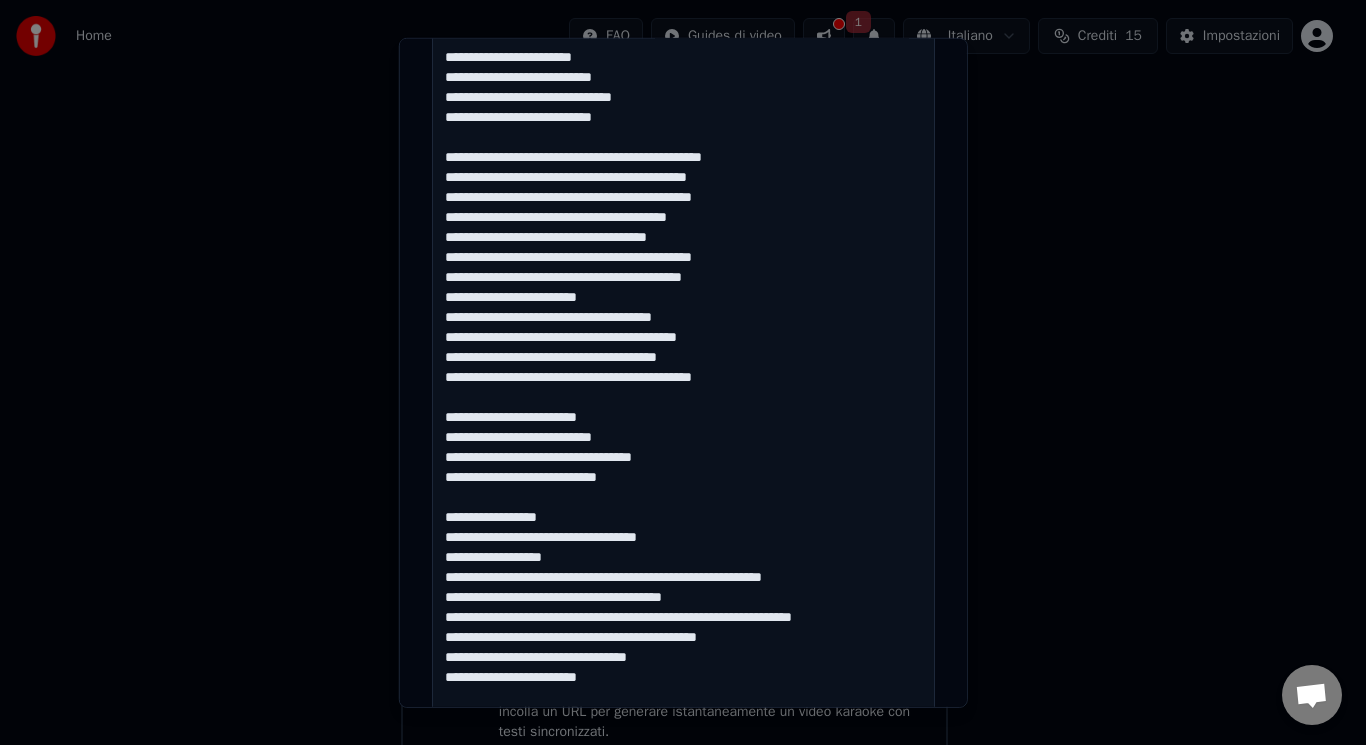 drag, startPoint x: 868, startPoint y: 612, endPoint x: 742, endPoint y: 617, distance: 126.09917 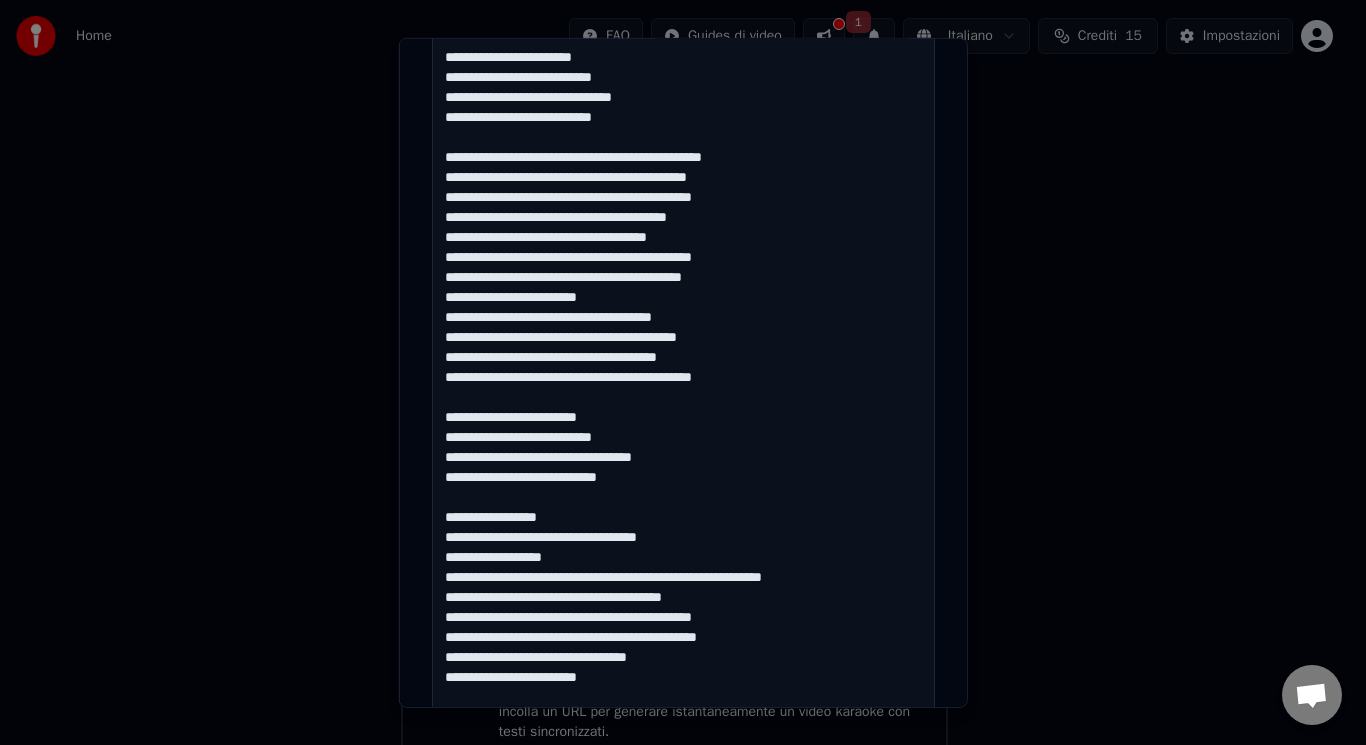 drag, startPoint x: 662, startPoint y: 665, endPoint x: 597, endPoint y: 654, distance: 65.9242 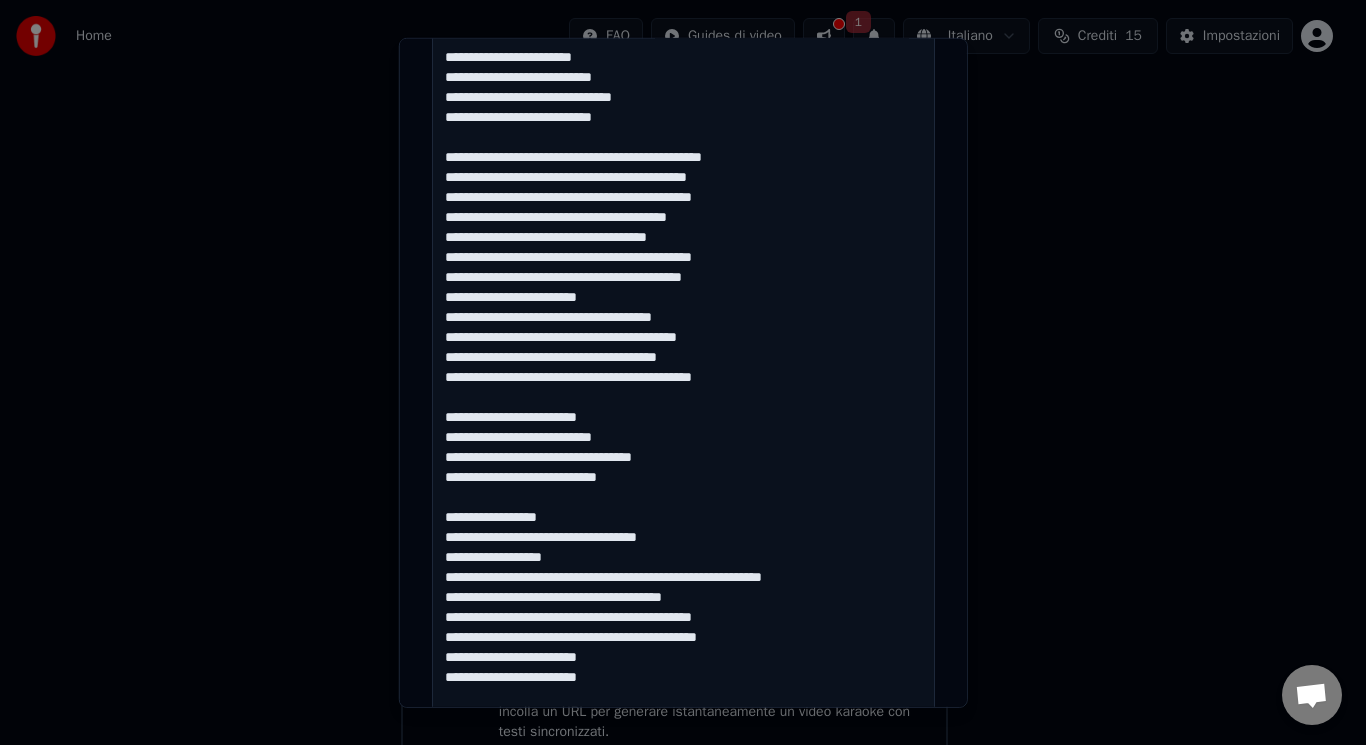 drag, startPoint x: 542, startPoint y: 657, endPoint x: 487, endPoint y: 656, distance: 55.00909 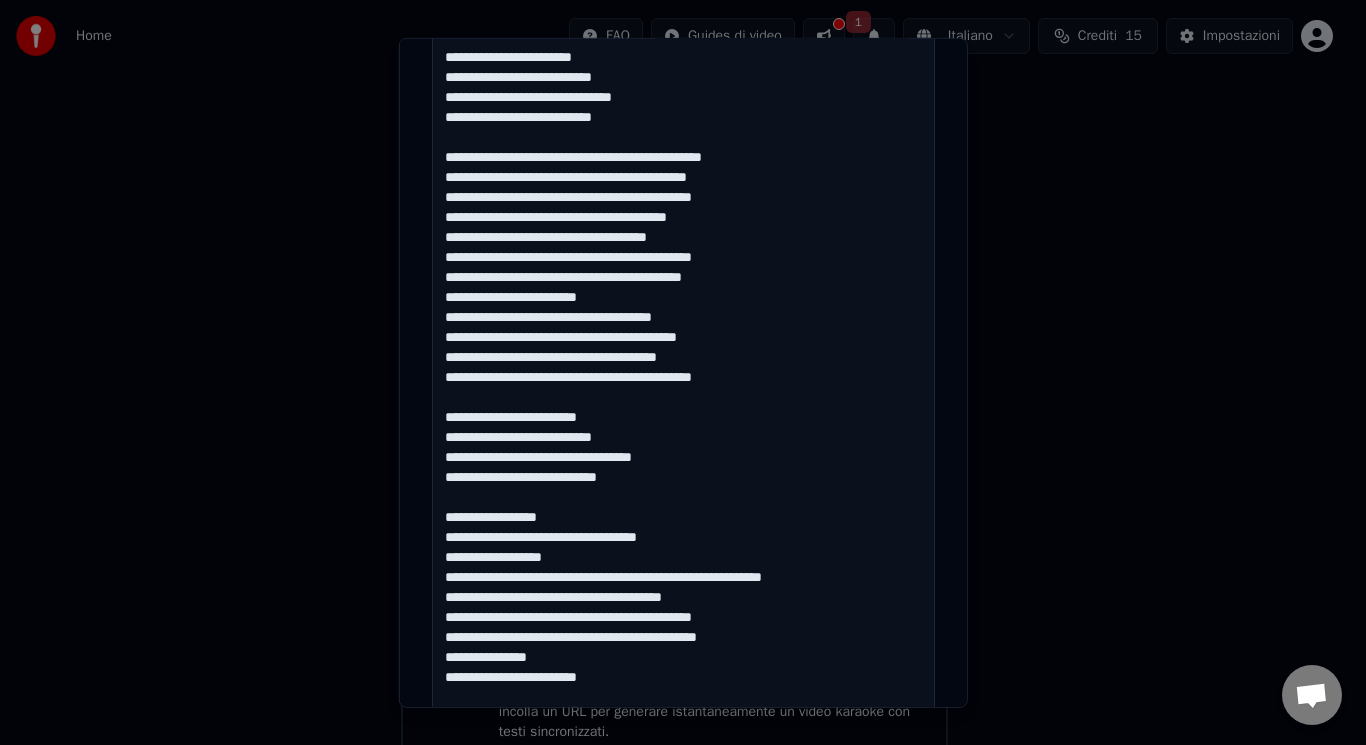 drag, startPoint x: 487, startPoint y: 680, endPoint x: 541, endPoint y: 682, distance: 54.037025 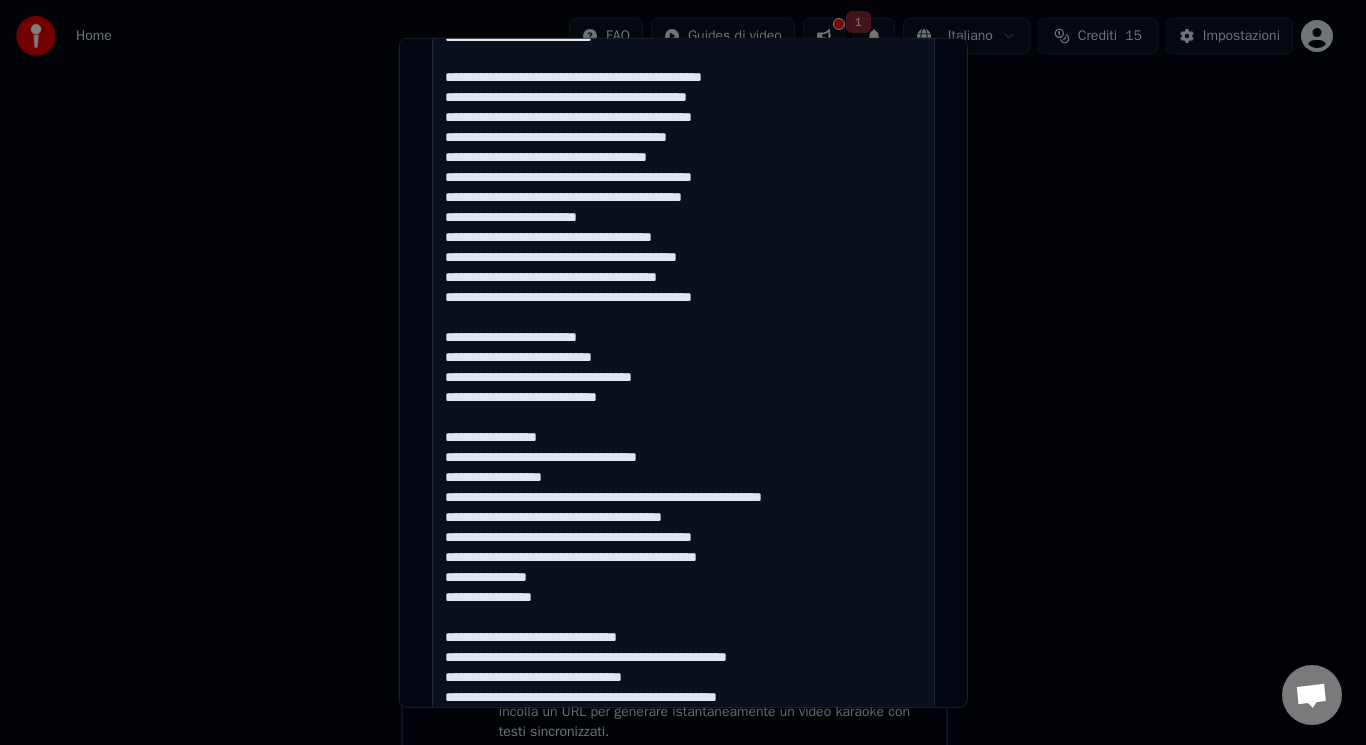 scroll, scrollTop: 935, scrollLeft: 0, axis: vertical 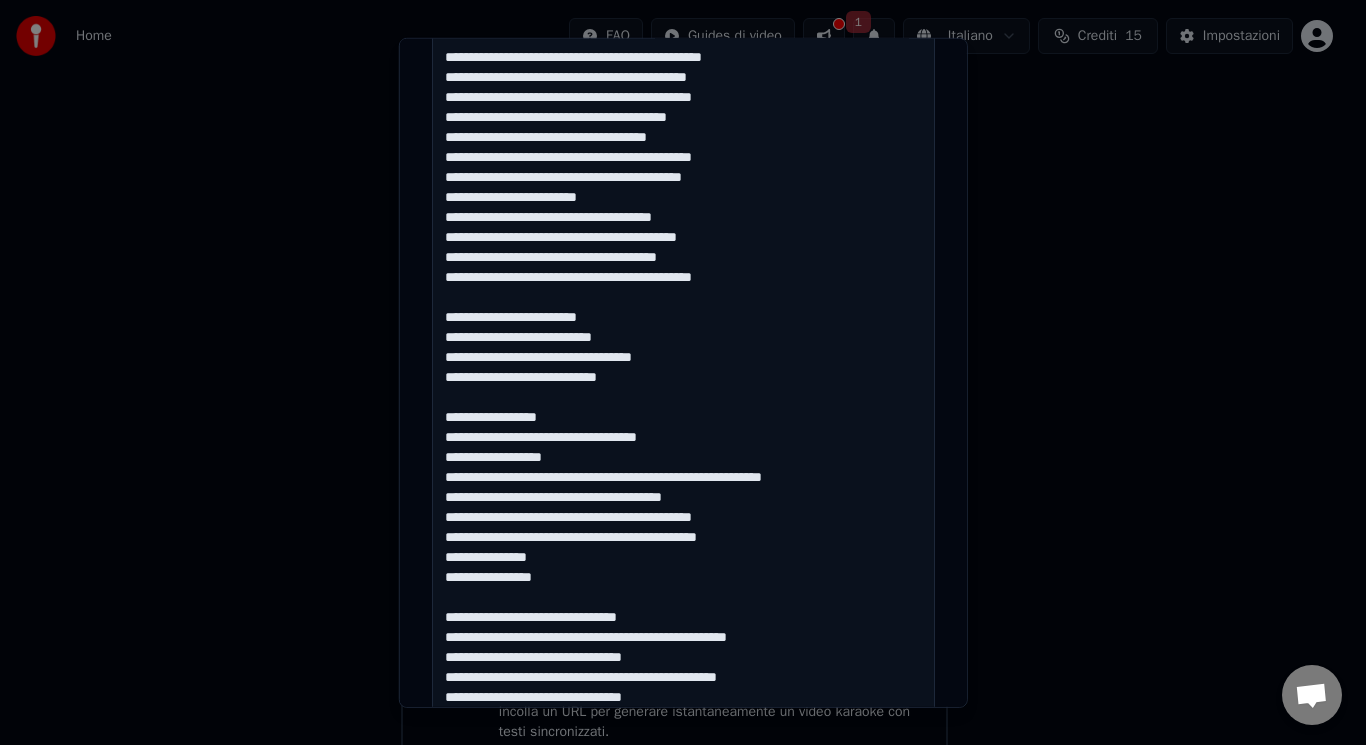 click at bounding box center [683, 176] 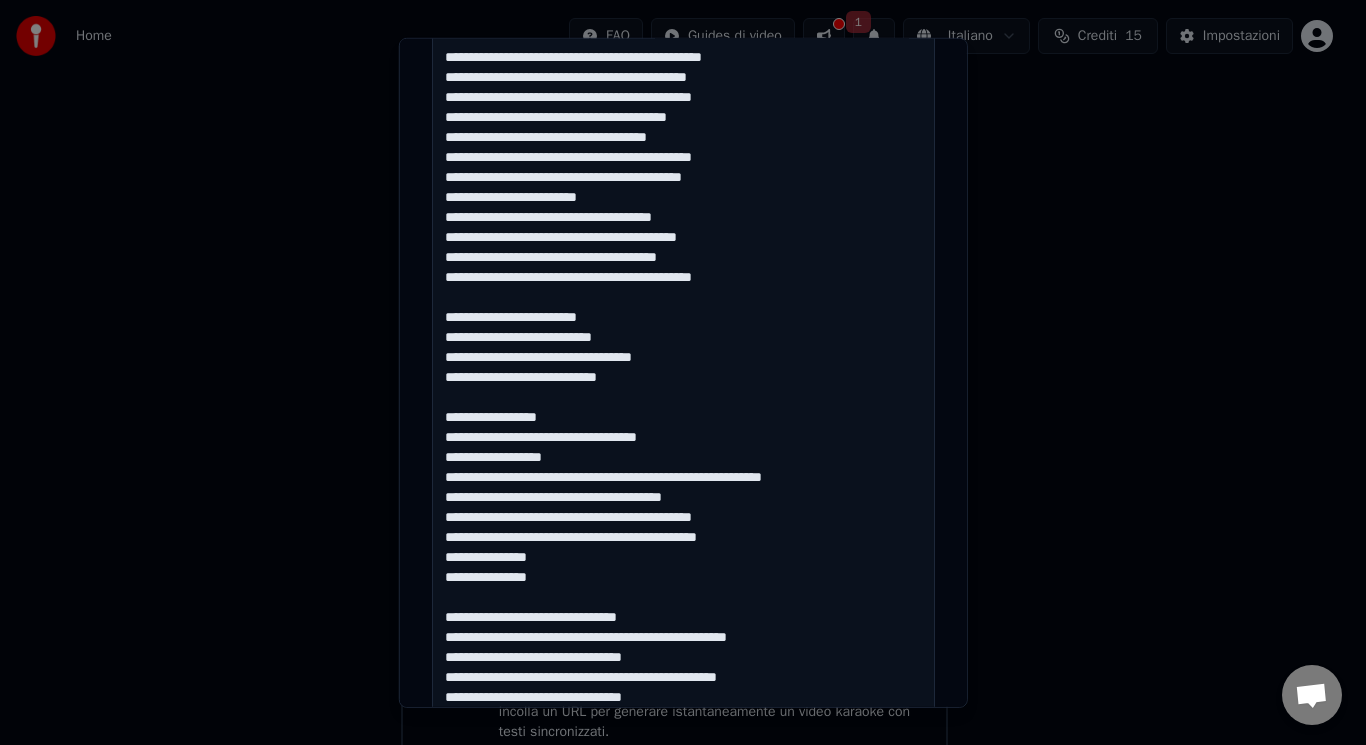 drag, startPoint x: 673, startPoint y: 614, endPoint x: 370, endPoint y: 622, distance: 303.1056 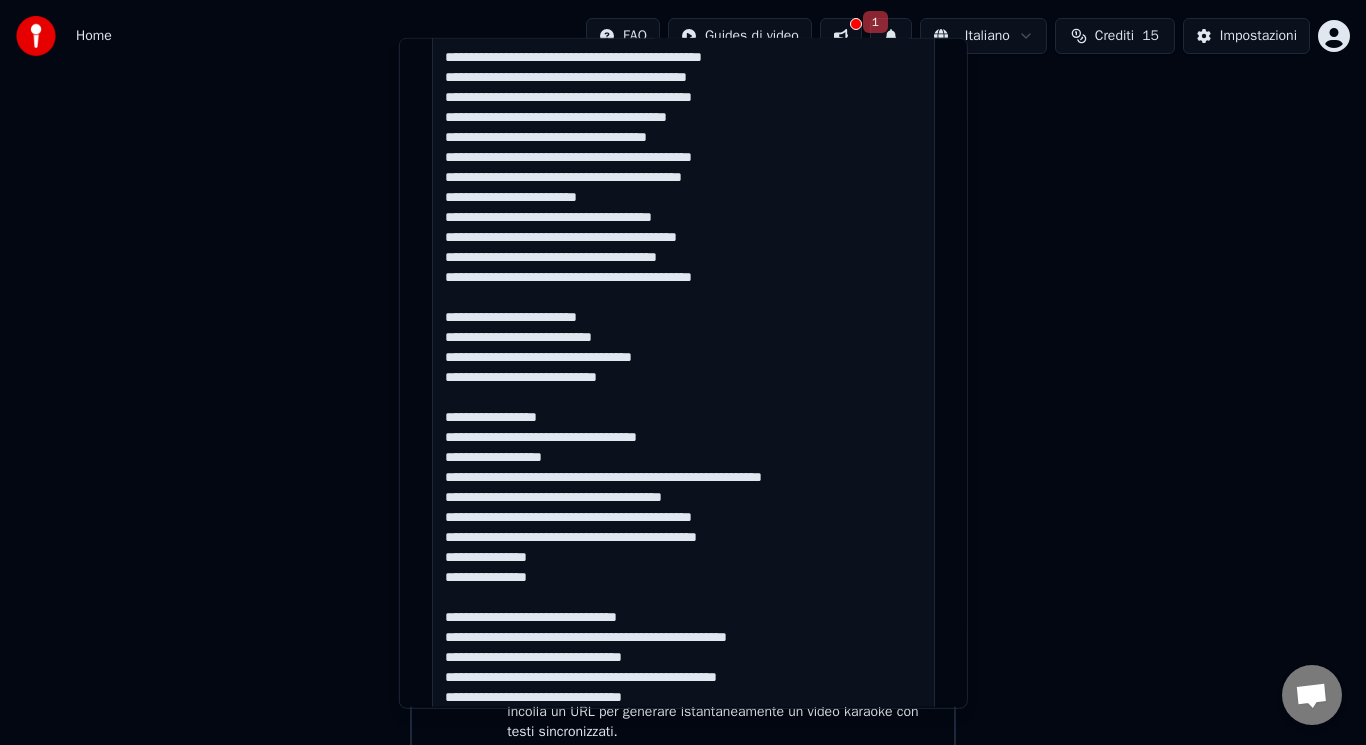 type 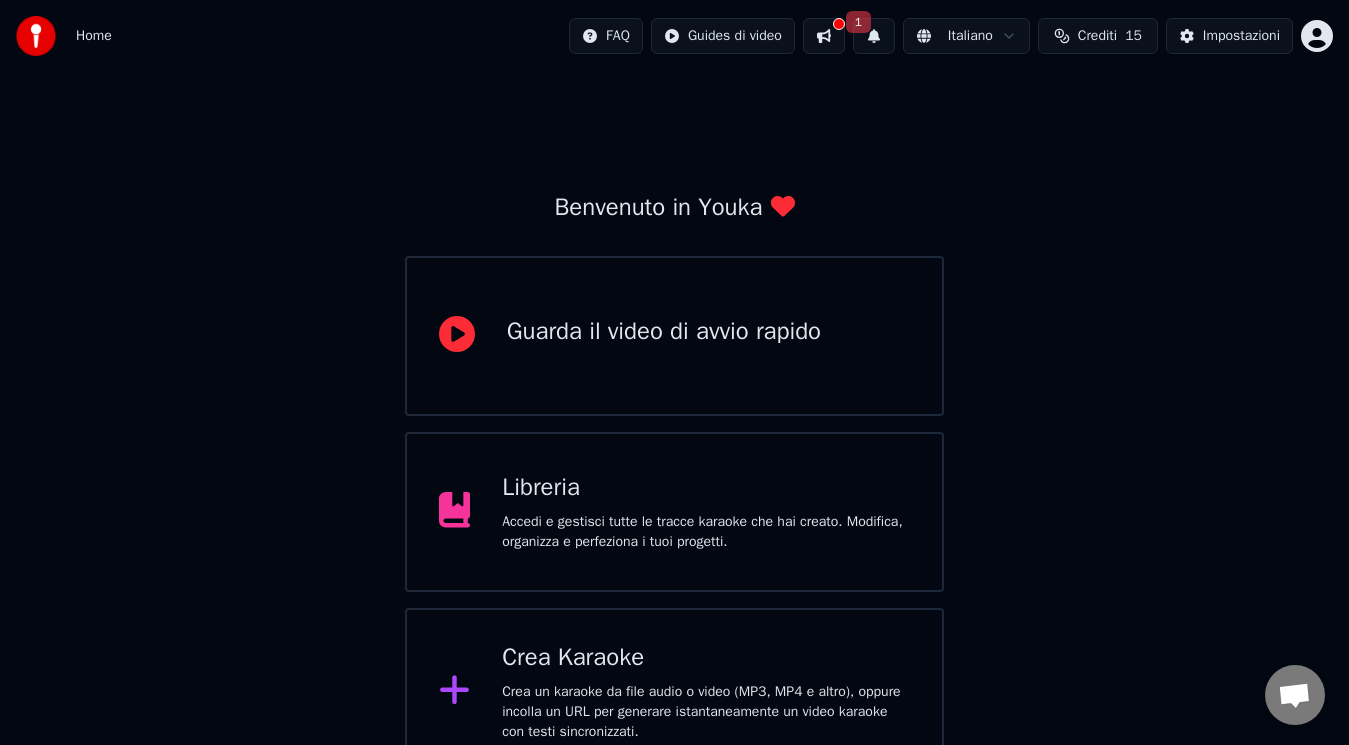 click on "Crea Karaoke Crea un karaoke da file audio o video (MP3, MP4 e altro), oppure incolla un URL per generare istantaneamente un video karaoke con testi sincronizzati." at bounding box center (675, 692) 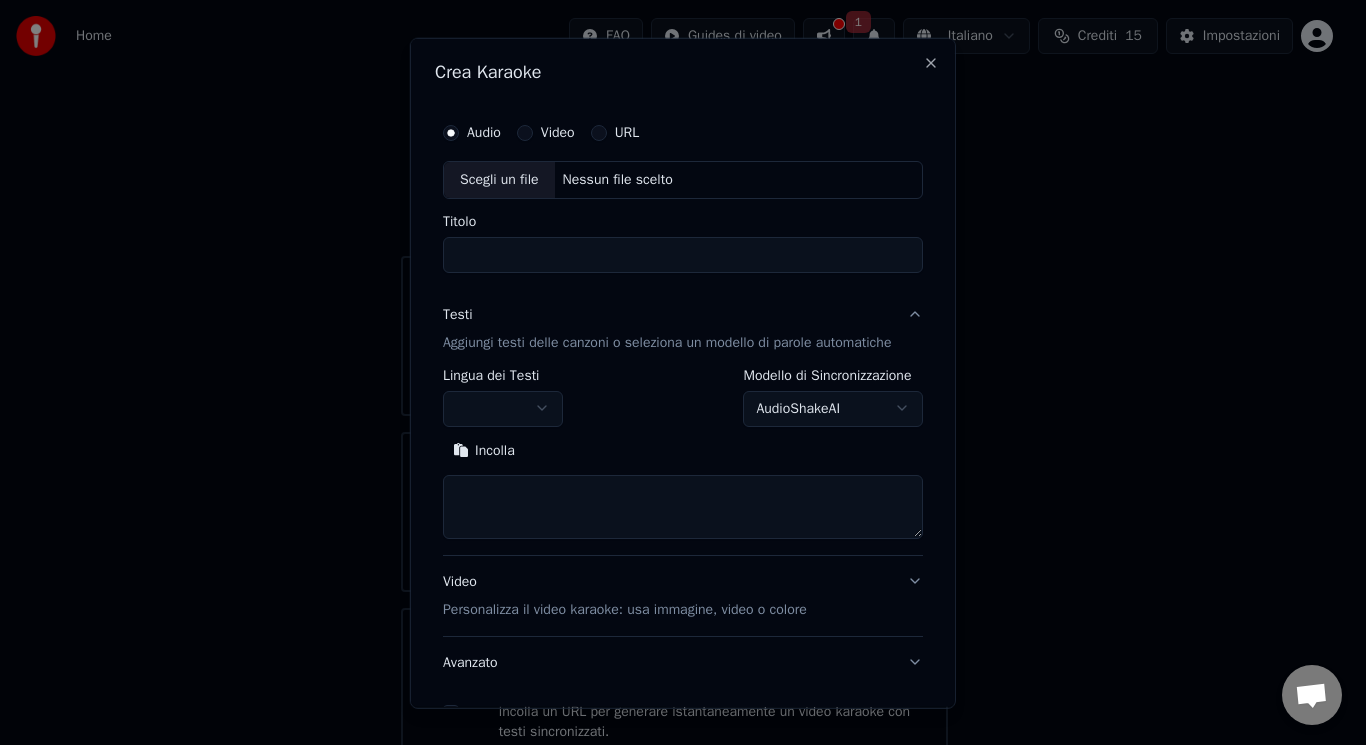 drag, startPoint x: 454, startPoint y: 491, endPoint x: 451, endPoint y: 455, distance: 36.124783 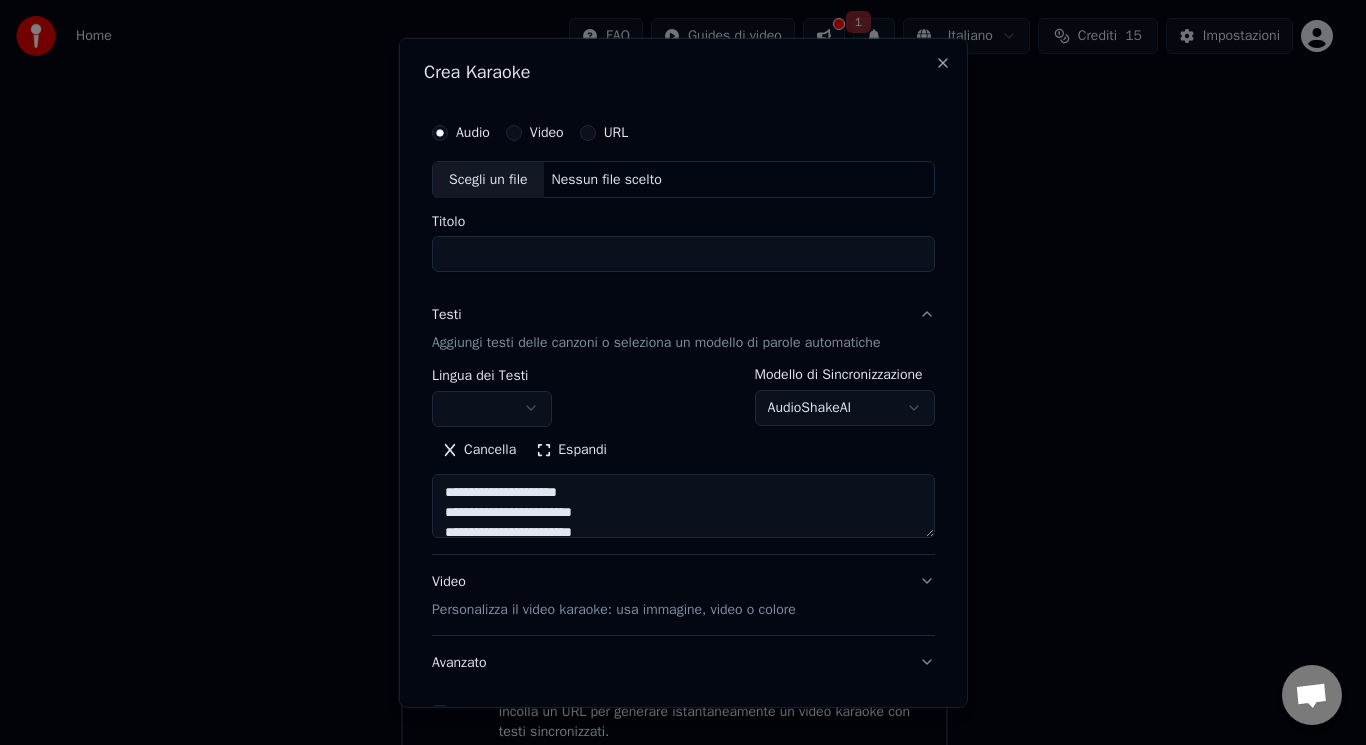 drag, startPoint x: 596, startPoint y: 484, endPoint x: 346, endPoint y: 492, distance: 250.12796 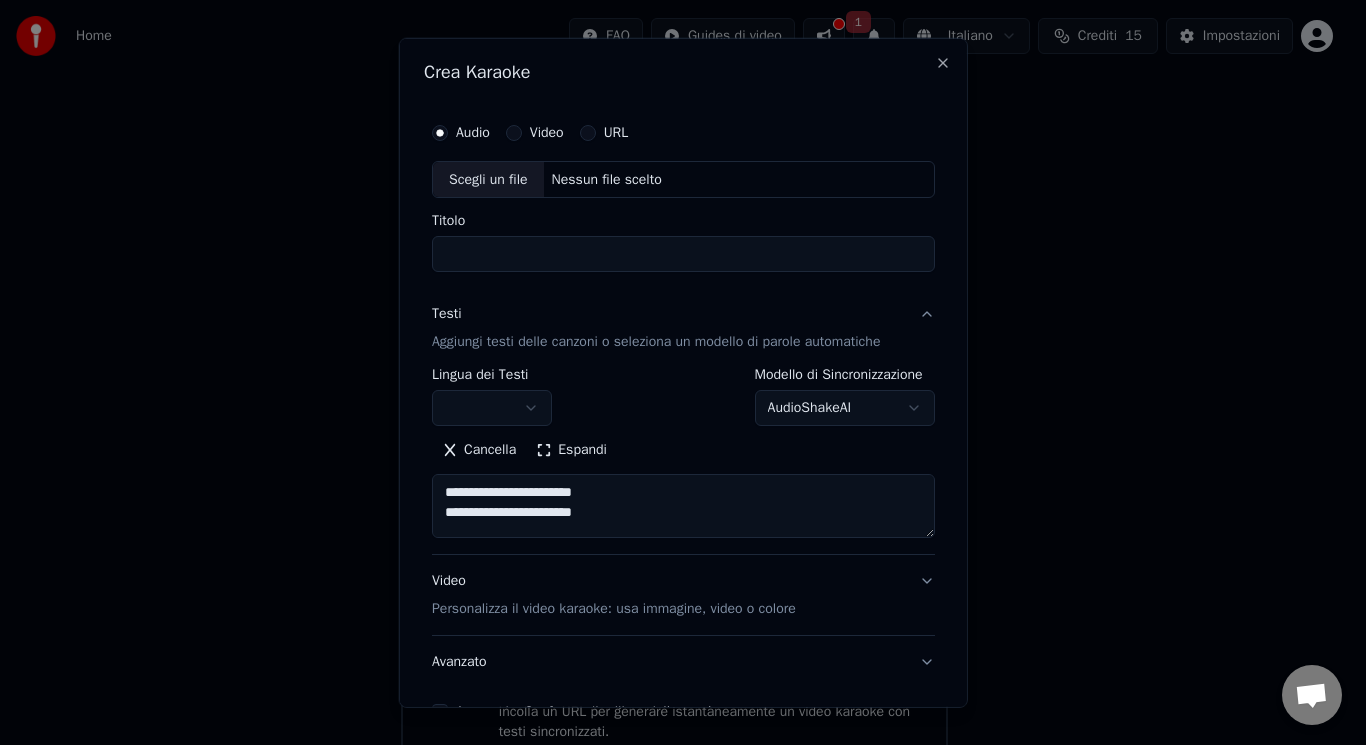 type on "**********" 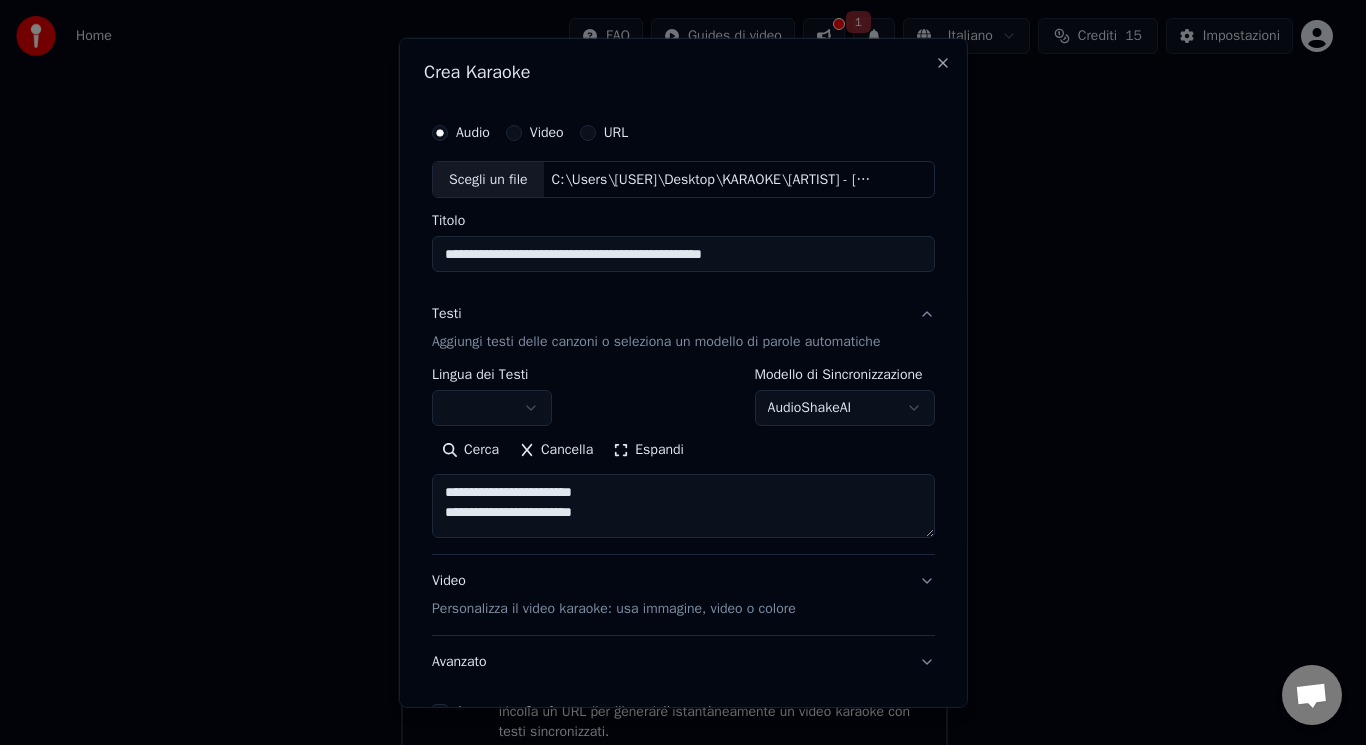 type on "**********" 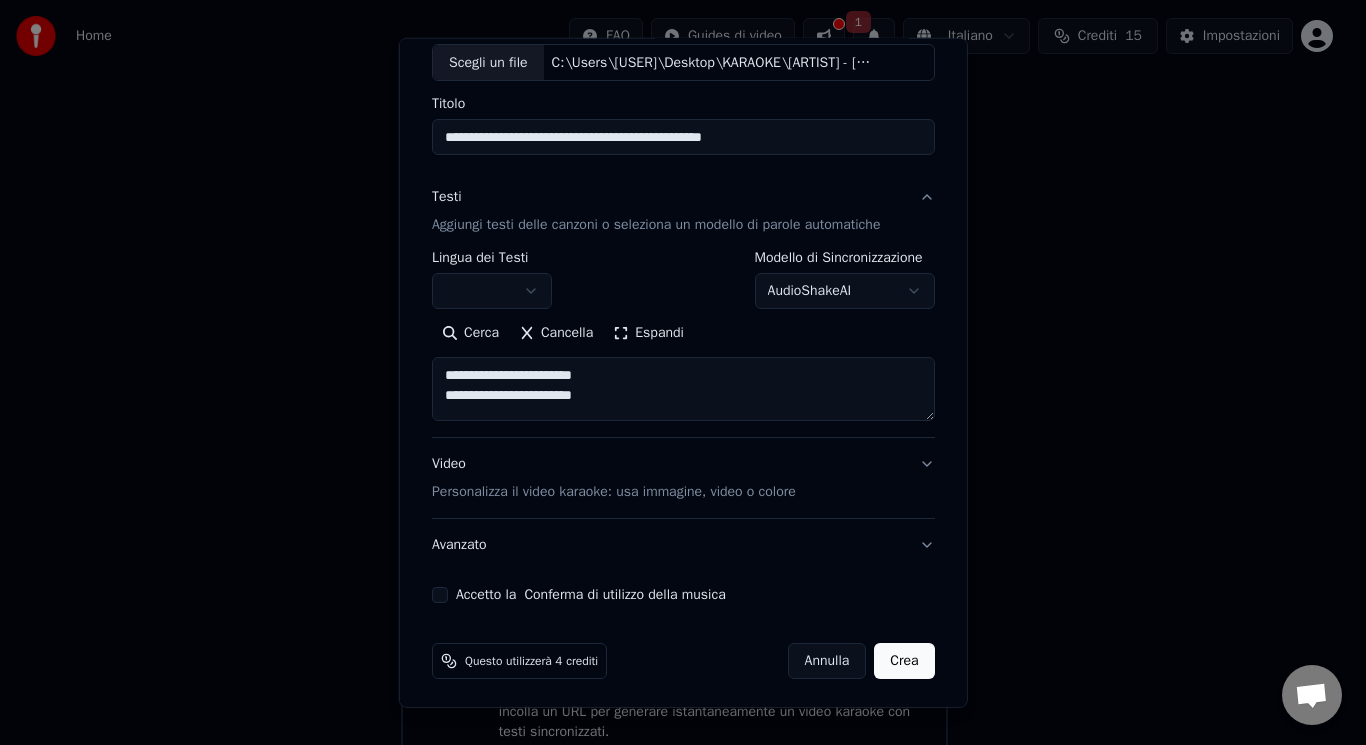 scroll, scrollTop: 121, scrollLeft: 0, axis: vertical 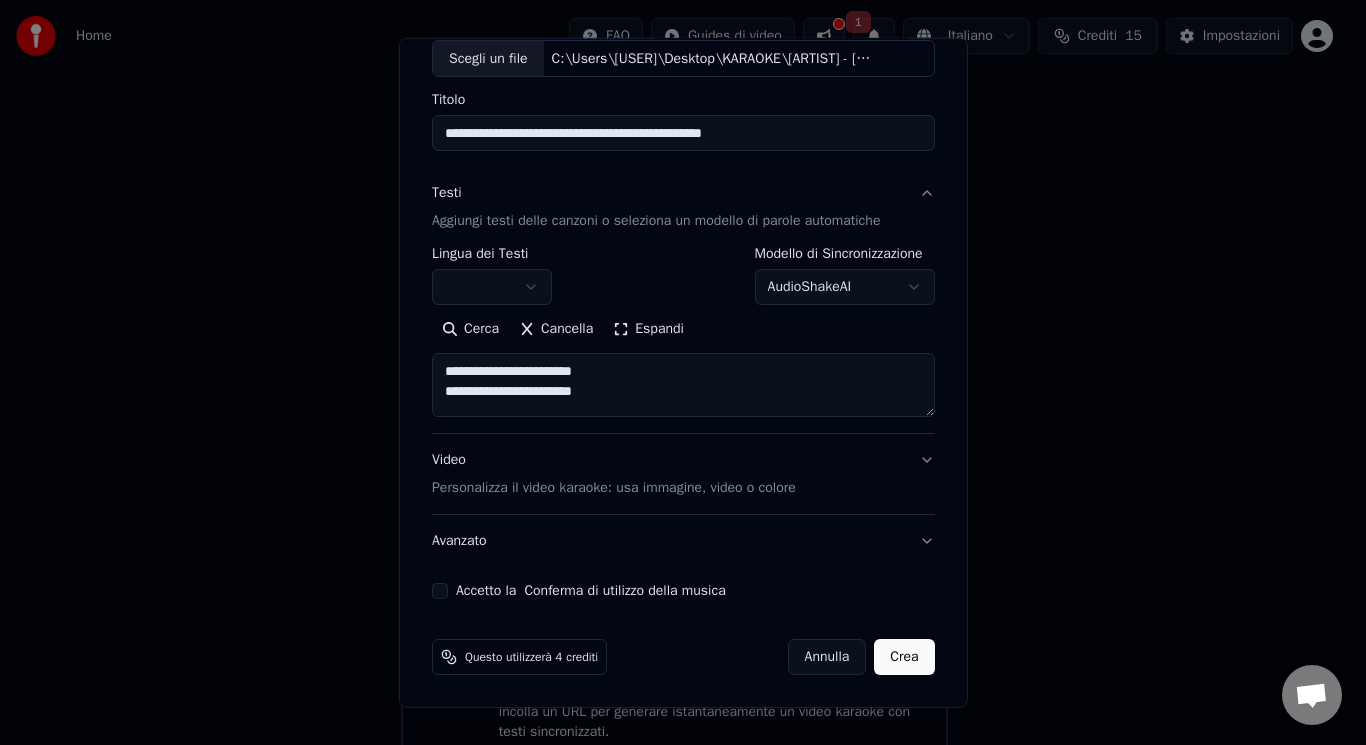 click on "Personalizza il video karaoke: usa immagine, video o colore" at bounding box center (614, 488) 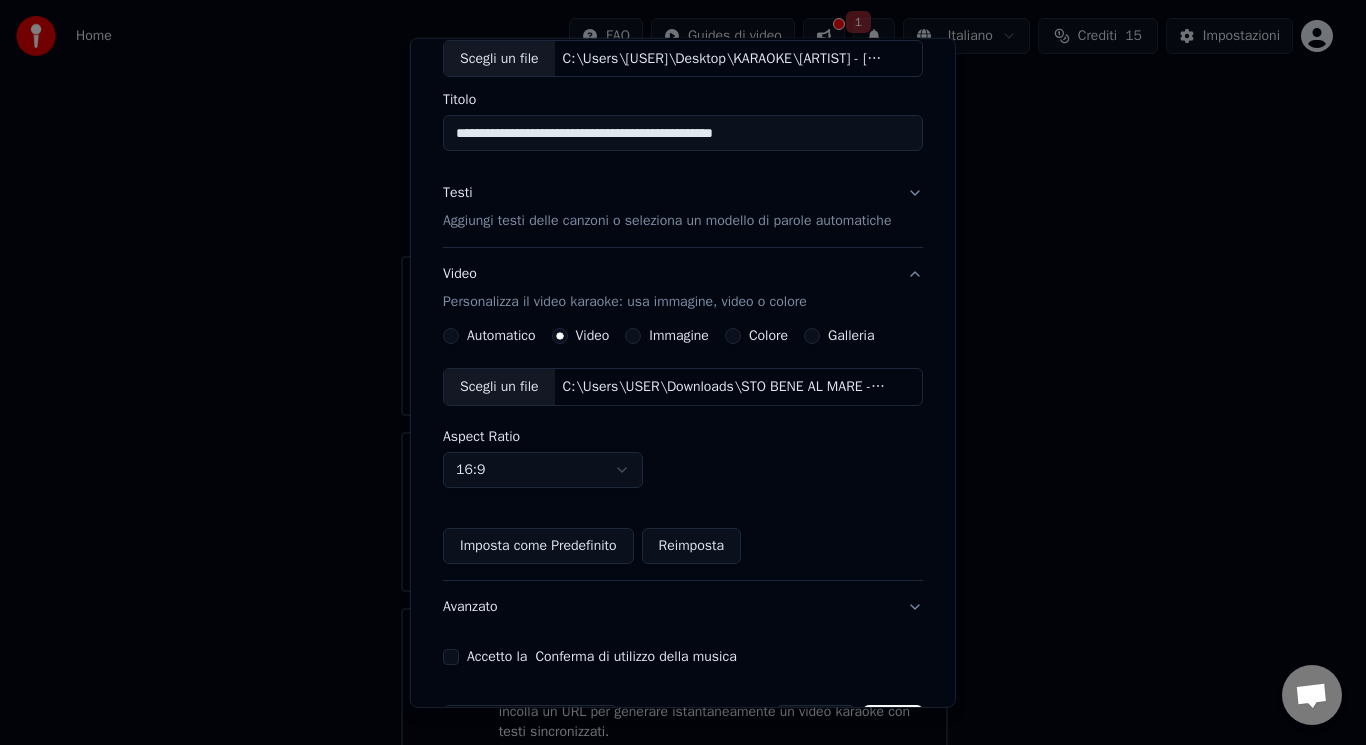 click on "Accetto la   Conferma di utilizzo della musica" at bounding box center (451, 657) 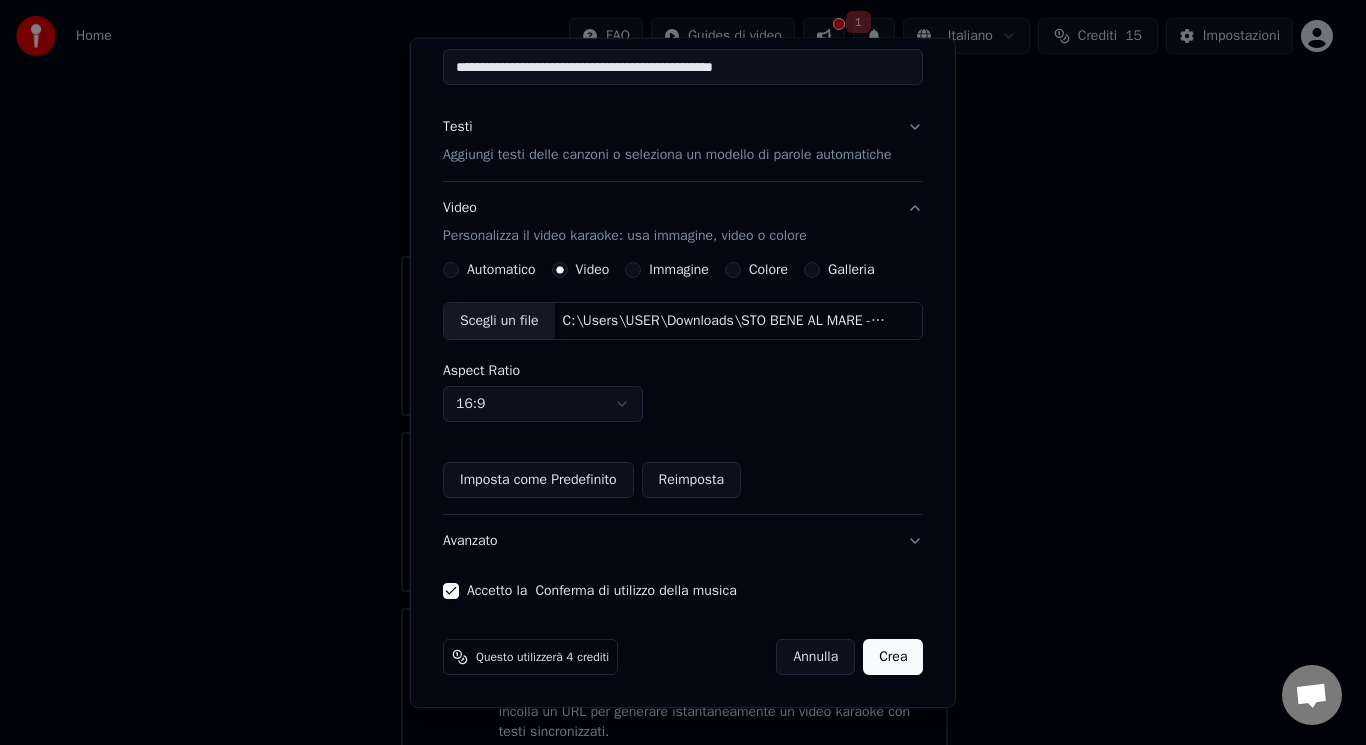 scroll, scrollTop: 0, scrollLeft: 0, axis: both 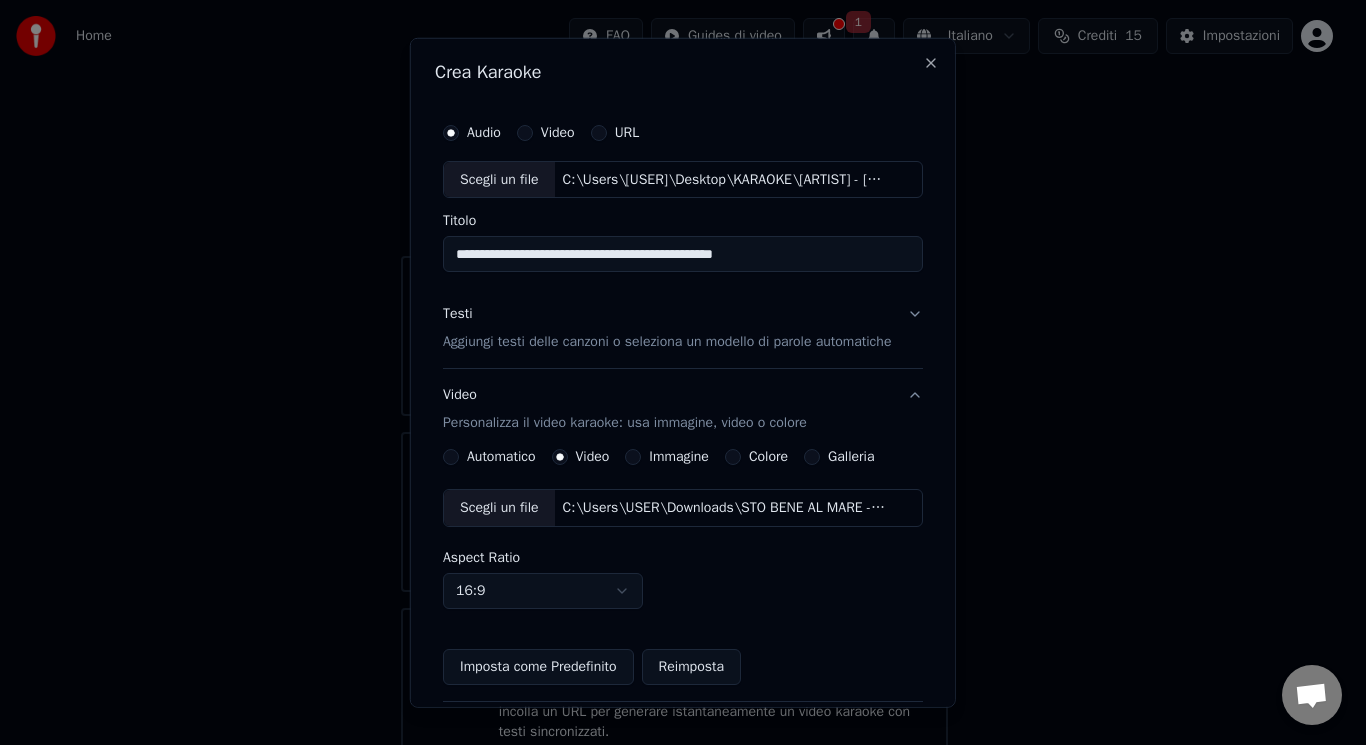 click on "Aggiungi testi delle canzoni o seleziona un modello di parole automatiche" at bounding box center (667, 342) 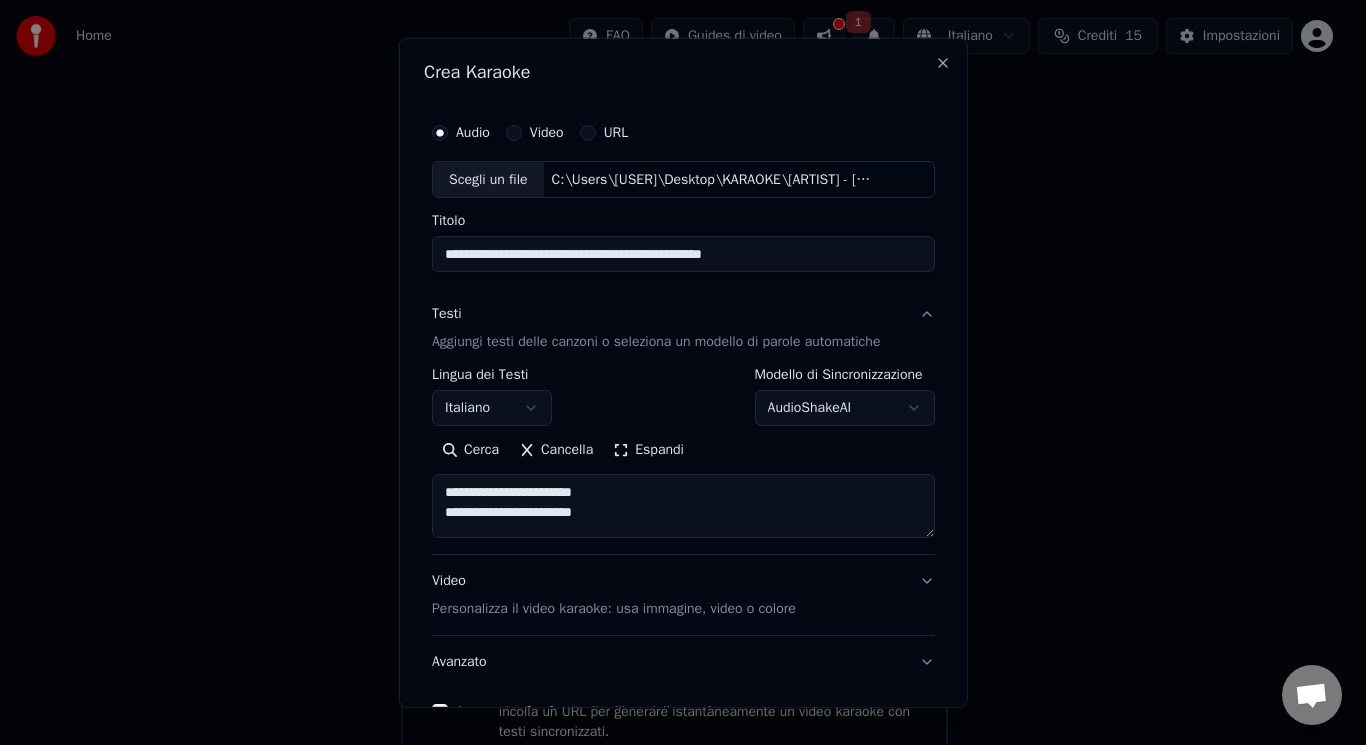 click at bounding box center [683, 506] 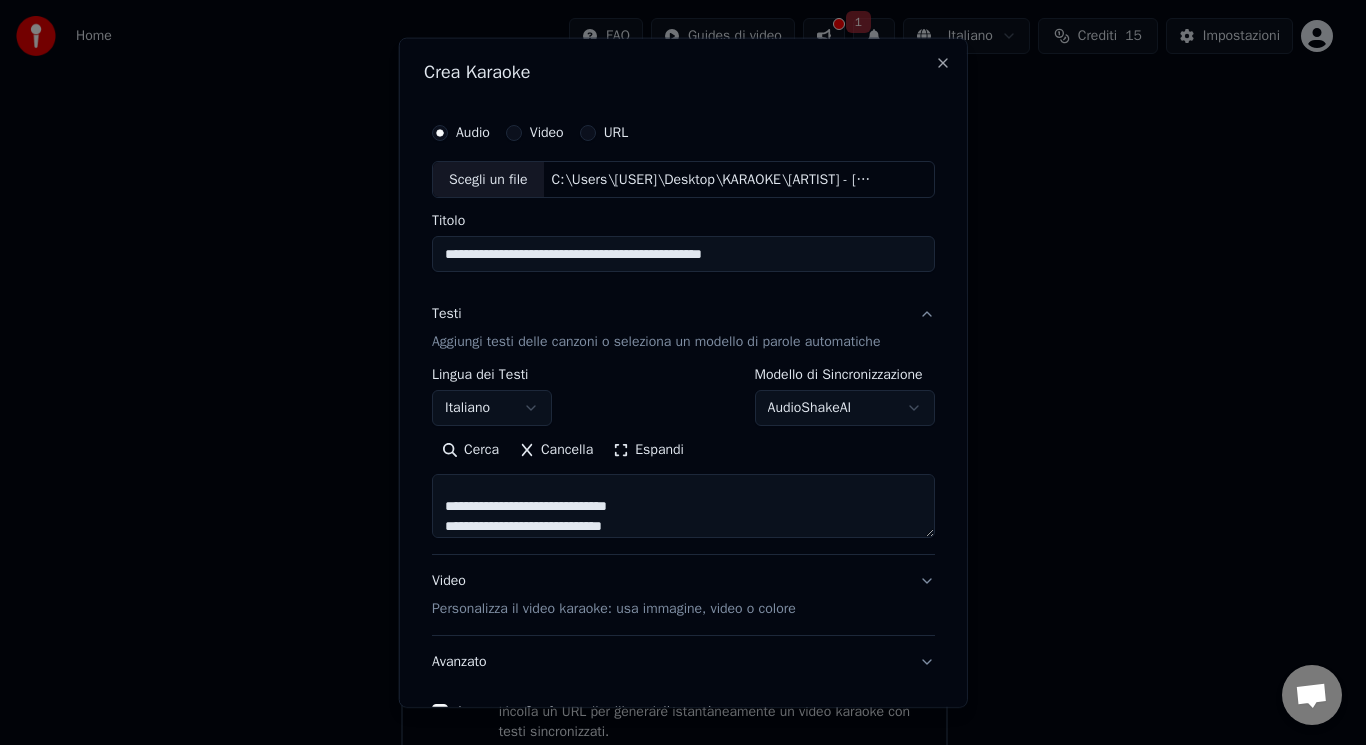 scroll, scrollTop: 66, scrollLeft: 0, axis: vertical 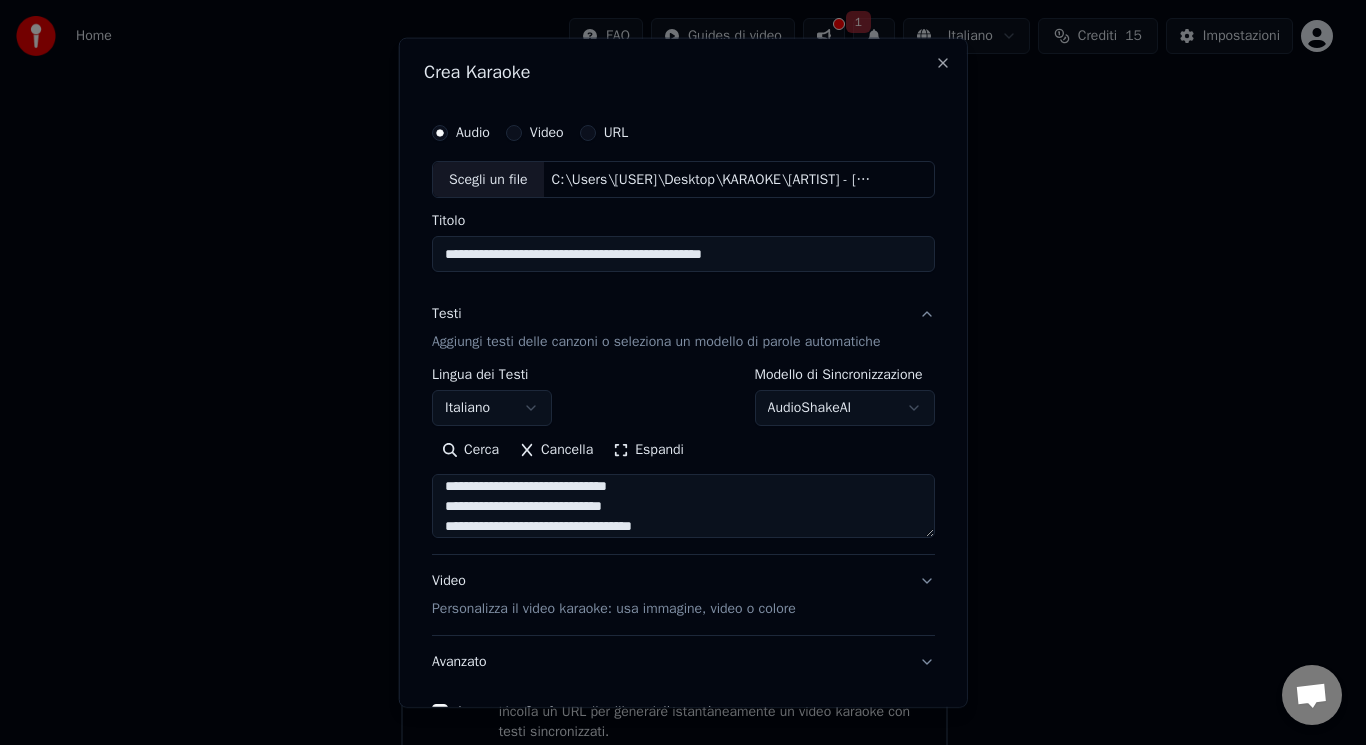 click at bounding box center [683, 506] 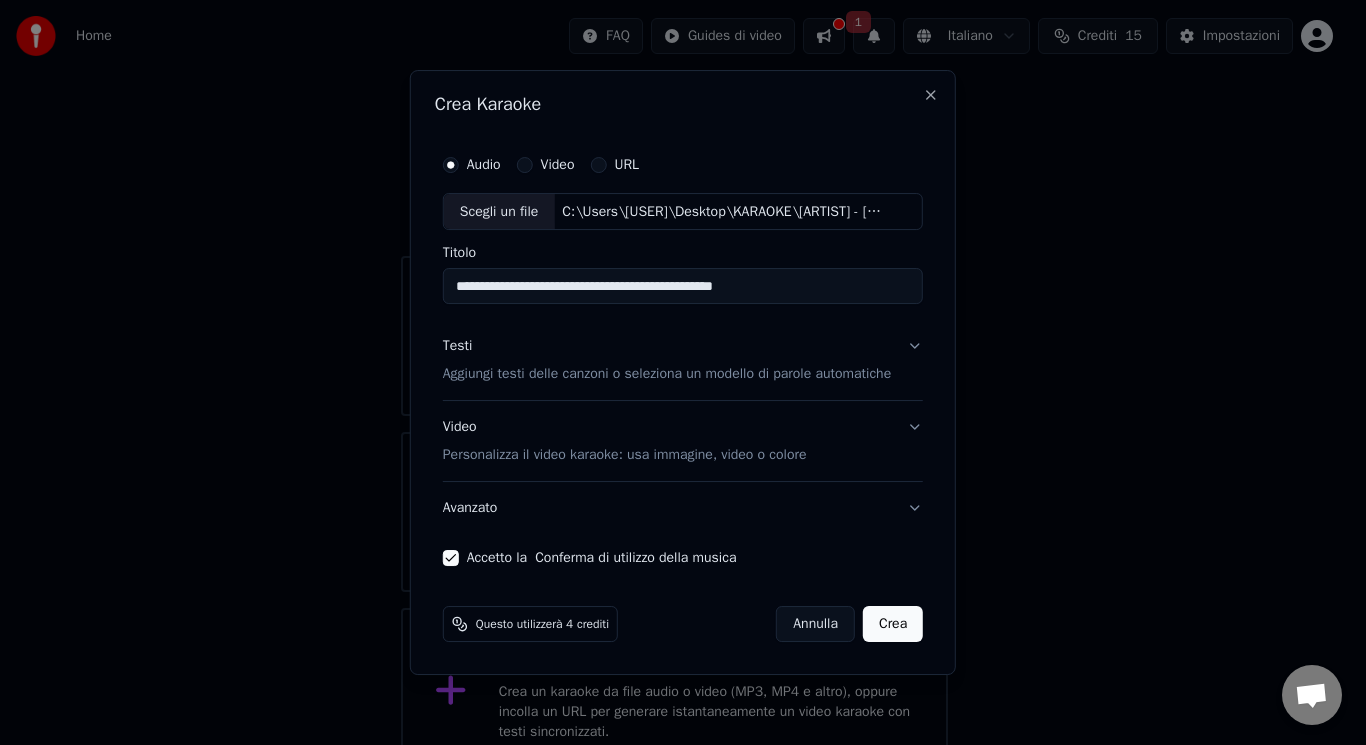 click on "Aggiungi testi delle canzoni o seleziona un modello di parole automatiche" at bounding box center (667, 375) 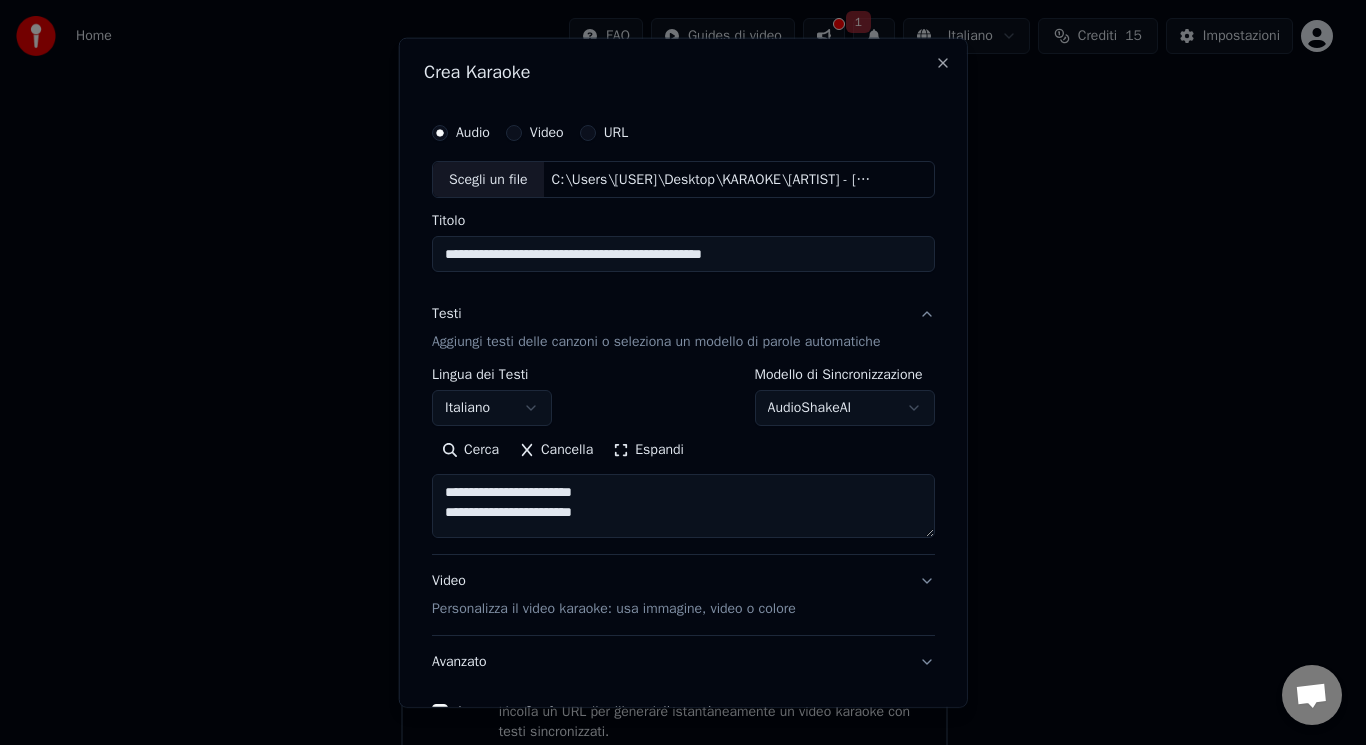 click on "Espandi" at bounding box center [648, 450] 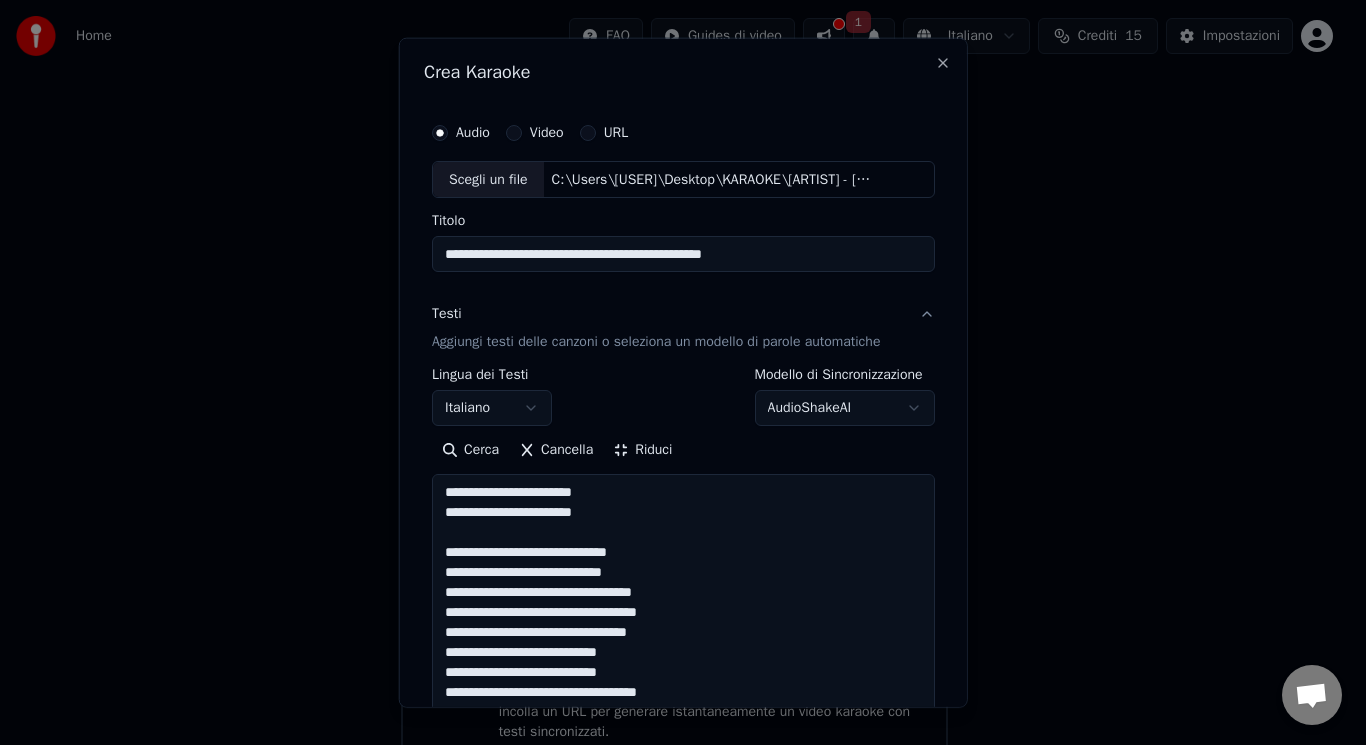 drag, startPoint x: 661, startPoint y: 548, endPoint x: 428, endPoint y: 551, distance: 233.01932 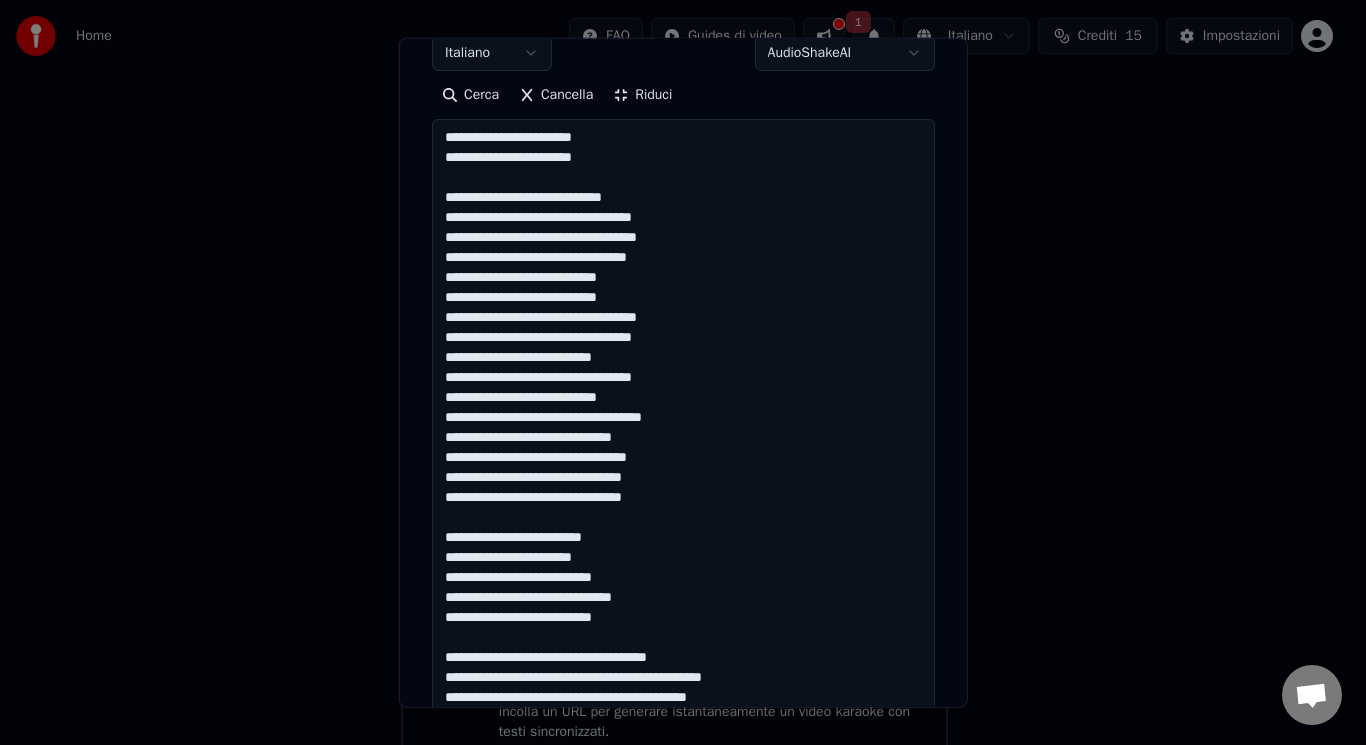 scroll, scrollTop: 375, scrollLeft: 0, axis: vertical 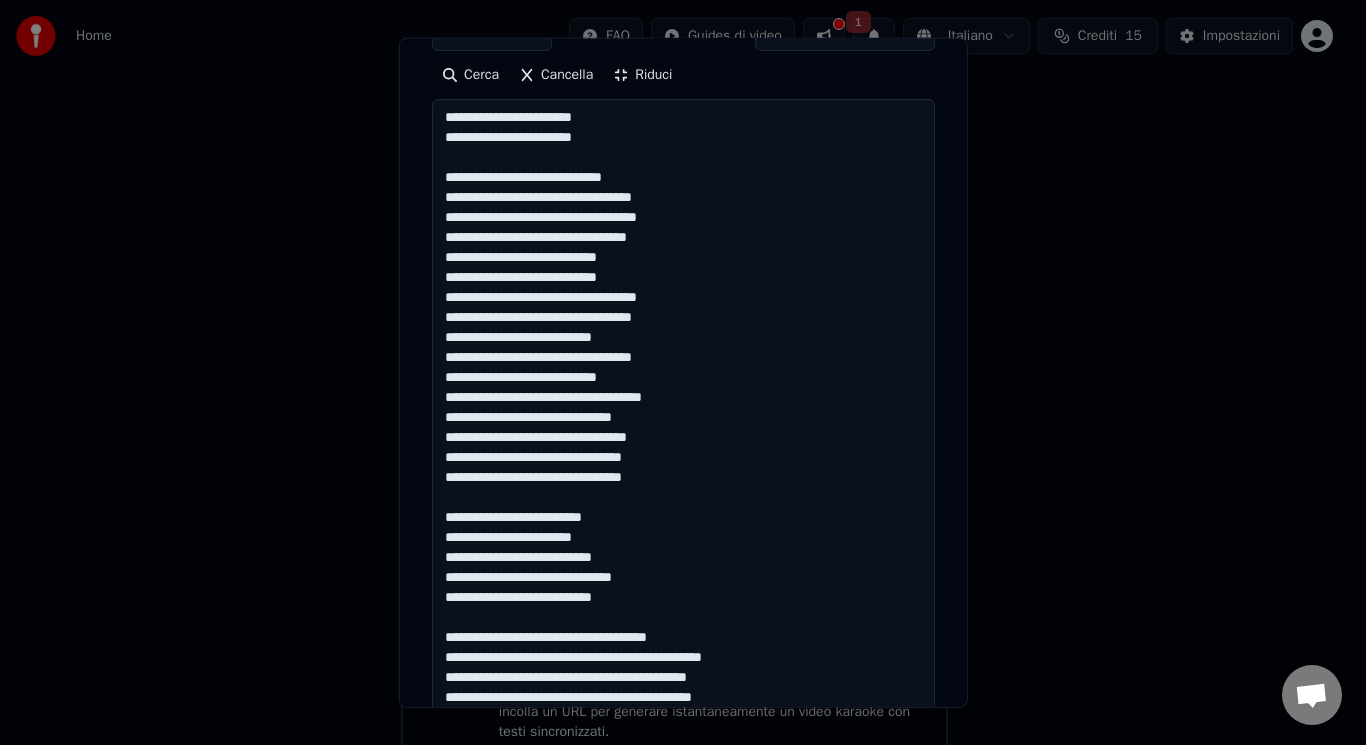 drag, startPoint x: 672, startPoint y: 522, endPoint x: 424, endPoint y: 509, distance: 248.34048 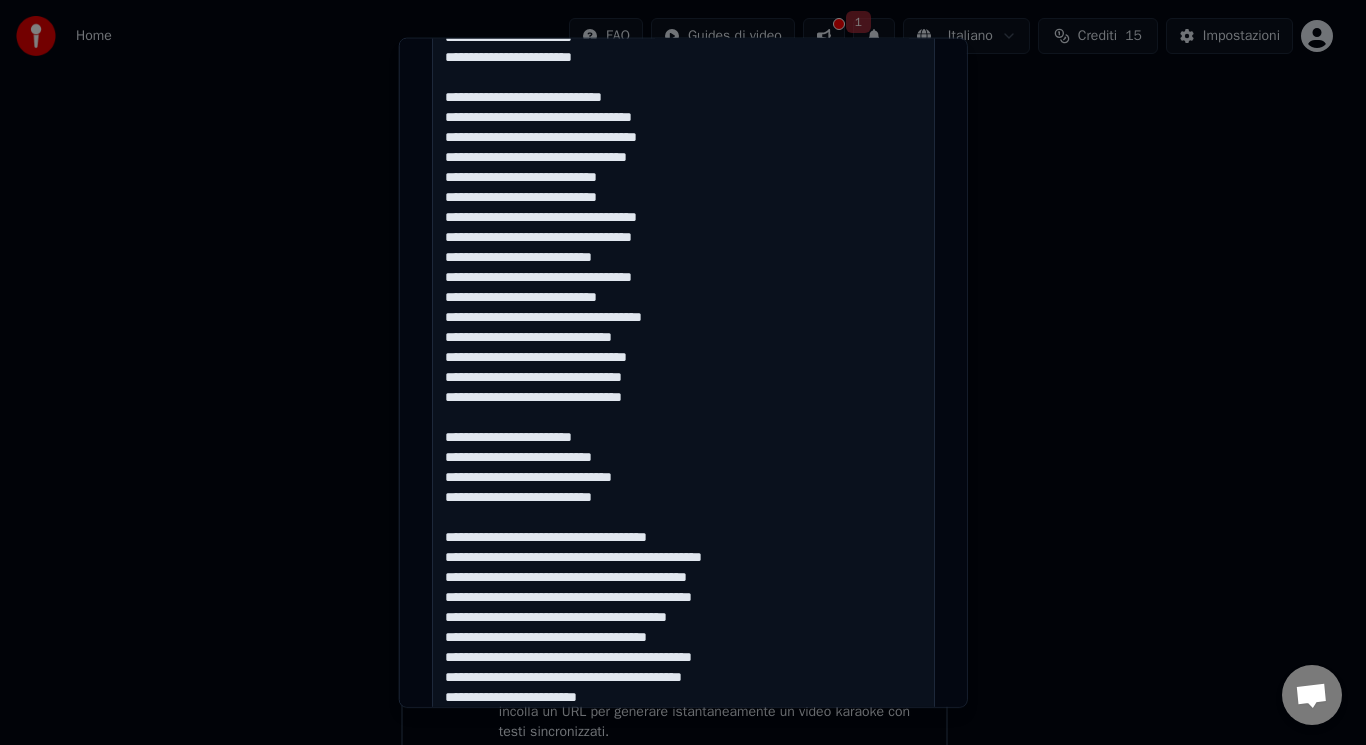 scroll, scrollTop: 475, scrollLeft: 0, axis: vertical 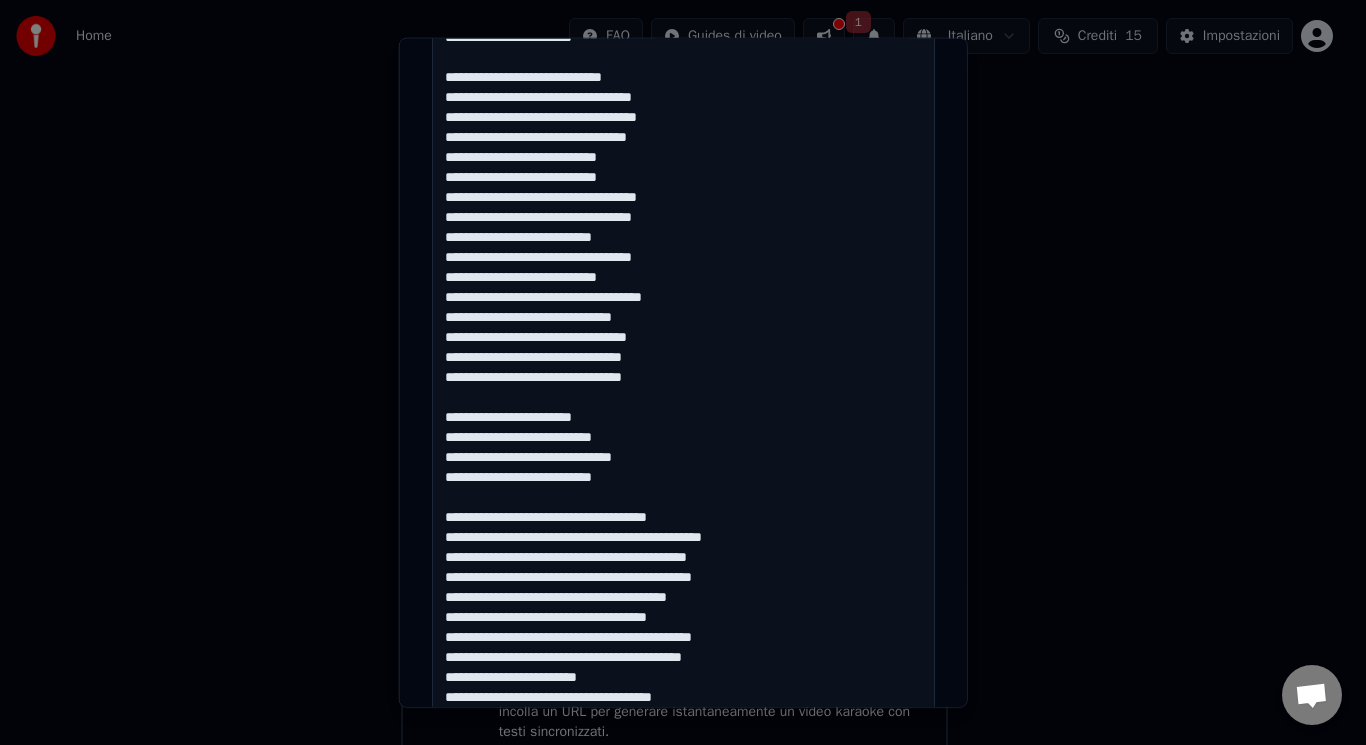 drag, startPoint x: 719, startPoint y: 525, endPoint x: 443, endPoint y: 503, distance: 276.87543 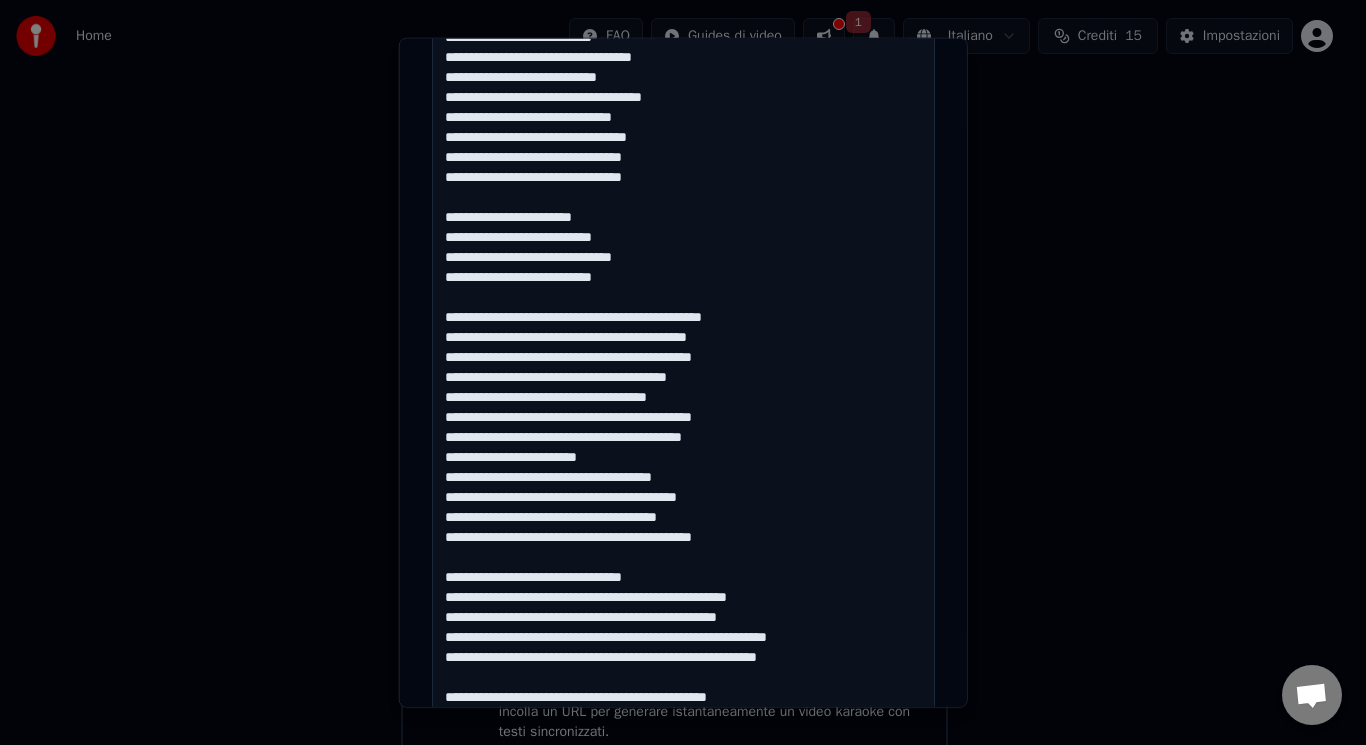 scroll, scrollTop: 695, scrollLeft: 0, axis: vertical 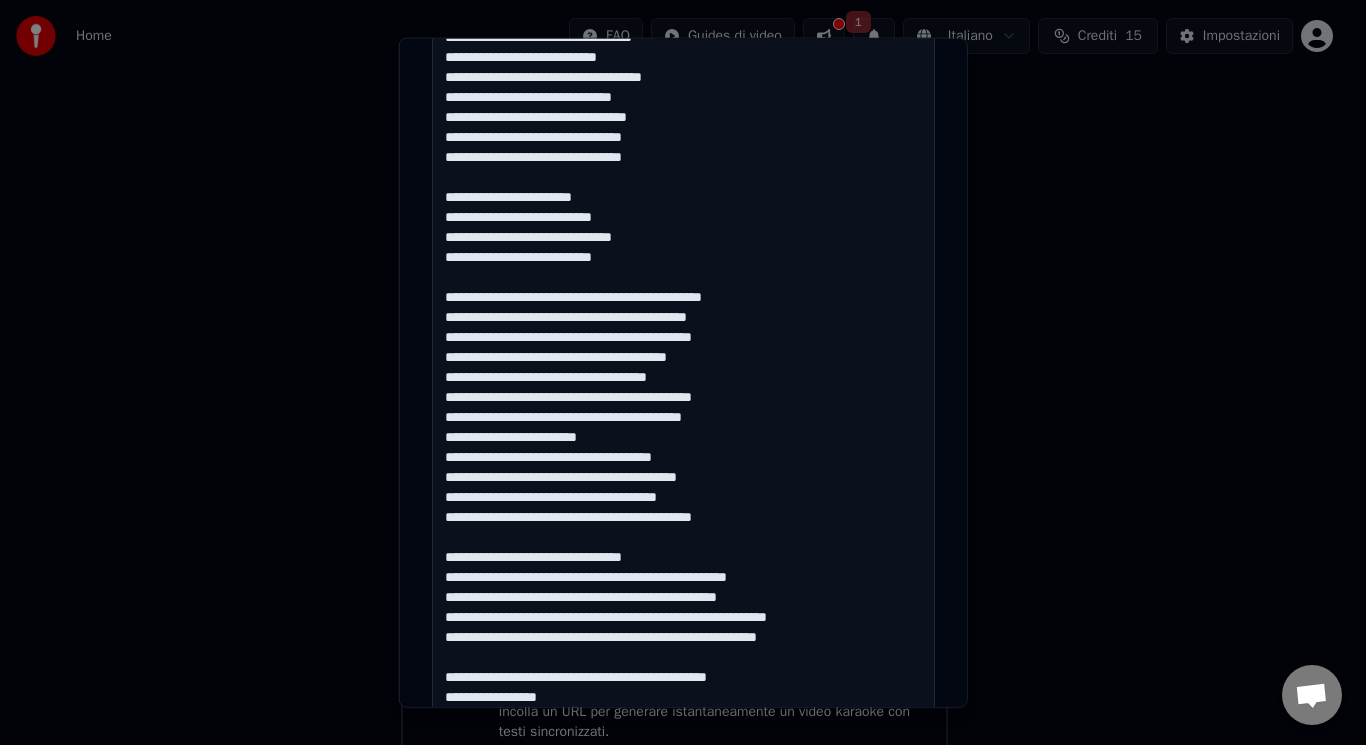 drag, startPoint x: 543, startPoint y: 579, endPoint x: 657, endPoint y: 578, distance: 114.00439 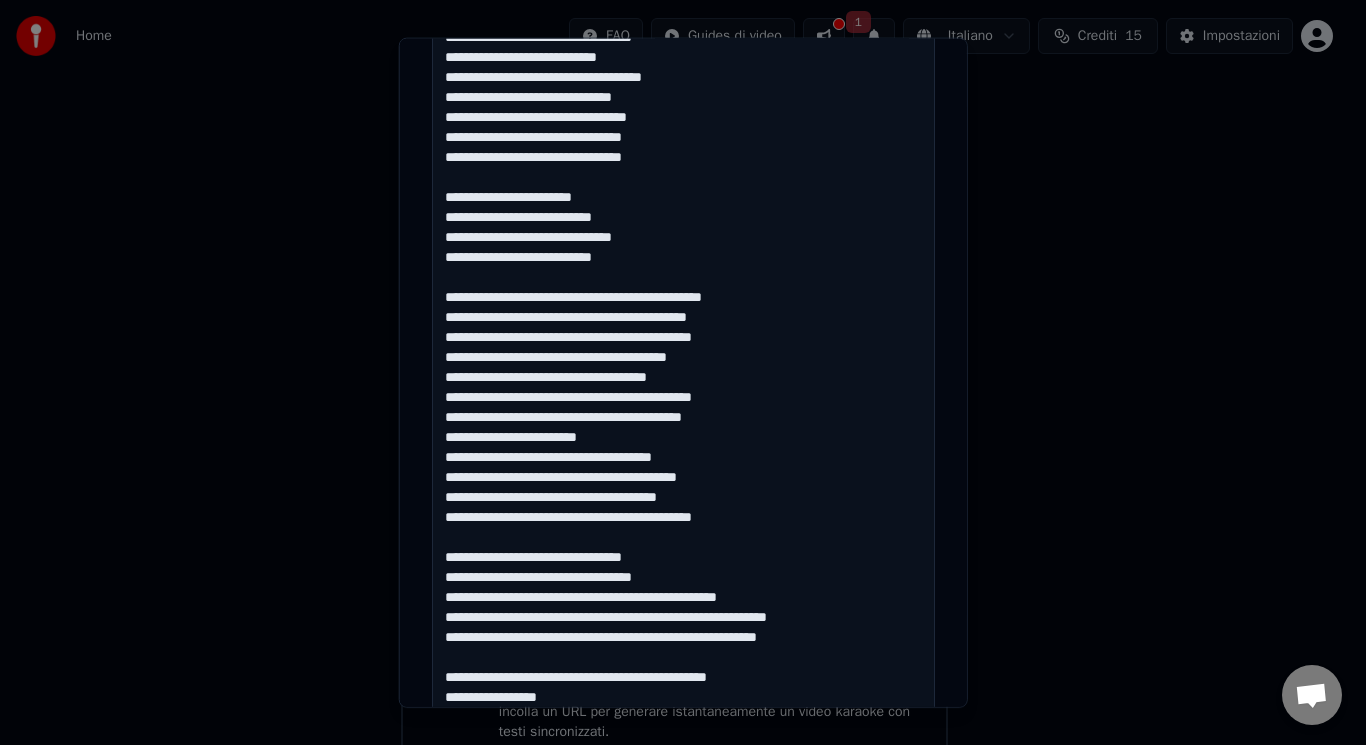 drag, startPoint x: 670, startPoint y: 576, endPoint x: 596, endPoint y: 581, distance: 74.168724 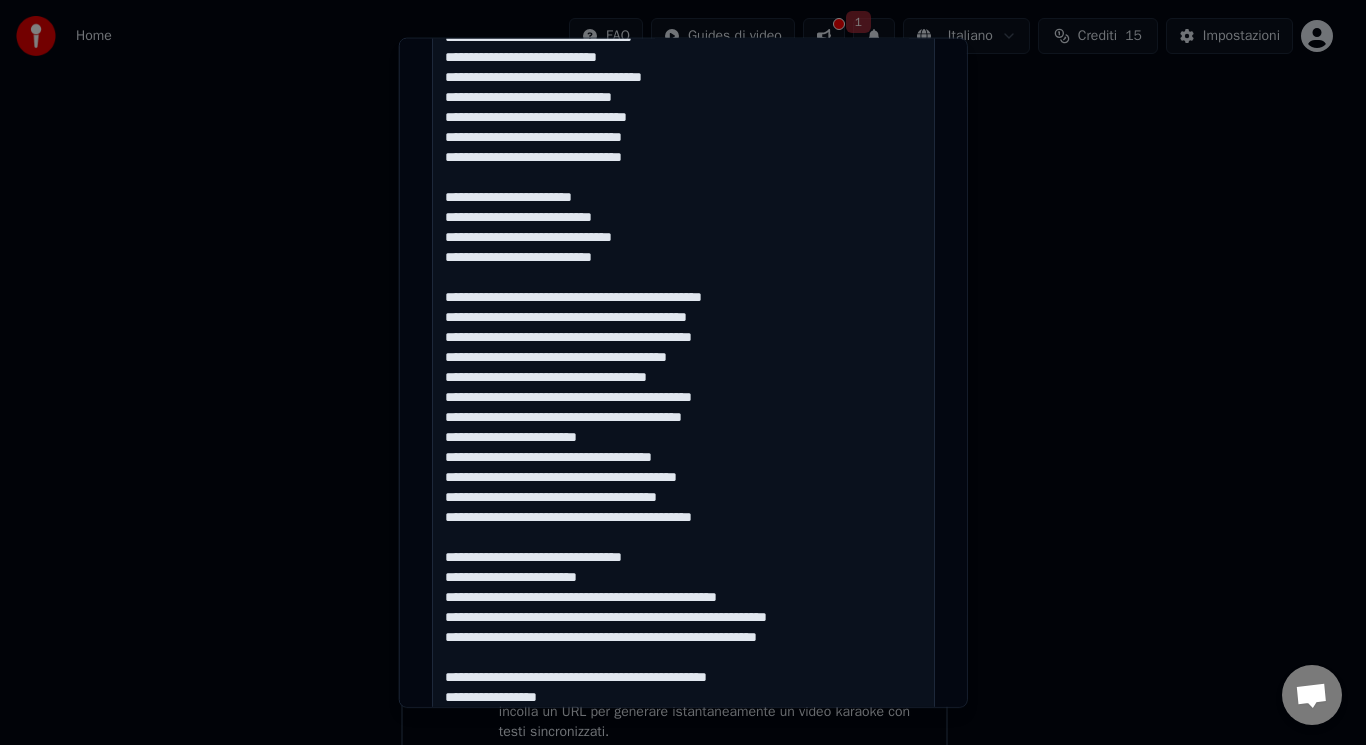 drag, startPoint x: 508, startPoint y: 597, endPoint x: 589, endPoint y: 601, distance: 81.09871 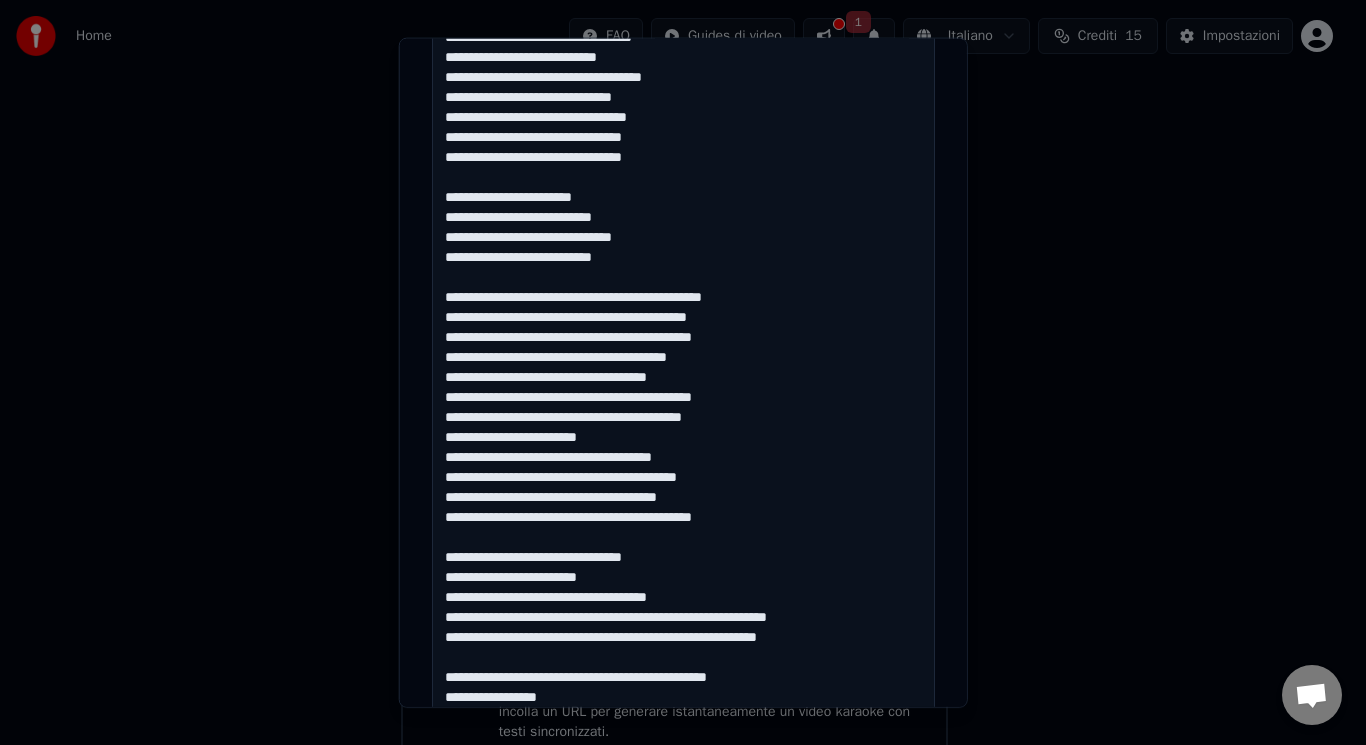 drag, startPoint x: 722, startPoint y: 600, endPoint x: 623, endPoint y: 603, distance: 99.04544 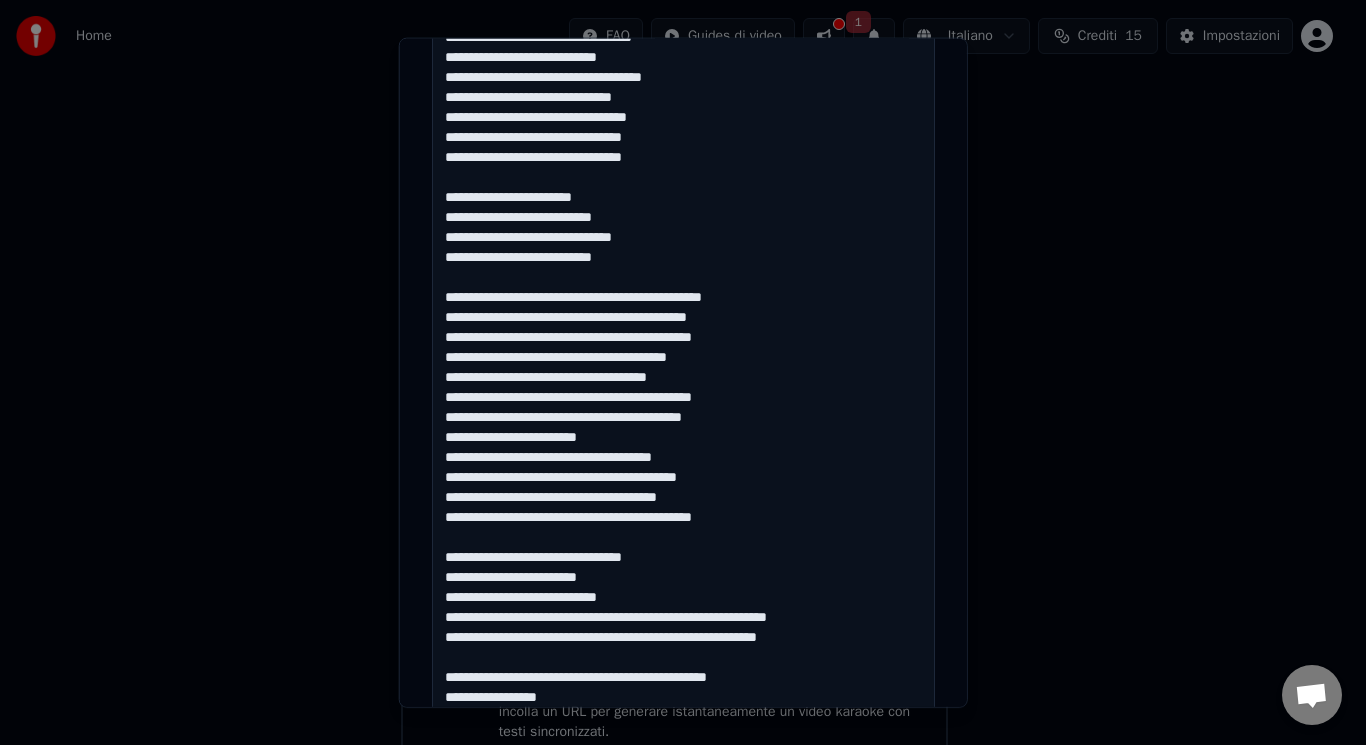 drag, startPoint x: 867, startPoint y: 617, endPoint x: 764, endPoint y: 620, distance: 103.04368 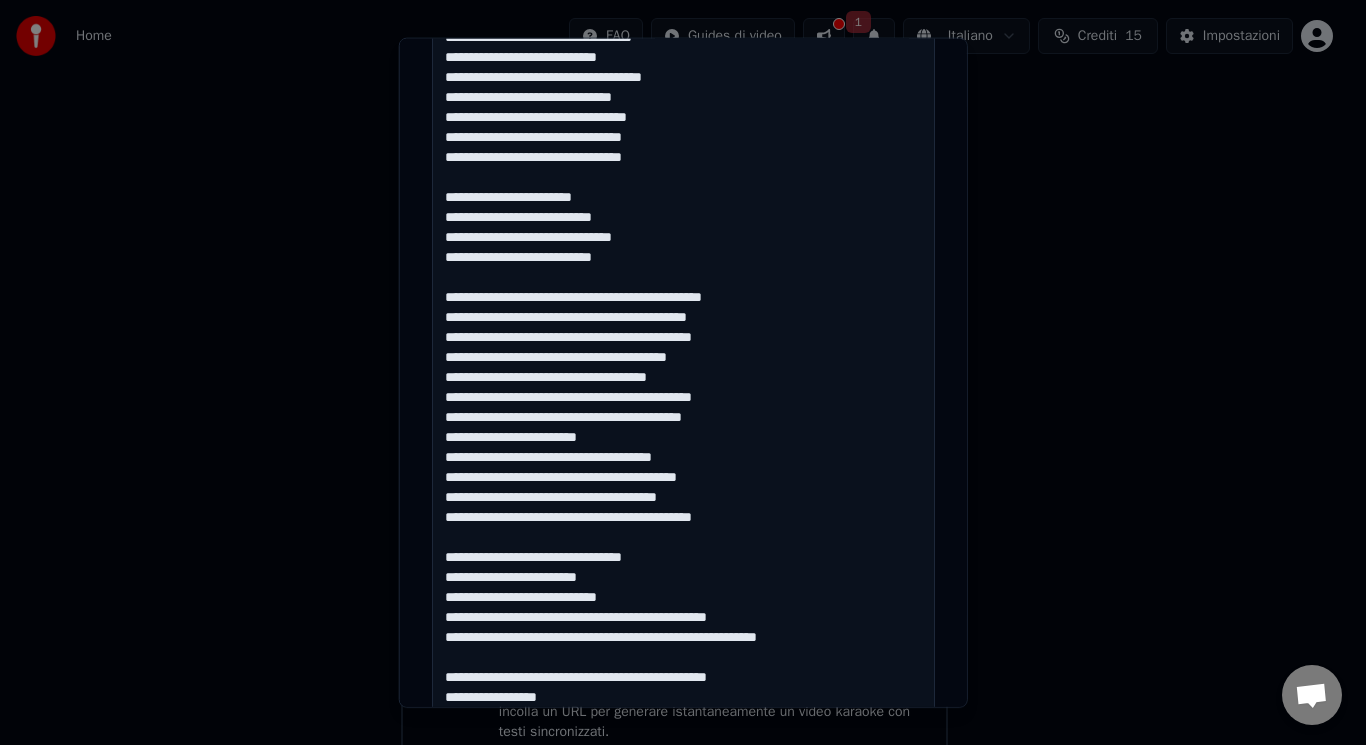drag, startPoint x: 834, startPoint y: 640, endPoint x: 704, endPoint y: 642, distance: 130.01538 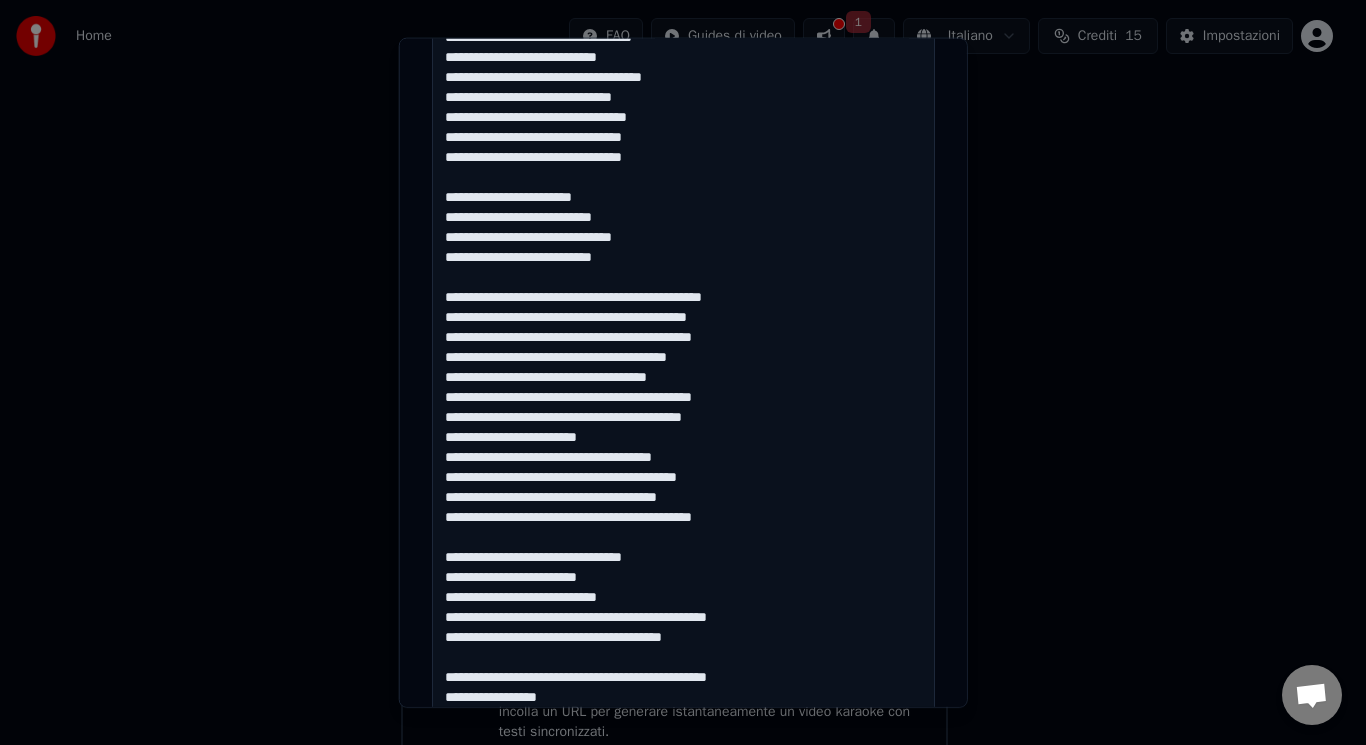 drag, startPoint x: 511, startPoint y: 636, endPoint x: 590, endPoint y: 638, distance: 79.025314 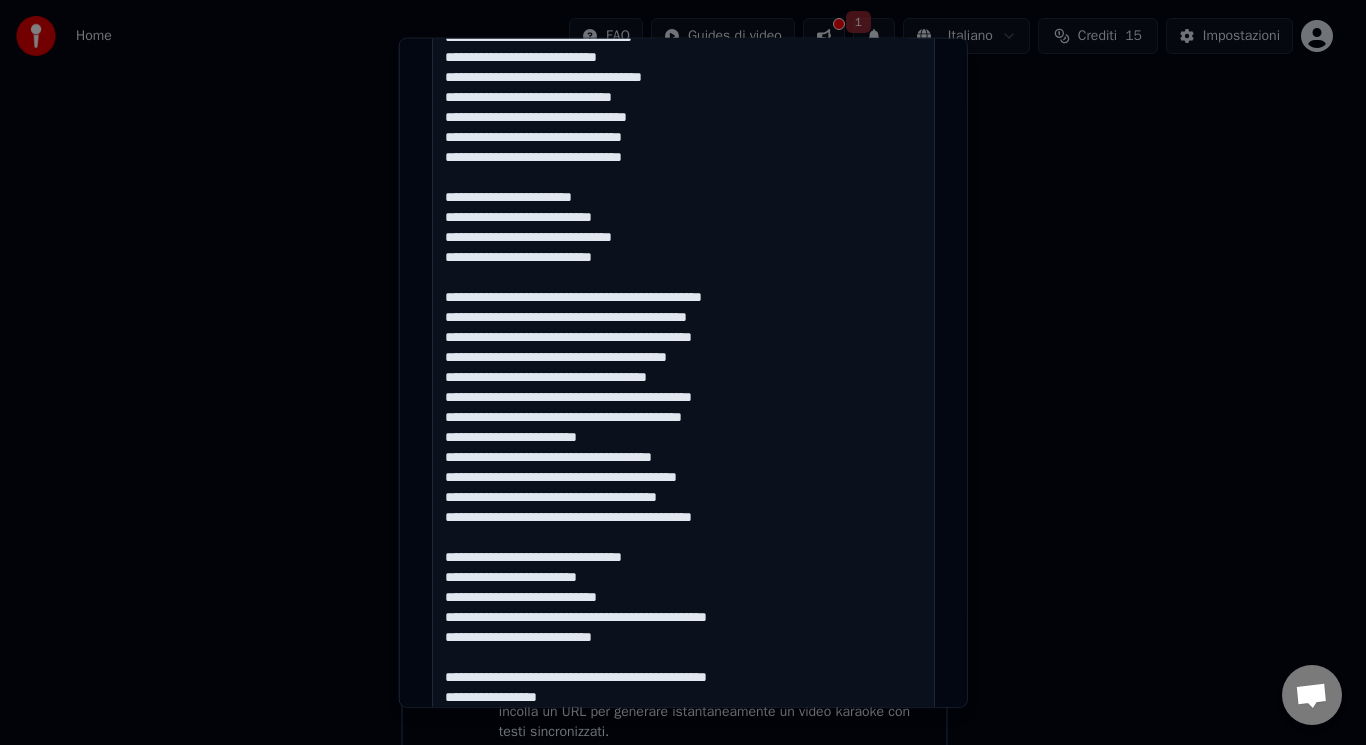 drag, startPoint x: 541, startPoint y: 616, endPoint x: 658, endPoint y: 619, distance: 117.03845 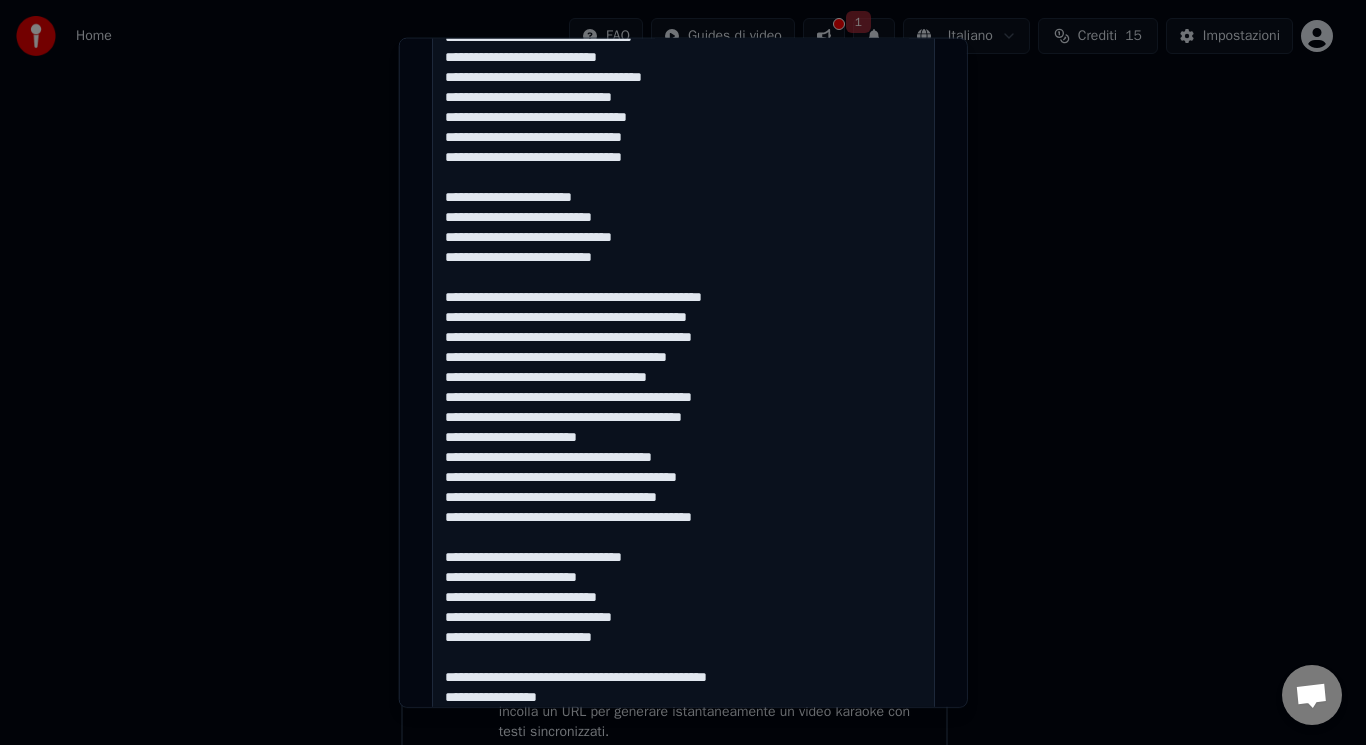 drag, startPoint x: 543, startPoint y: 612, endPoint x: 592, endPoint y: 620, distance: 49.648766 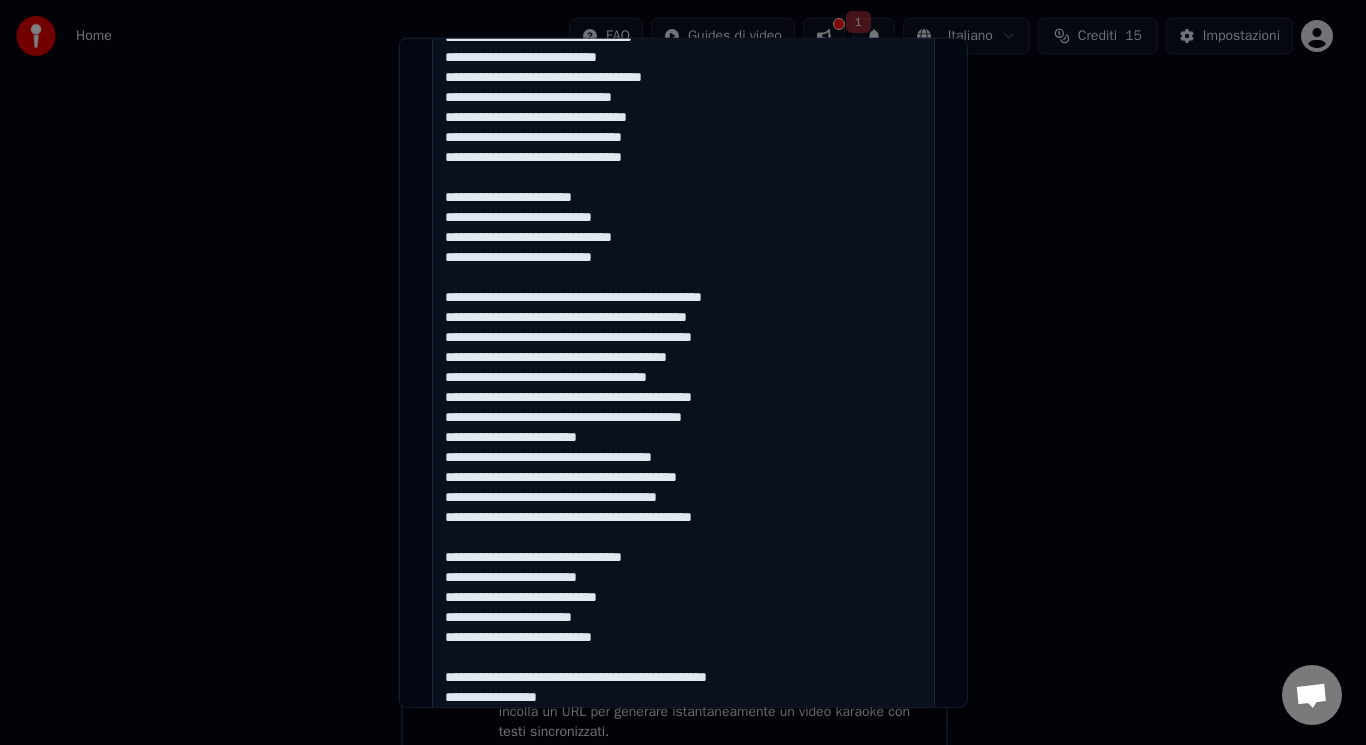 drag, startPoint x: 703, startPoint y: 574, endPoint x: 519, endPoint y: 559, distance: 184.6104 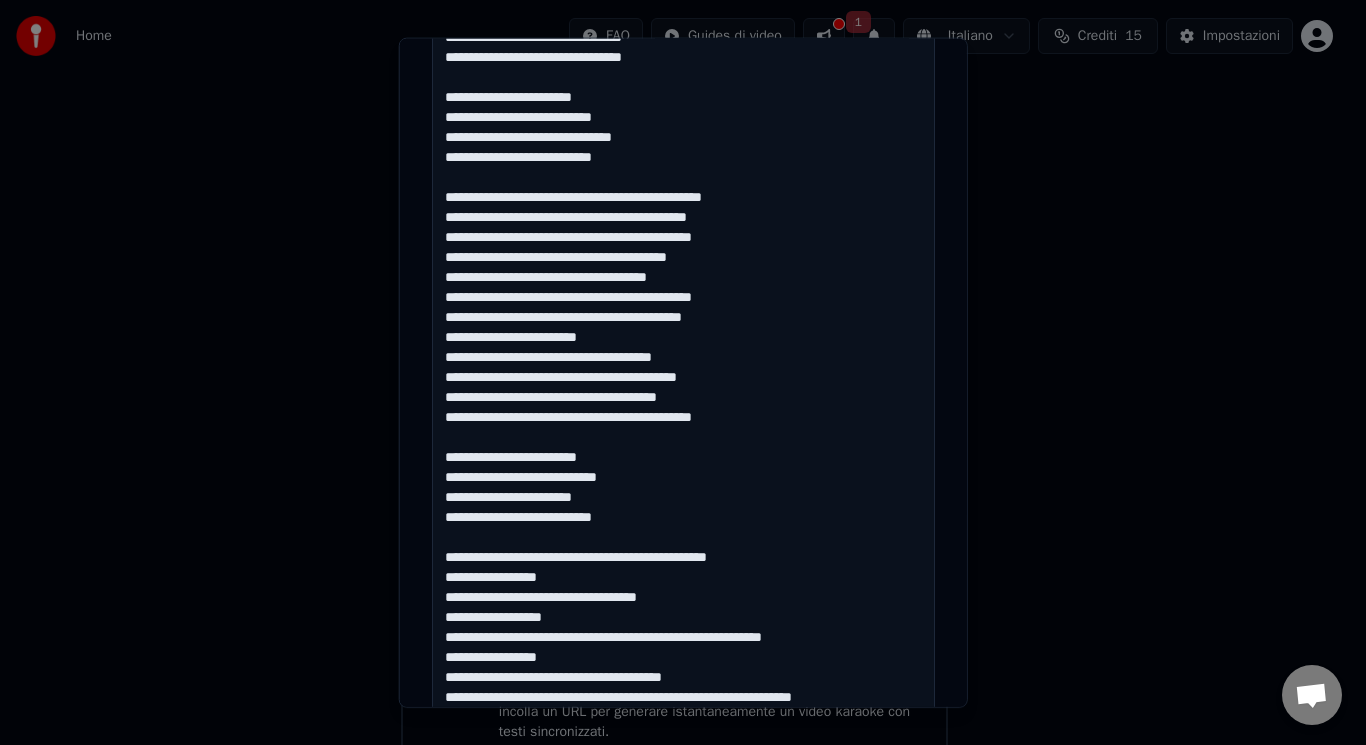 scroll, scrollTop: 815, scrollLeft: 0, axis: vertical 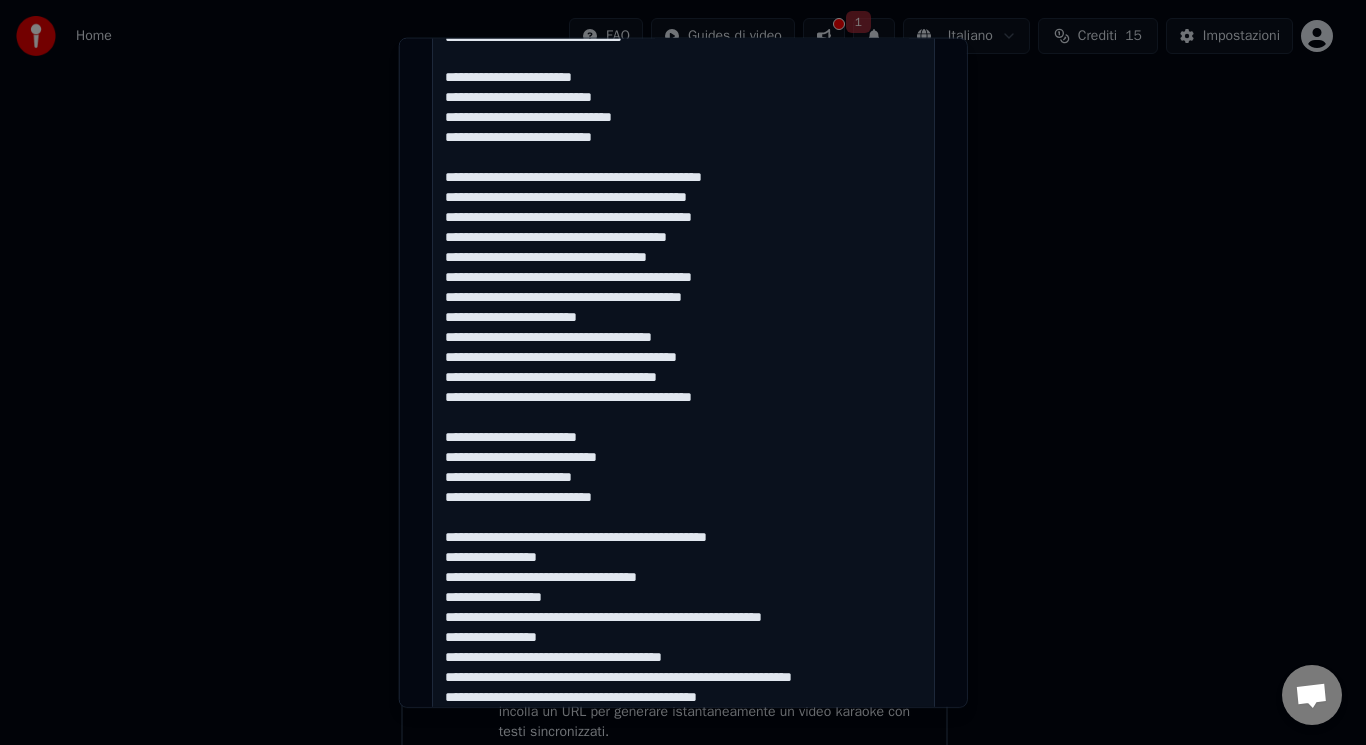 drag, startPoint x: 829, startPoint y: 532, endPoint x: 438, endPoint y: 538, distance: 391.04602 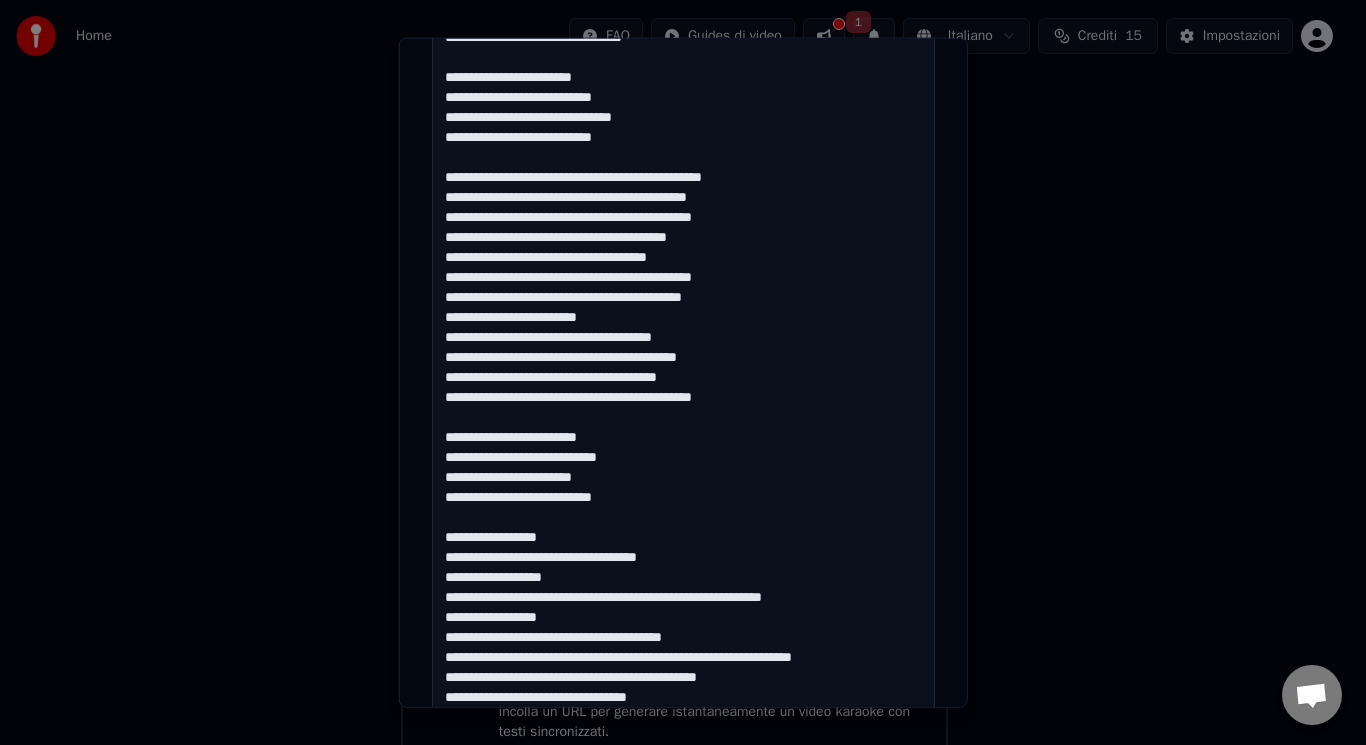 drag, startPoint x: 564, startPoint y: 619, endPoint x: 416, endPoint y: 625, distance: 148.12157 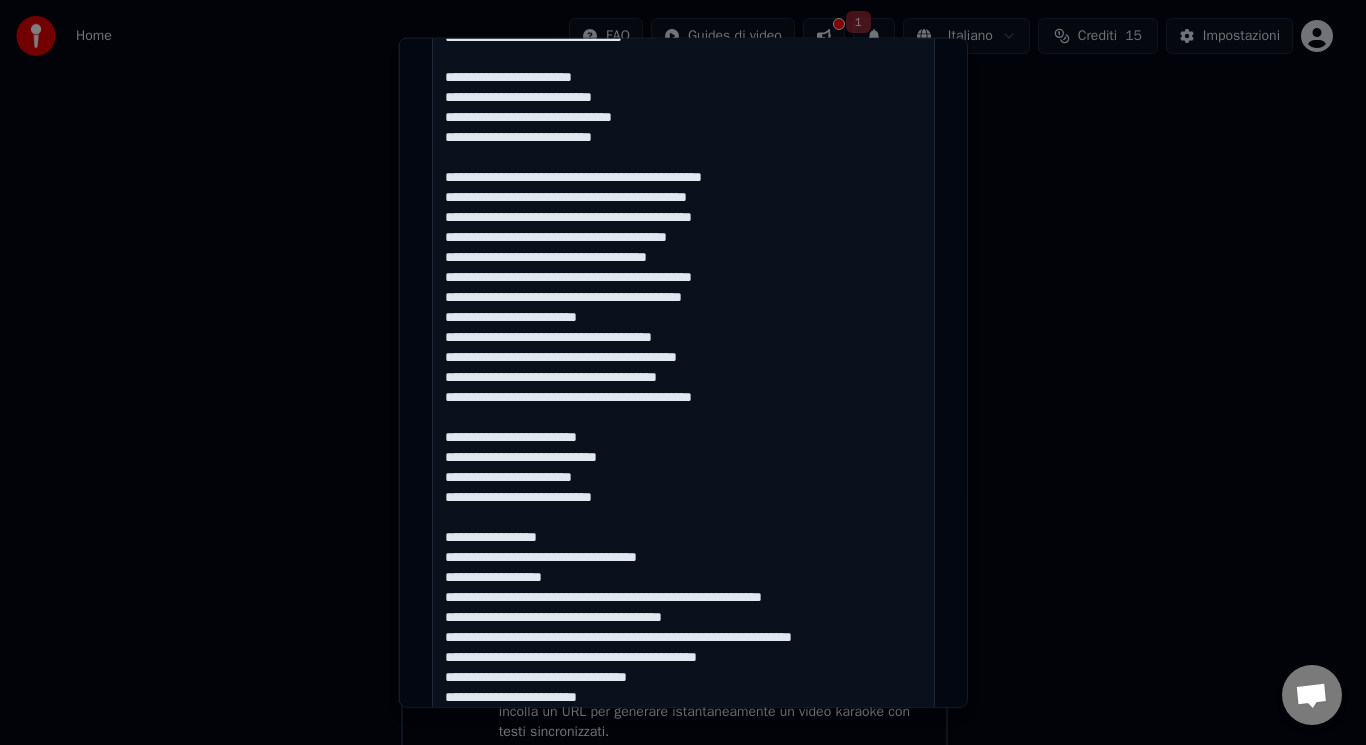 drag, startPoint x: 890, startPoint y: 634, endPoint x: 745, endPoint y: 634, distance: 145 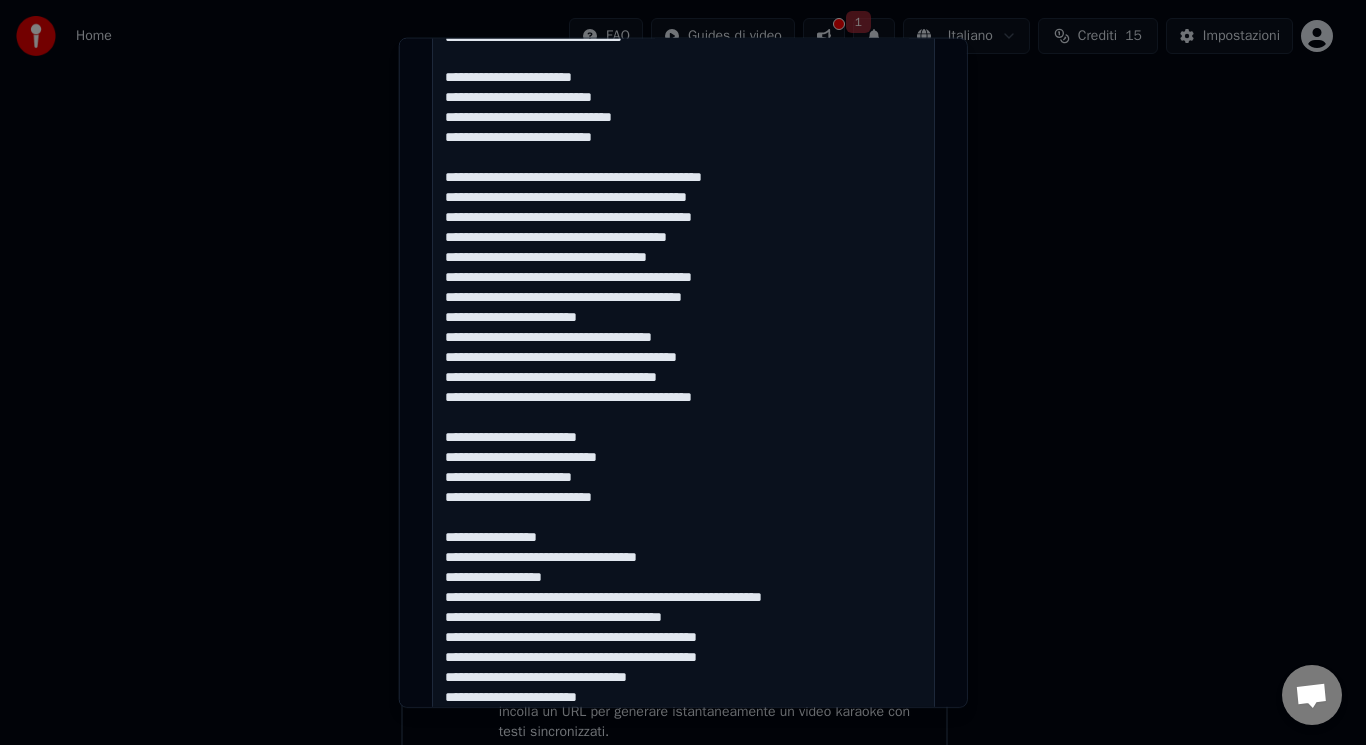 drag, startPoint x: 755, startPoint y: 656, endPoint x: 633, endPoint y: 665, distance: 122.33152 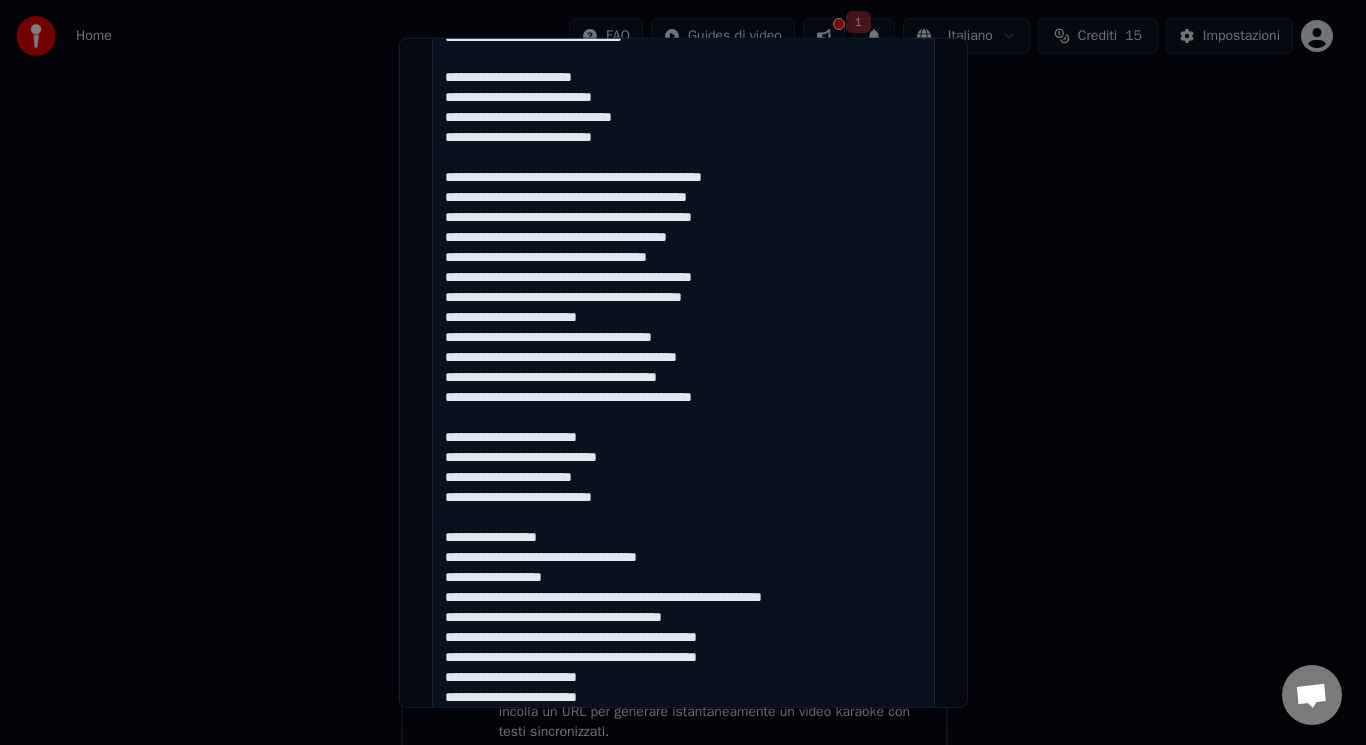 scroll, scrollTop: 854, scrollLeft: 0, axis: vertical 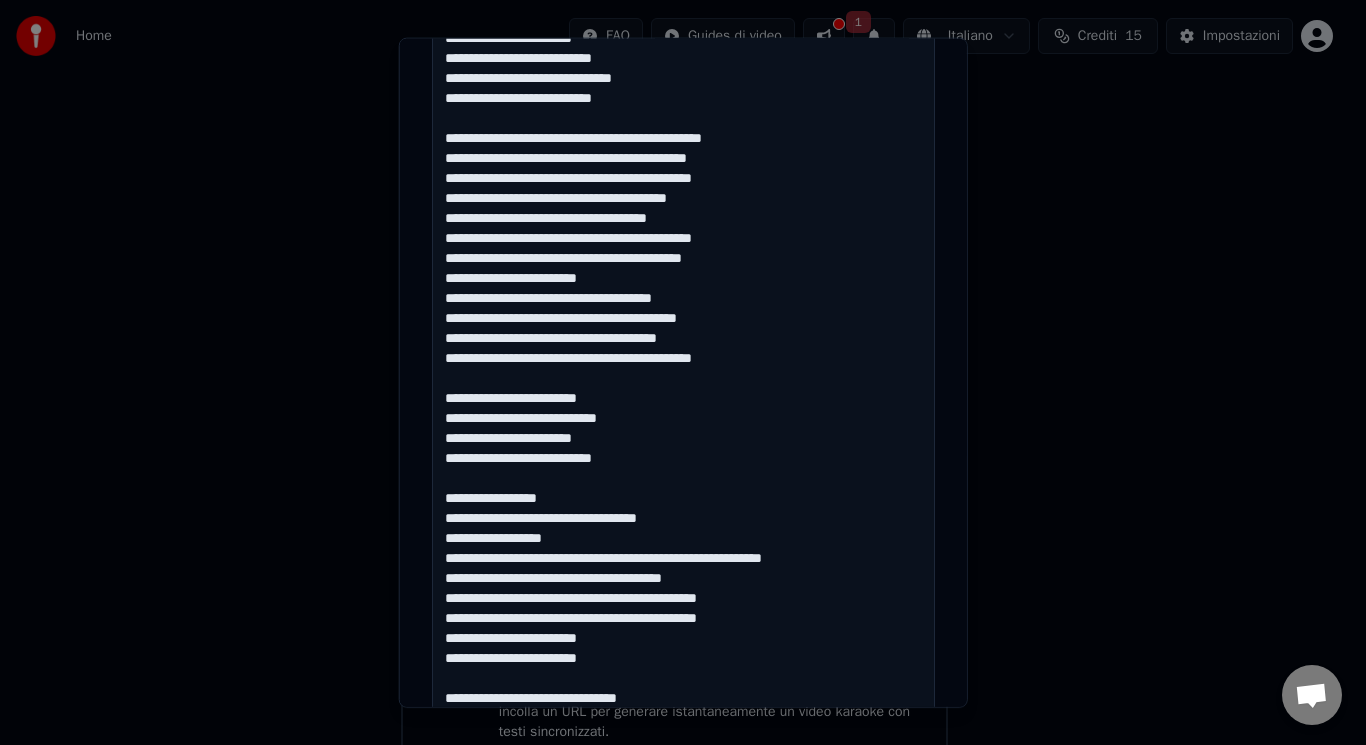 drag, startPoint x: 618, startPoint y: 675, endPoint x: 540, endPoint y: 639, distance: 85.90693 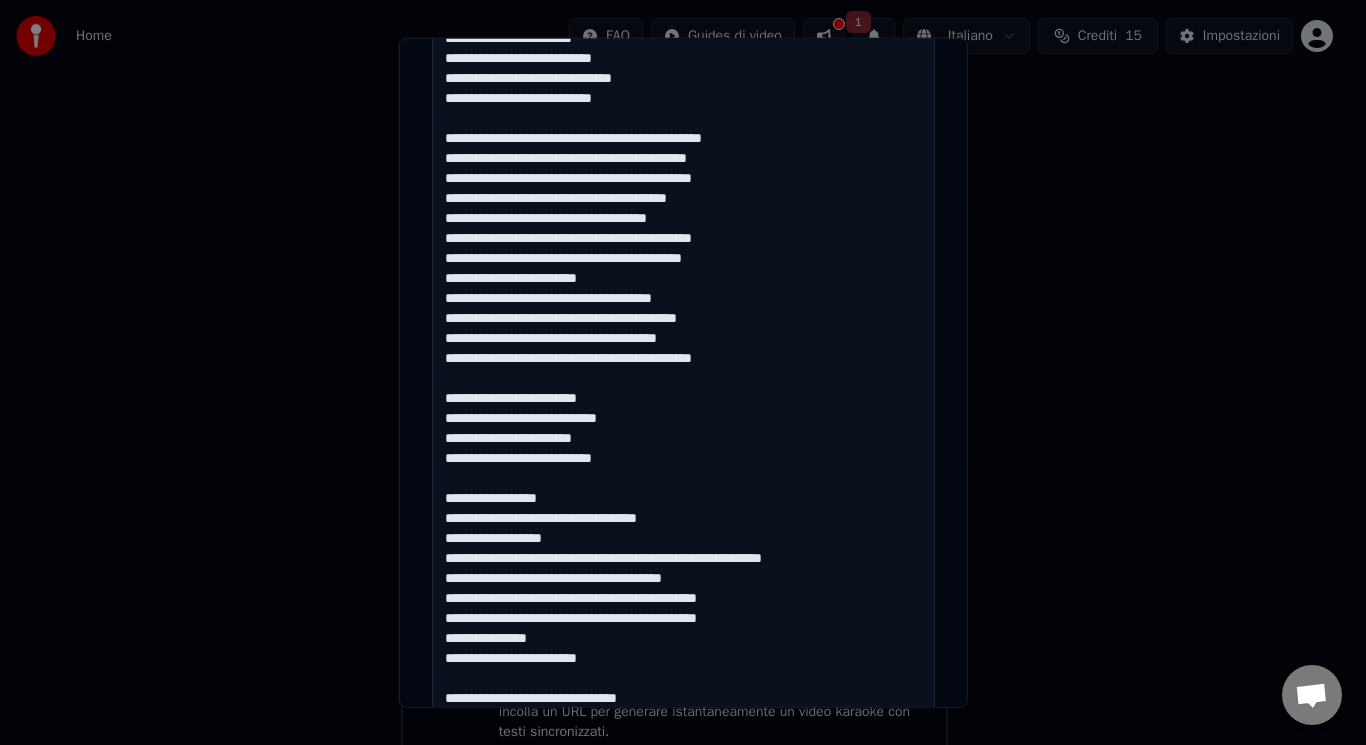 drag, startPoint x: 484, startPoint y: 655, endPoint x: 654, endPoint y: 664, distance: 170.23807 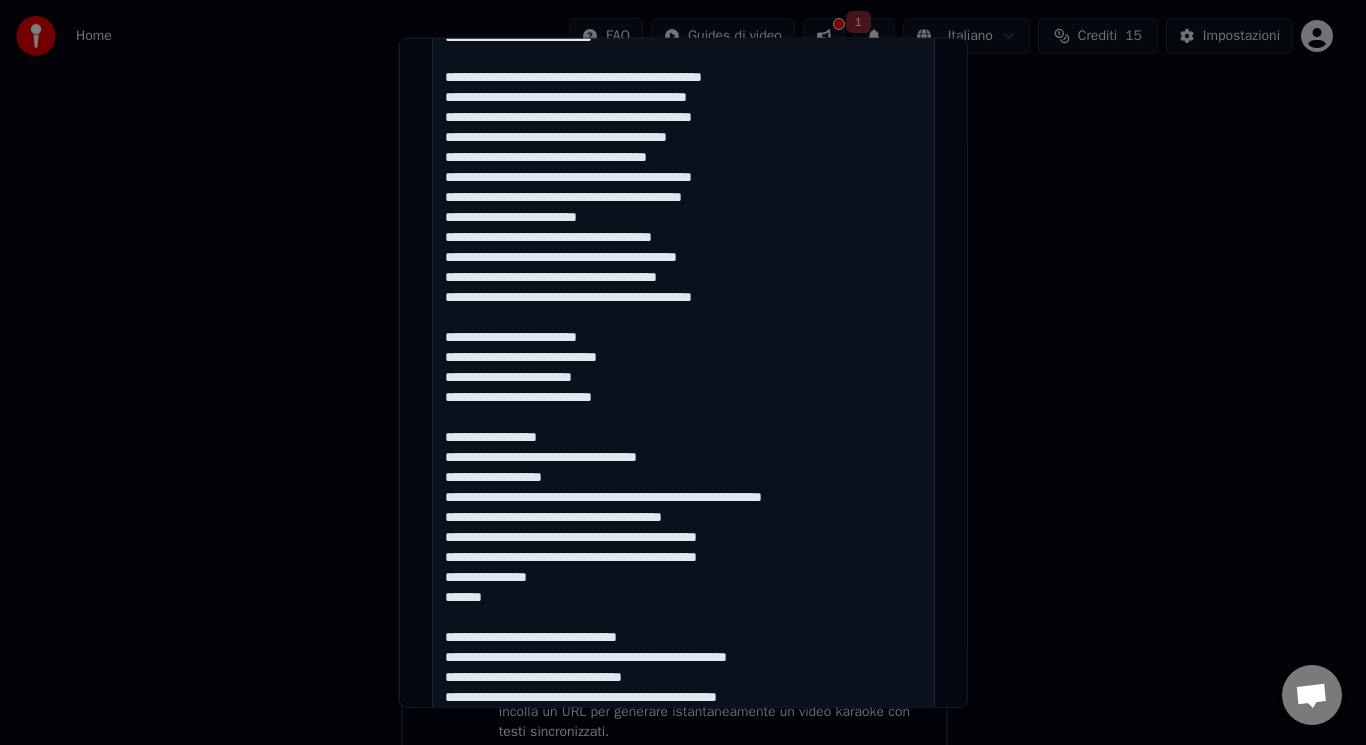 scroll, scrollTop: 935, scrollLeft: 0, axis: vertical 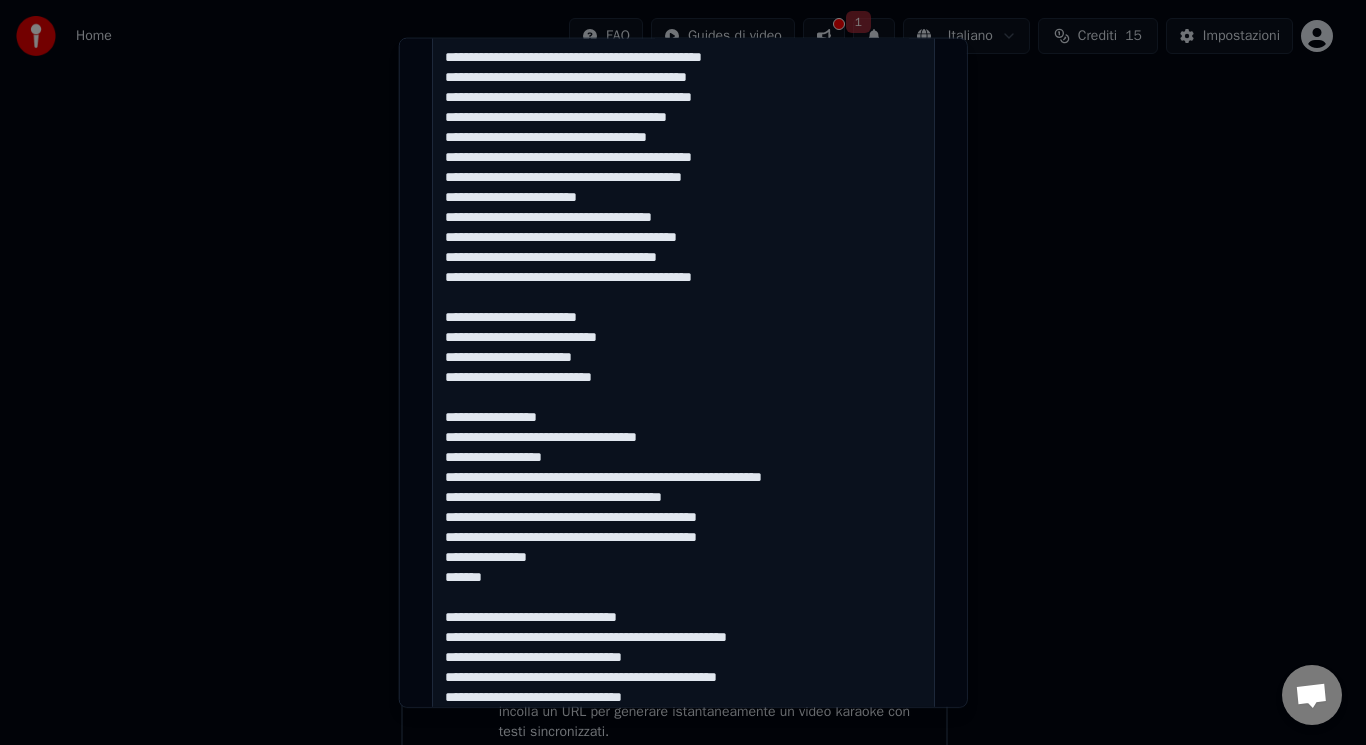 drag, startPoint x: 658, startPoint y: 609, endPoint x: 407, endPoint y: 626, distance: 251.57504 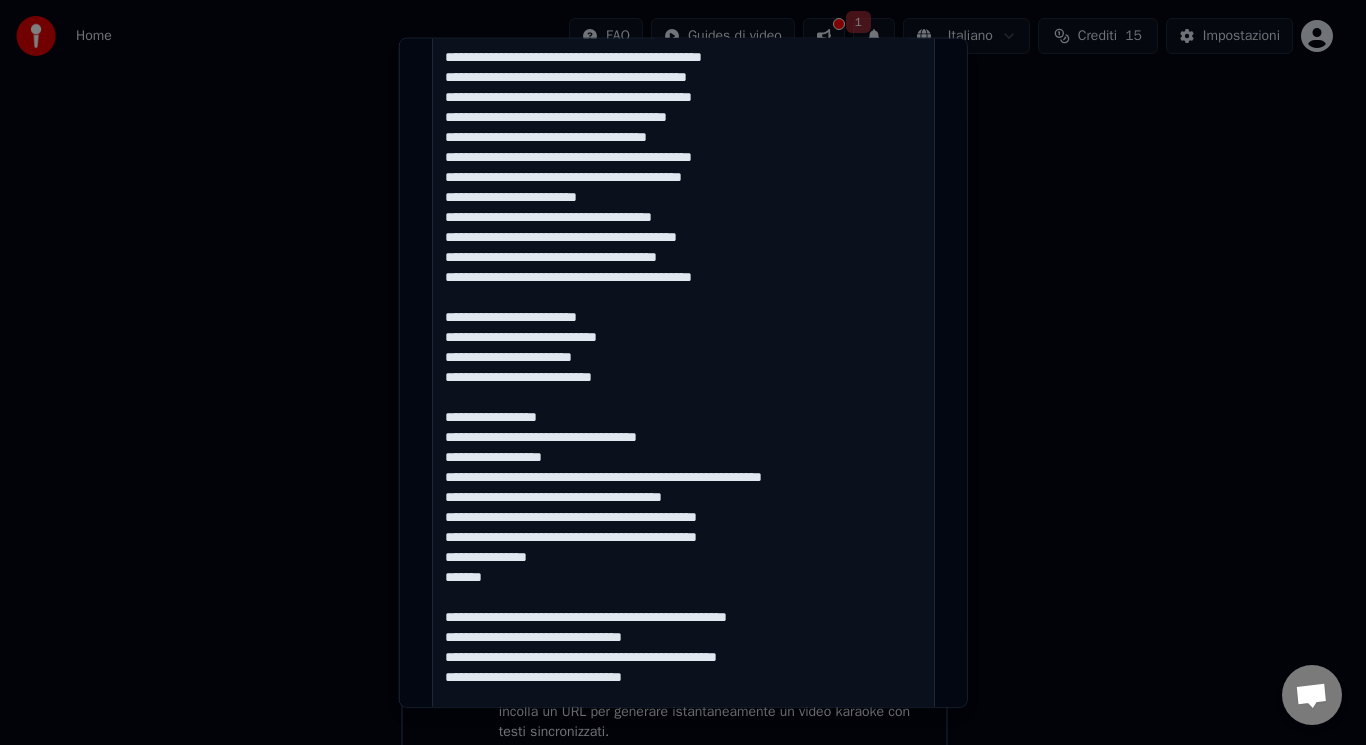 click at bounding box center (683, 186) 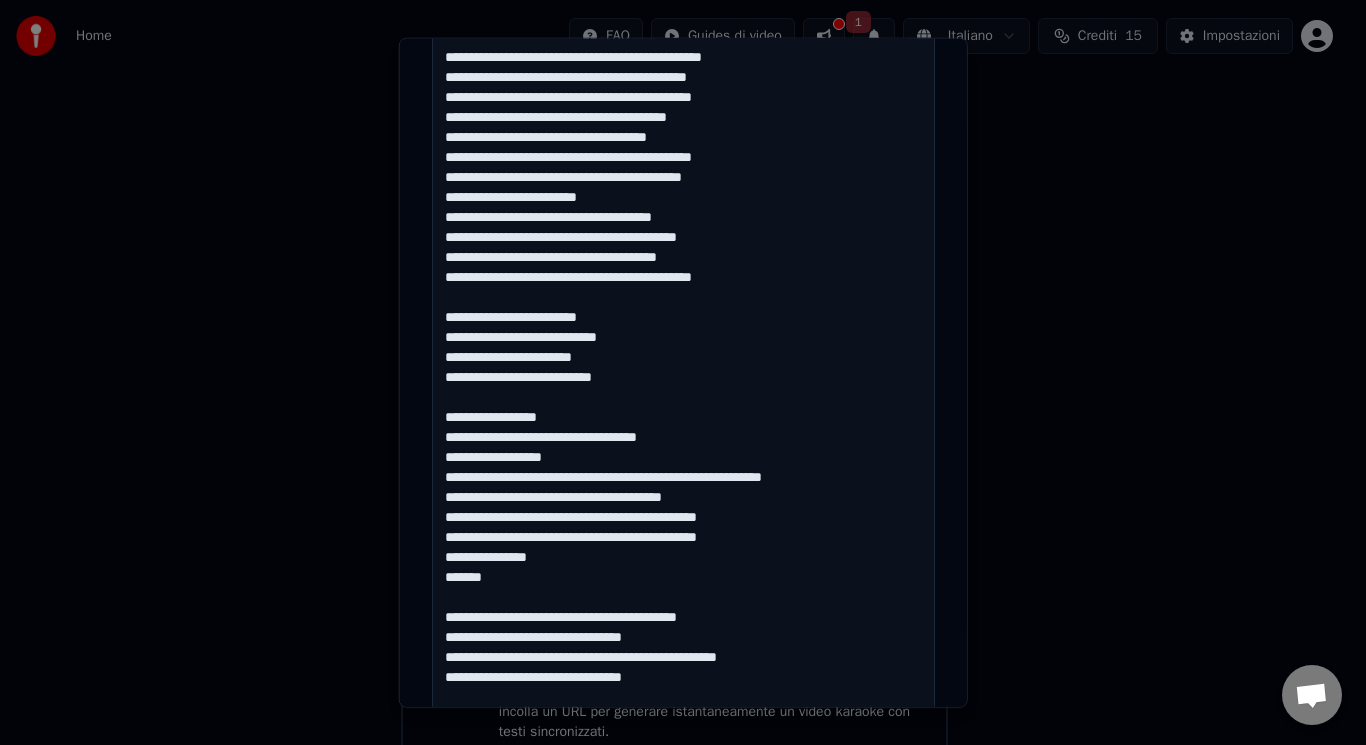 drag, startPoint x: 543, startPoint y: 616, endPoint x: 607, endPoint y: 618, distance: 64.03124 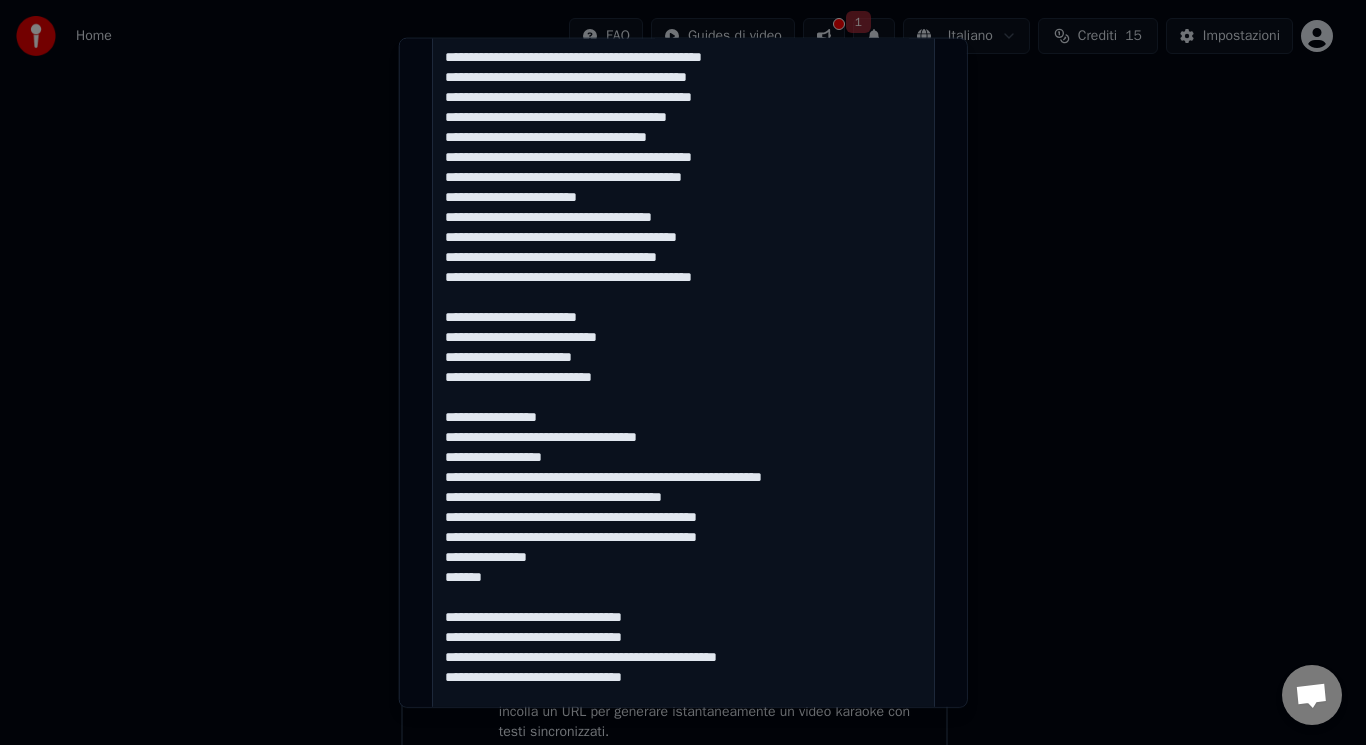 drag, startPoint x: 666, startPoint y: 612, endPoint x: 594, endPoint y: 618, distance: 72.249565 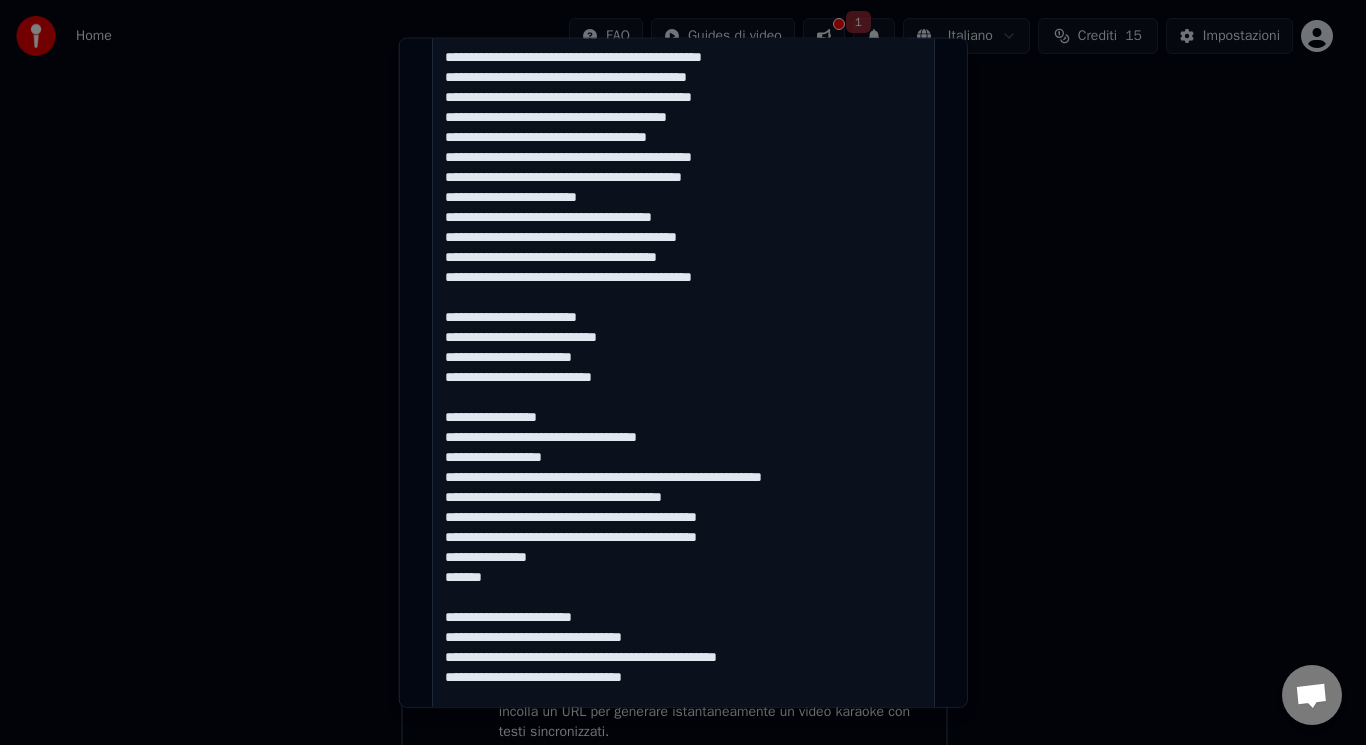 drag, startPoint x: 485, startPoint y: 636, endPoint x: 541, endPoint y: 641, distance: 56.22277 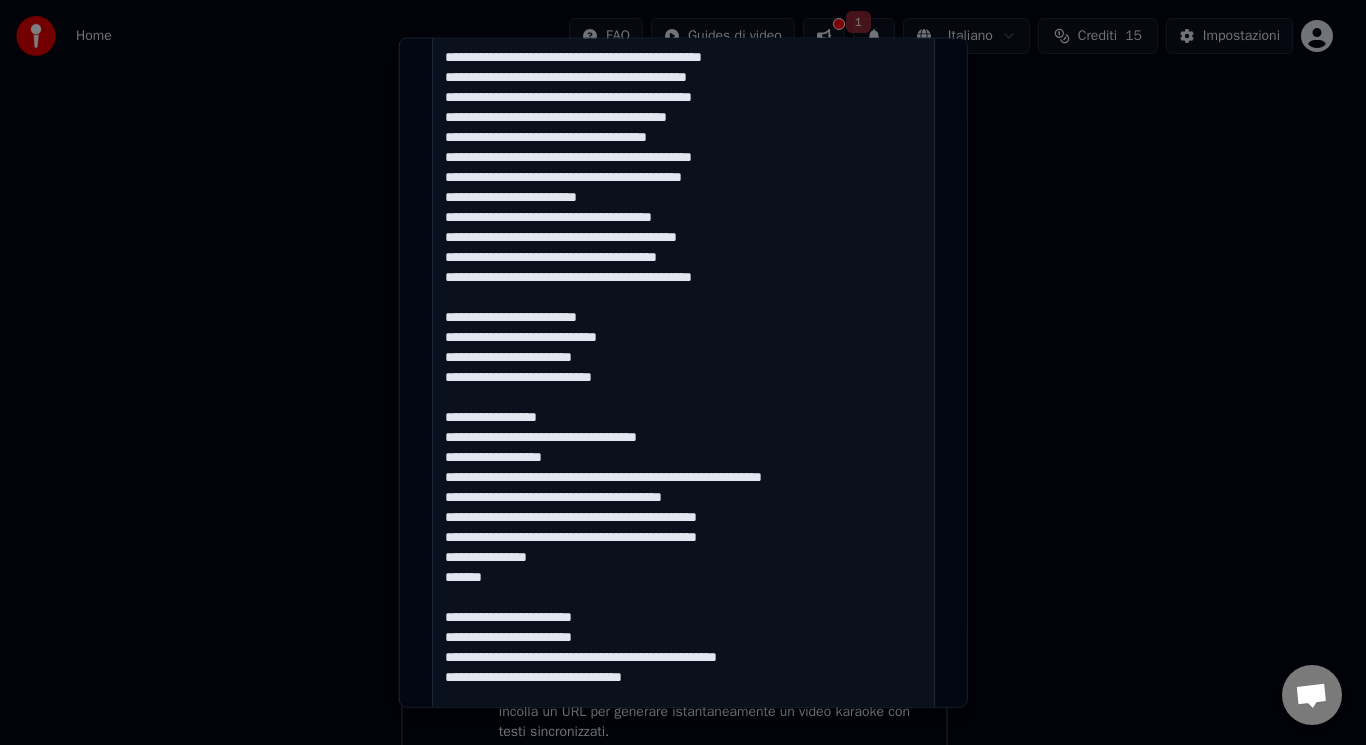 drag, startPoint x: 543, startPoint y: 659, endPoint x: 656, endPoint y: 665, distance: 113.15918 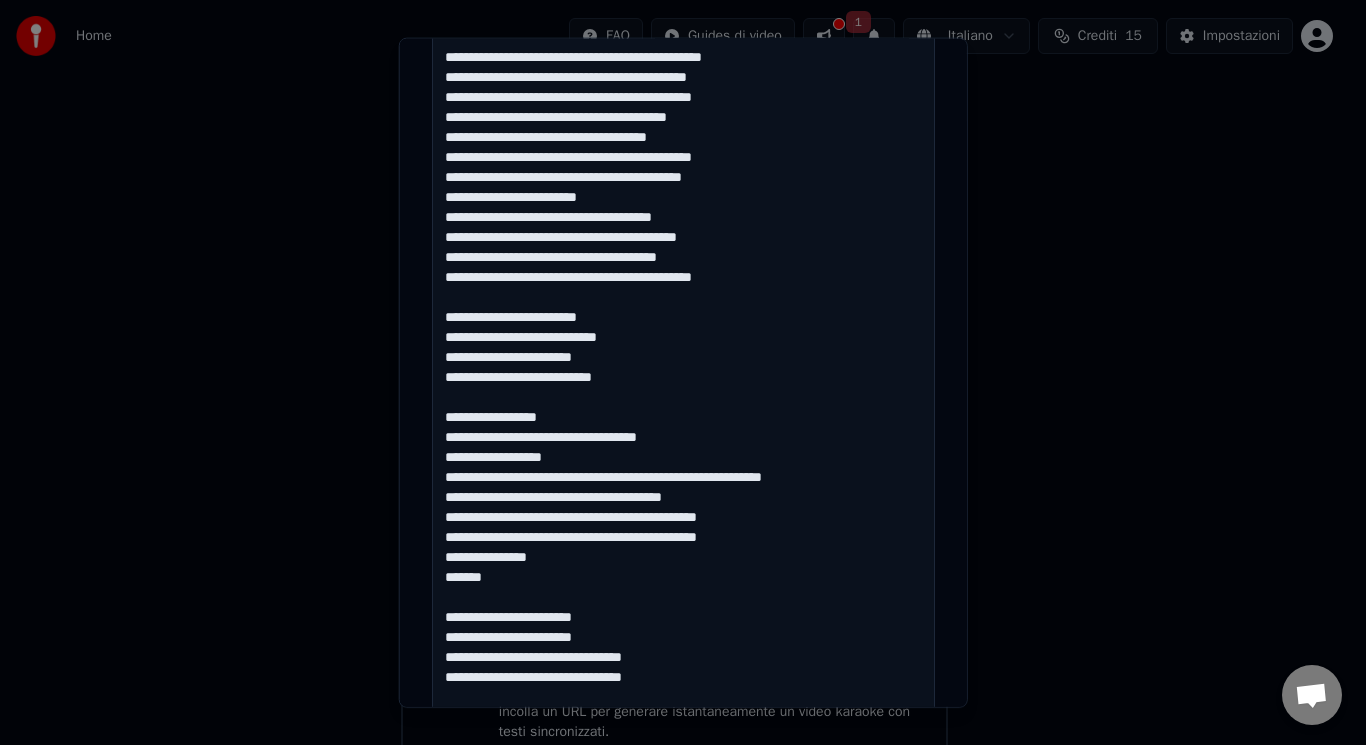 drag, startPoint x: 663, startPoint y: 657, endPoint x: 595, endPoint y: 657, distance: 68 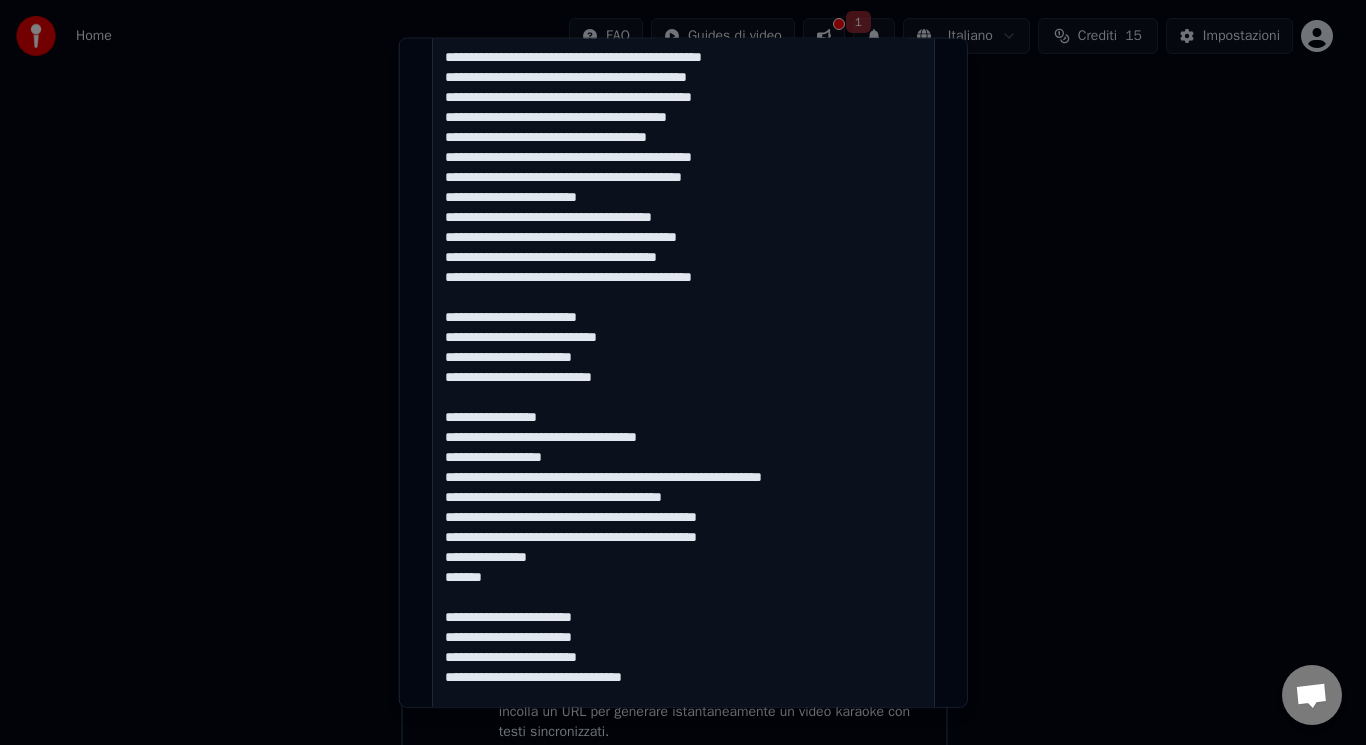 drag, startPoint x: 487, startPoint y: 680, endPoint x: 540, endPoint y: 684, distance: 53.15073 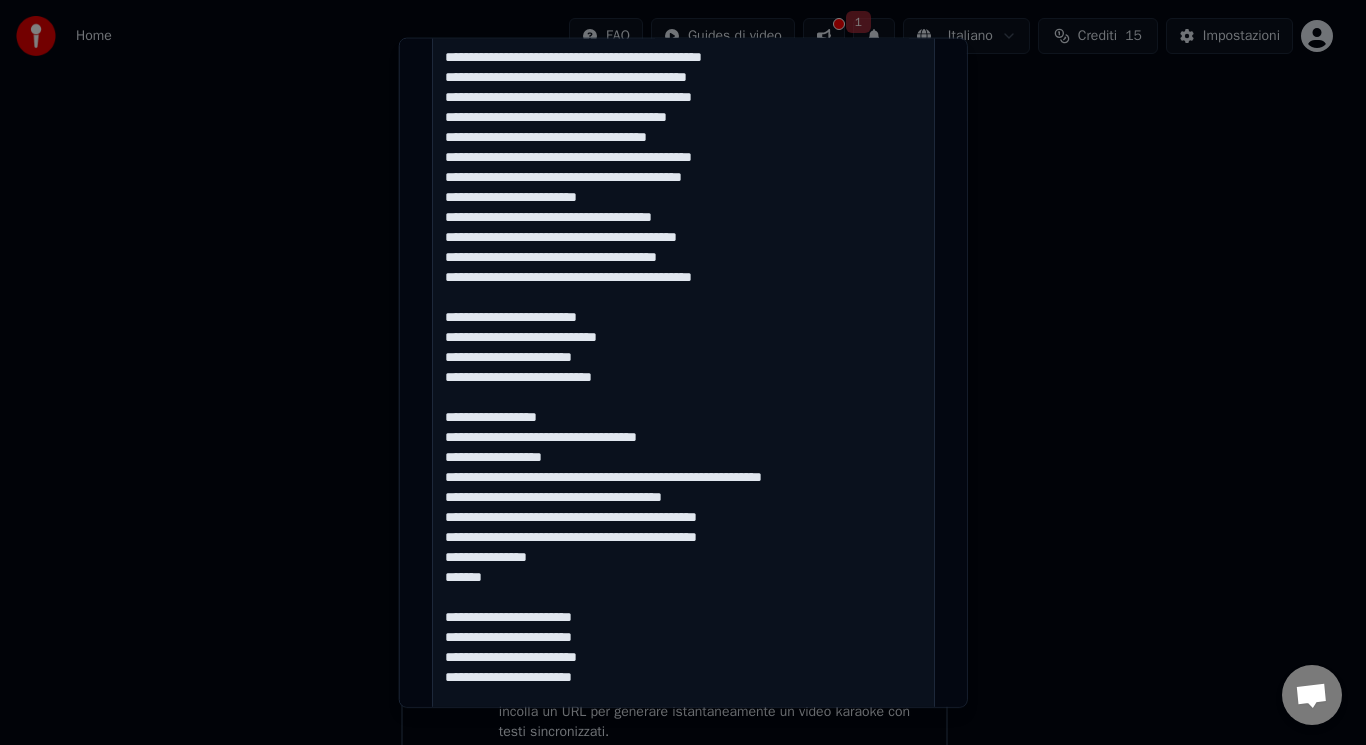 type on "**********" 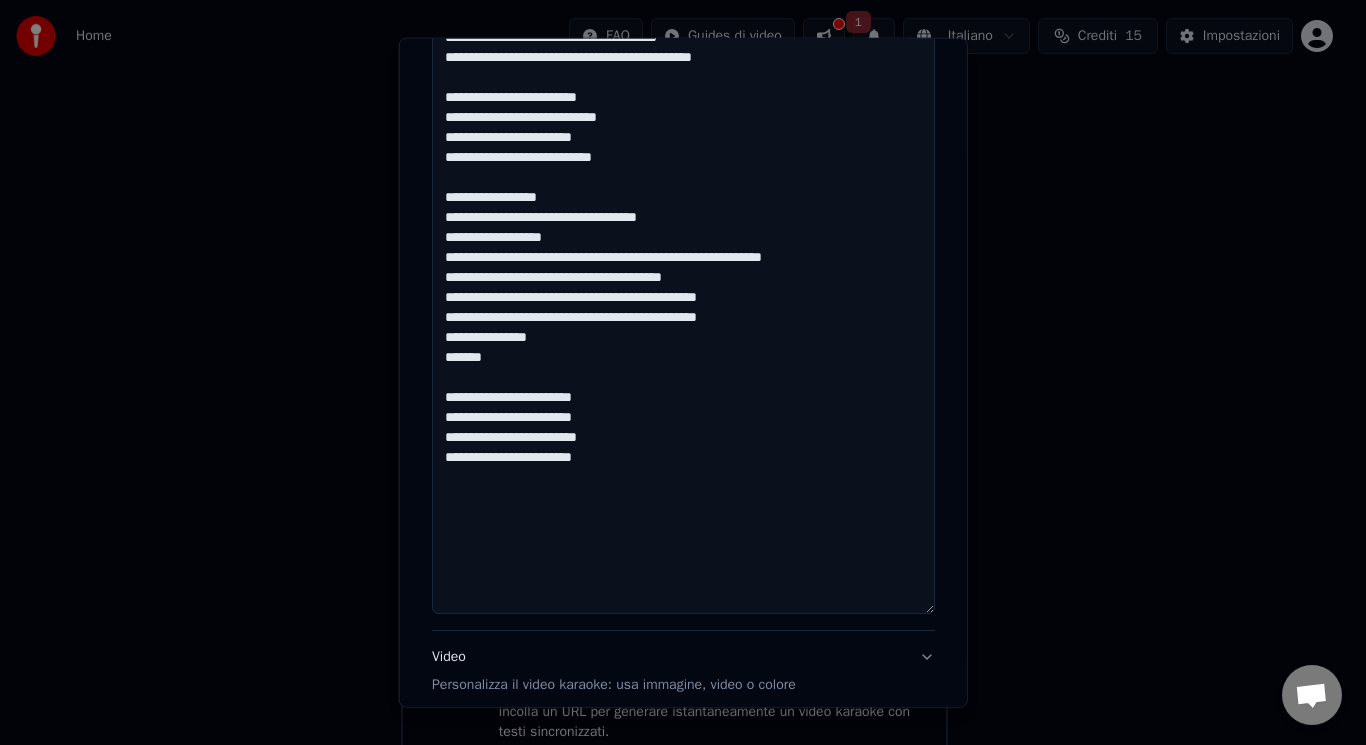 scroll, scrollTop: 1352, scrollLeft: 0, axis: vertical 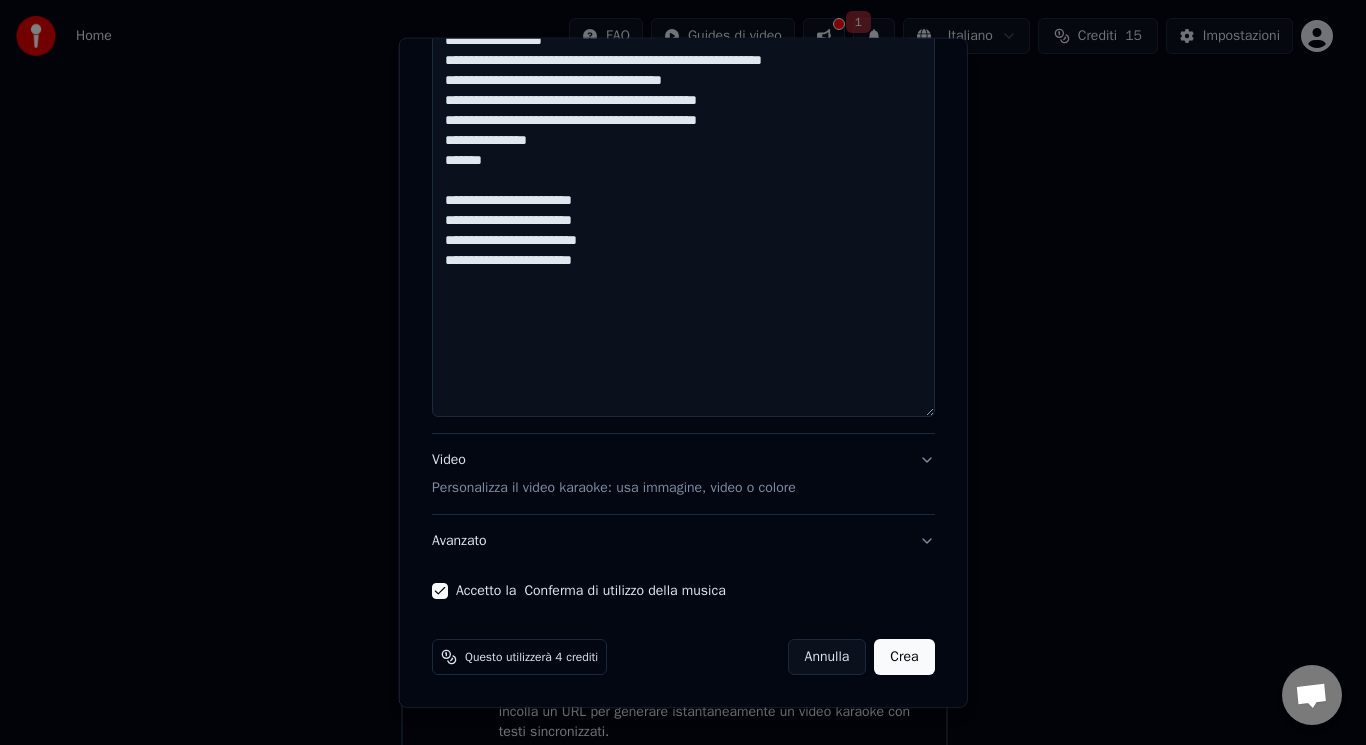 click on "Video Personalizza il video karaoke: usa immagine, video o colore" at bounding box center (683, 474) 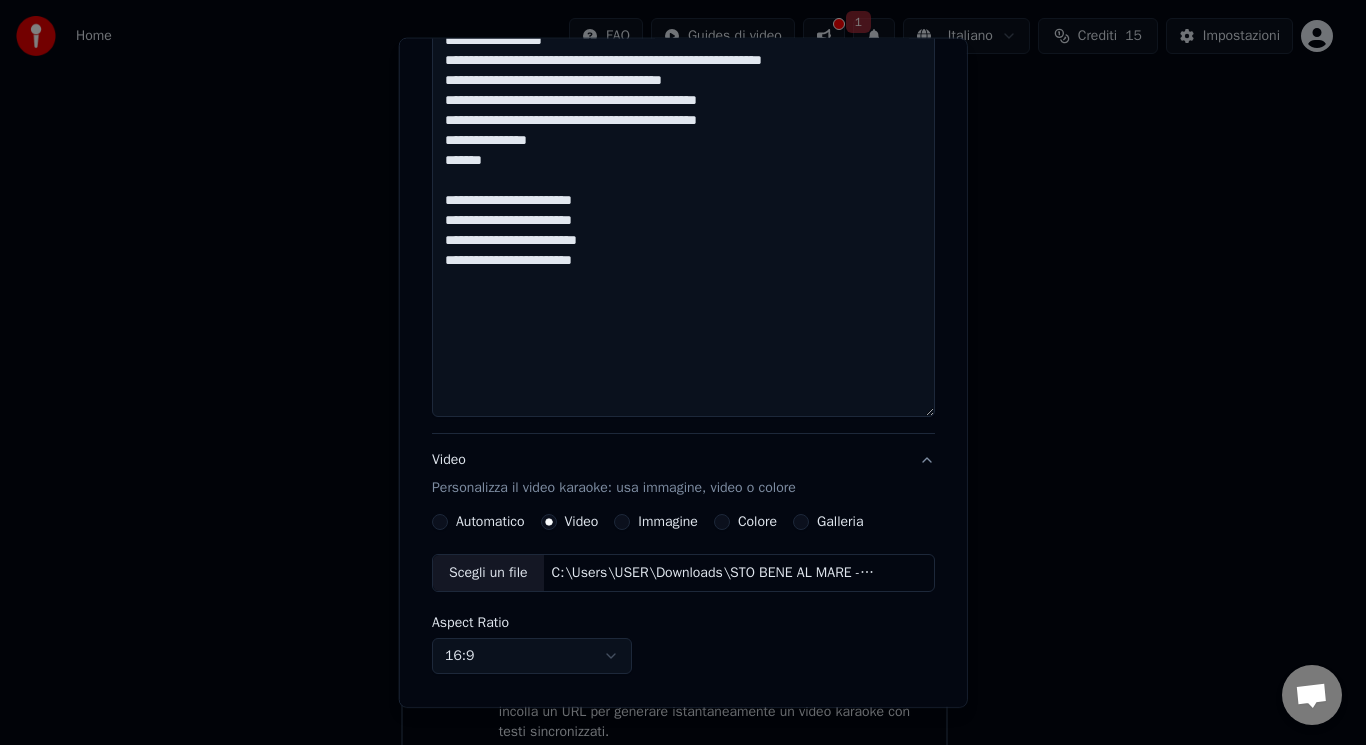 scroll, scrollTop: 187, scrollLeft: 0, axis: vertical 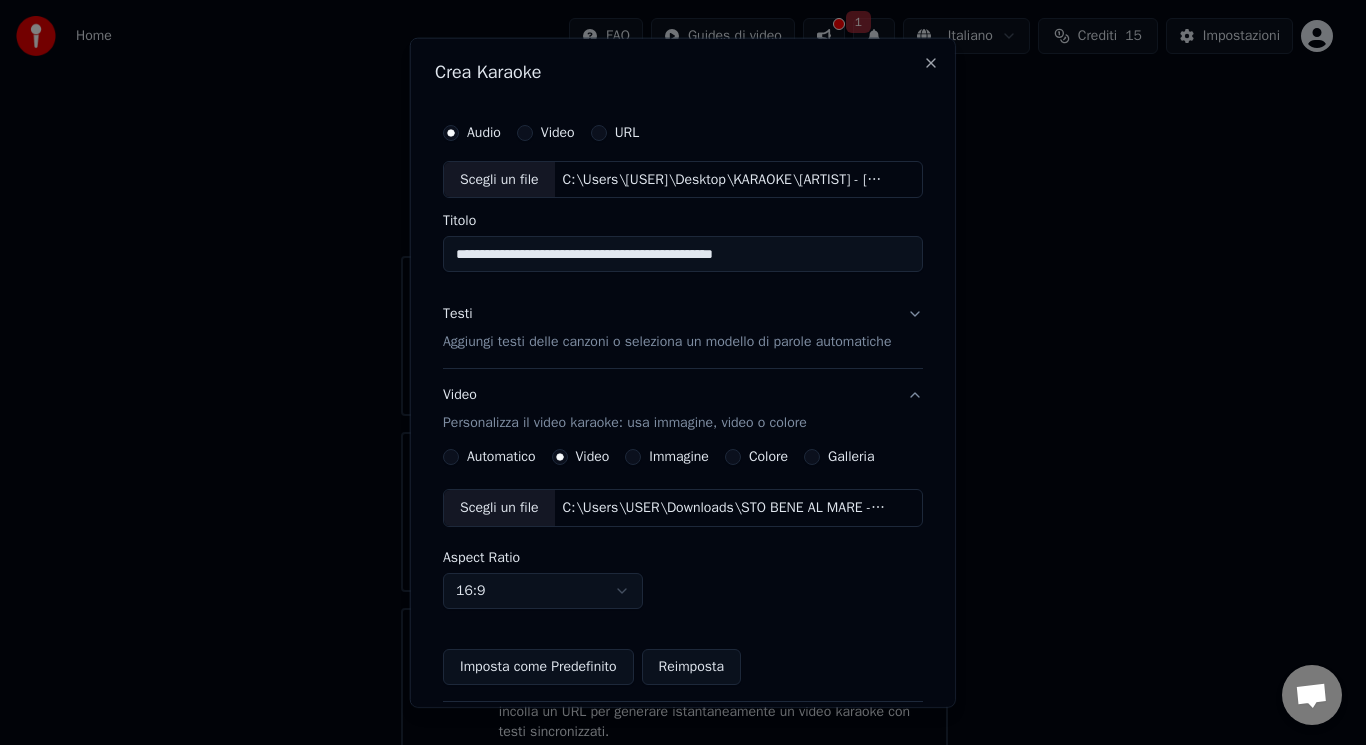 drag, startPoint x: 783, startPoint y: 246, endPoint x: 550, endPoint y: 247, distance: 233.00215 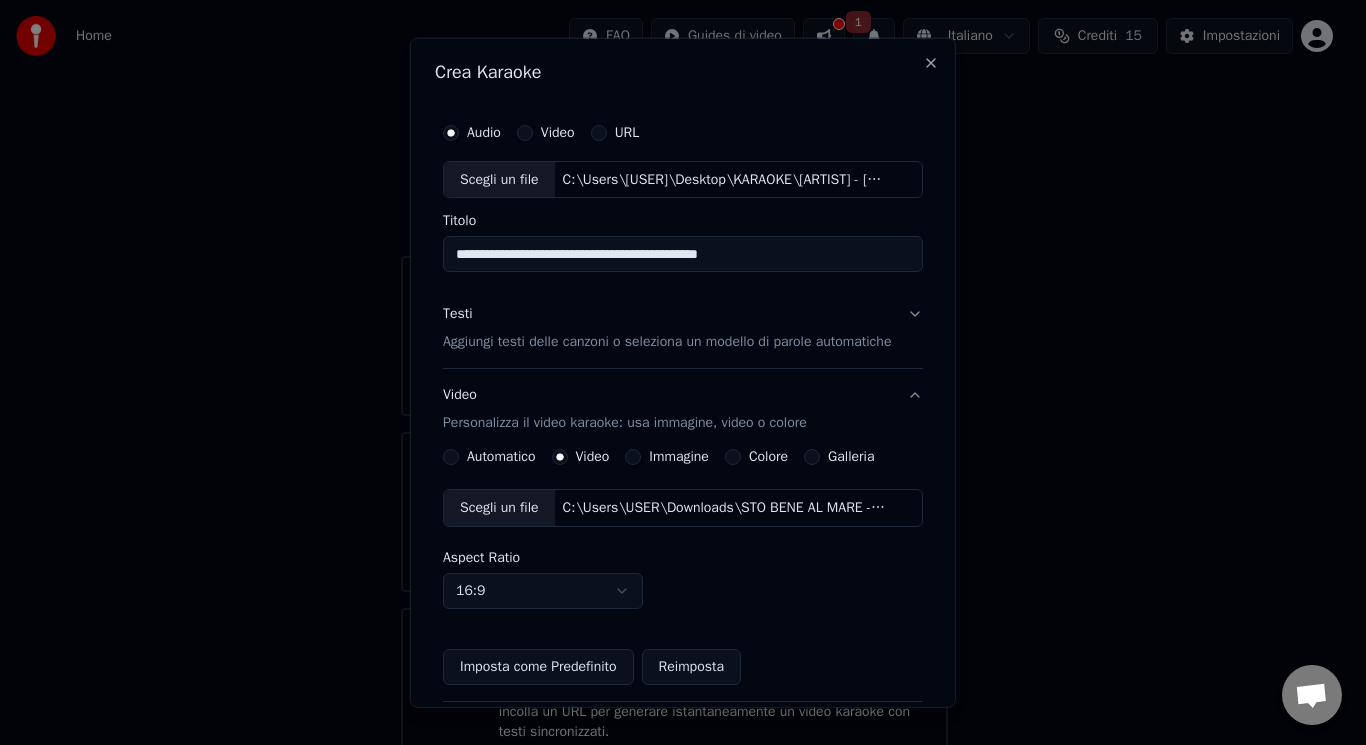 type on "**********" 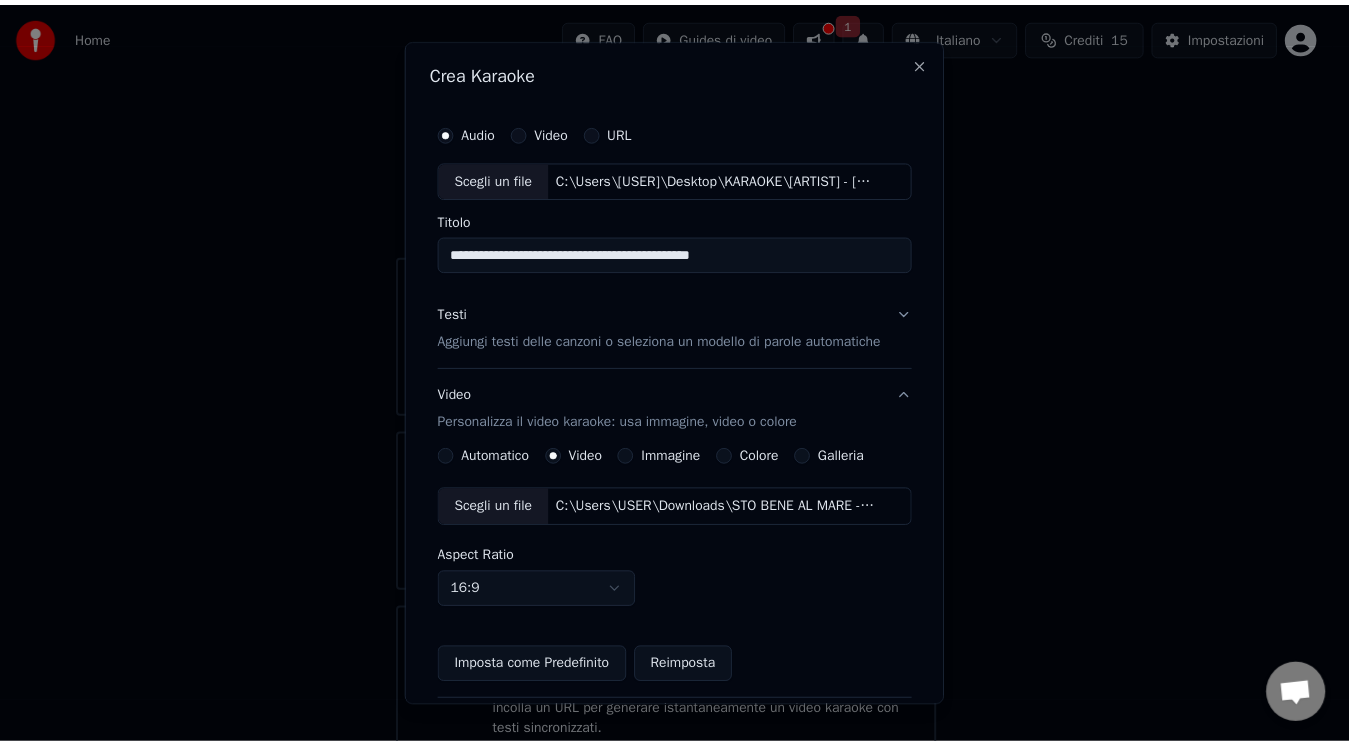 scroll, scrollTop: 187, scrollLeft: 0, axis: vertical 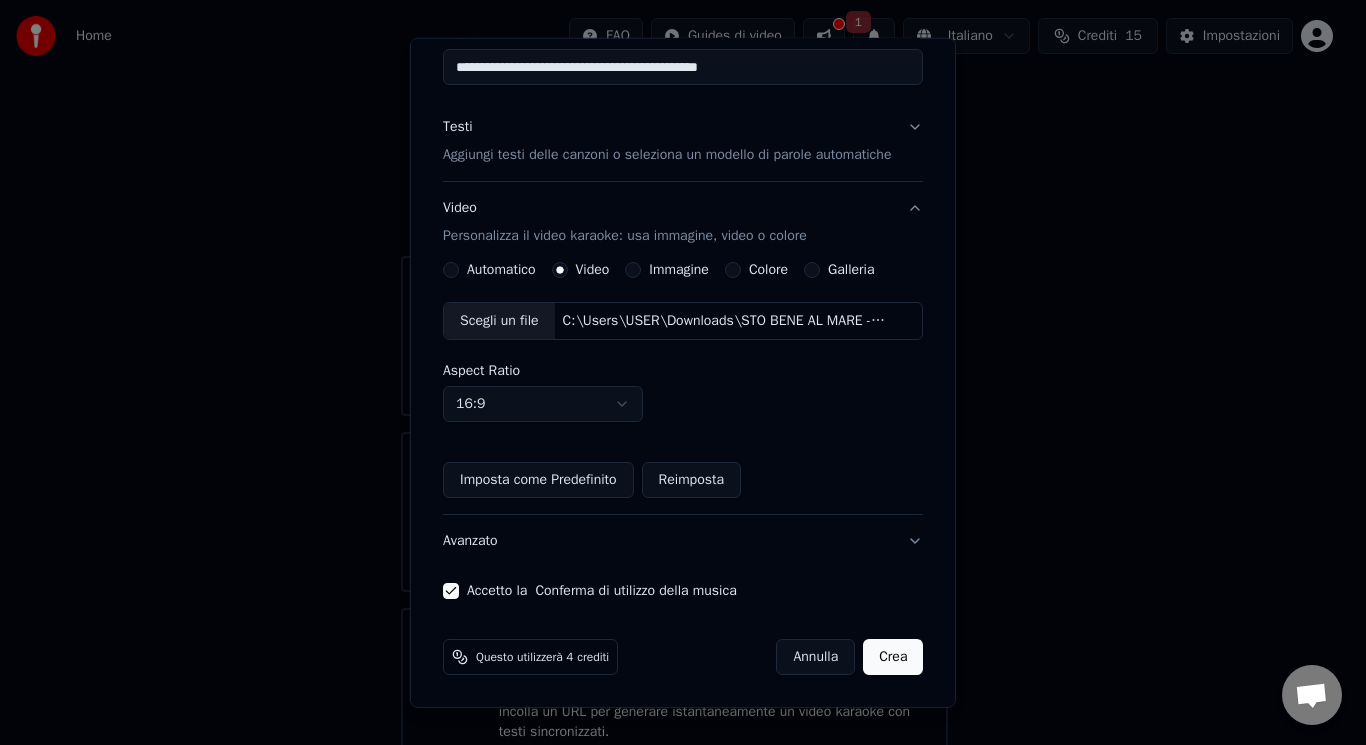 click on "Crea" at bounding box center (893, 657) 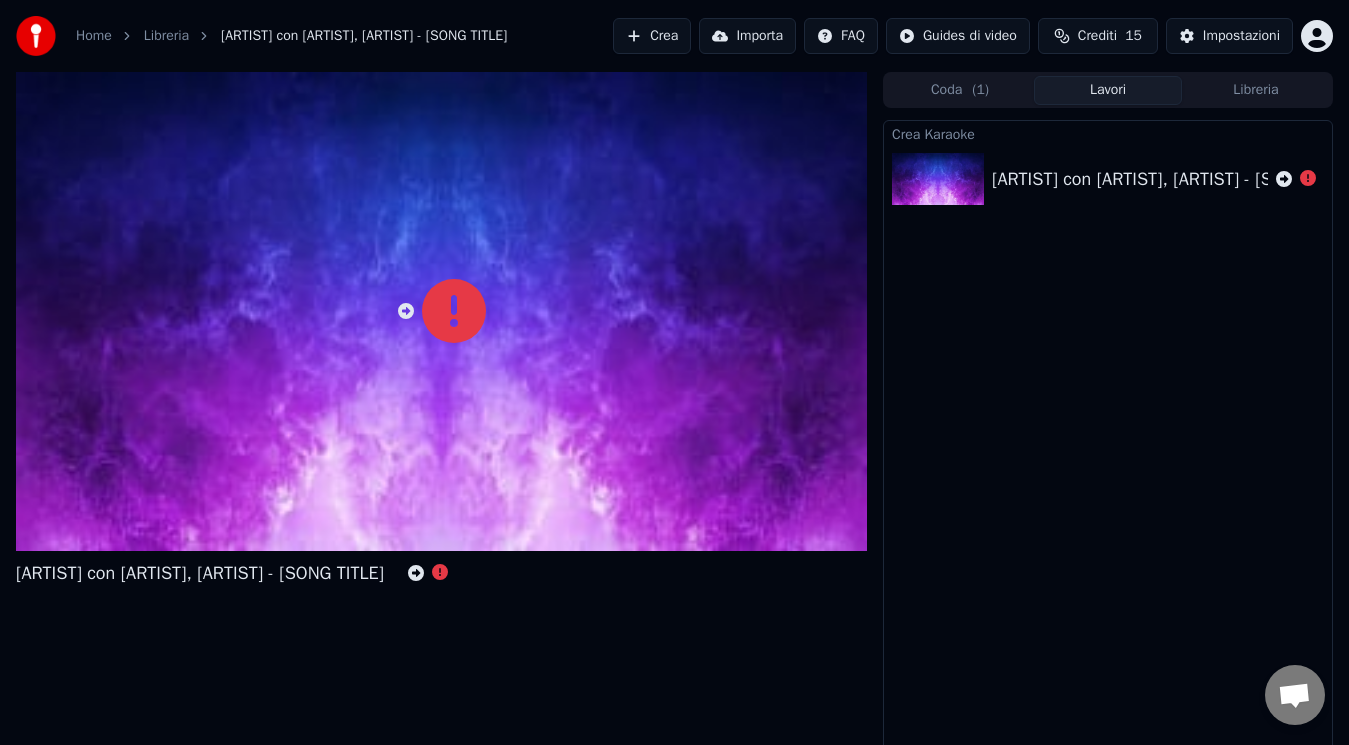 drag, startPoint x: 464, startPoint y: 308, endPoint x: 459, endPoint y: 320, distance: 13 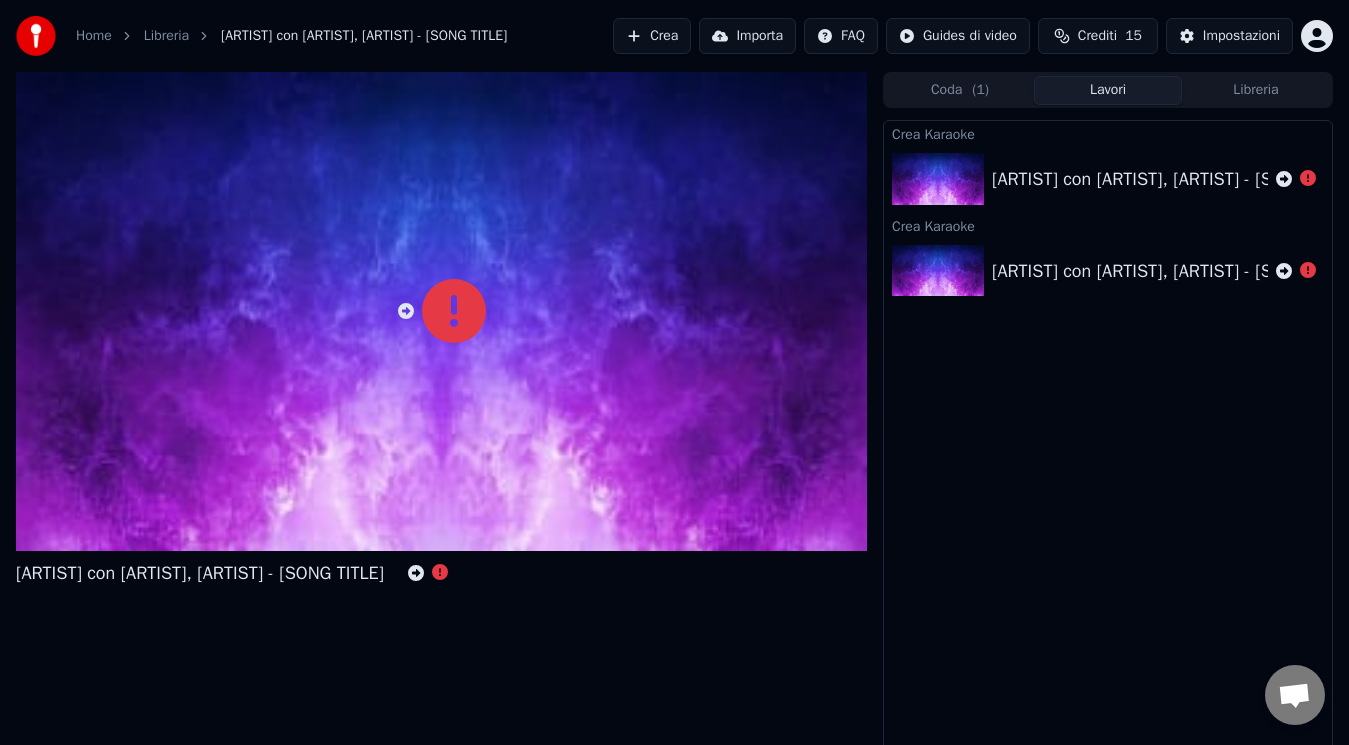 click 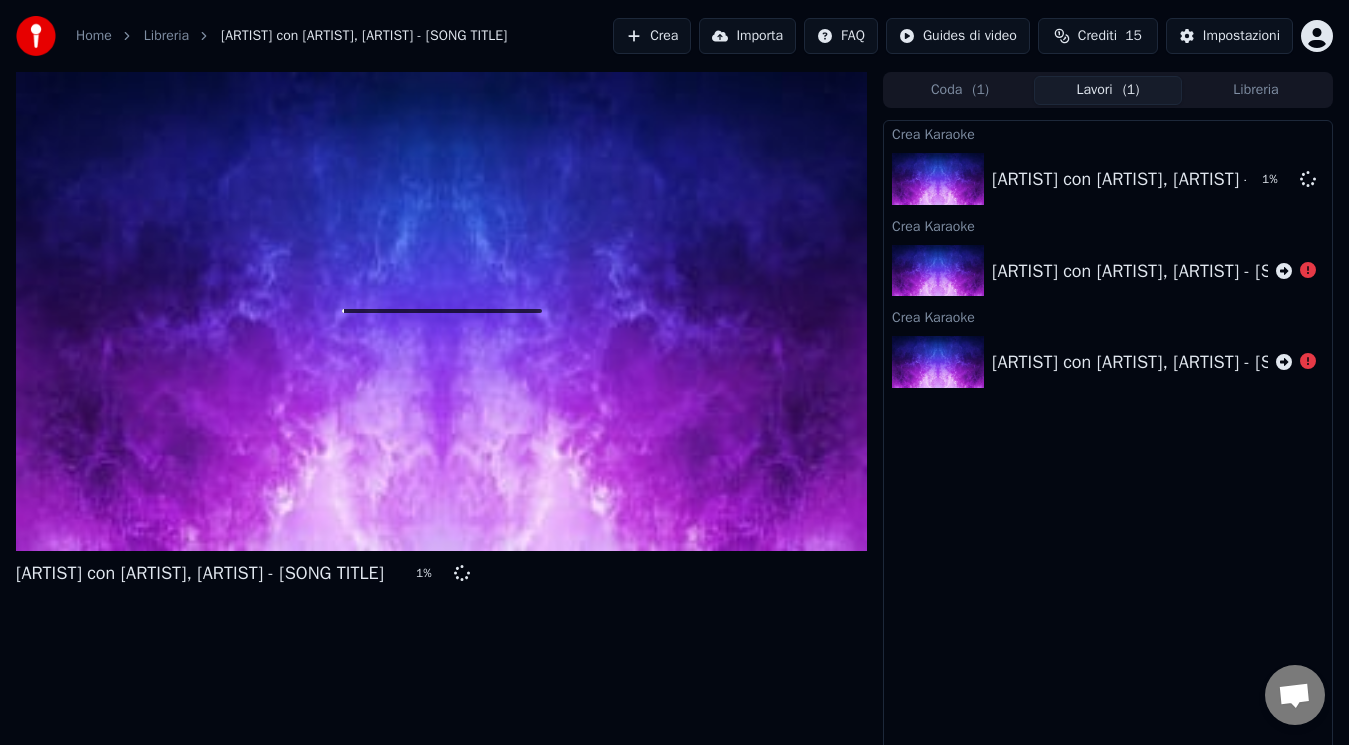 click at bounding box center (441, 311) 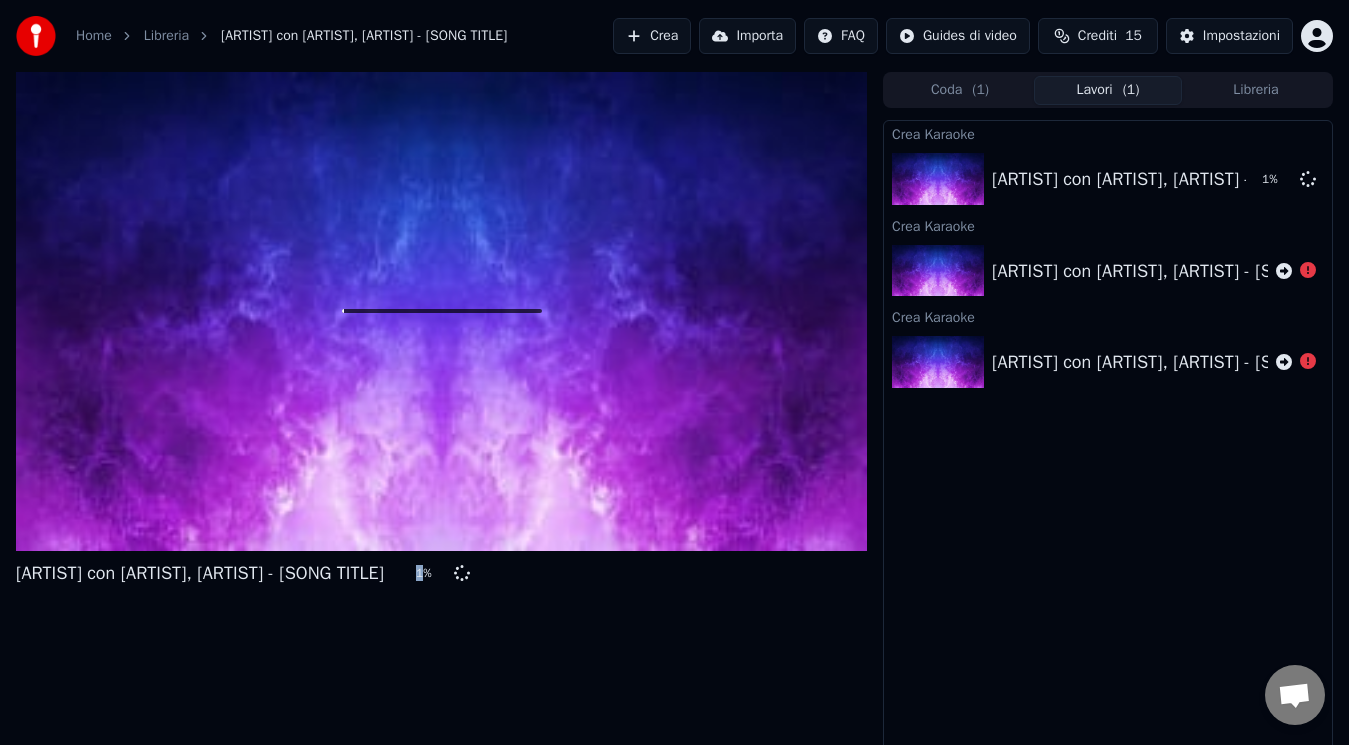 click at bounding box center (441, 311) 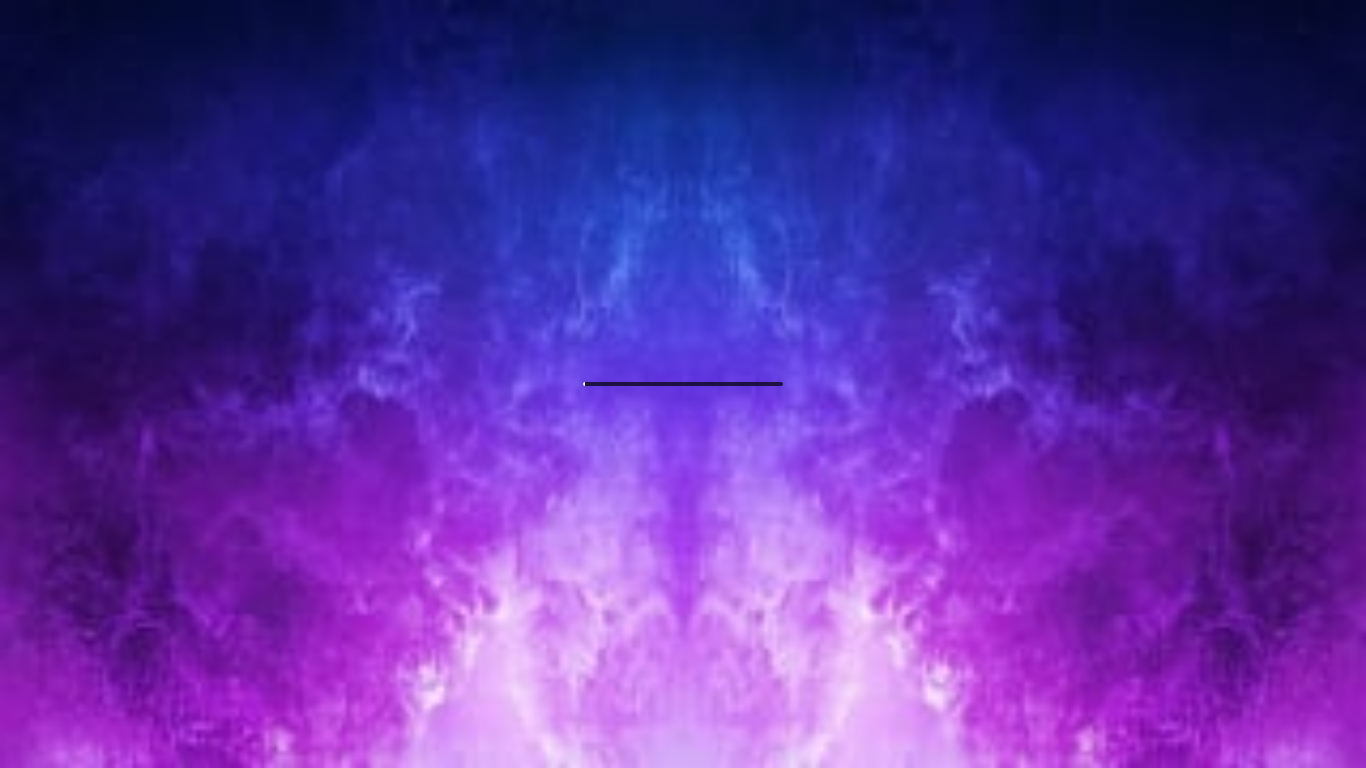 click at bounding box center (683, 384) 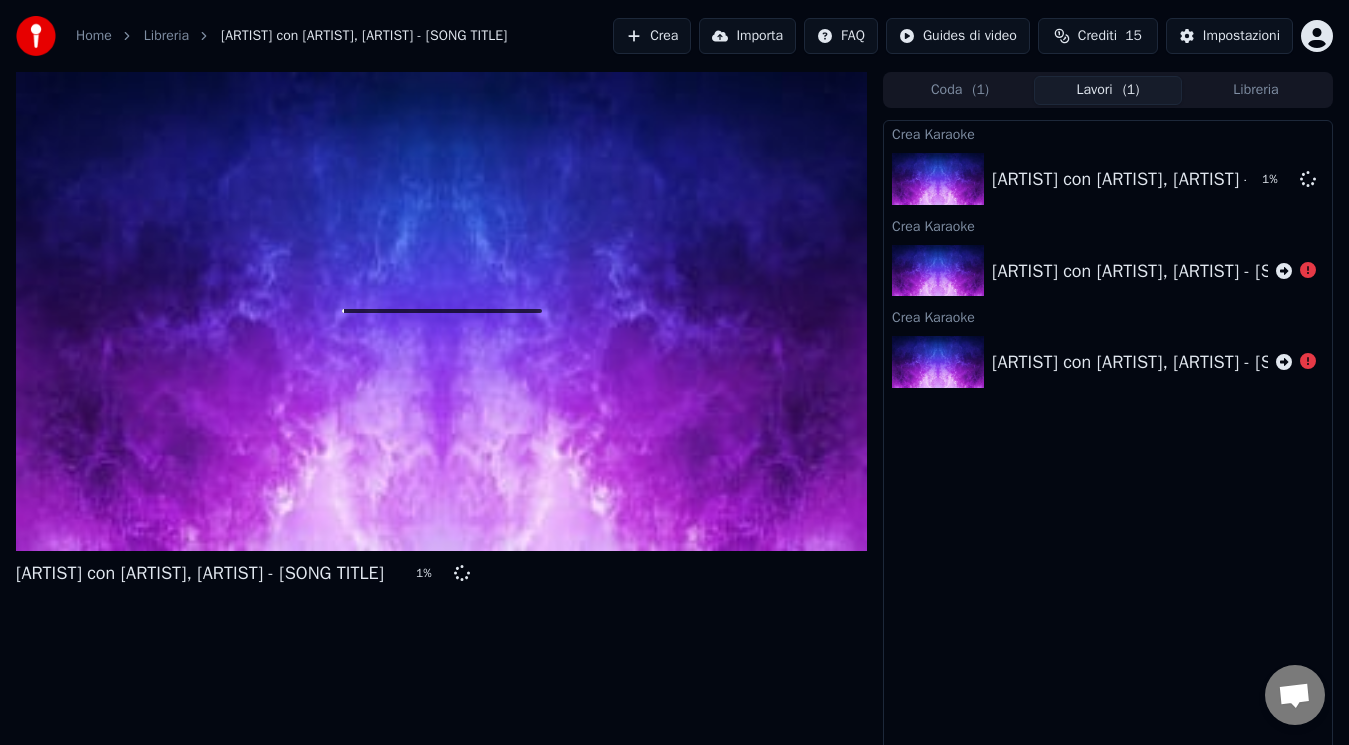 click on "Crea Karaoke Marco Mengoni con Sayf, Rkomi - Sto bene al mare 1 % Crea Karaoke Marco Mengoni con Sayf, Rkomi - Sto bene al mare Crea Karaoke Marco Mengoni con Sayf, Rkomi - Sto bene al mare" at bounding box center [1108, 436] 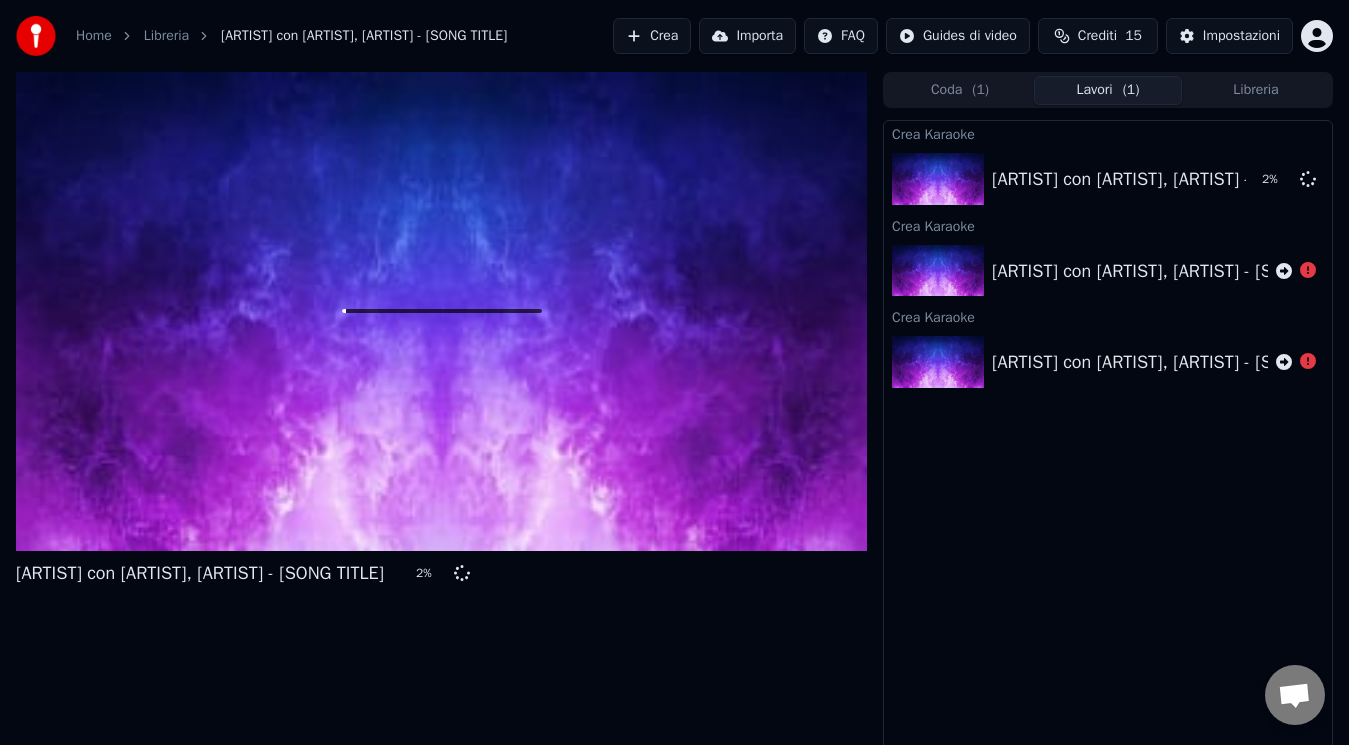 click at bounding box center [441, 311] 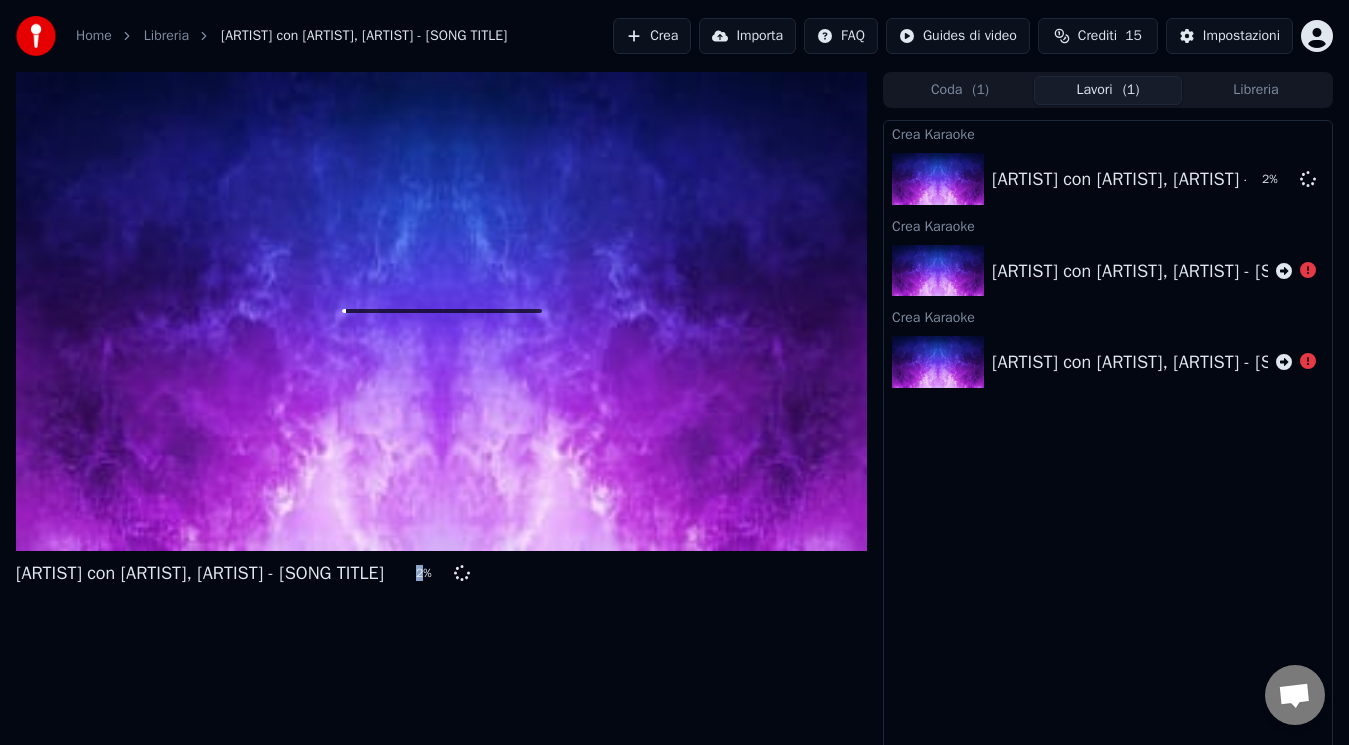 click at bounding box center (441, 311) 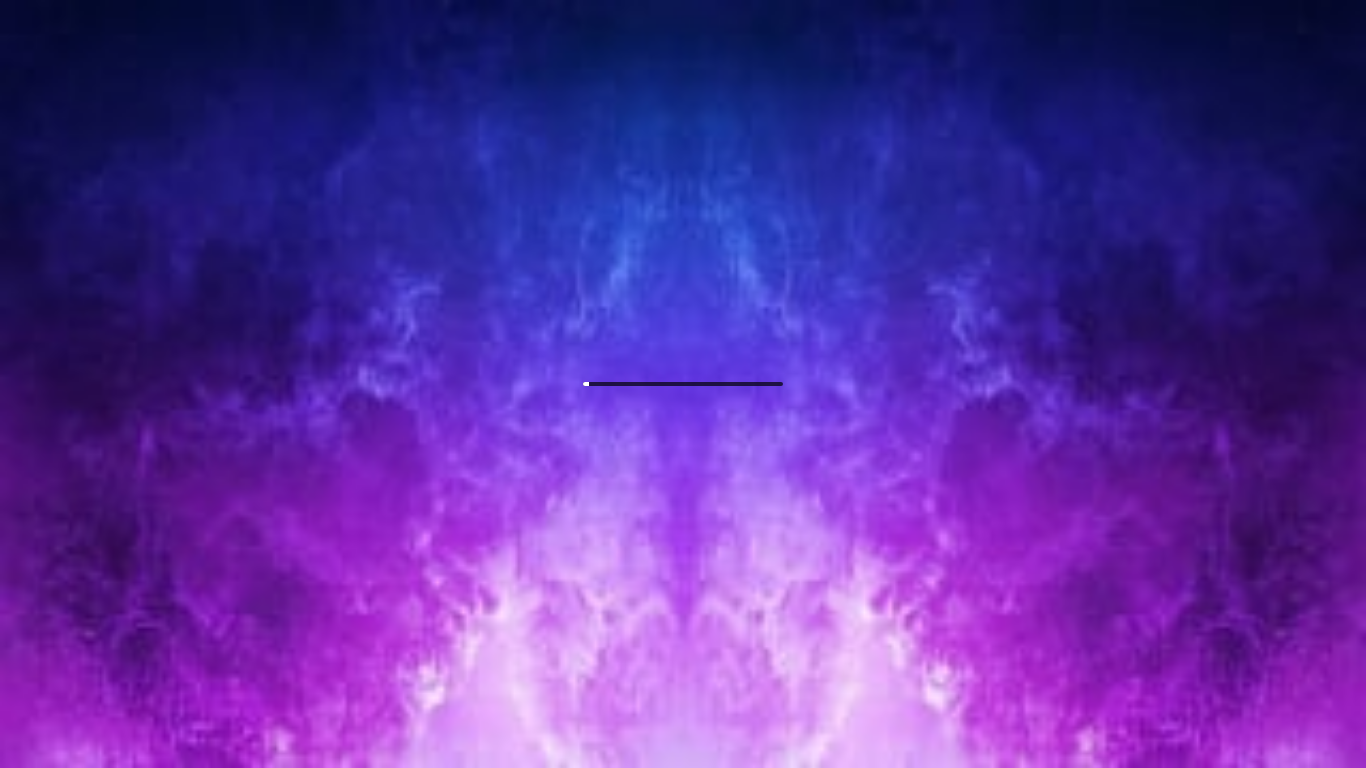 click at bounding box center [683, 384] 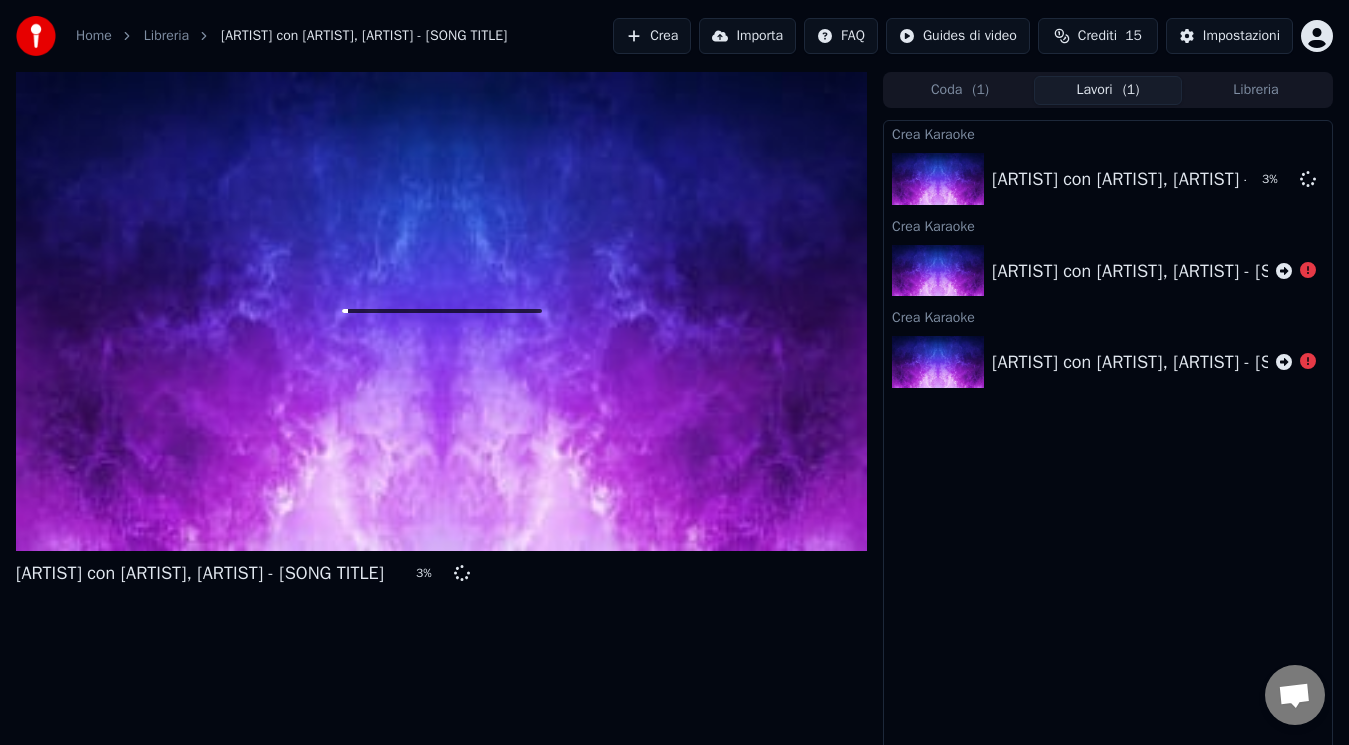 click on "Crea Karaoke Marco Mengoni con Sayf, Rkomi - Sto bene al mare 3 % Crea Karaoke Marco Mengoni con Sayf, Rkomi - Sto bene al mare Crea Karaoke Marco Mengoni con Sayf, Rkomi - Sto bene al mare" at bounding box center (1108, 436) 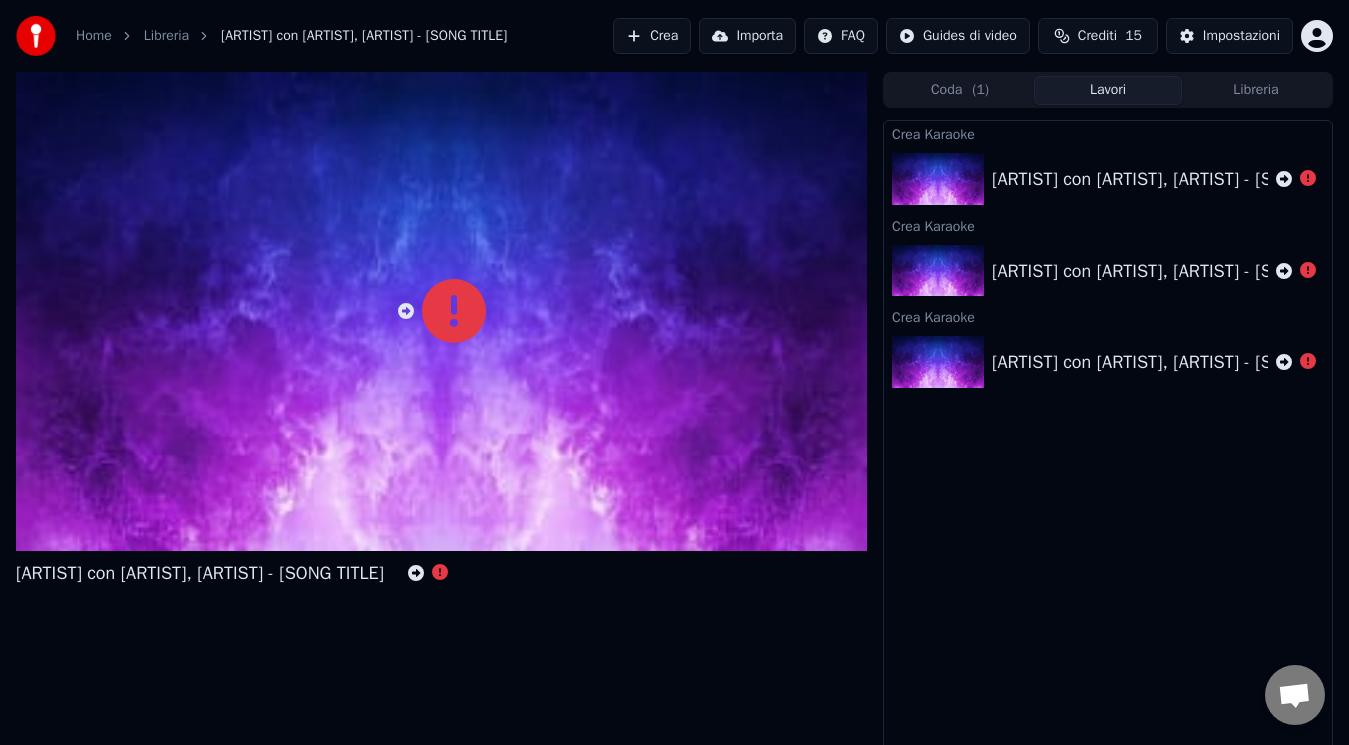 click at bounding box center (442, 311) 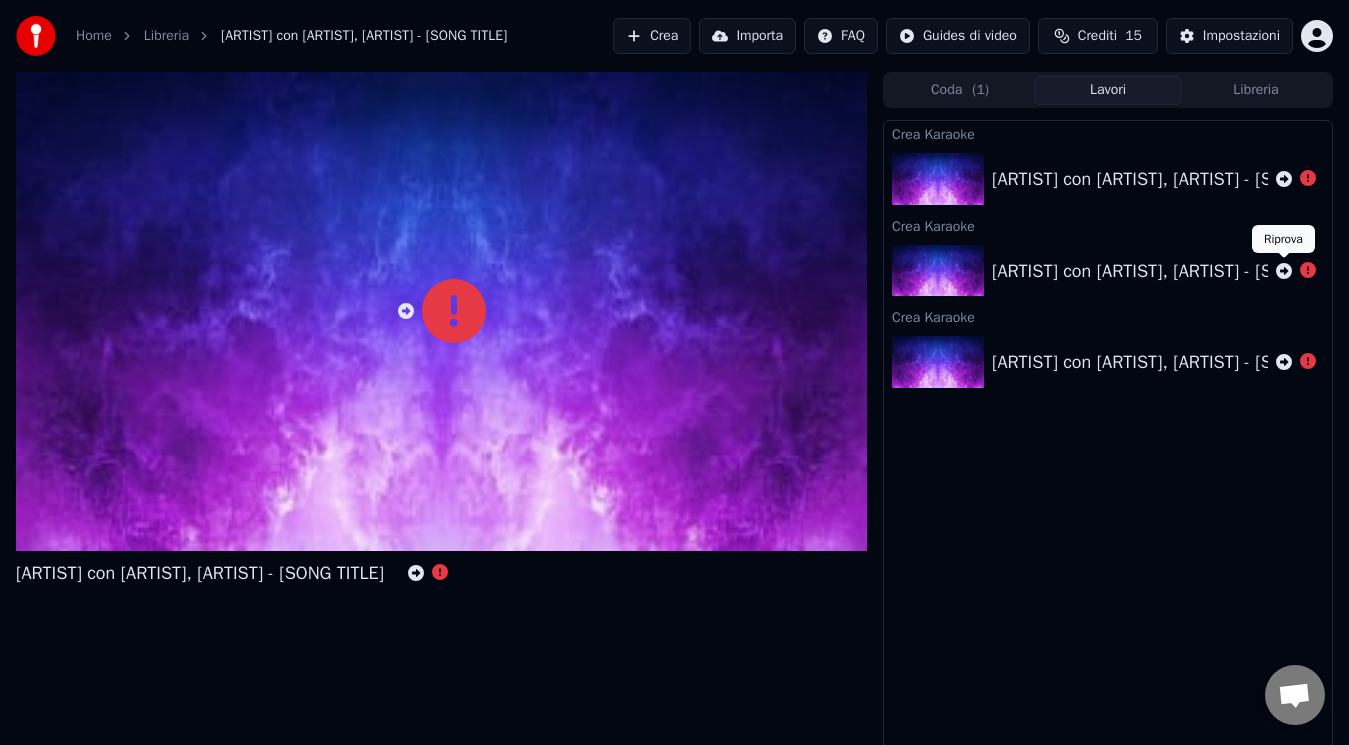 click 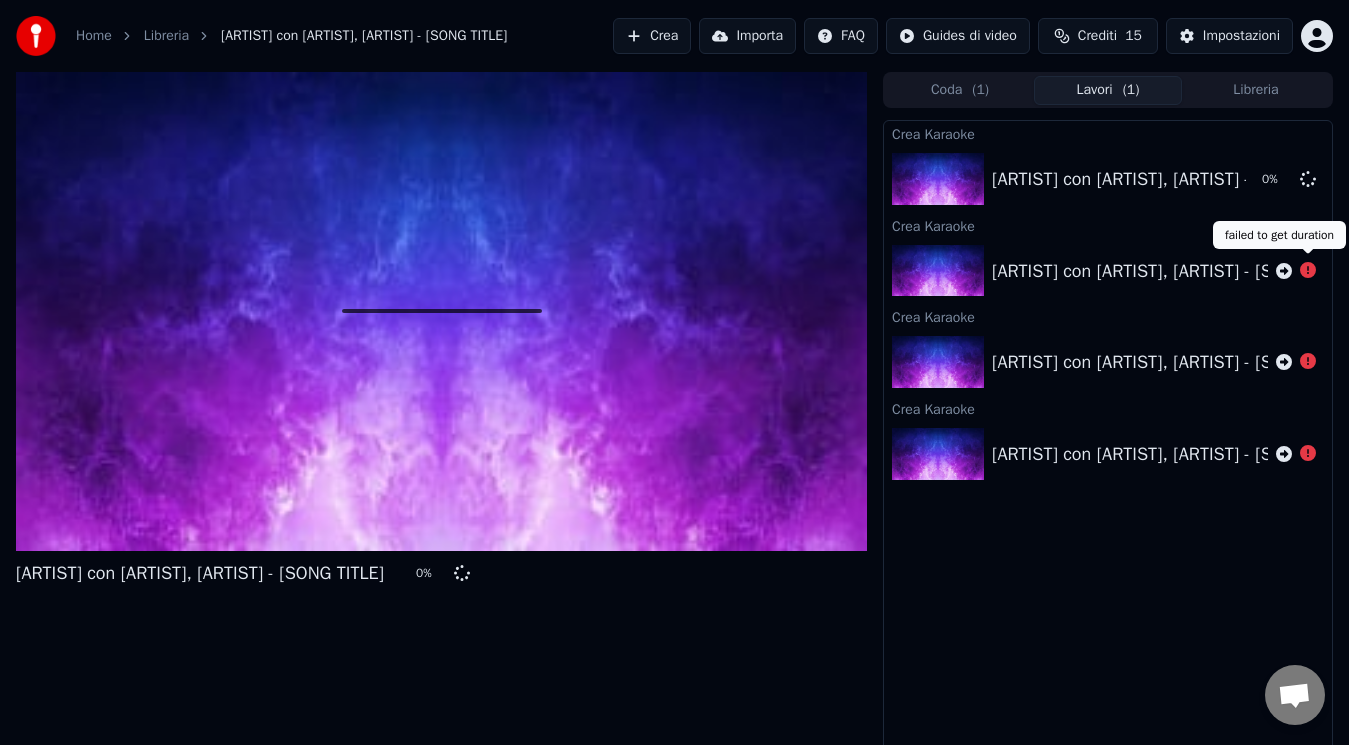 click 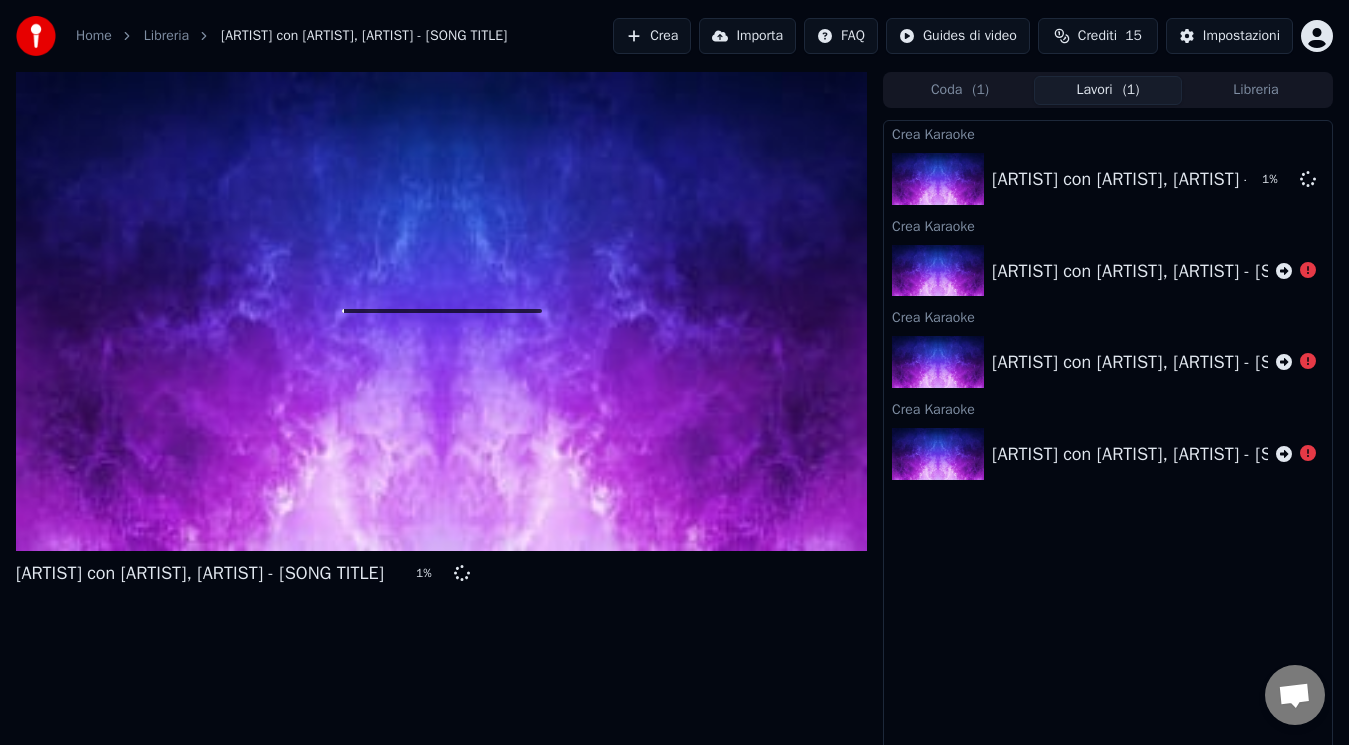click on "Crea Karaoke Marco Mengoni con Sayf, Rkomi - Sto bene al mare 1 % Crea Karaoke Marco Mengoni con Sayf, Rkomi - Sto bene al mare Crea Karaoke Marco Mengoni con Sayf, Rkomi - Sto bene al mare Crea Karaoke Marco Mengoni con Sayf, Rkomi - Sto bene al mare" at bounding box center [1108, 436] 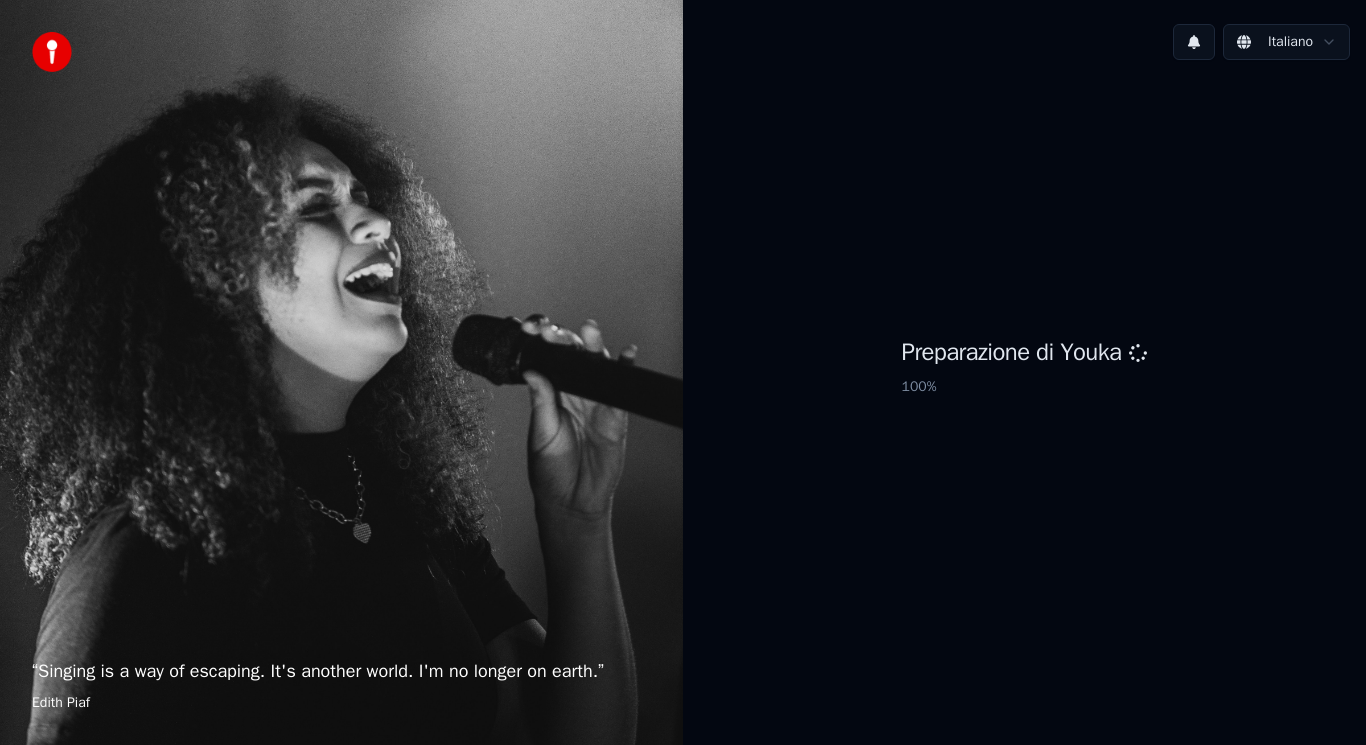 scroll, scrollTop: 0, scrollLeft: 0, axis: both 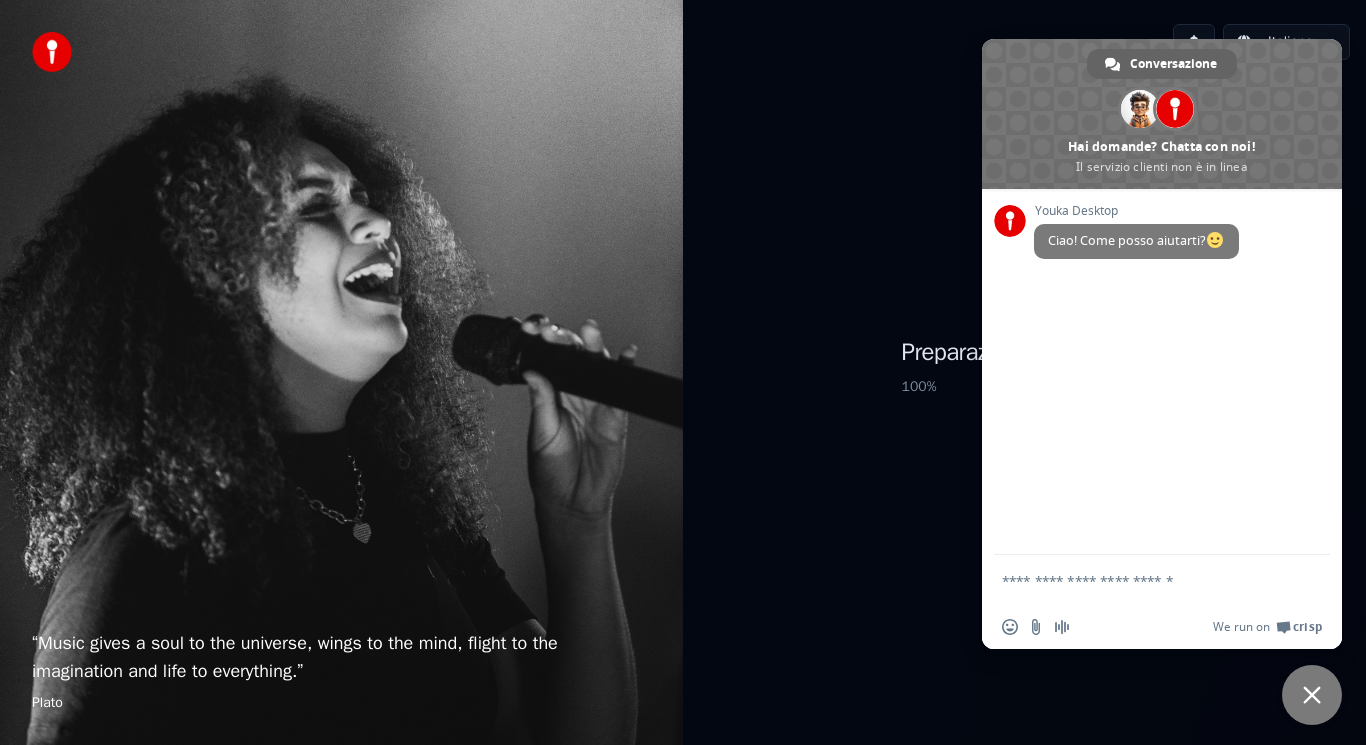 click at bounding box center (1142, 580) 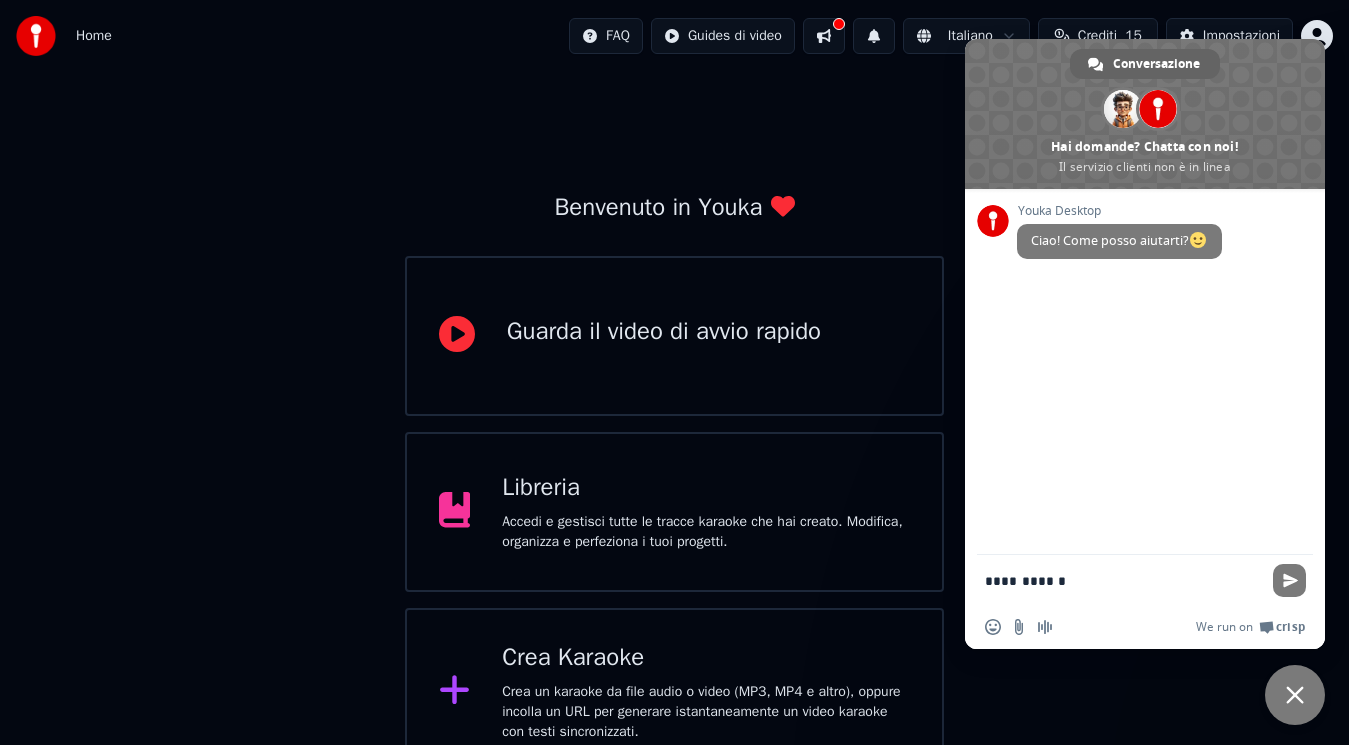 type on "**********" 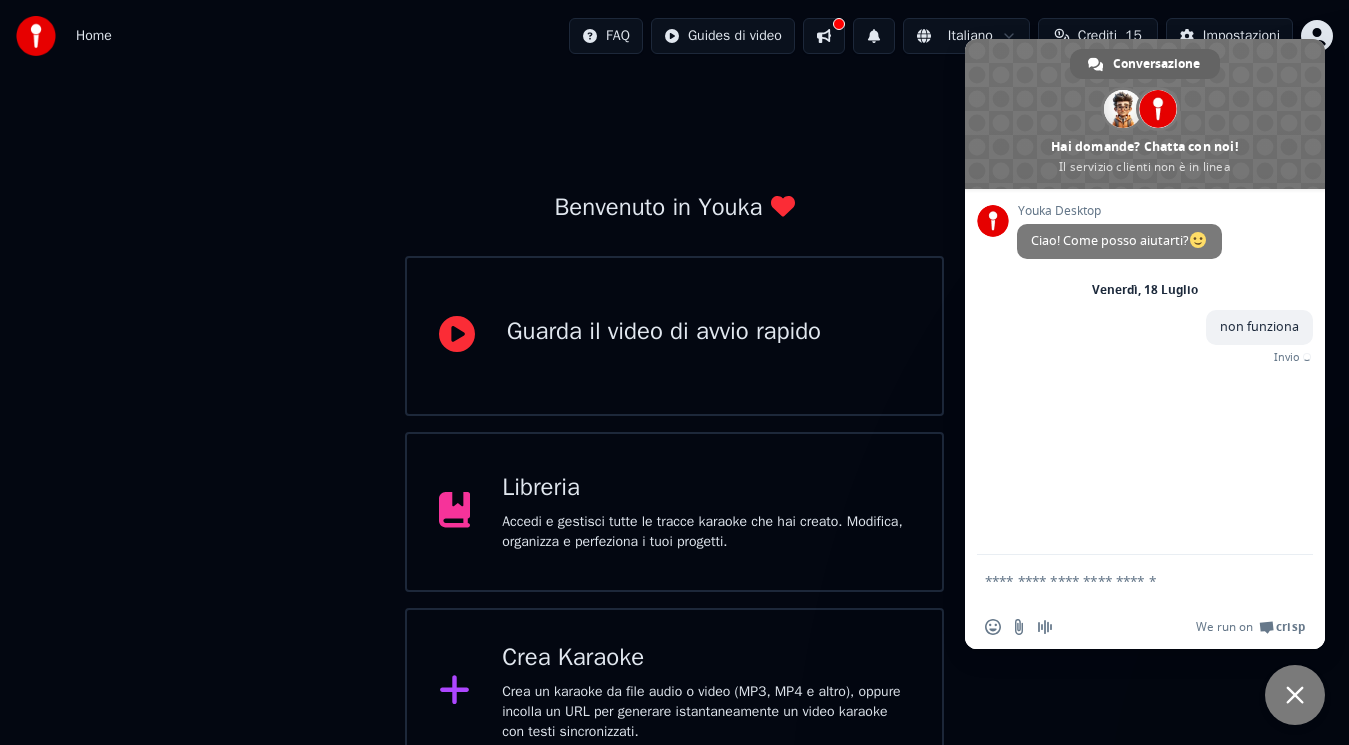 click at bounding box center (1125, 580) 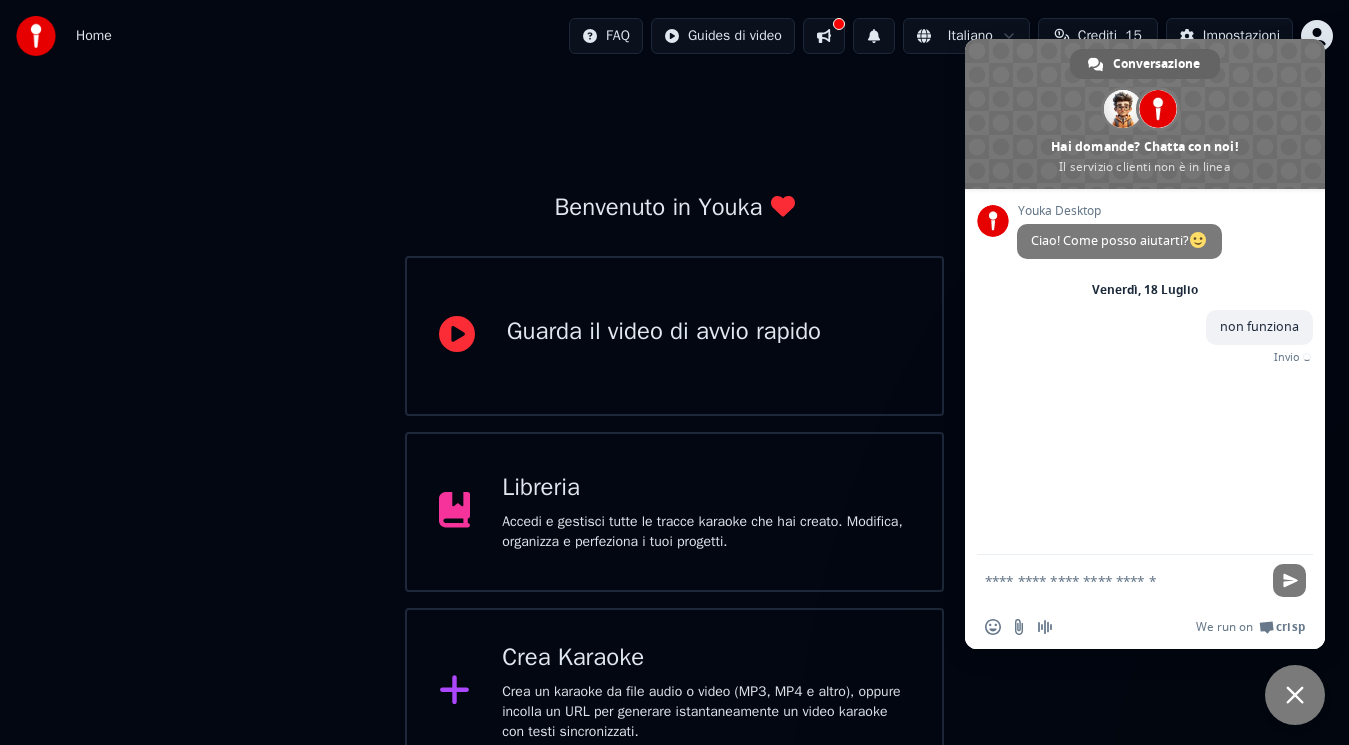 type on "*" 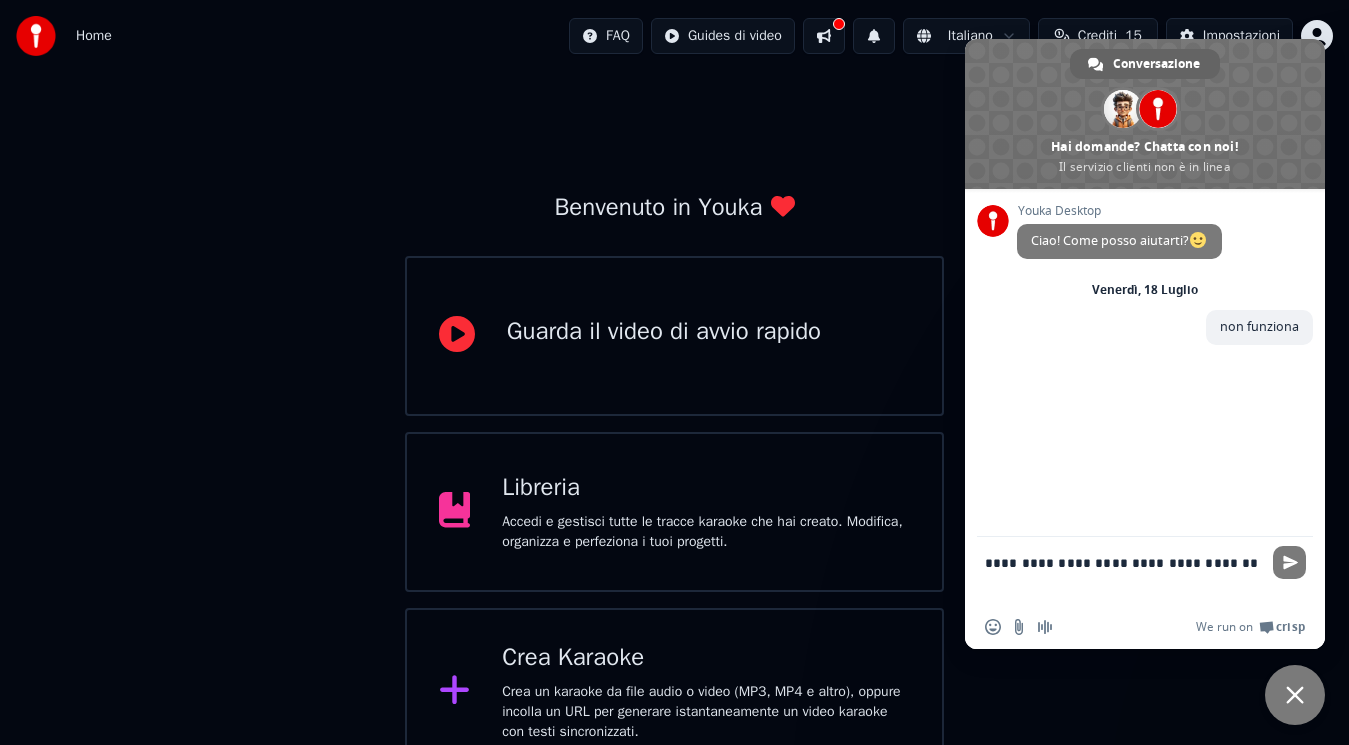 type on "**********" 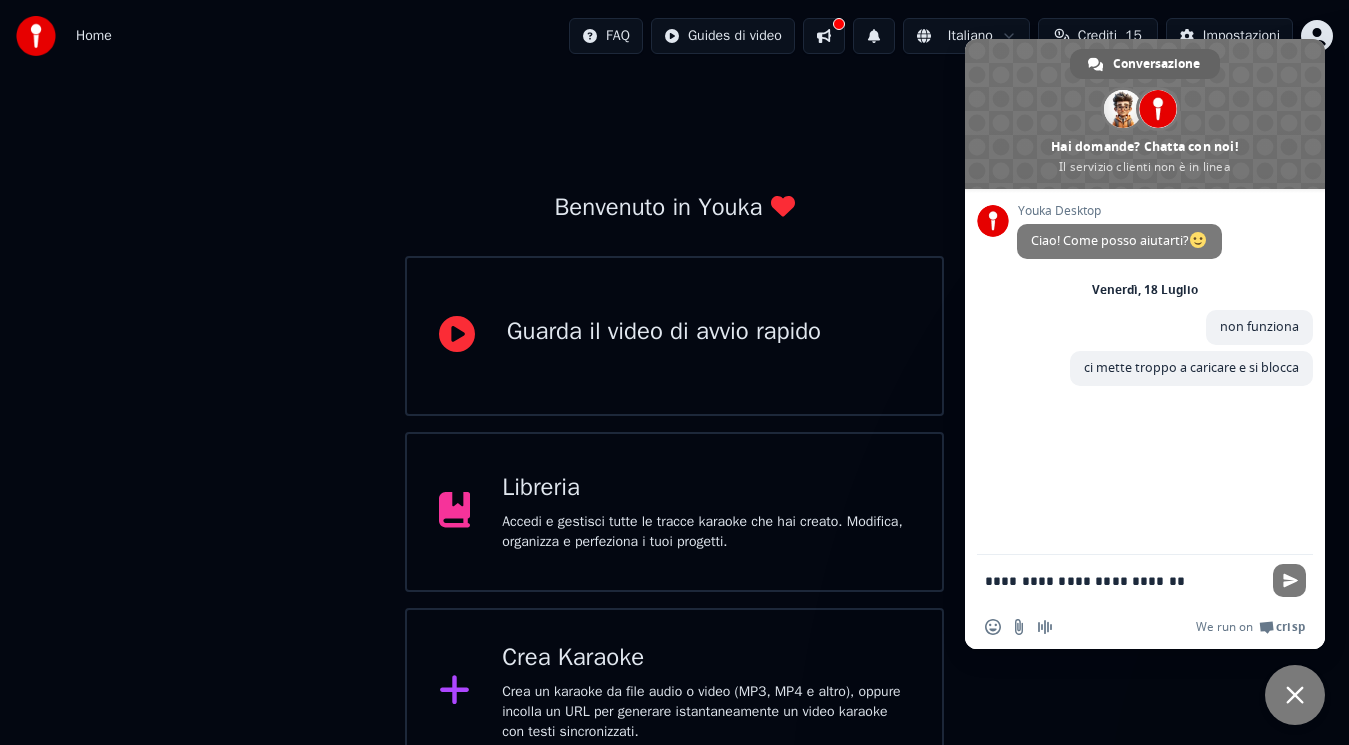 type on "**********" 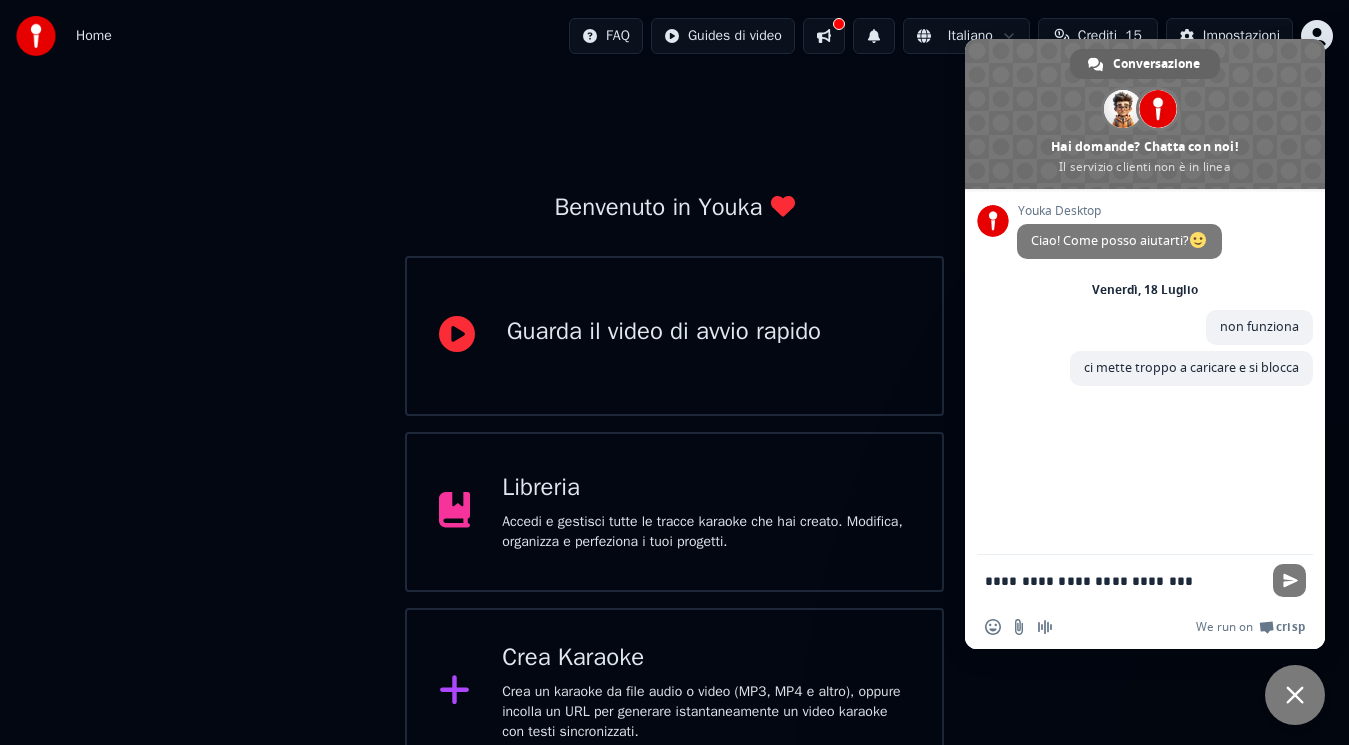 type 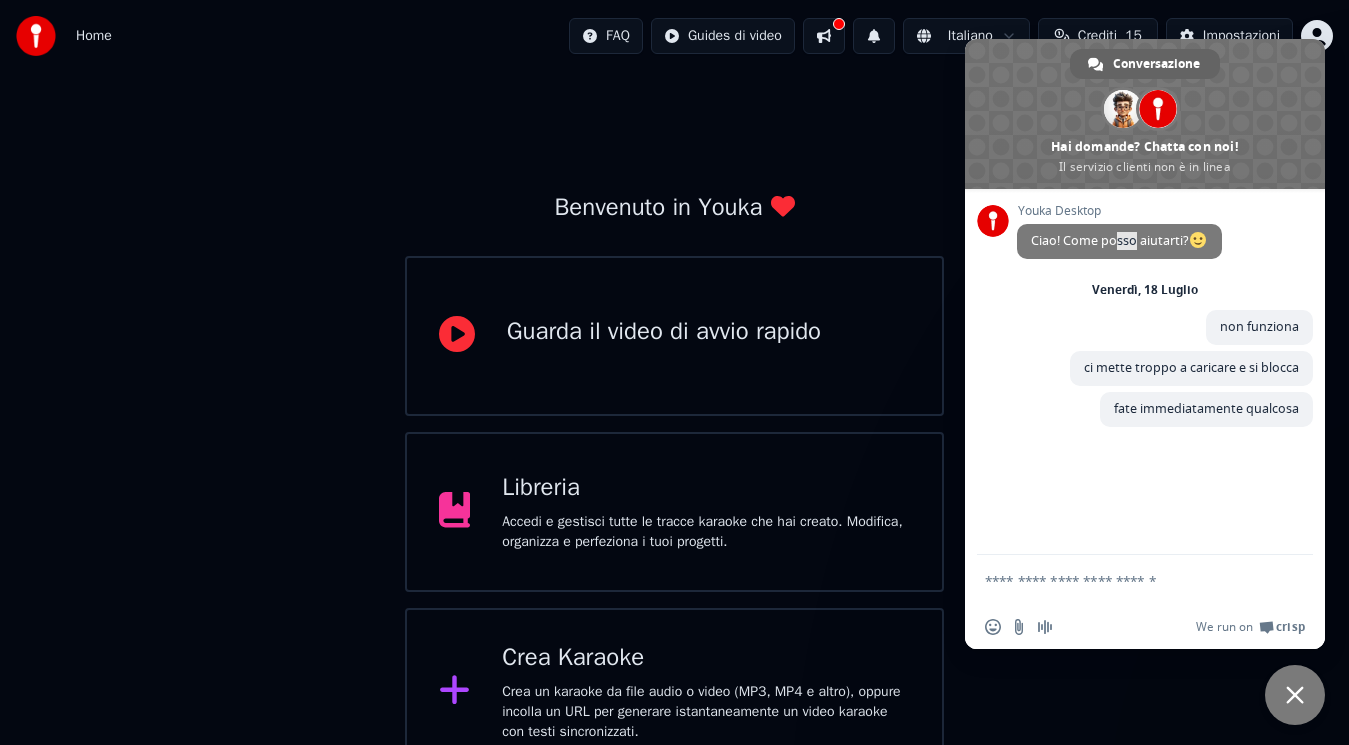 drag, startPoint x: 1136, startPoint y: 243, endPoint x: 1115, endPoint y: 247, distance: 21.377558 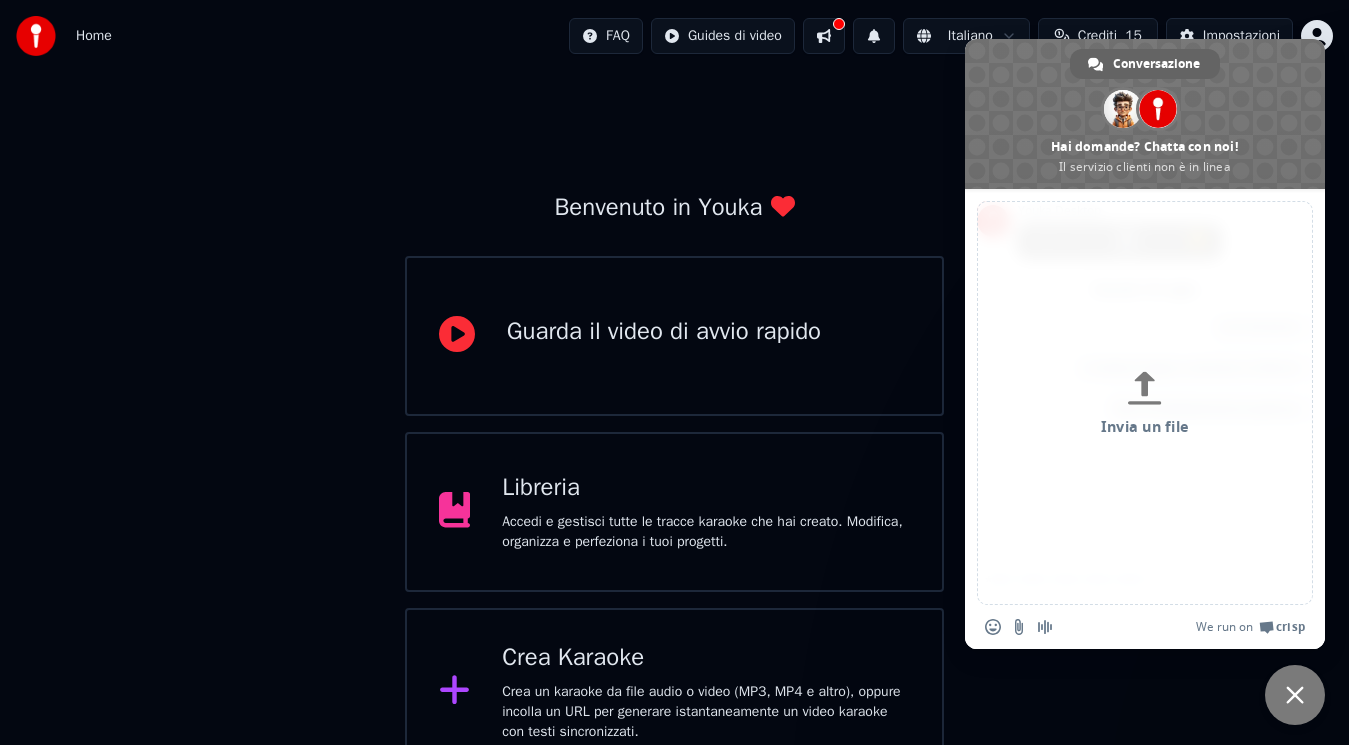 click at bounding box center [1145, 419] 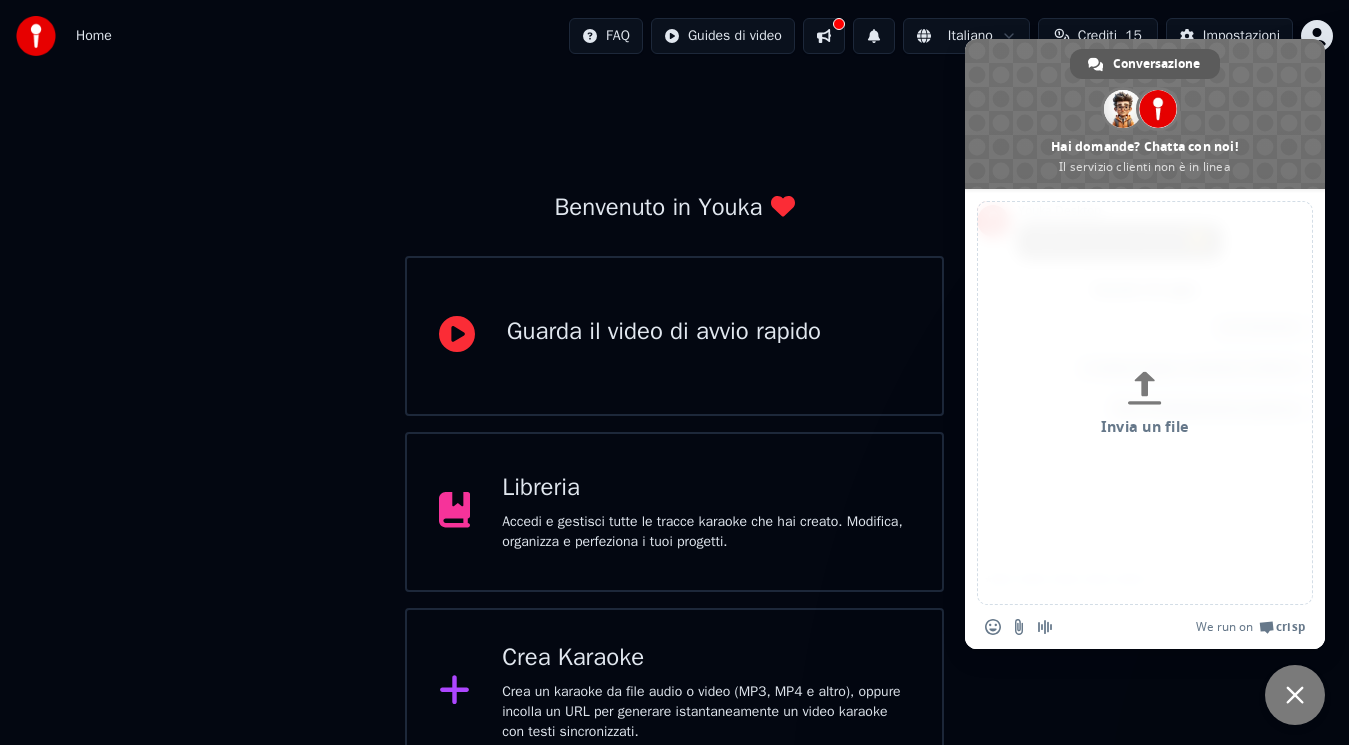 click on "Conversazione" at bounding box center [1156, 64] 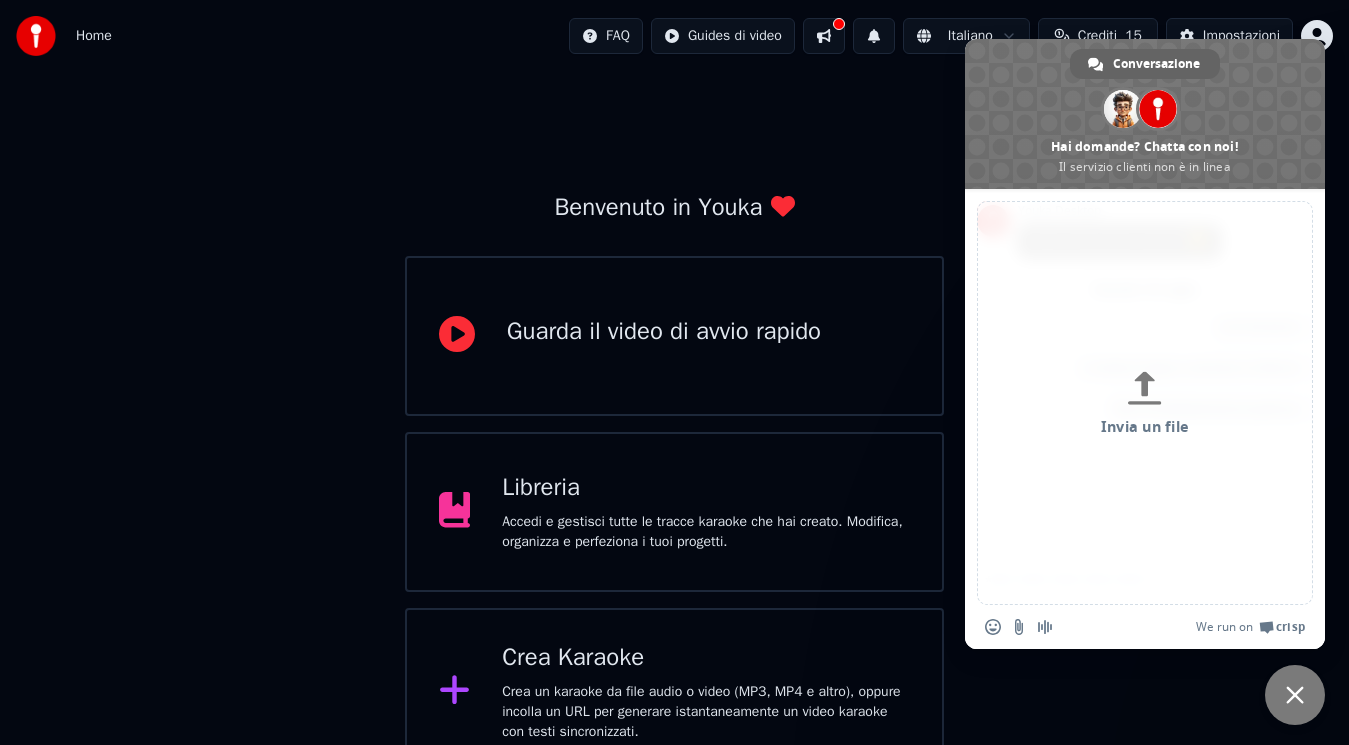 click on "Benvenuto in Youka Guarda il video di avvio rapido Libreria Accedi e gestisci tutte le tracce karaoke che hai creato. Modifica, organizza e perfeziona i tuoi progetti. Crea Karaoke Crea un karaoke da file audio o video (MP3, MP4 e altro), oppure incolla un URL per generare istantaneamente un video karaoke con testi sincronizzati." at bounding box center (674, 424) 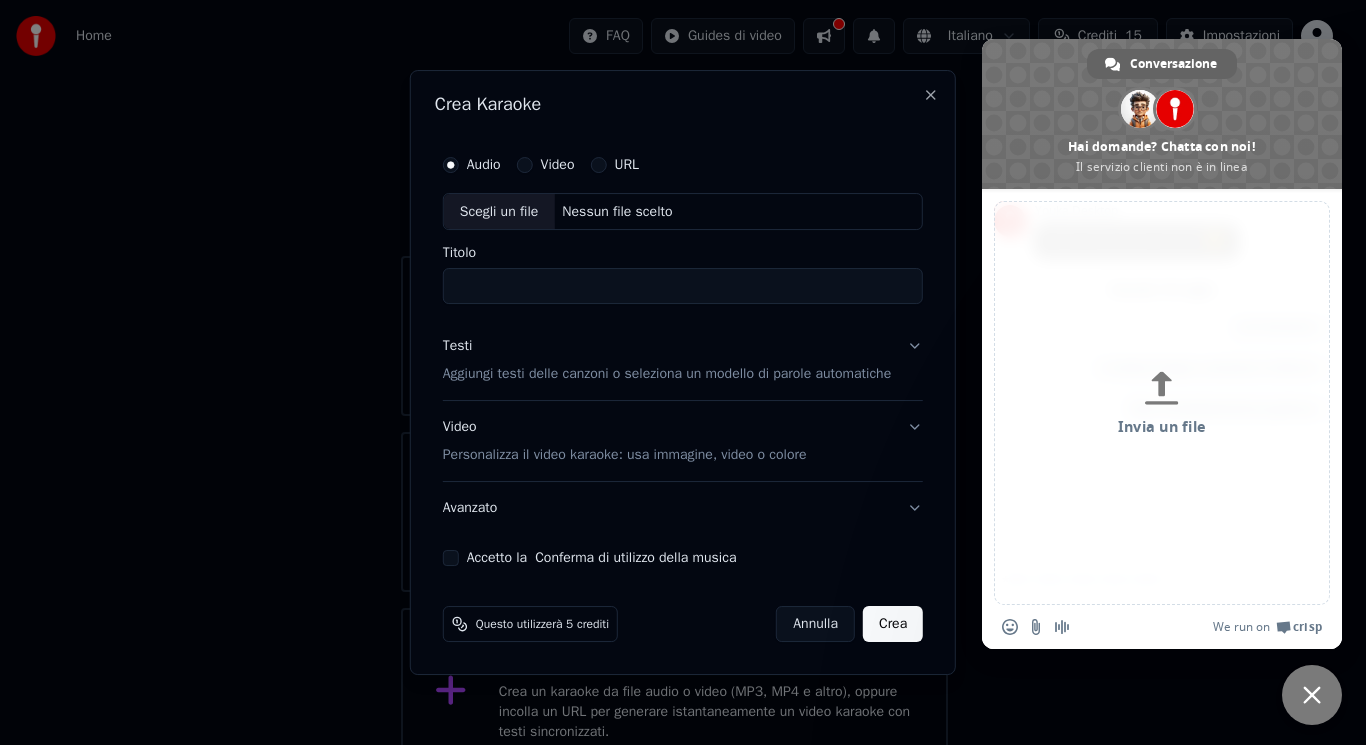 click on "Annulla" at bounding box center (815, 624) 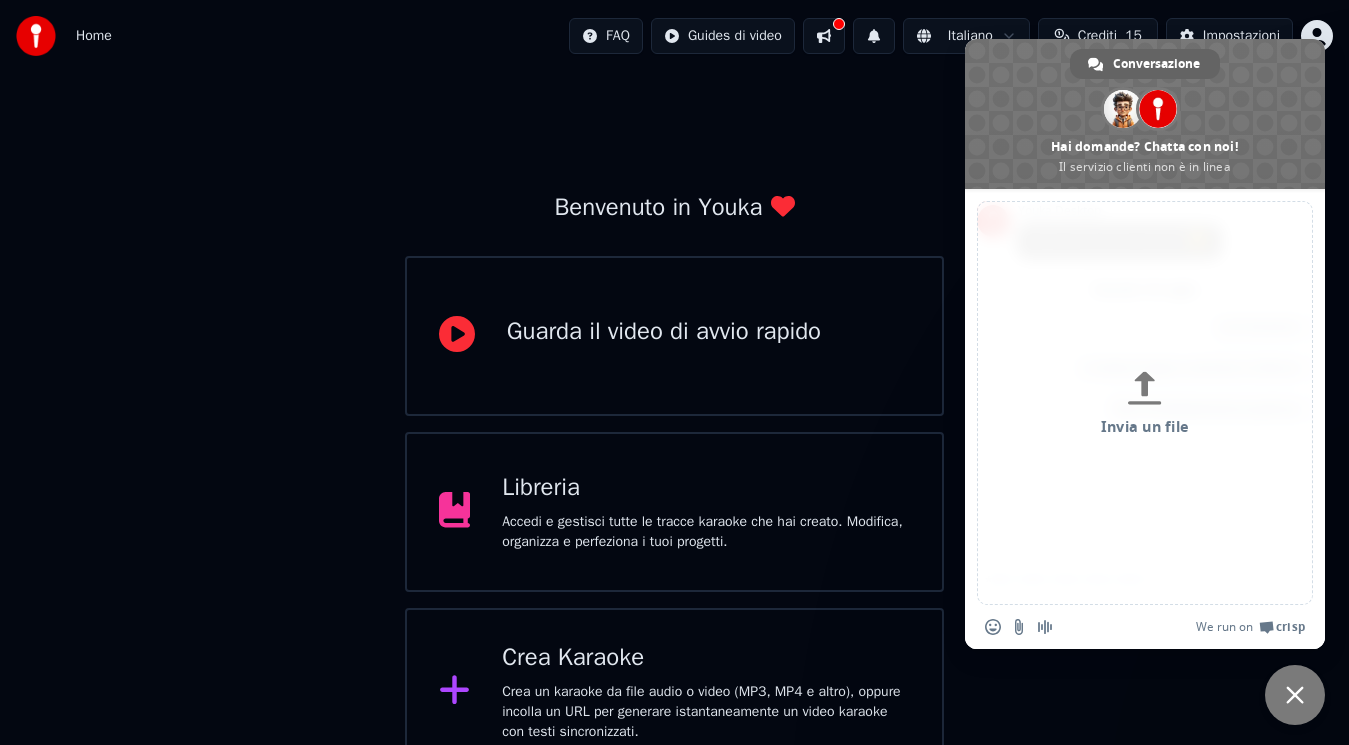 click on "Accedi e gestisci tutte le tracce karaoke che hai creato. Modifica, organizza e perfeziona i tuoi progetti." at bounding box center (706, 532) 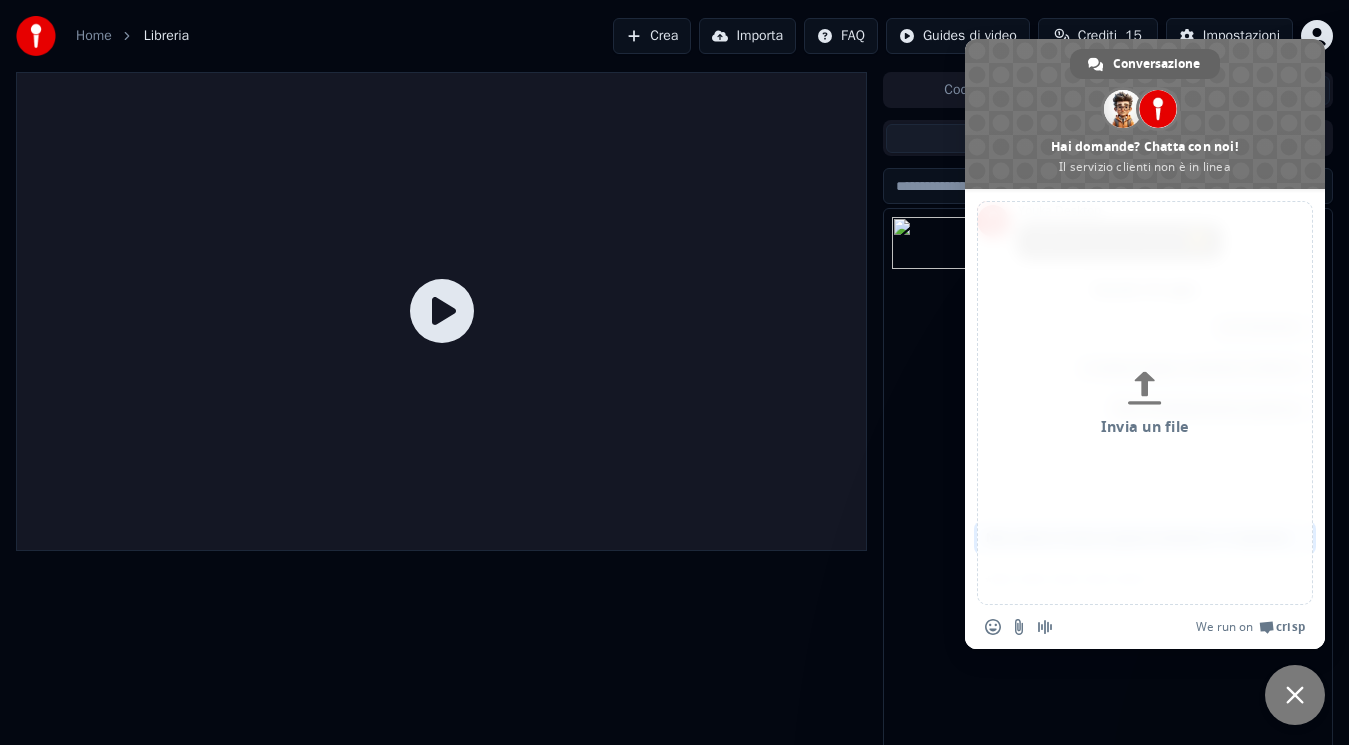 click on "Sto bene al mare Marco Mengoni • Sayf • Rkomi" at bounding box center [1108, 487] 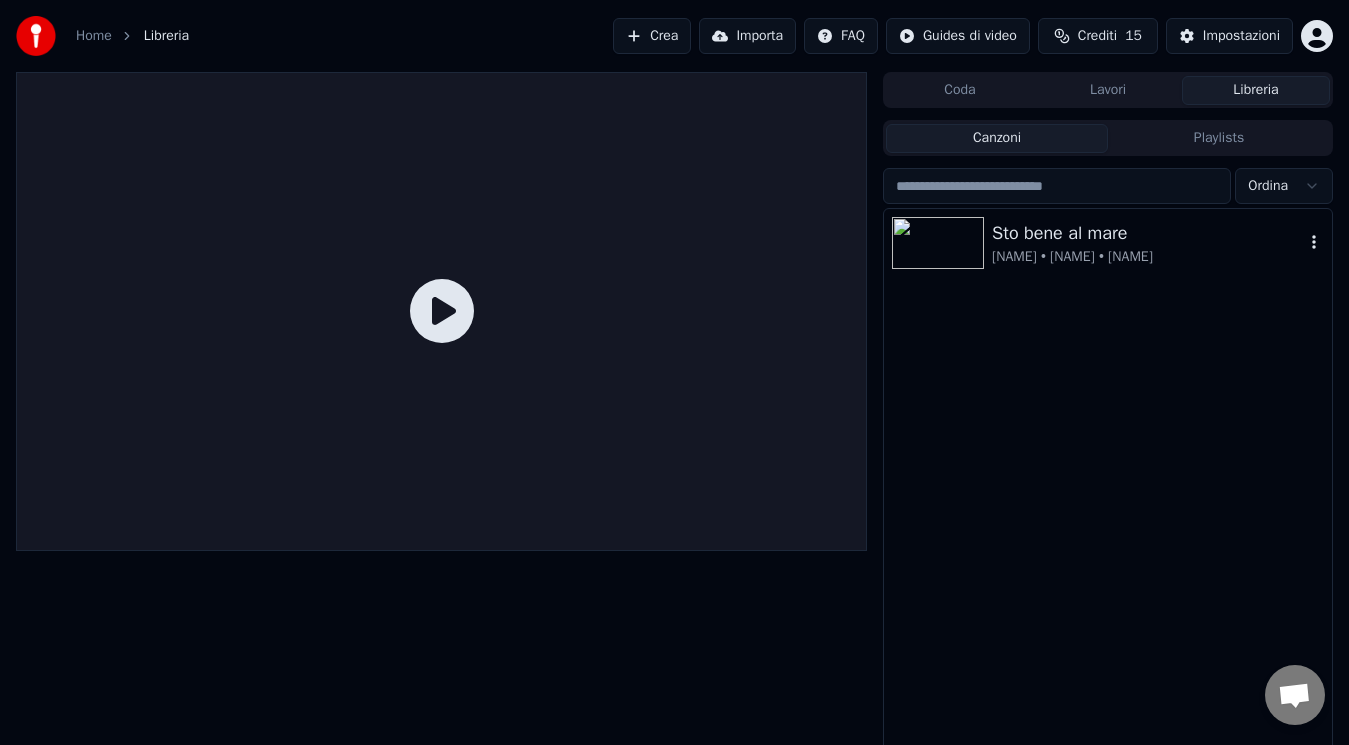 click on "Marco Mengoni • Sayf • Rkomi" at bounding box center [1148, 257] 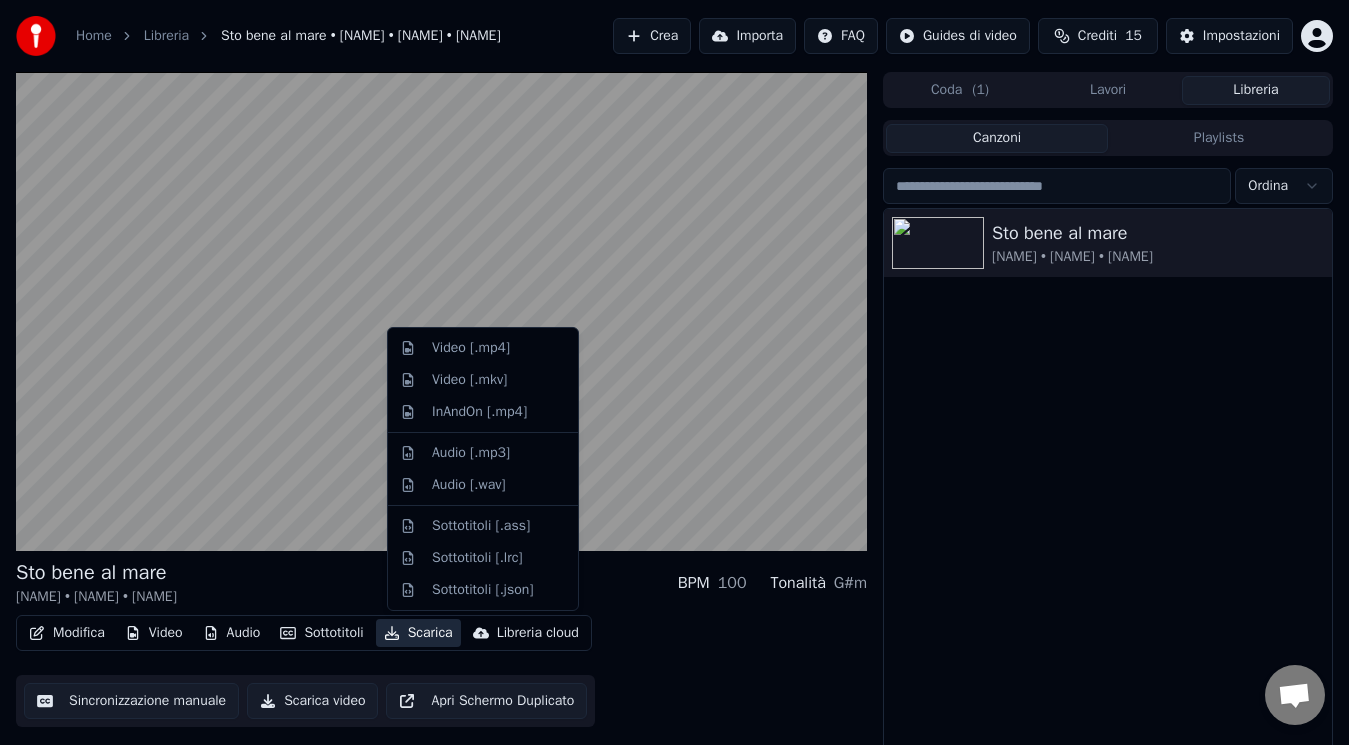 click on "Scarica" at bounding box center [418, 633] 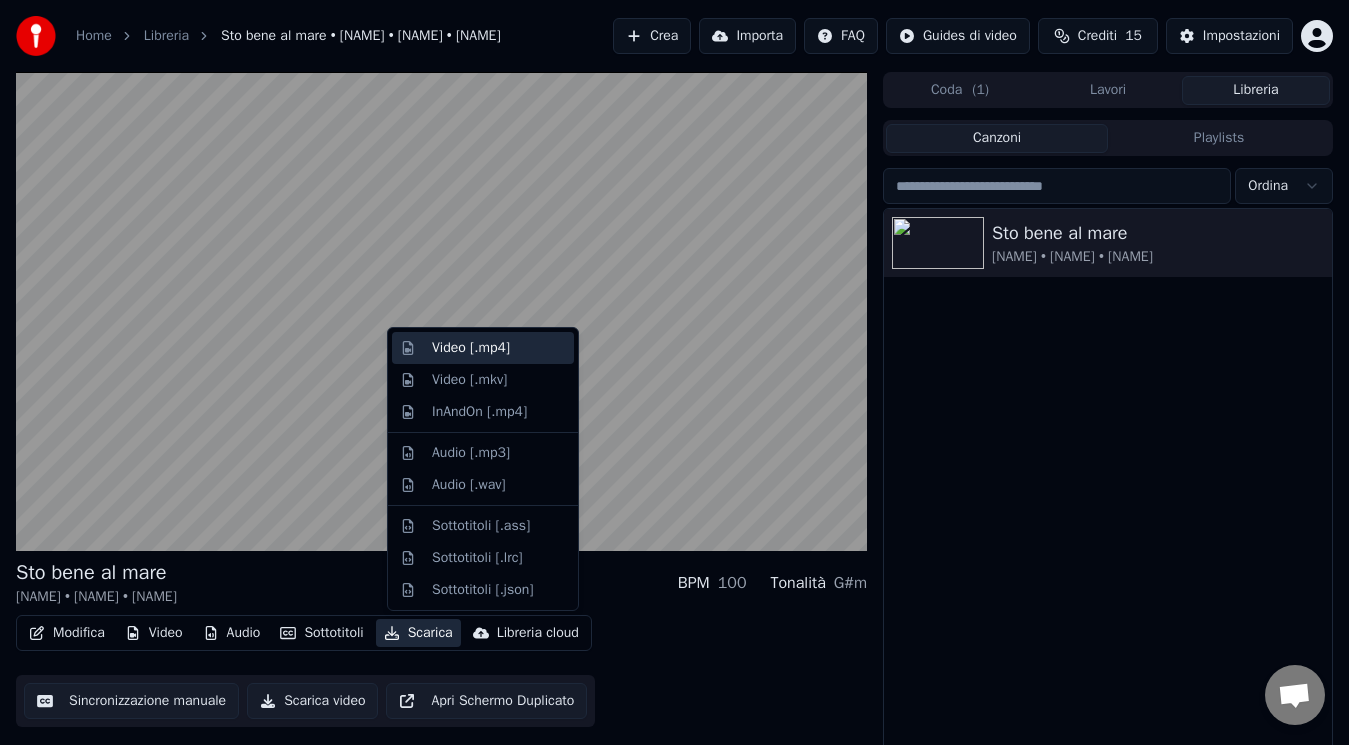 click on "Video [.mp4]" at bounding box center (499, 348) 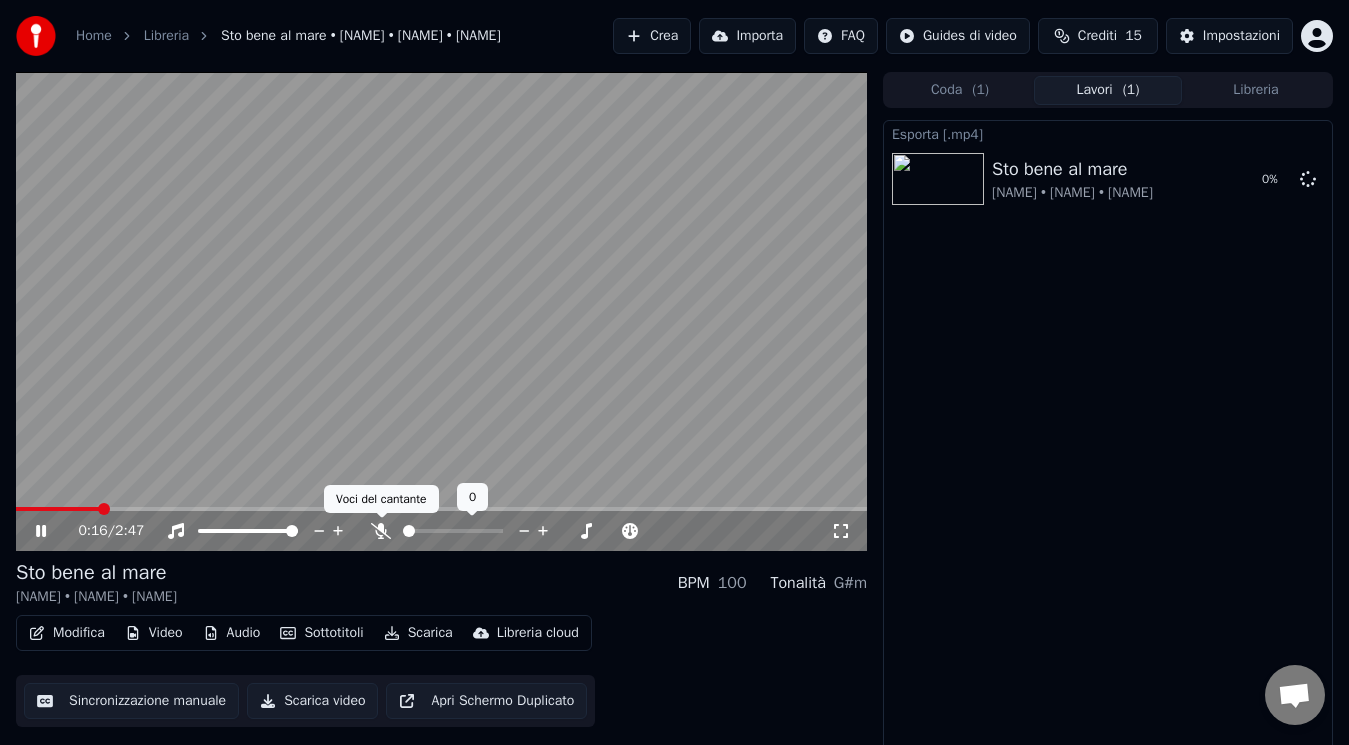 click 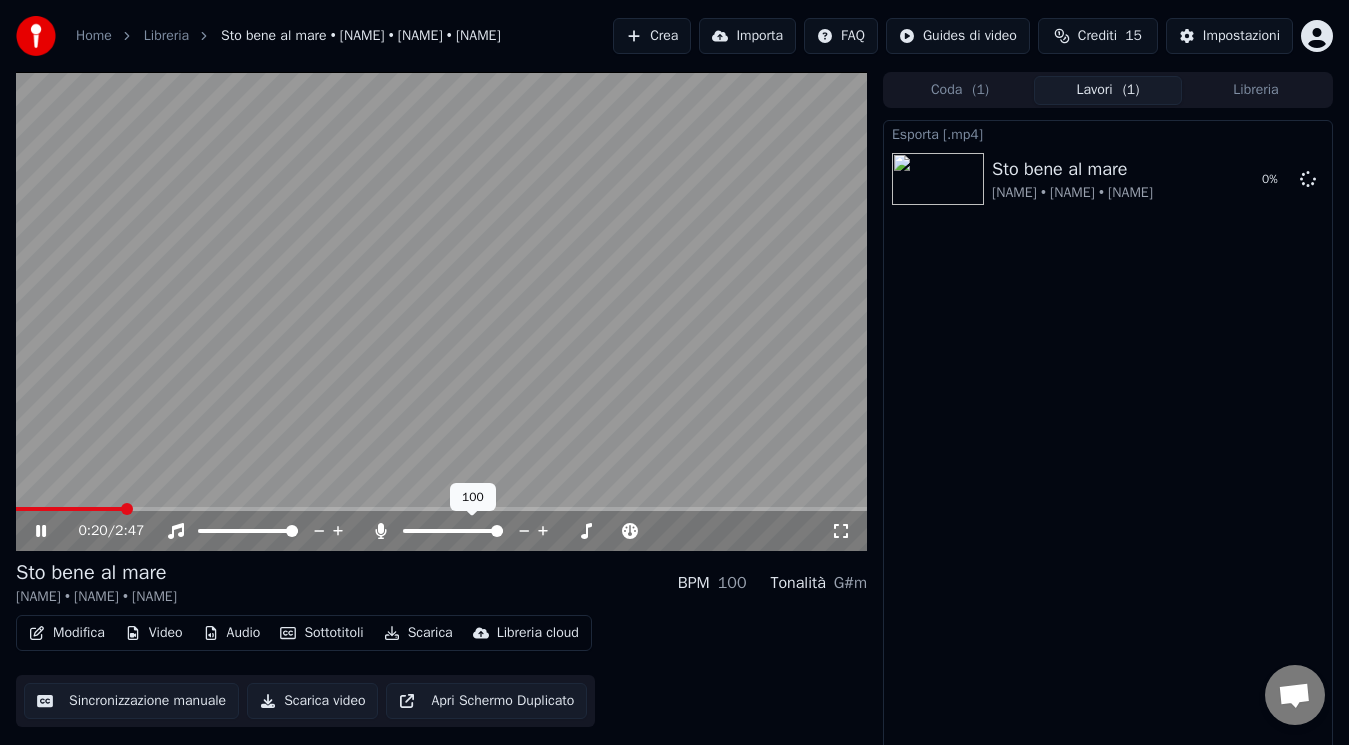 click 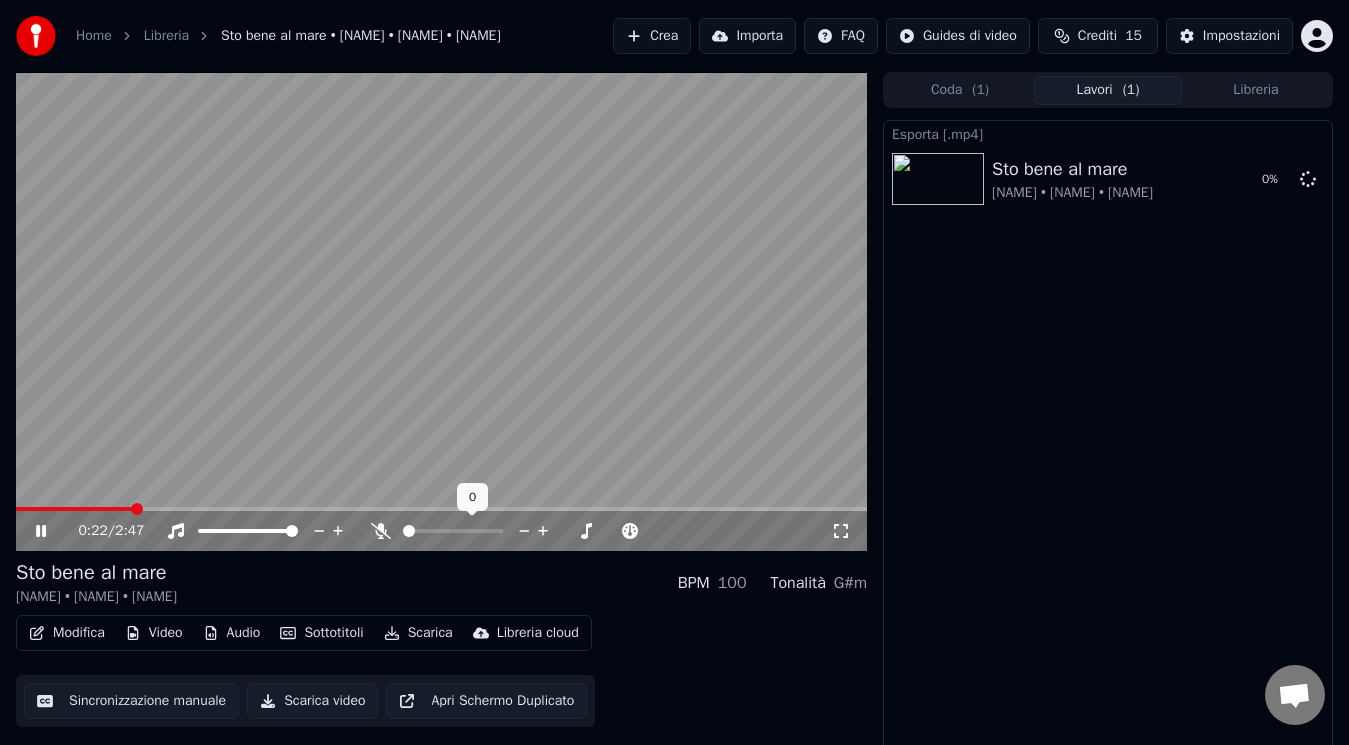 click 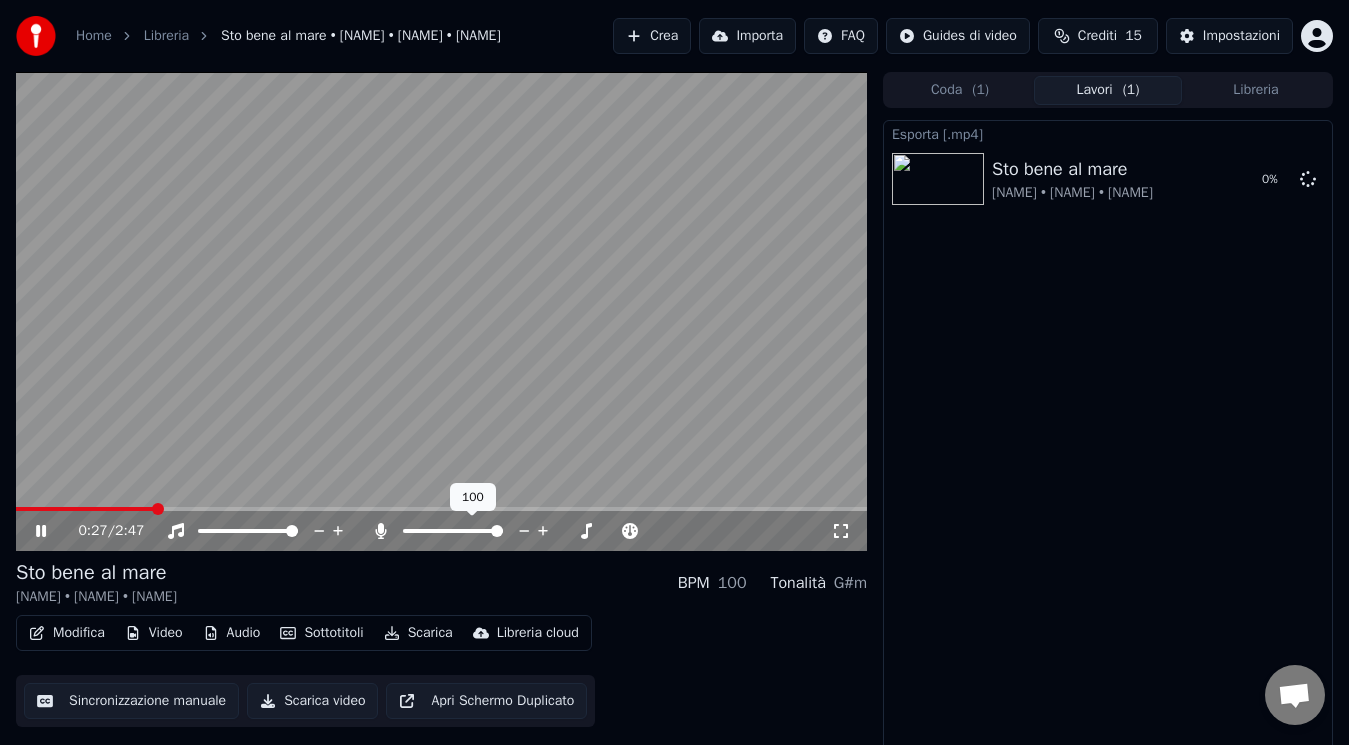 click 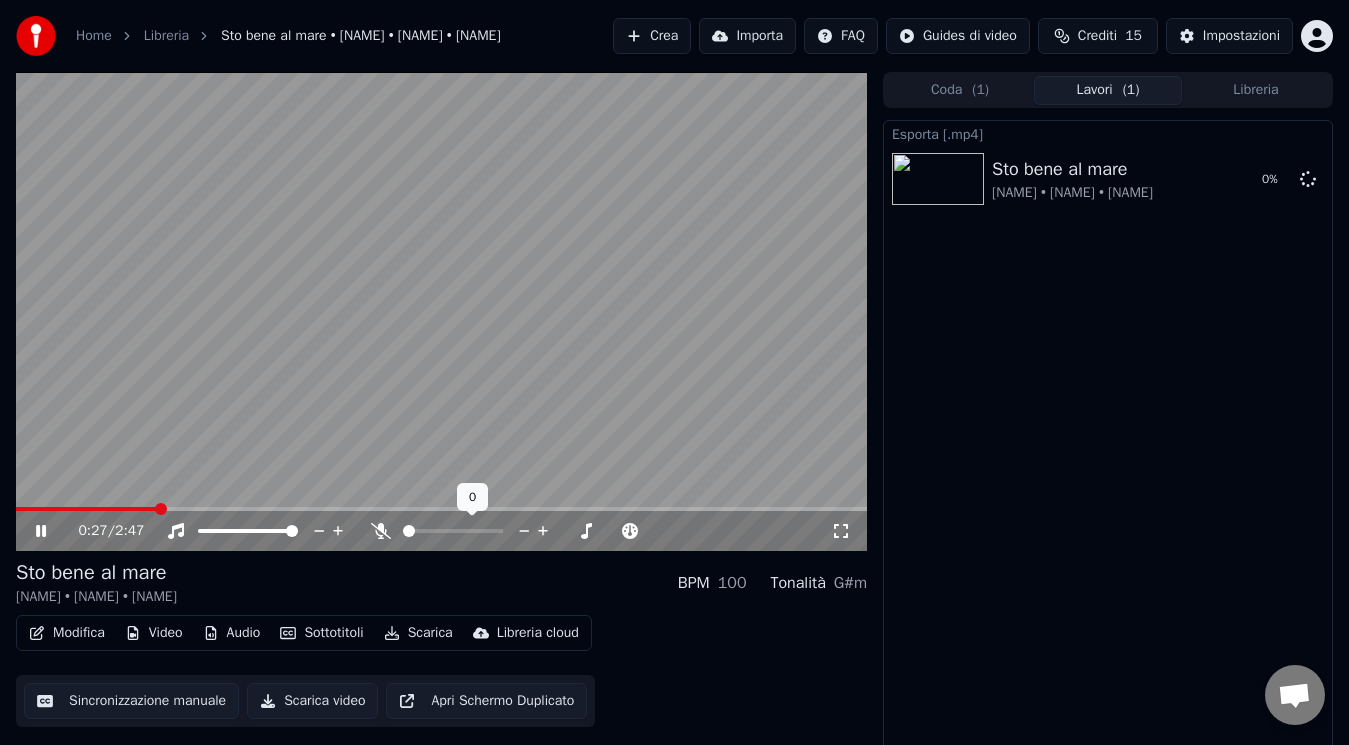 click 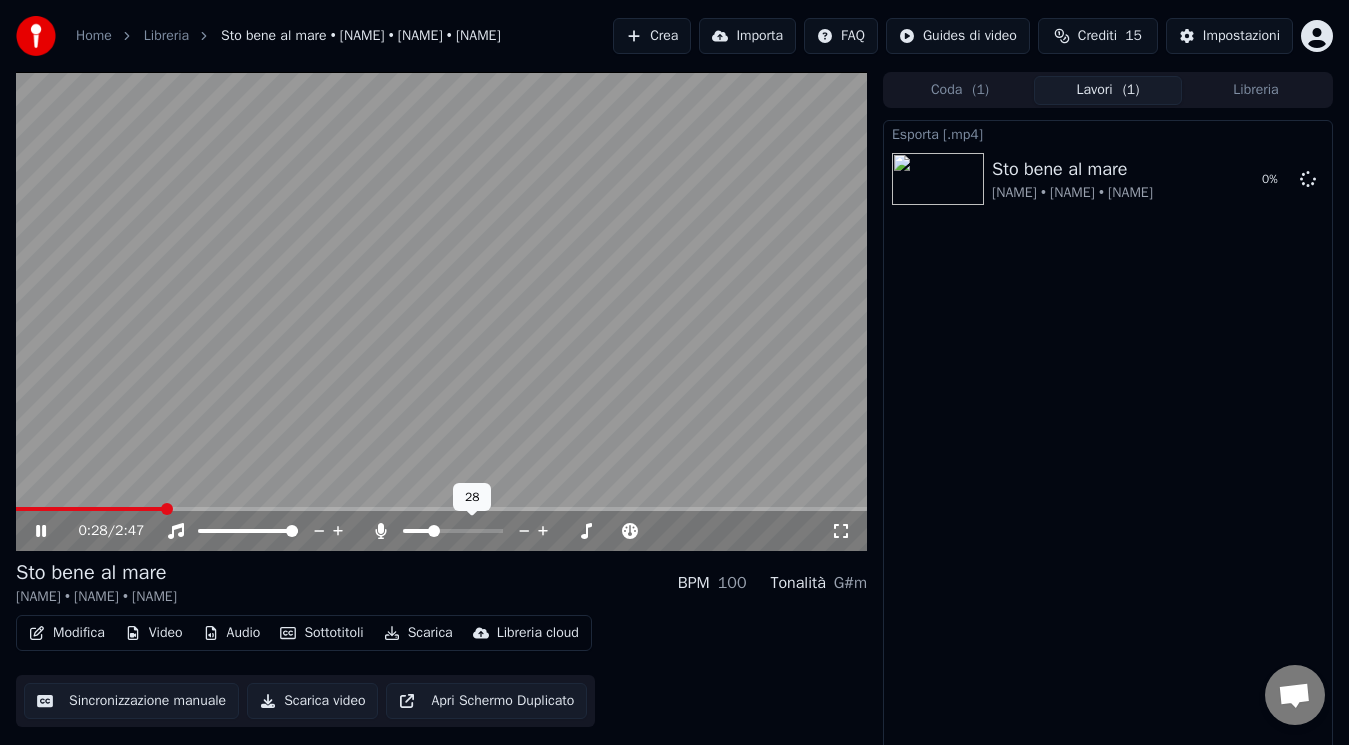click at bounding box center (417, 531) 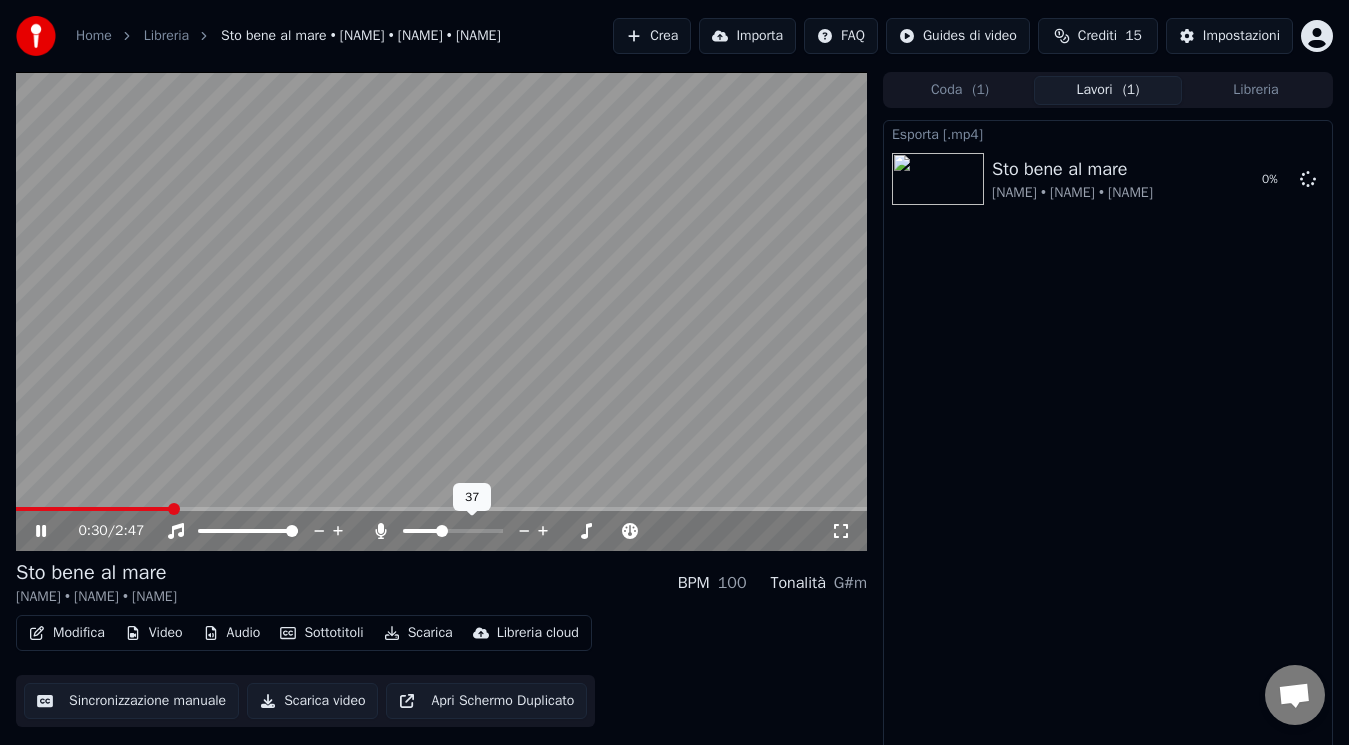 click at bounding box center (442, 531) 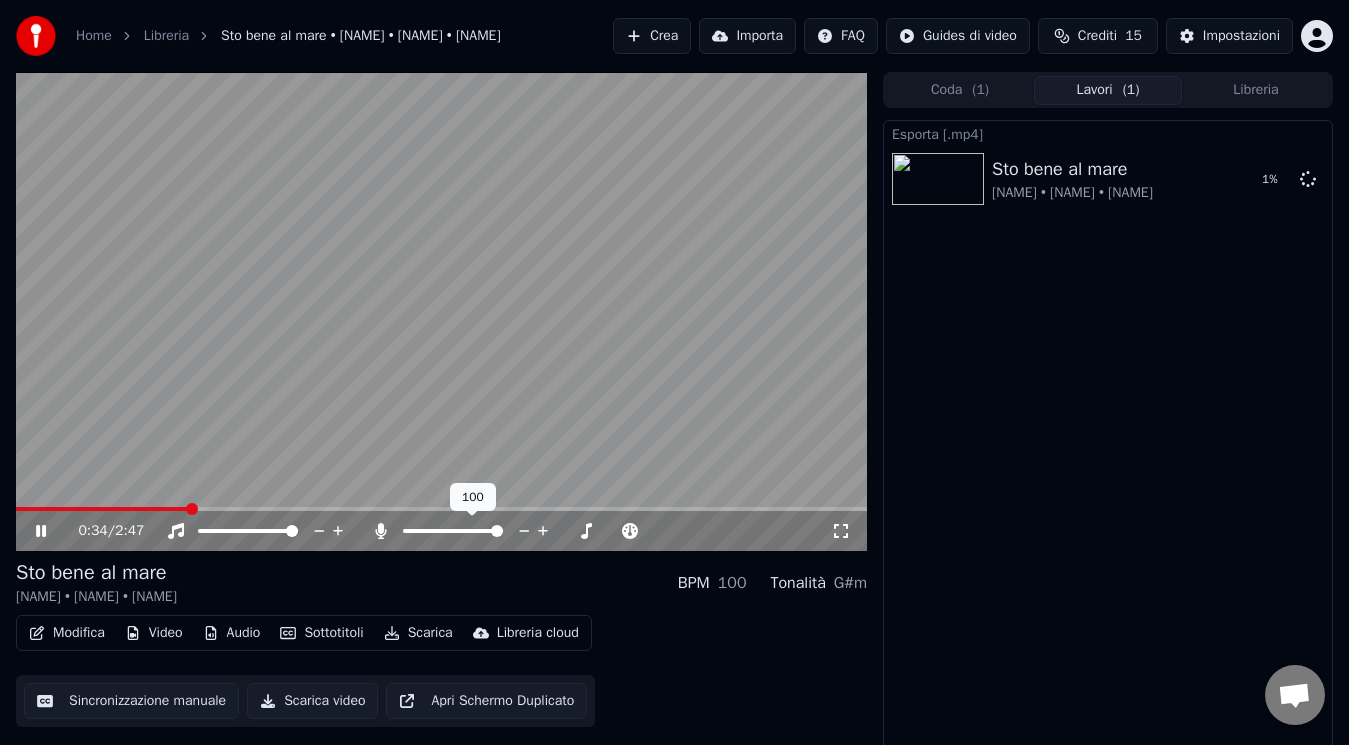 click at bounding box center [497, 531] 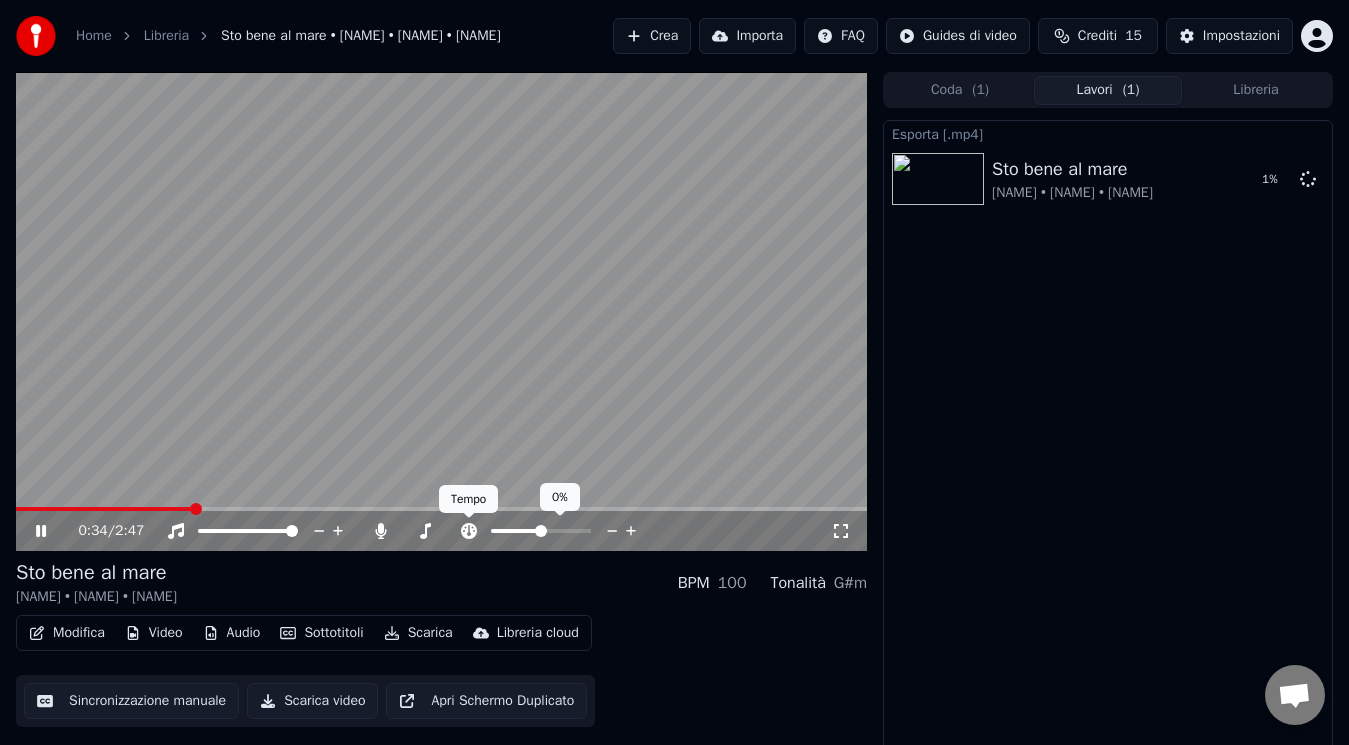 click 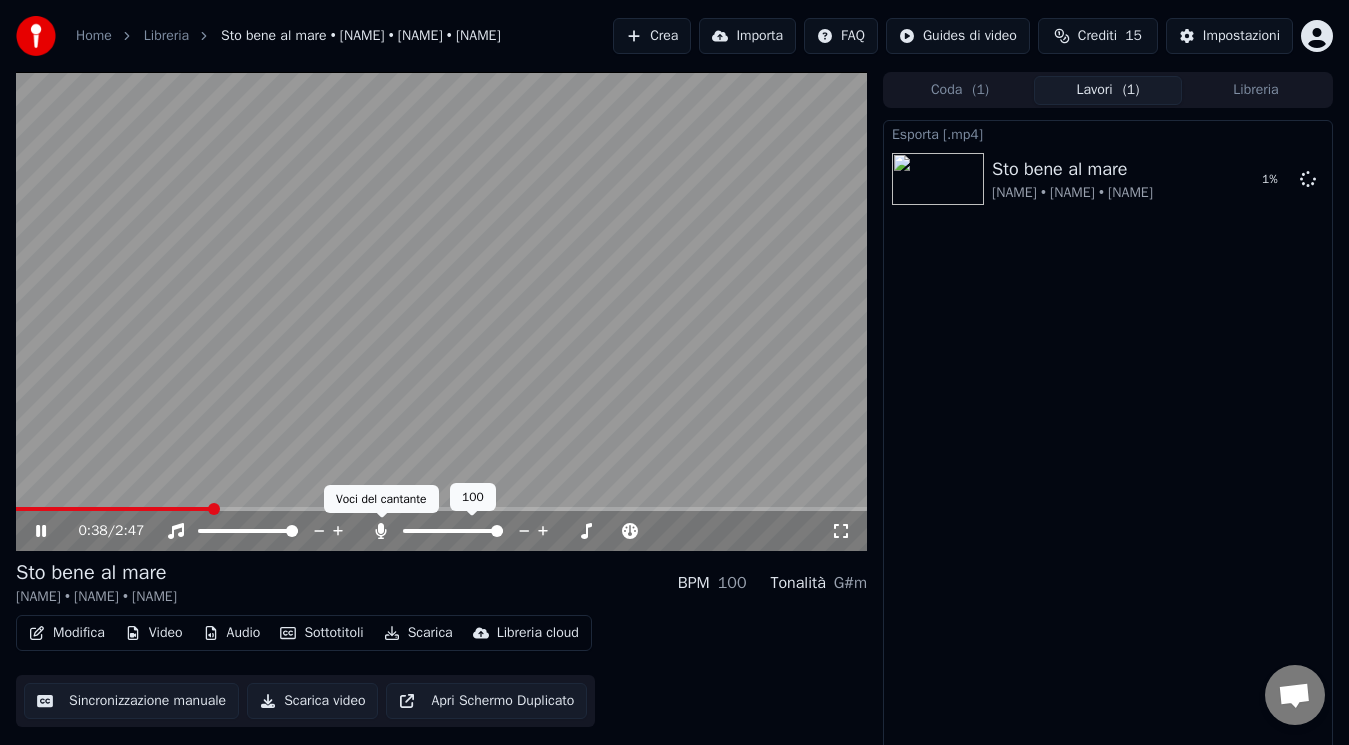 click 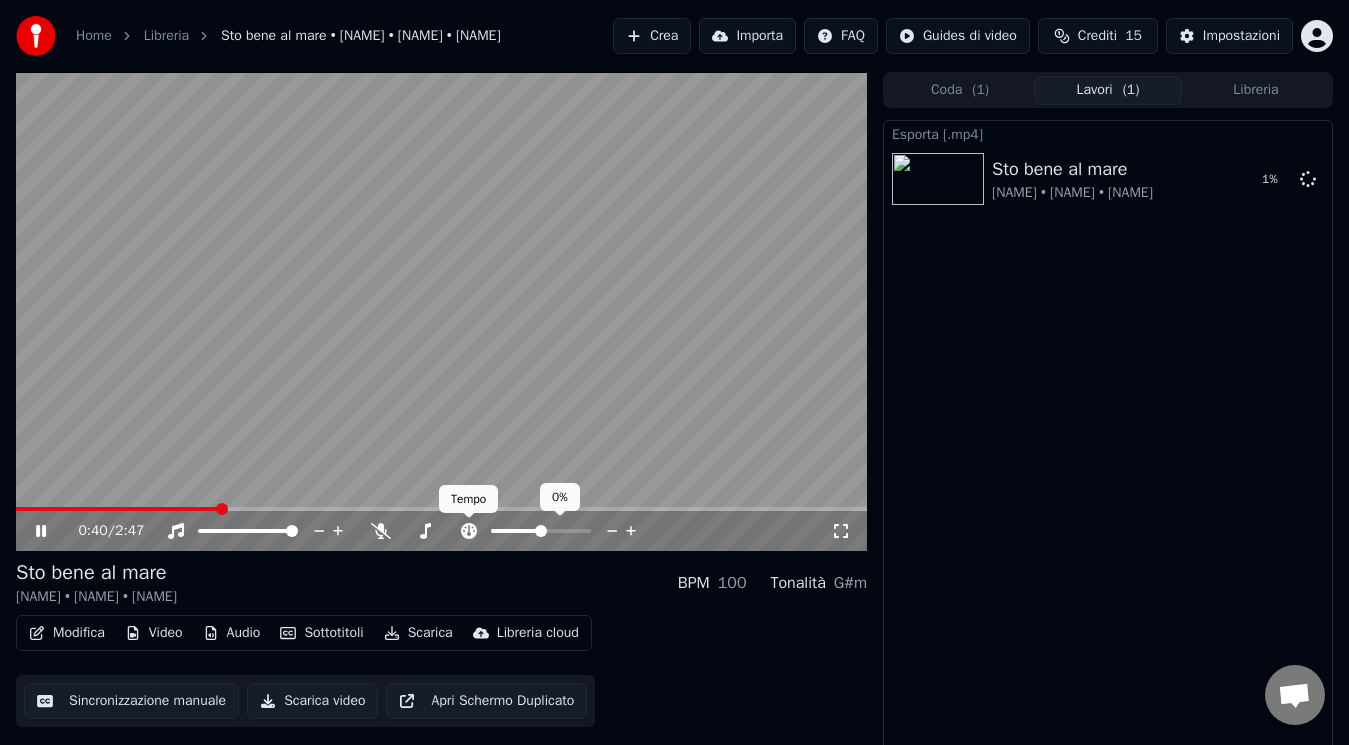 click at bounding box center [541, 531] 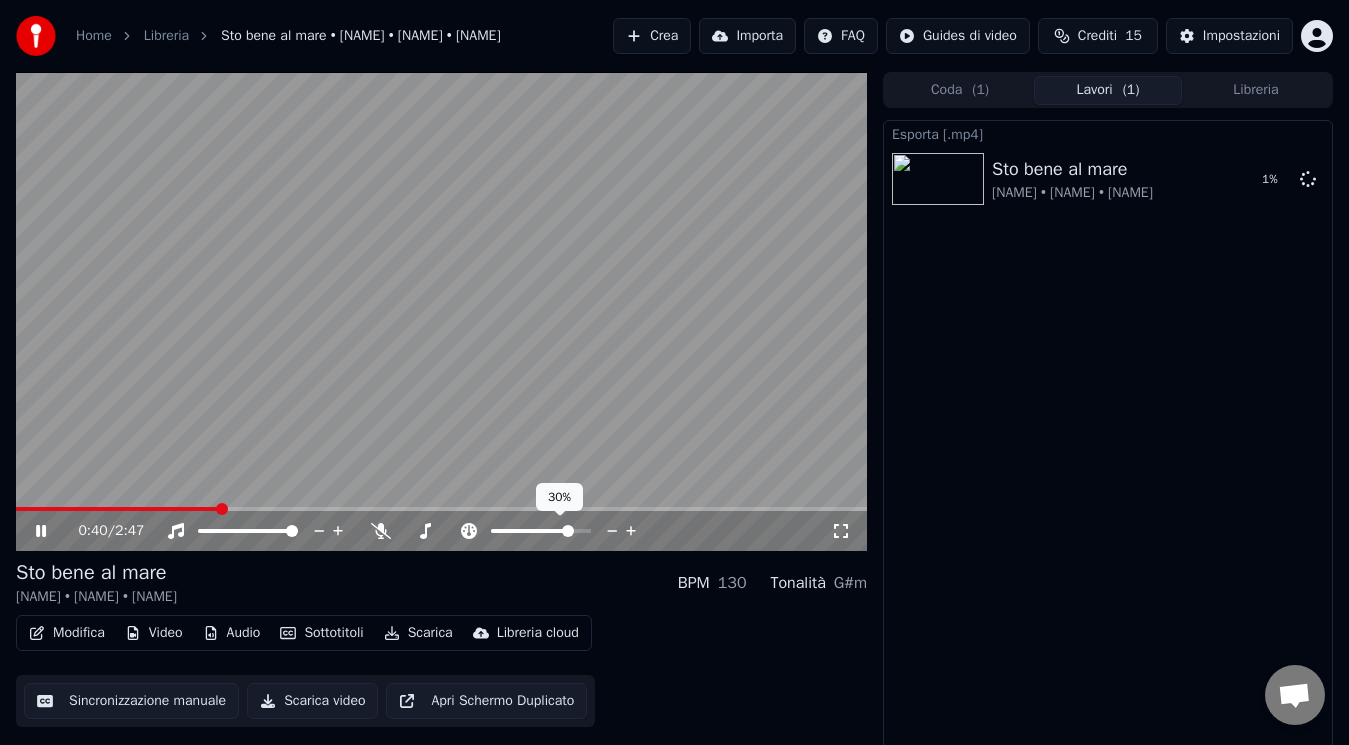 click at bounding box center [568, 531] 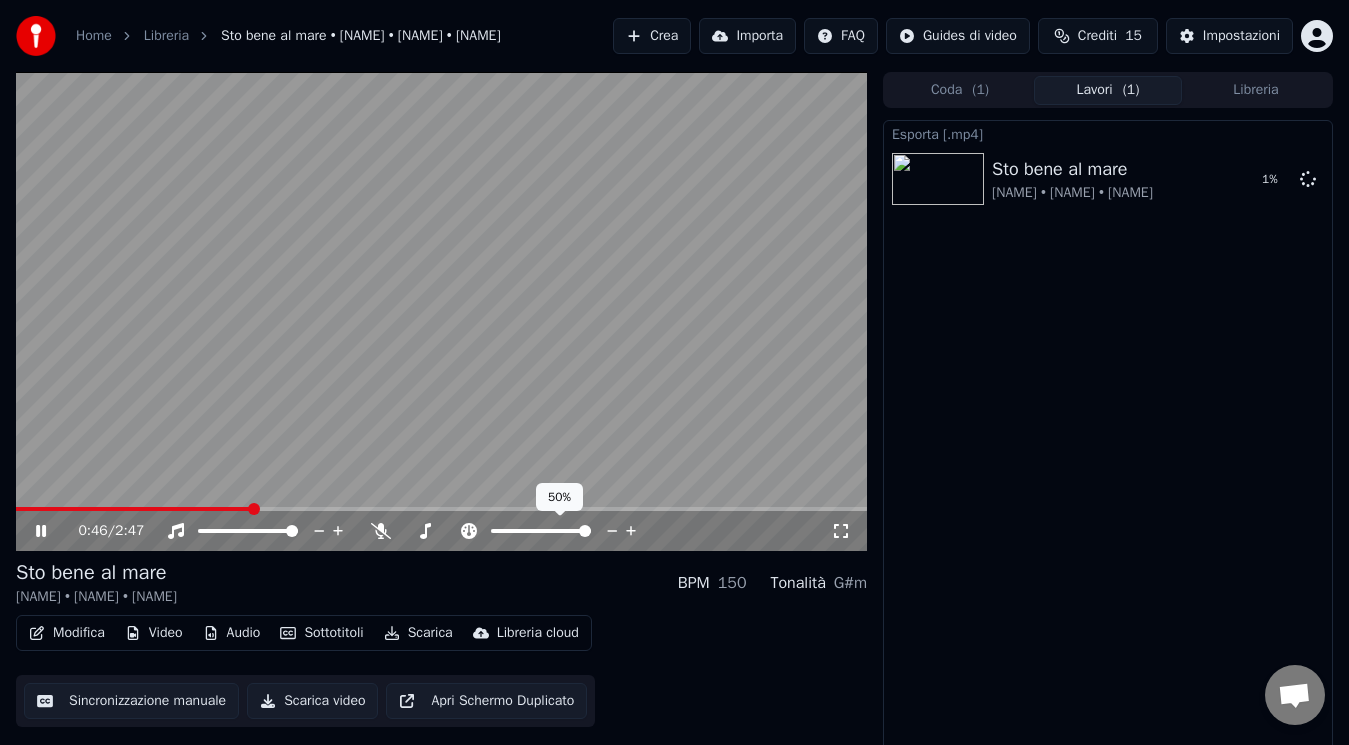 click at bounding box center [541, 531] 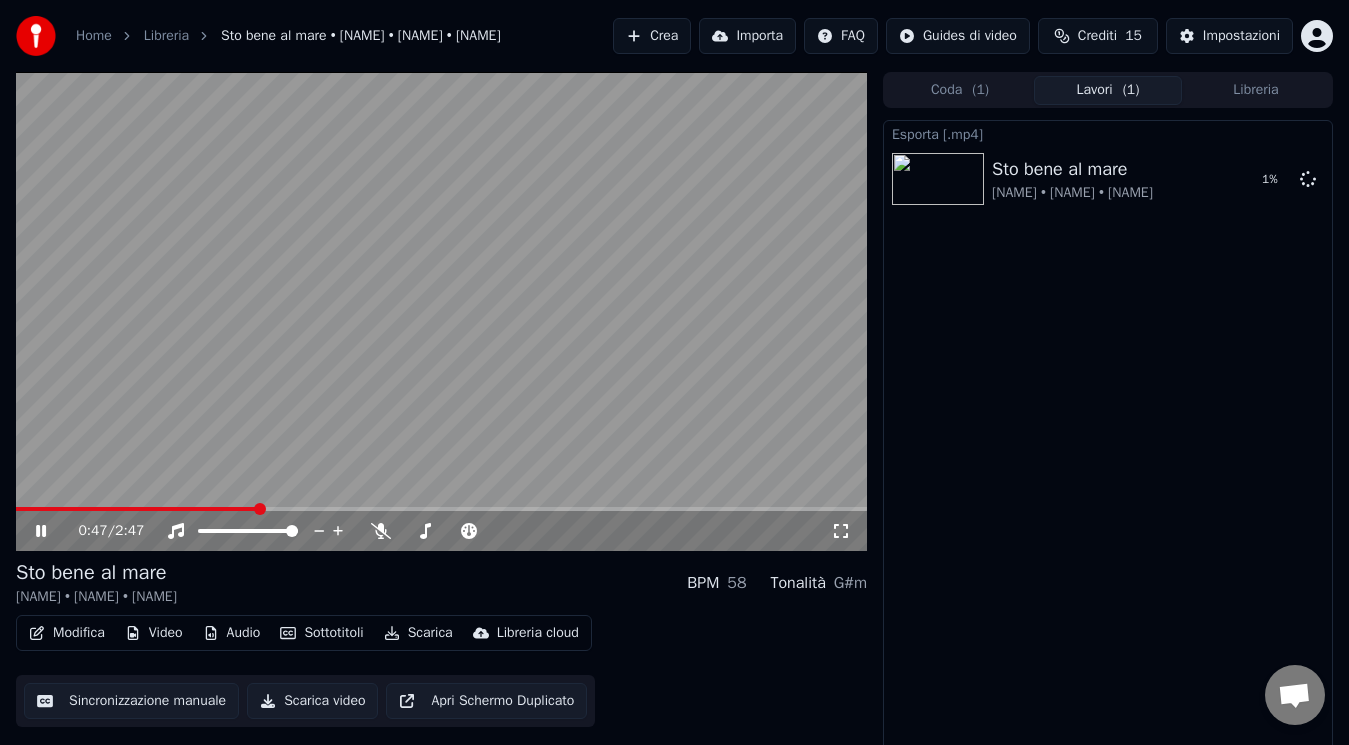click on "0:47  /  2:47" at bounding box center (454, 531) 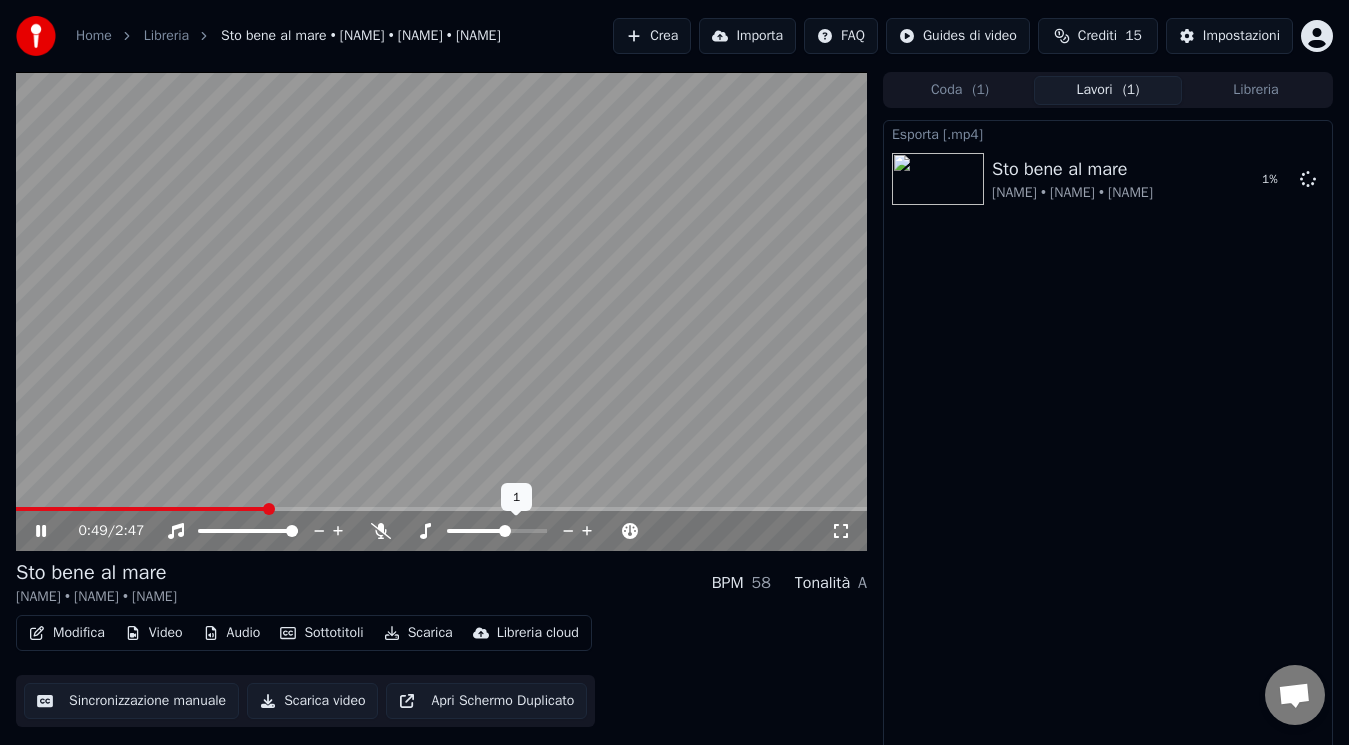 click at bounding box center (497, 531) 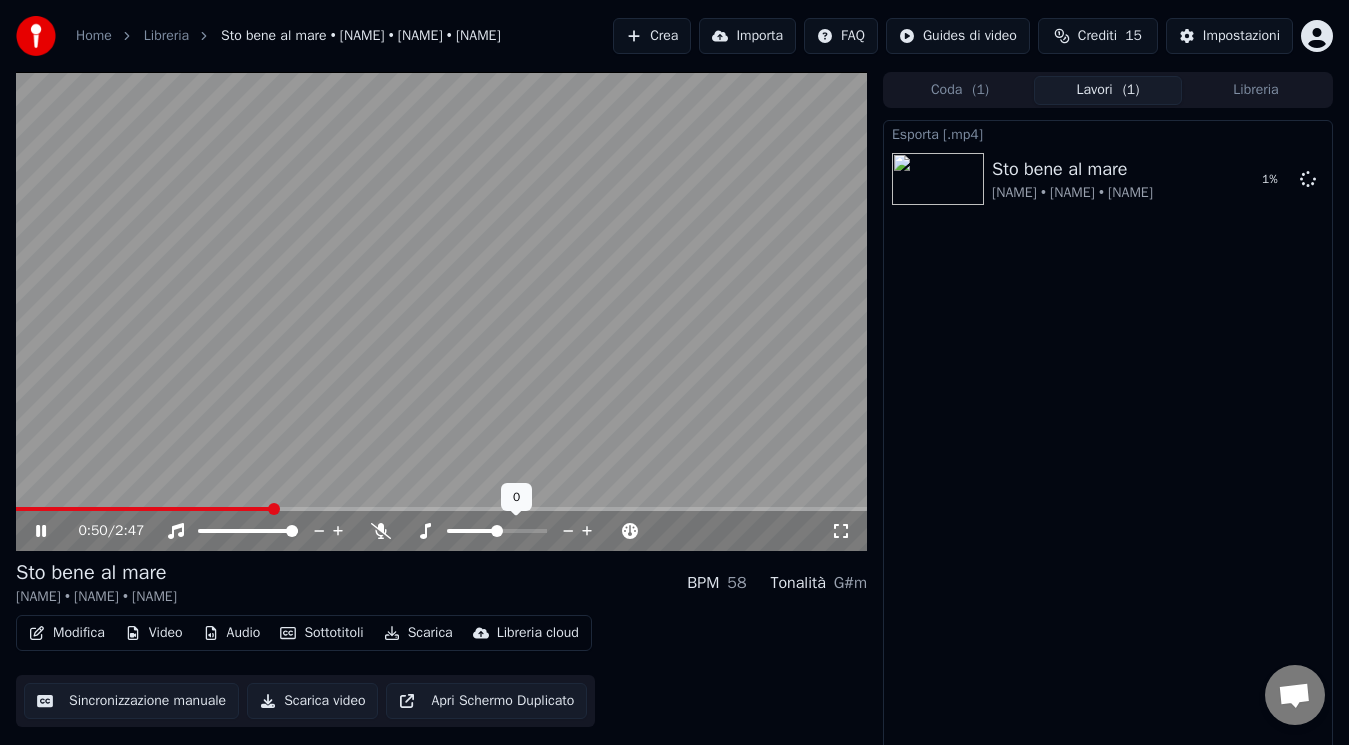 click at bounding box center (497, 531) 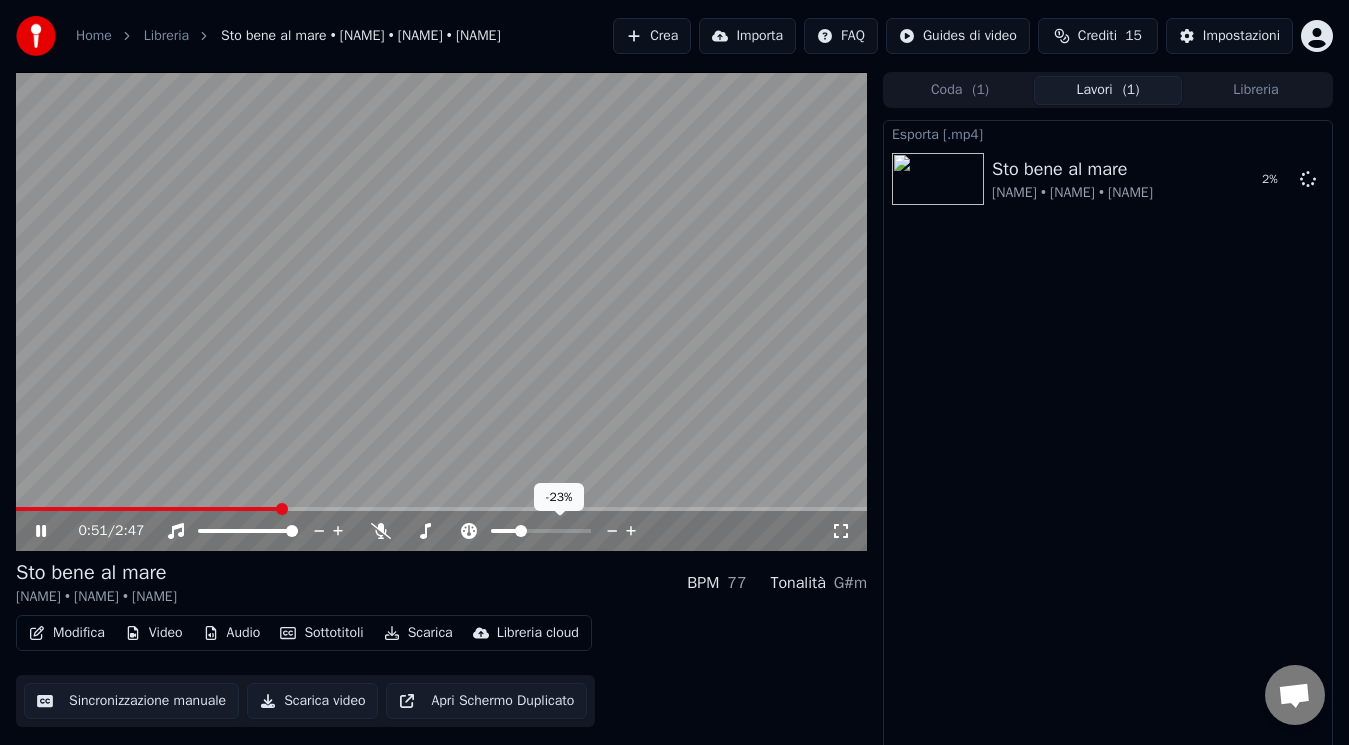 click at bounding box center (541, 531) 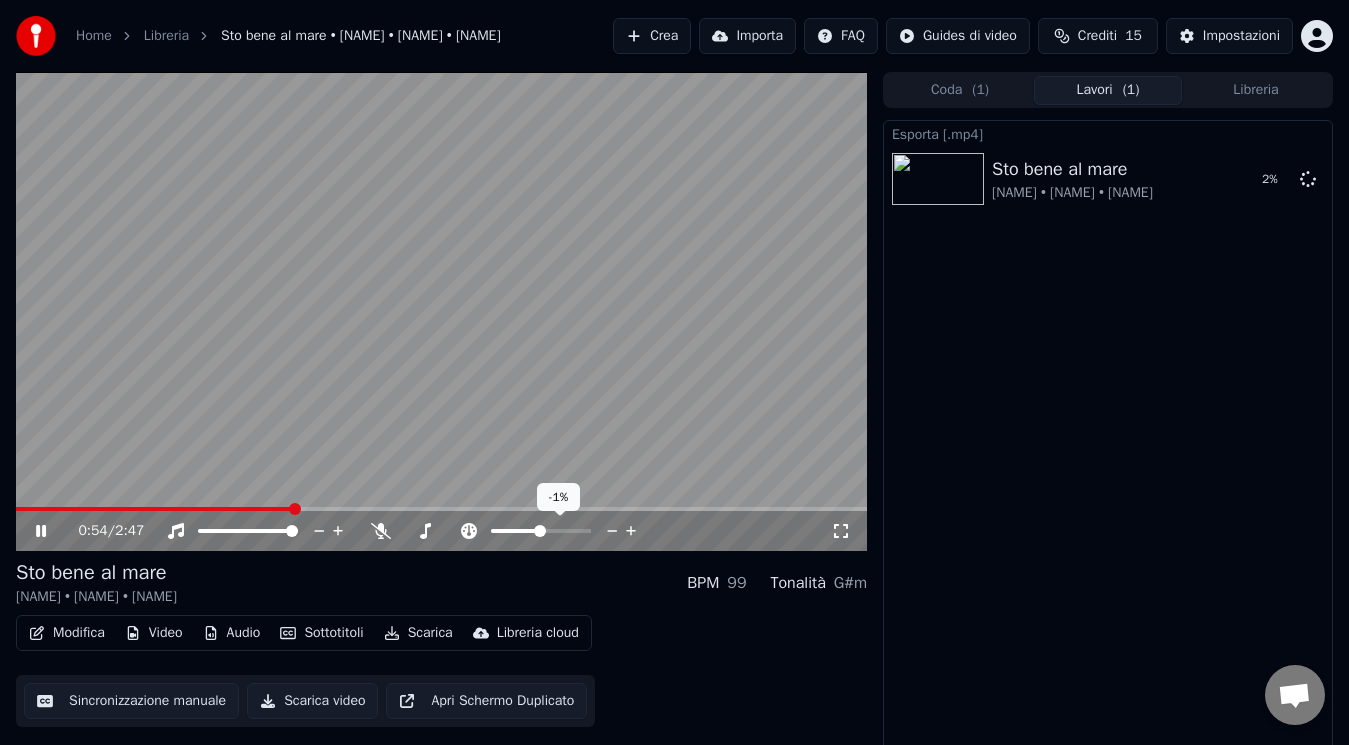 click at bounding box center (540, 531) 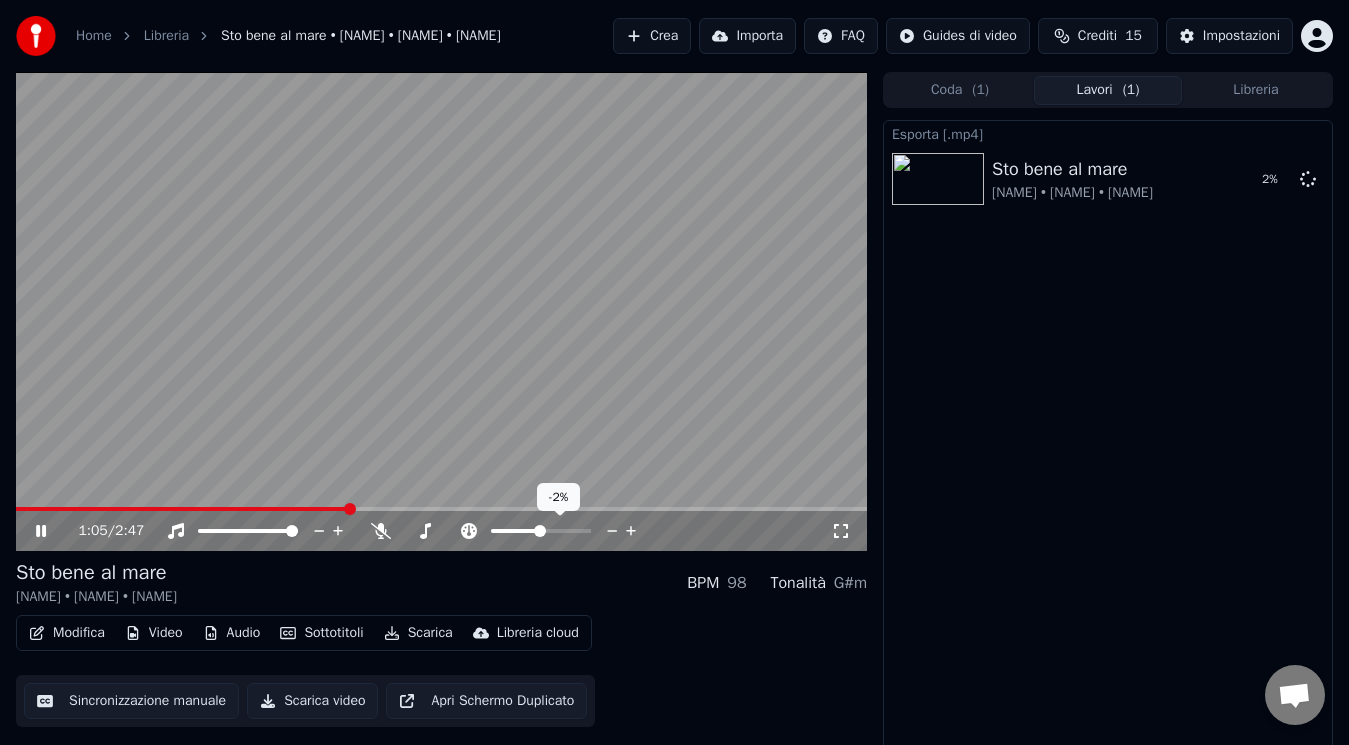 click at bounding box center (540, 531) 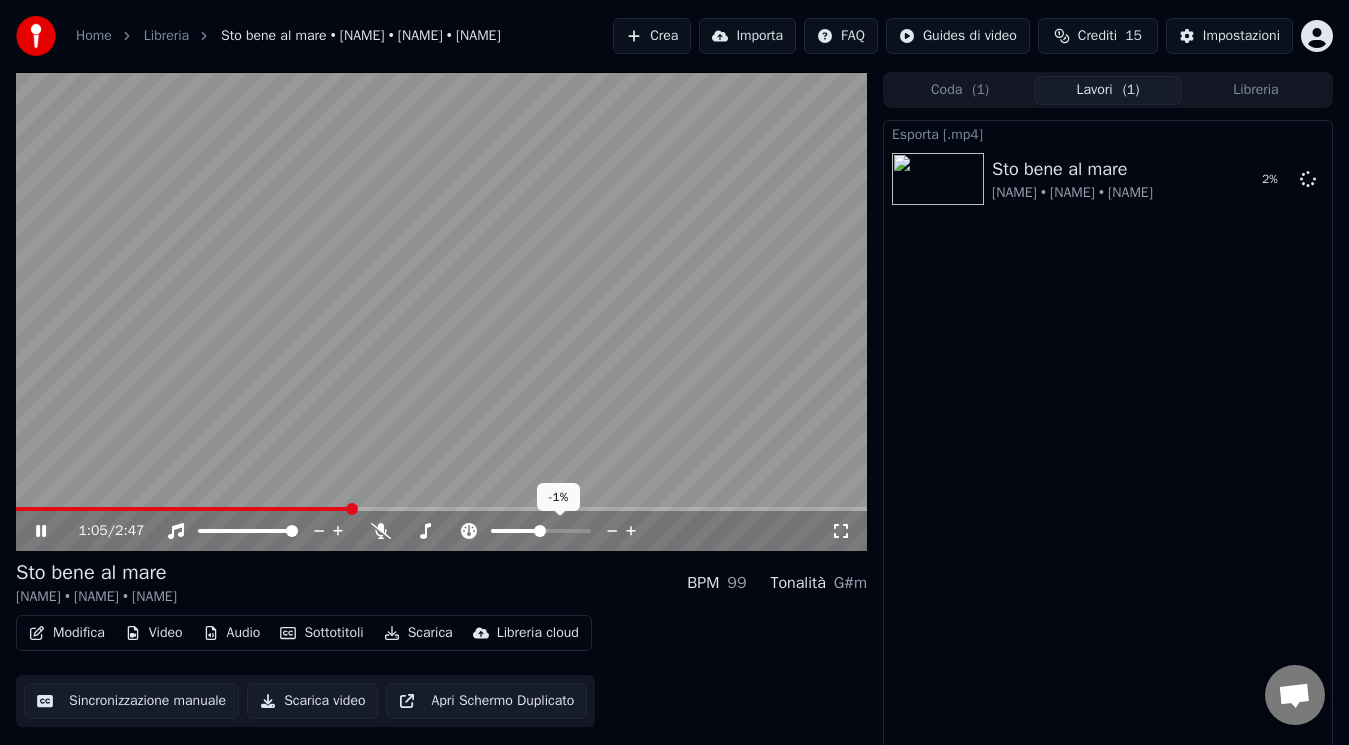 click at bounding box center [540, 531] 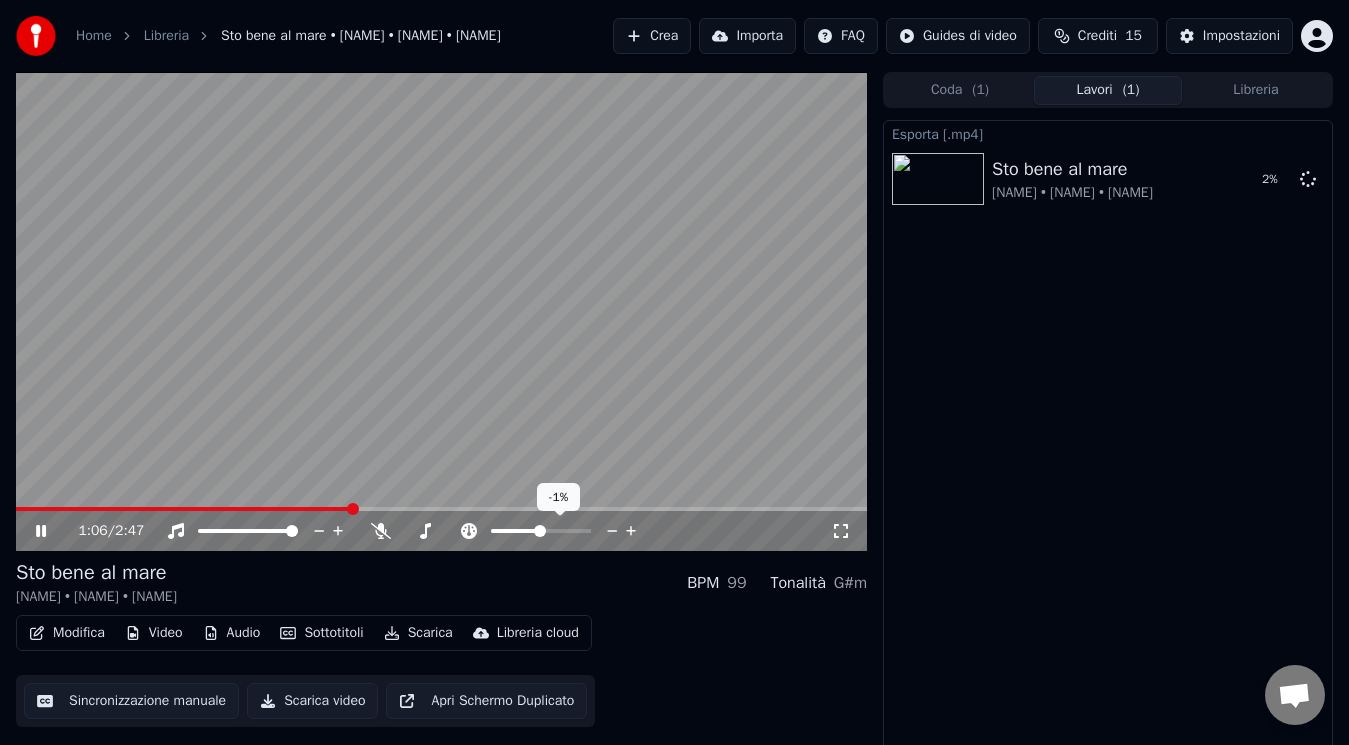 click at bounding box center (540, 531) 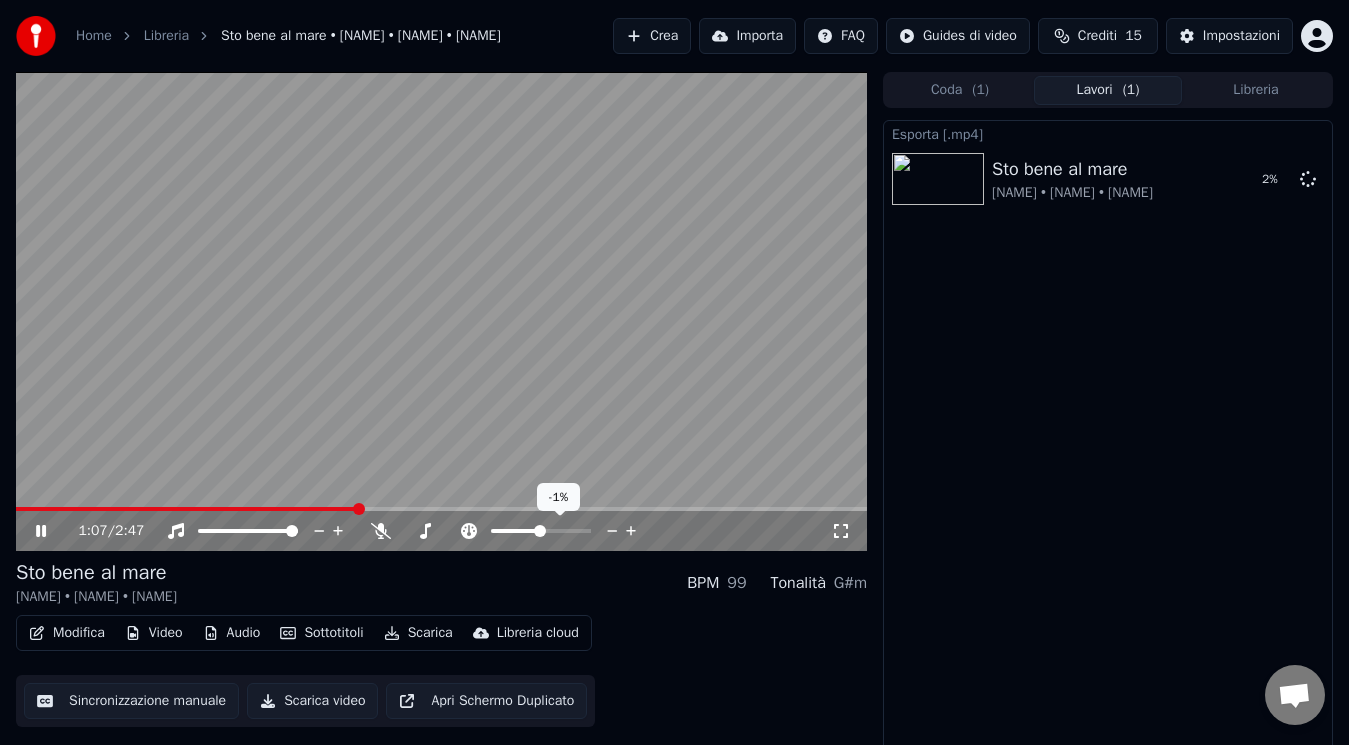 click 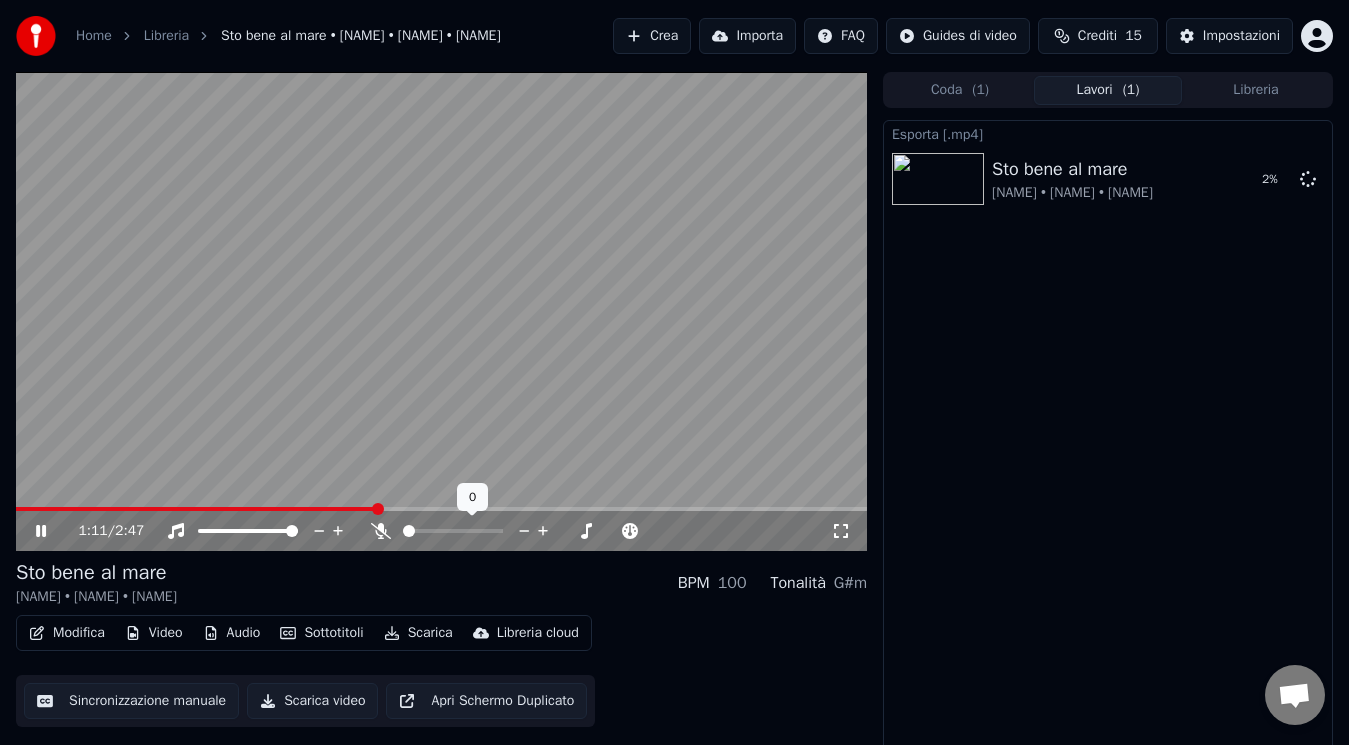 click 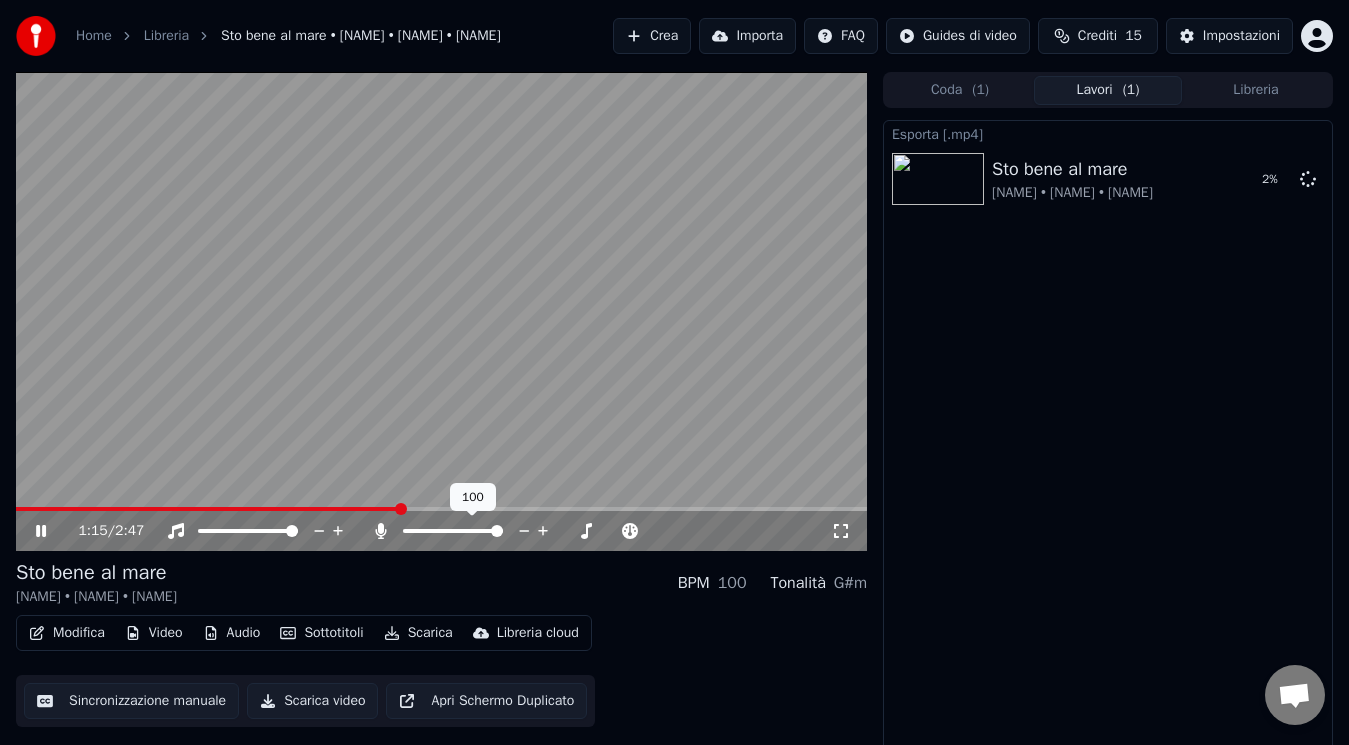 click 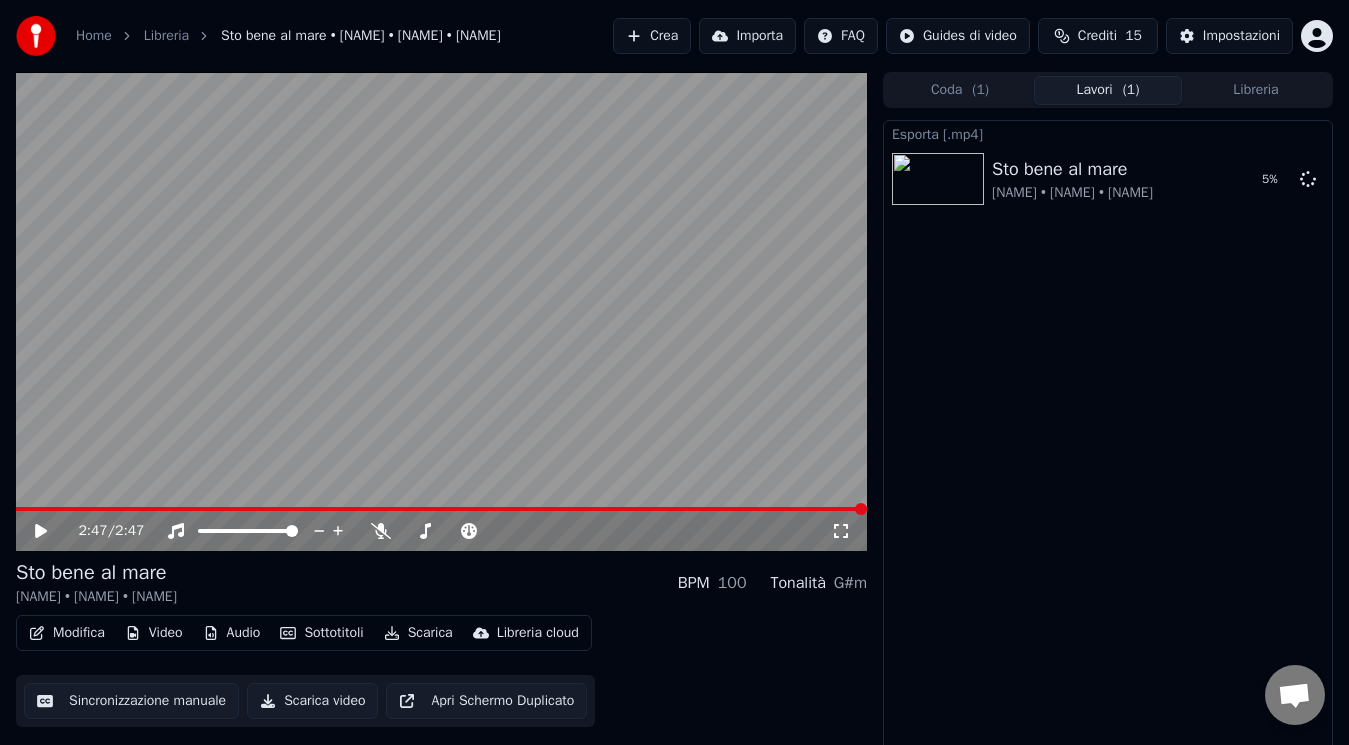 click at bounding box center (441, 311) 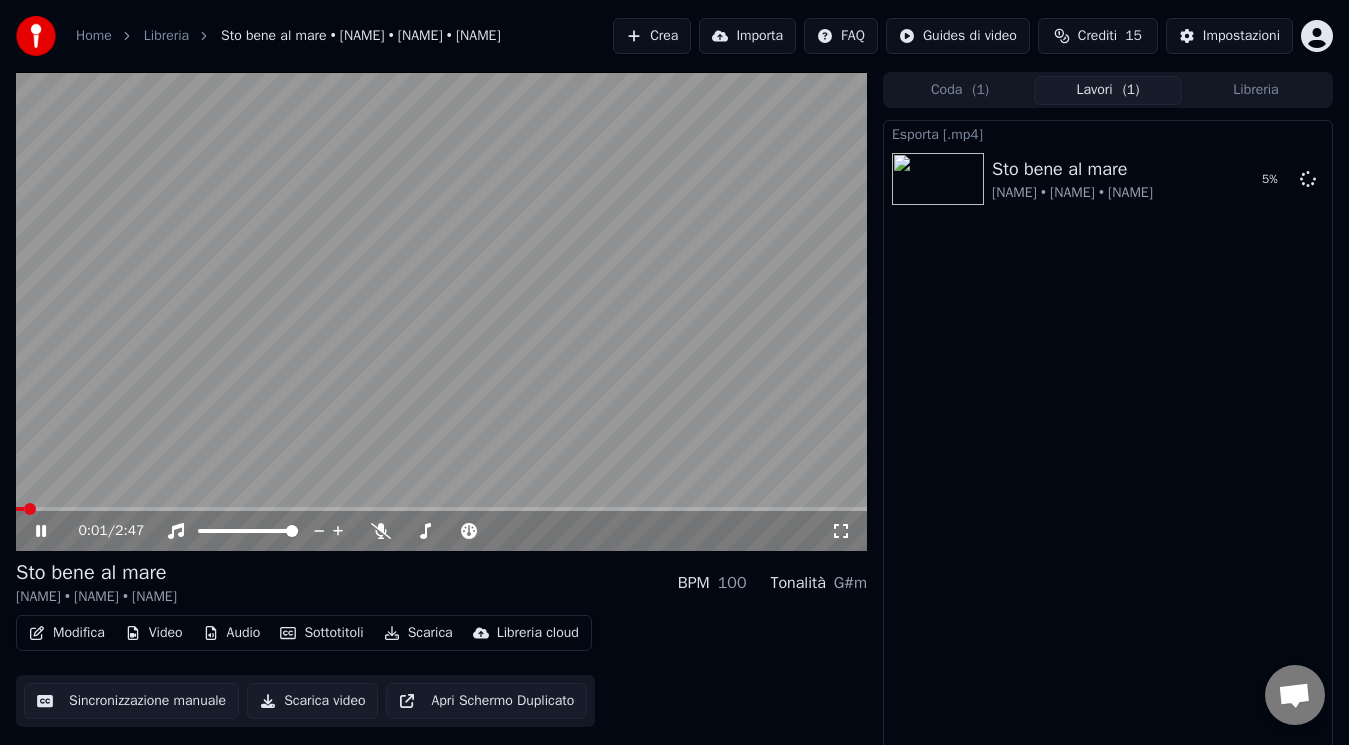 click on "0:01  /  2:47" at bounding box center [441, 531] 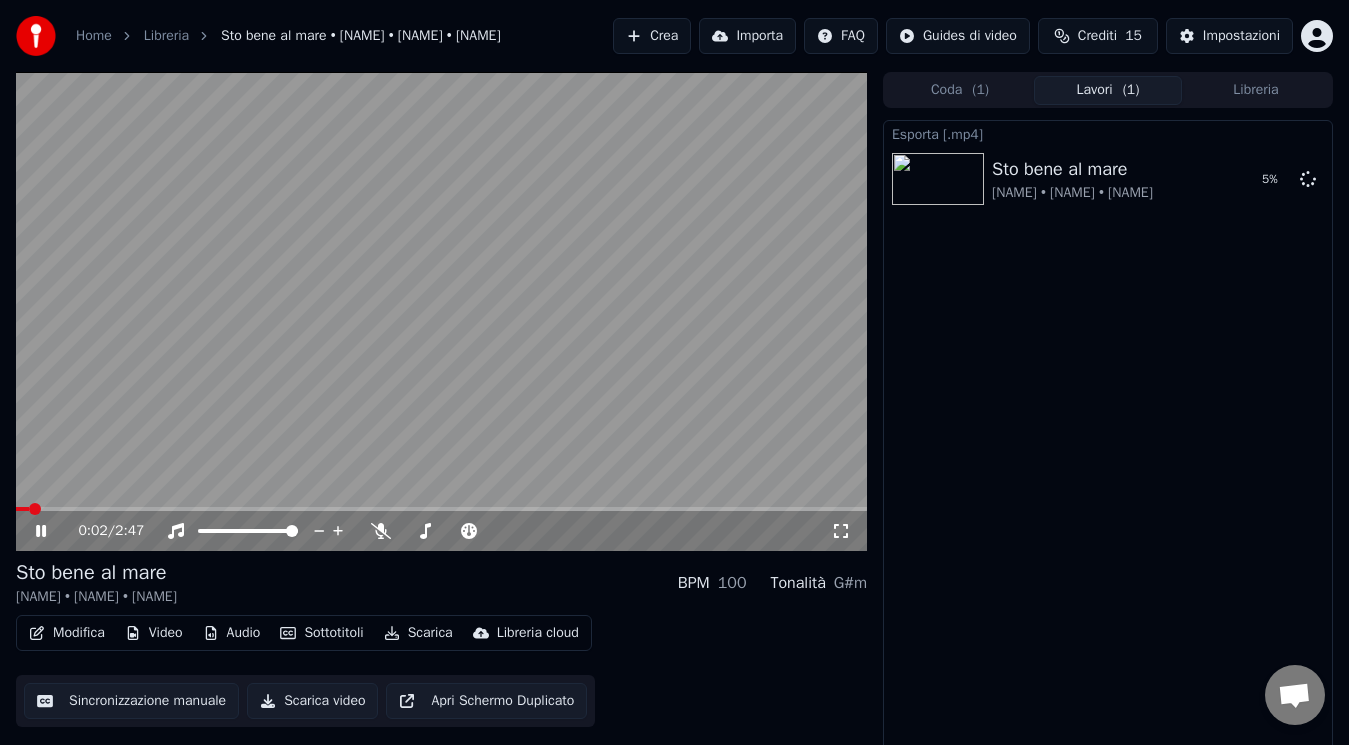 click 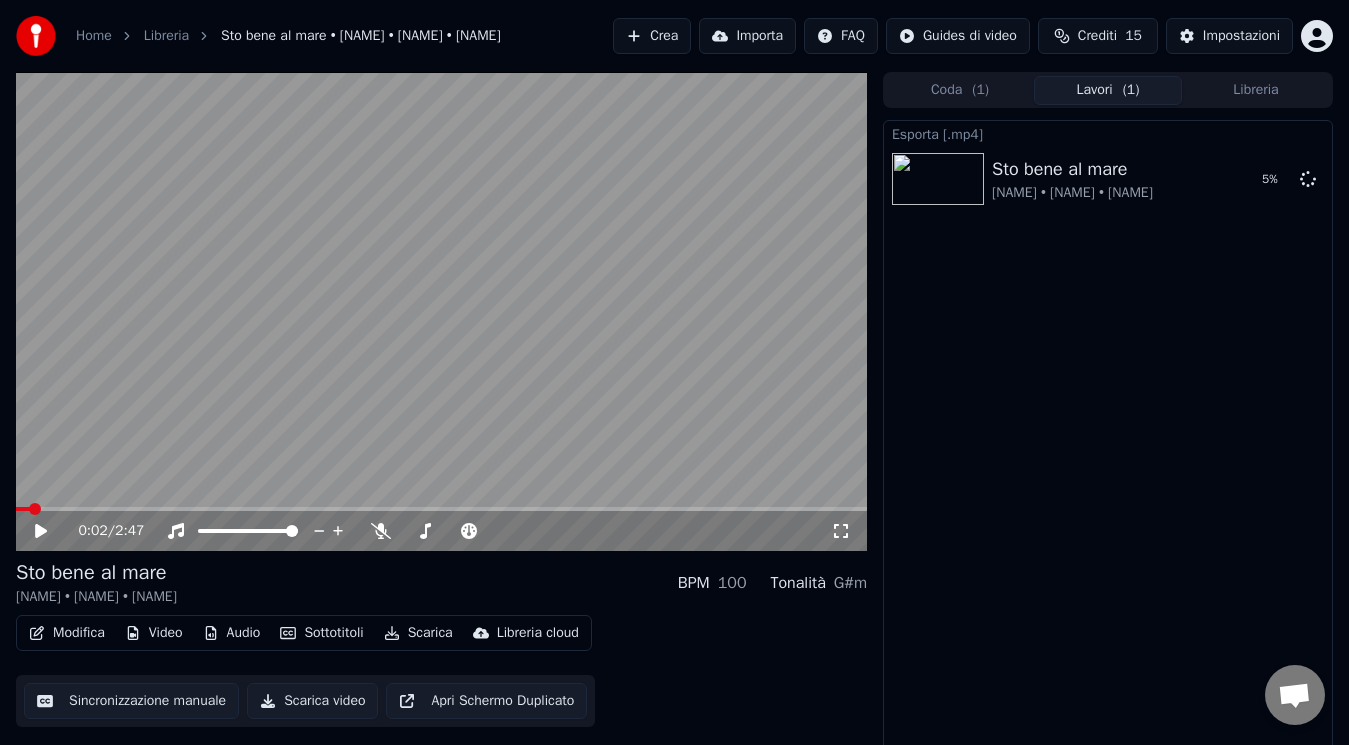 drag, startPoint x: 51, startPoint y: 522, endPoint x: 23, endPoint y: 507, distance: 31.764761 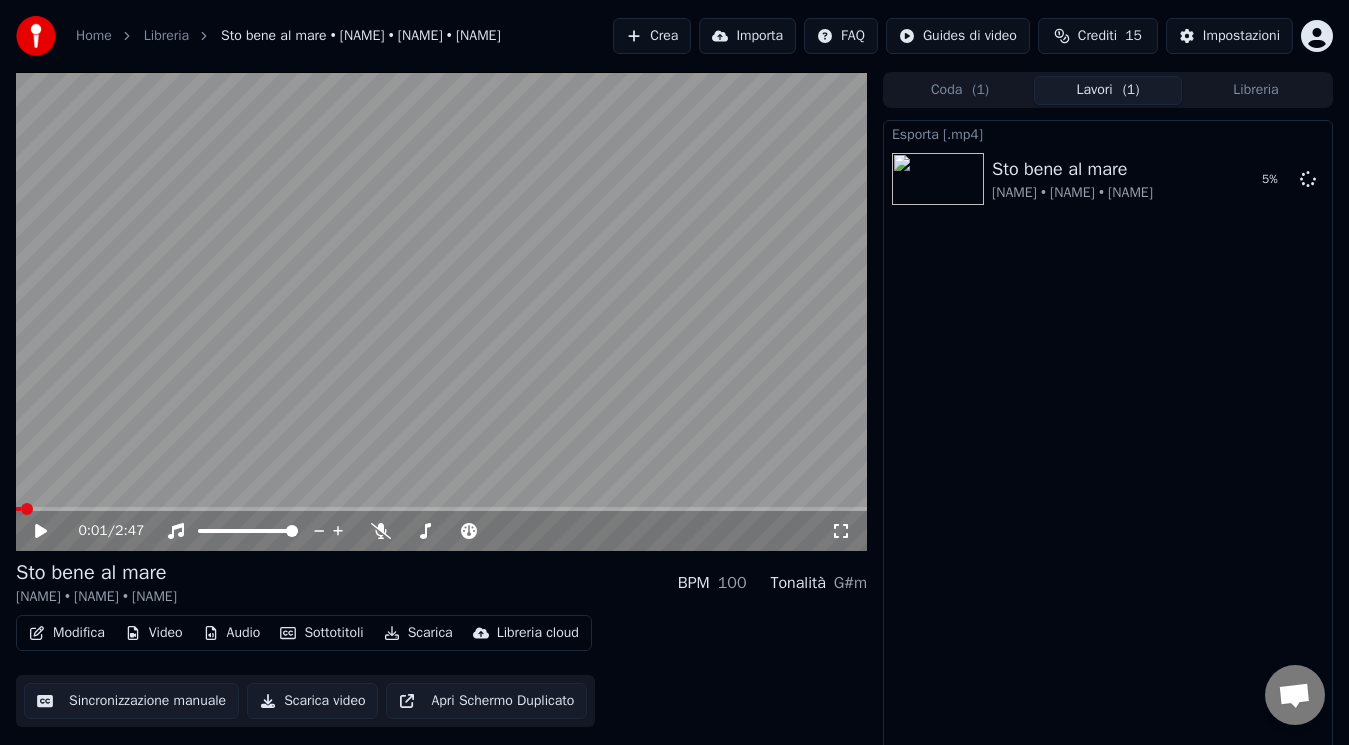 click at bounding box center (18, 509) 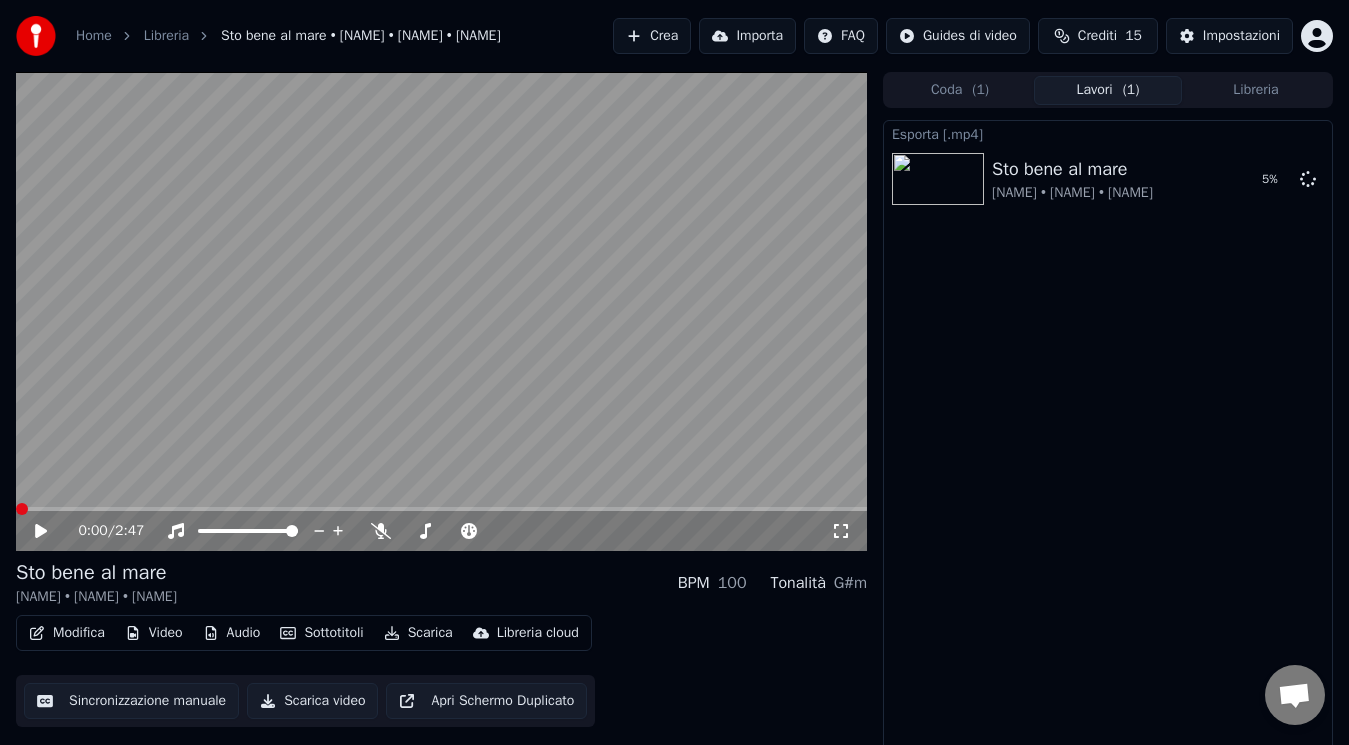 click on "Esporta [.mp4] Sto bene al mare Marco Mengoni • Sayf • Rkomi 5 %" at bounding box center [1108, 436] 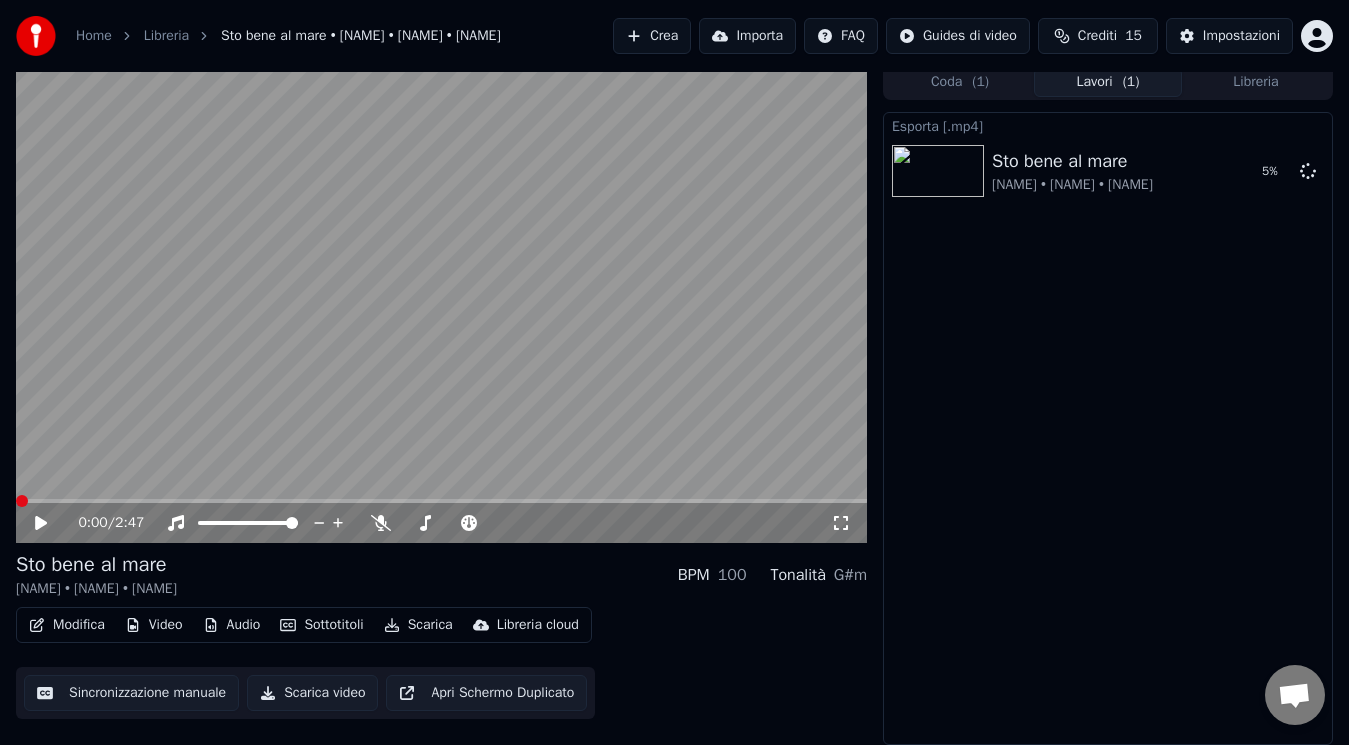 scroll, scrollTop: 0, scrollLeft: 0, axis: both 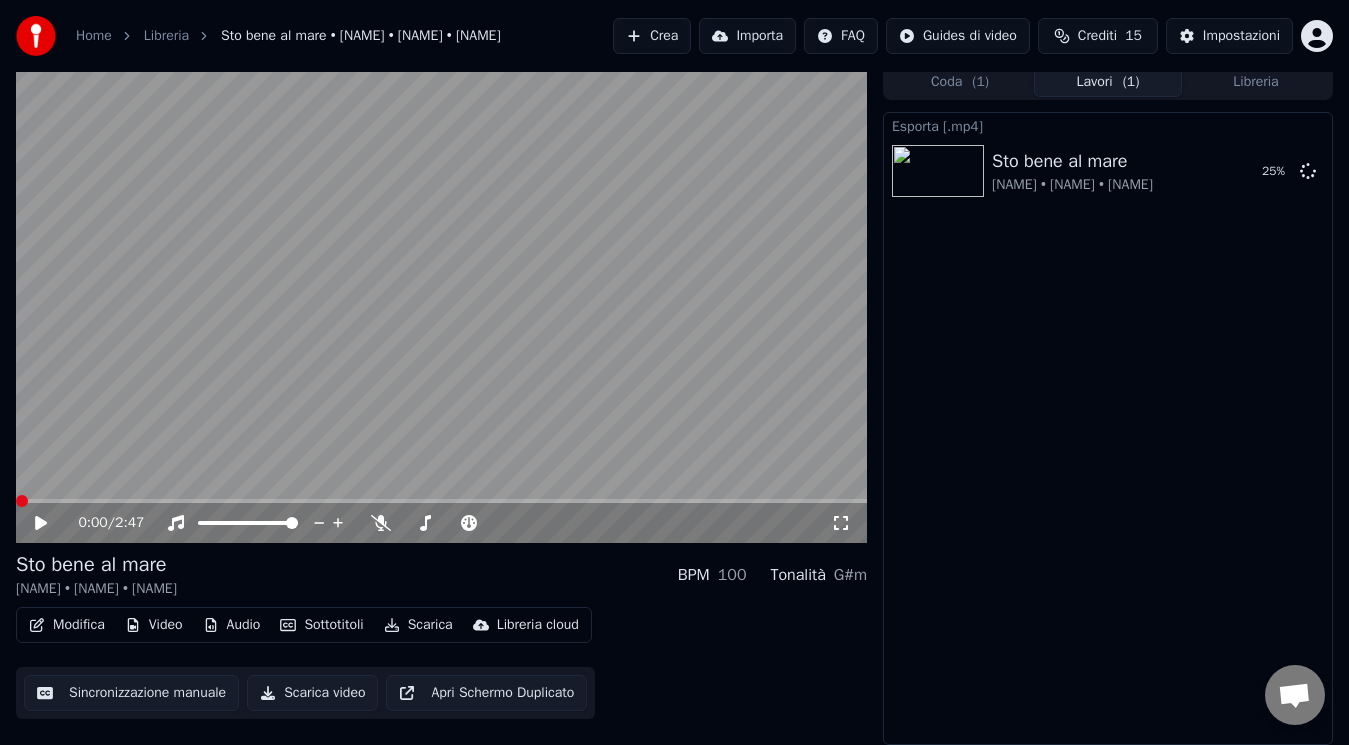 click 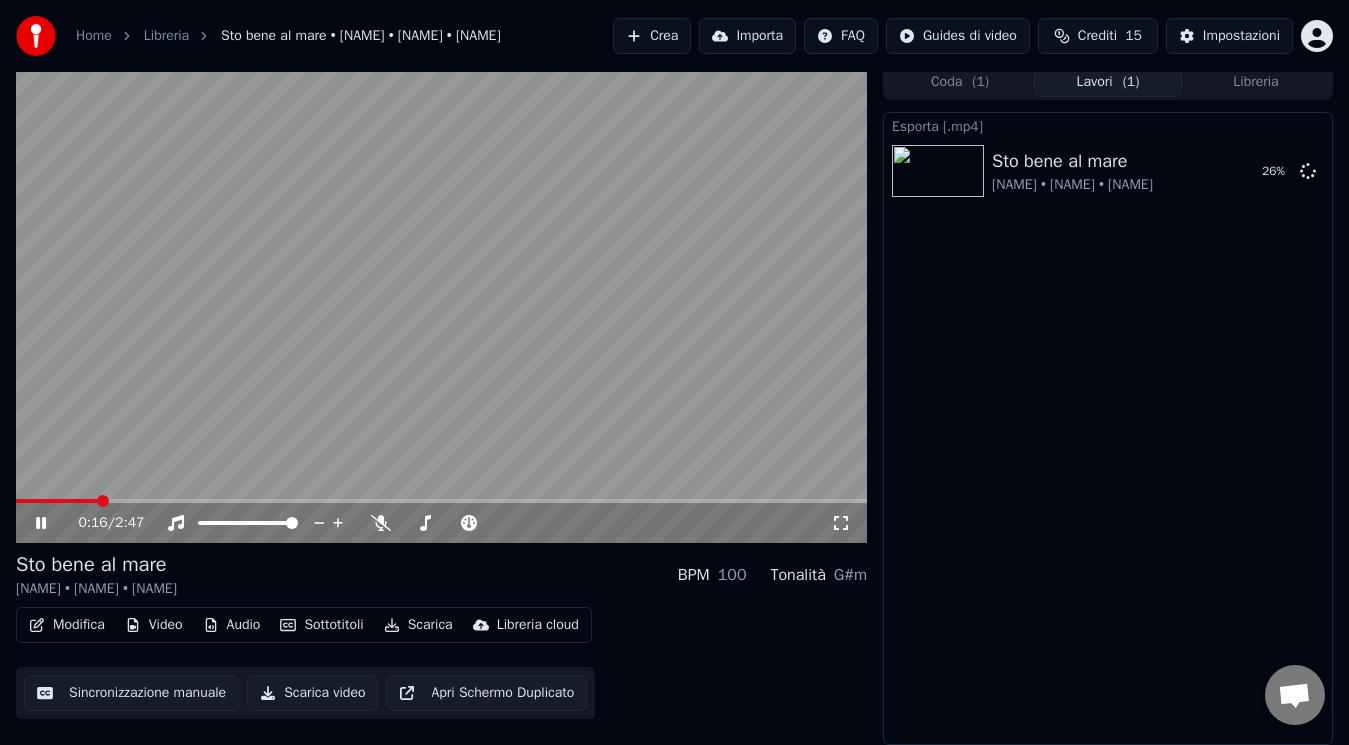 drag, startPoint x: 915, startPoint y: 347, endPoint x: 980, endPoint y: 458, distance: 128.63126 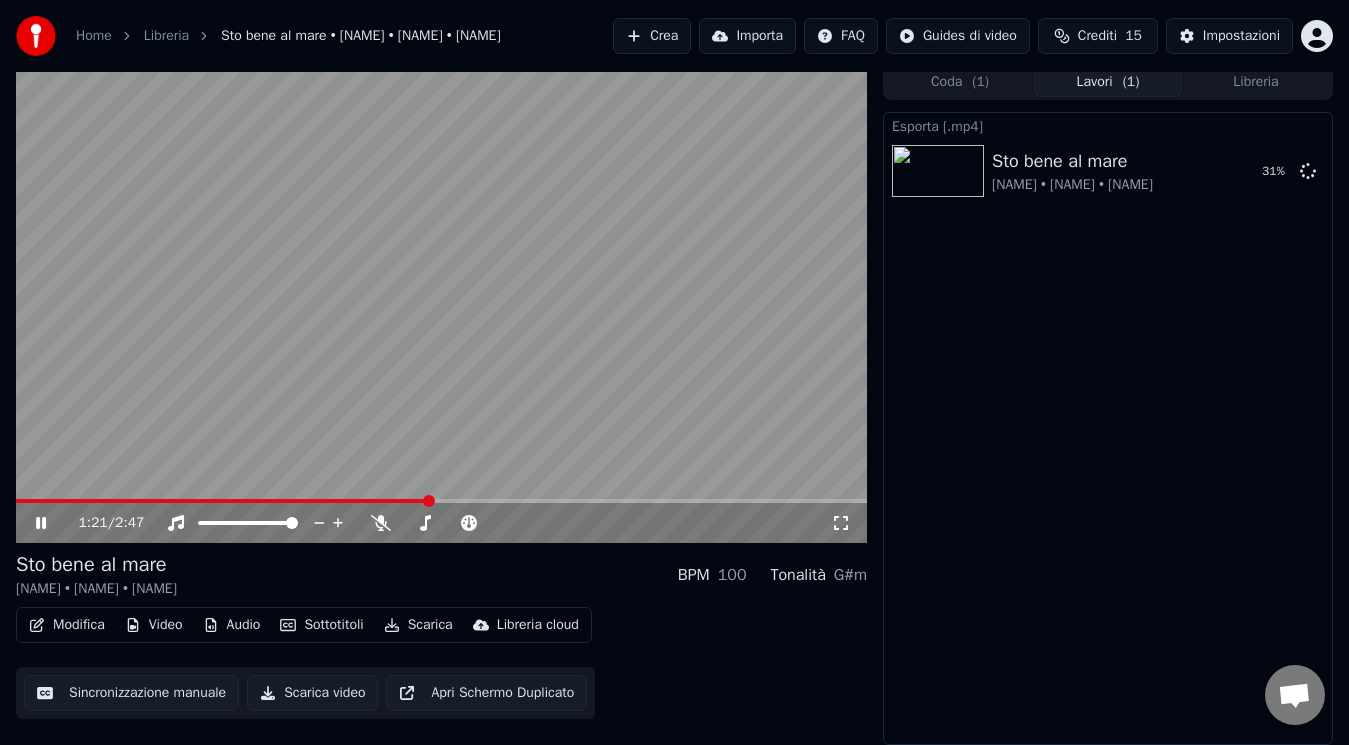 drag, startPoint x: 728, startPoint y: 573, endPoint x: 752, endPoint y: 575, distance: 24.083189 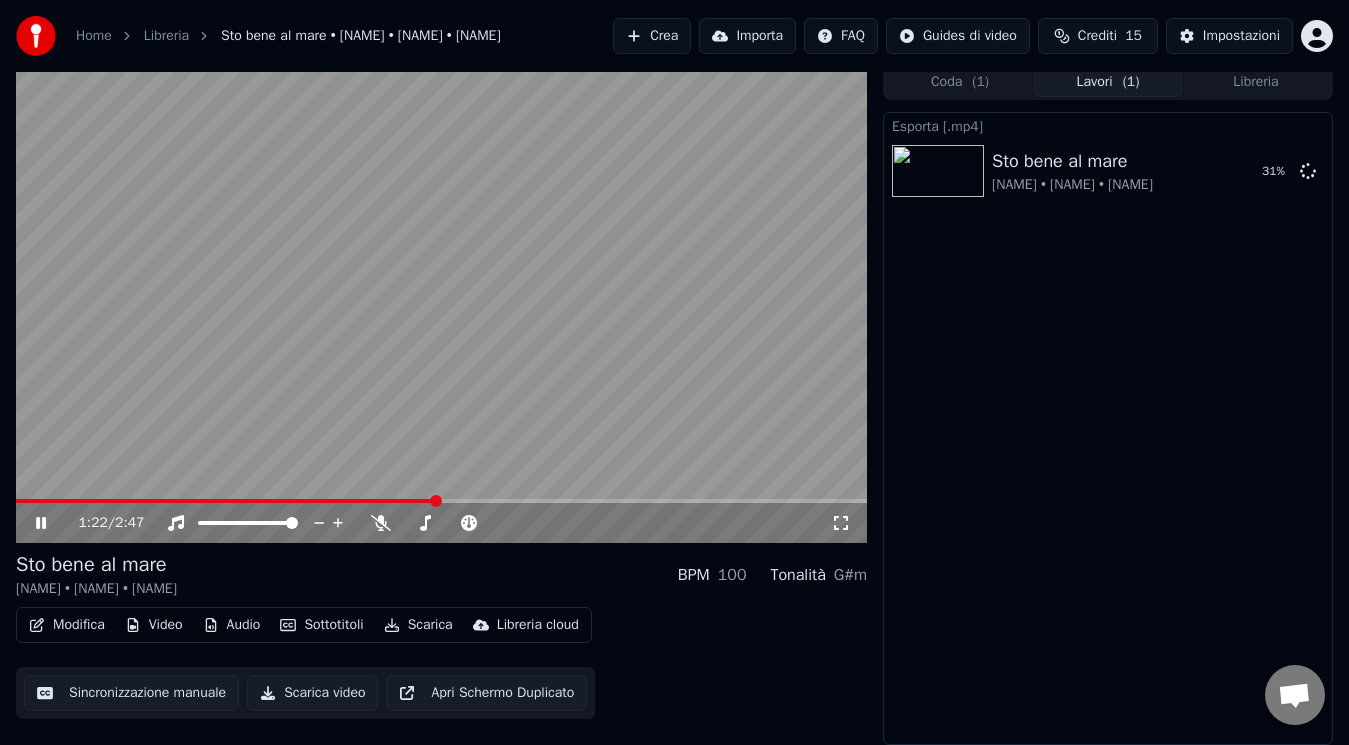 click on "BPM" at bounding box center (694, 575) 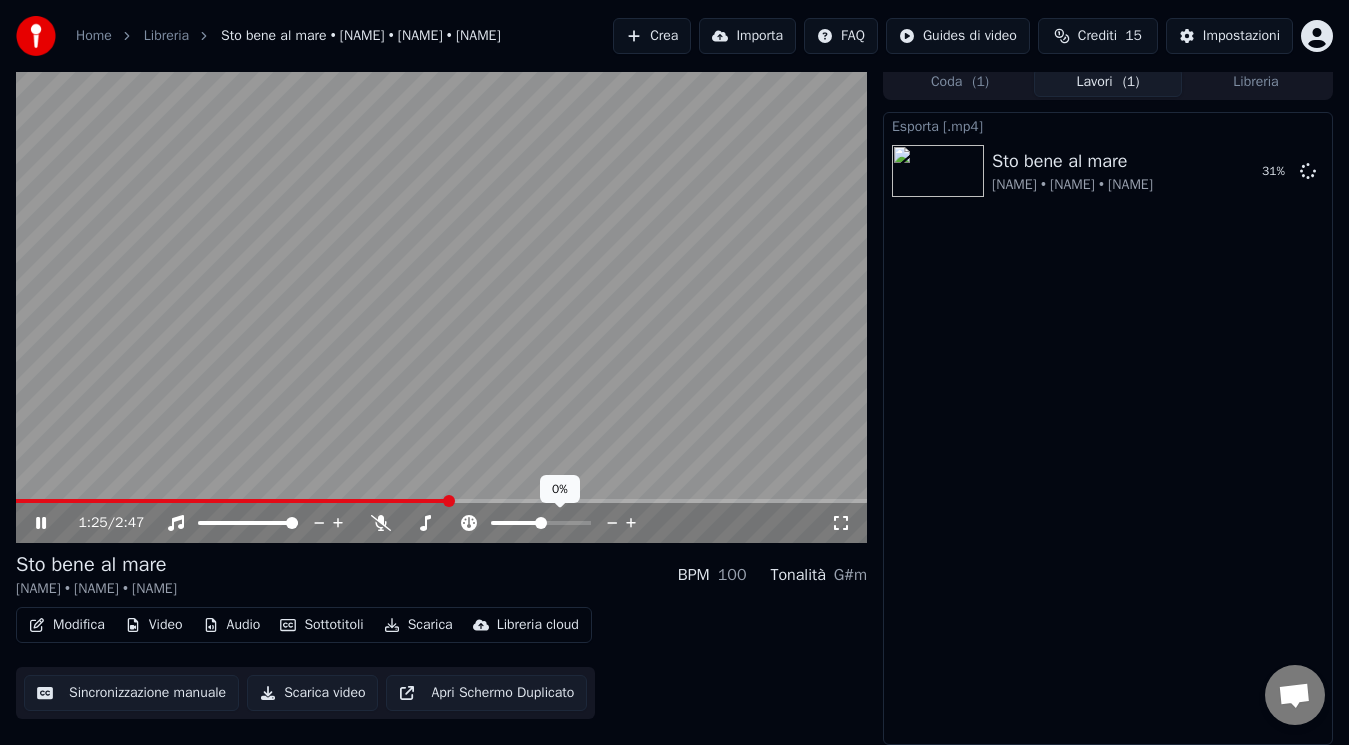click 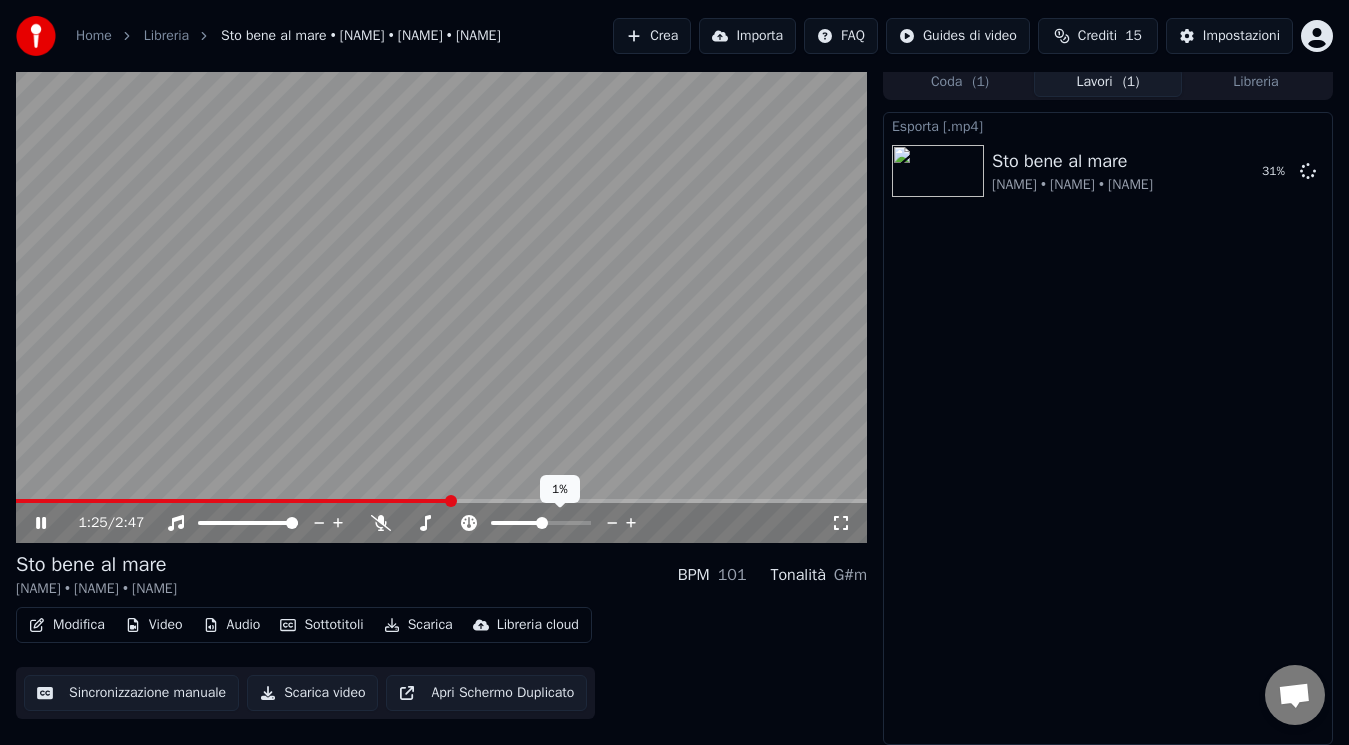 click 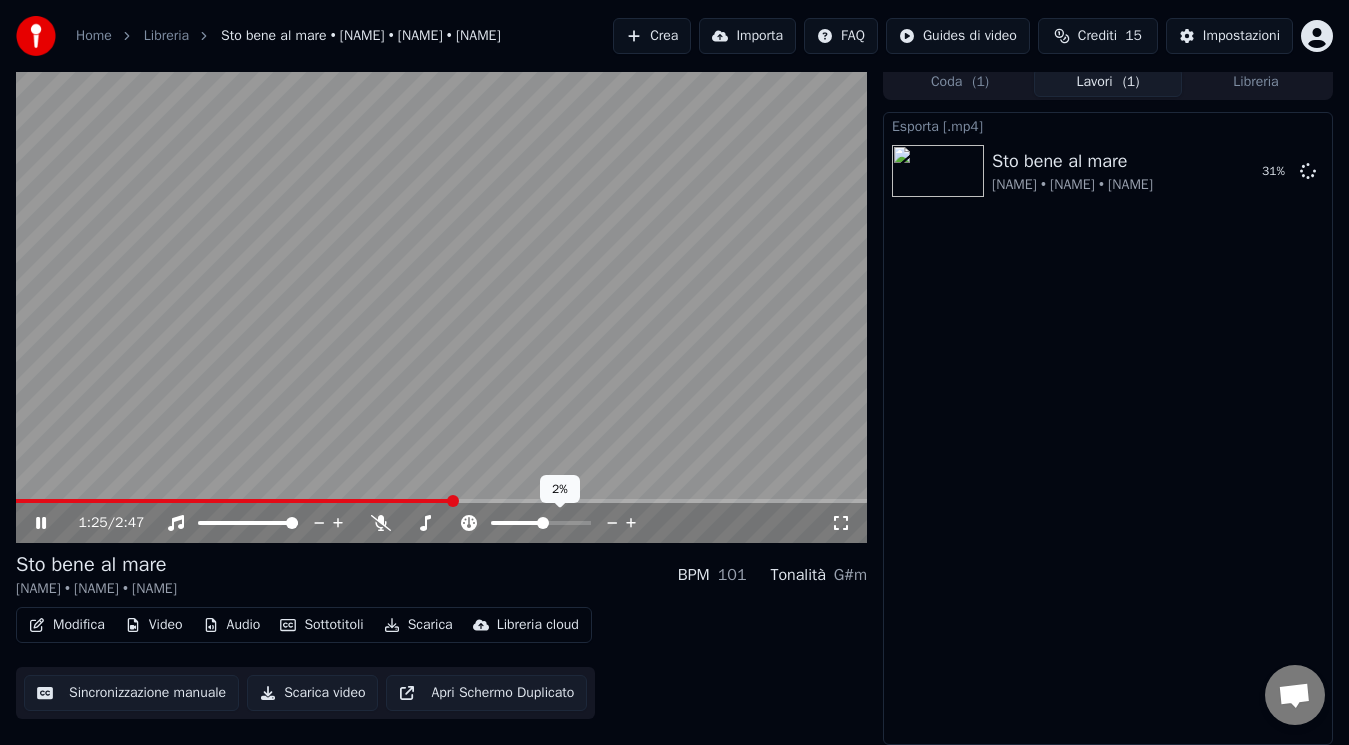 click 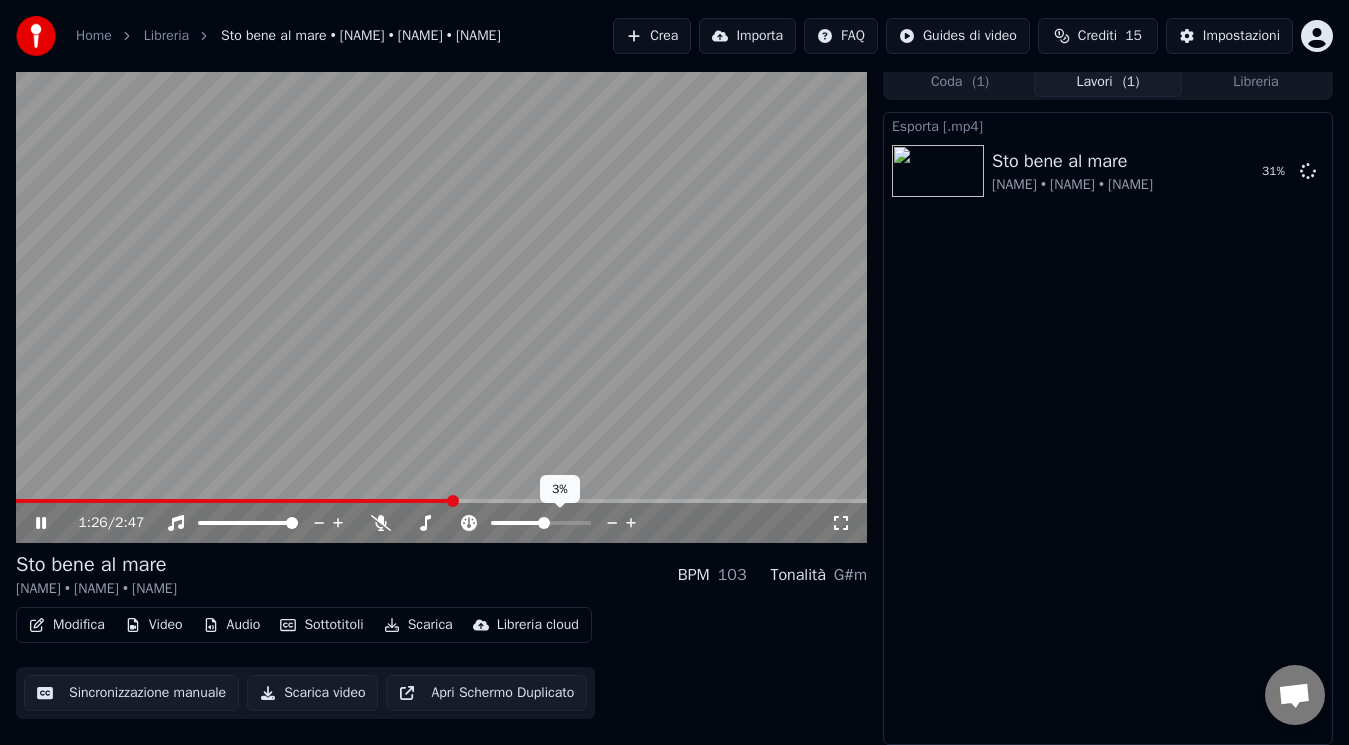 click 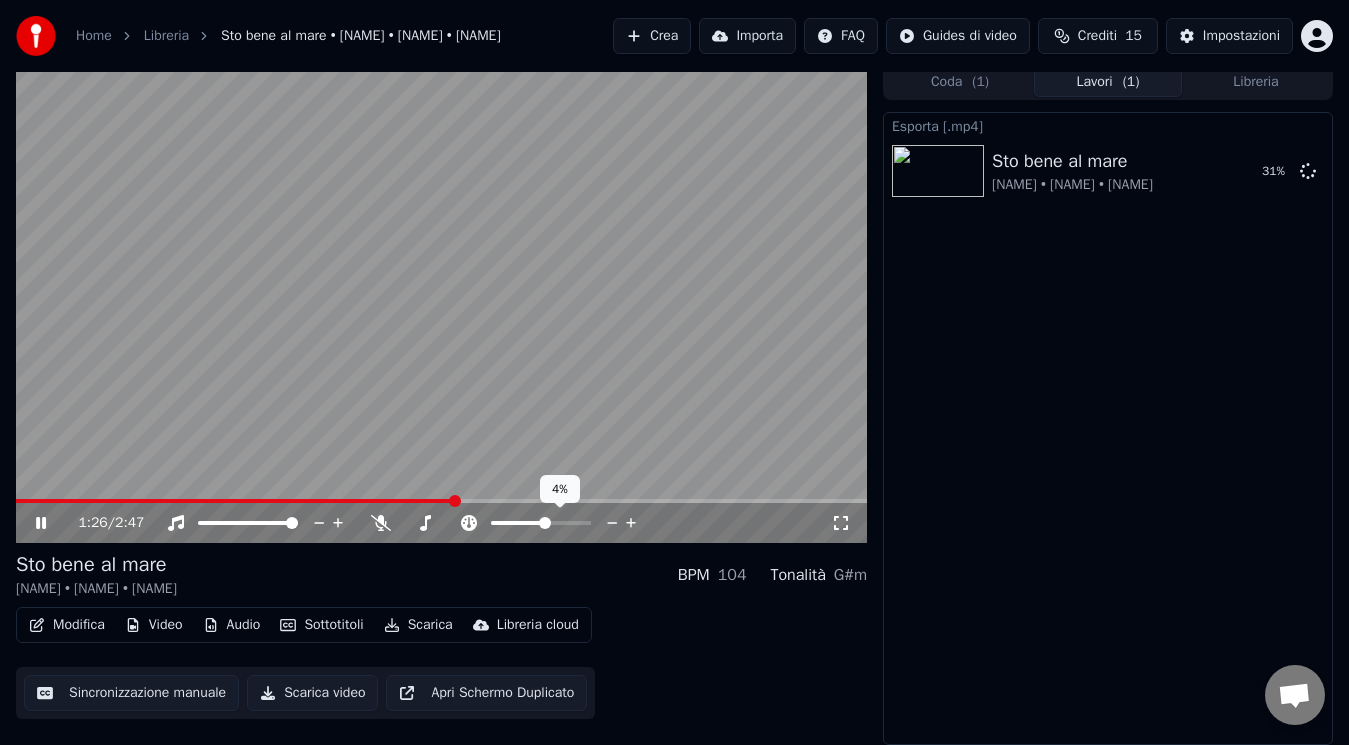 click 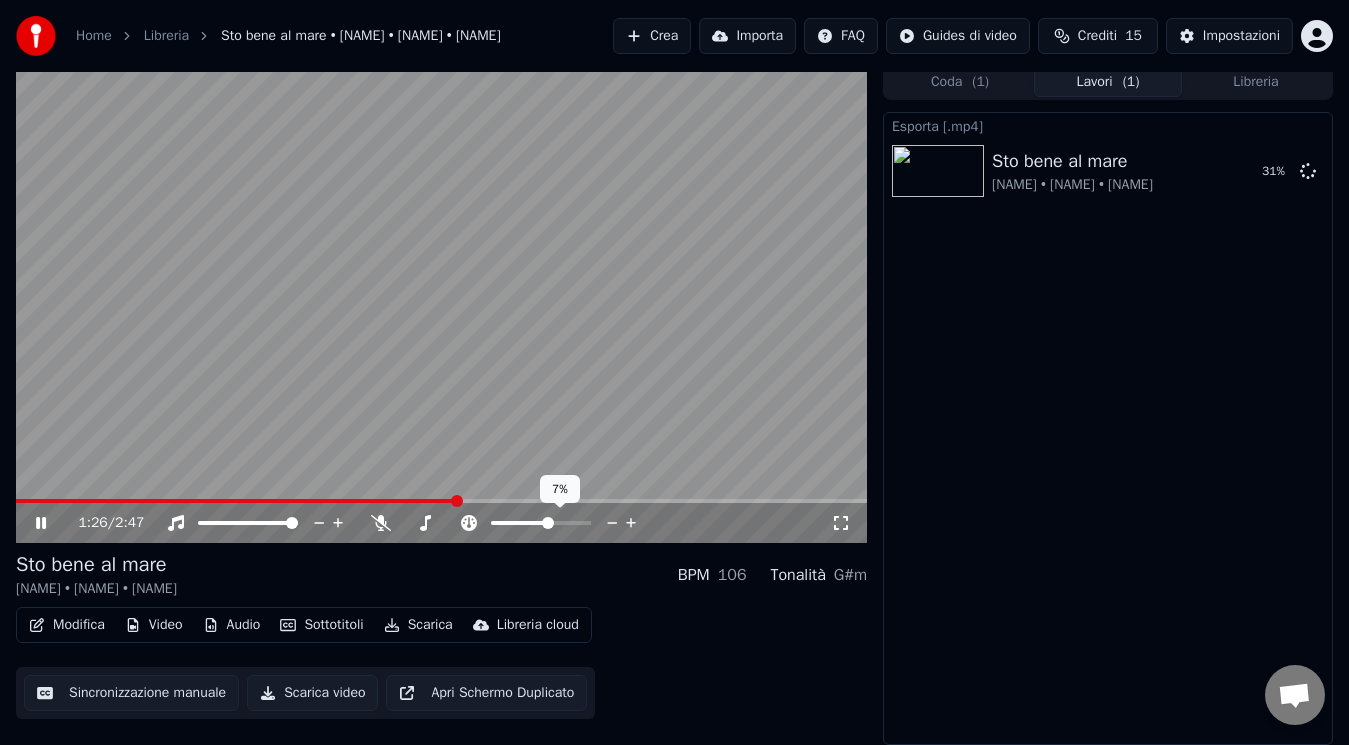 click 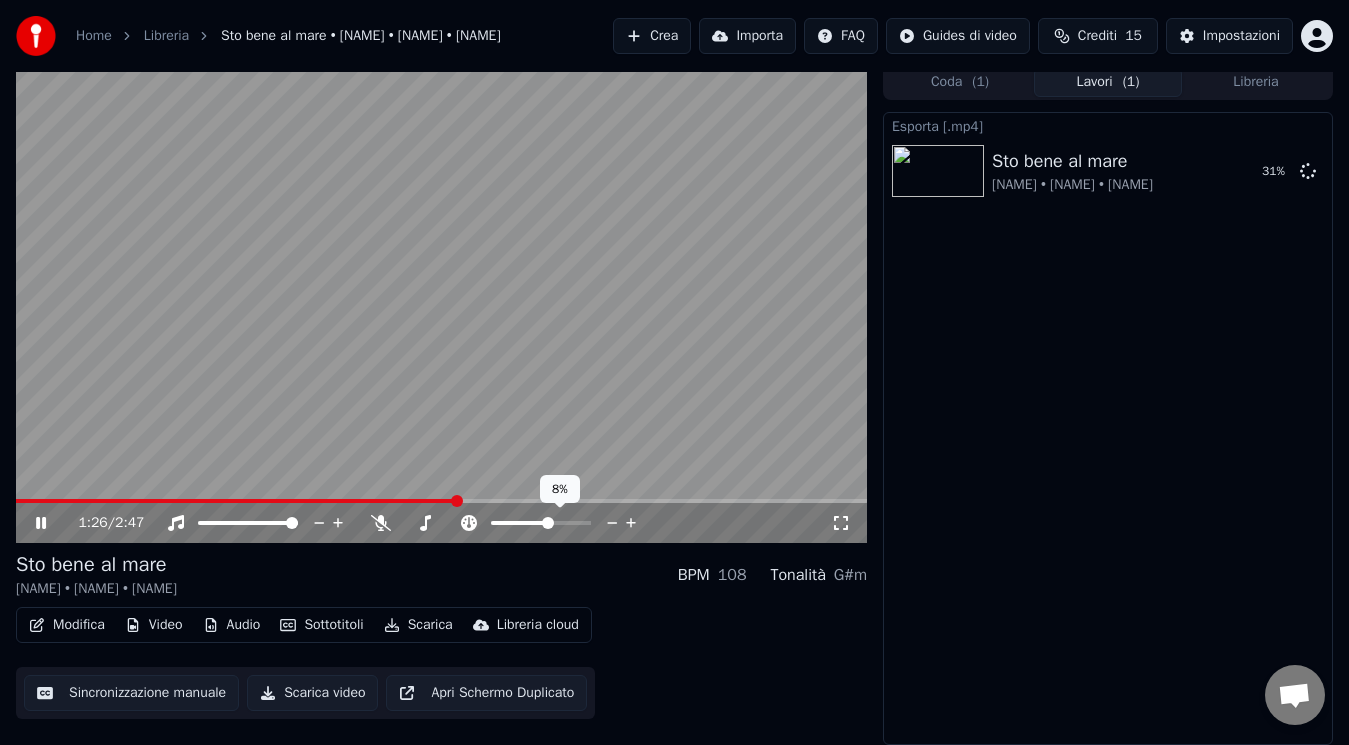 click 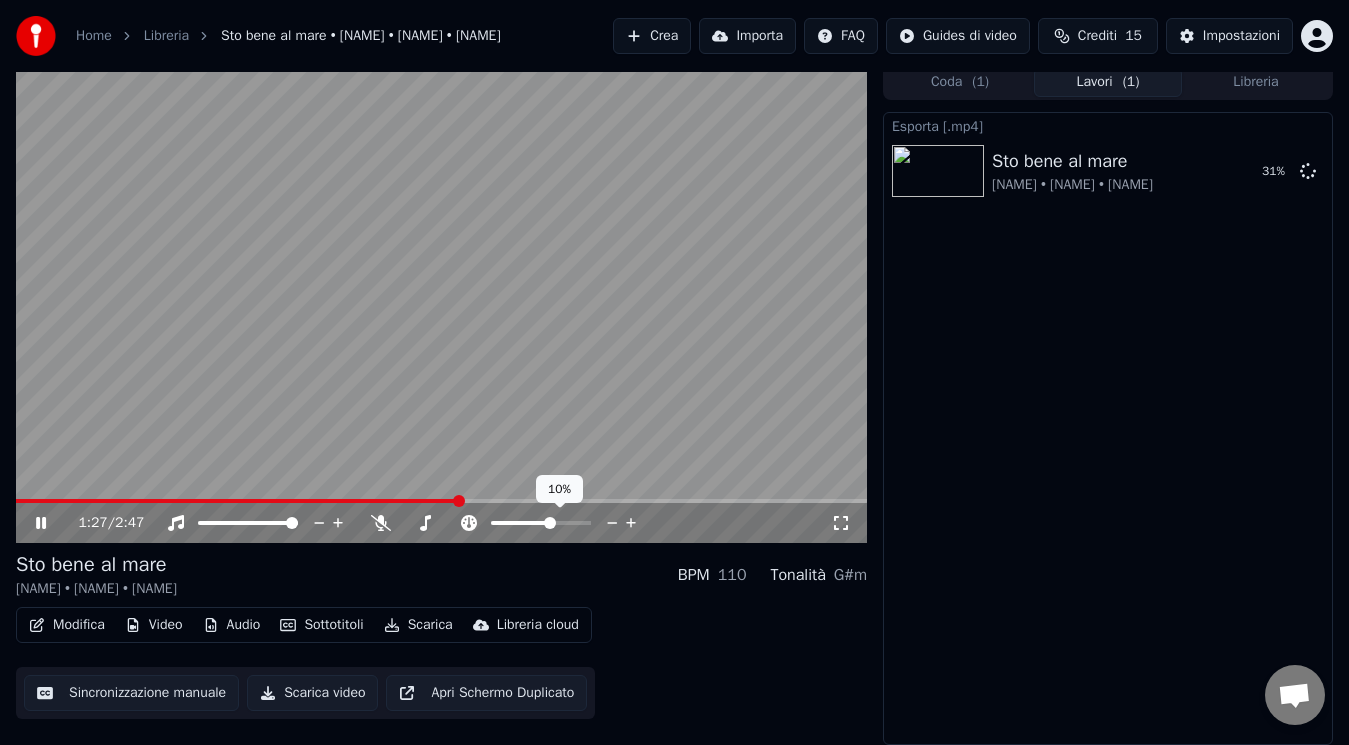 click 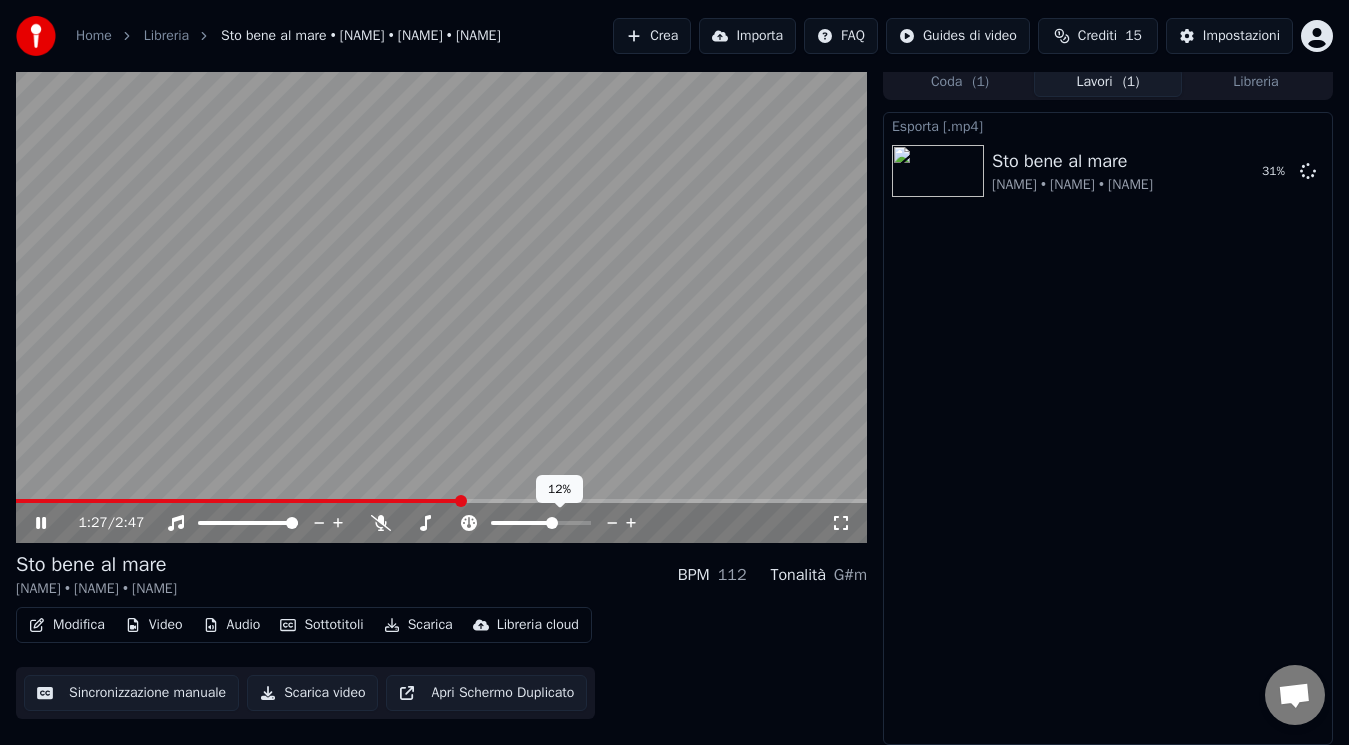click 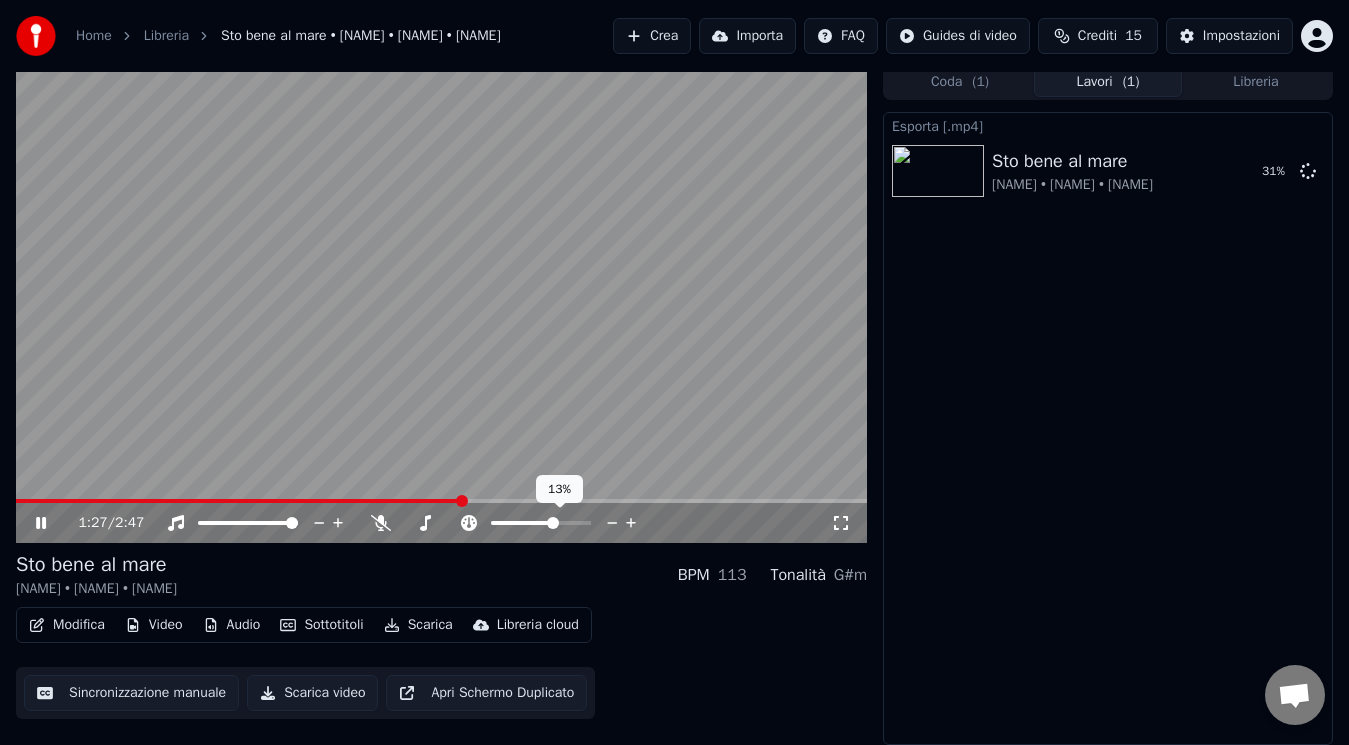 click 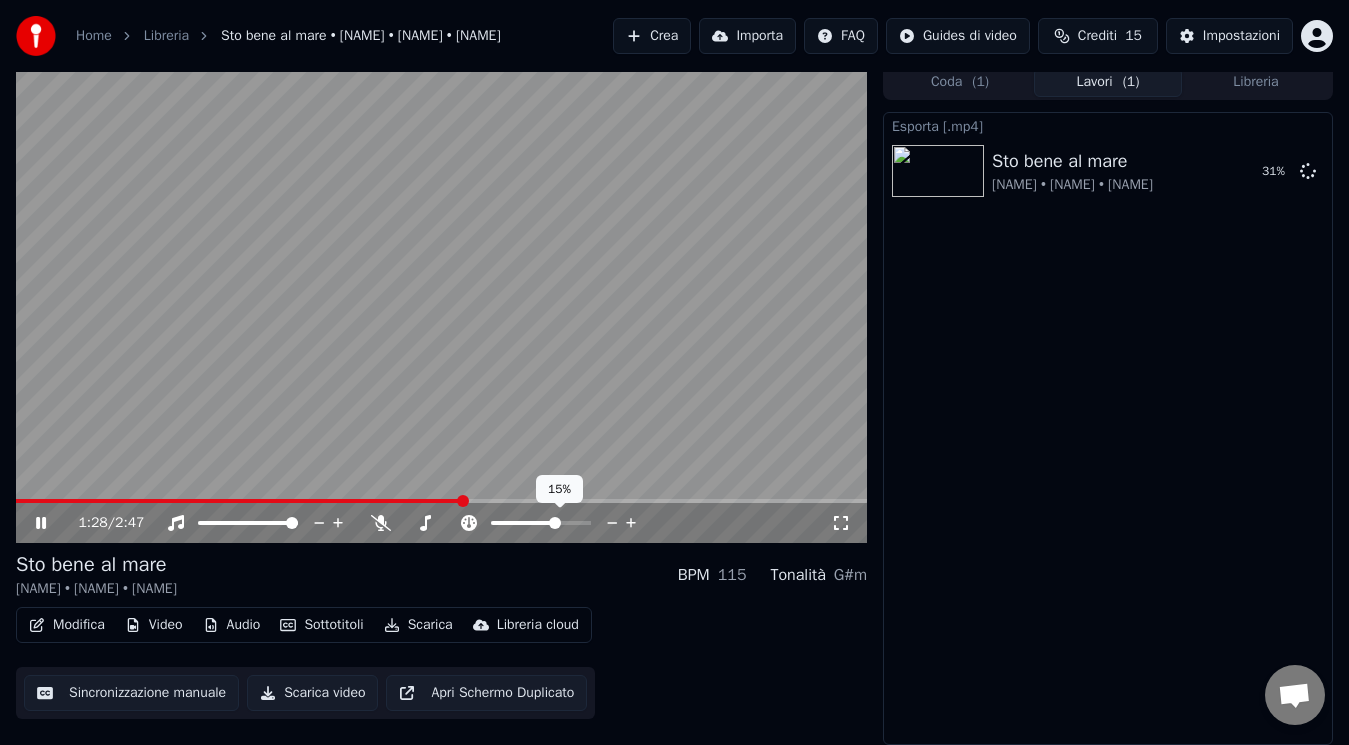 click 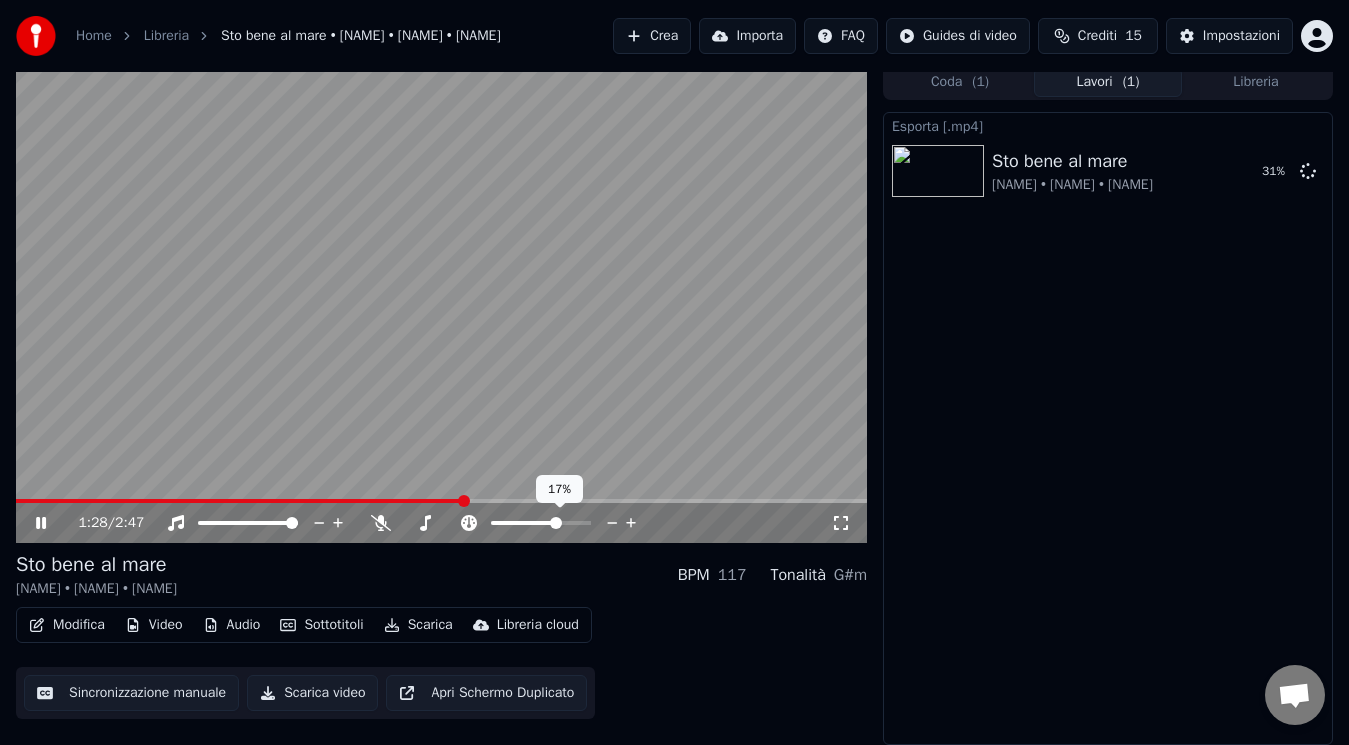 click 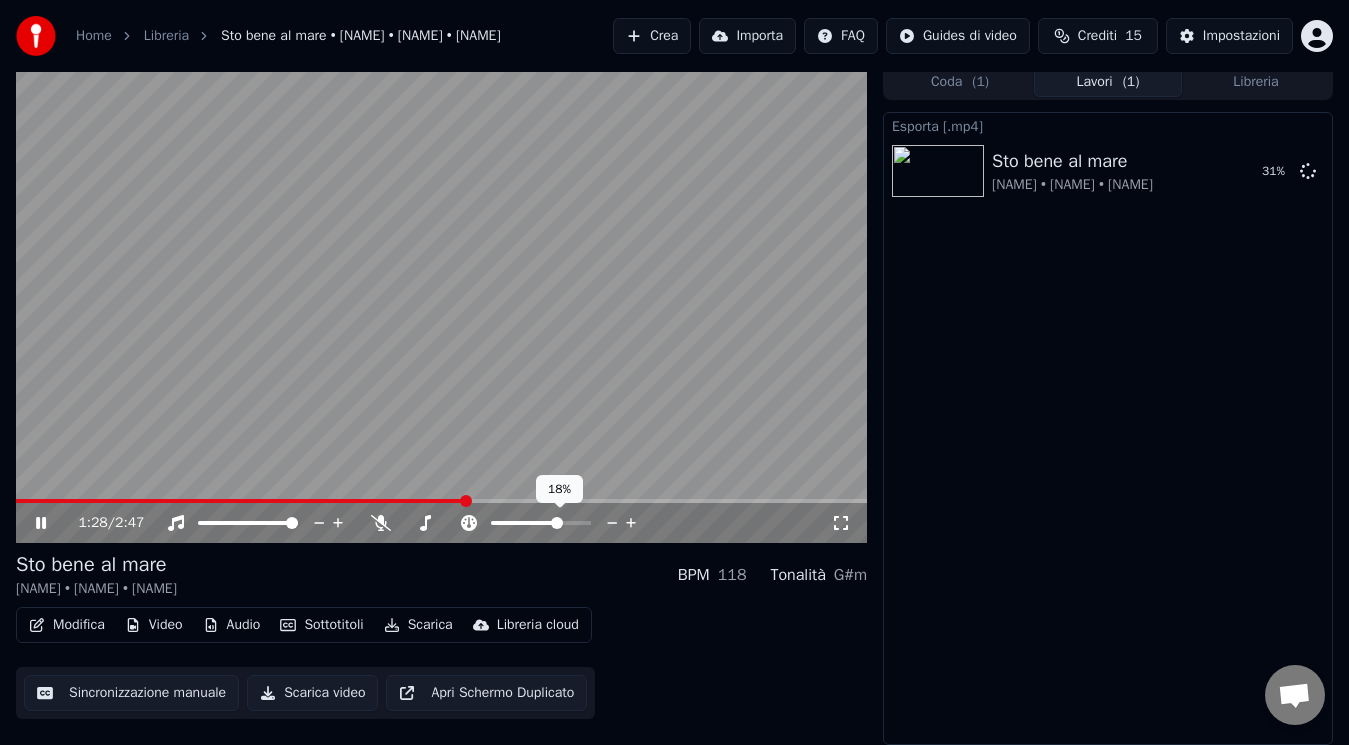 click 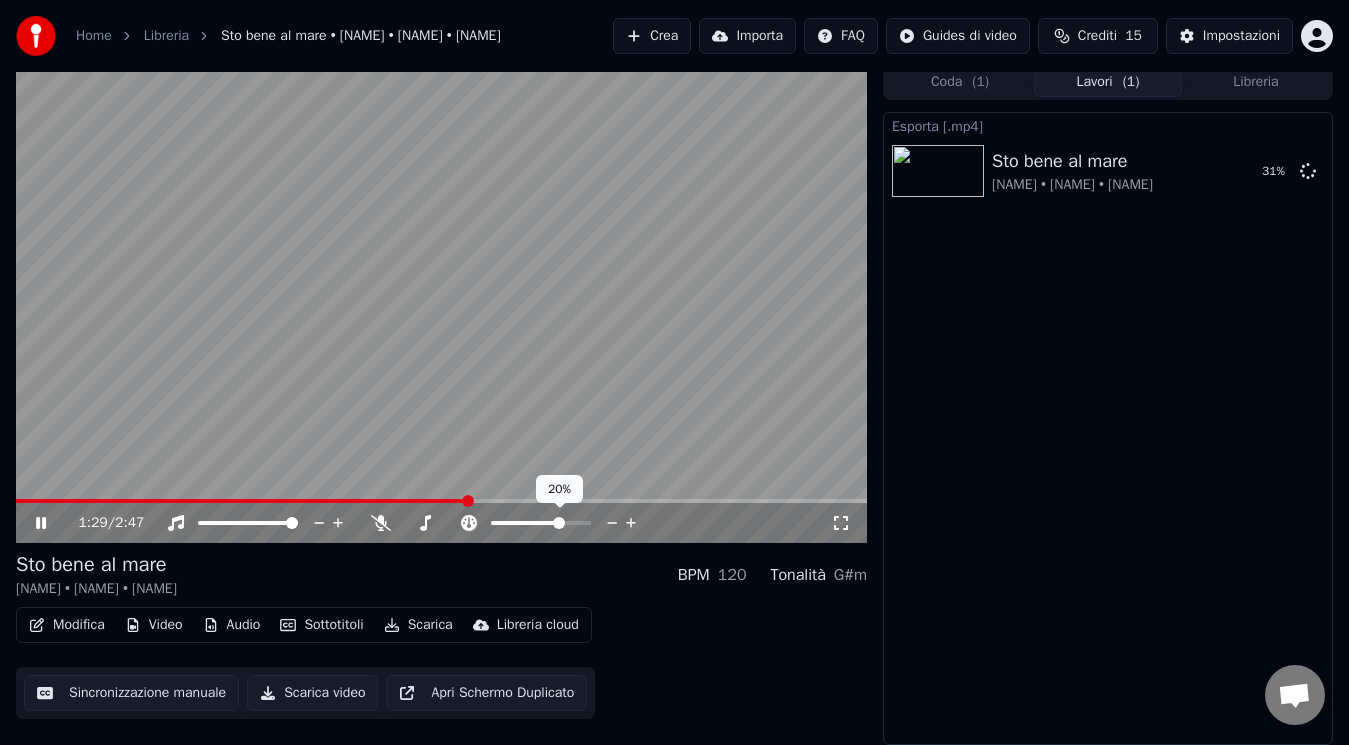 click 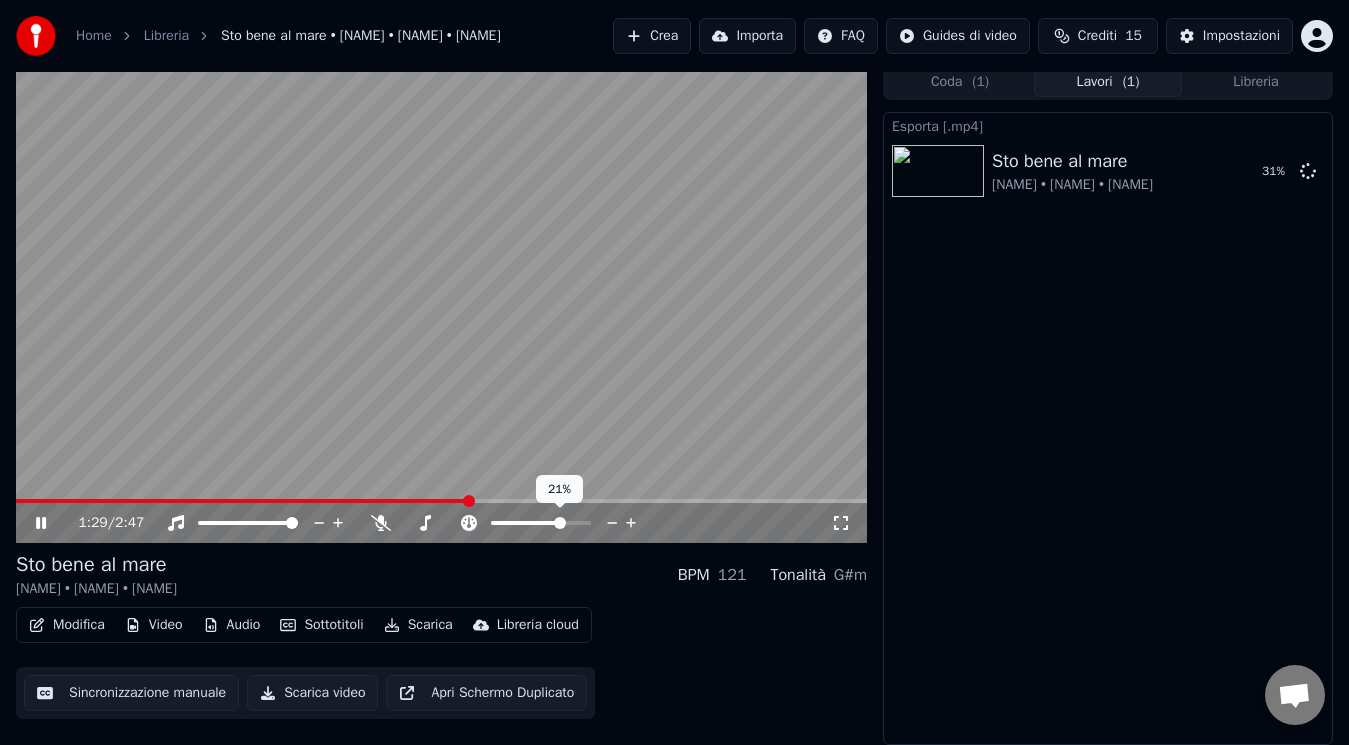 click 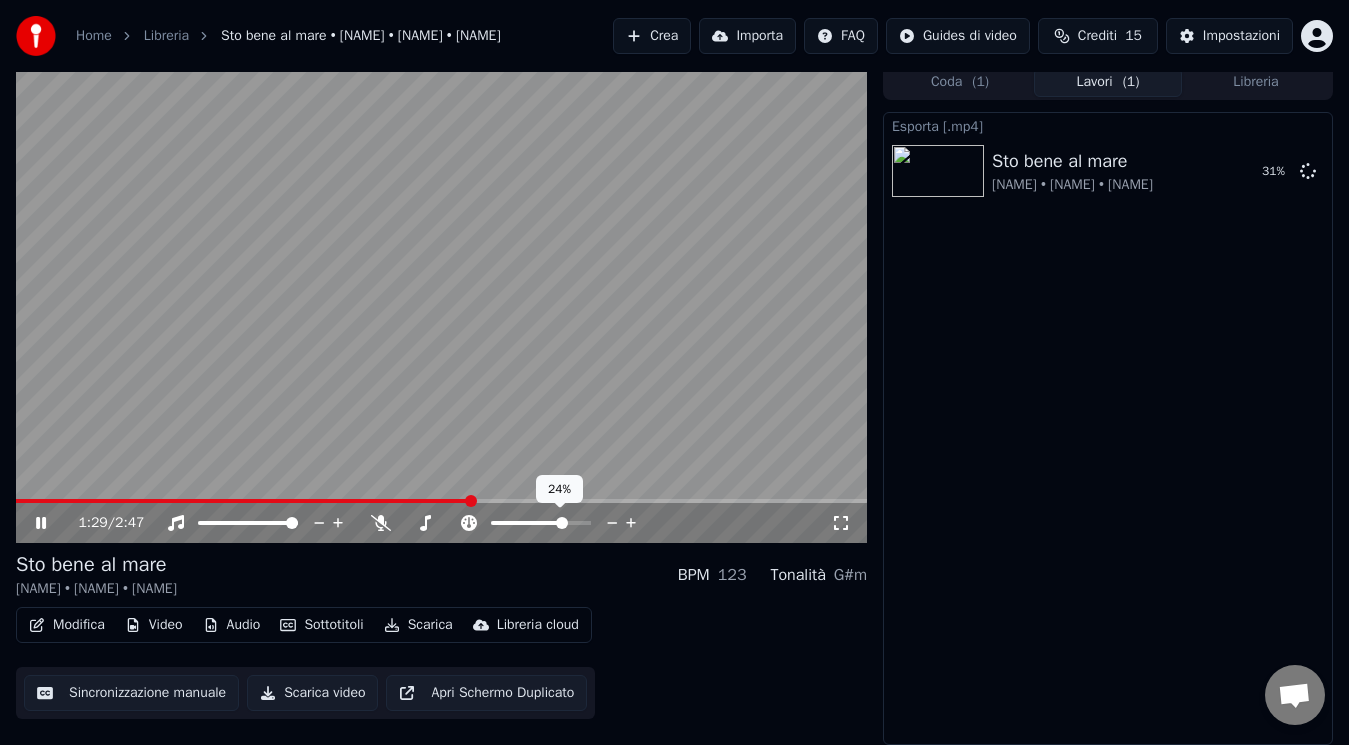 click 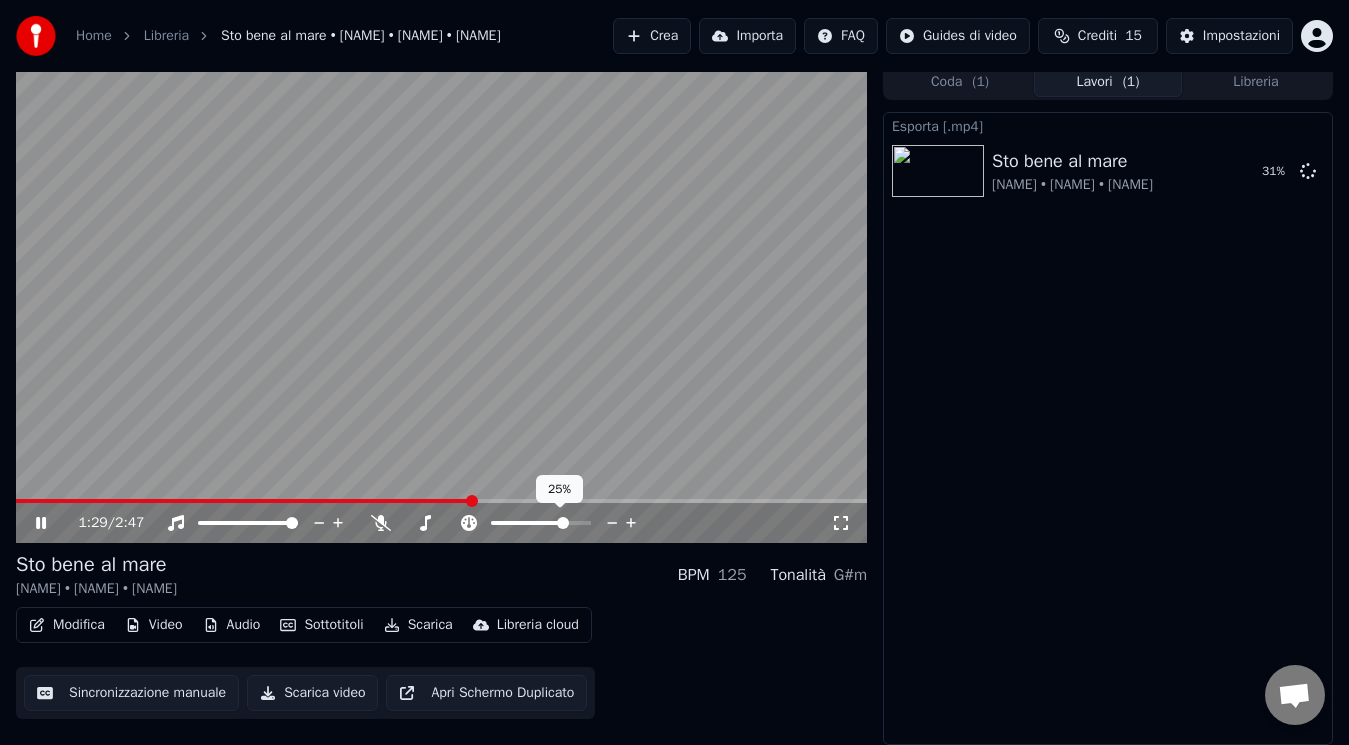 click 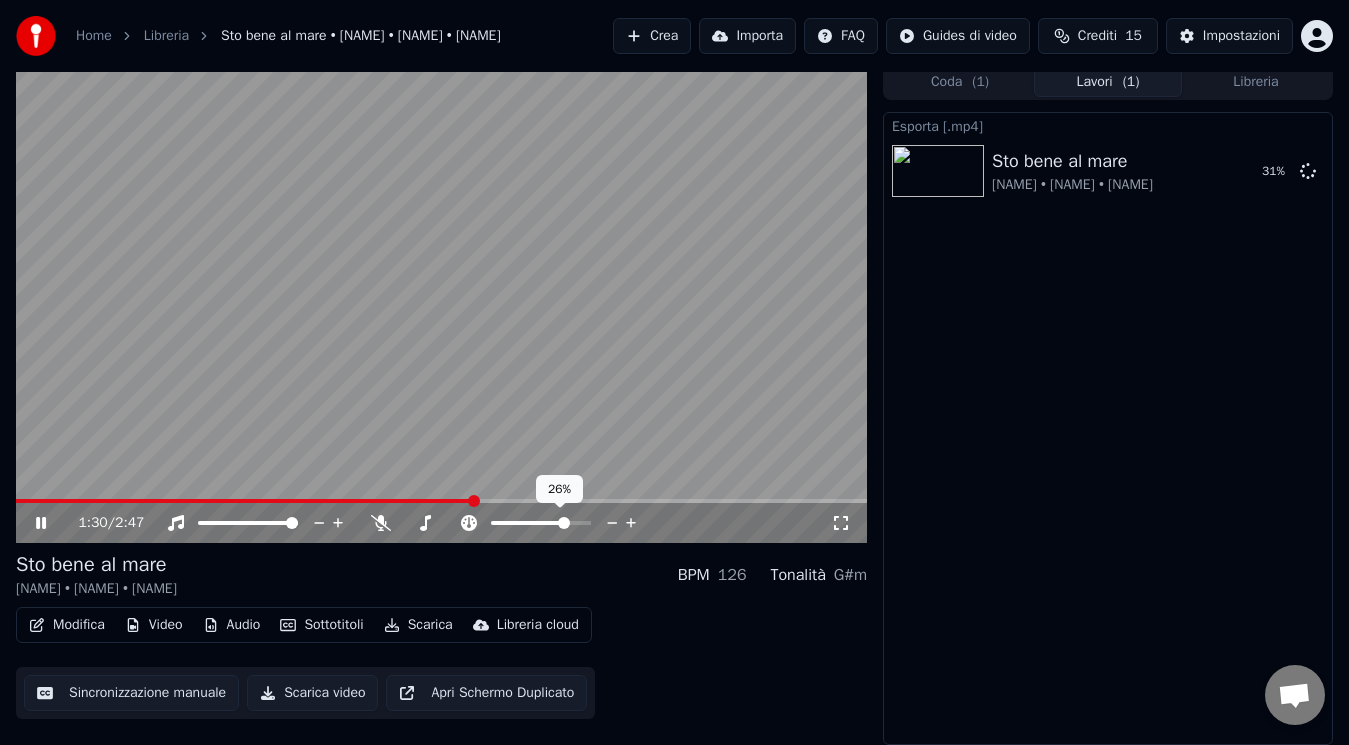 click 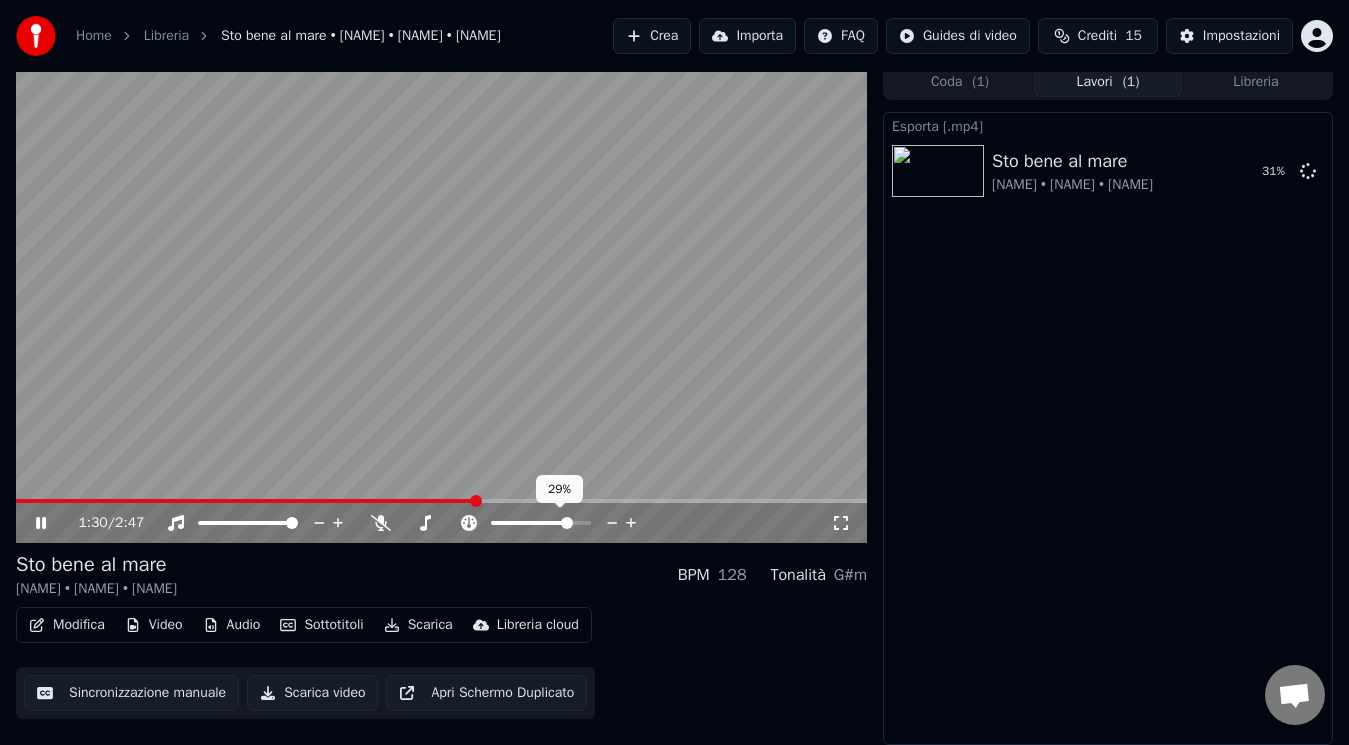 click 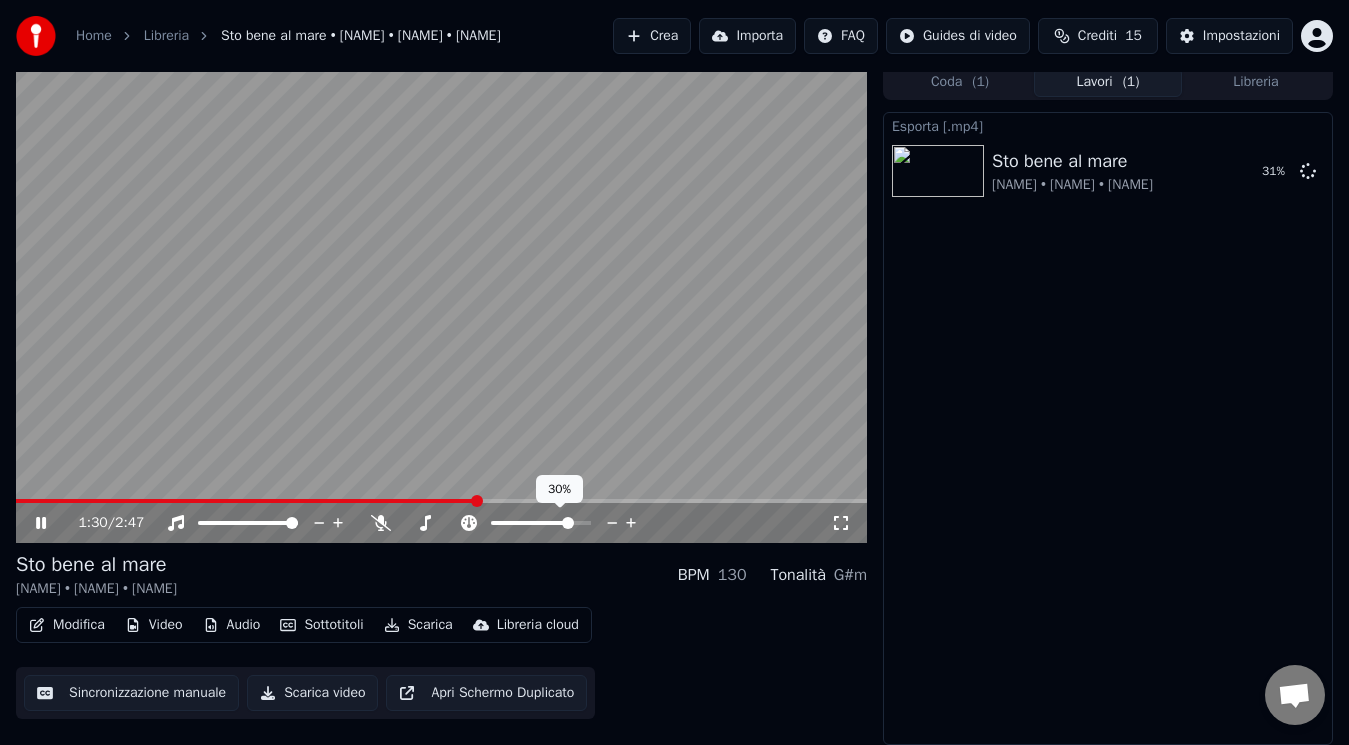click 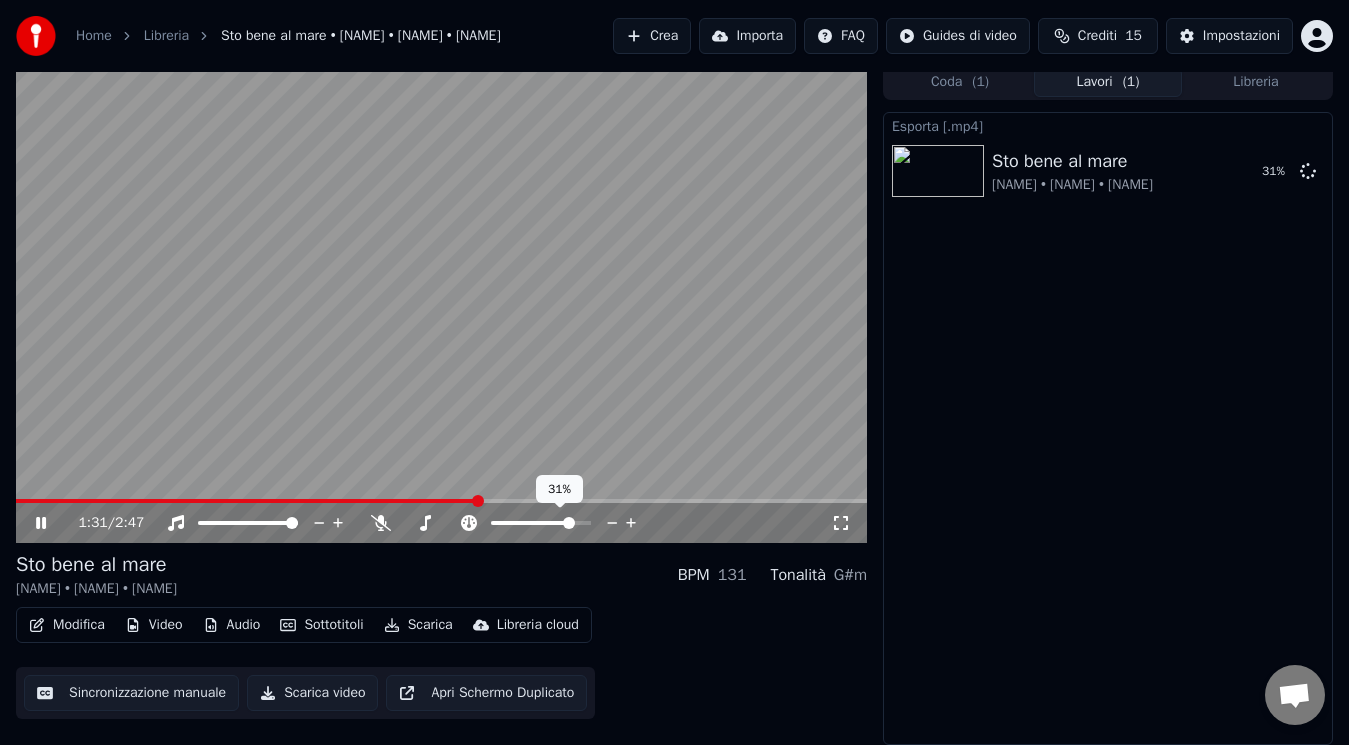 click 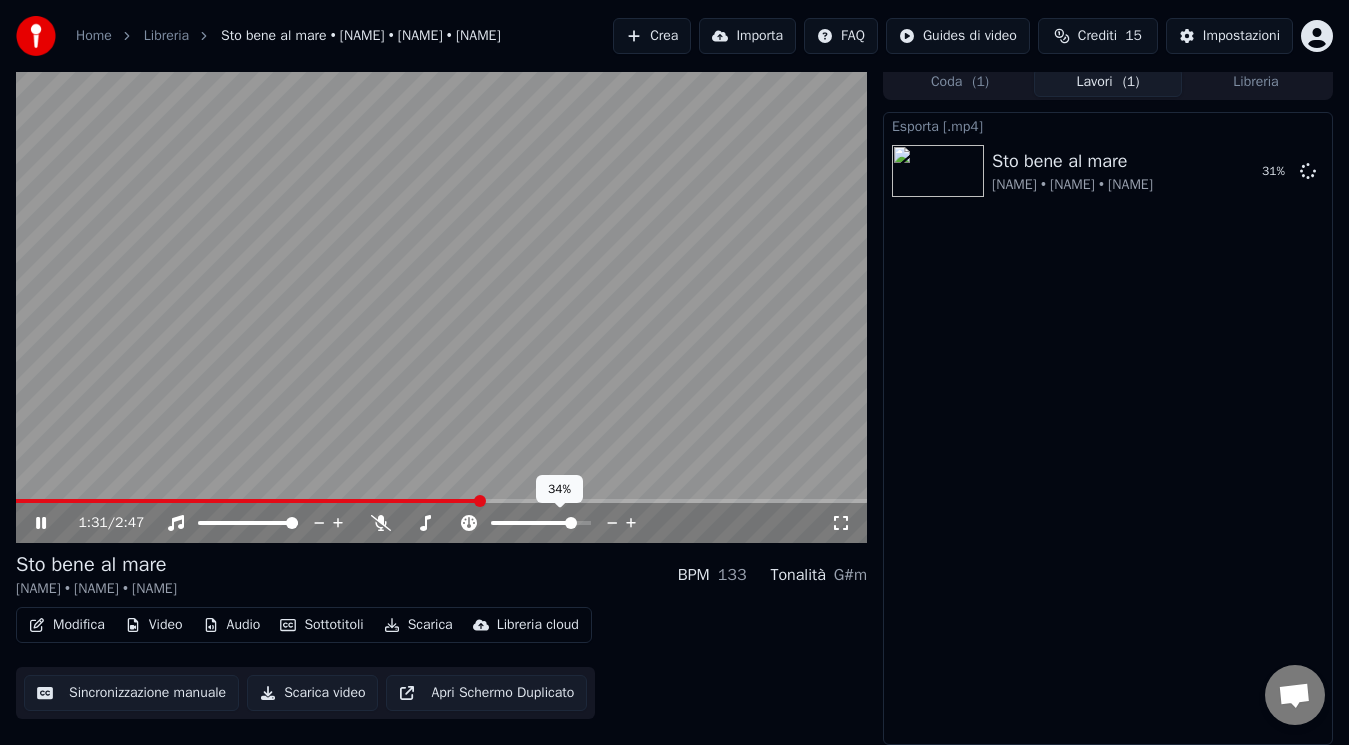 click 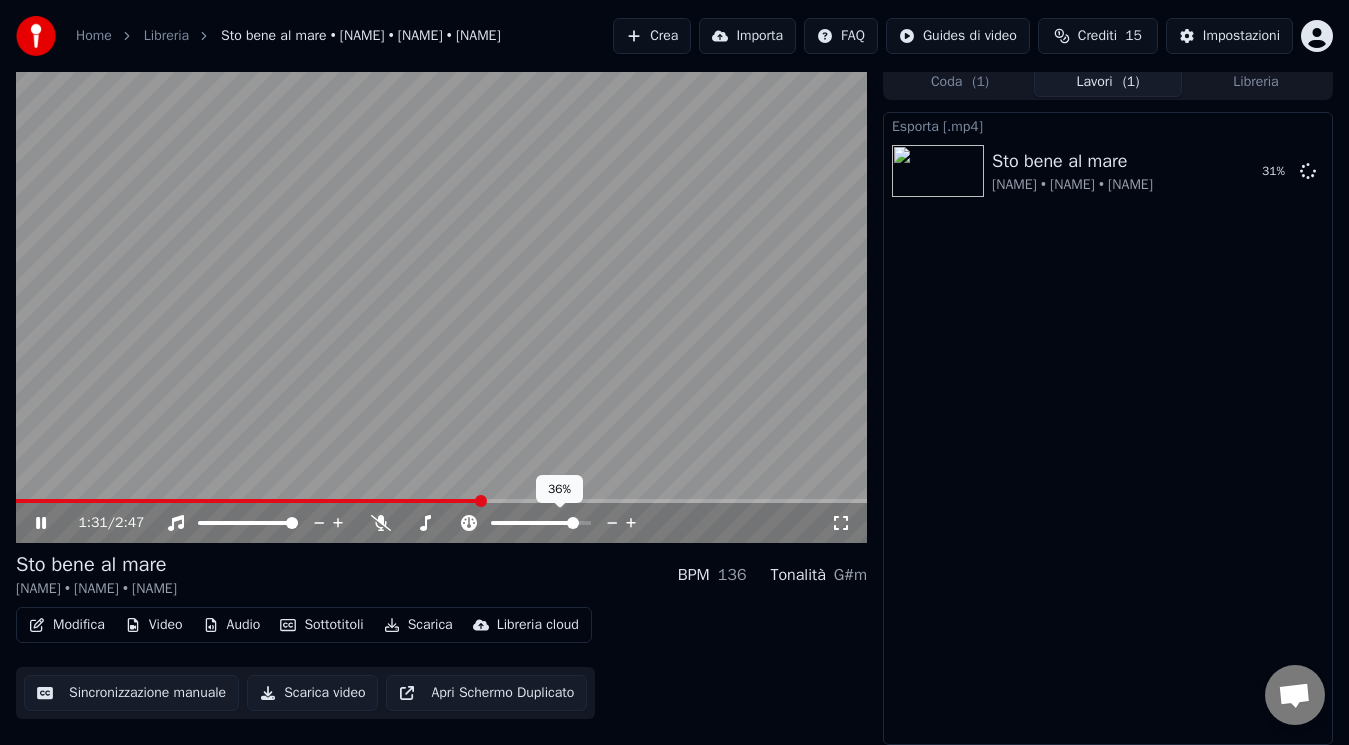 click 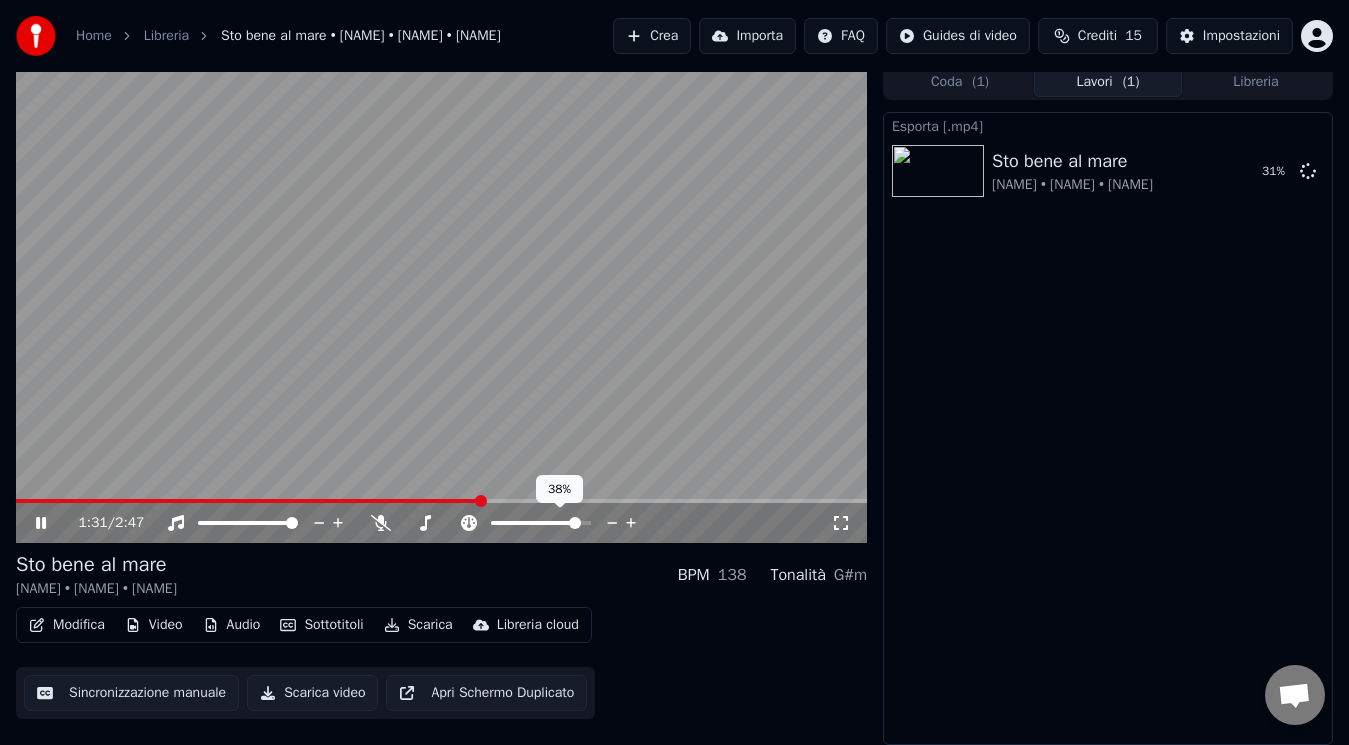 click 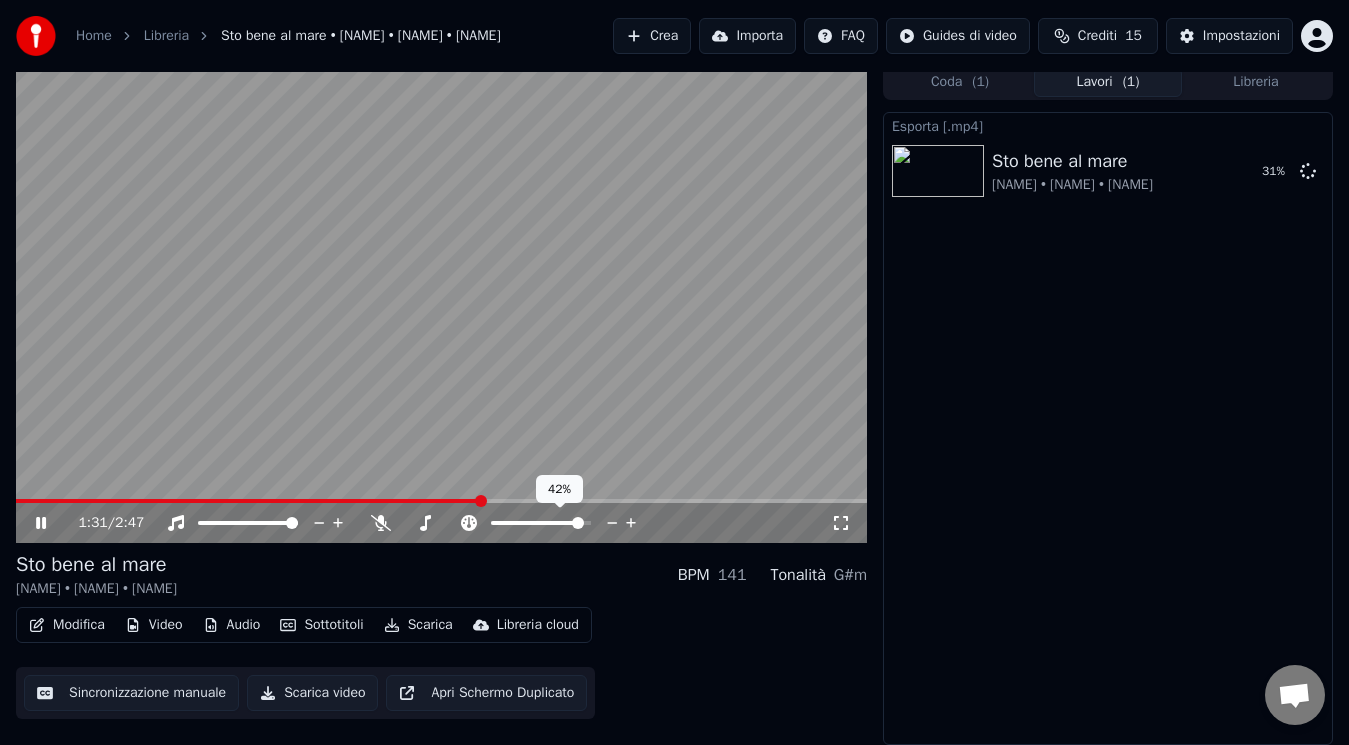 click 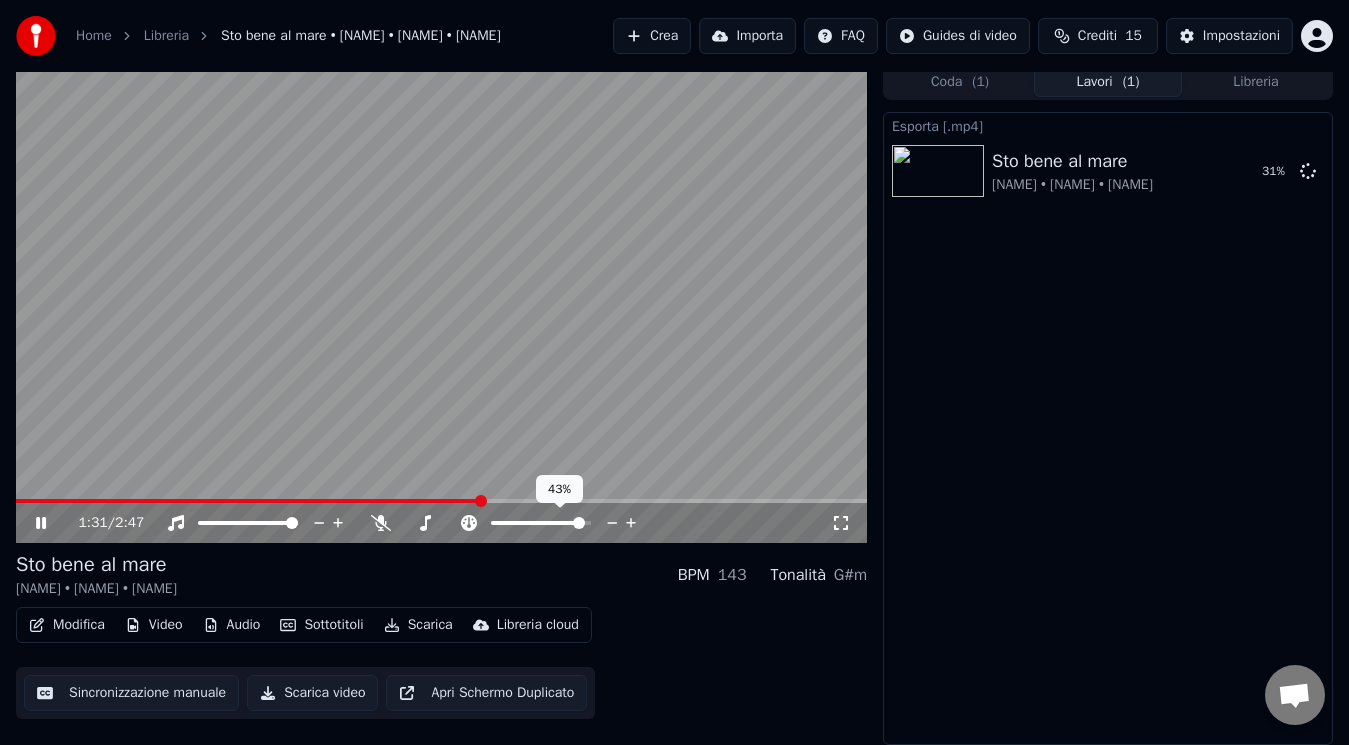 click 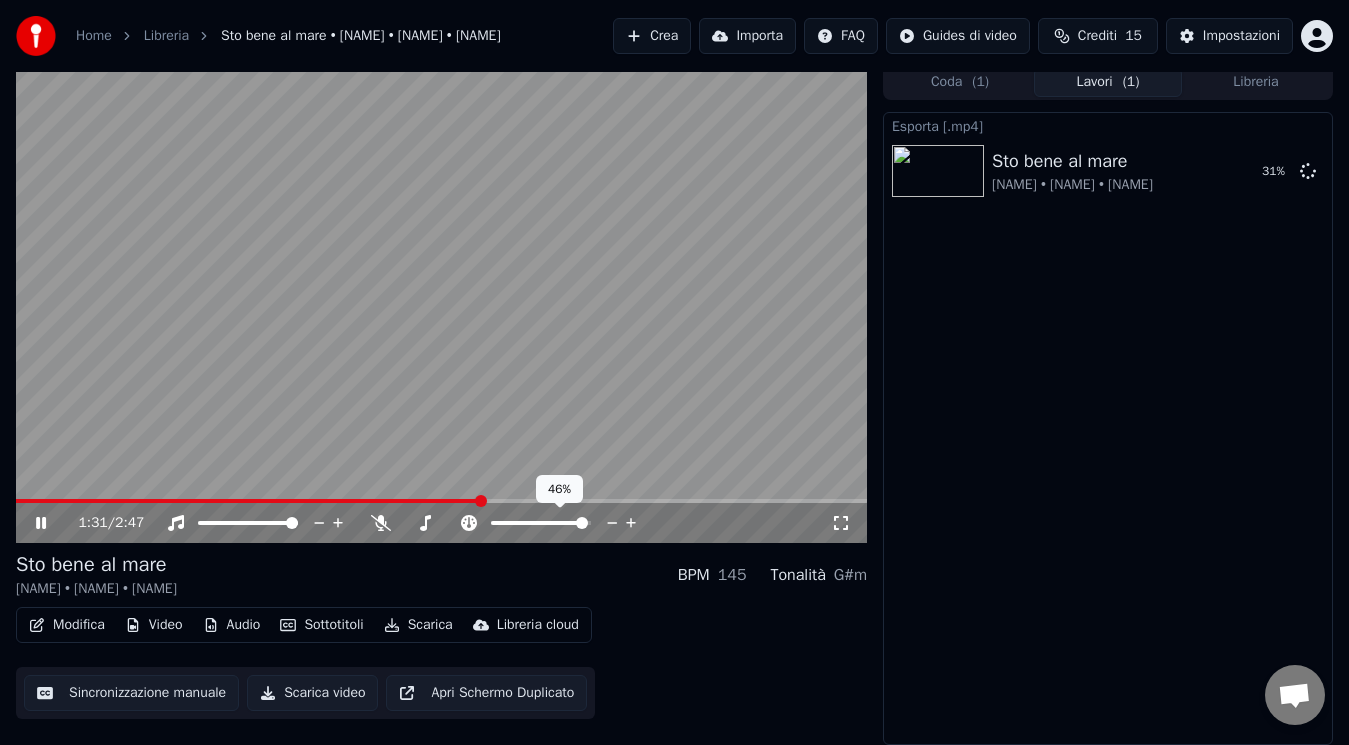 click 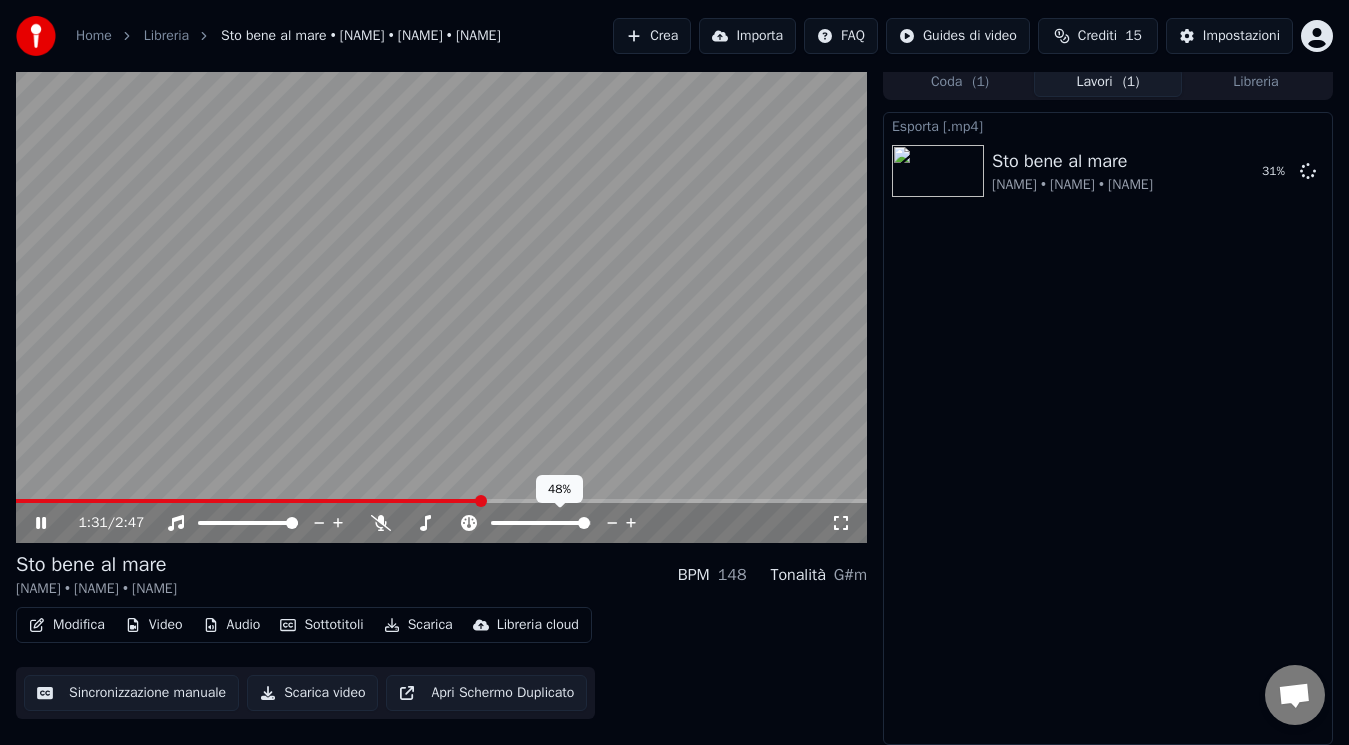 click 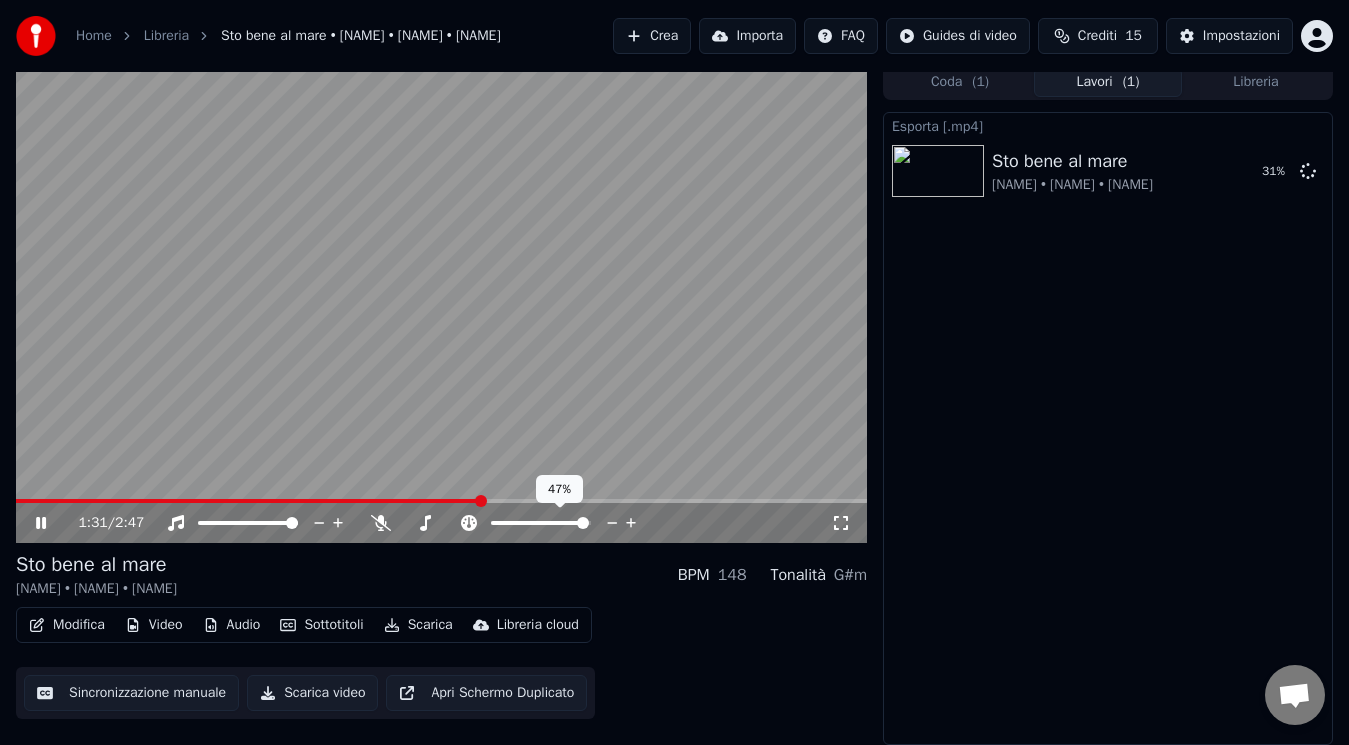 click 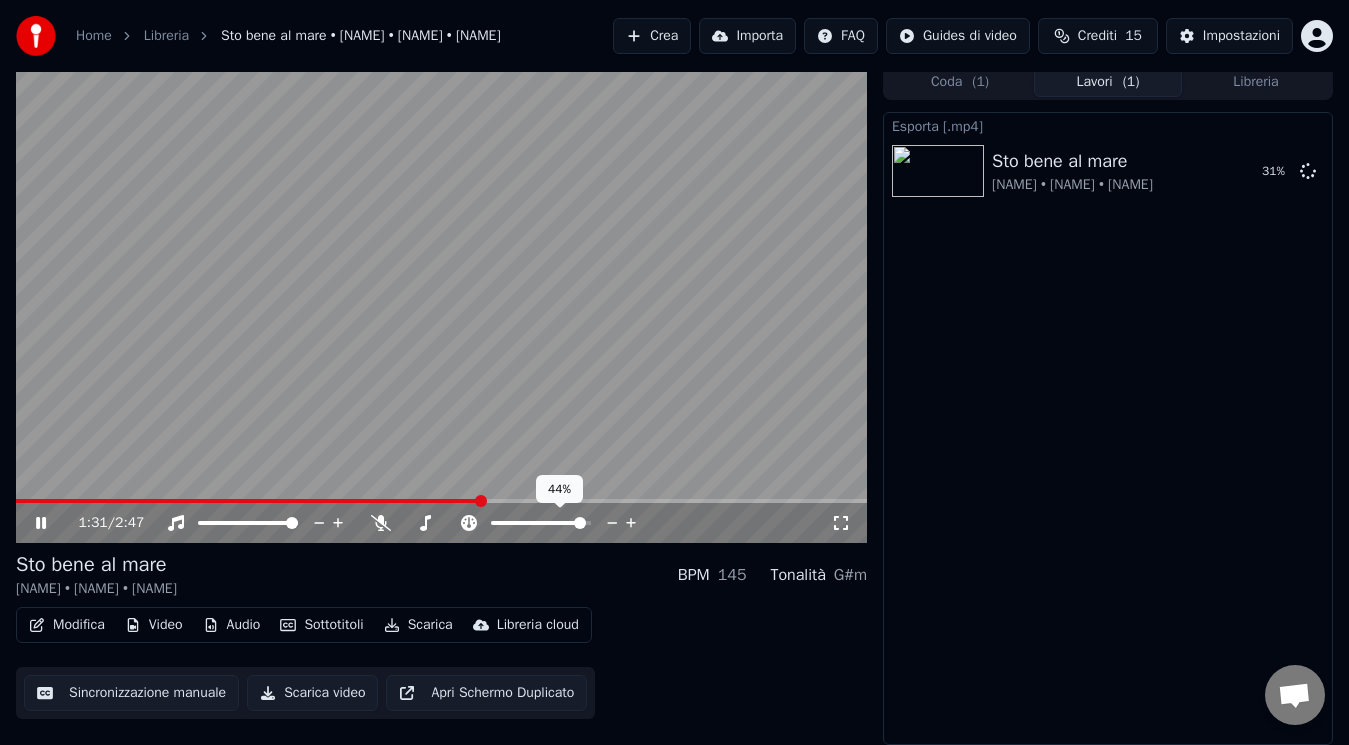 click 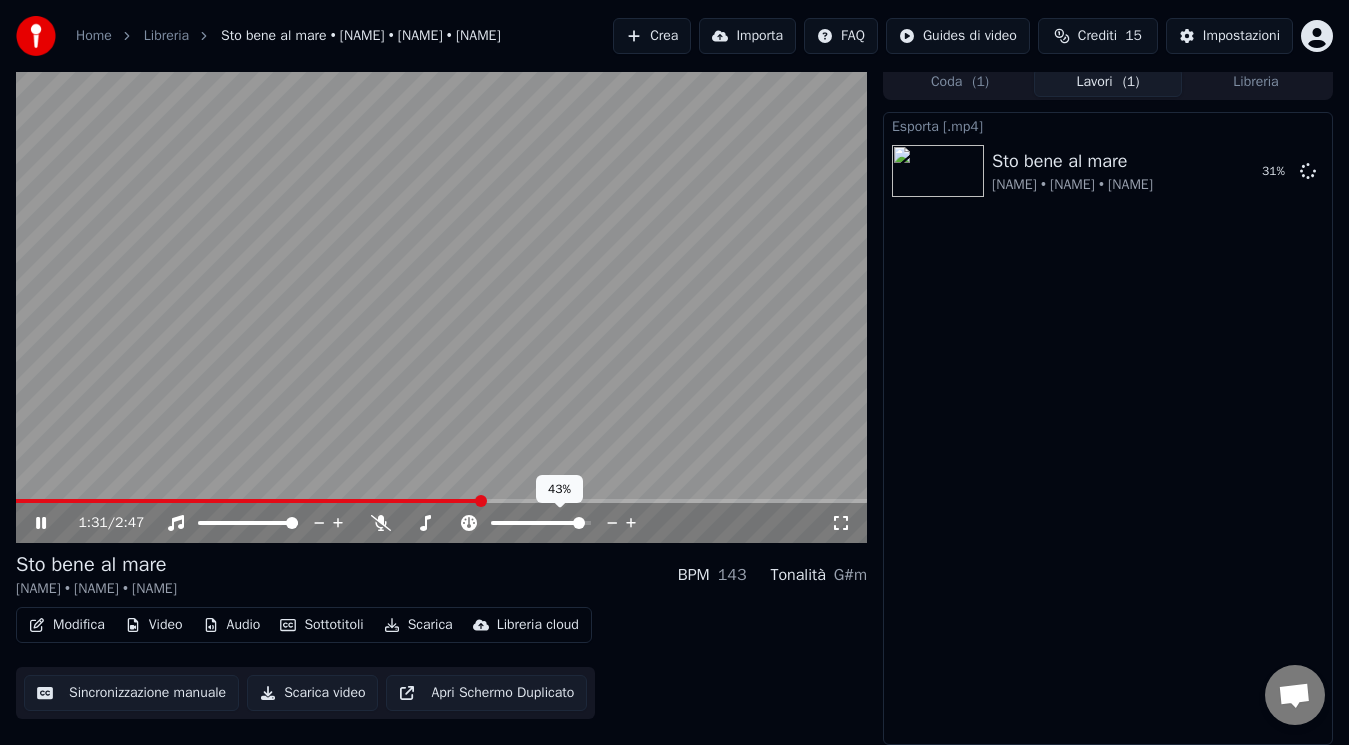 click 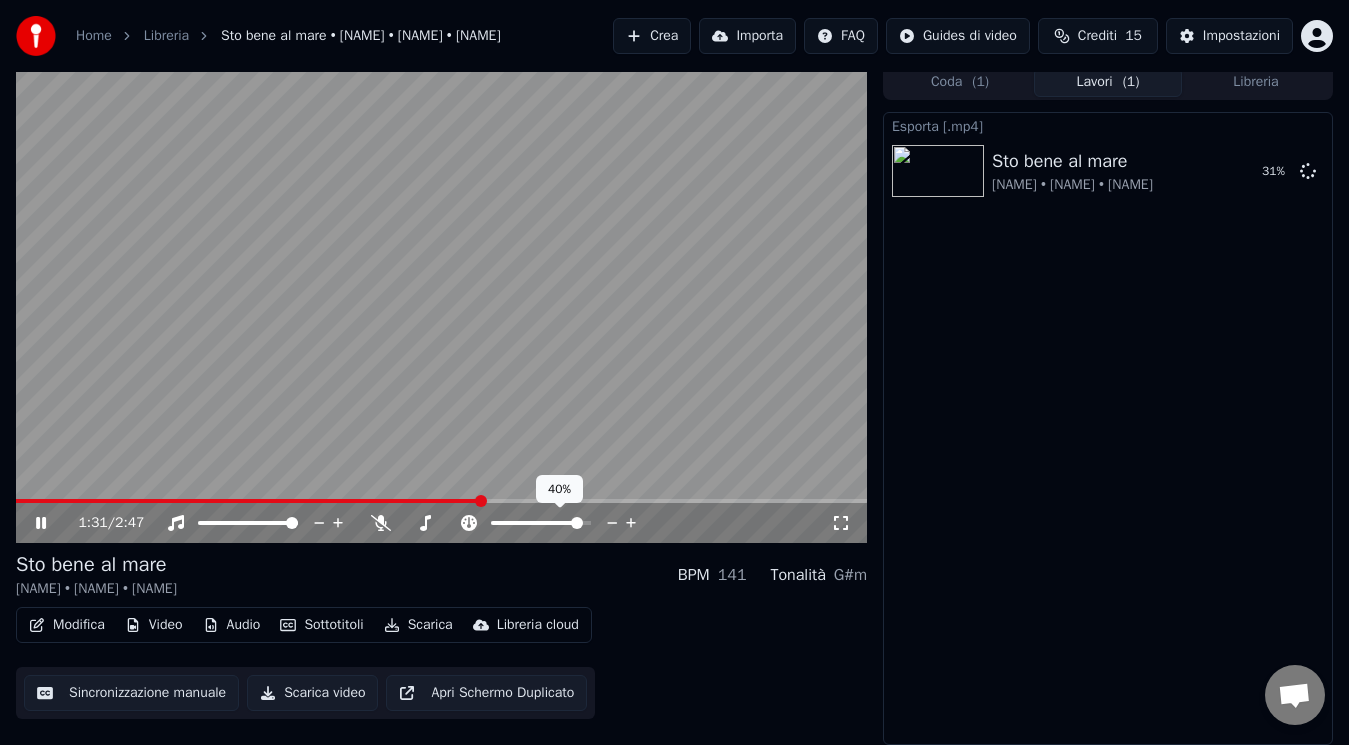 click 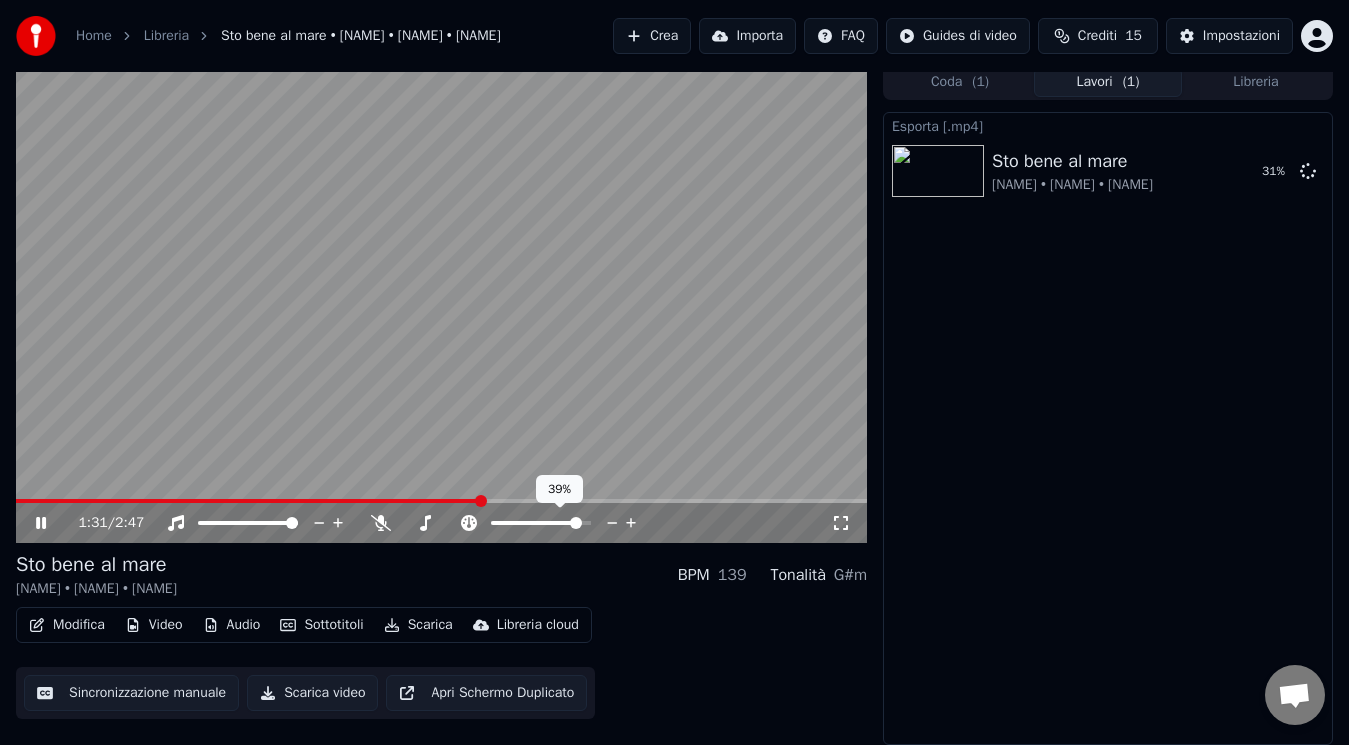click 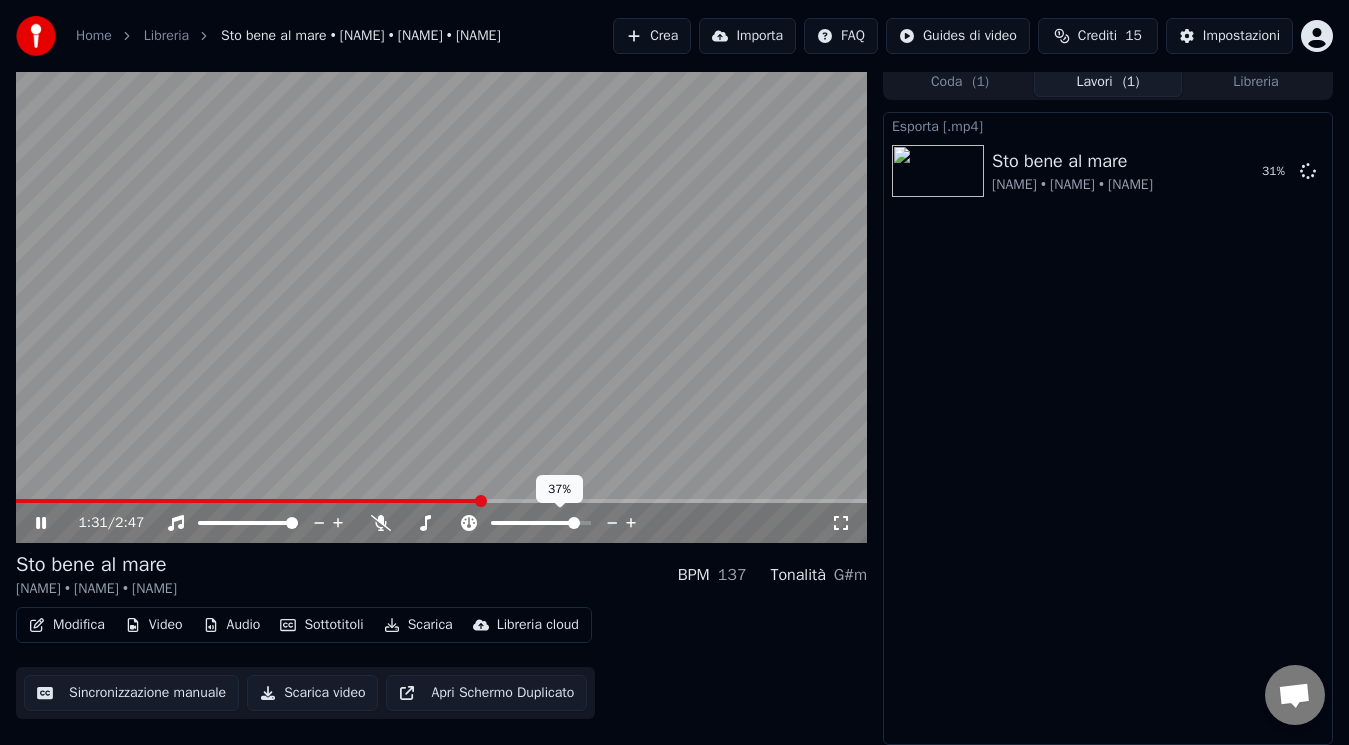 click 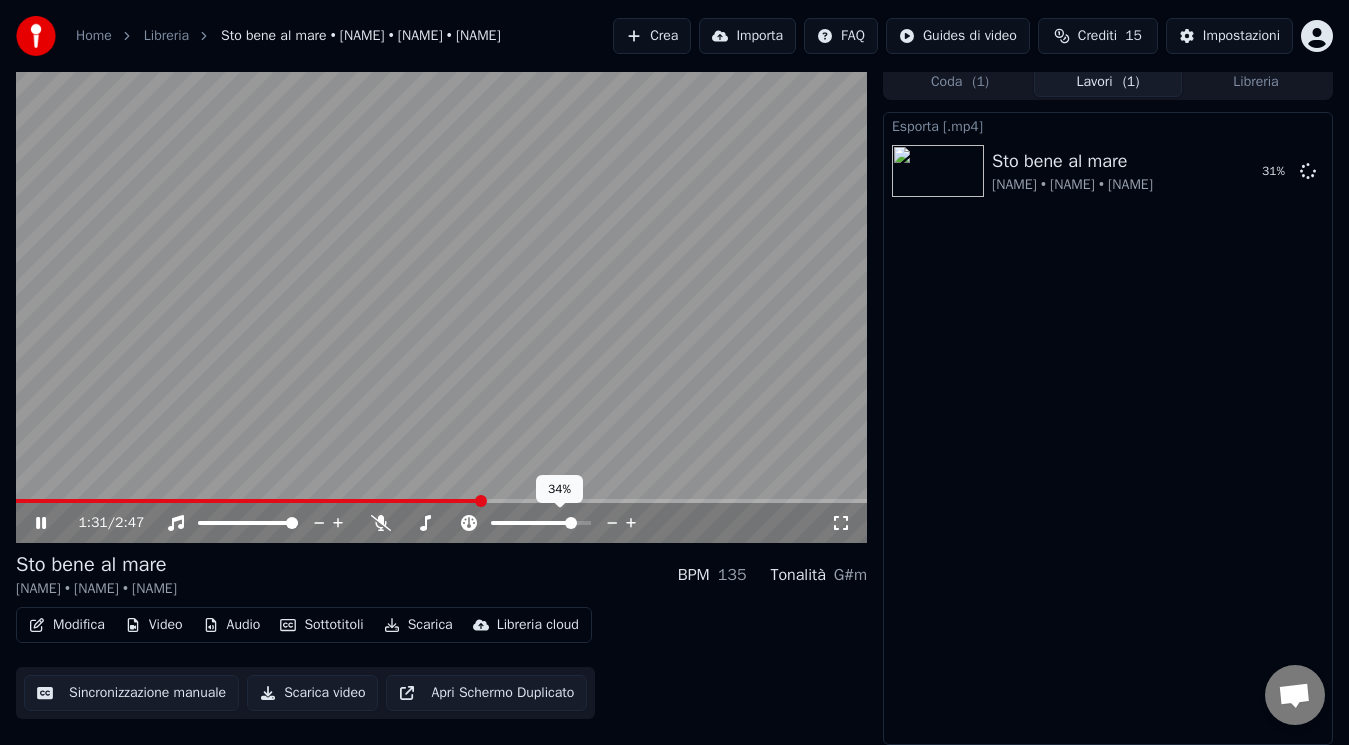 click 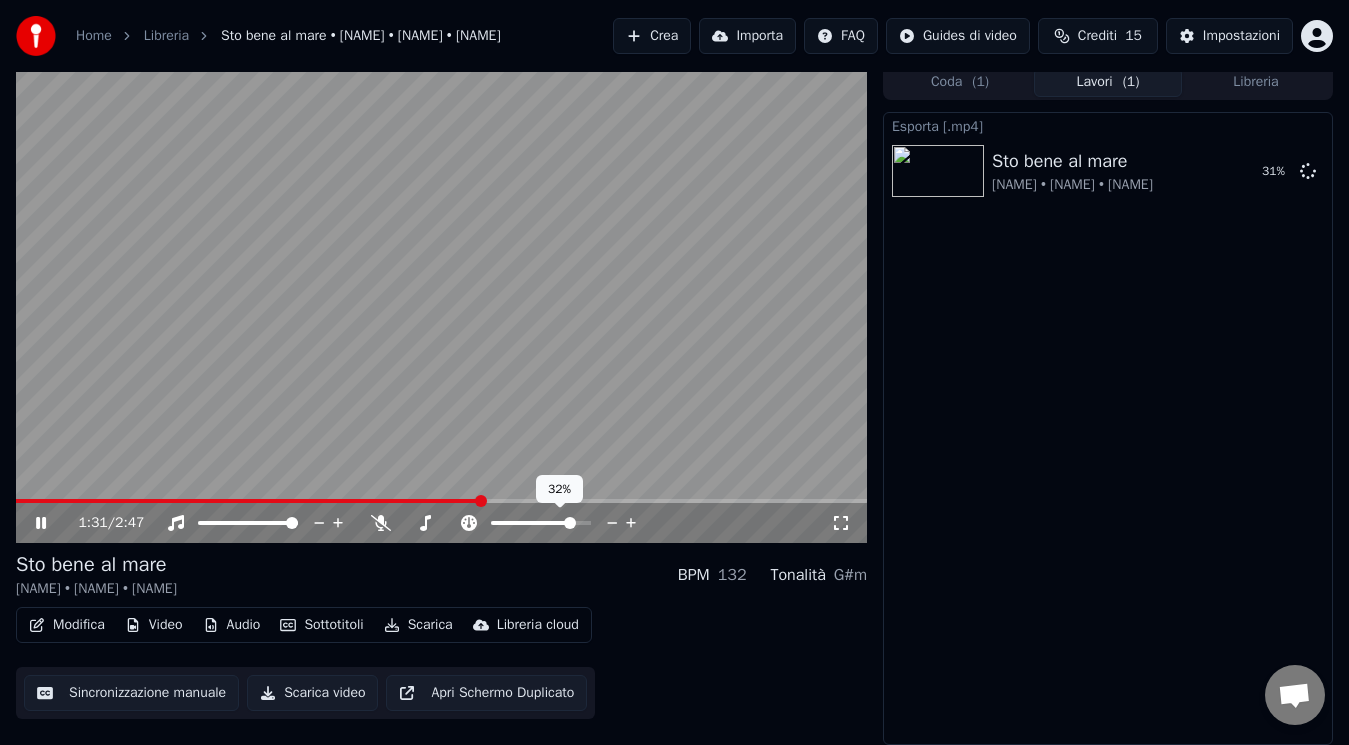 click 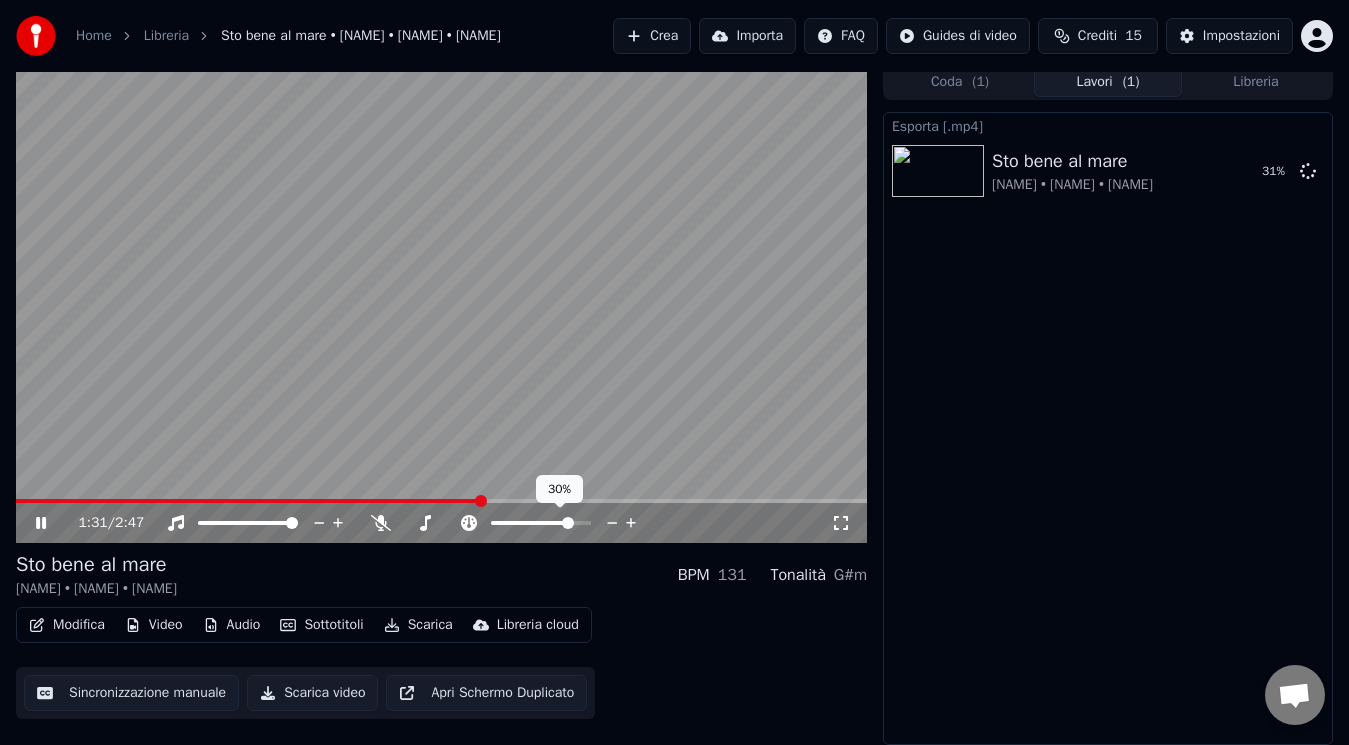 click 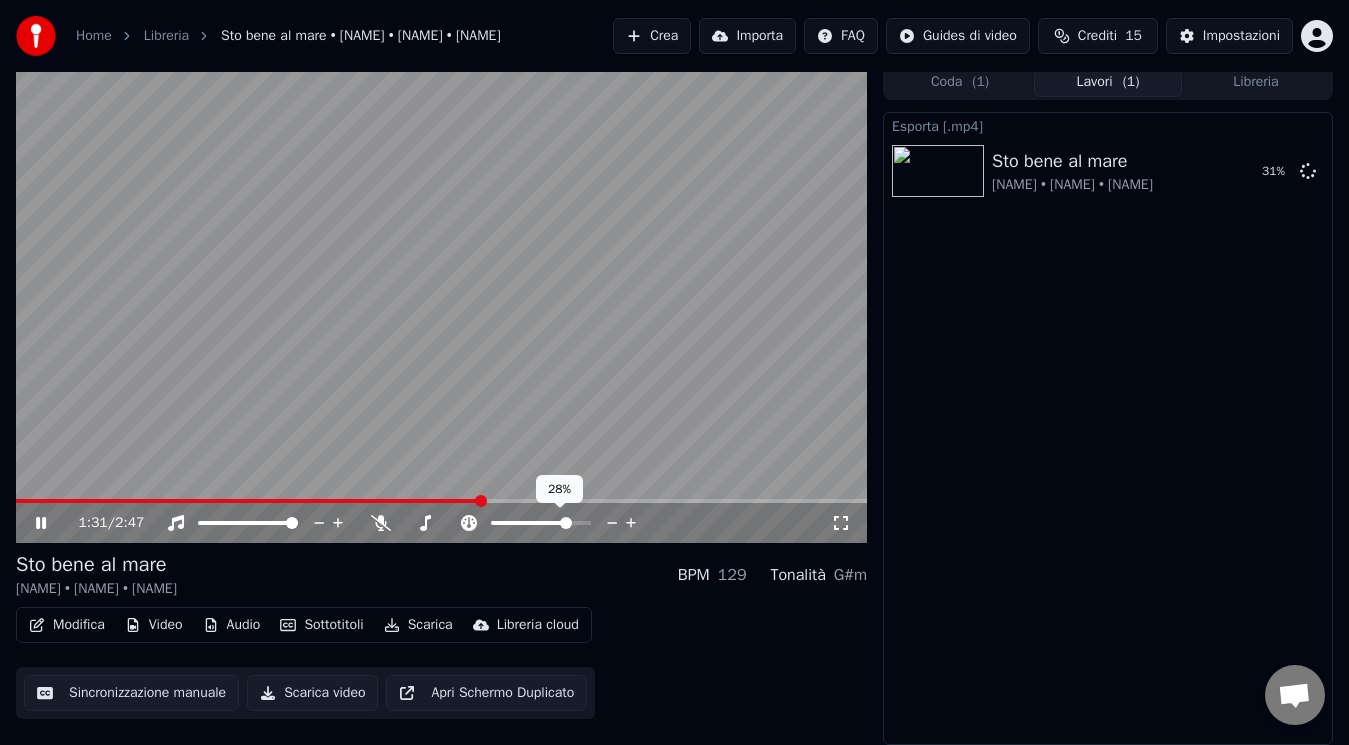 click 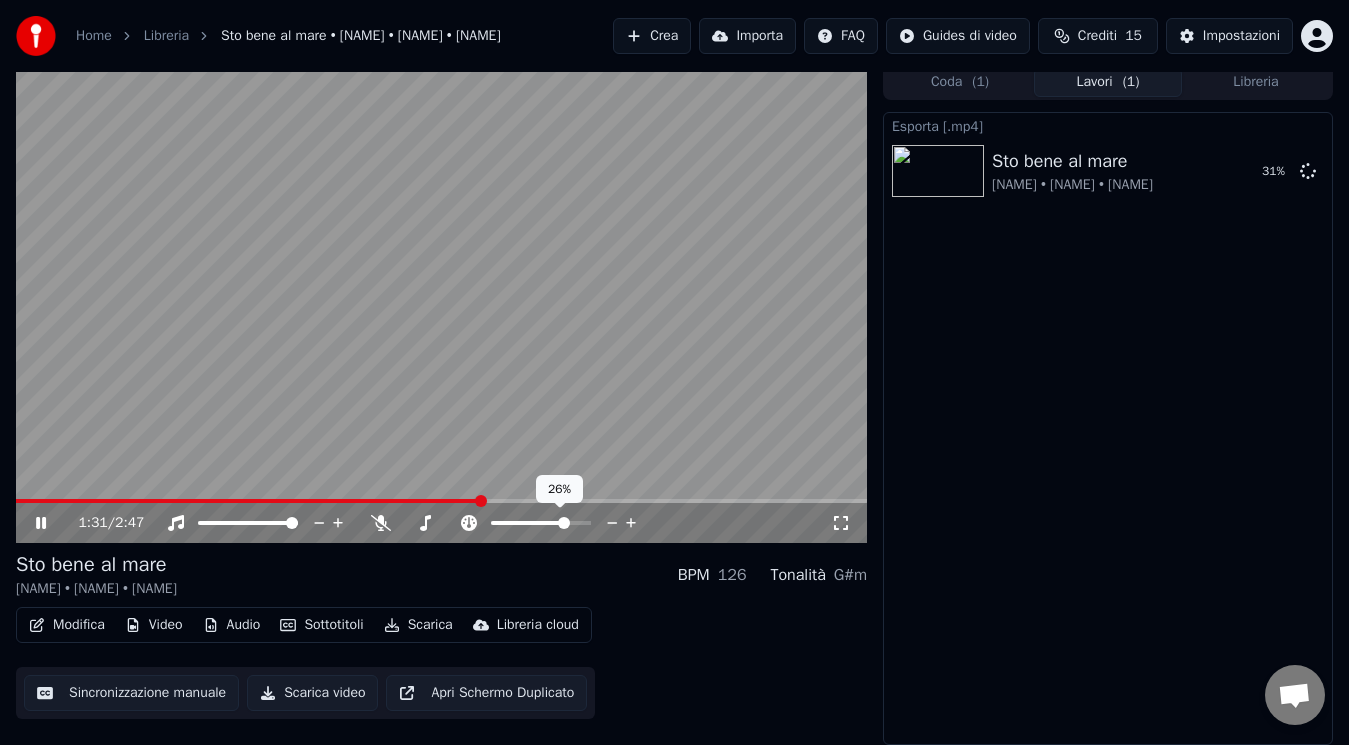 click 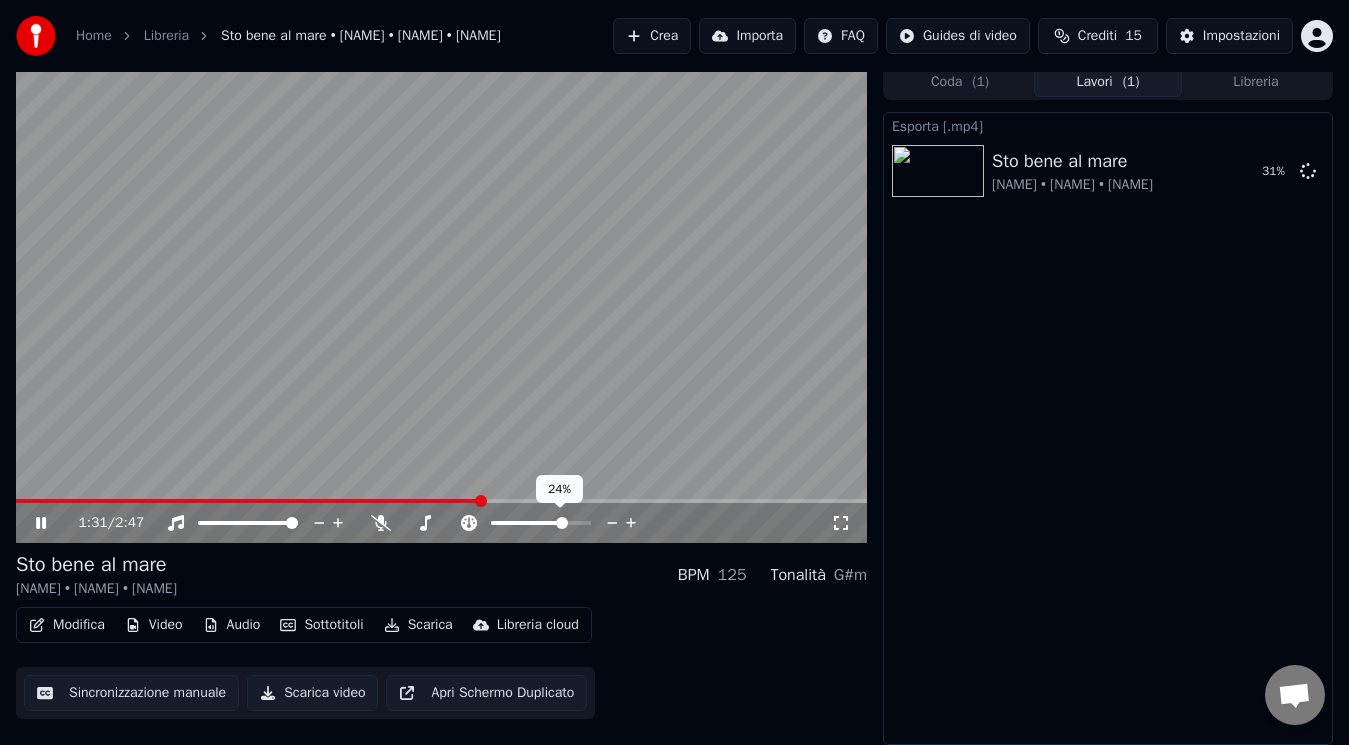 click 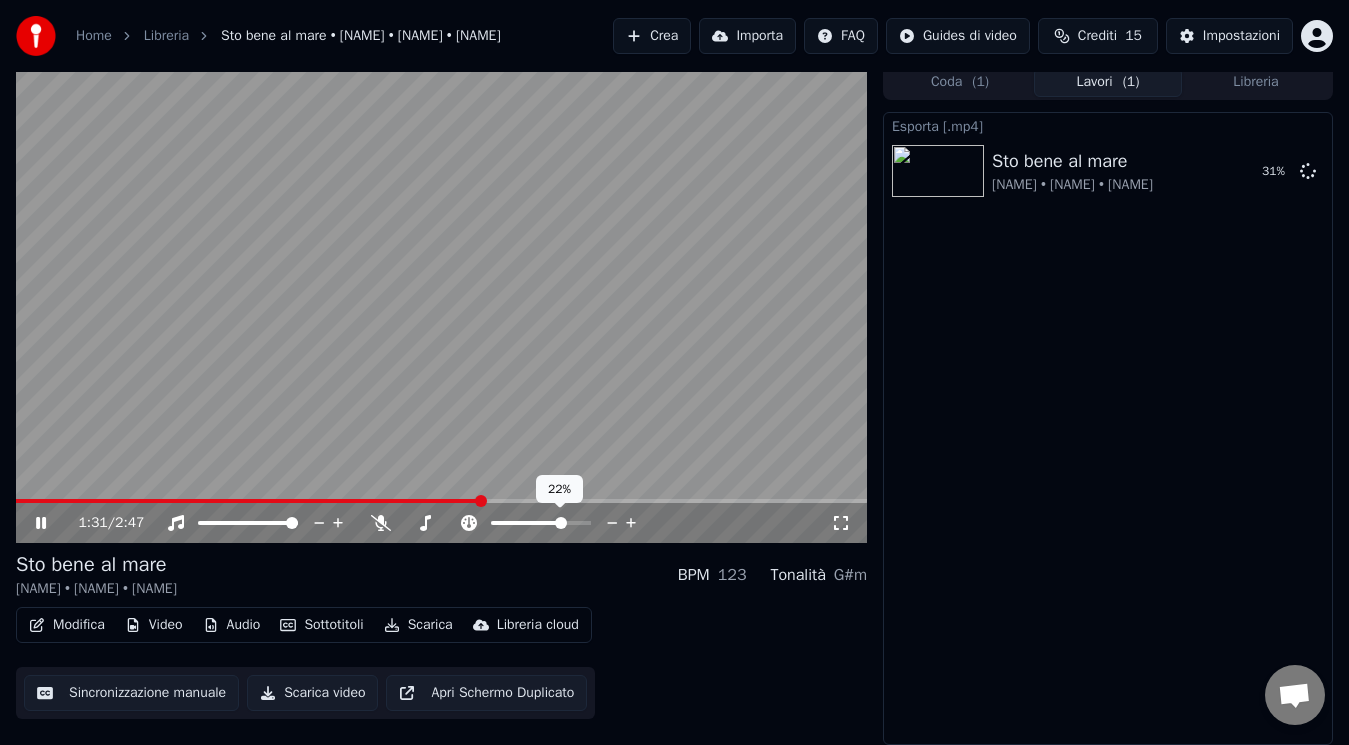 click 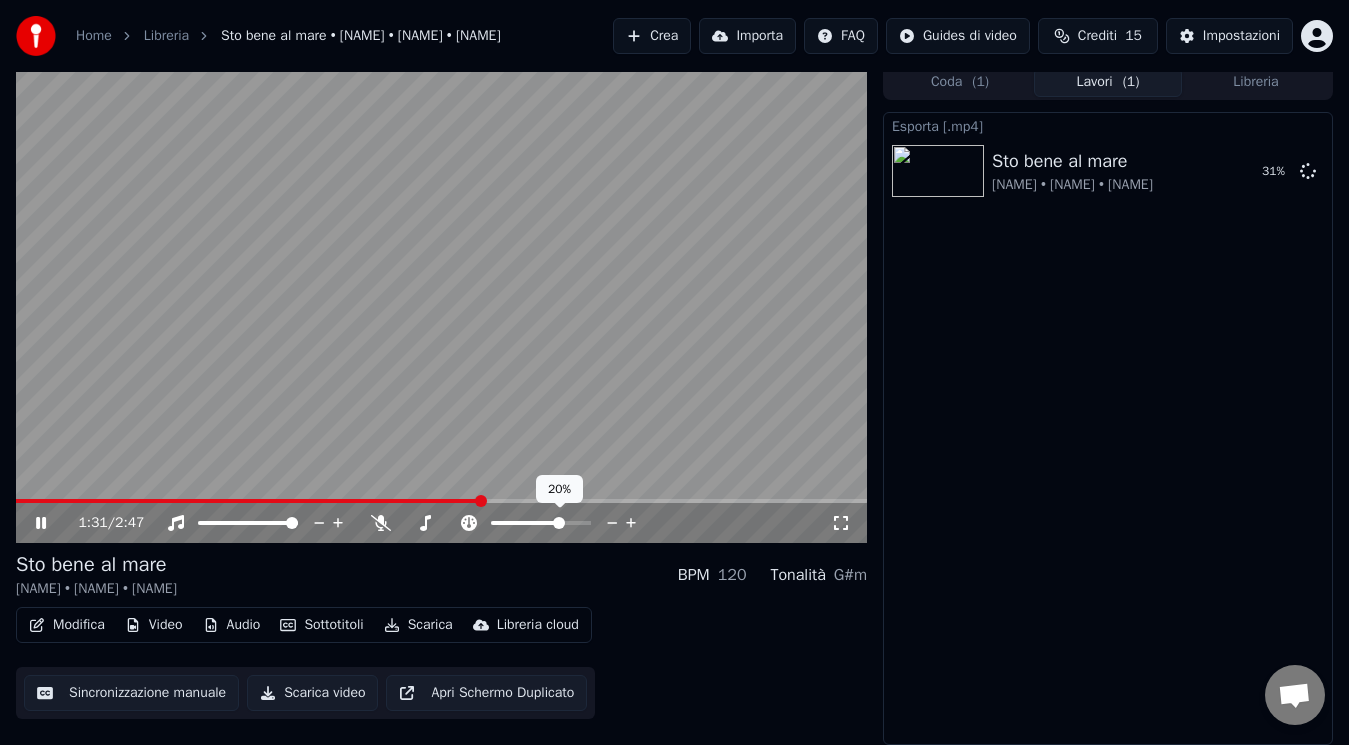 click 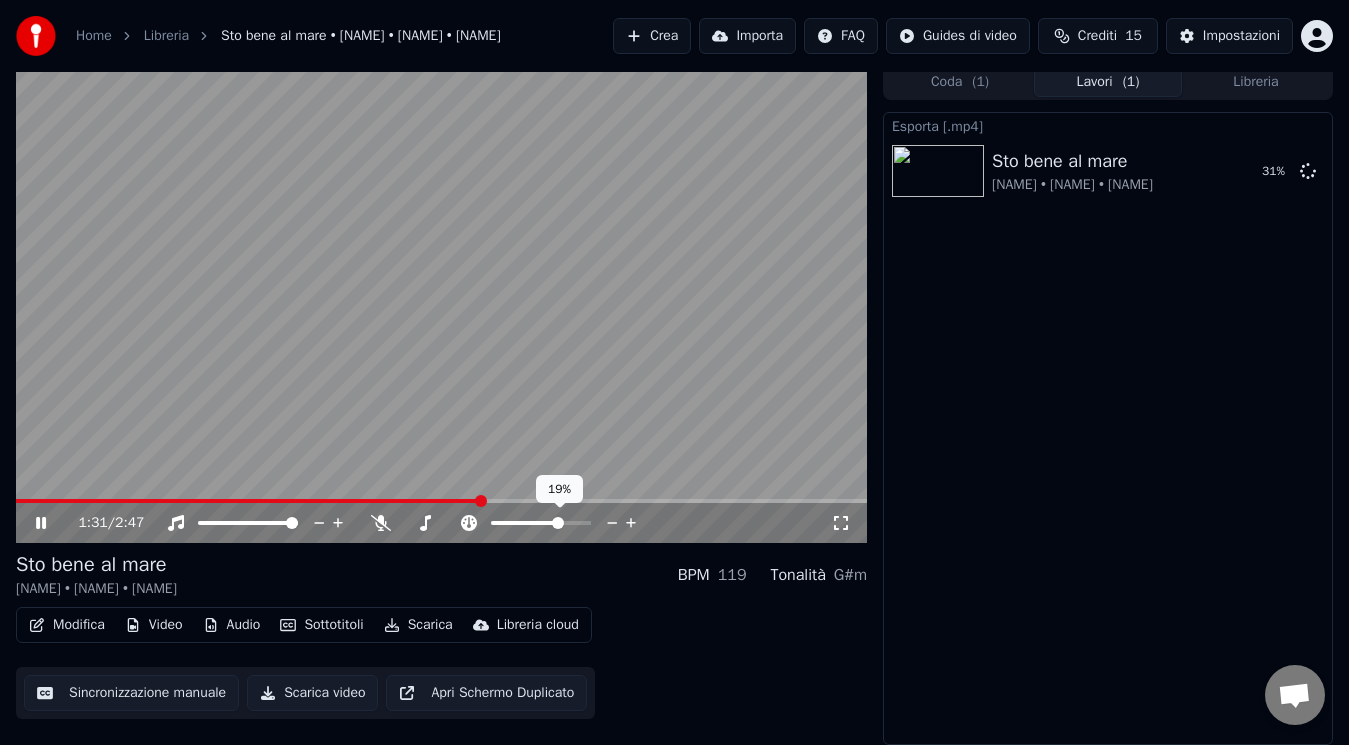 click 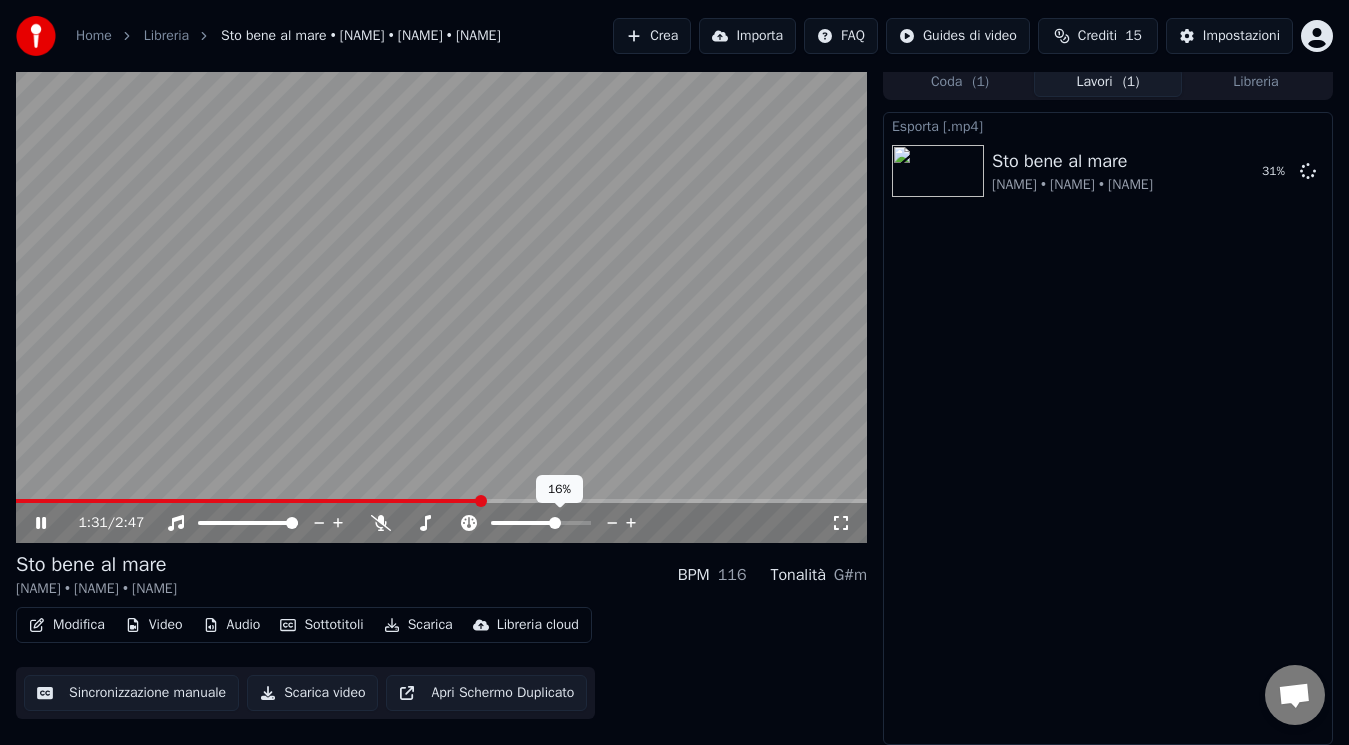 click 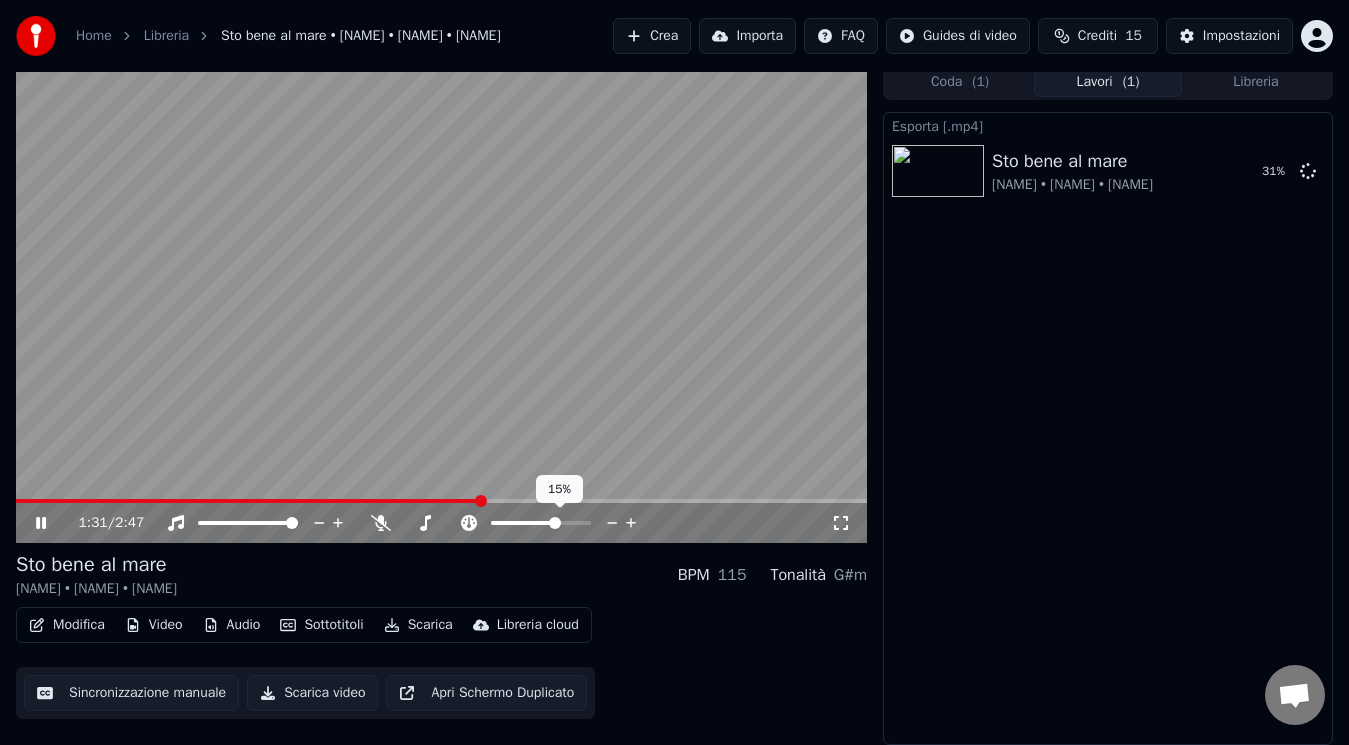 click 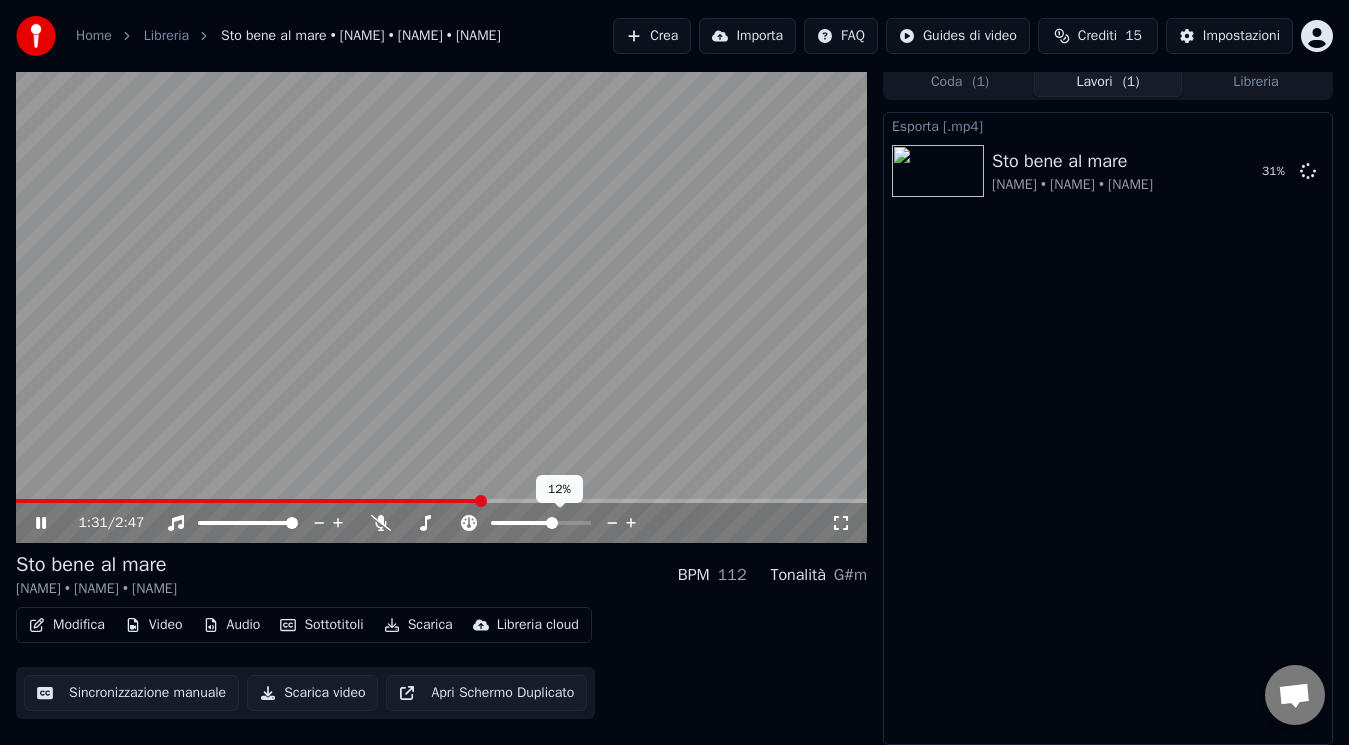 click 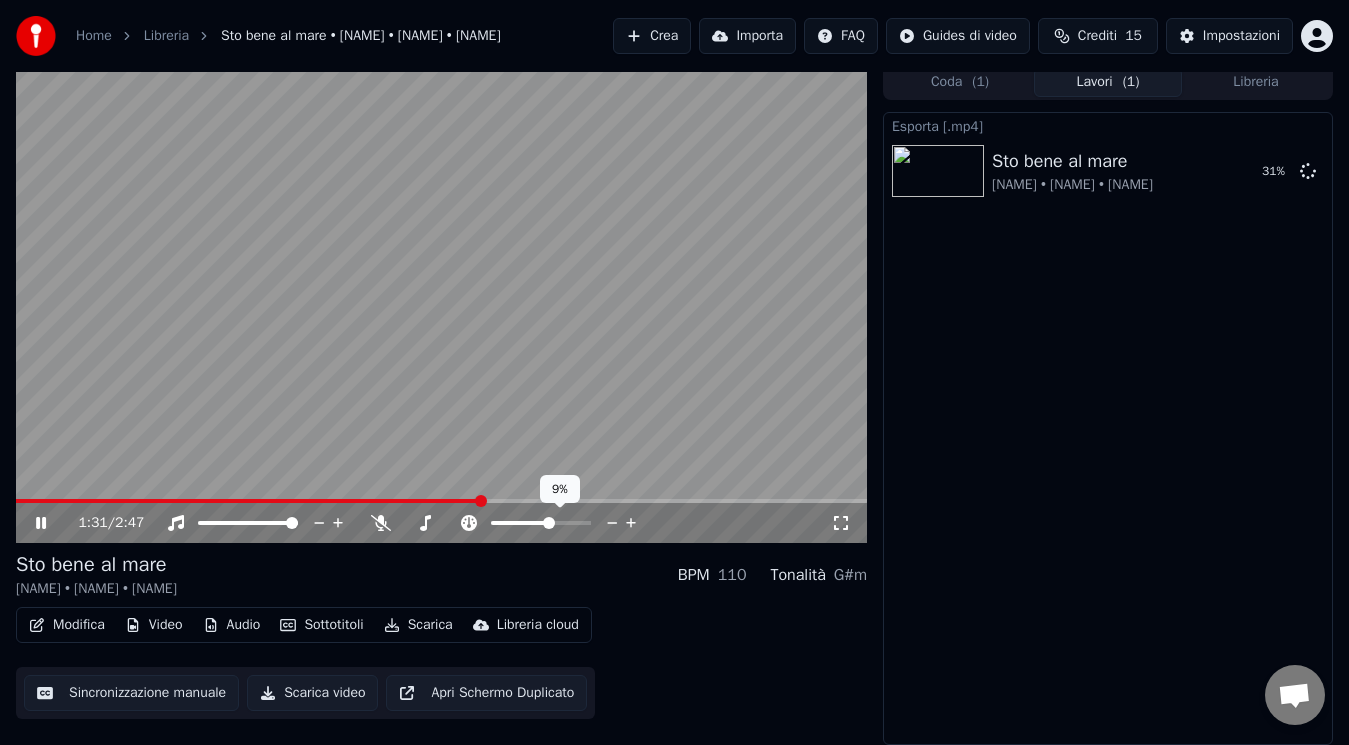 click 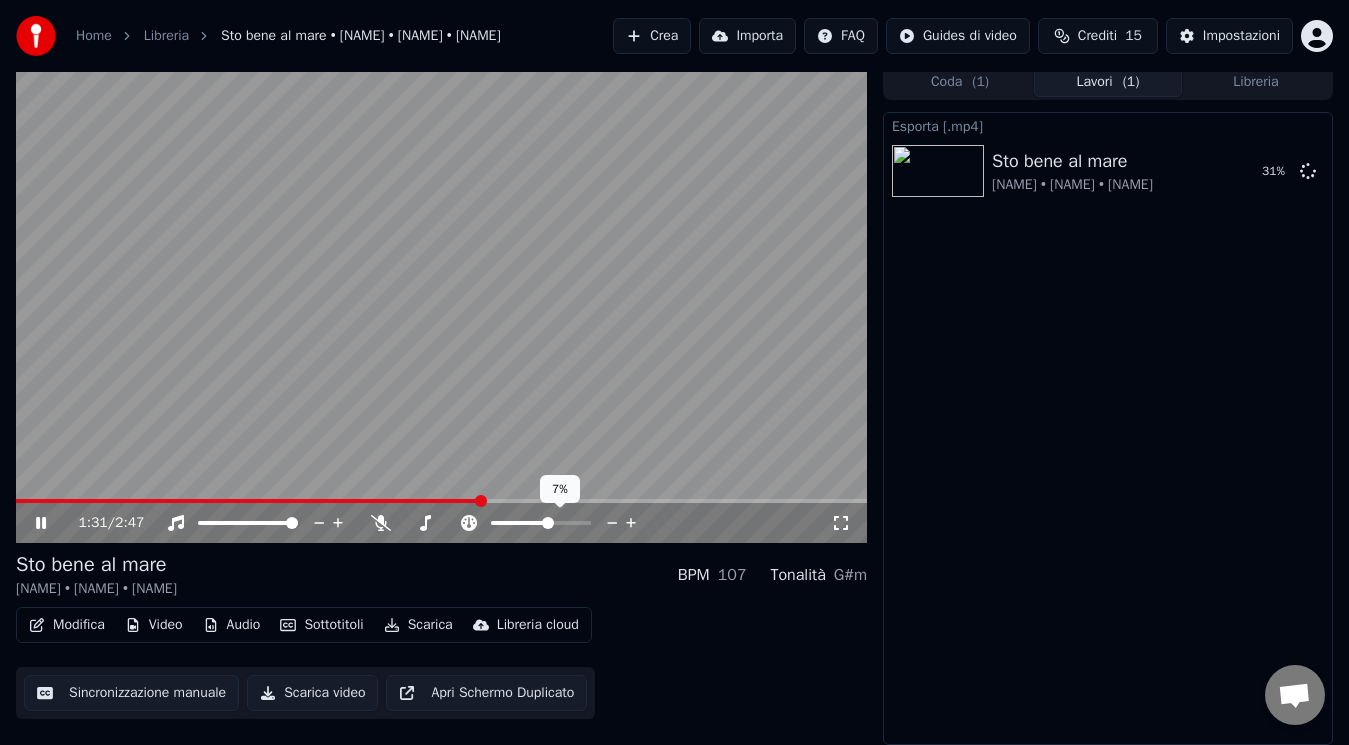click 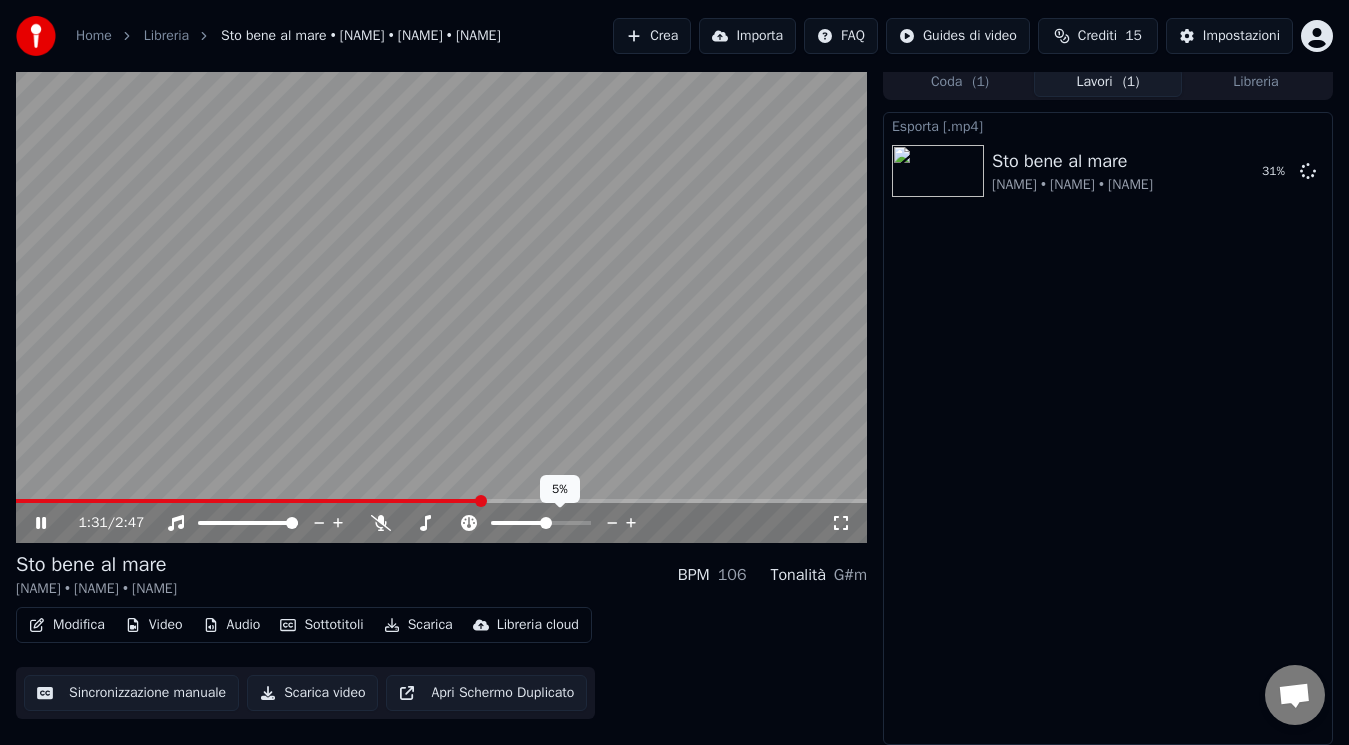 click 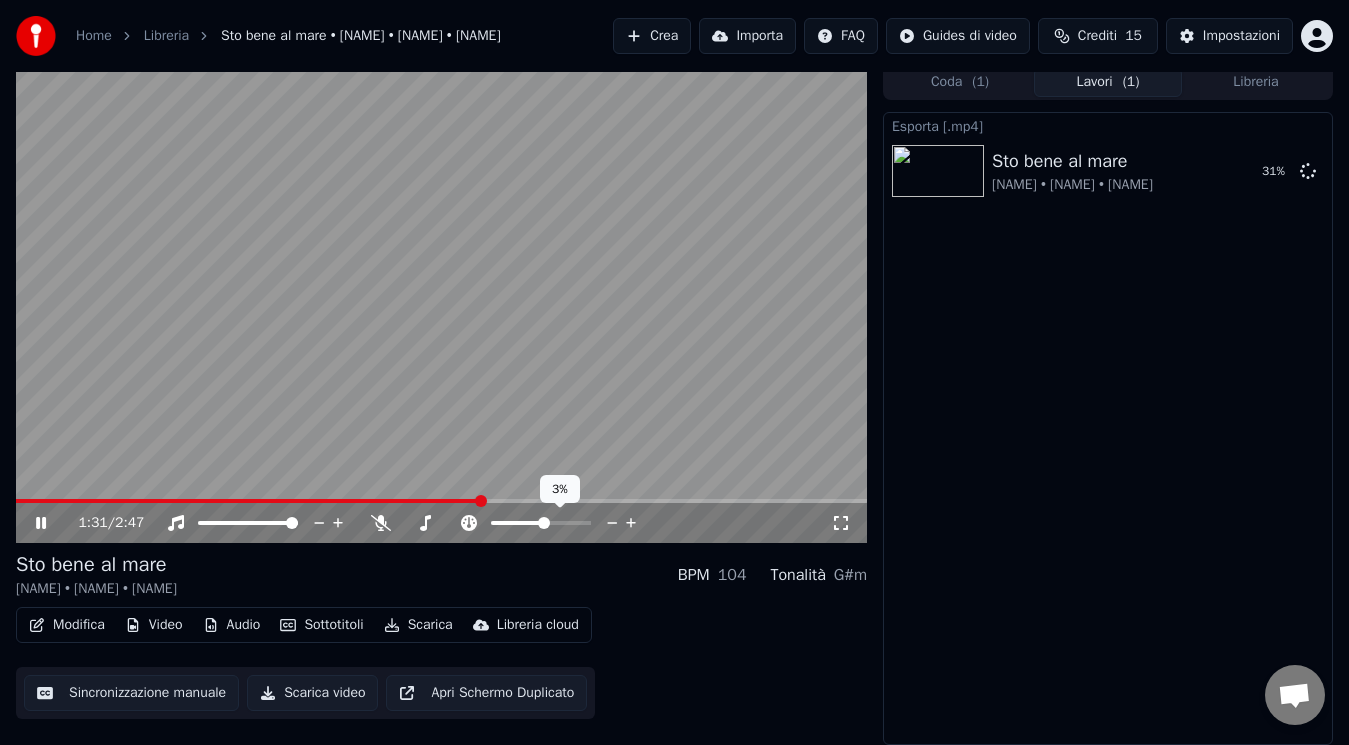 click 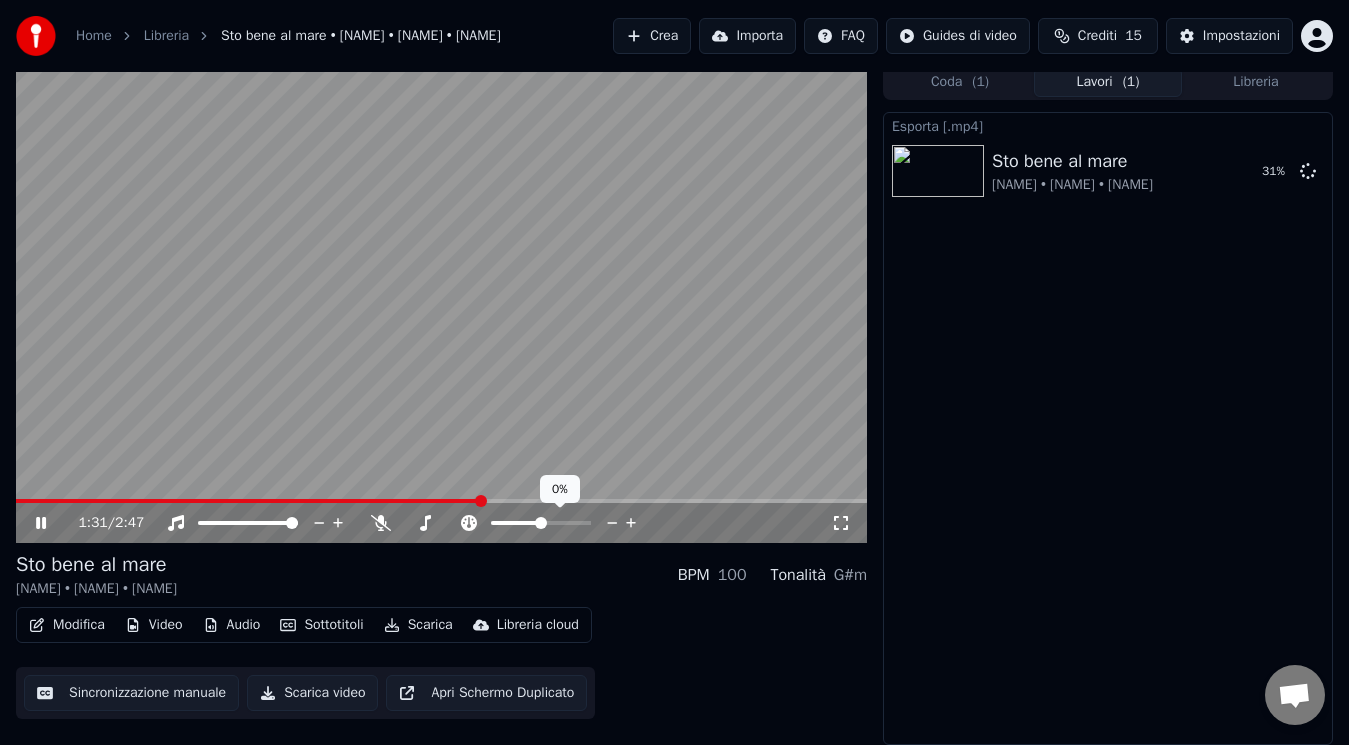 click 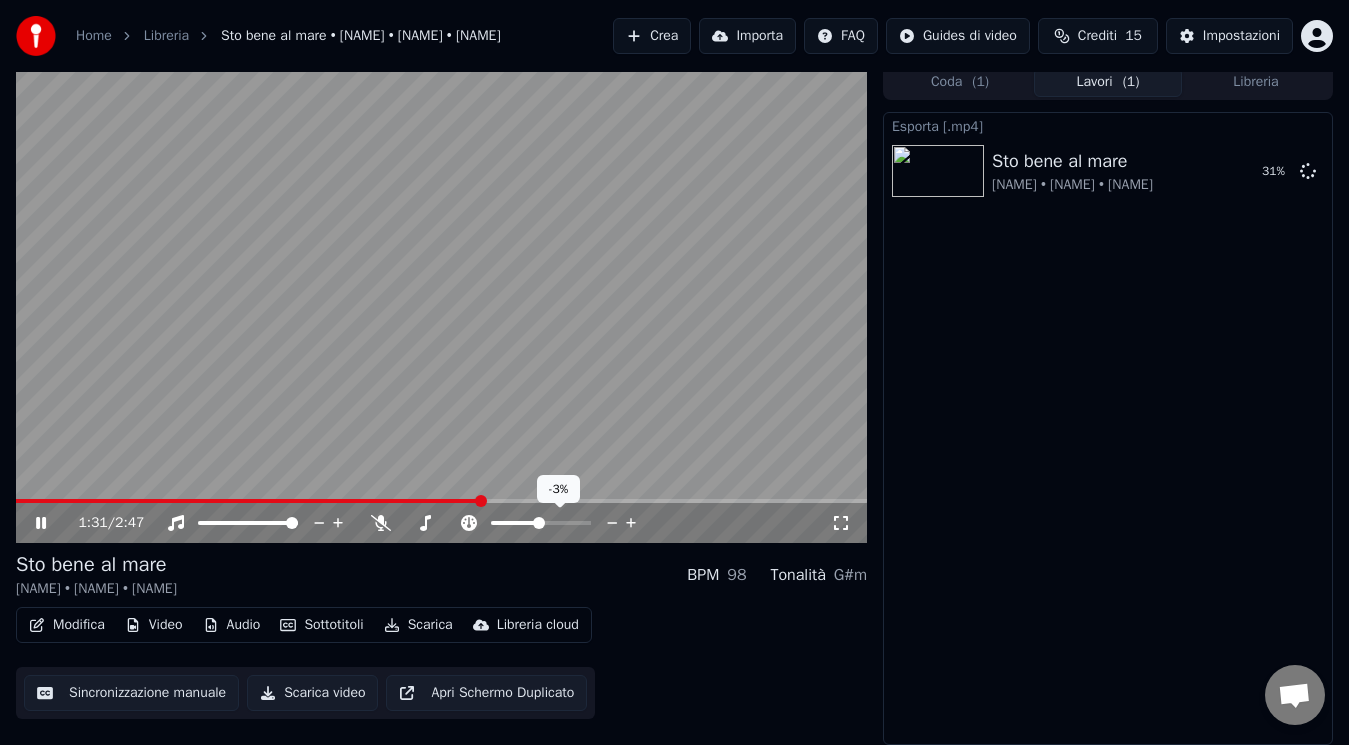 click 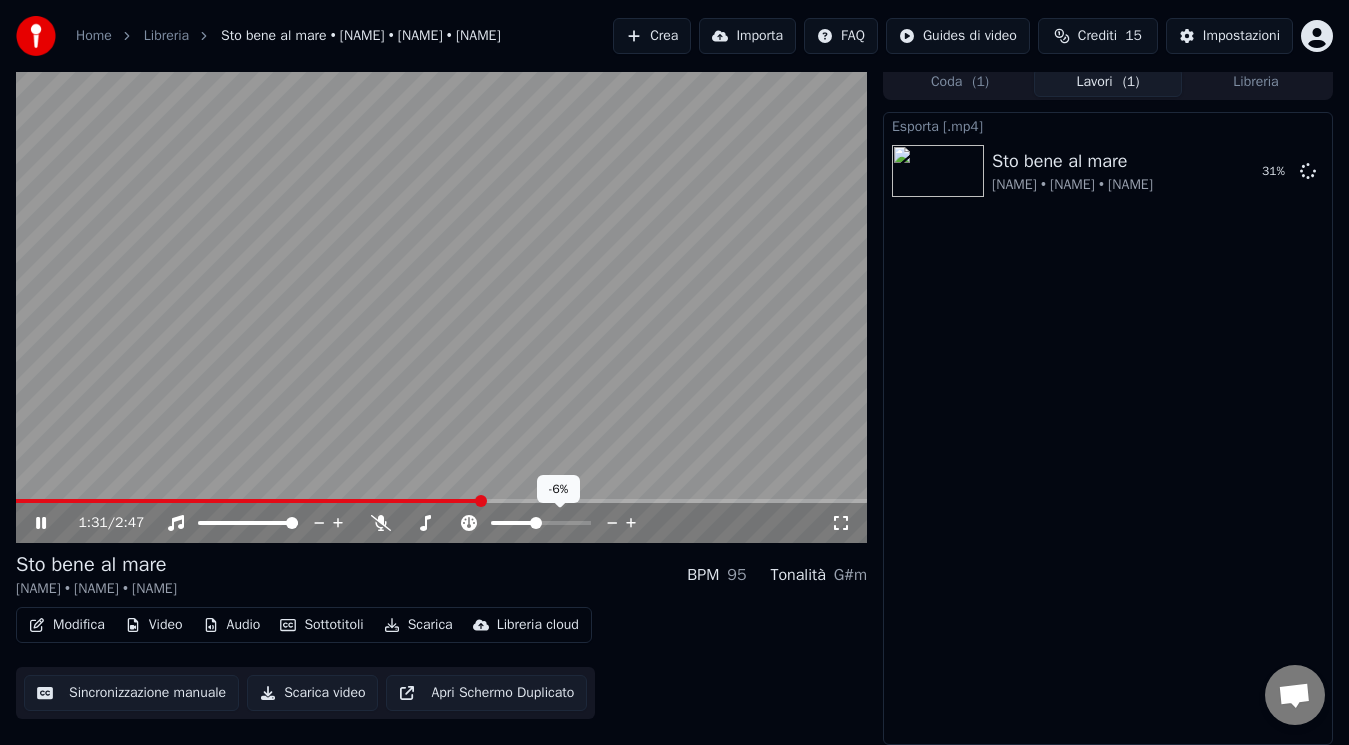 click 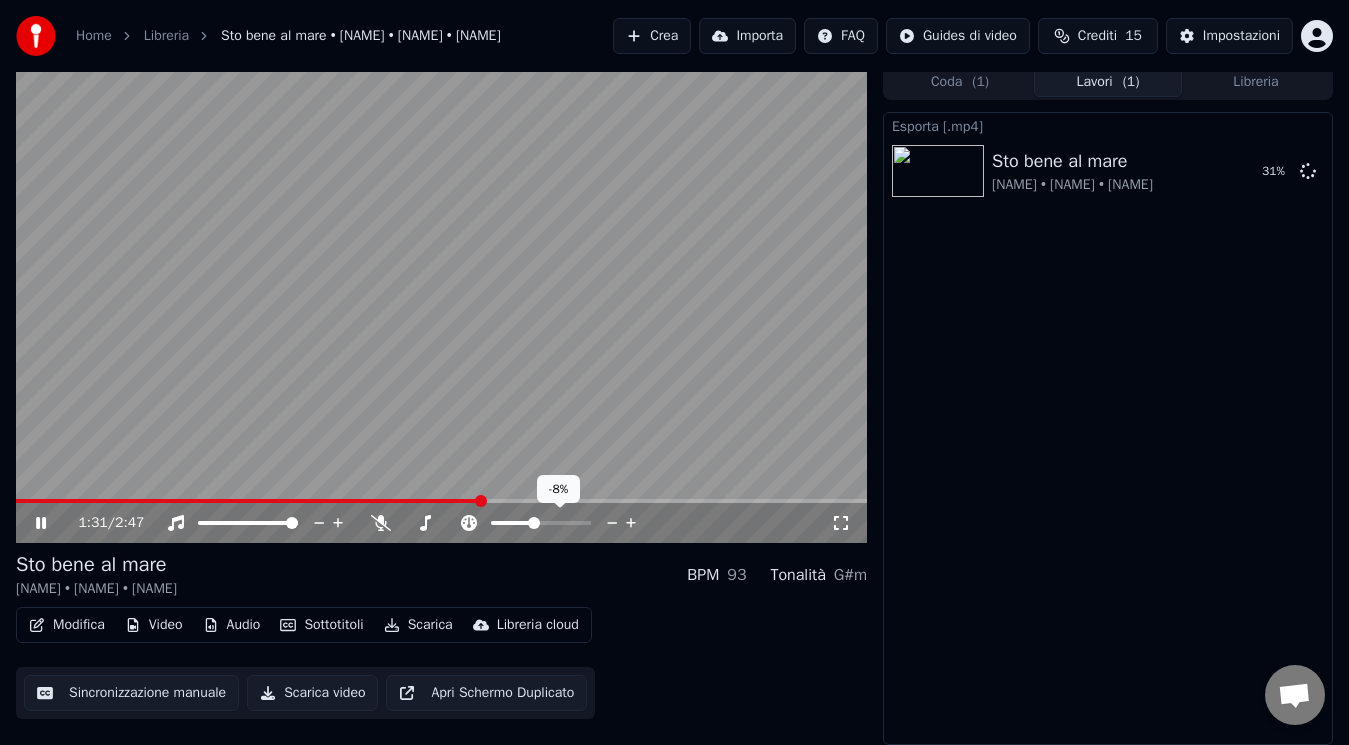 click 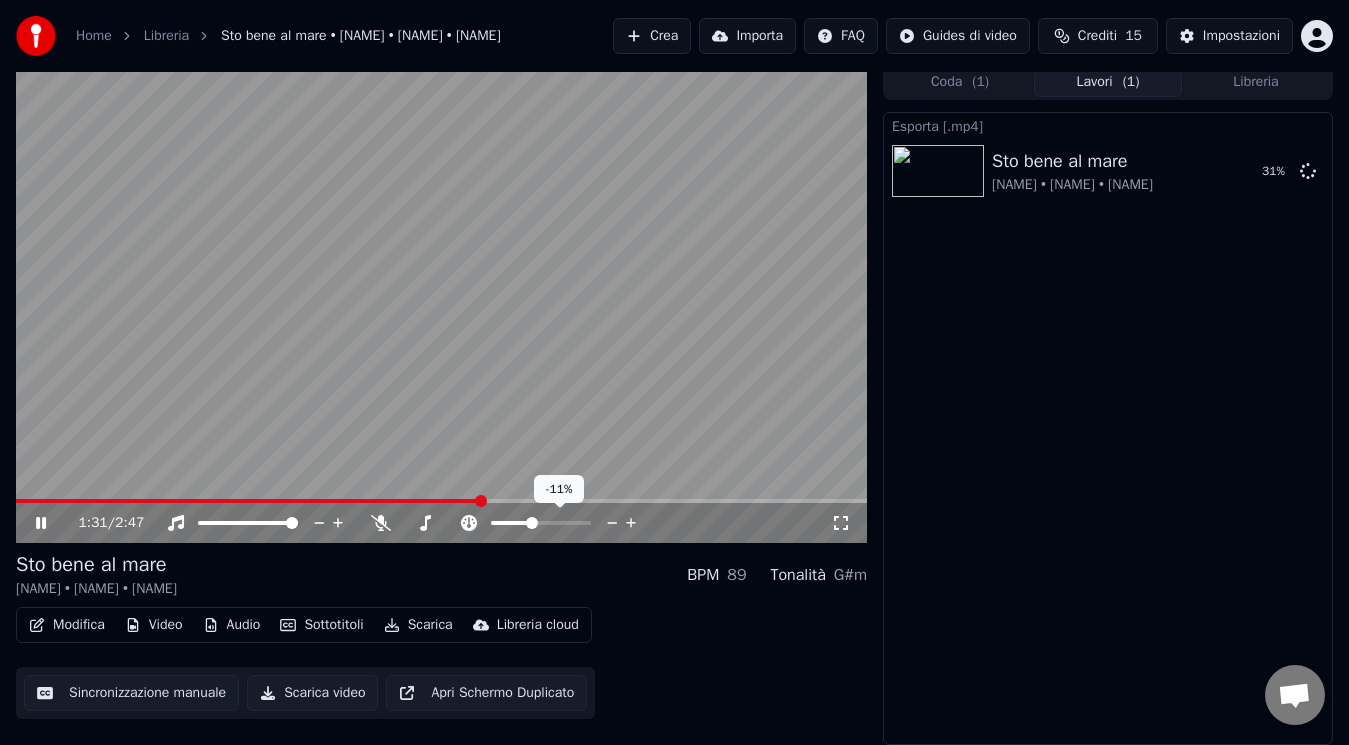 click 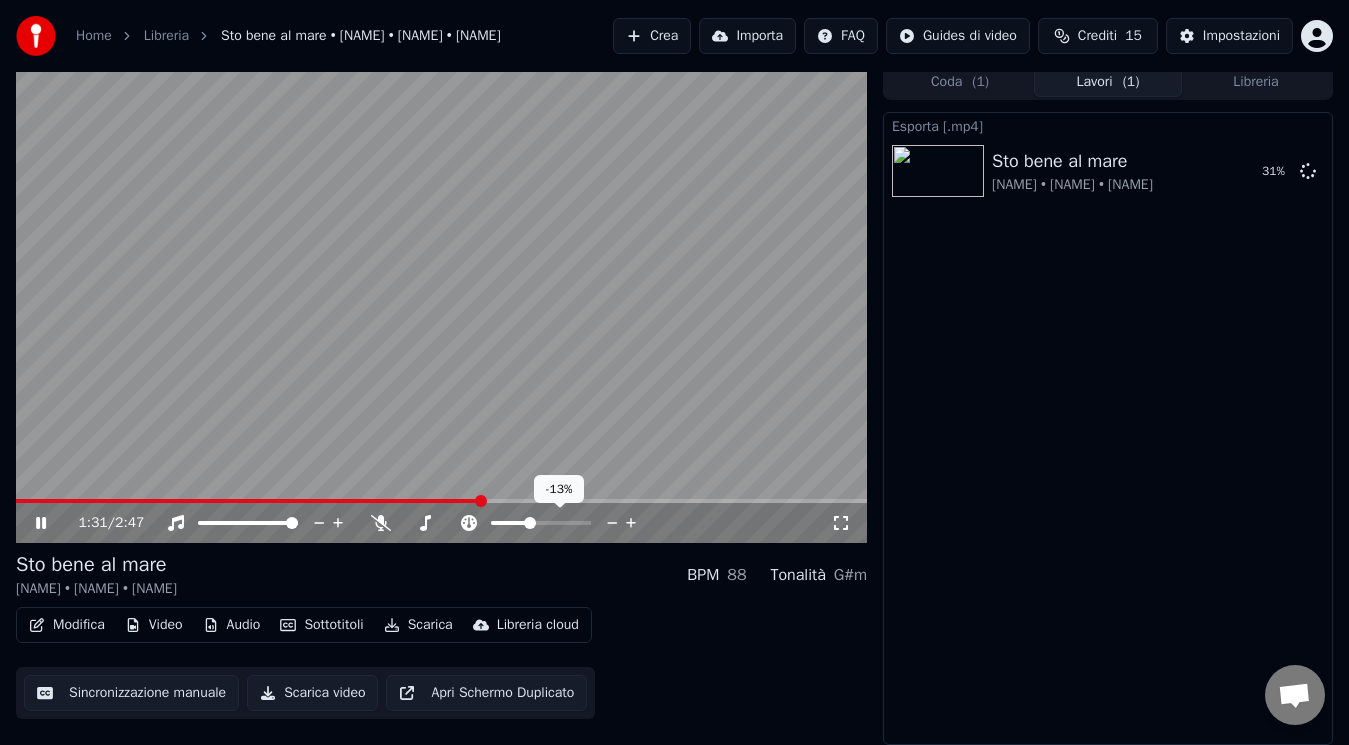 click 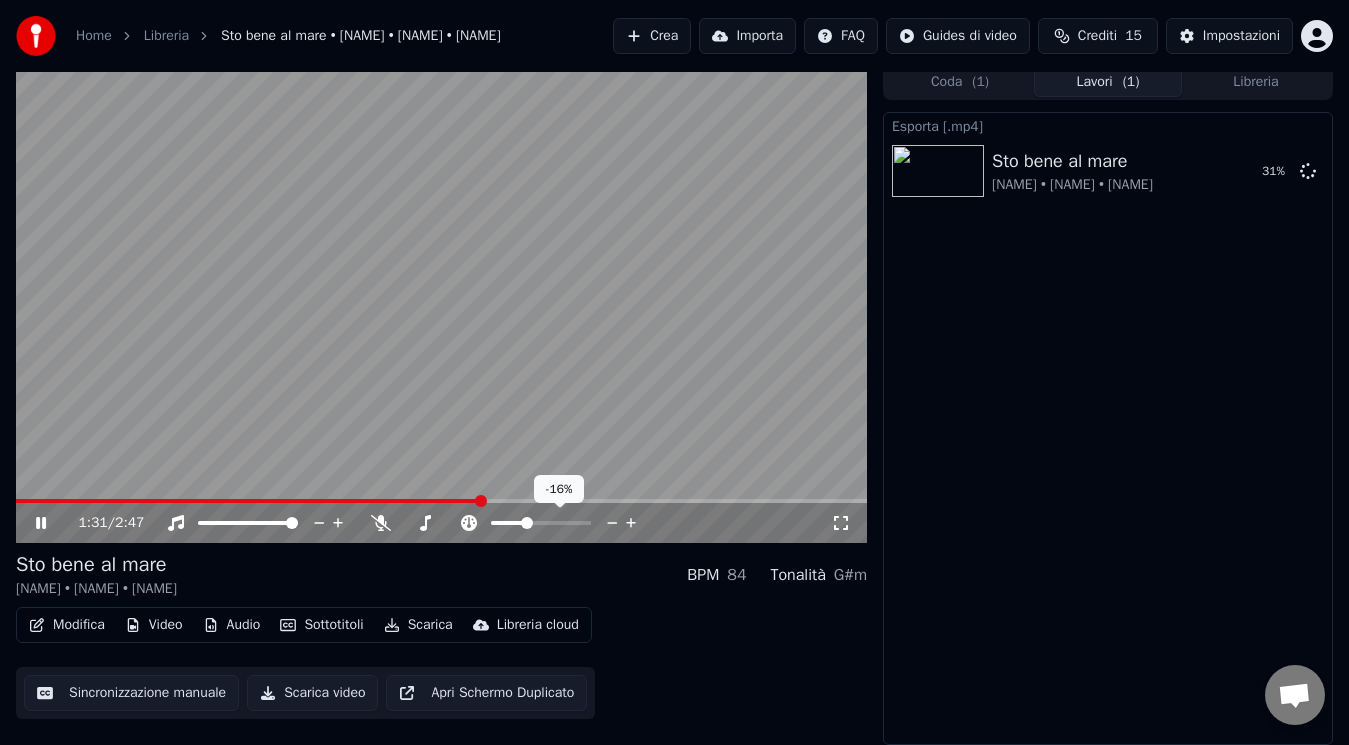 click 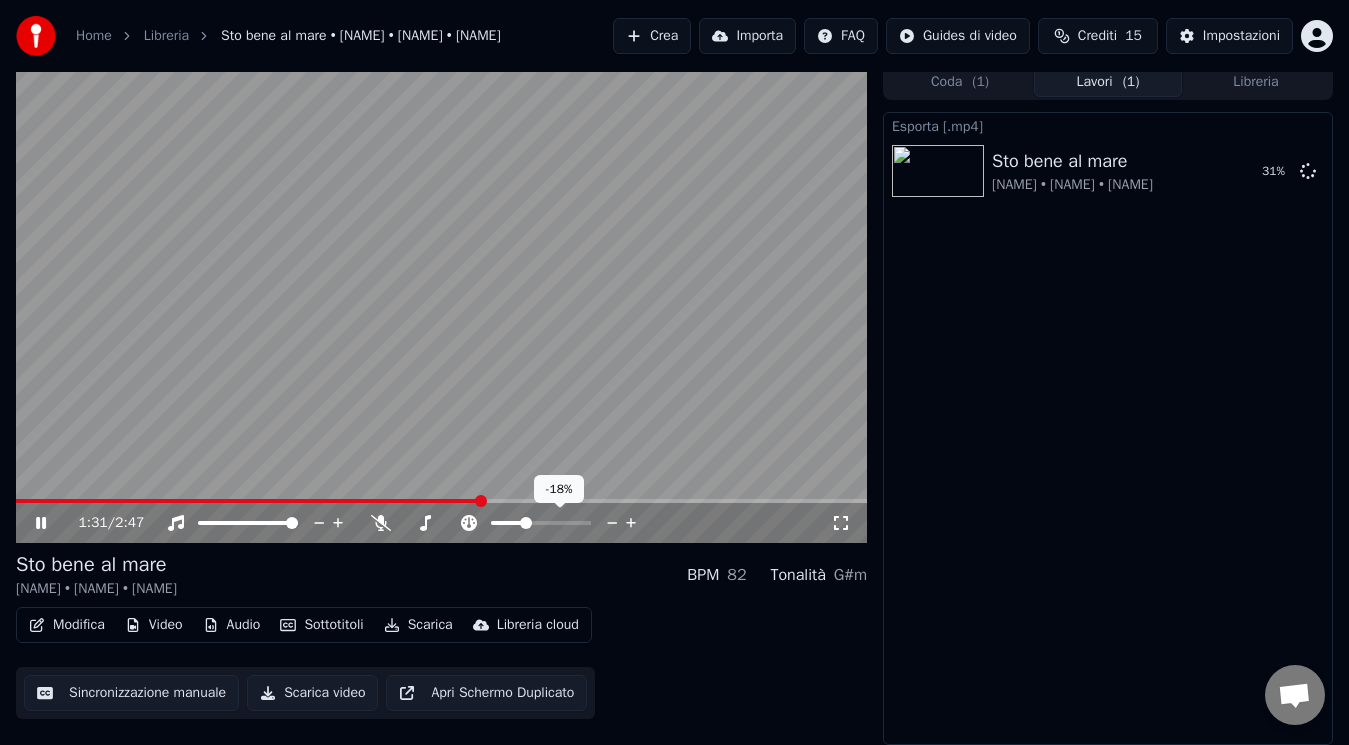 click 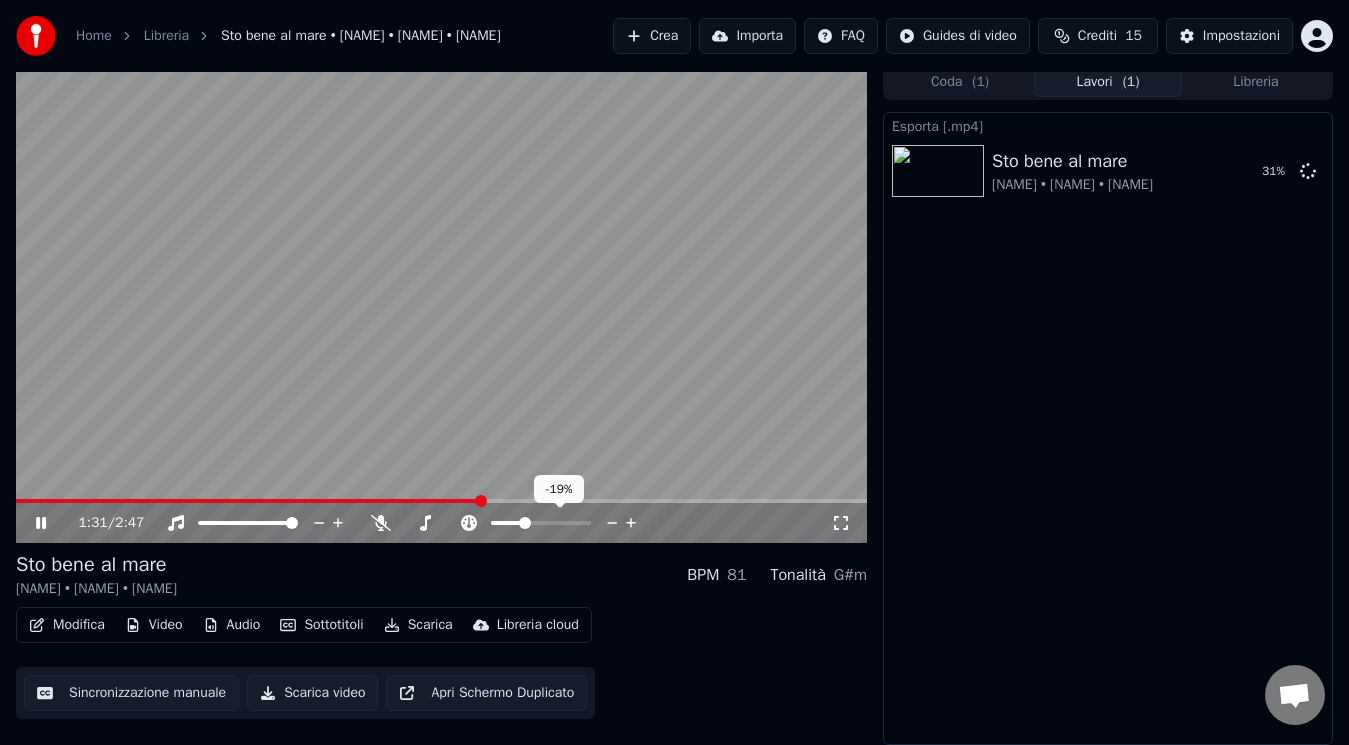 click 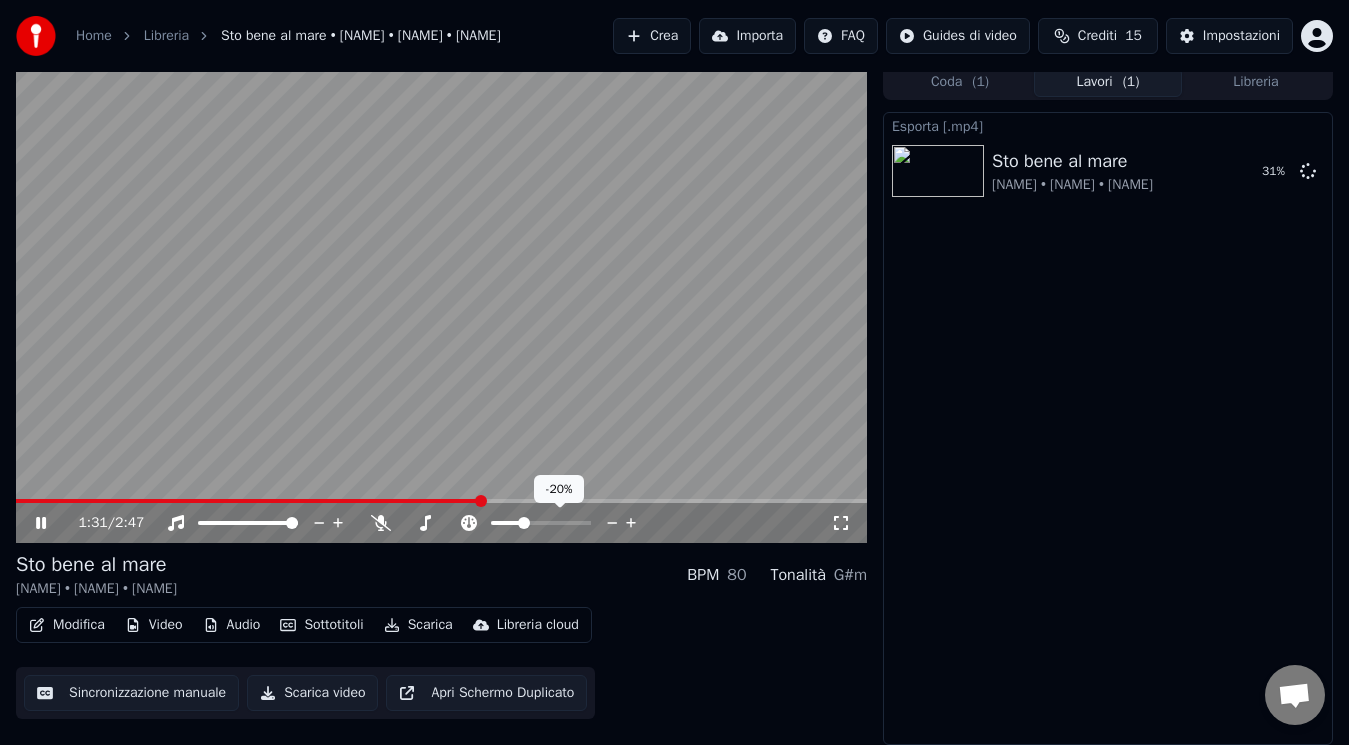 click 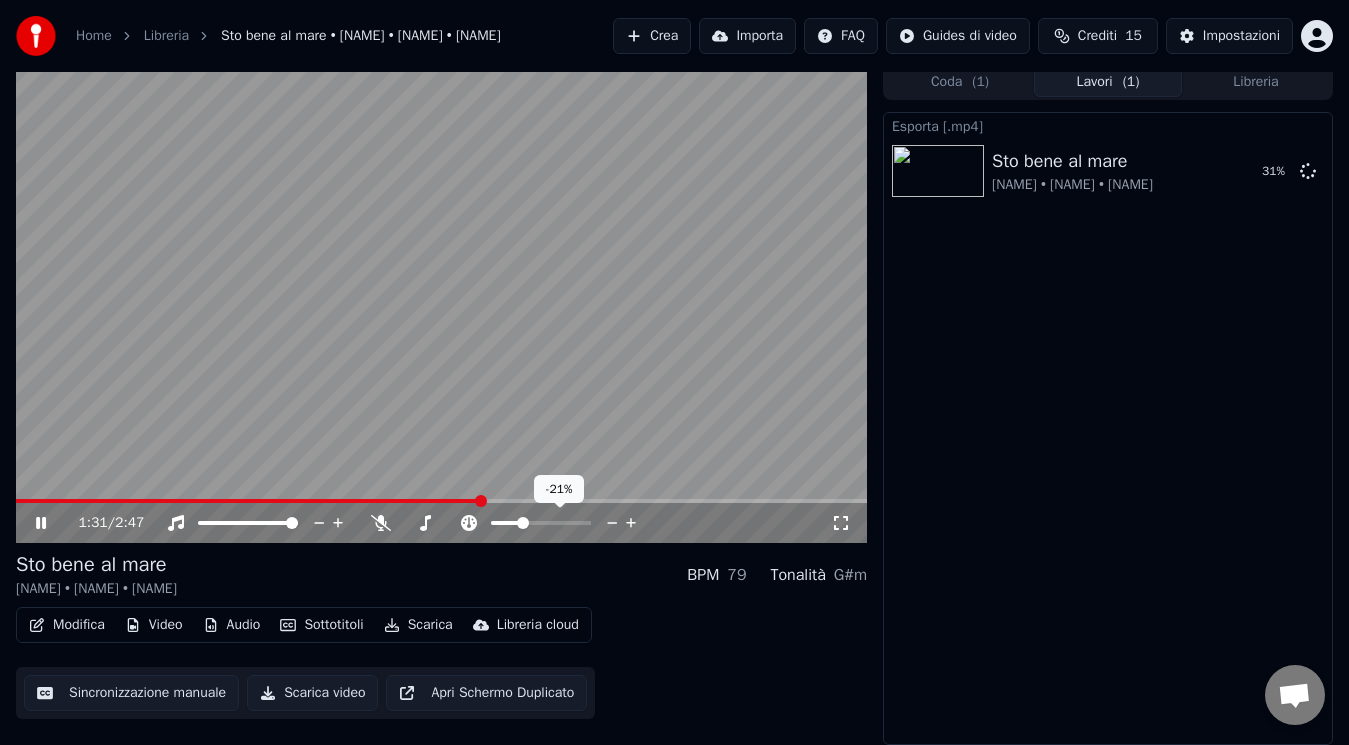 click 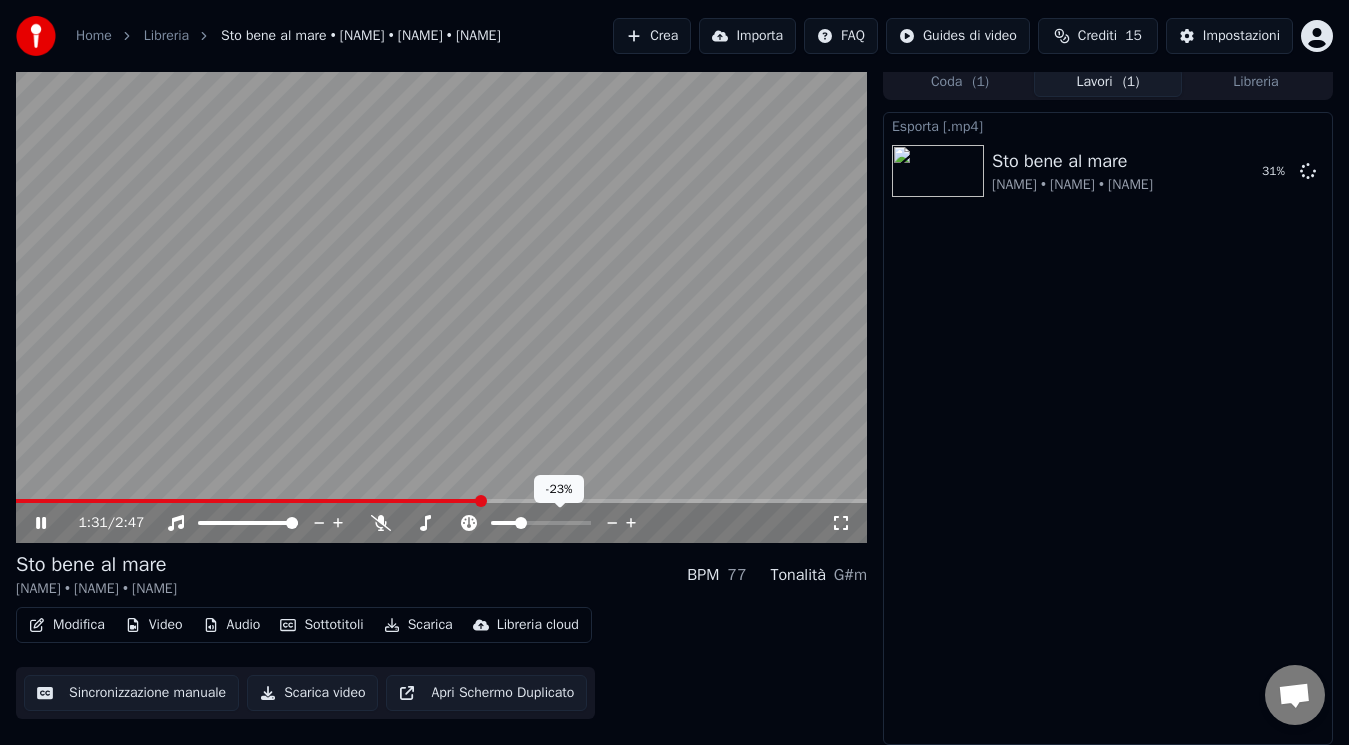 click 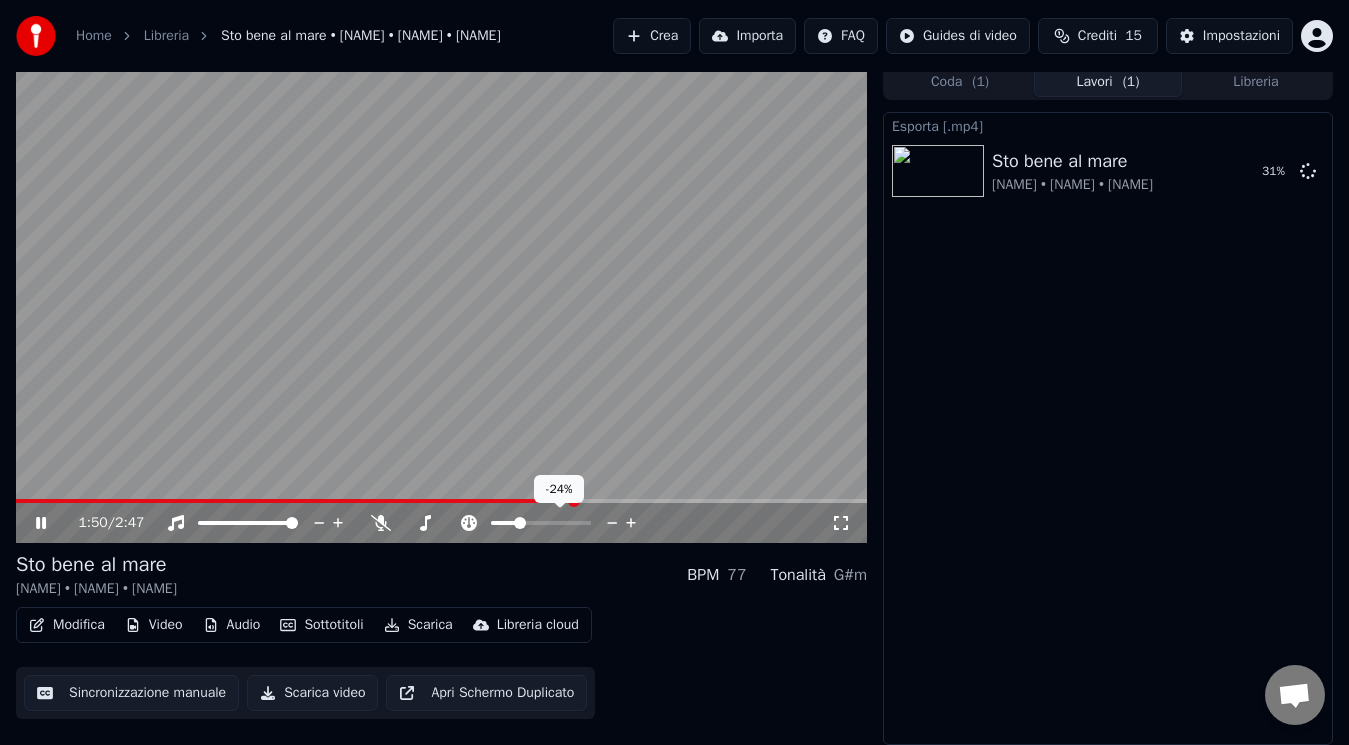 click 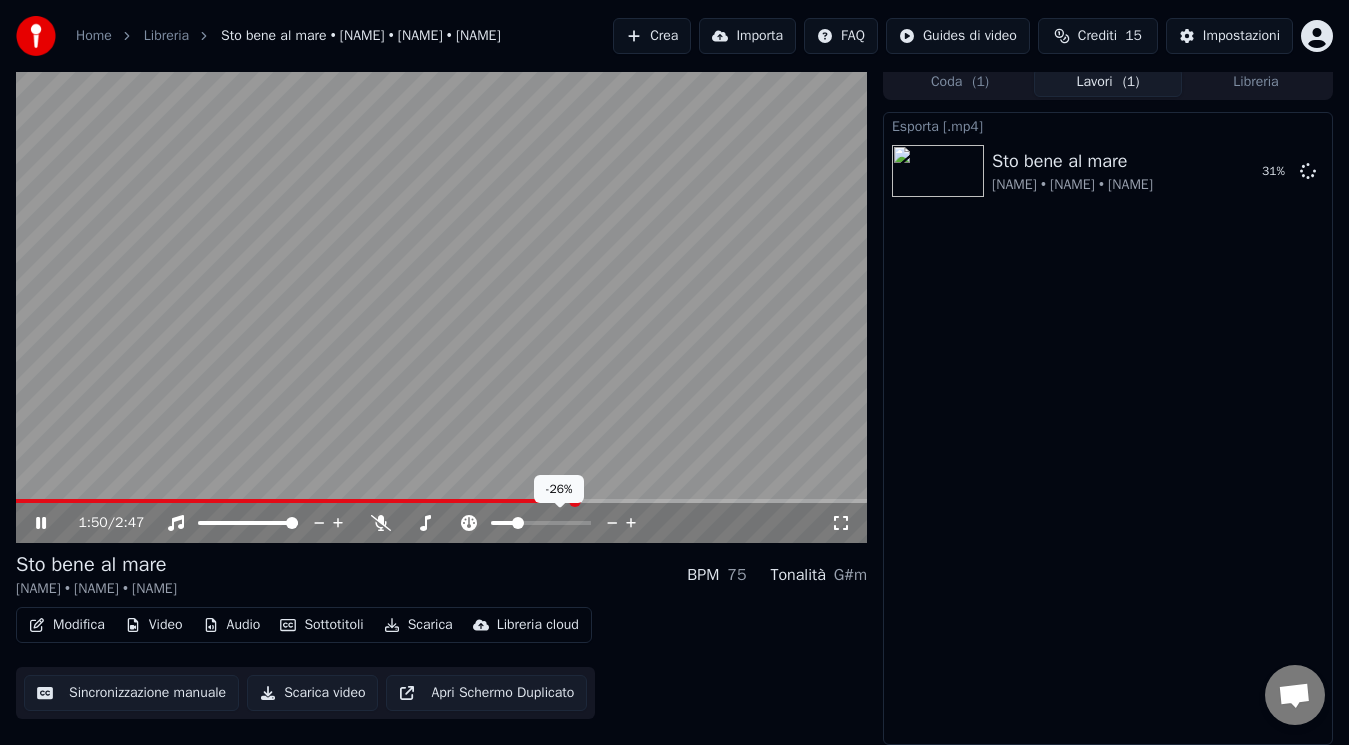 click 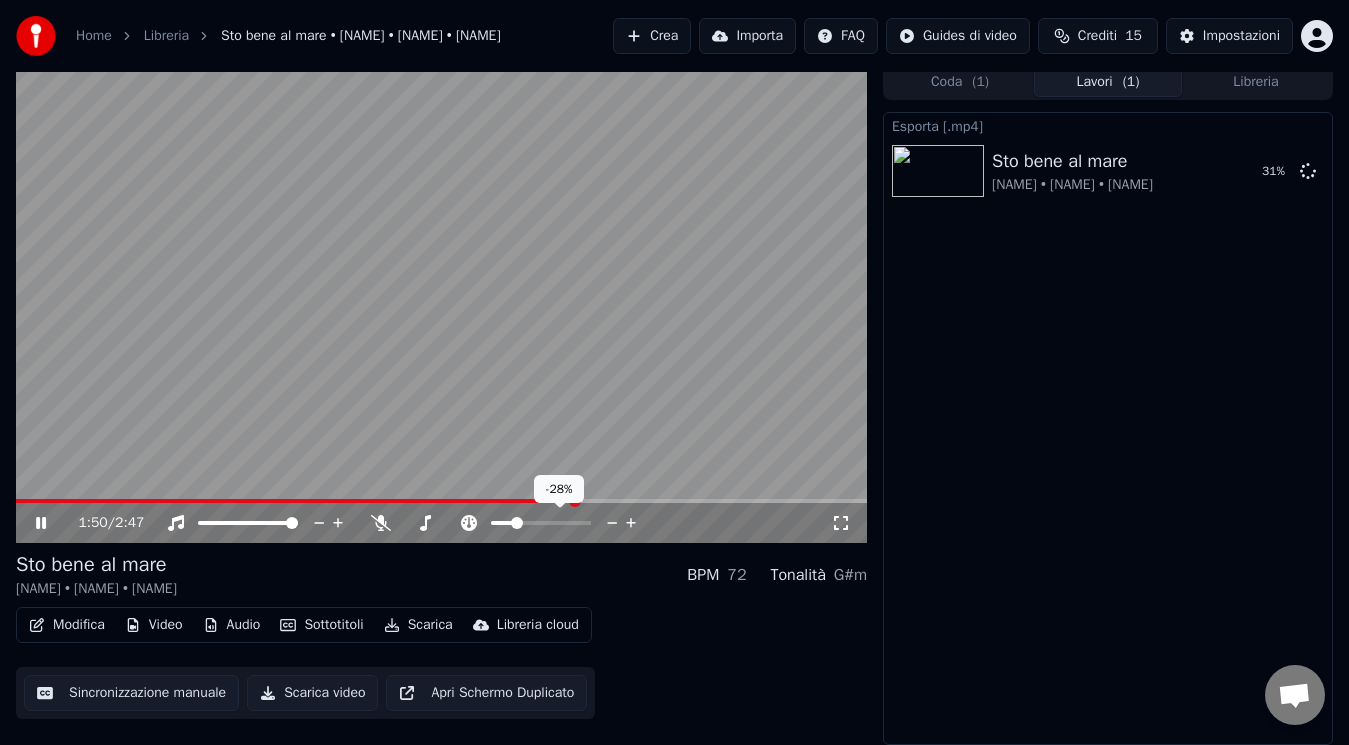 click 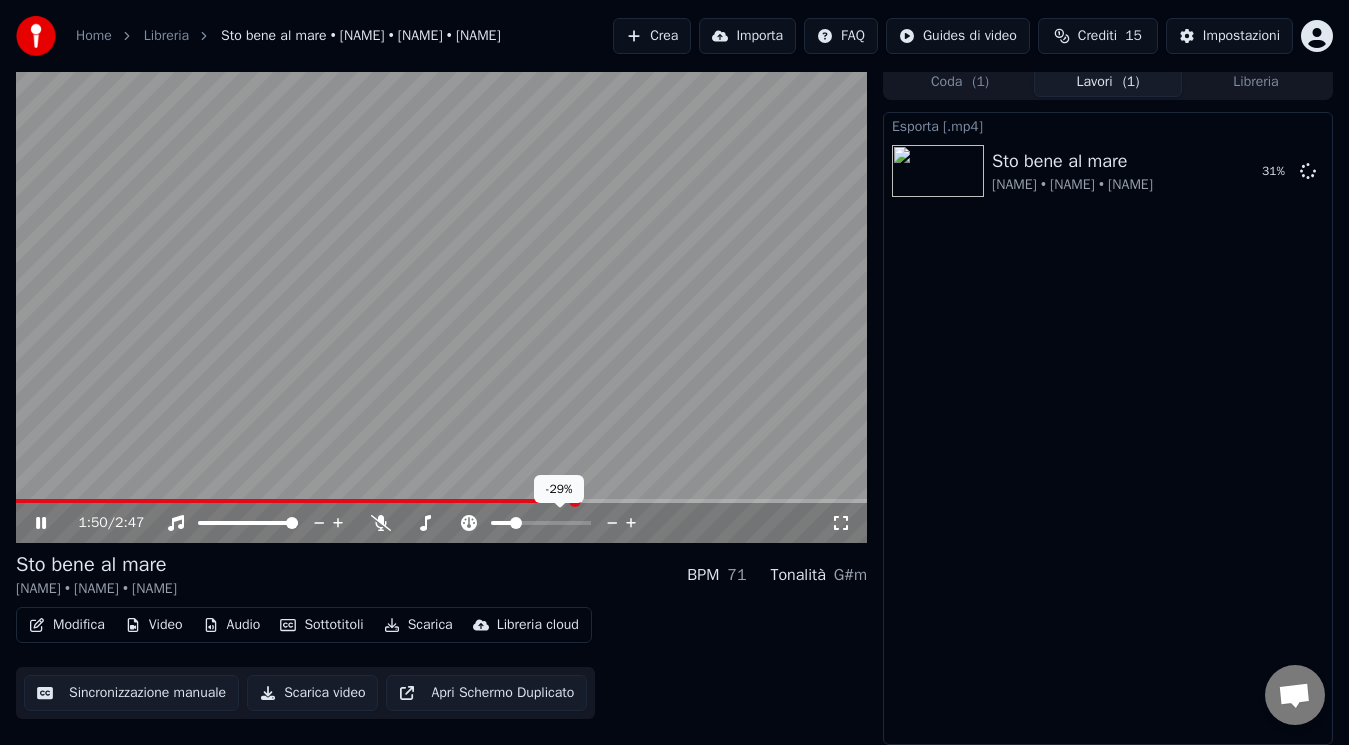 click 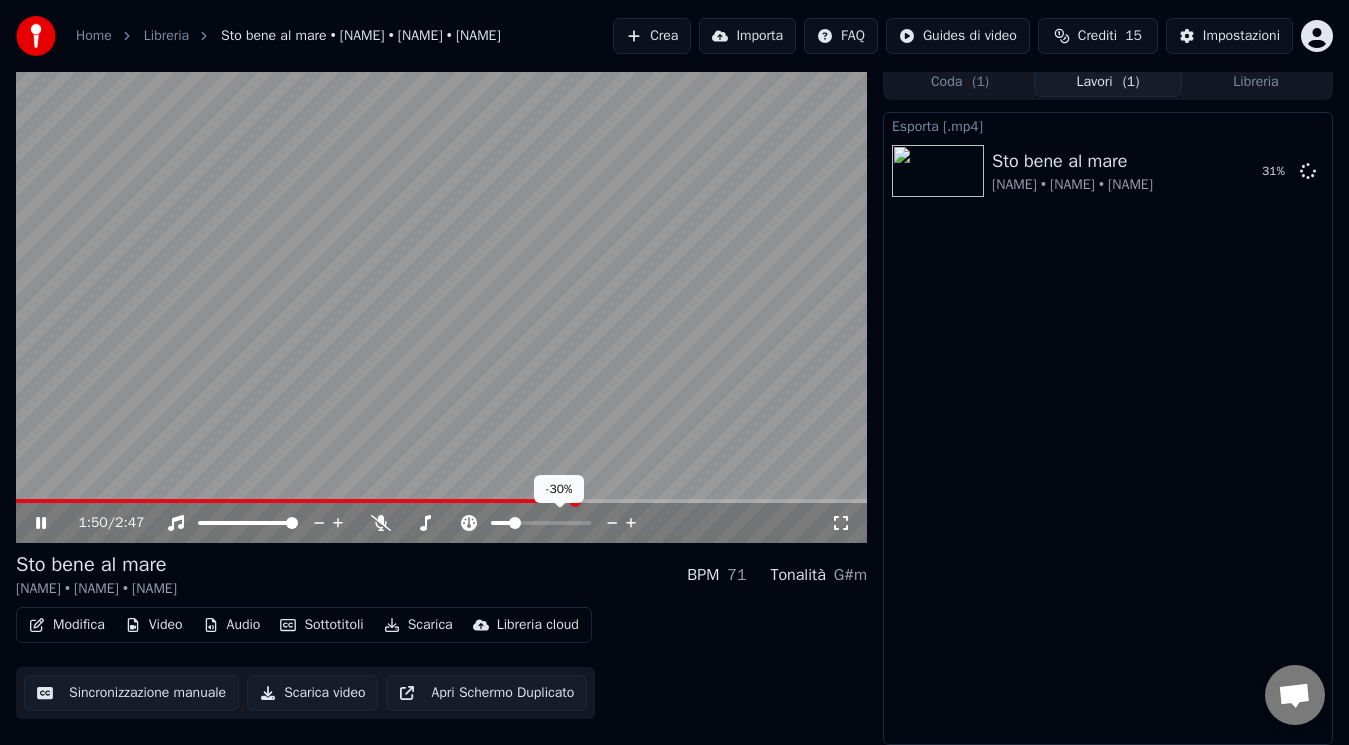 click 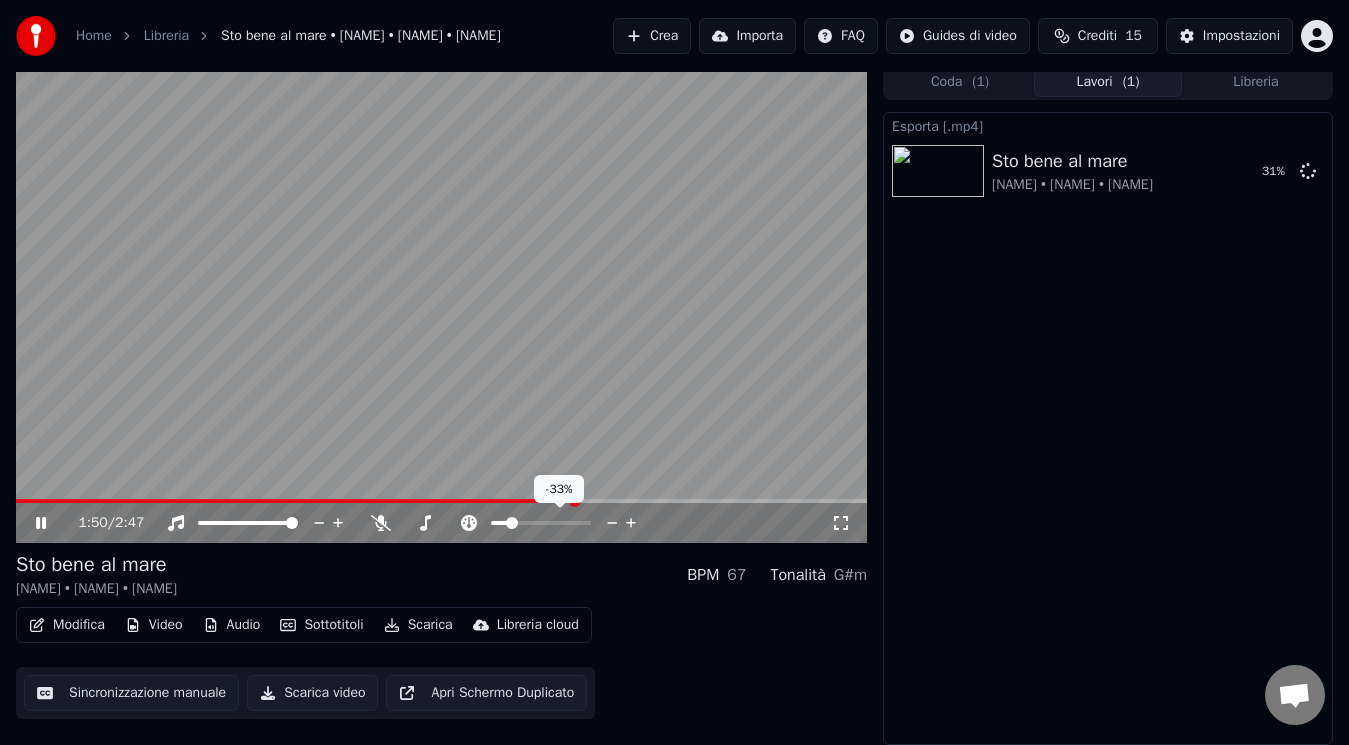 click 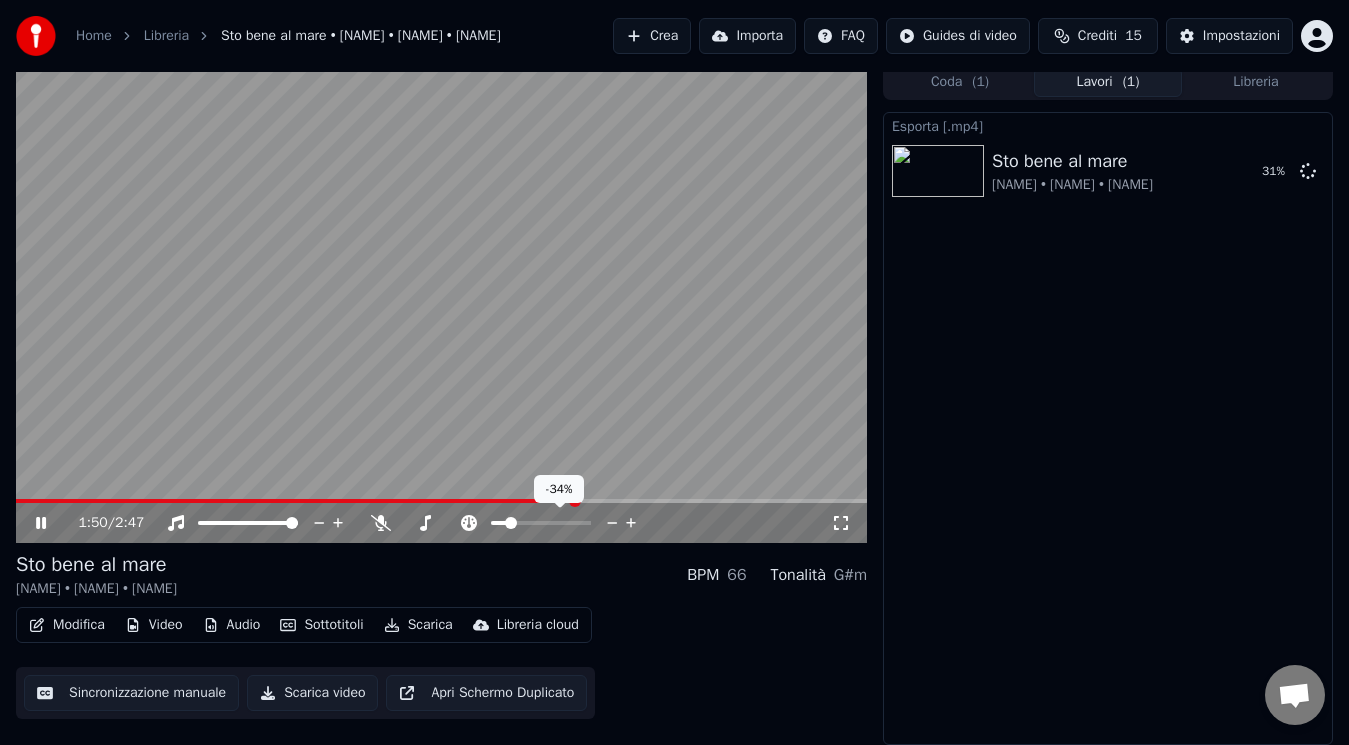 click 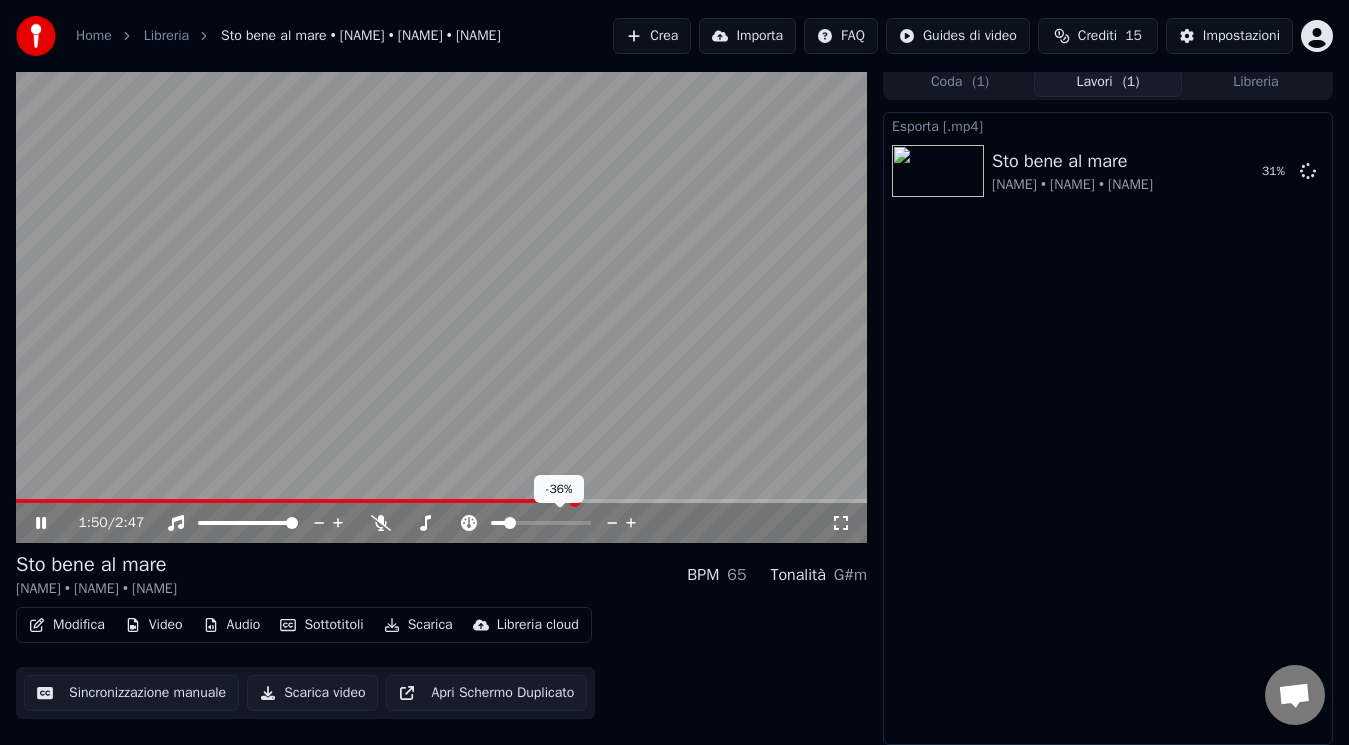 click 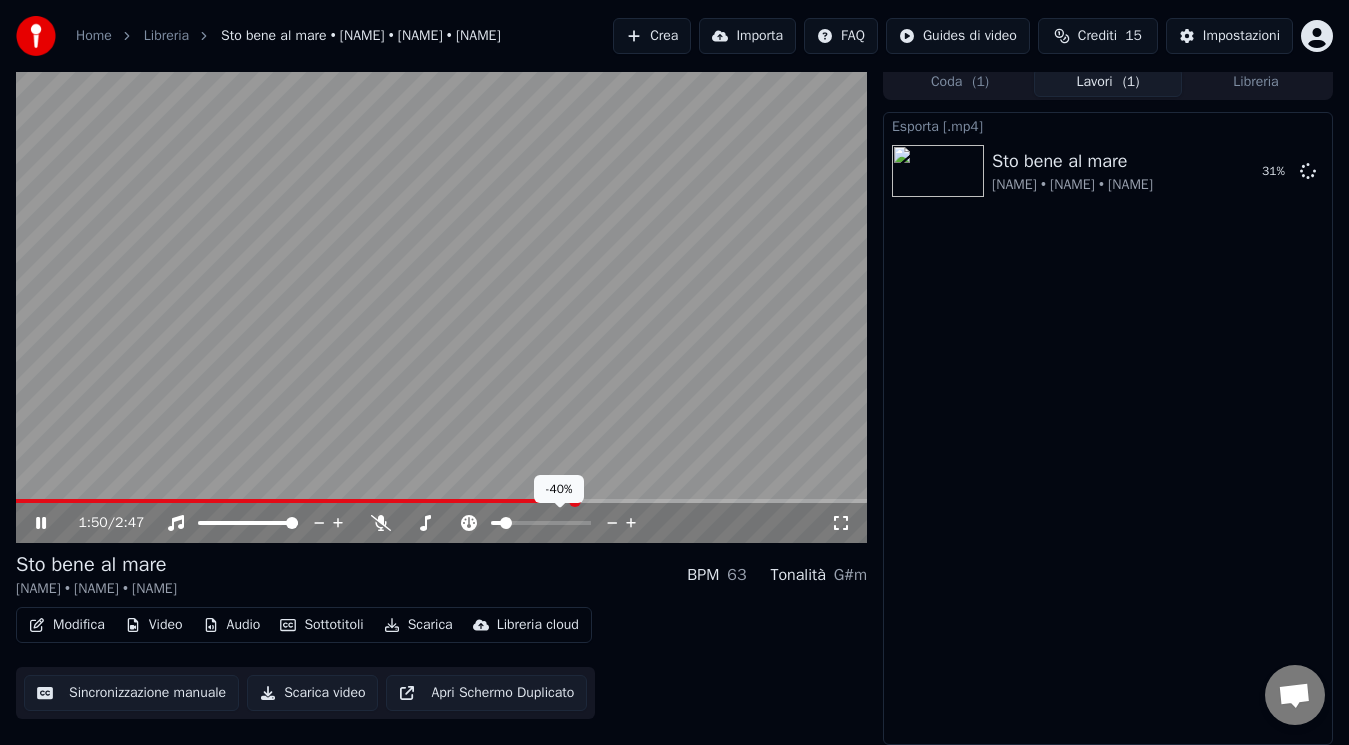 click 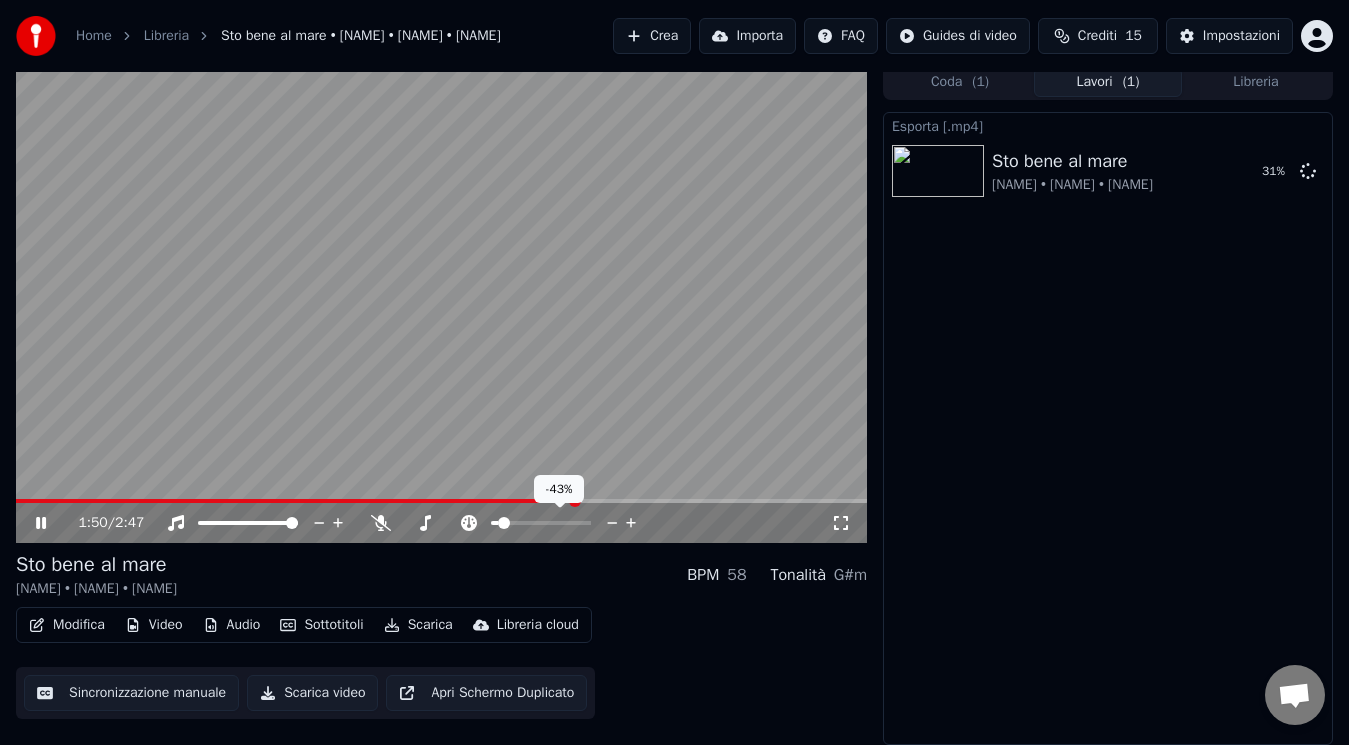 click 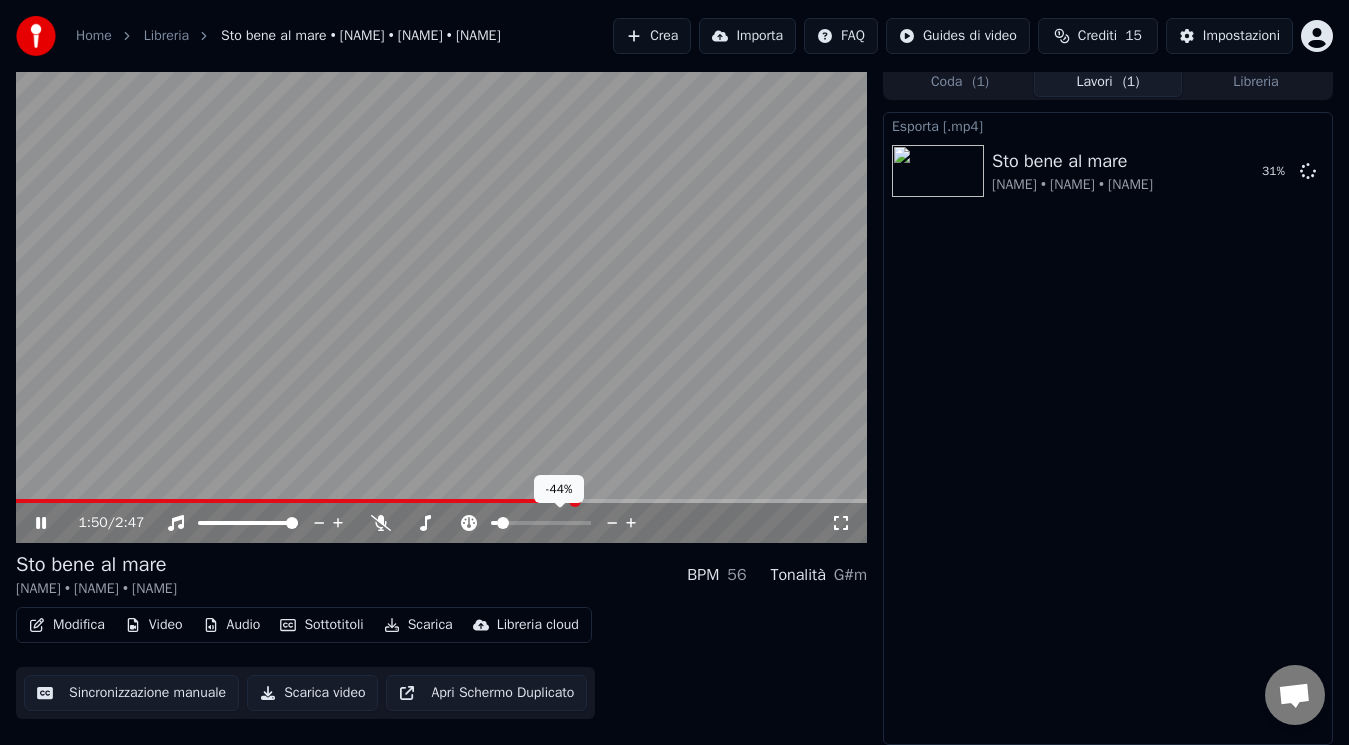 click 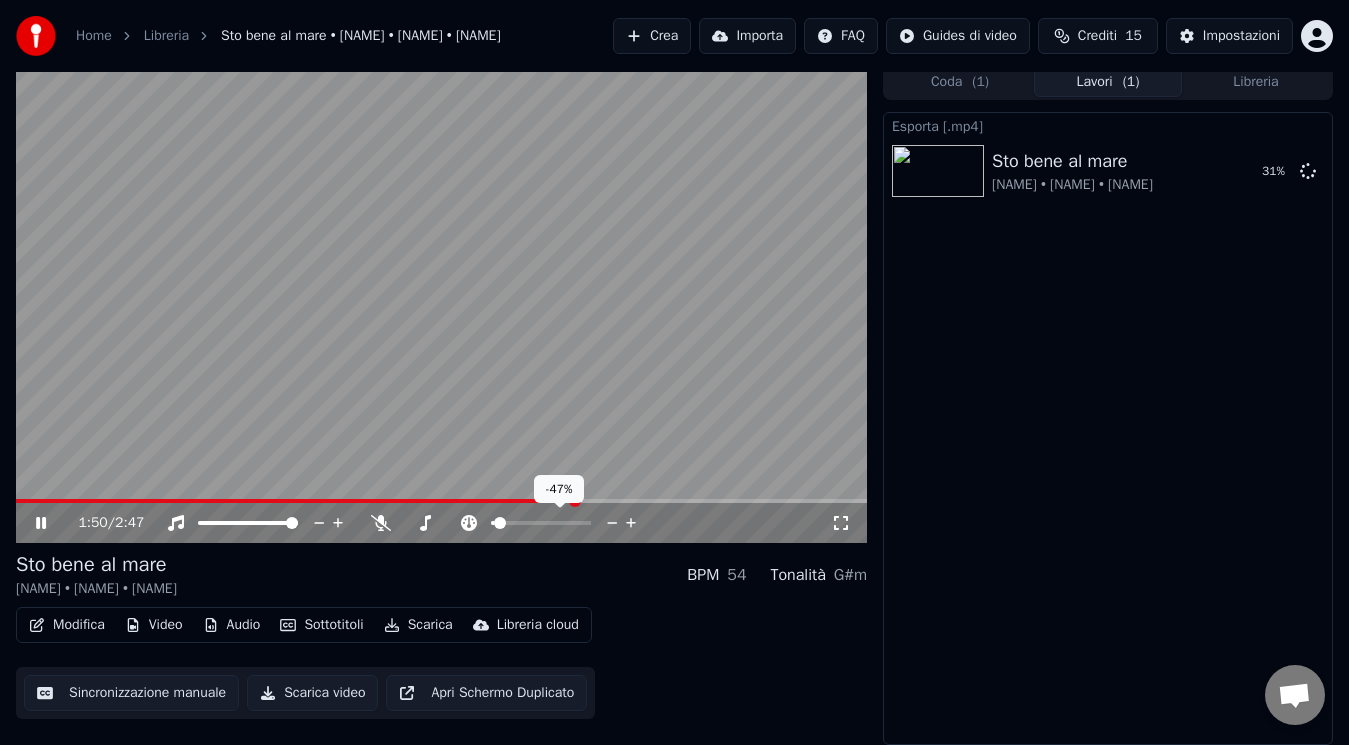 click 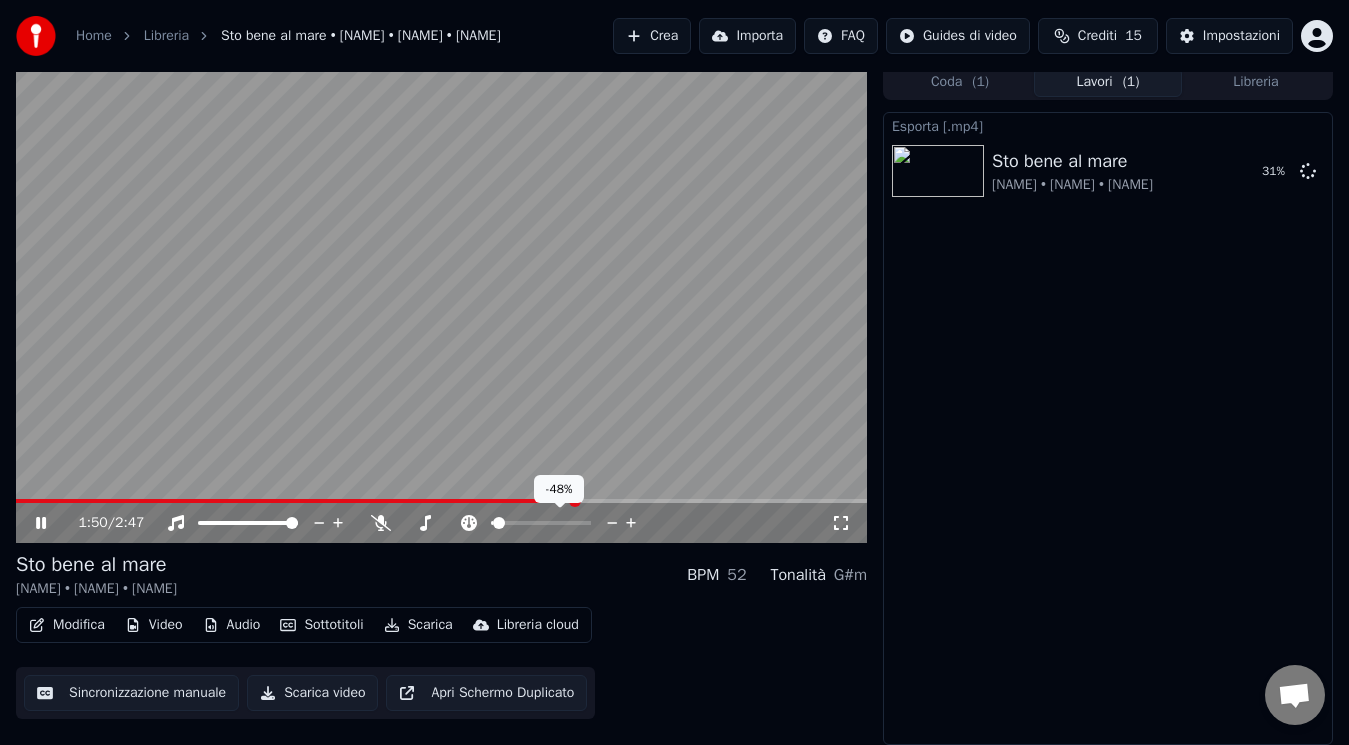 click 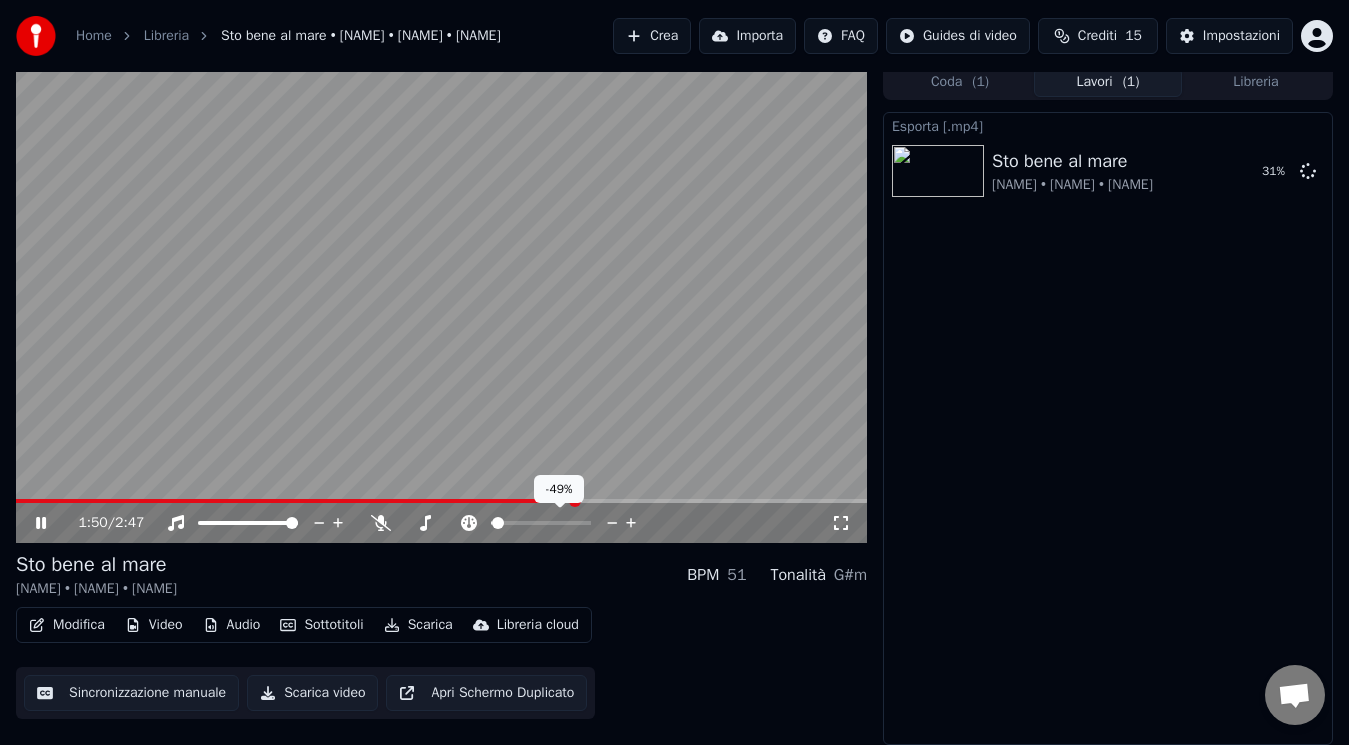 click 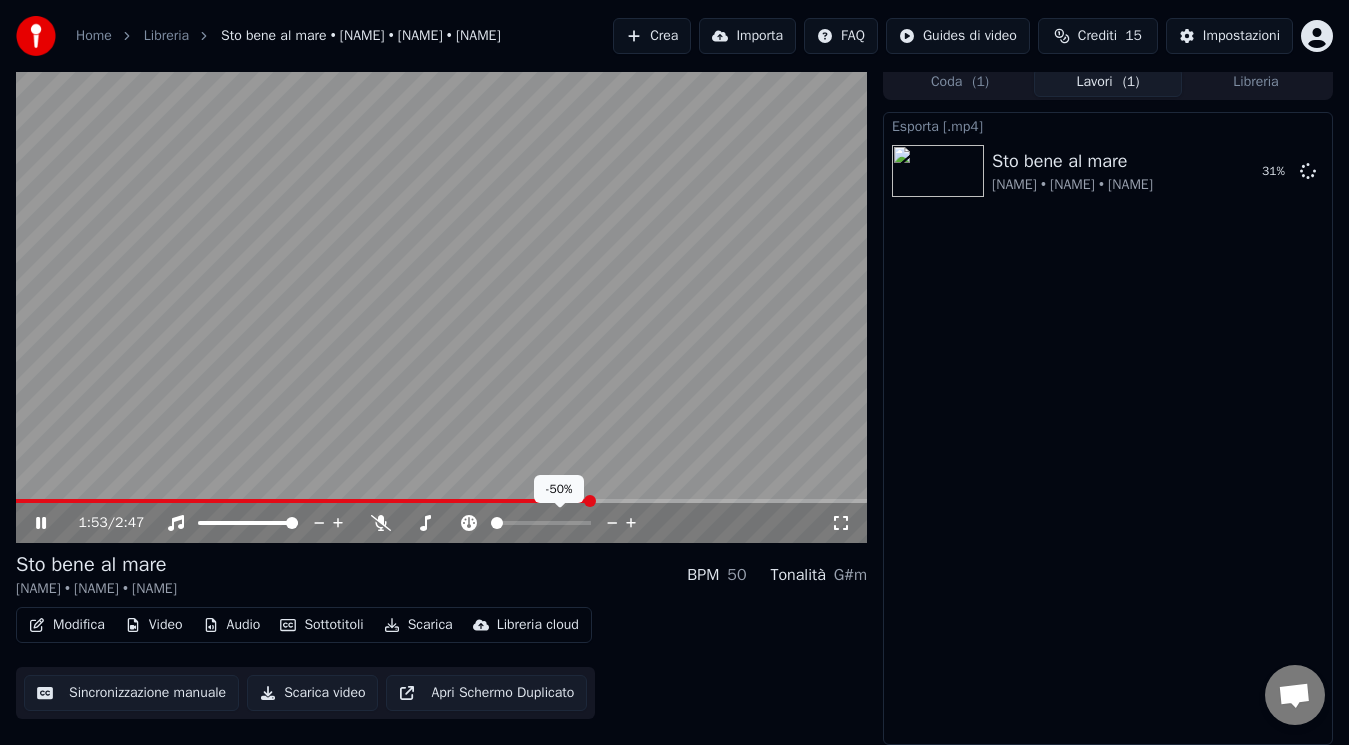 click 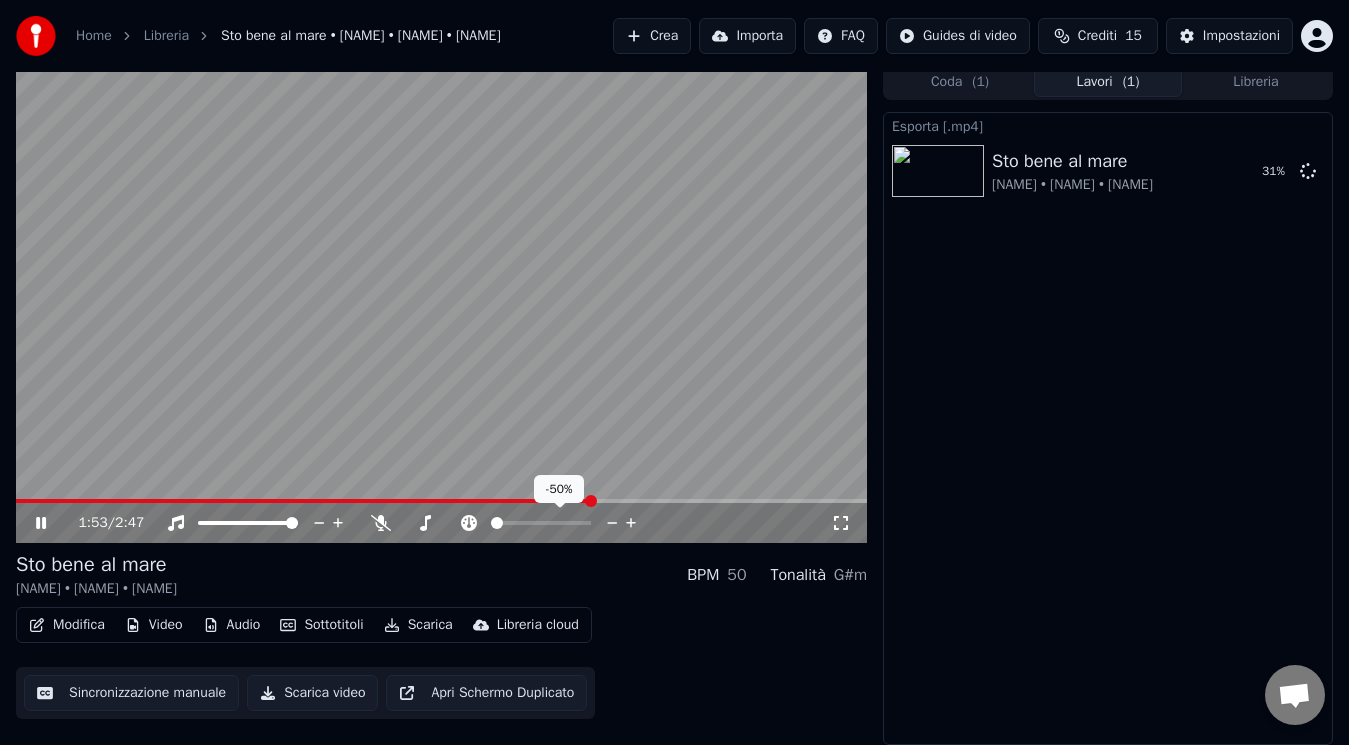 click 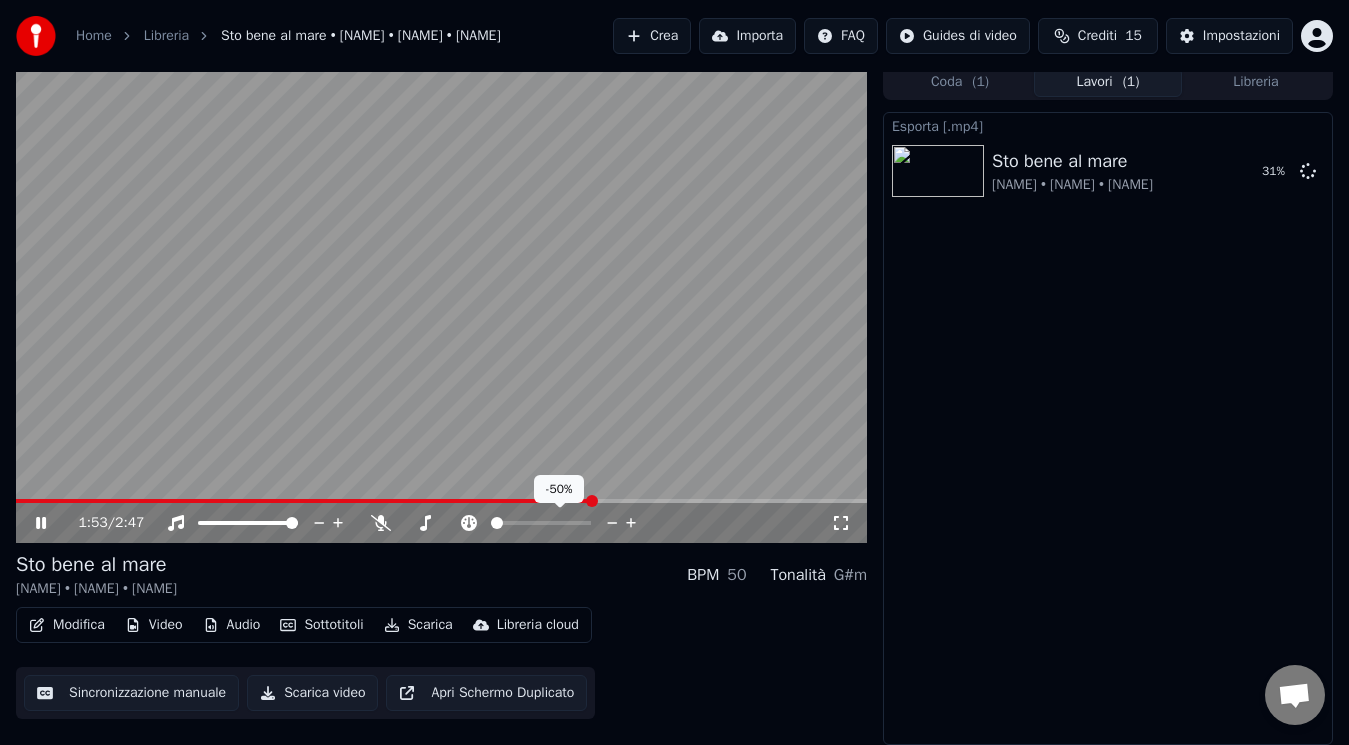 click 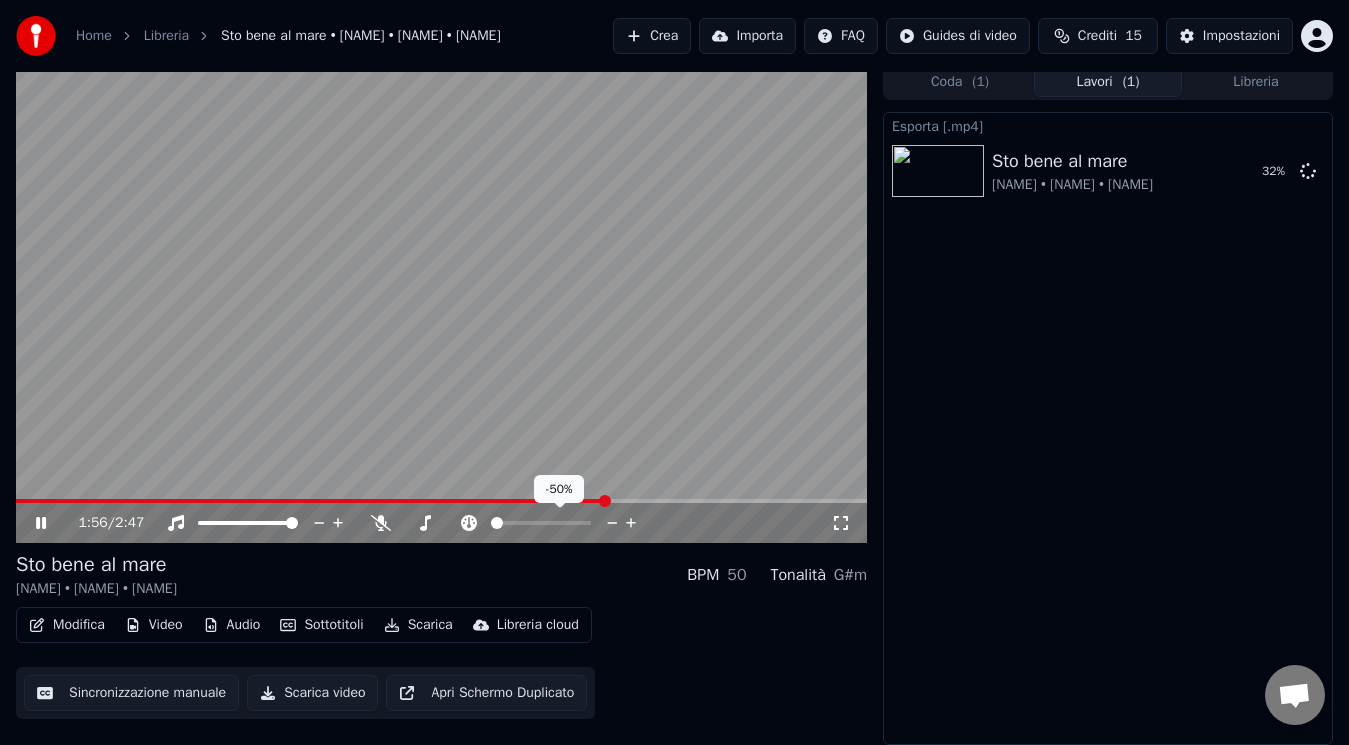click 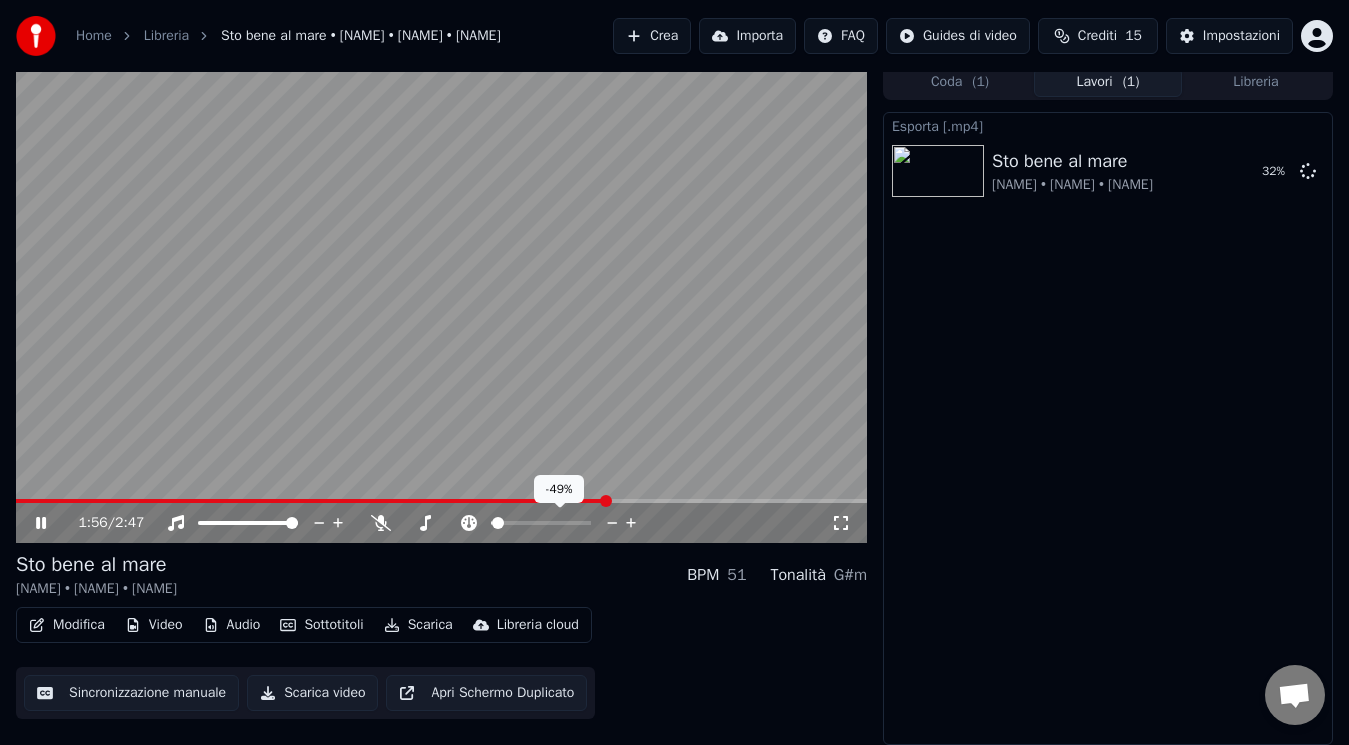 click 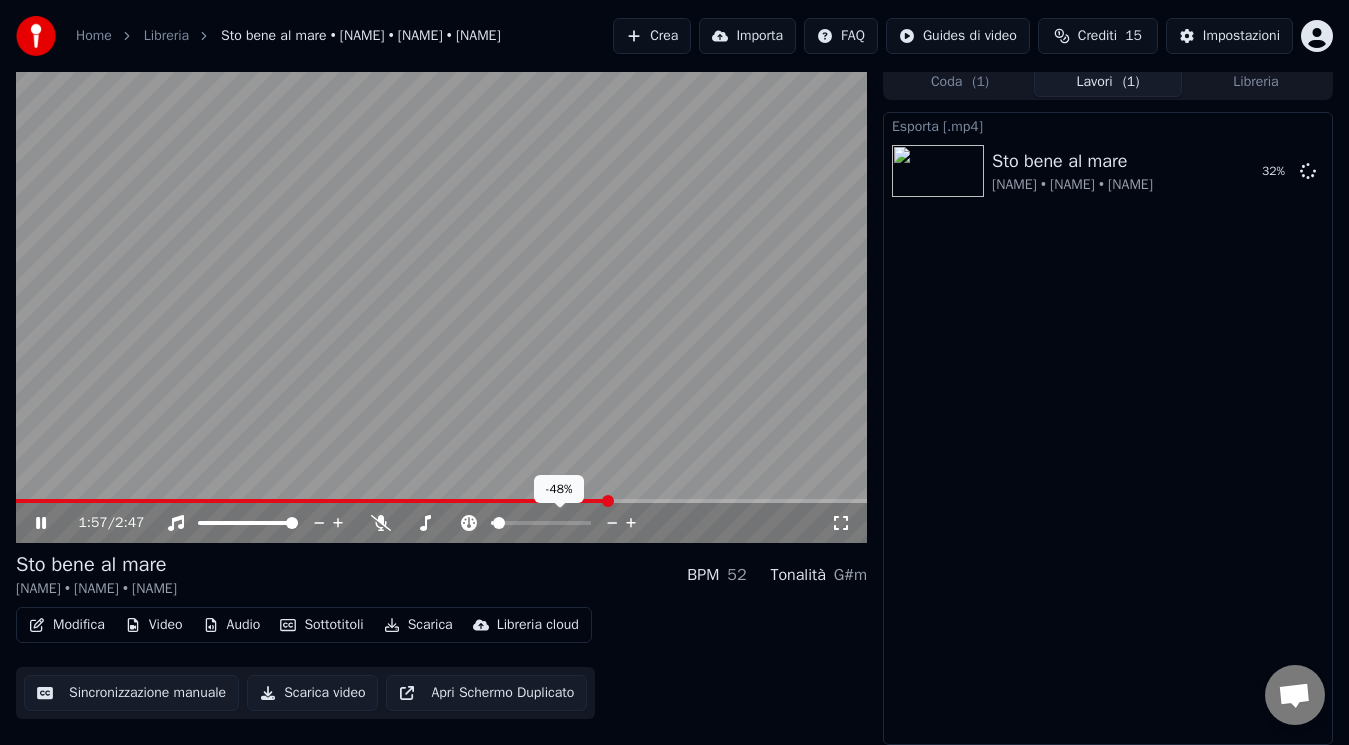 click 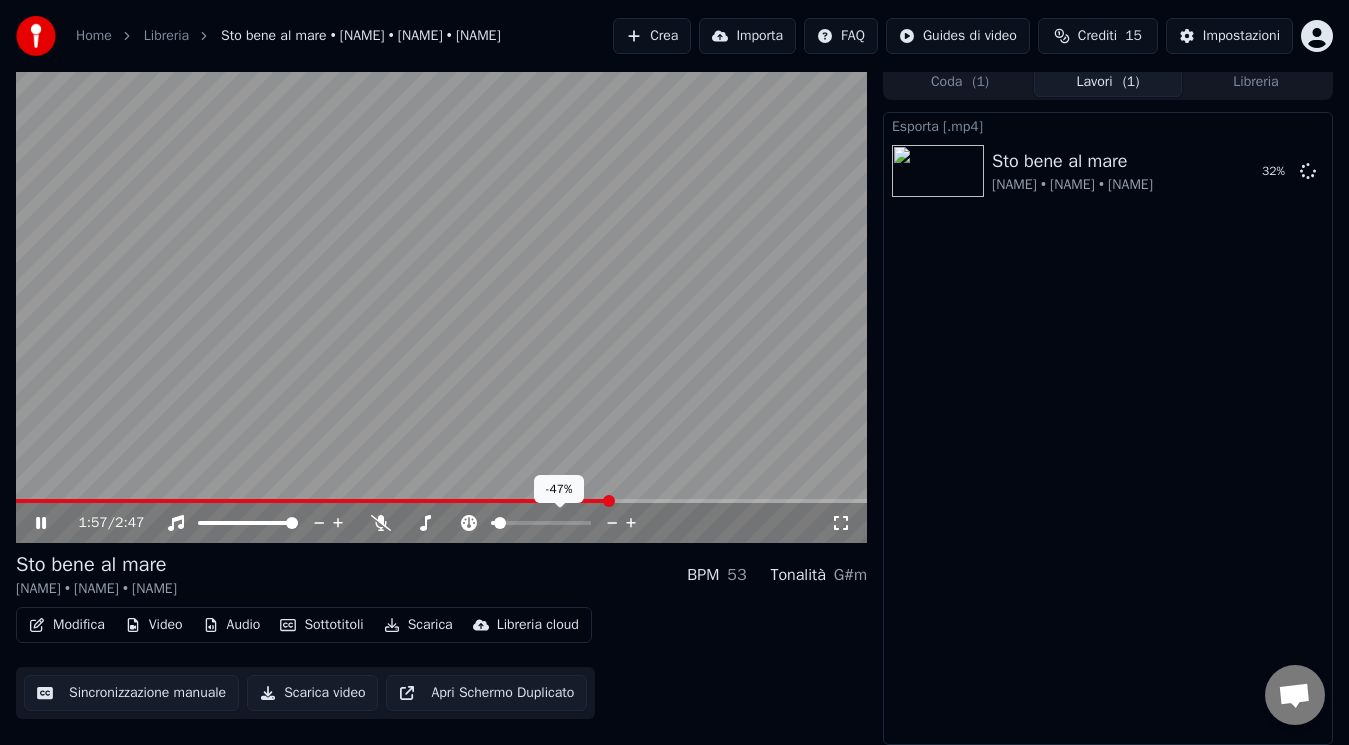 click 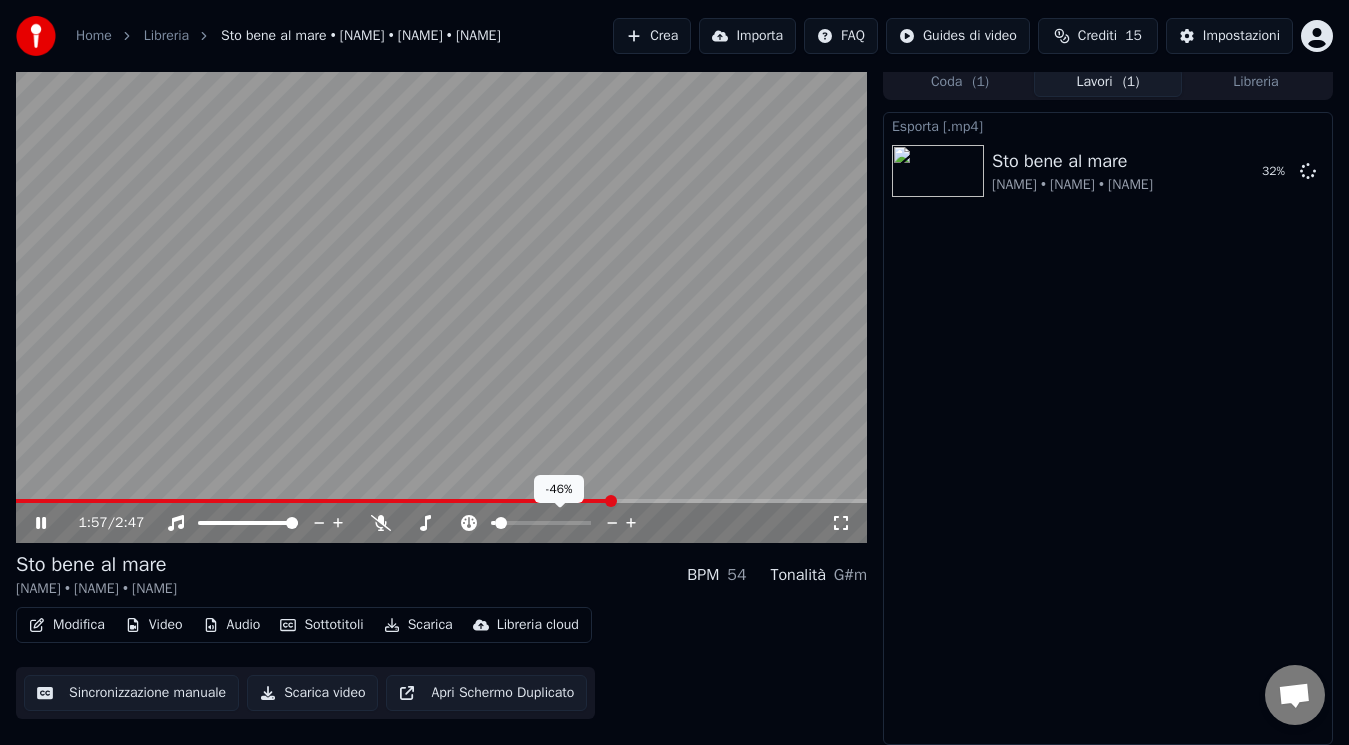 click 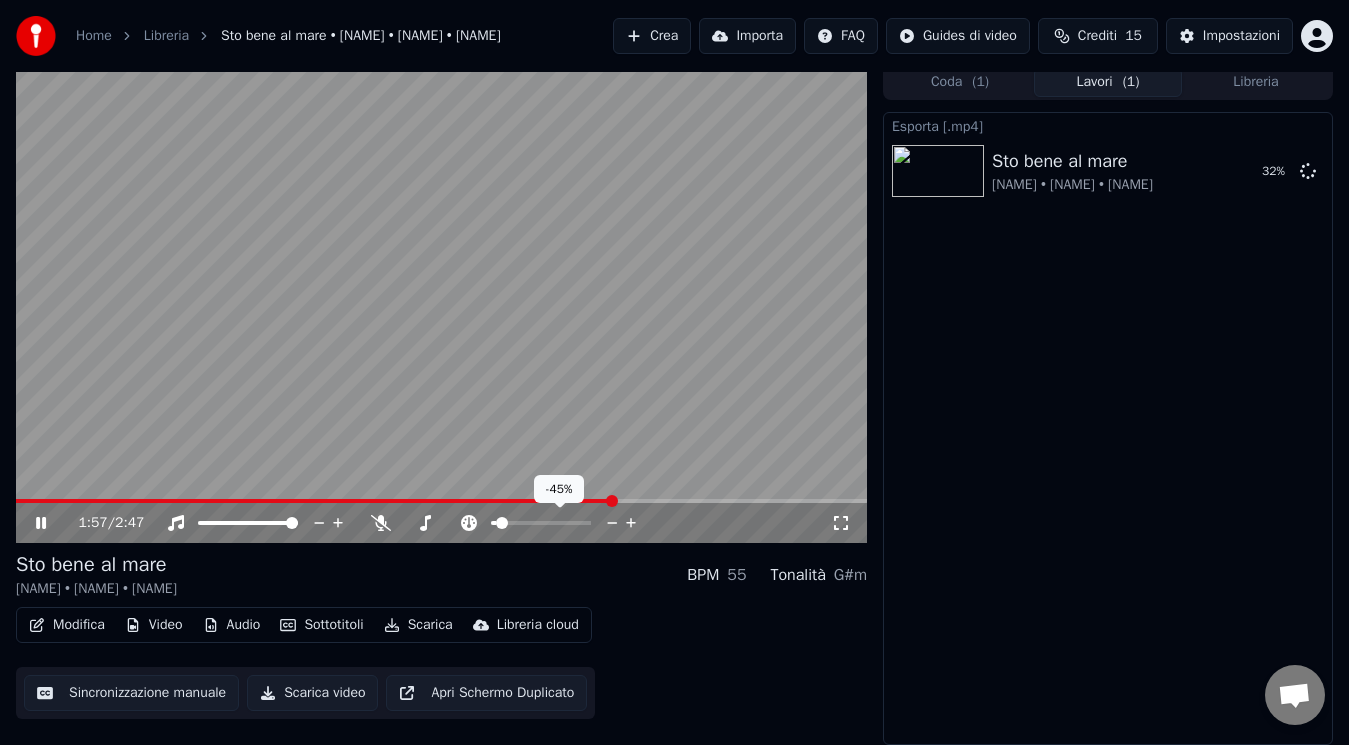 click 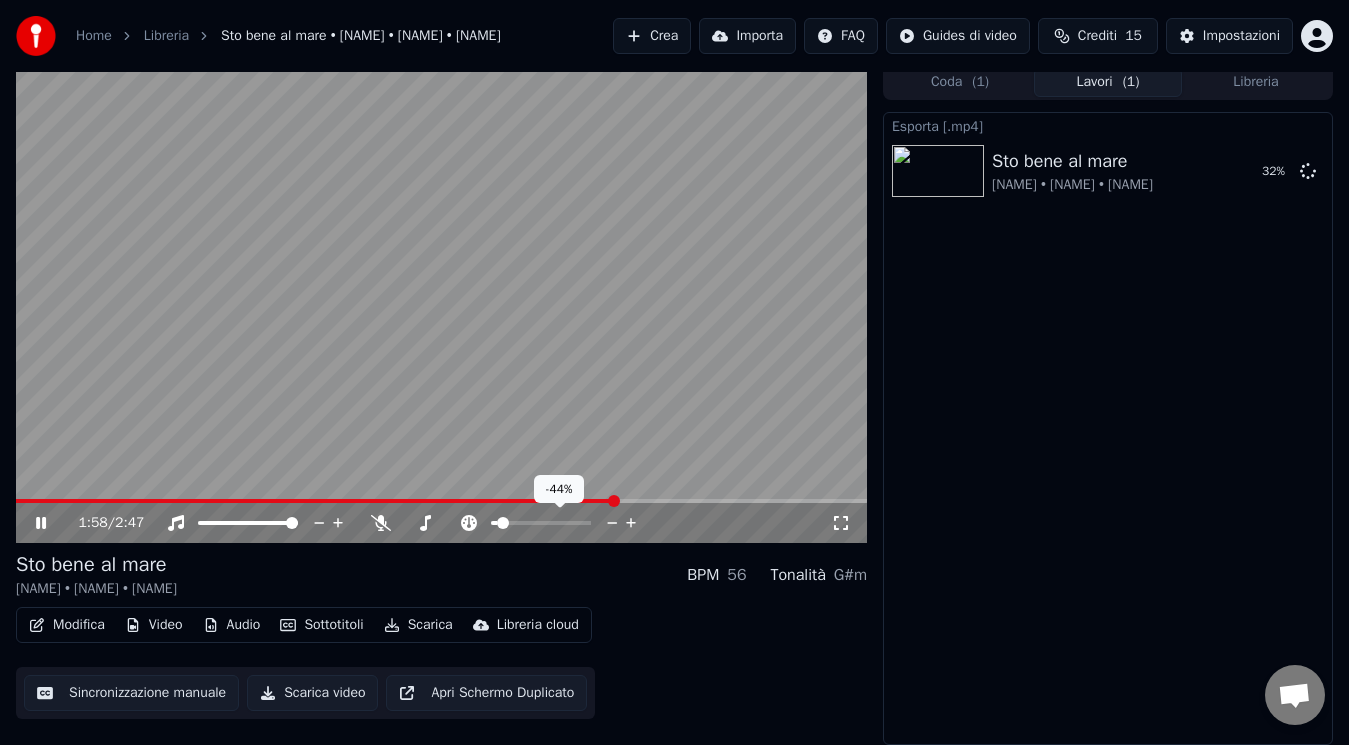 click 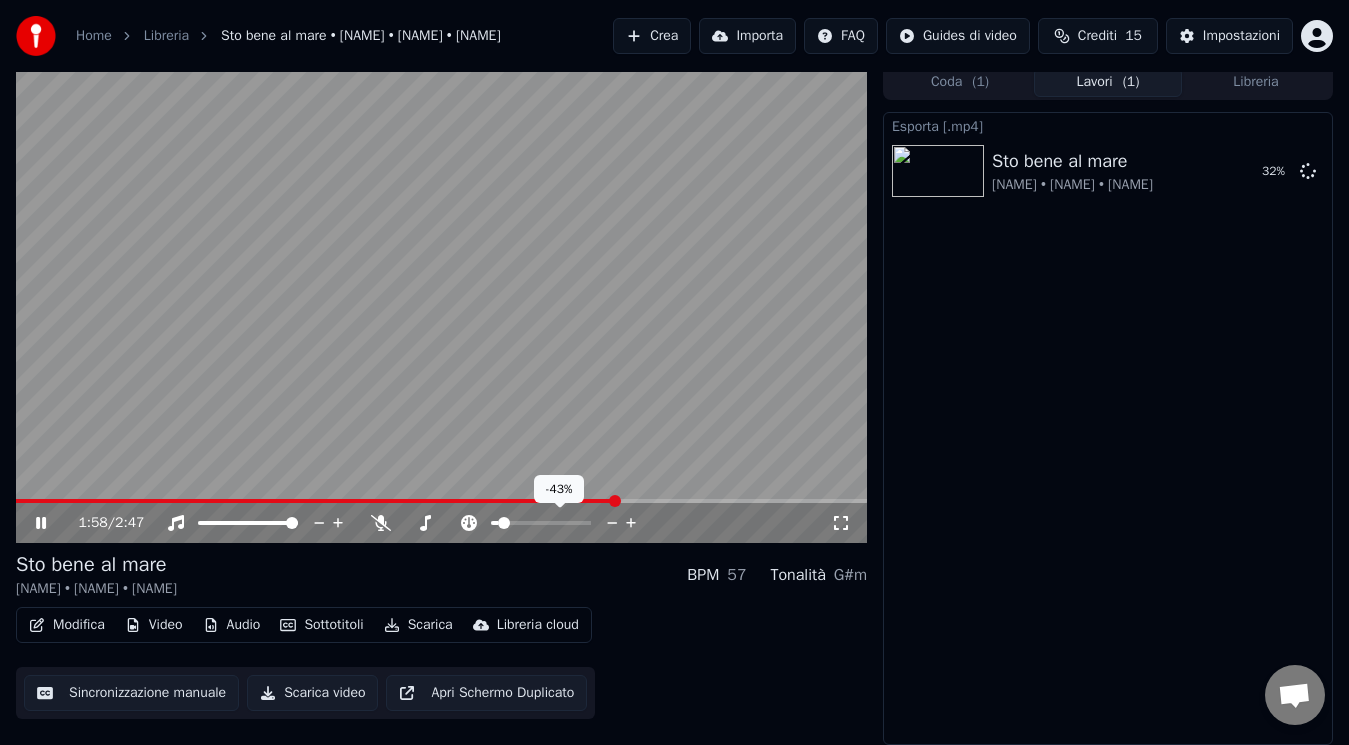 click 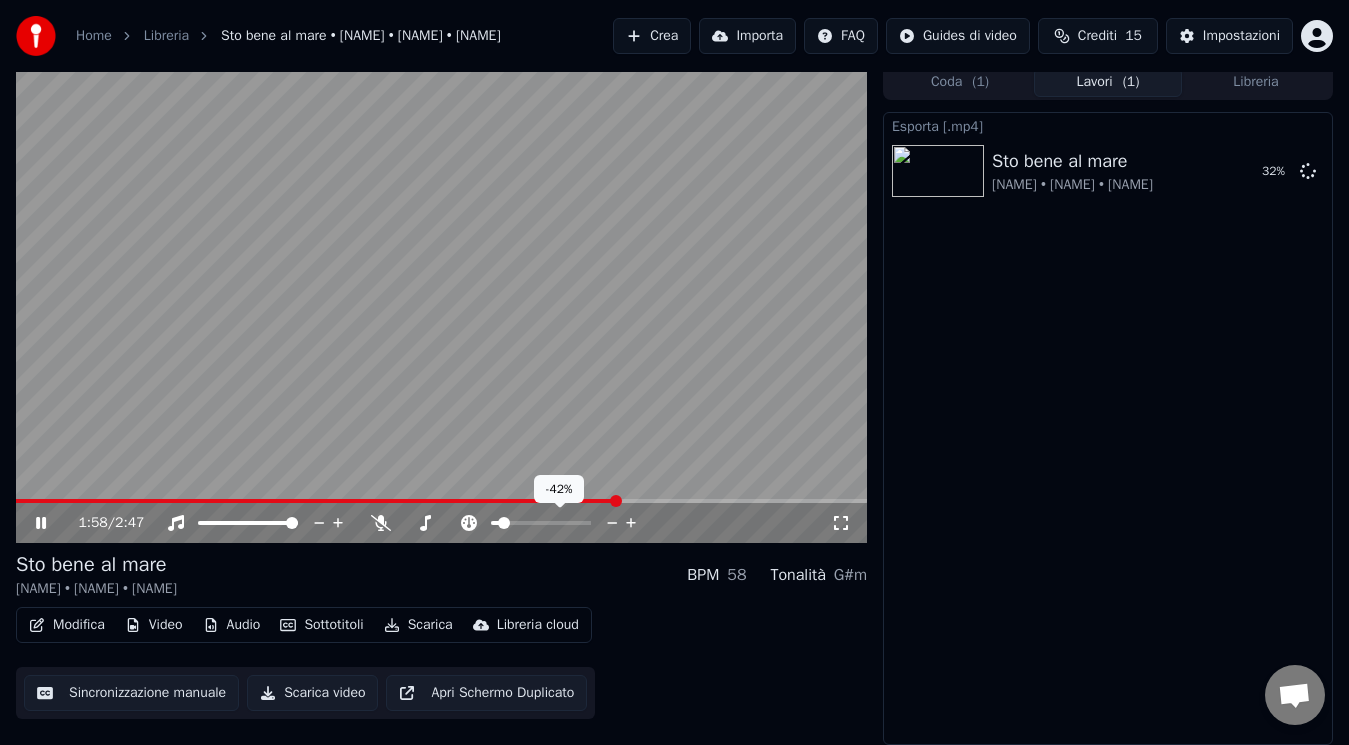 click 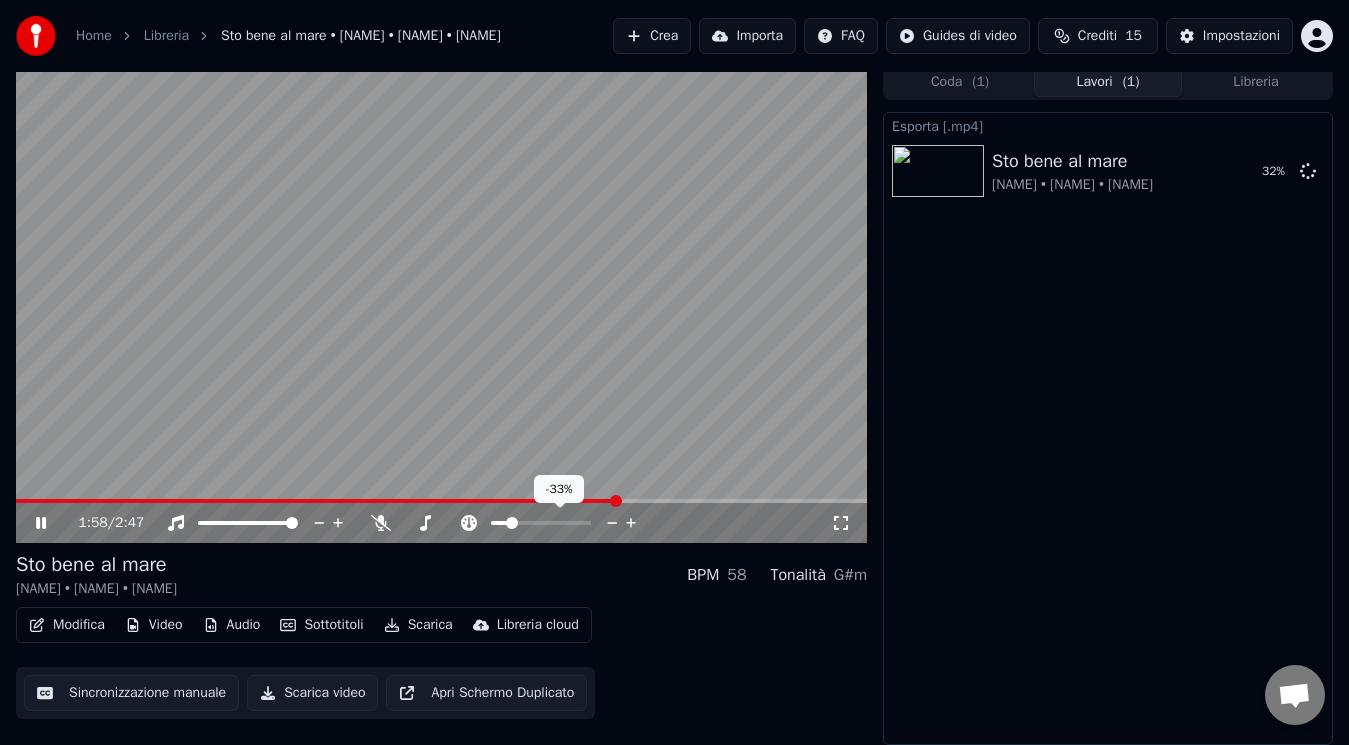 click 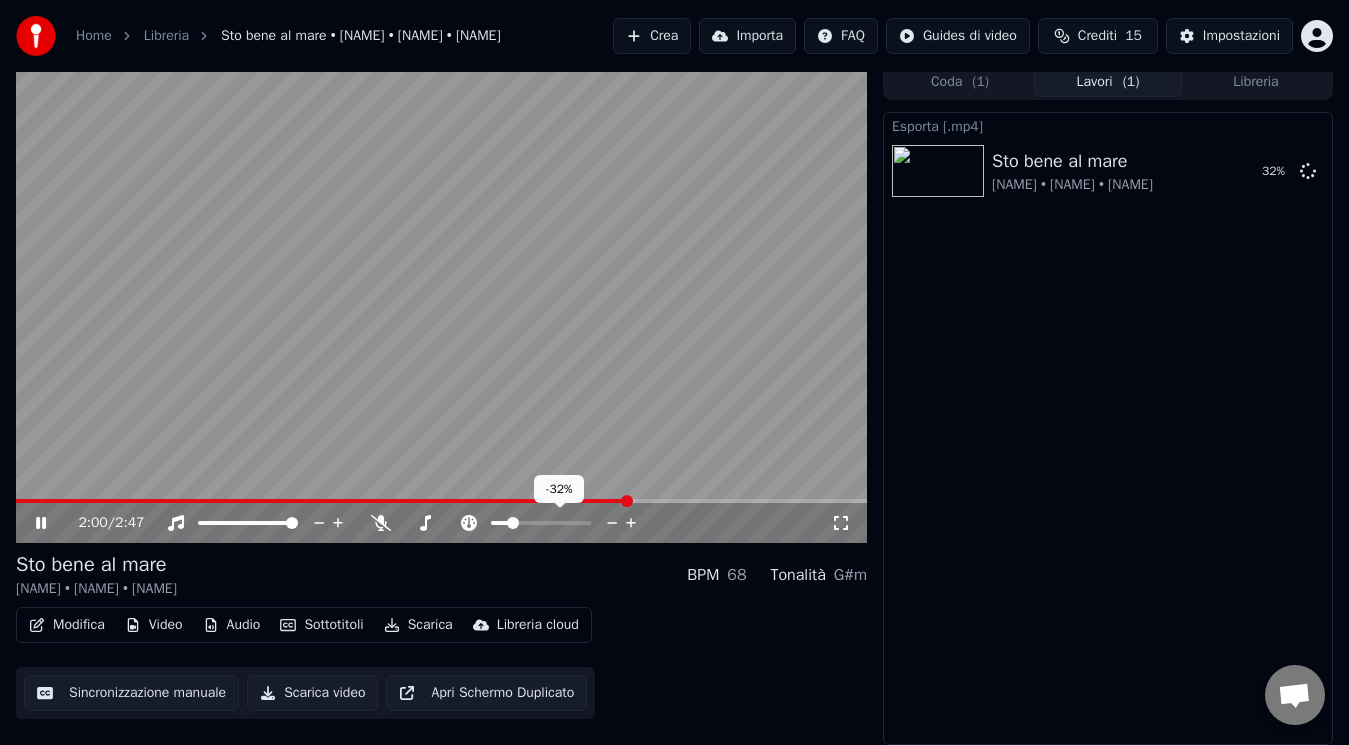 click 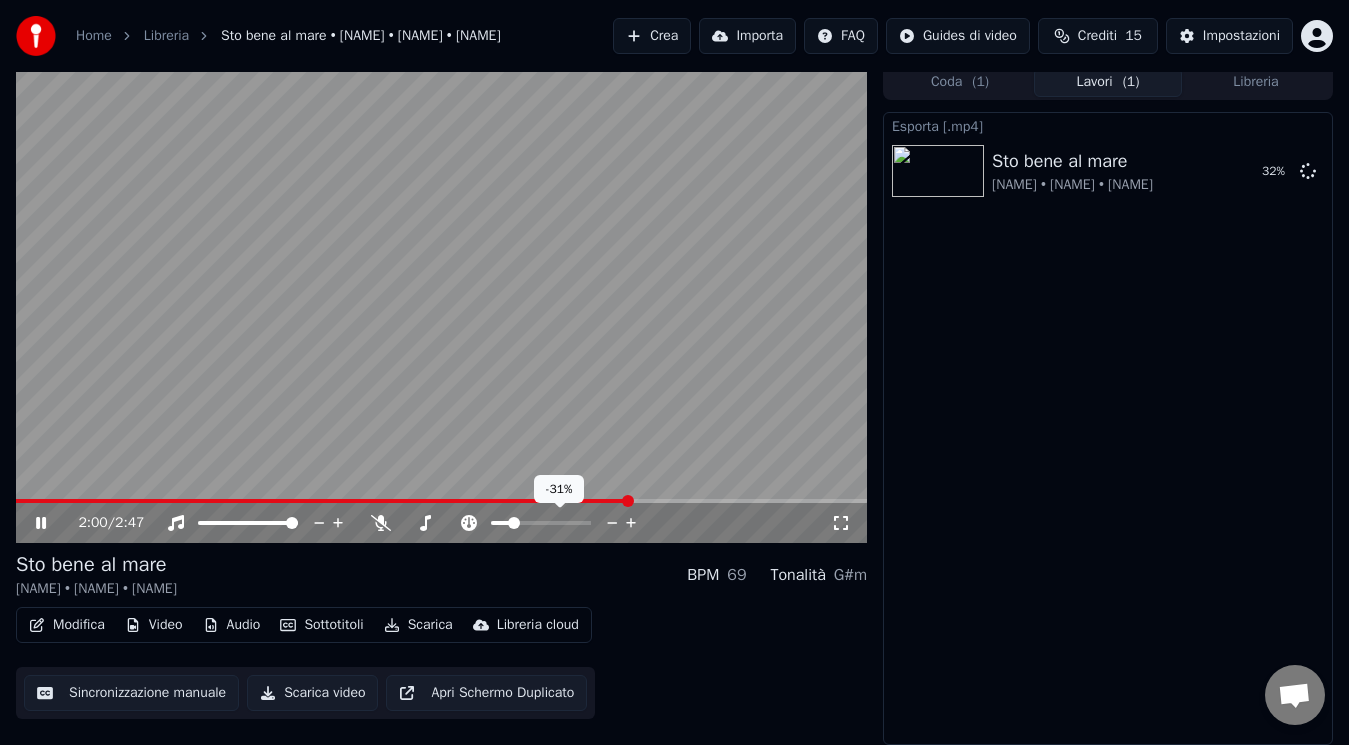 click 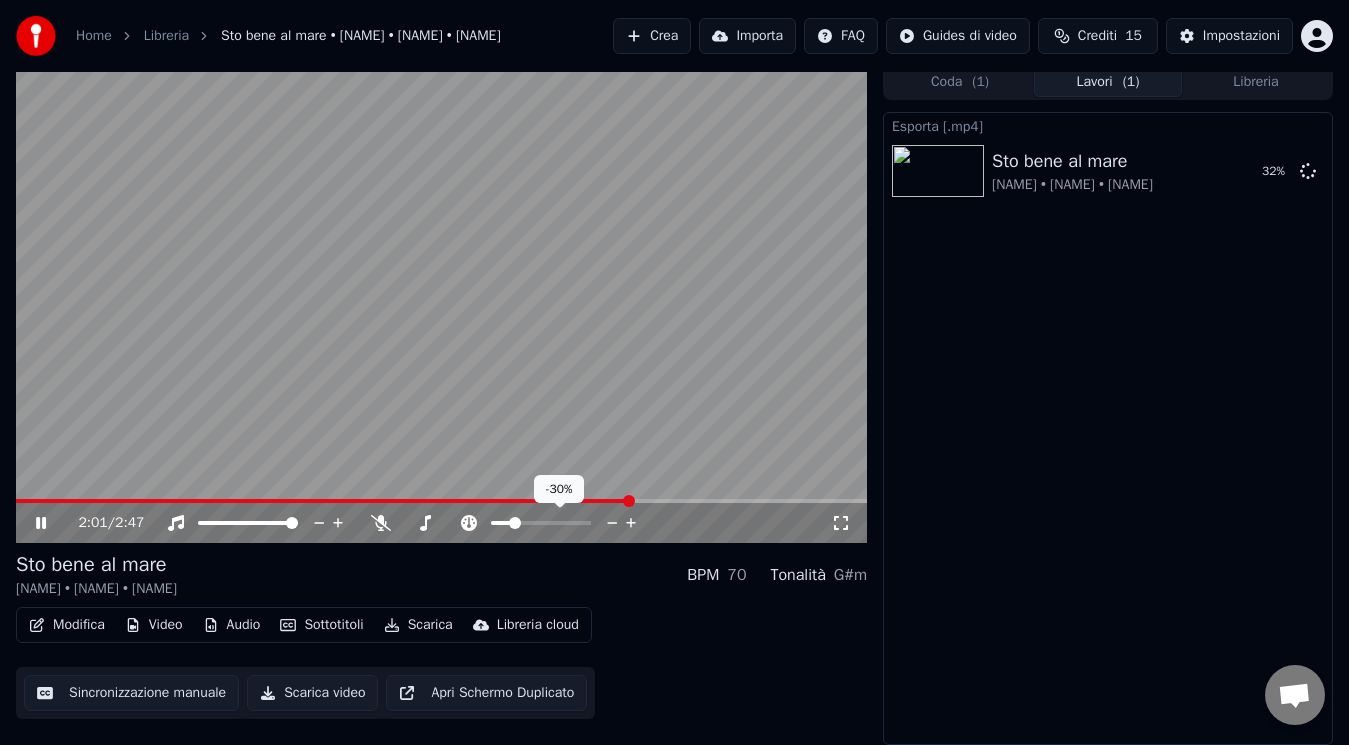 click 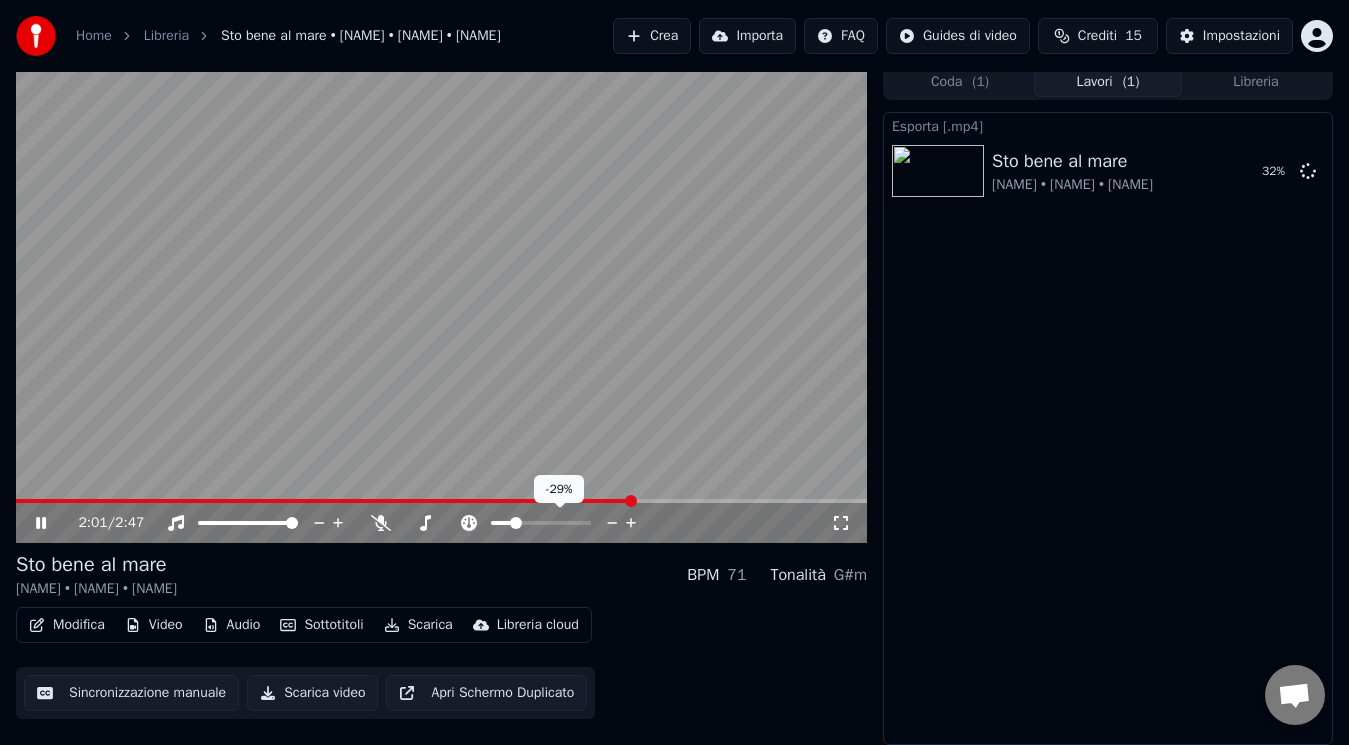 click 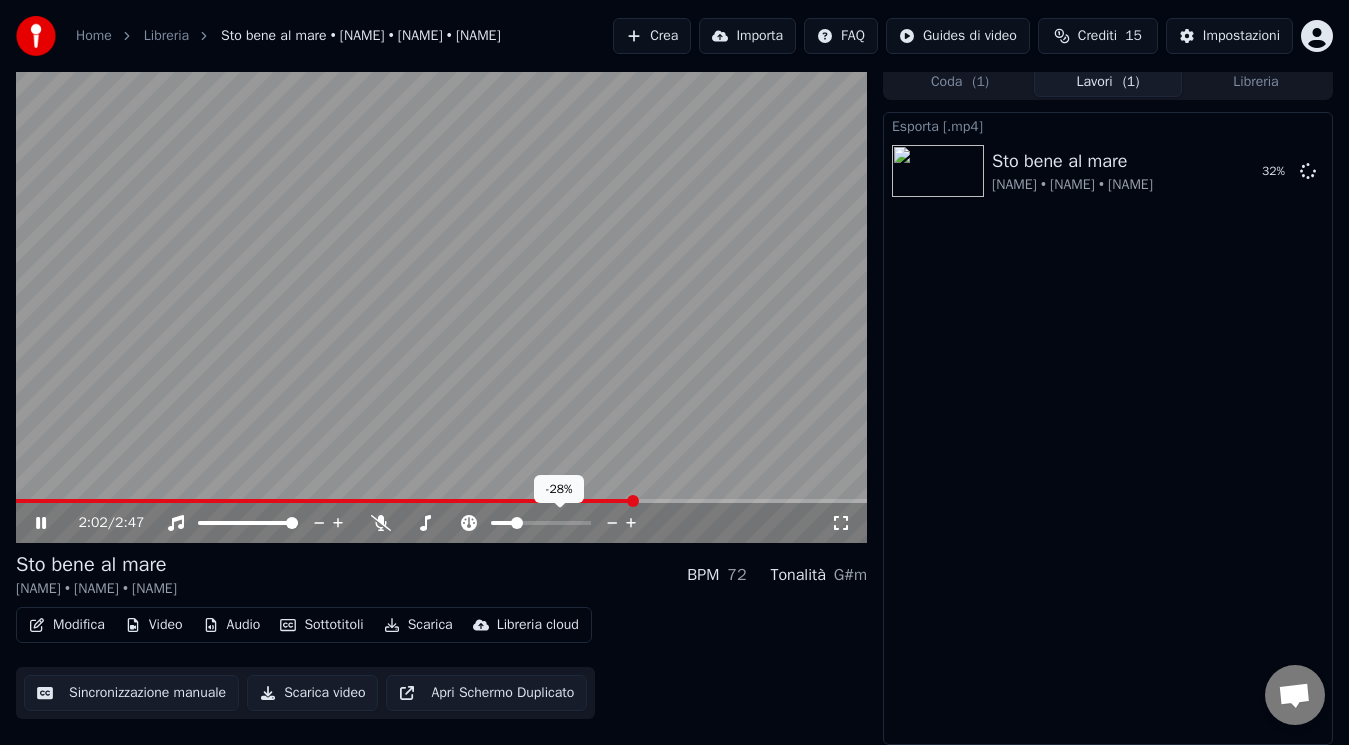 click 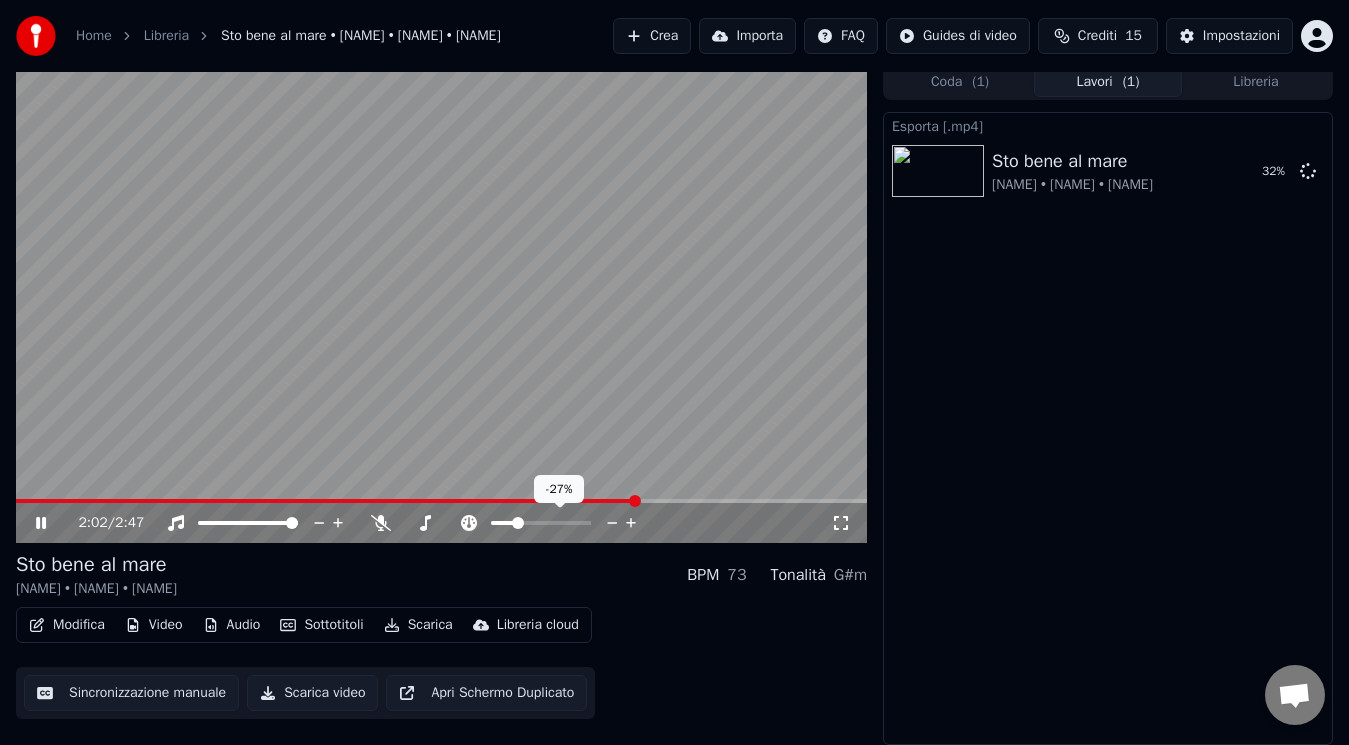 click 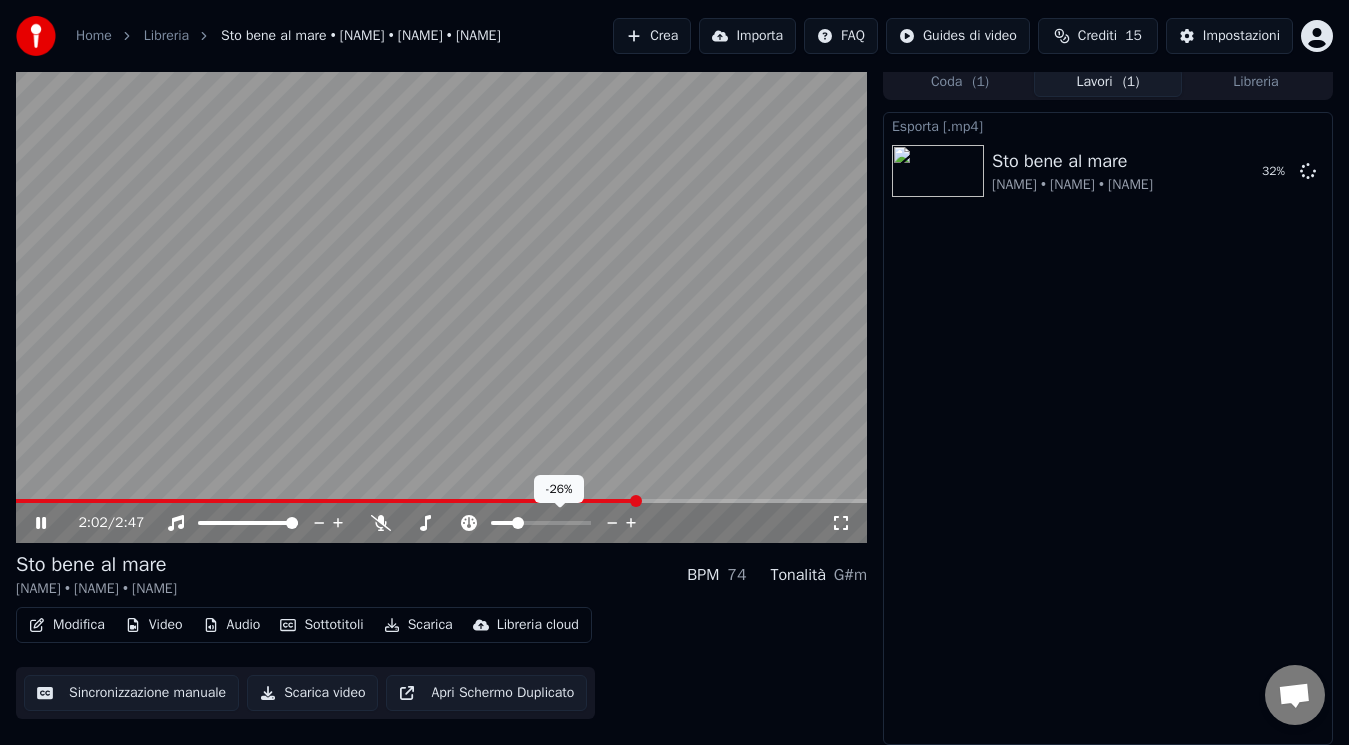 click 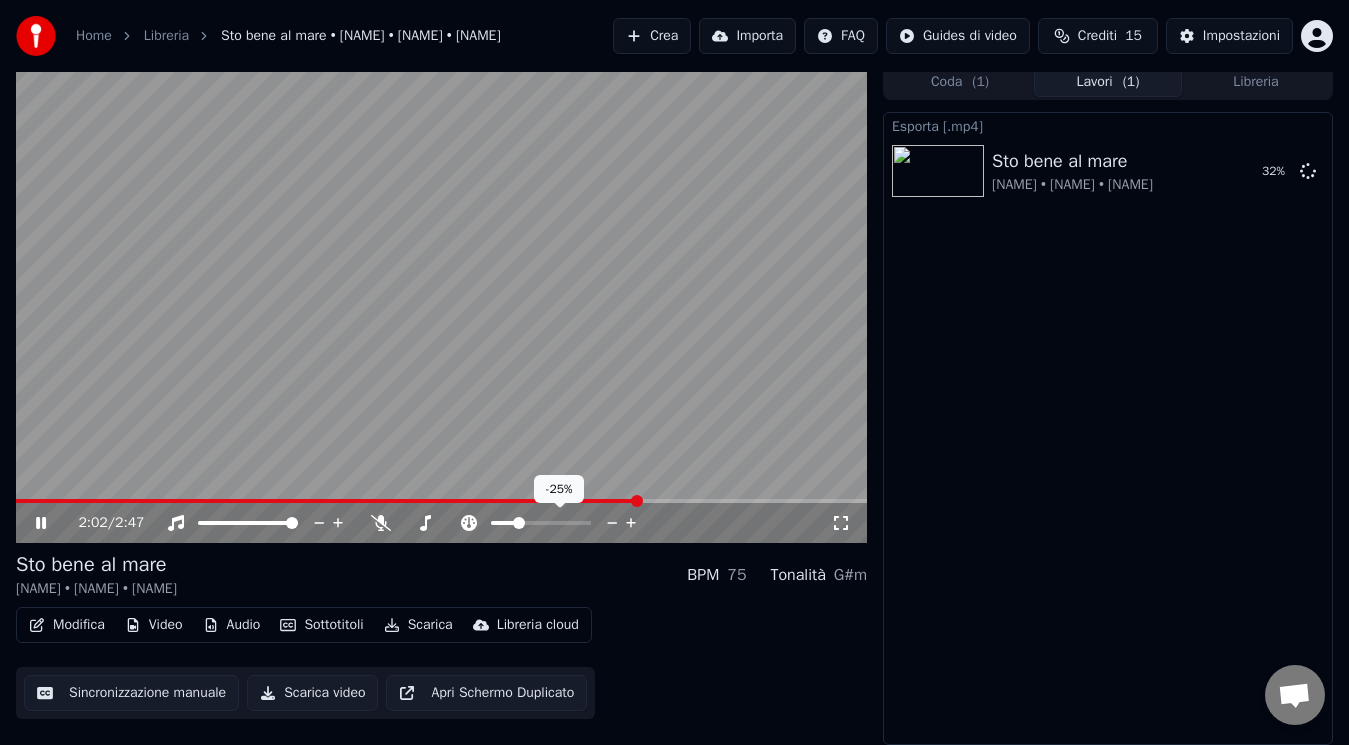 click 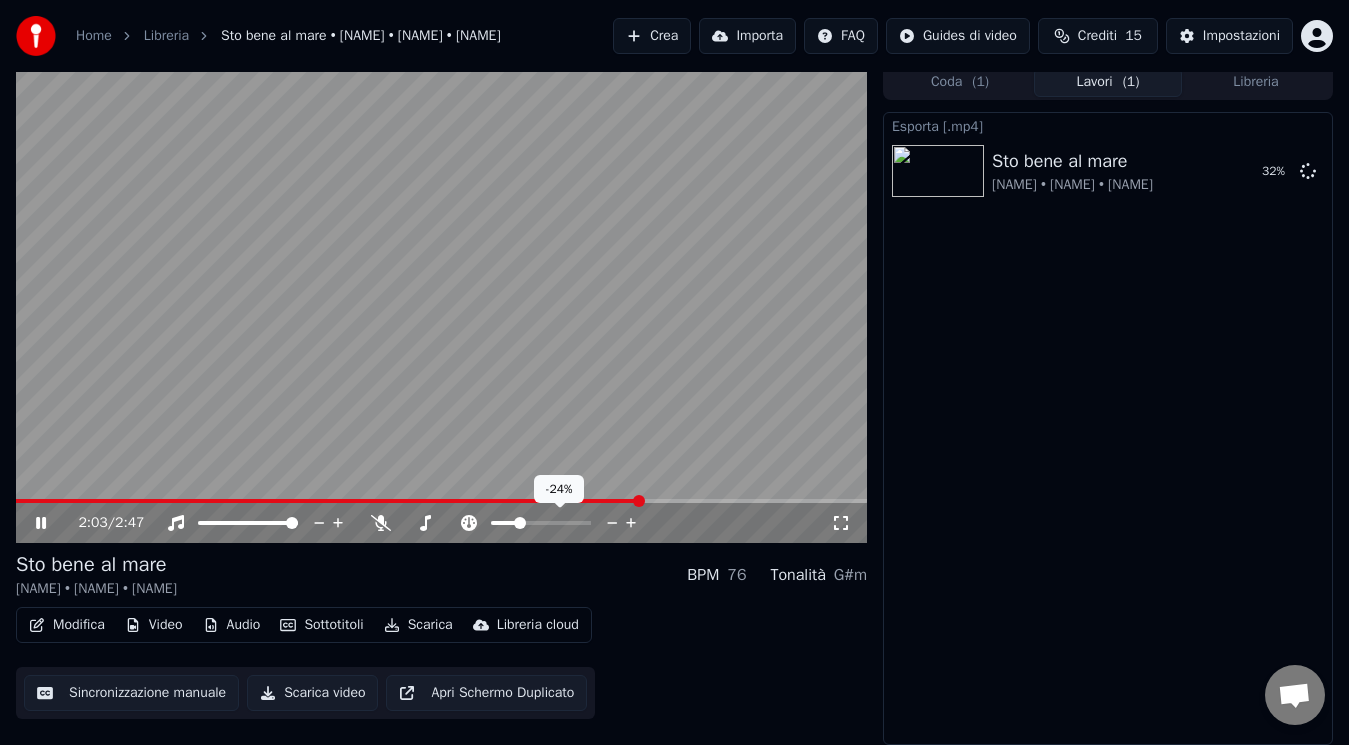 click 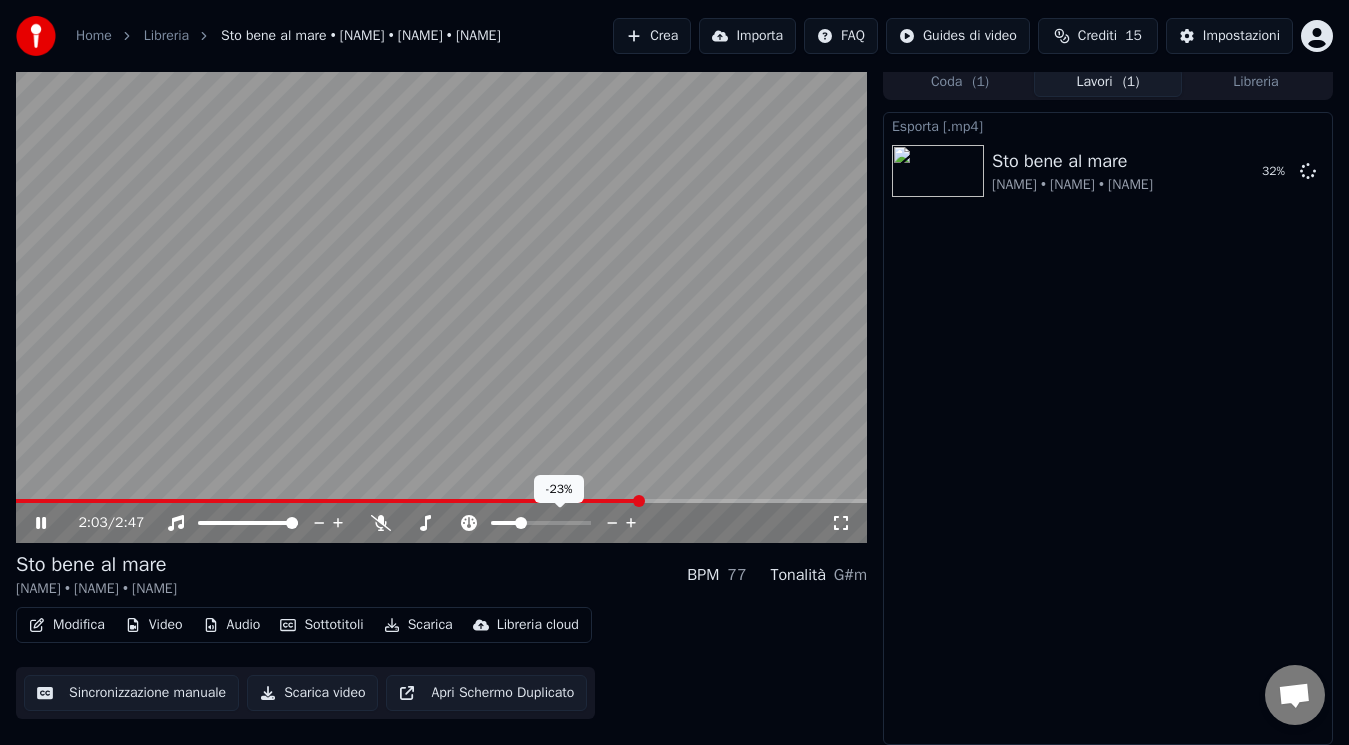 click 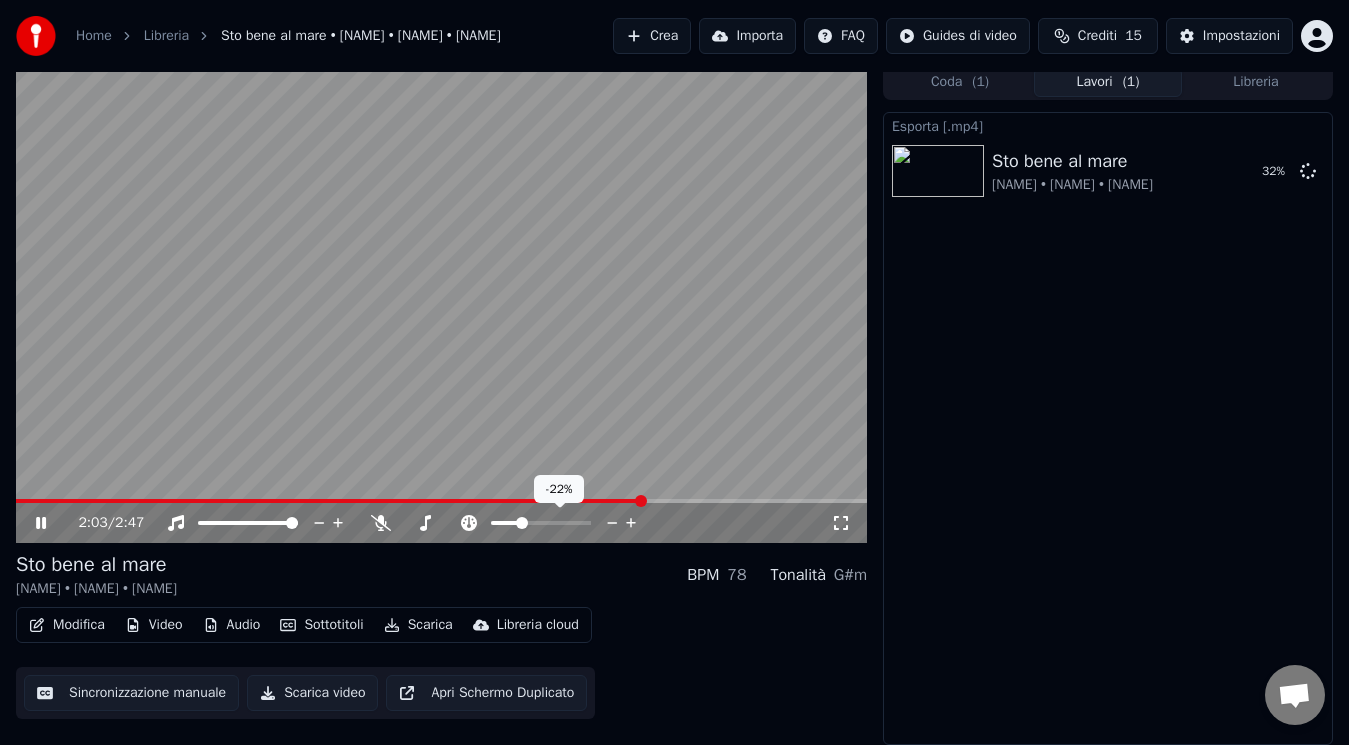 click 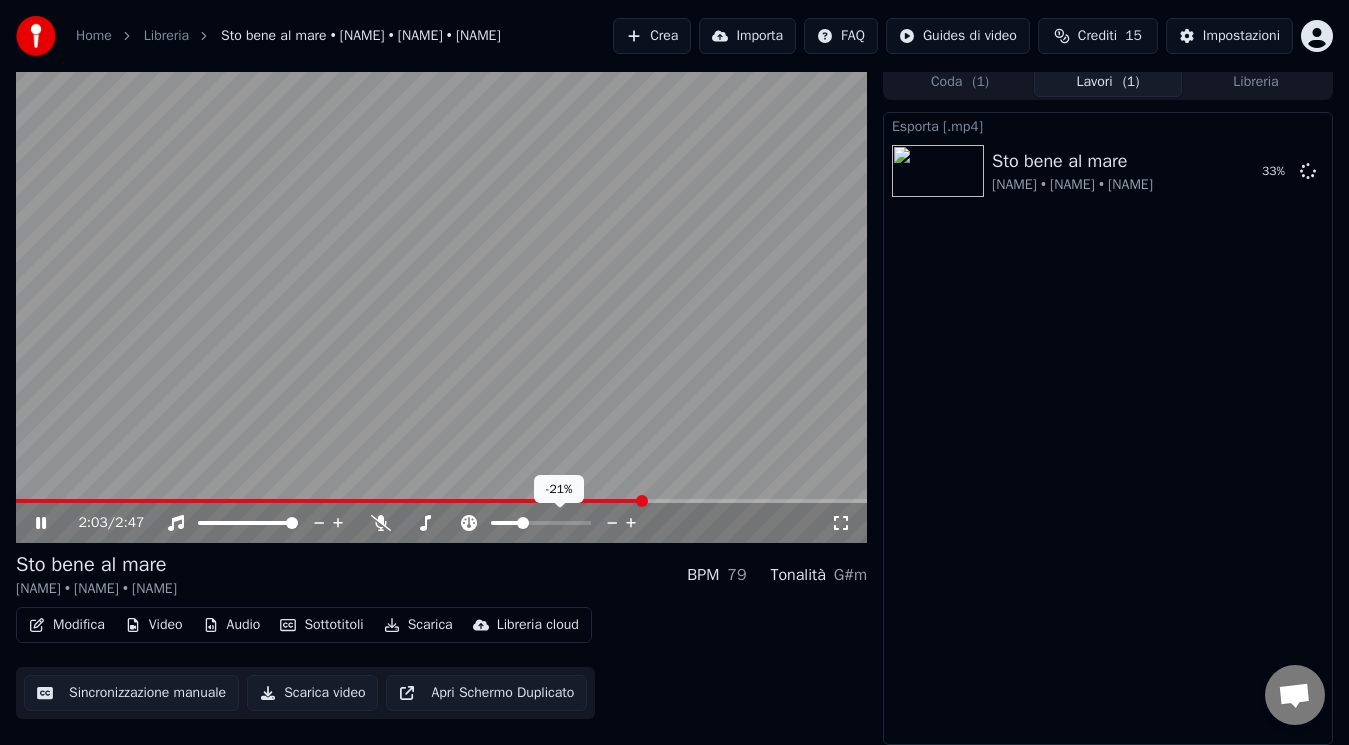 click 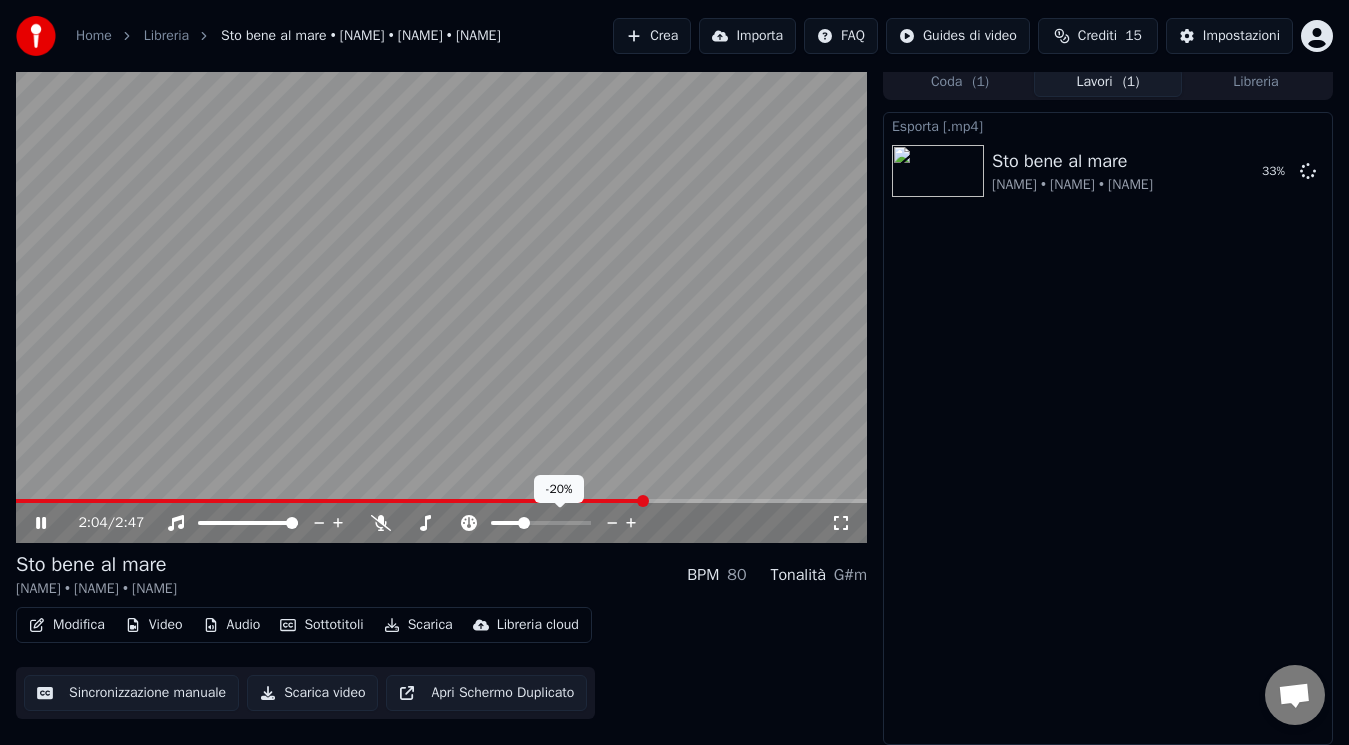 click 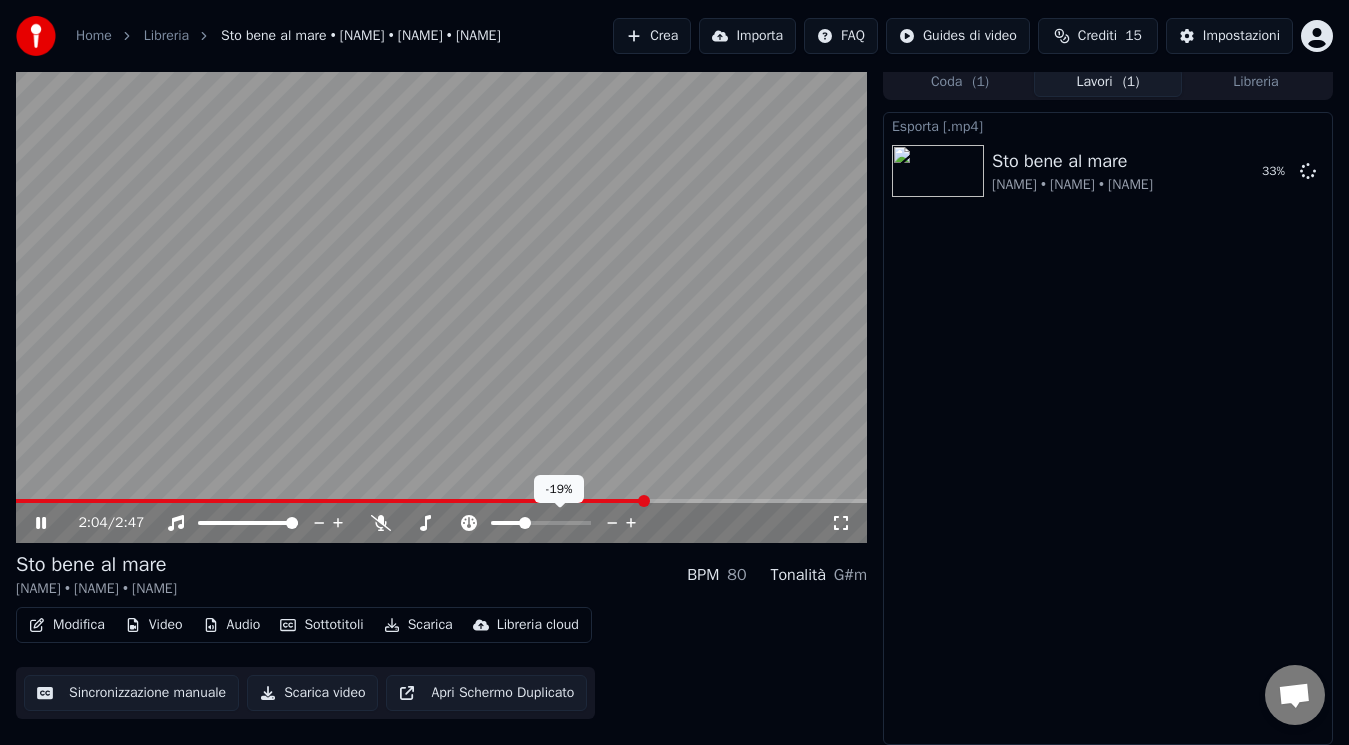click 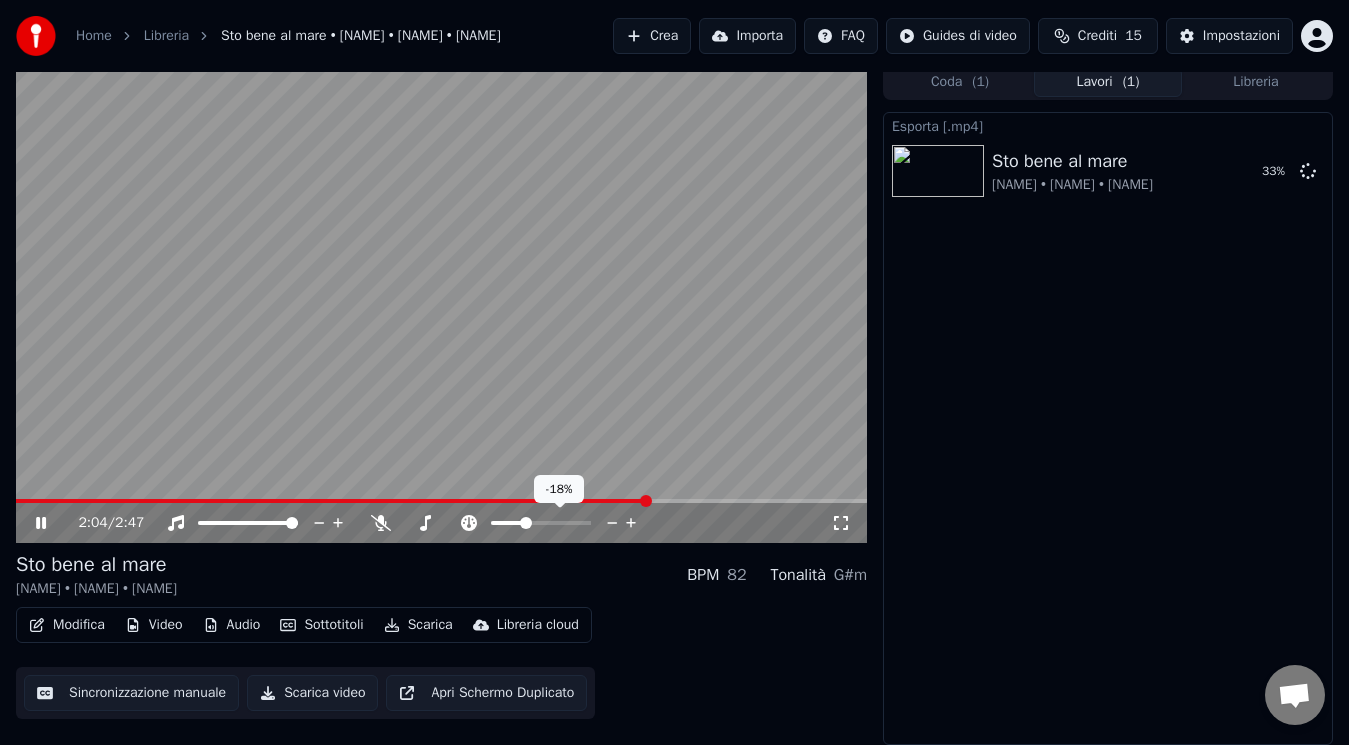 click 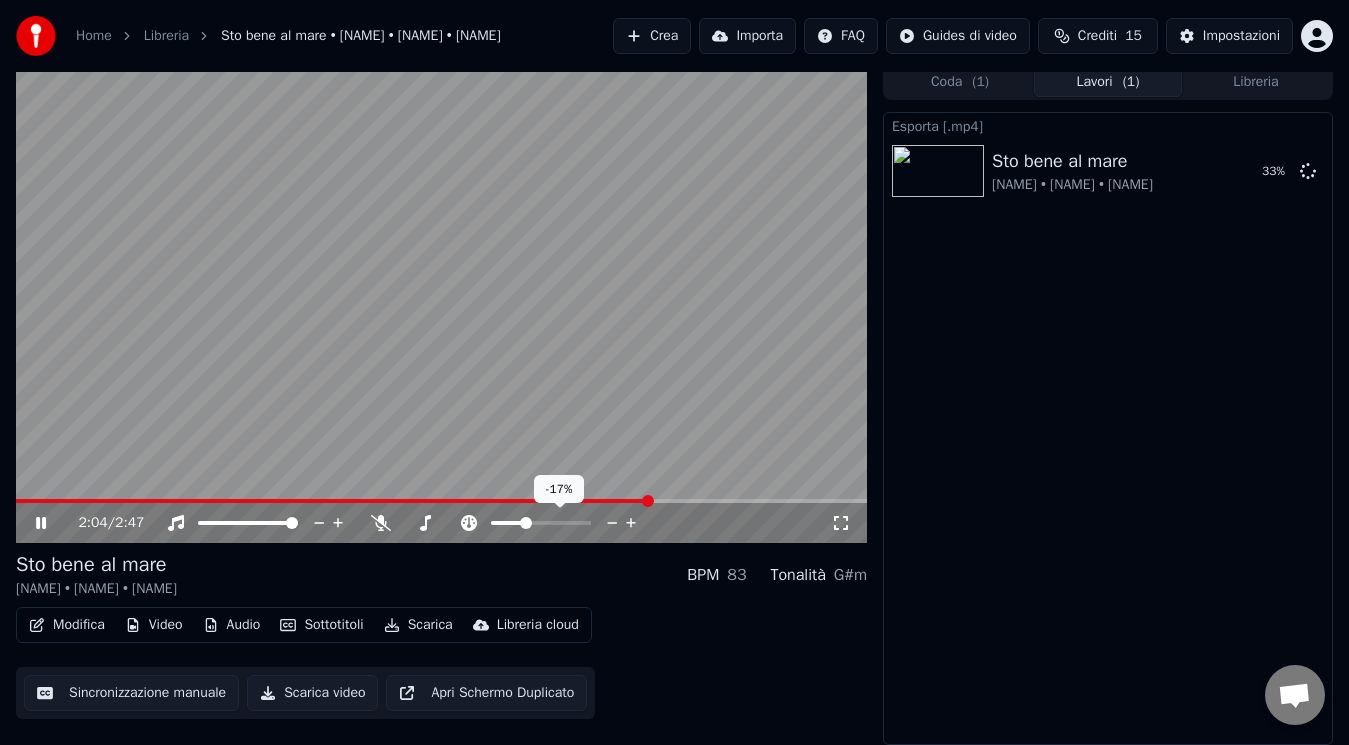click 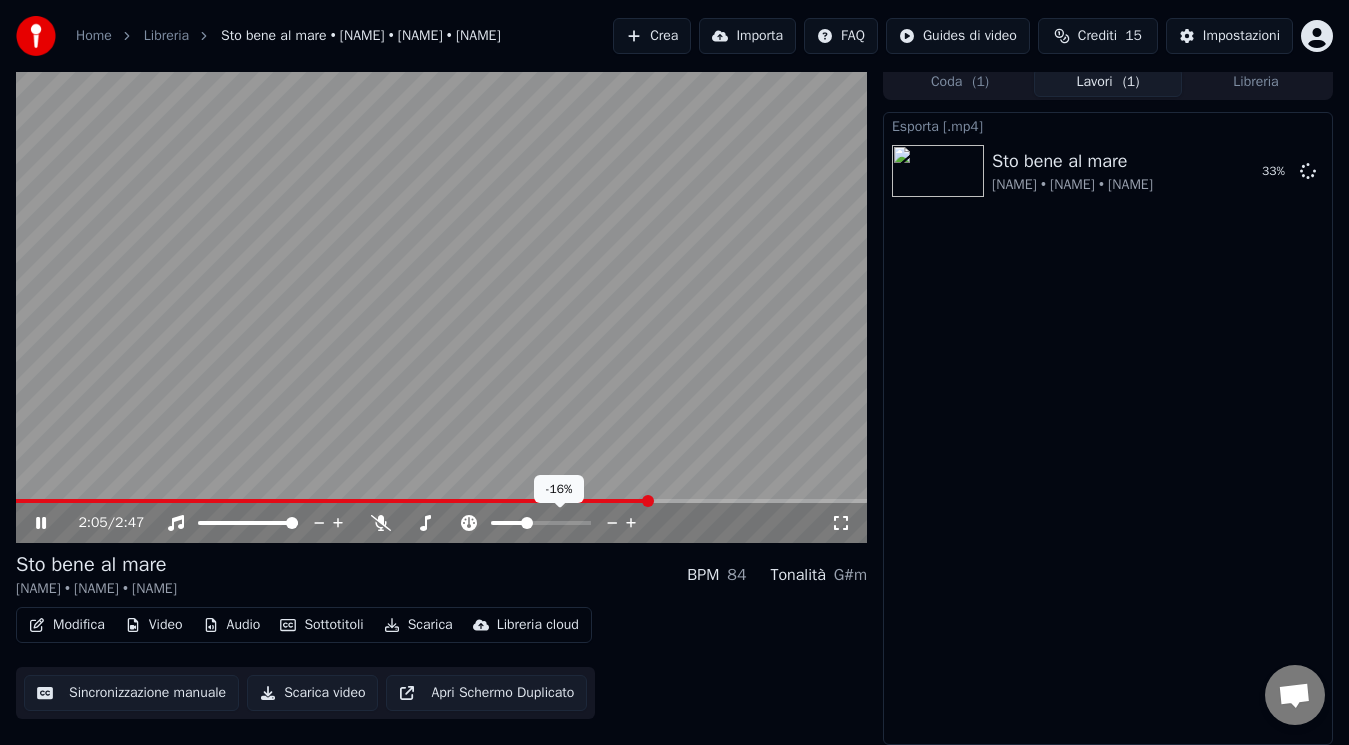 click 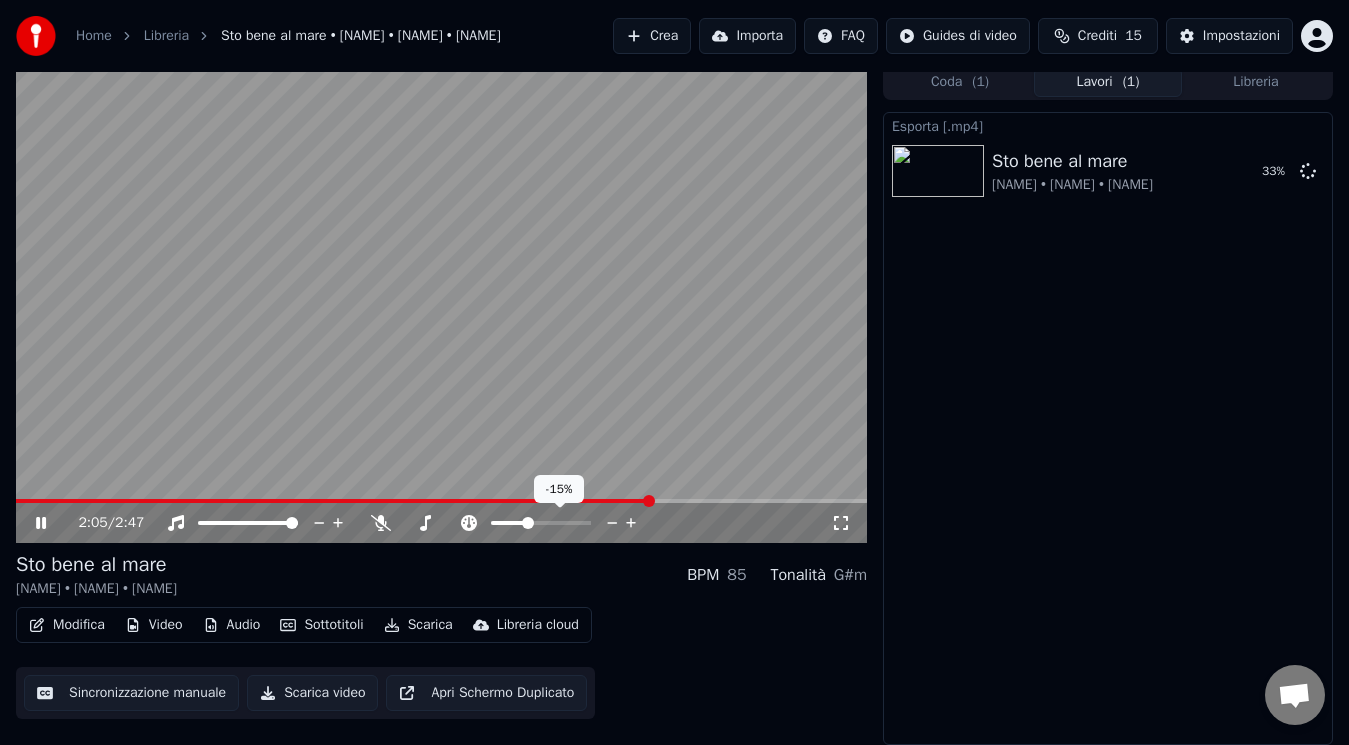 click 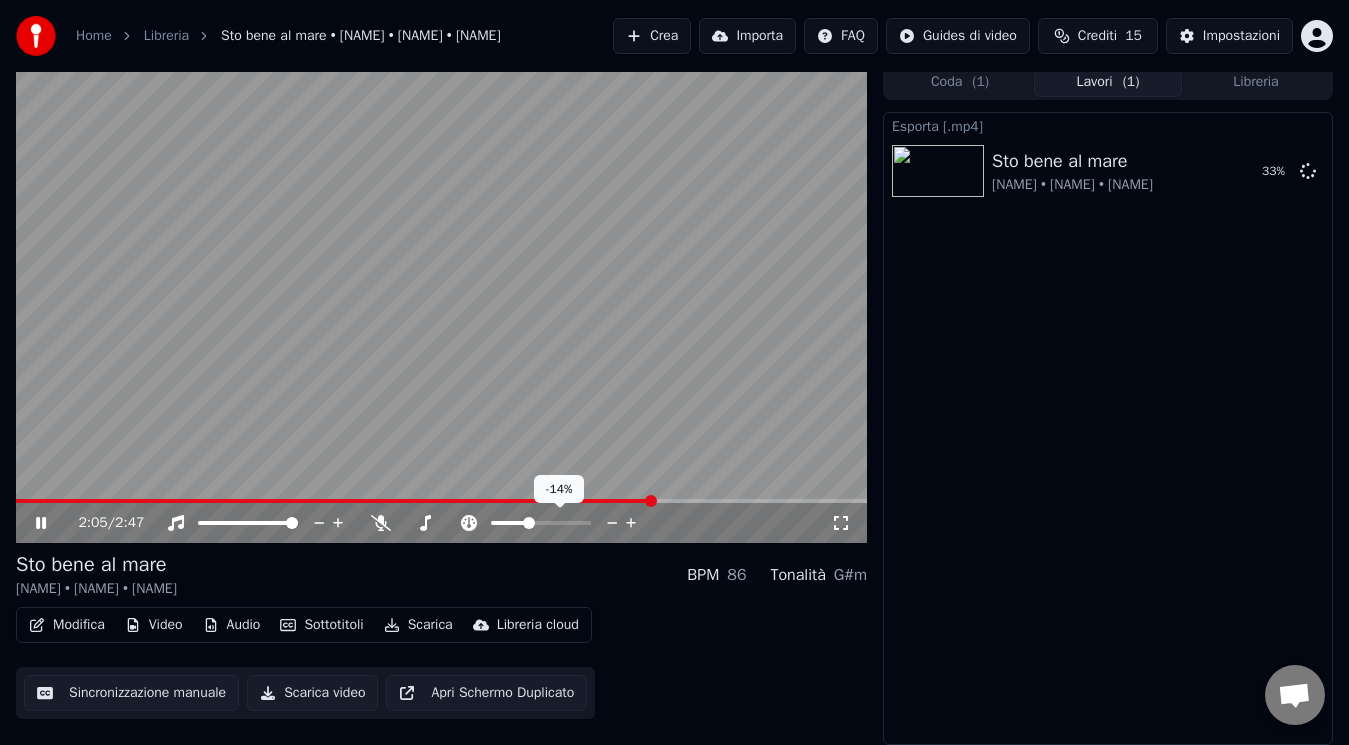 click 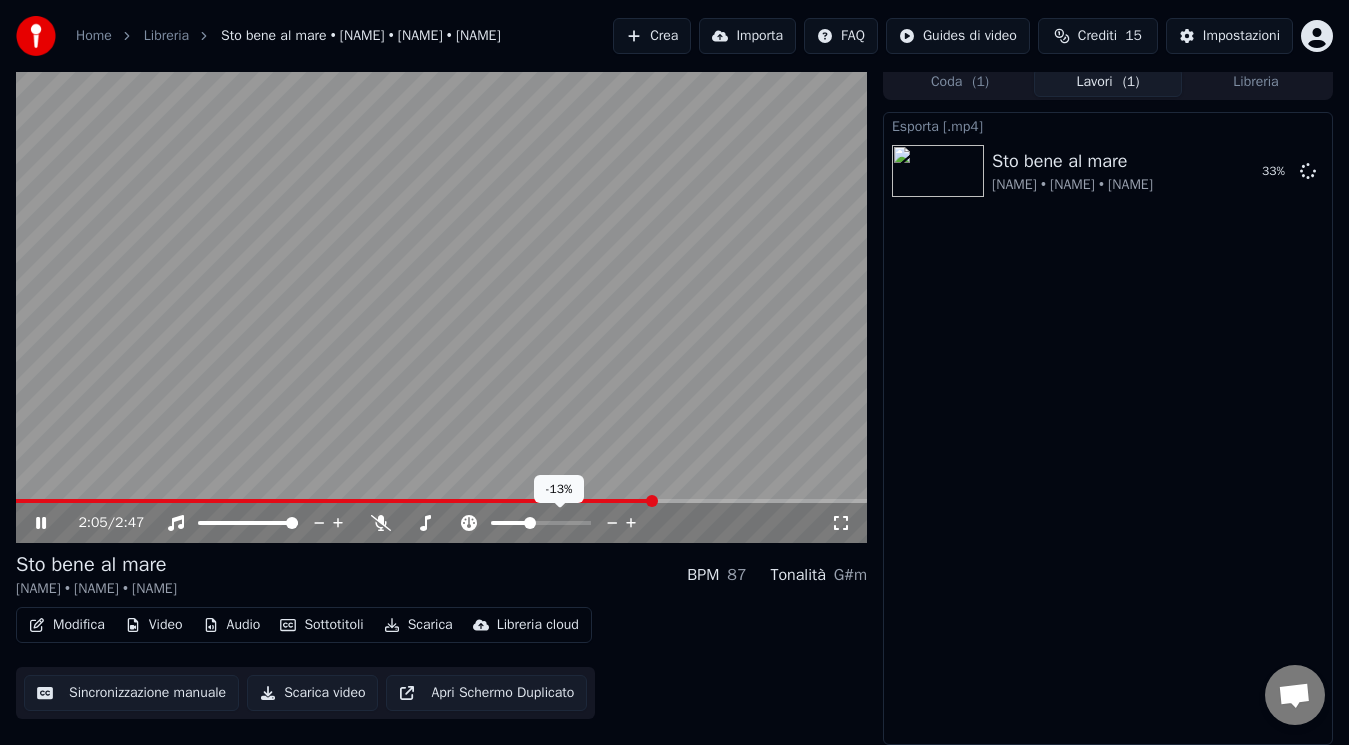 click 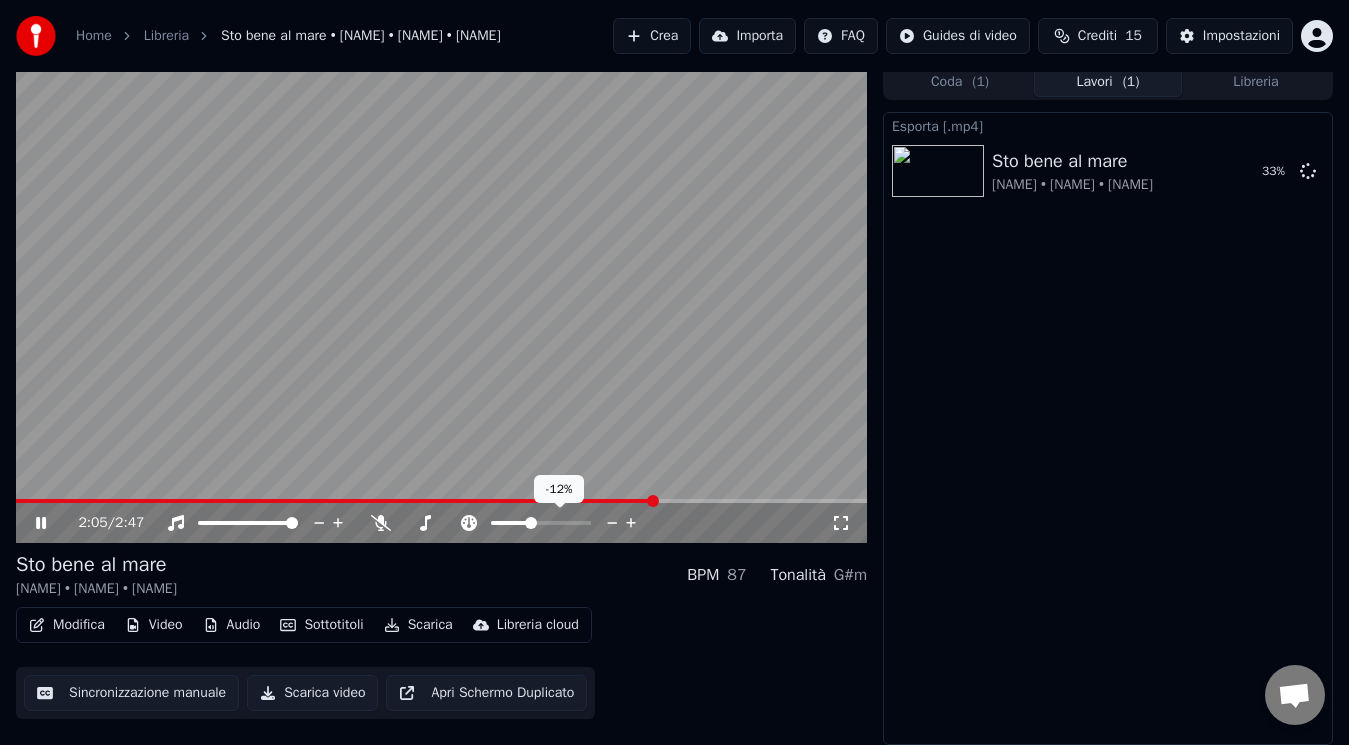 click 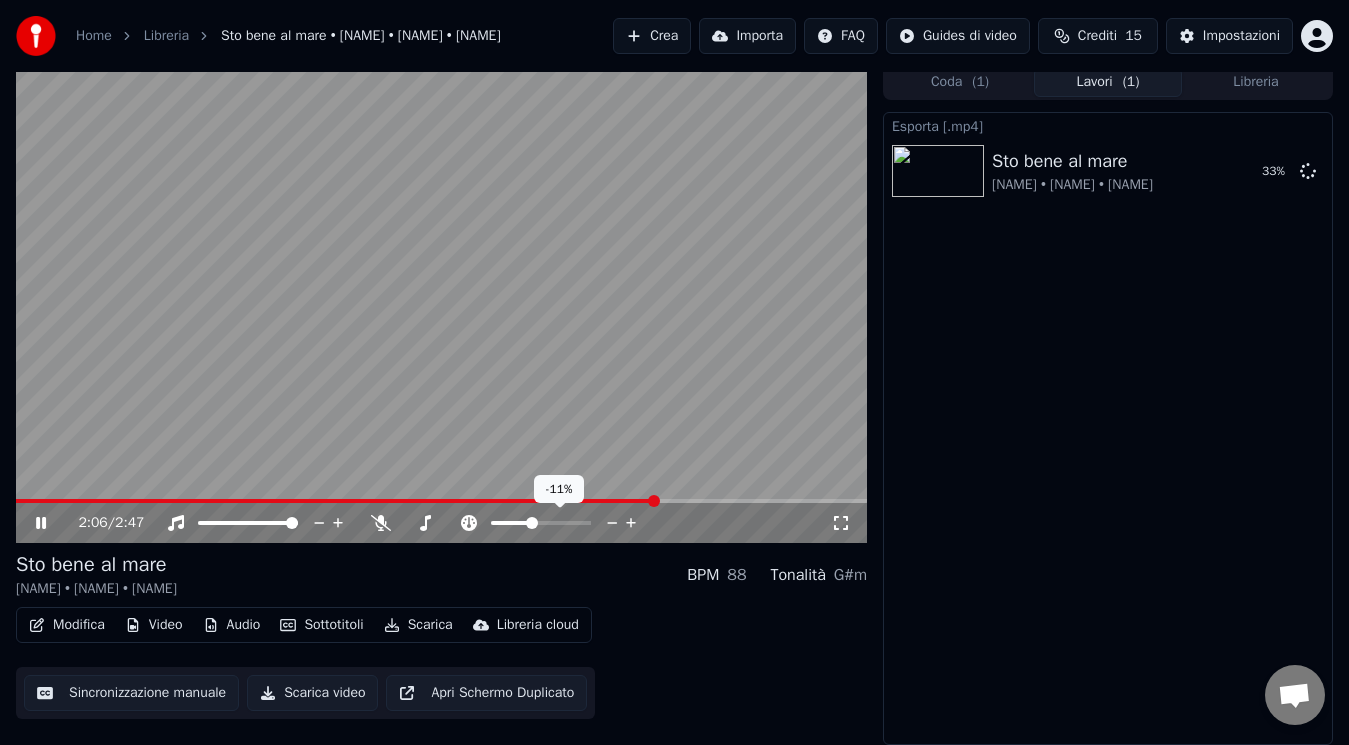 click 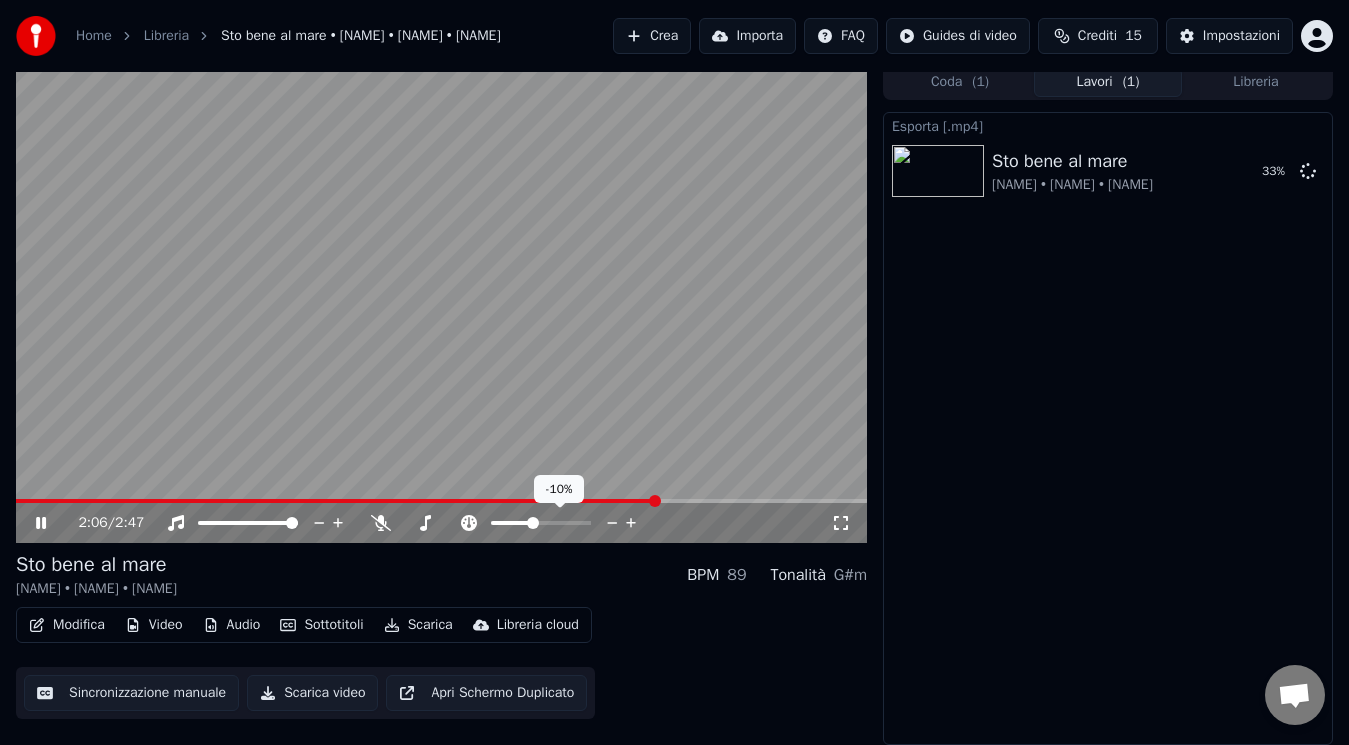 click 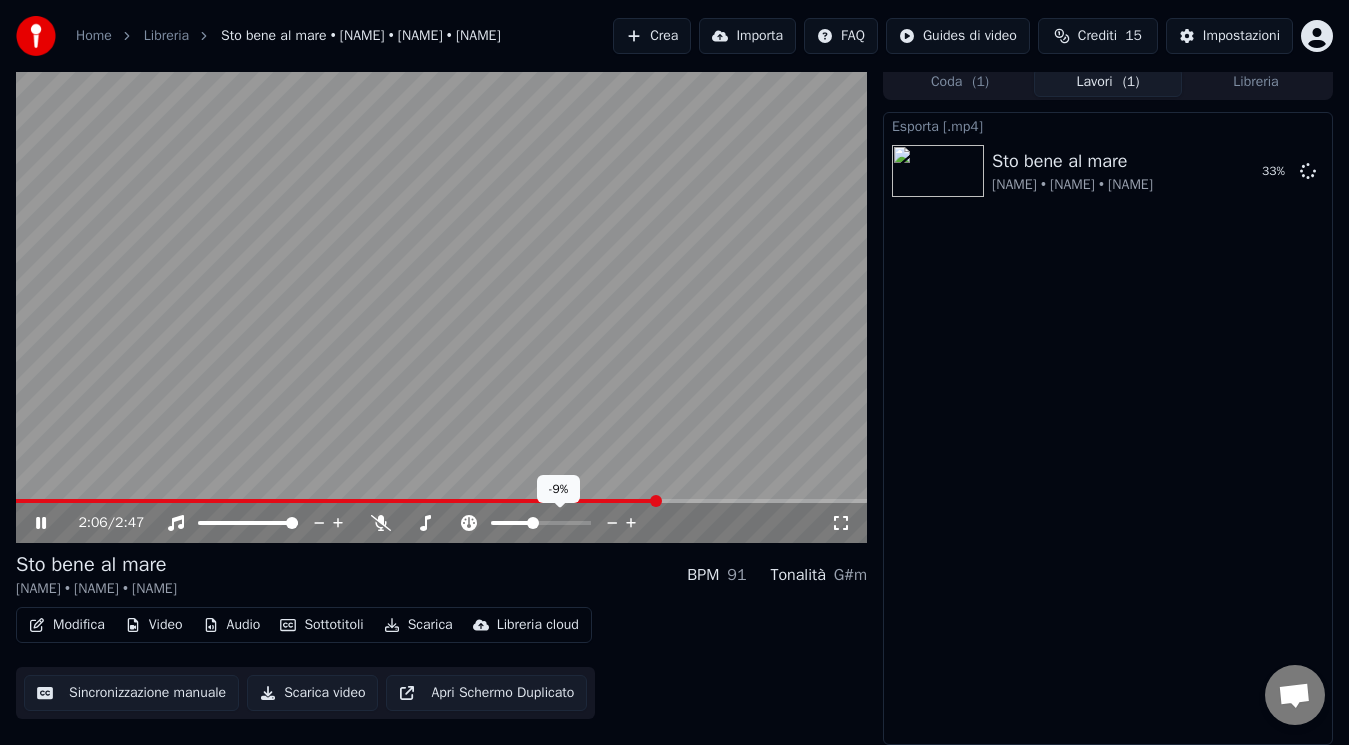 click 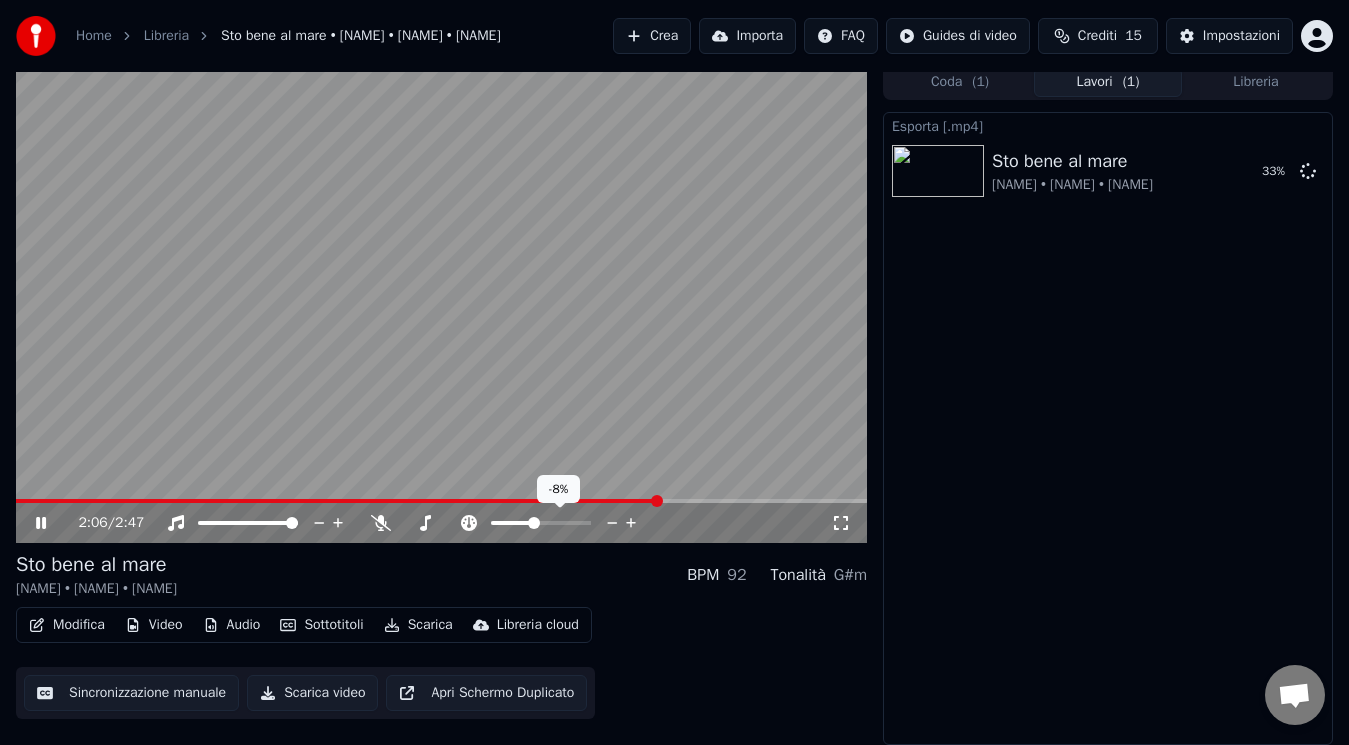 click 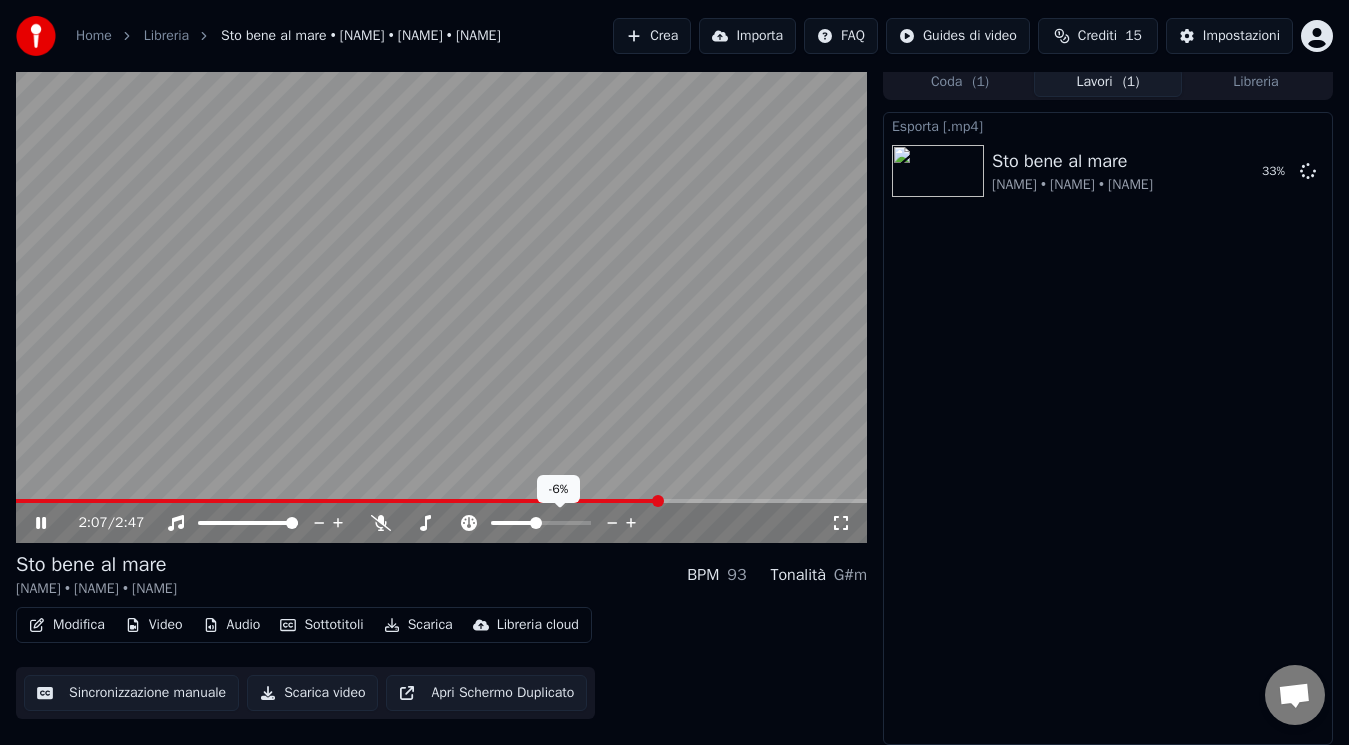 click 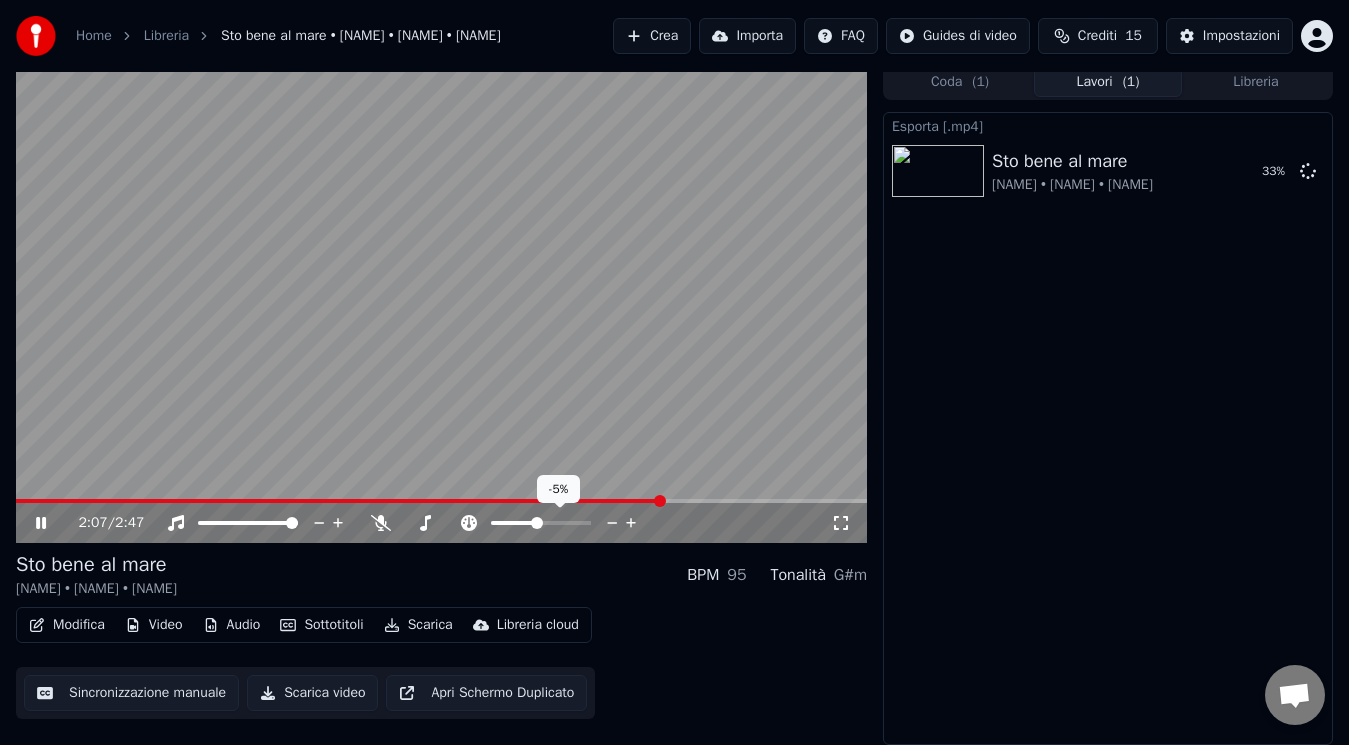 click 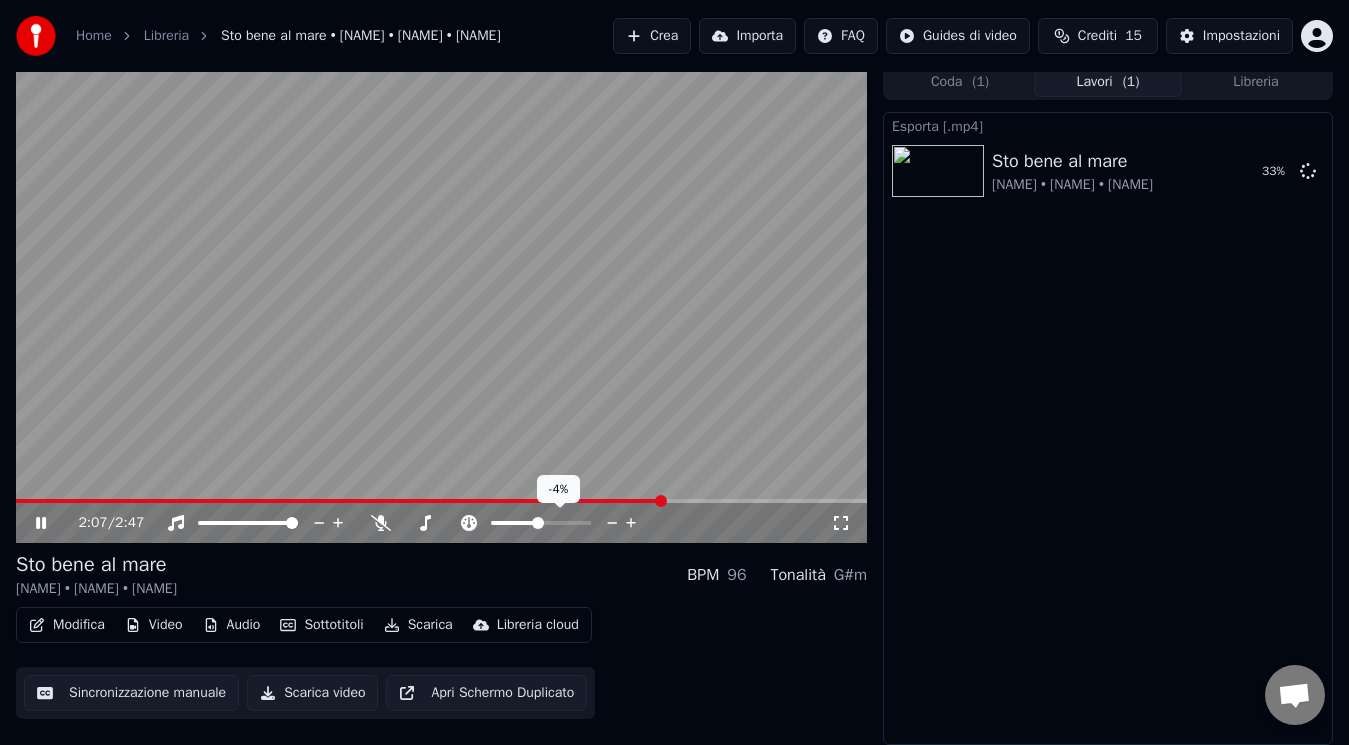click 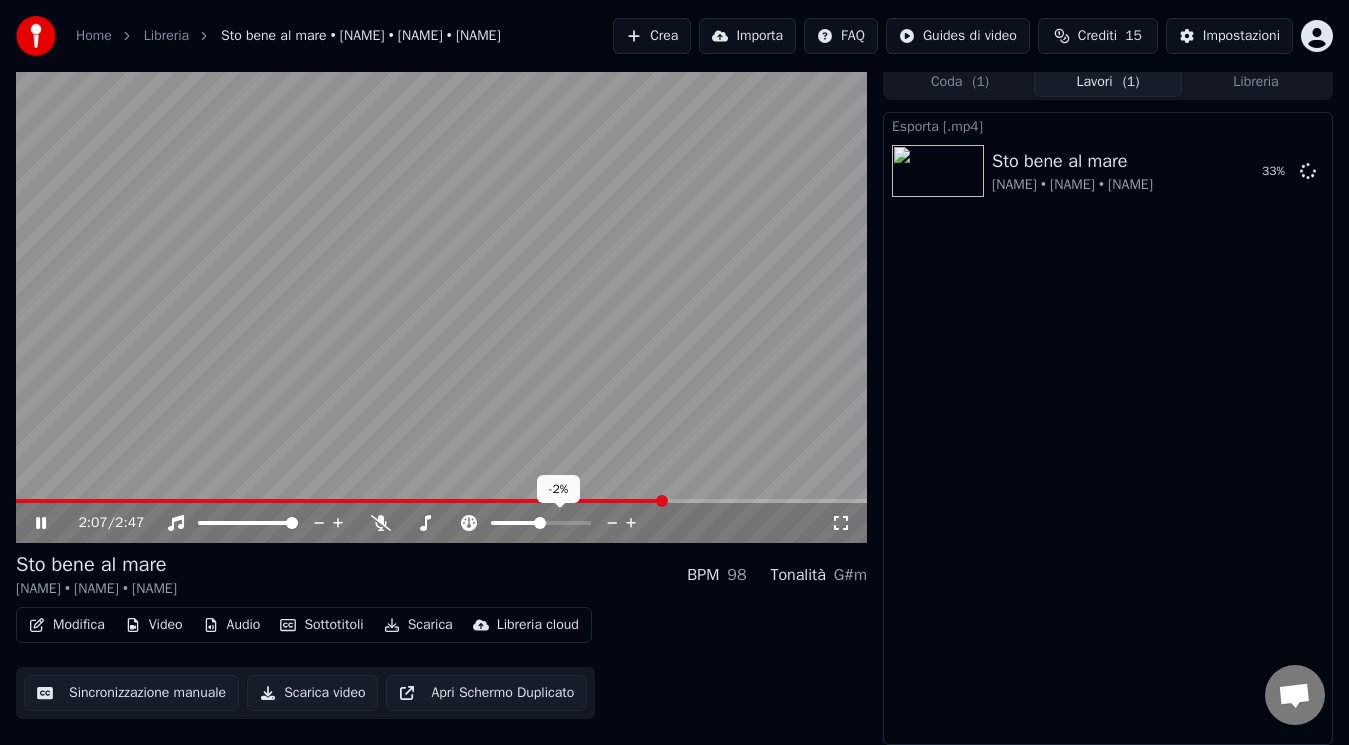 click 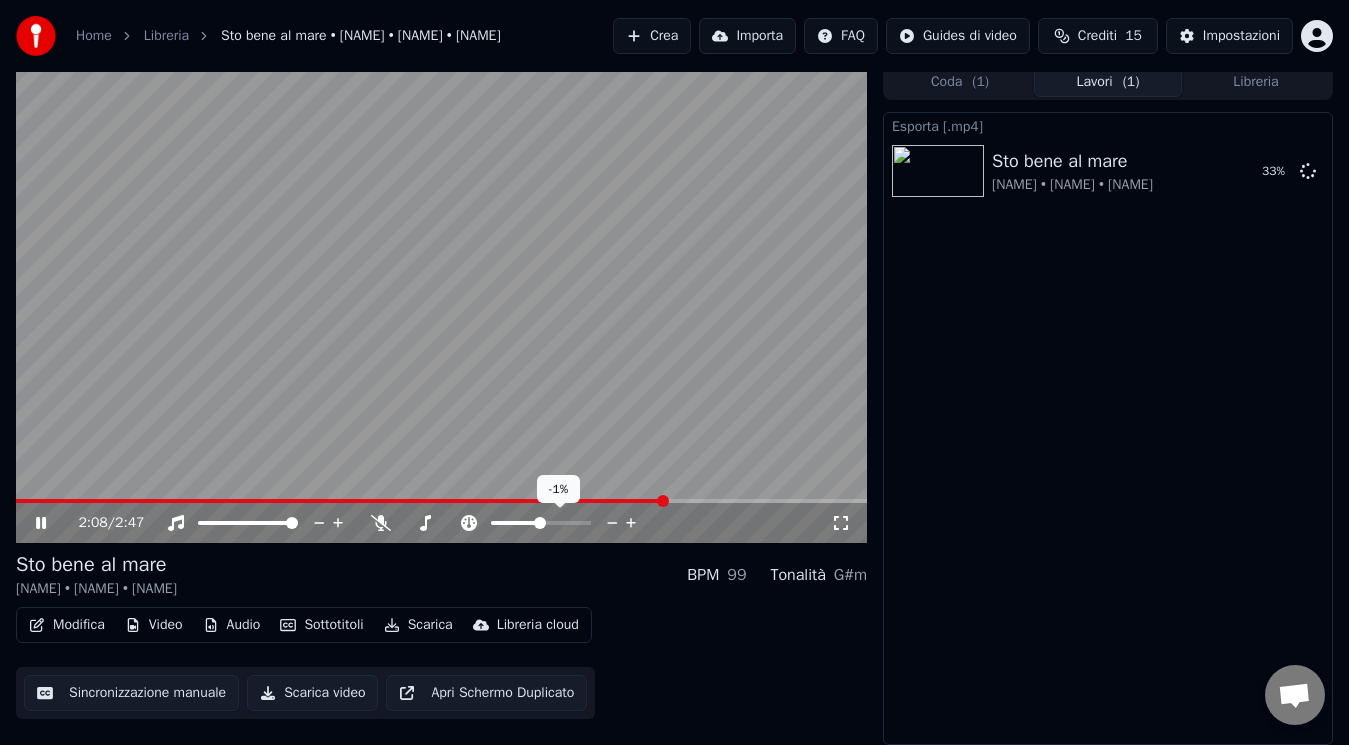 click 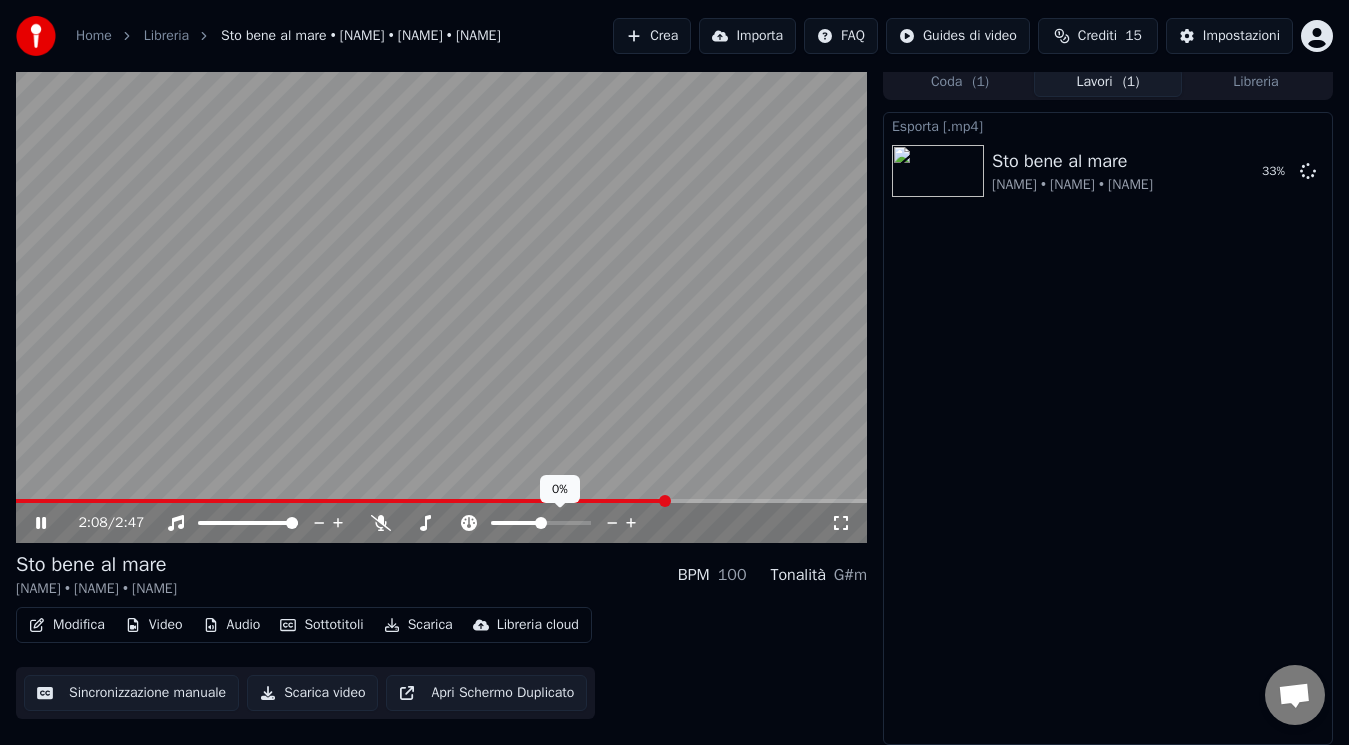 click 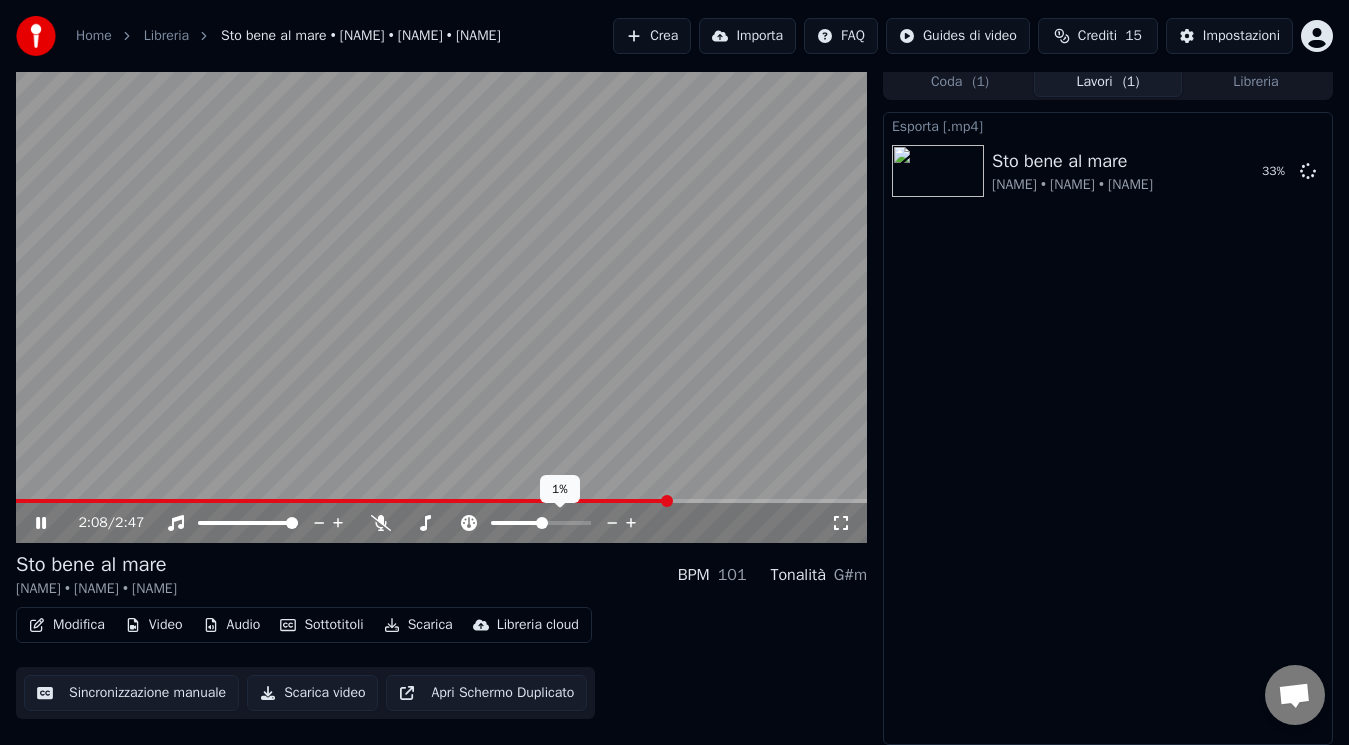 click 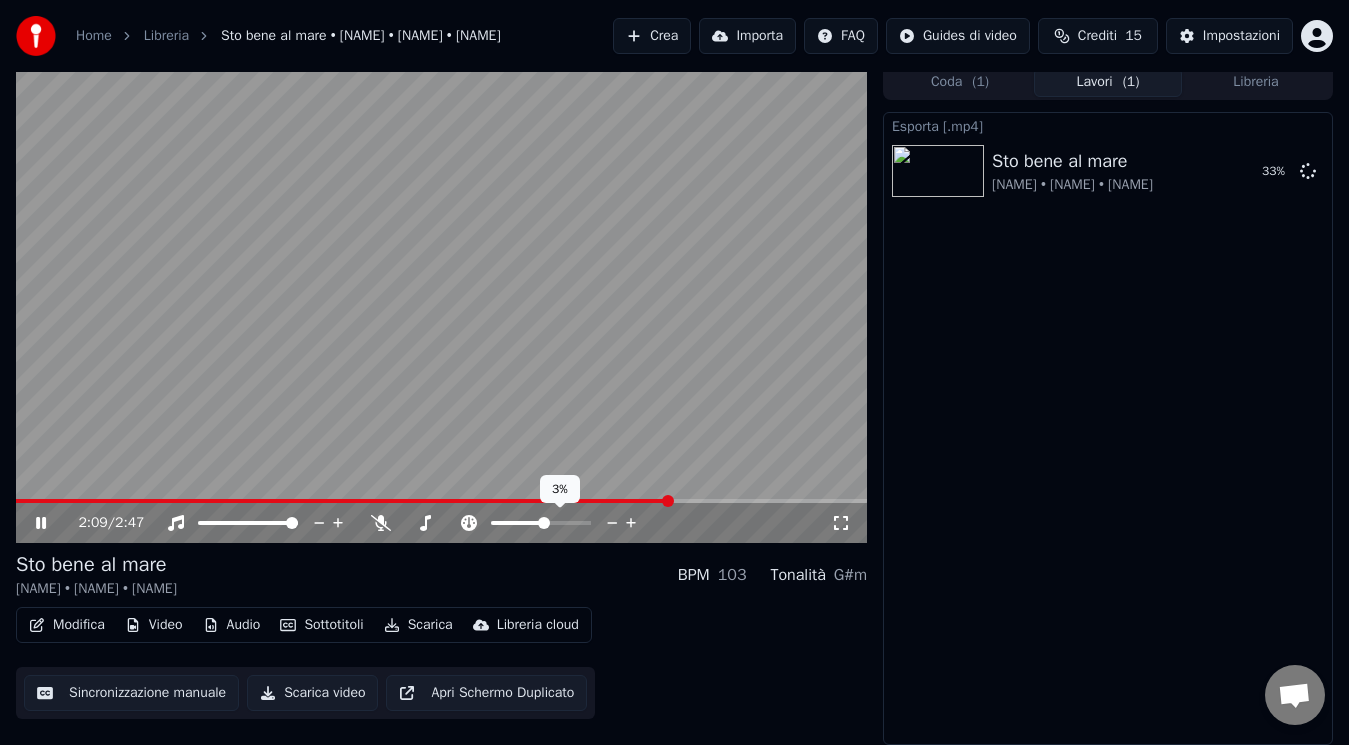 click 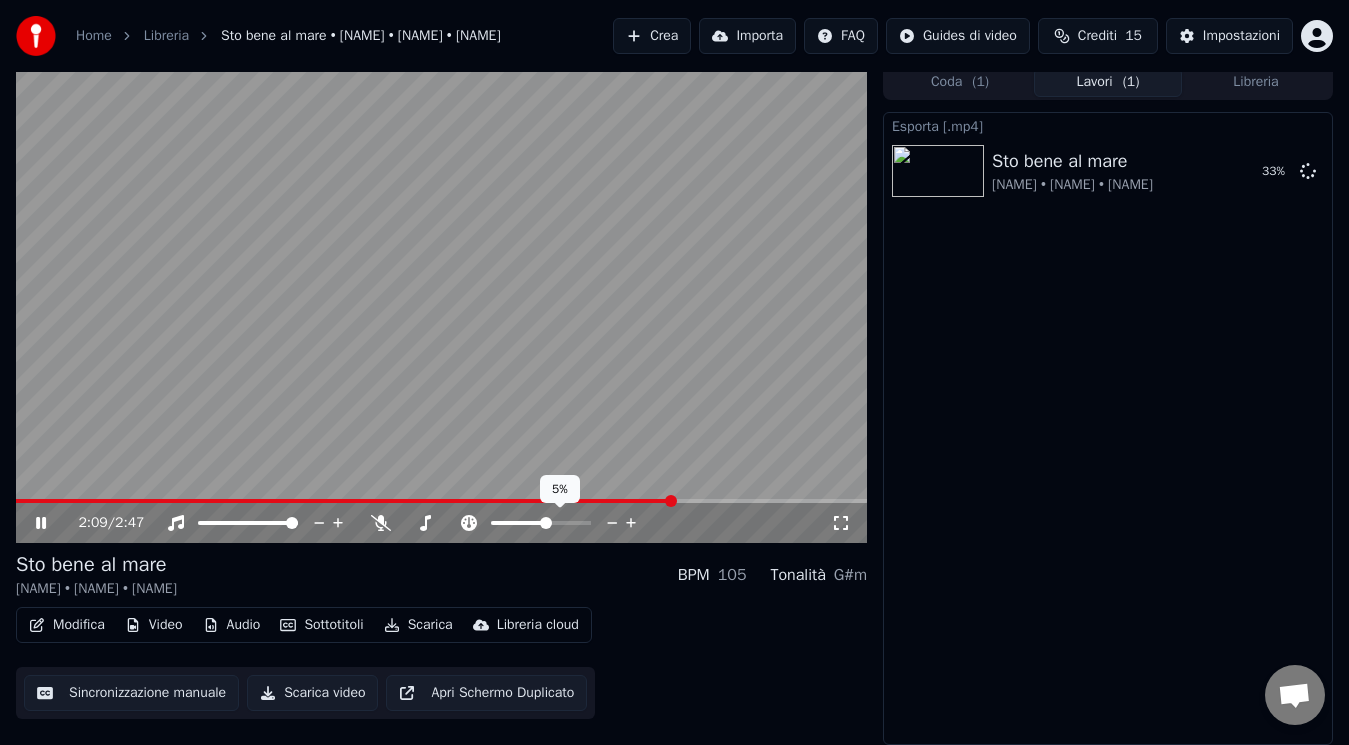 click 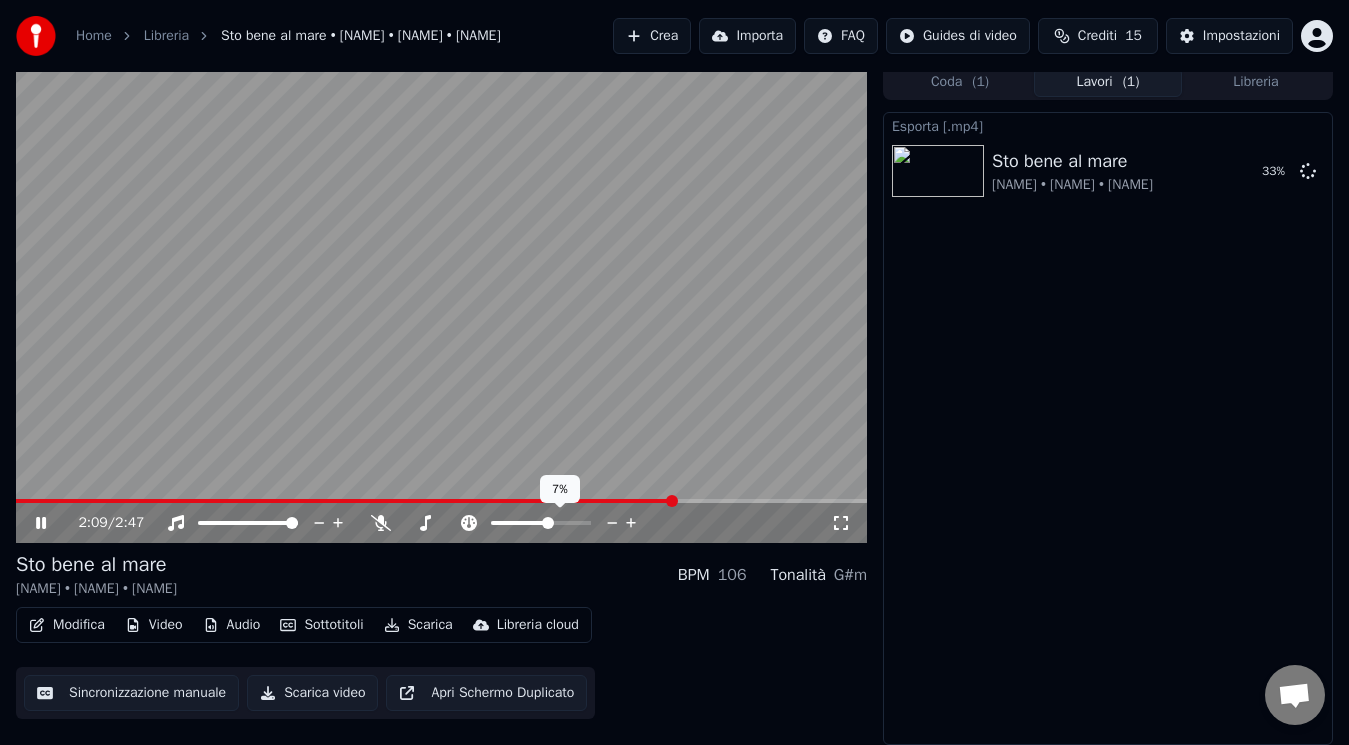 click 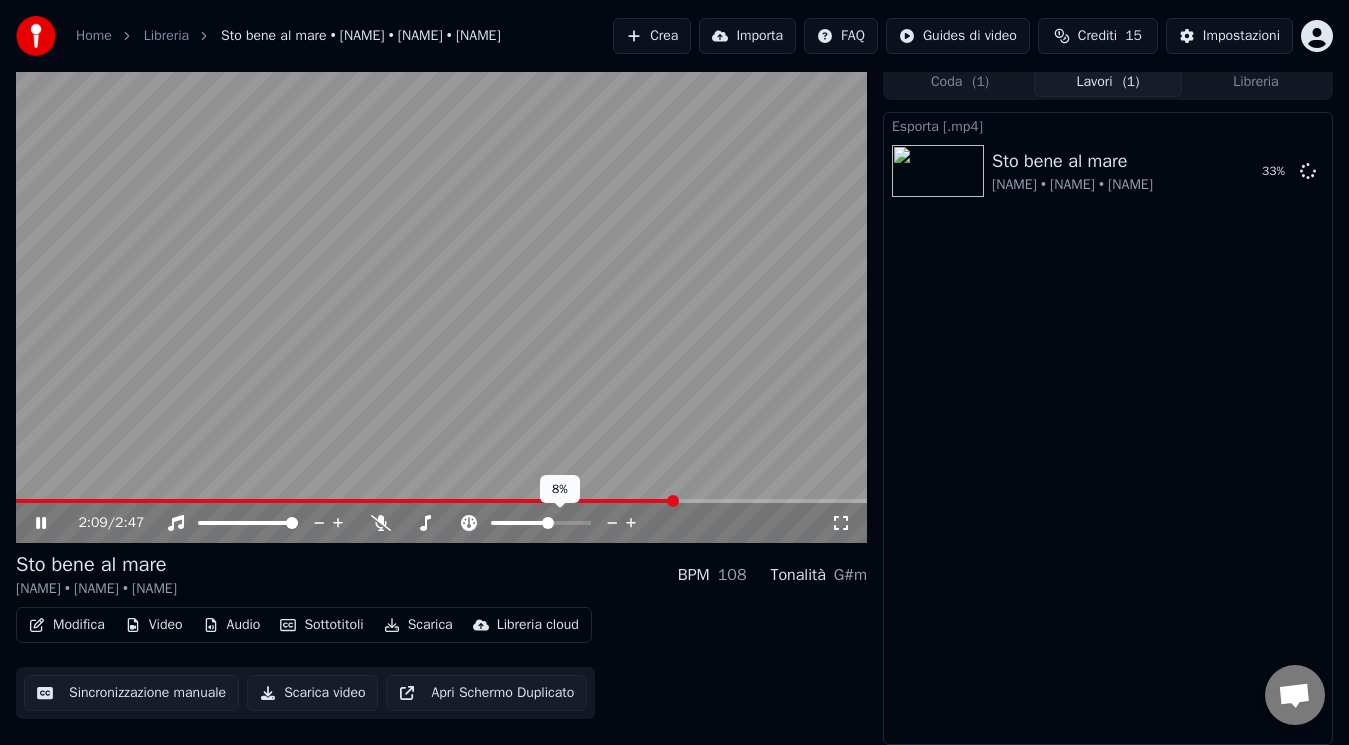 click 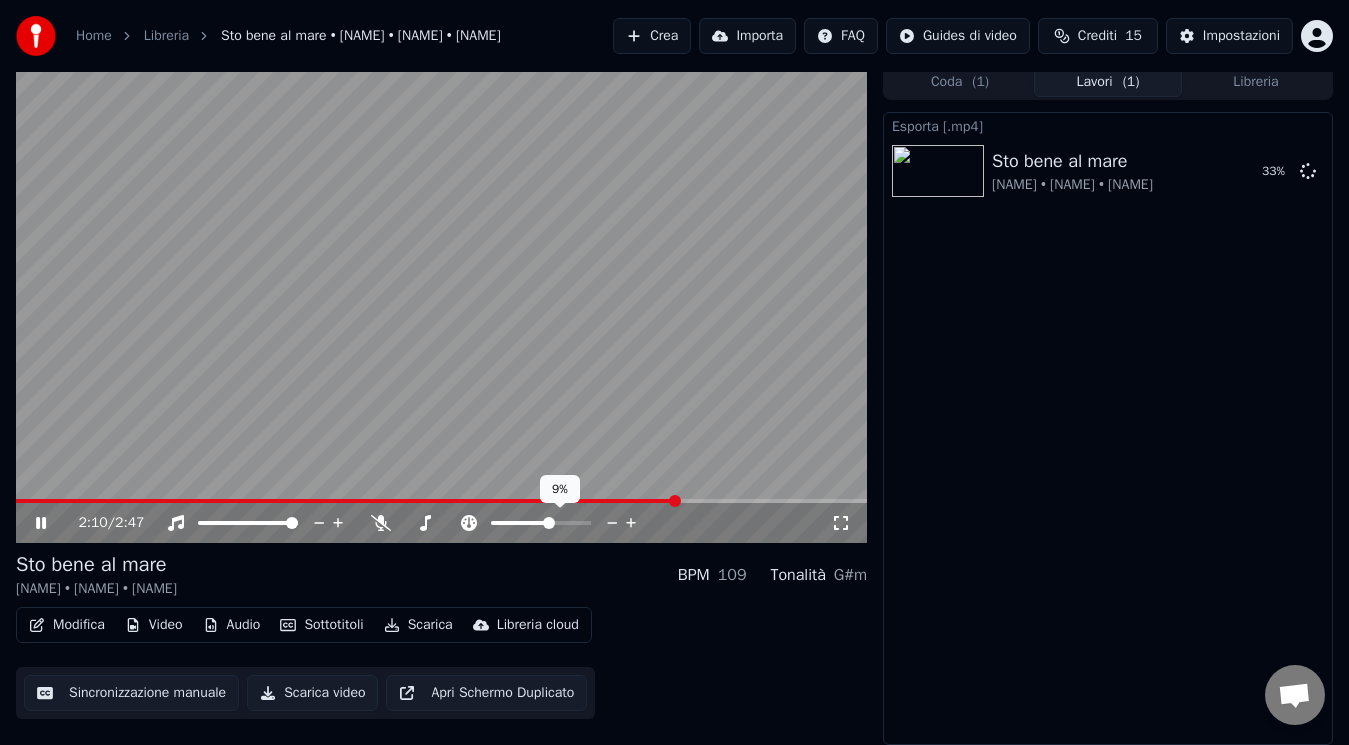 click 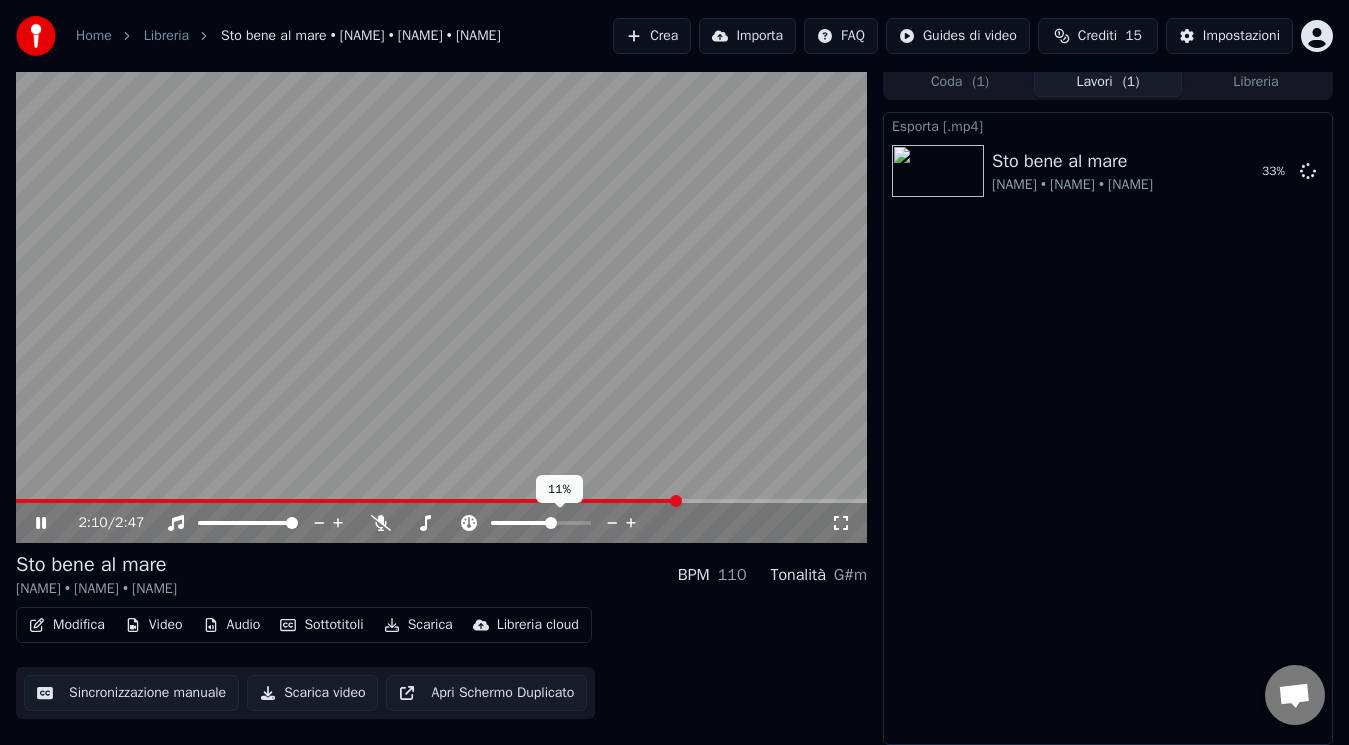 click 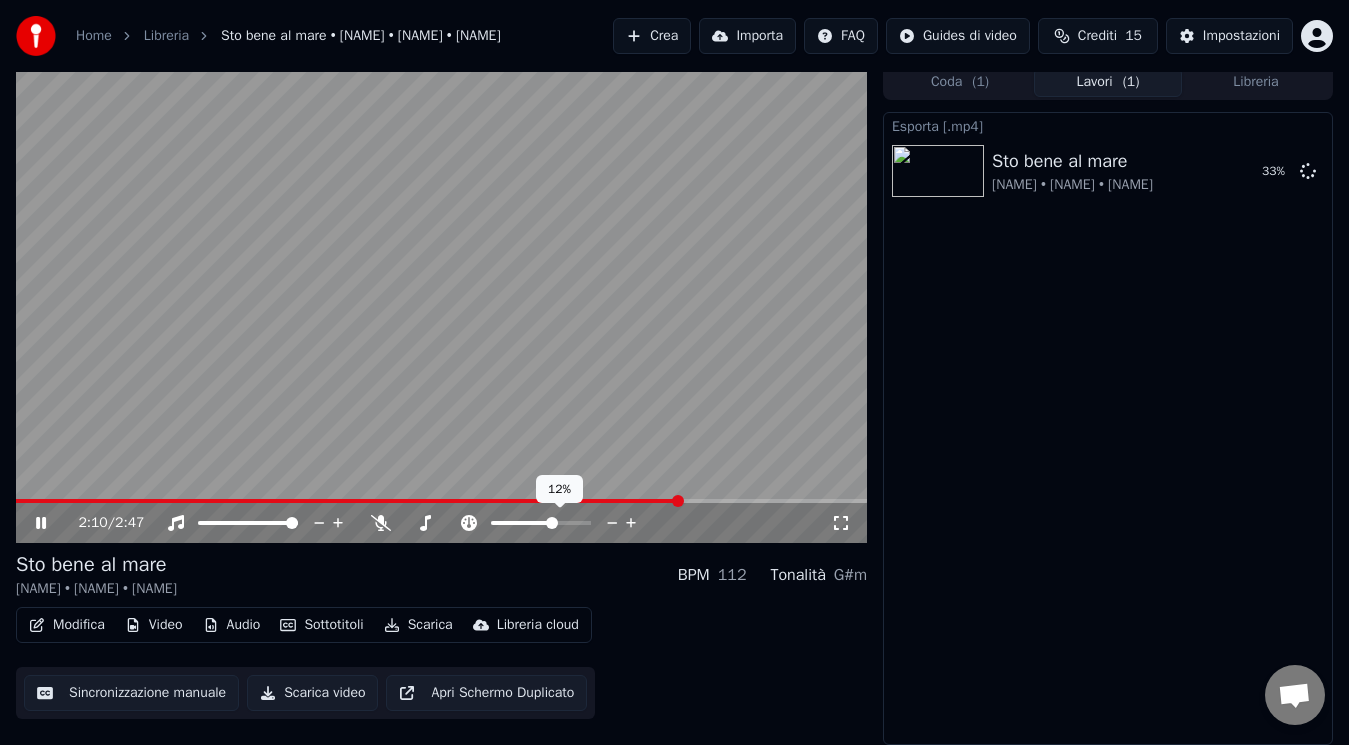 click 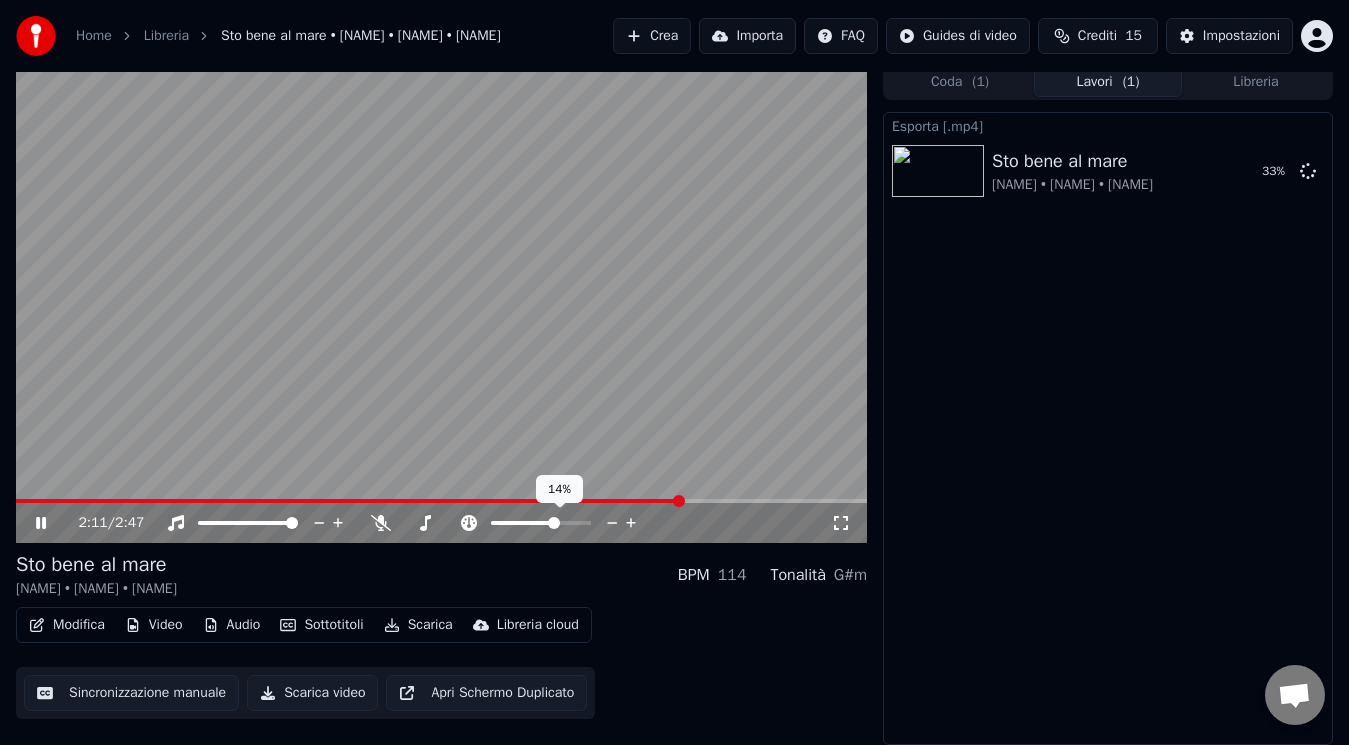 click 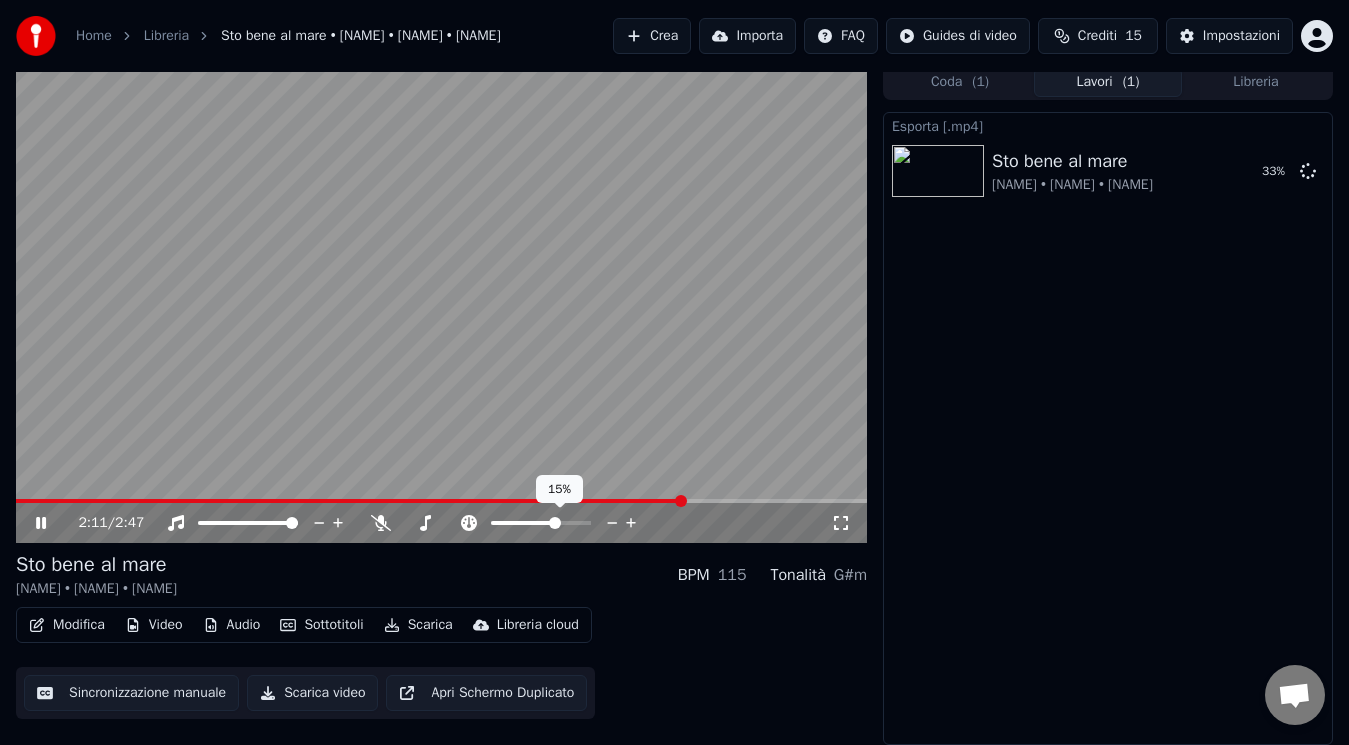 click 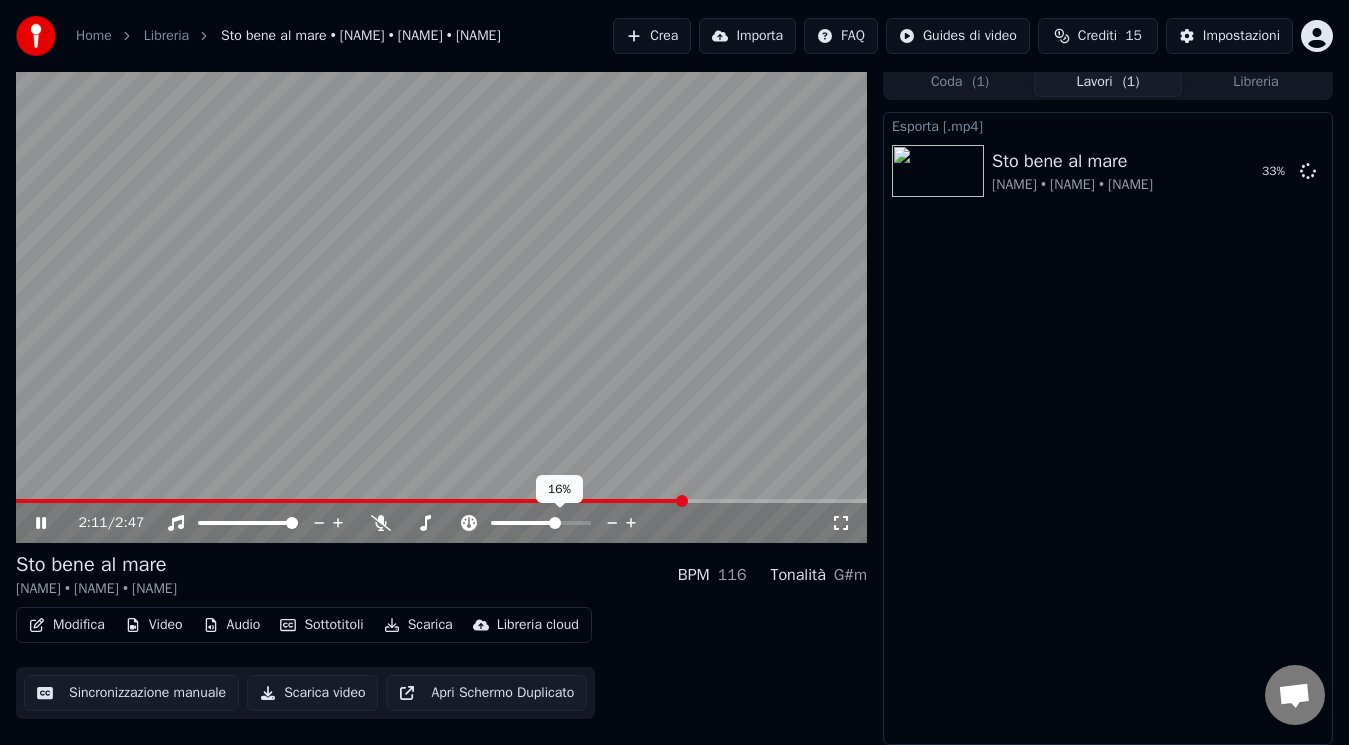 click 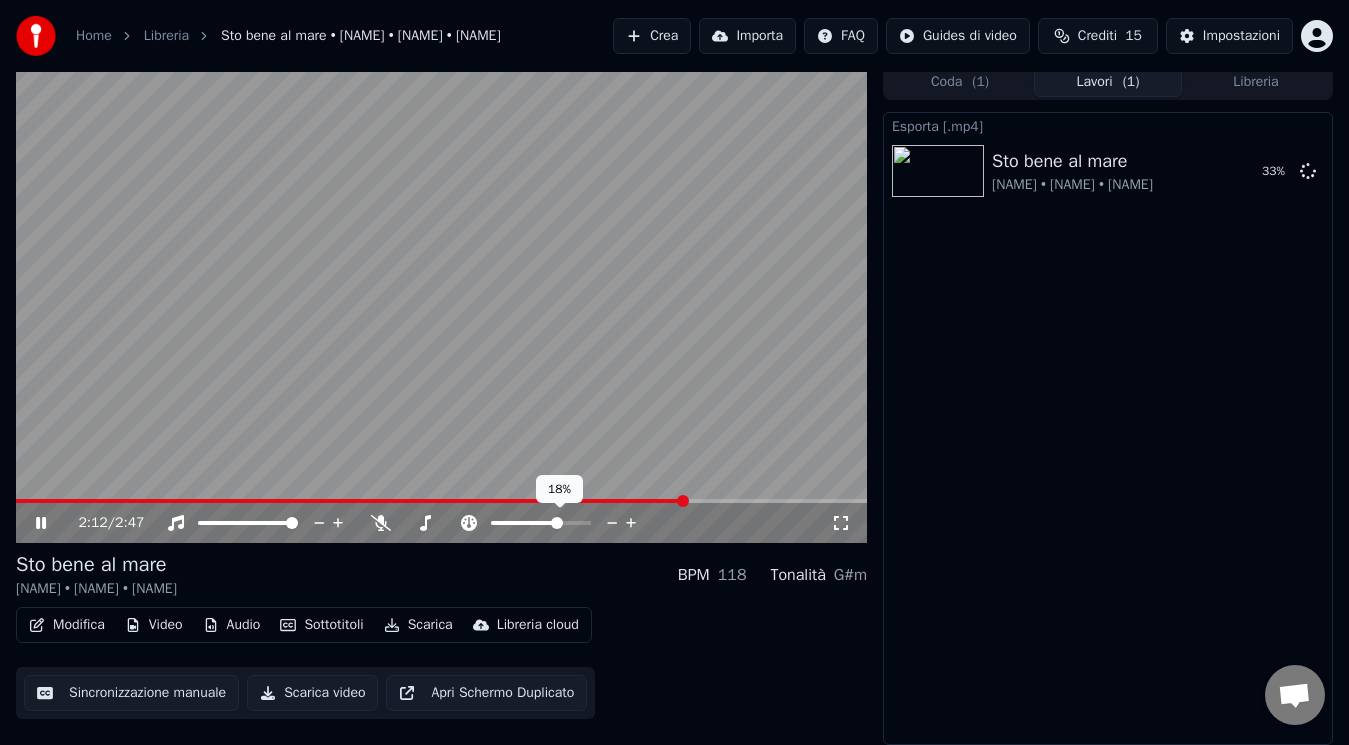 click 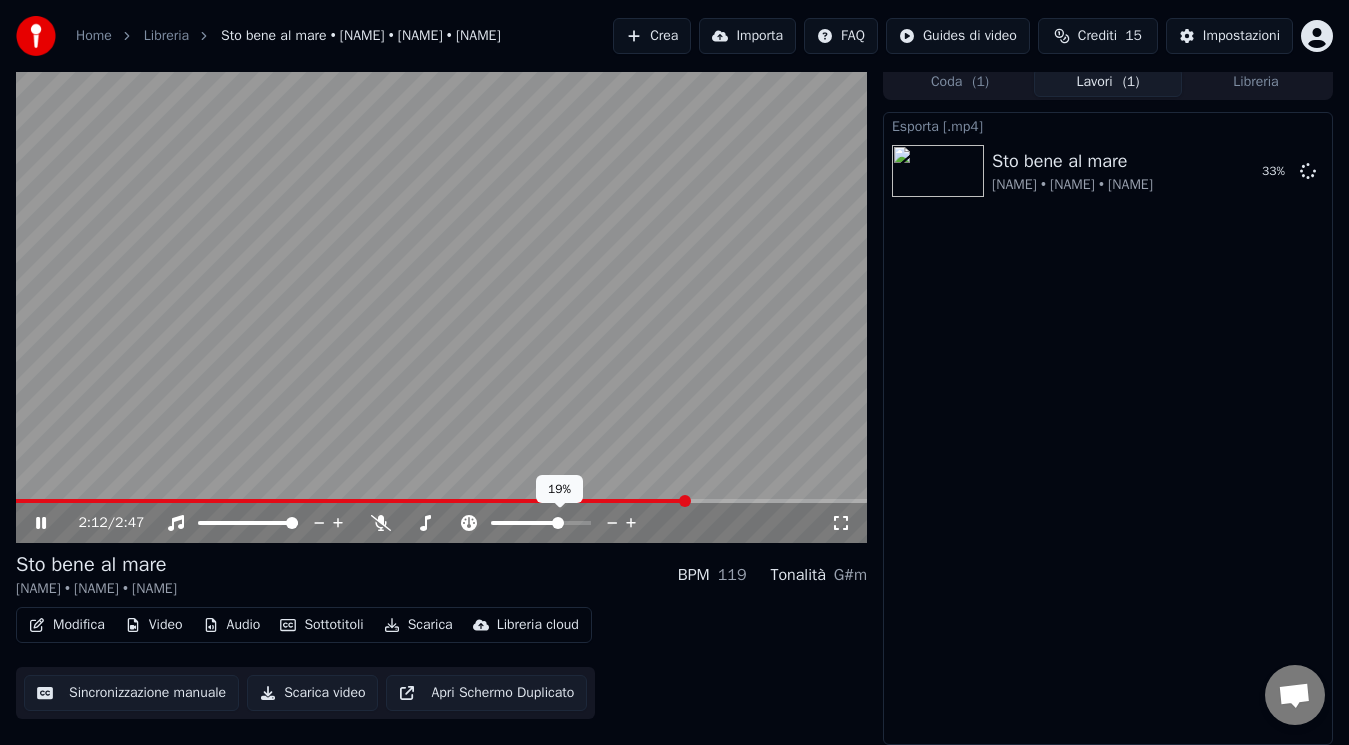 click 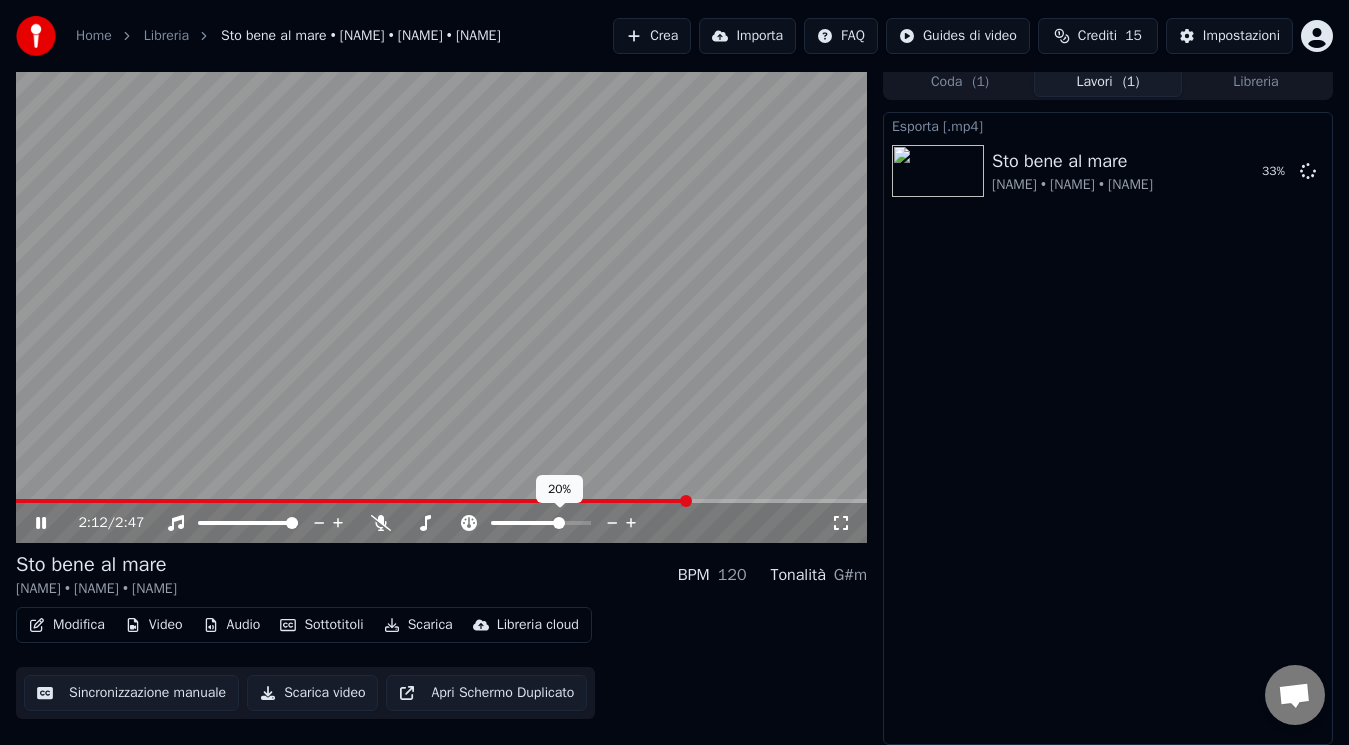 click 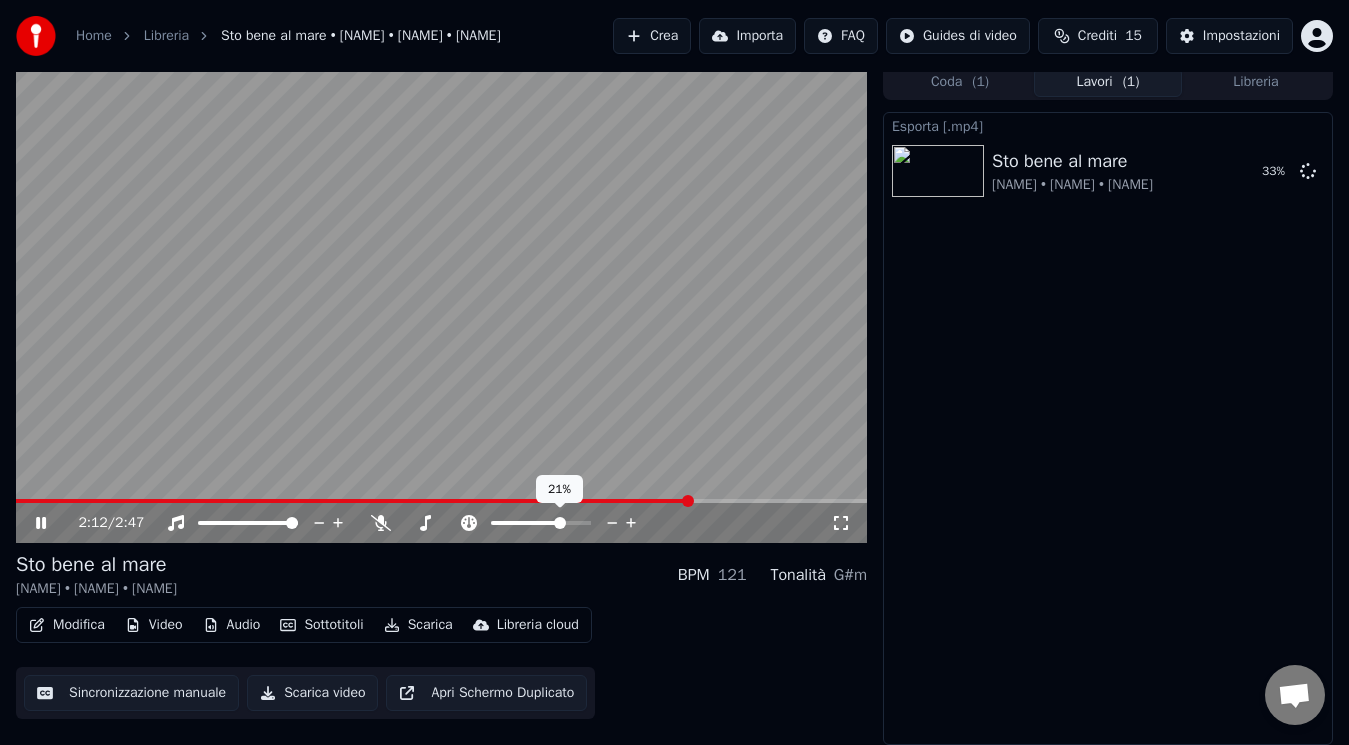 click 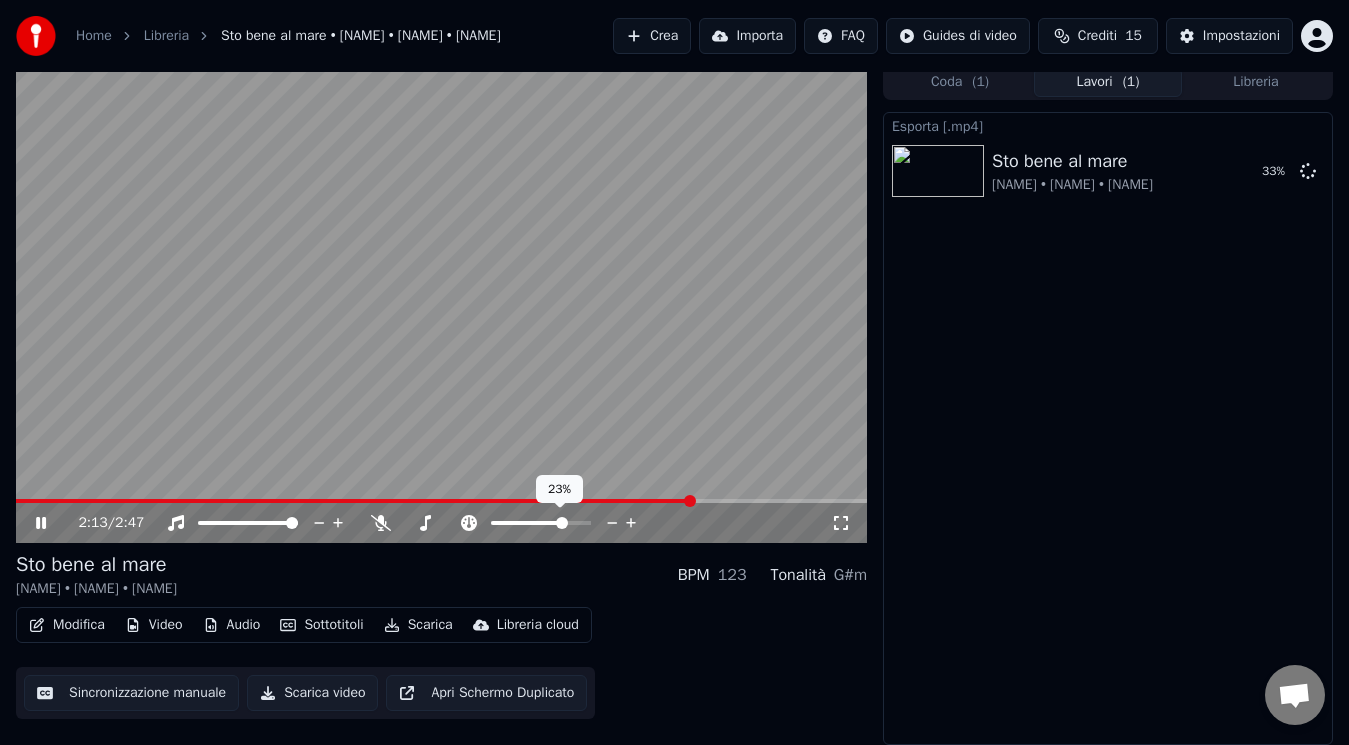 click 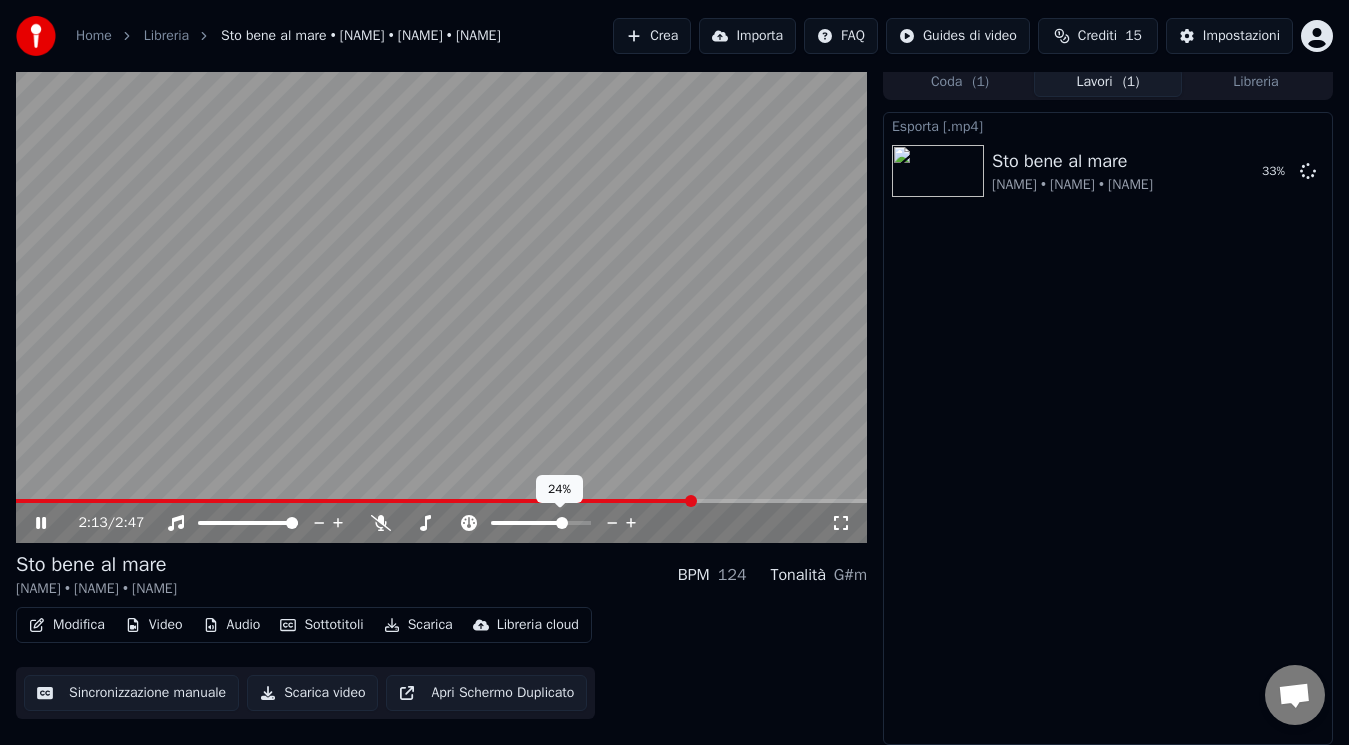 click 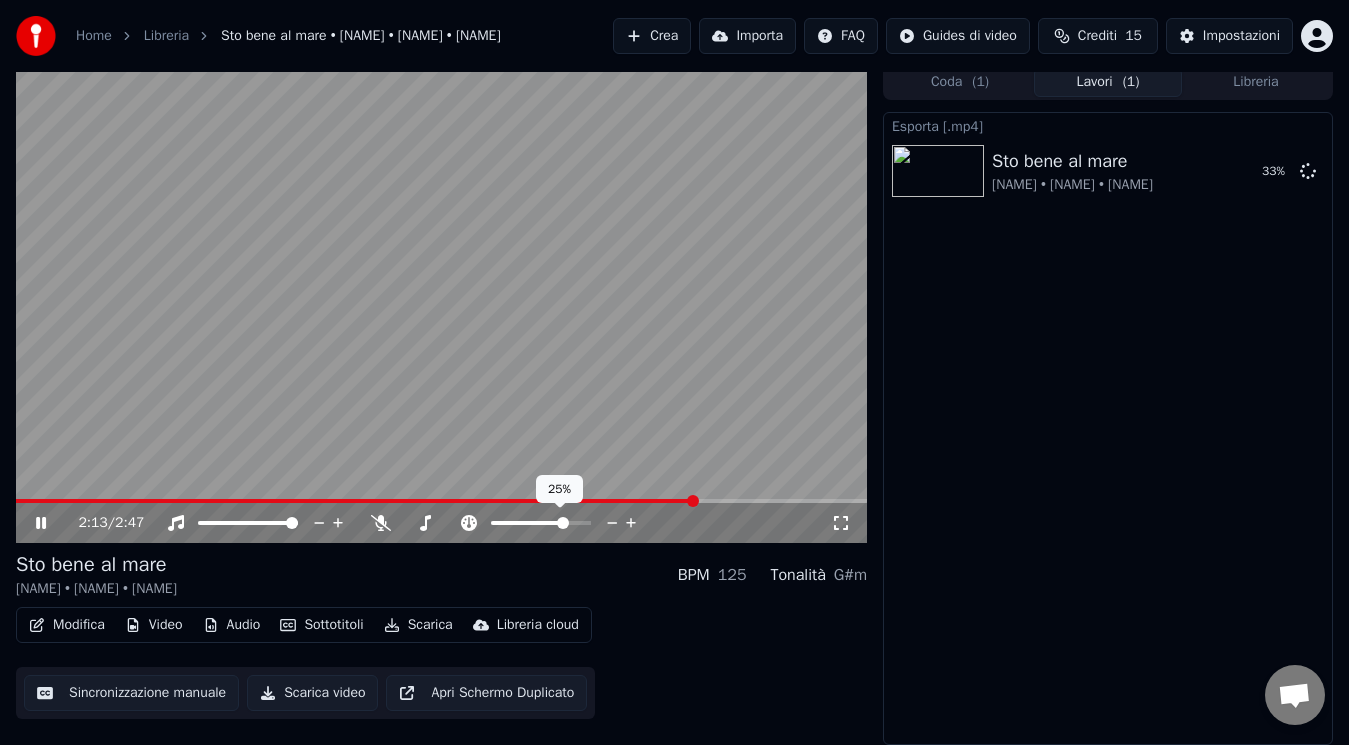 click 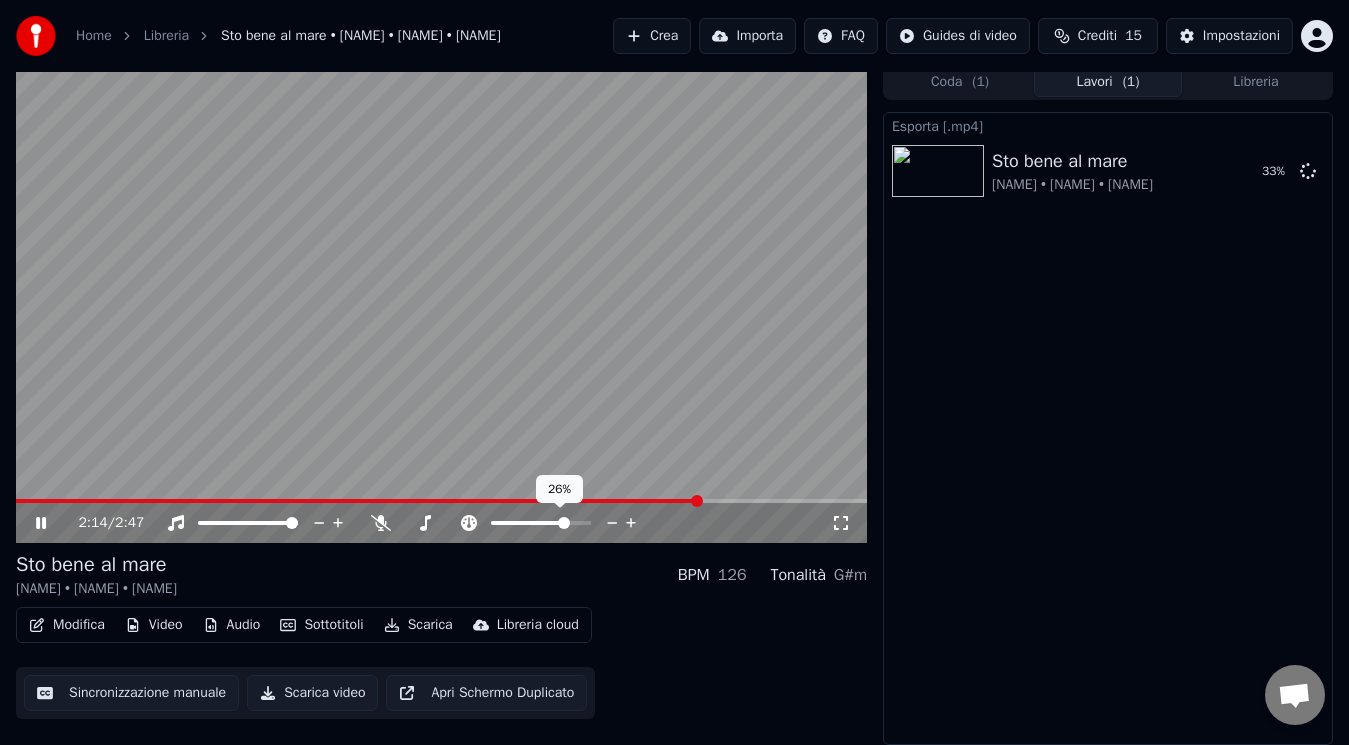 click 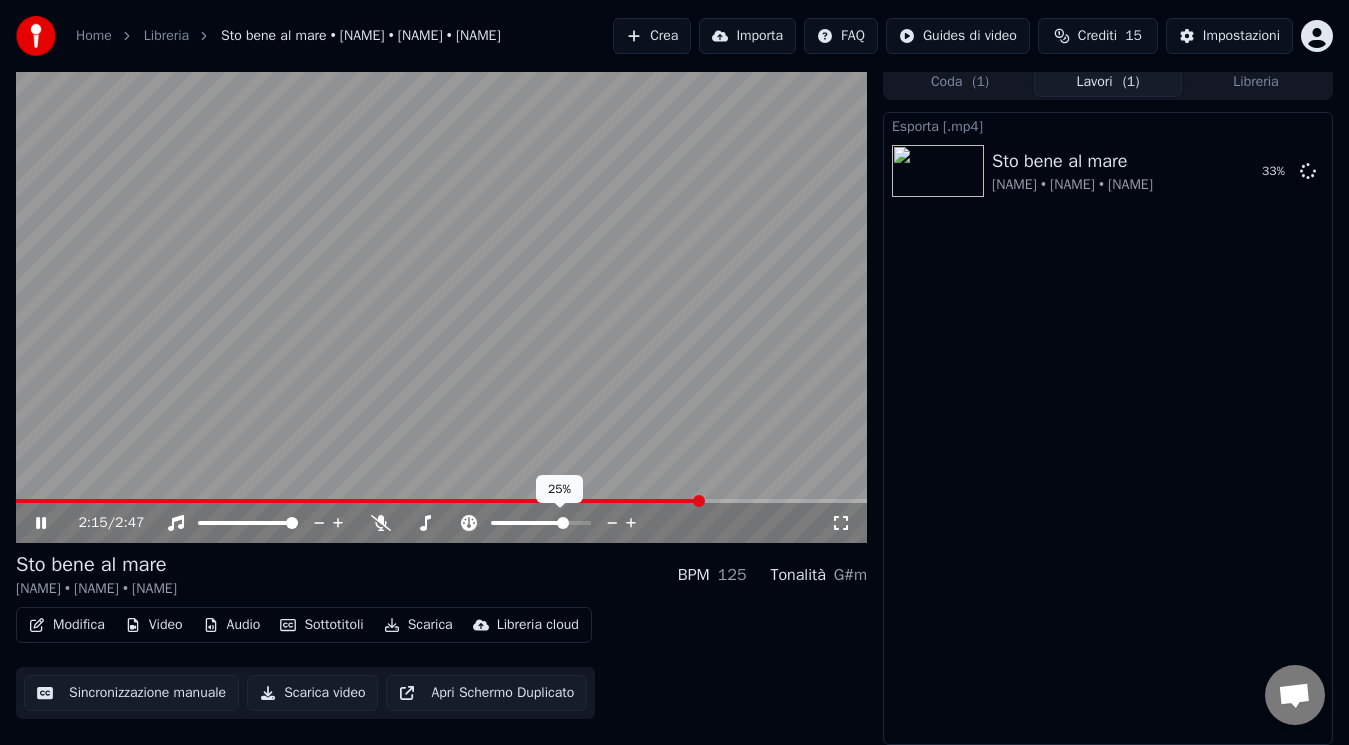 click 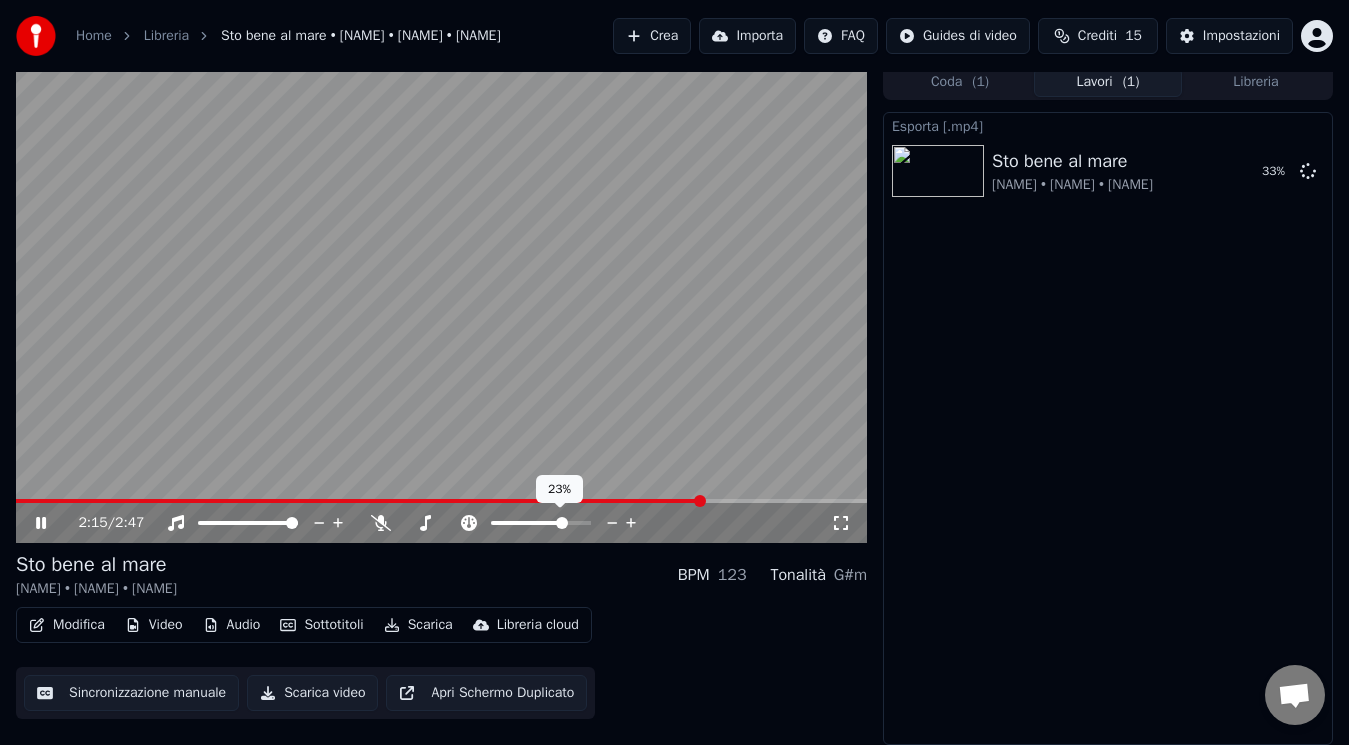 click 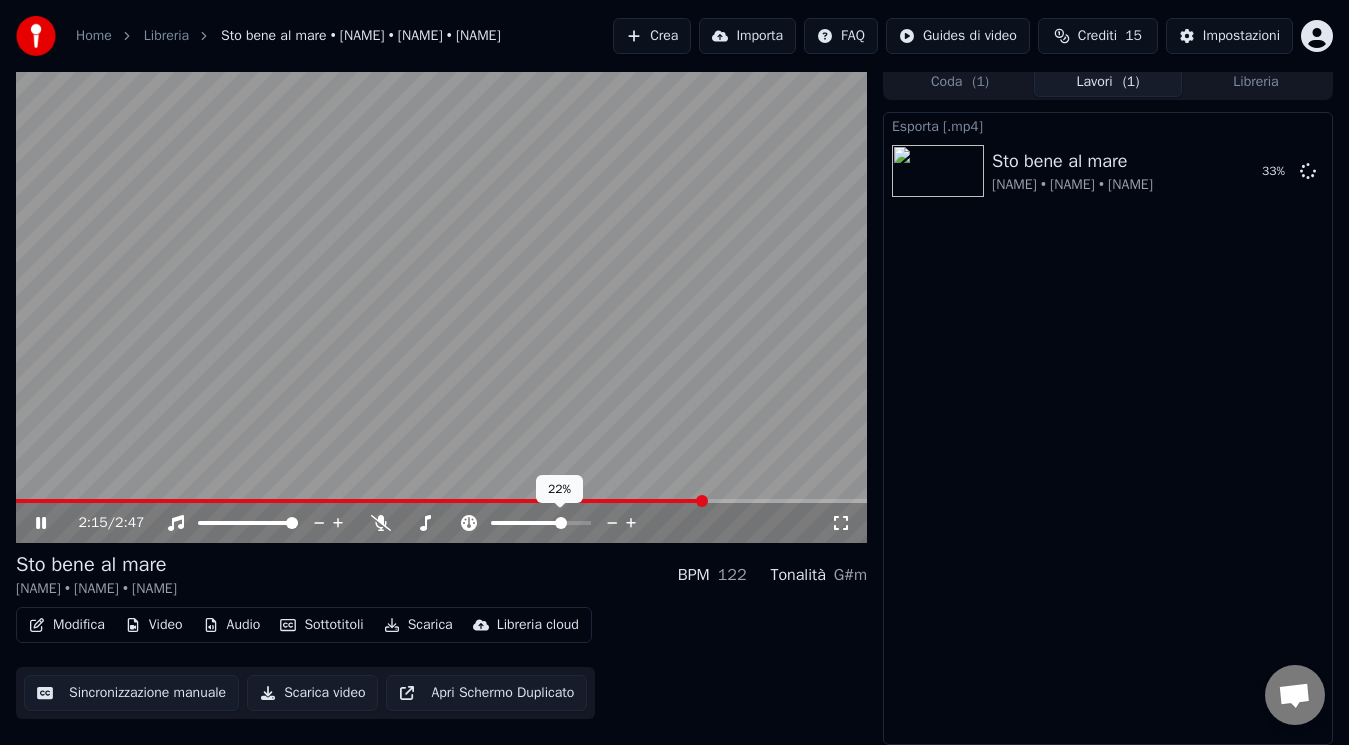 click 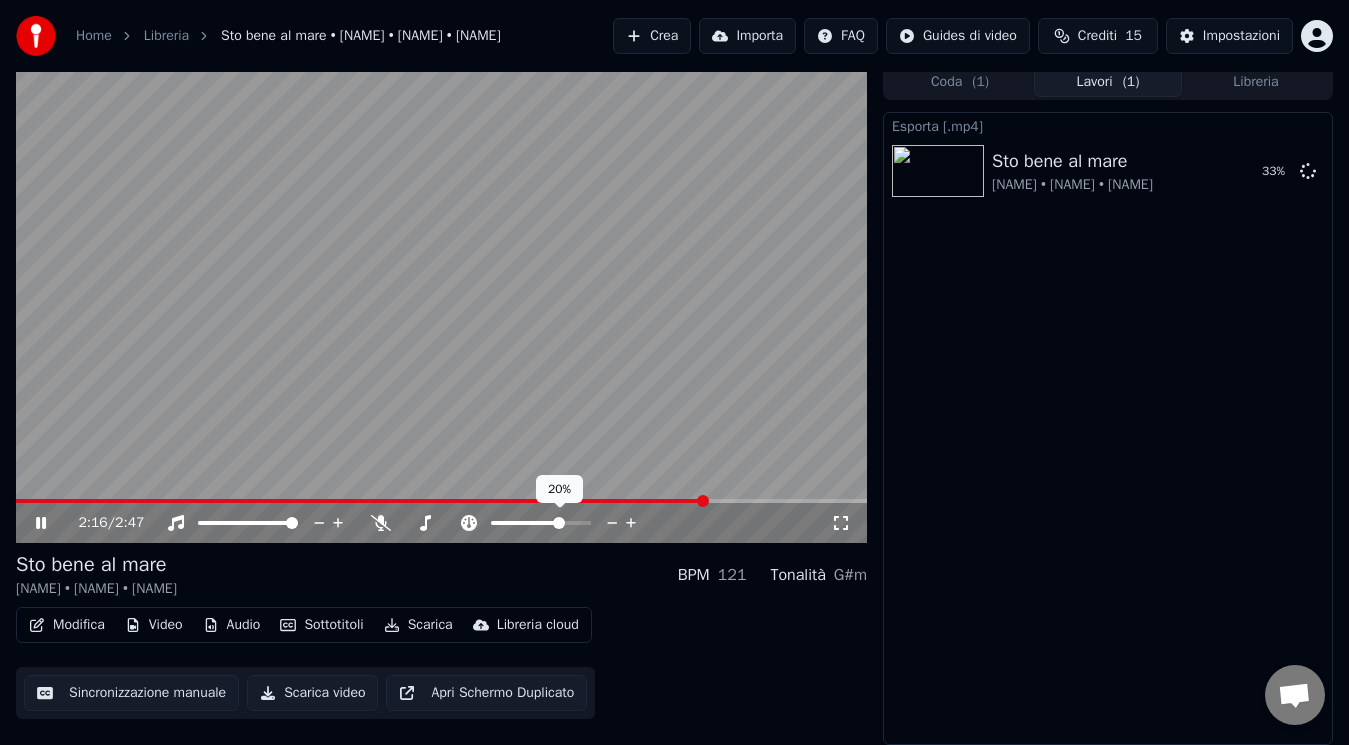 click 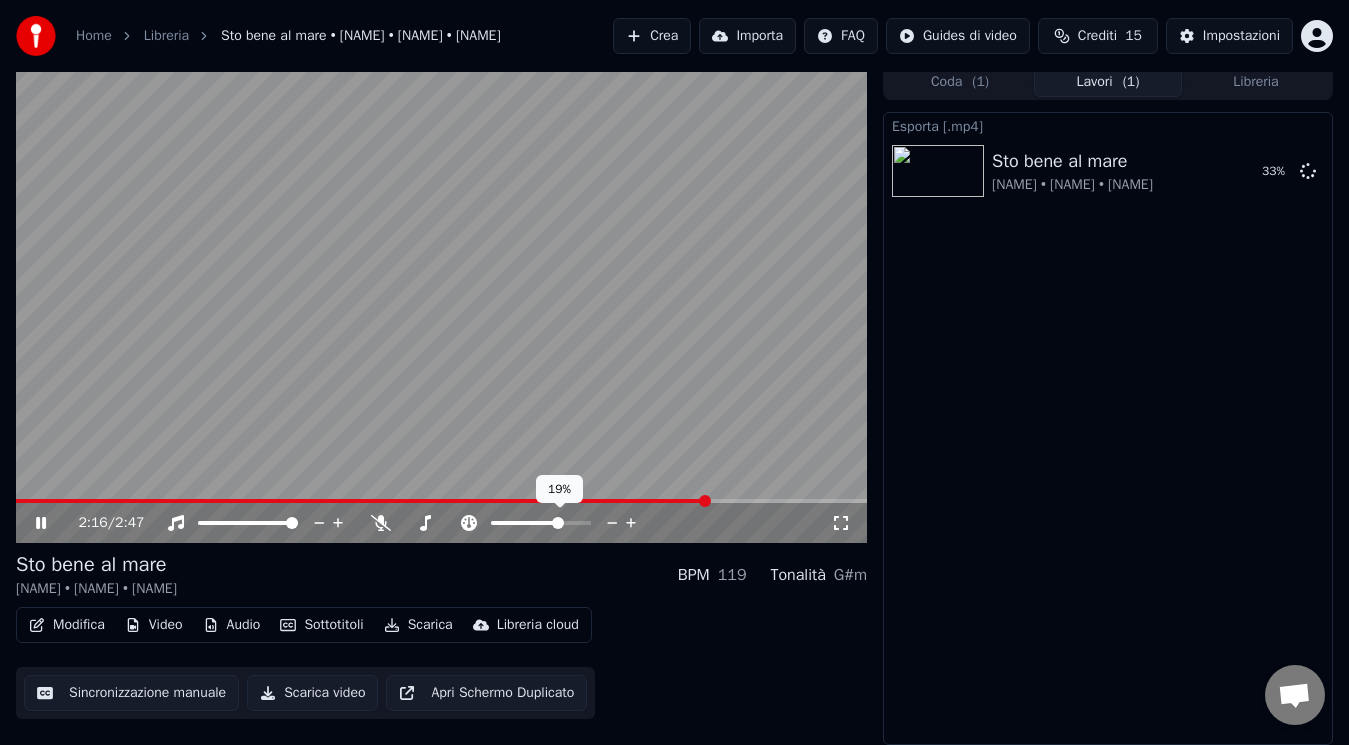 click 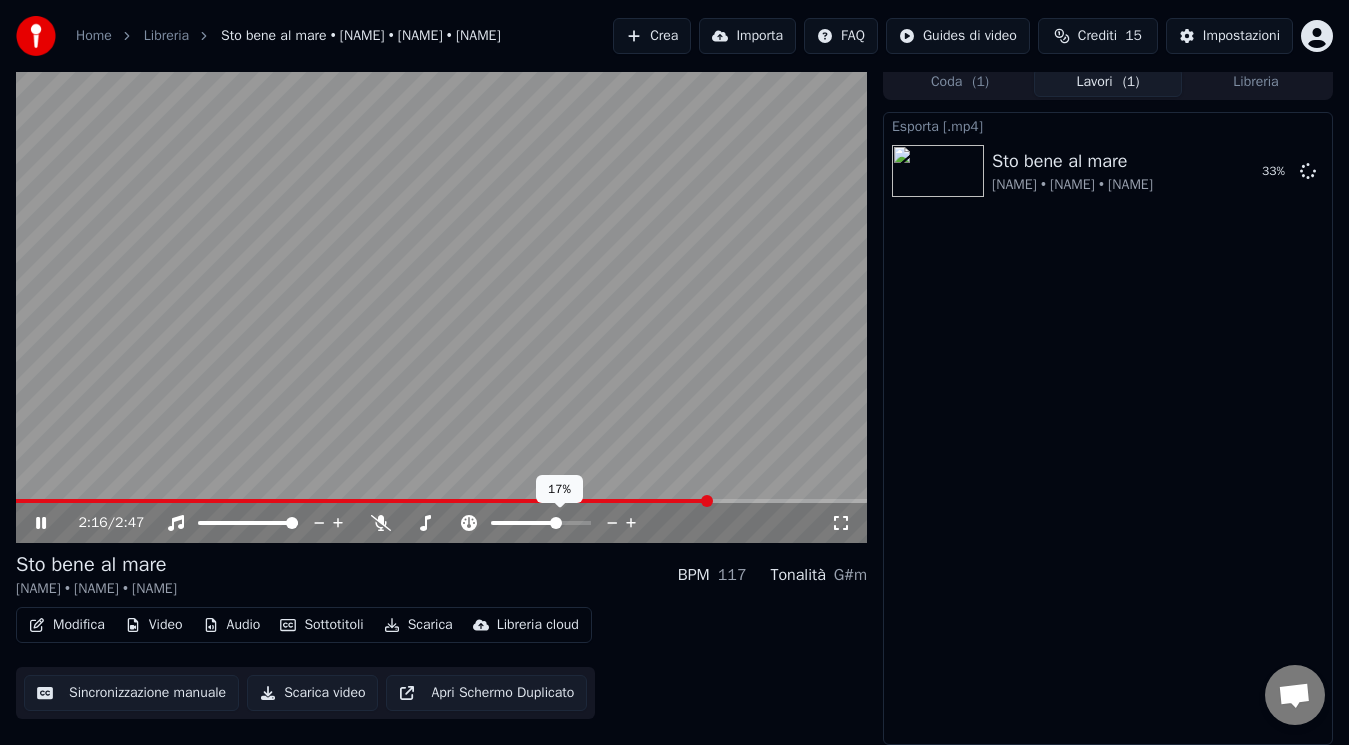 click 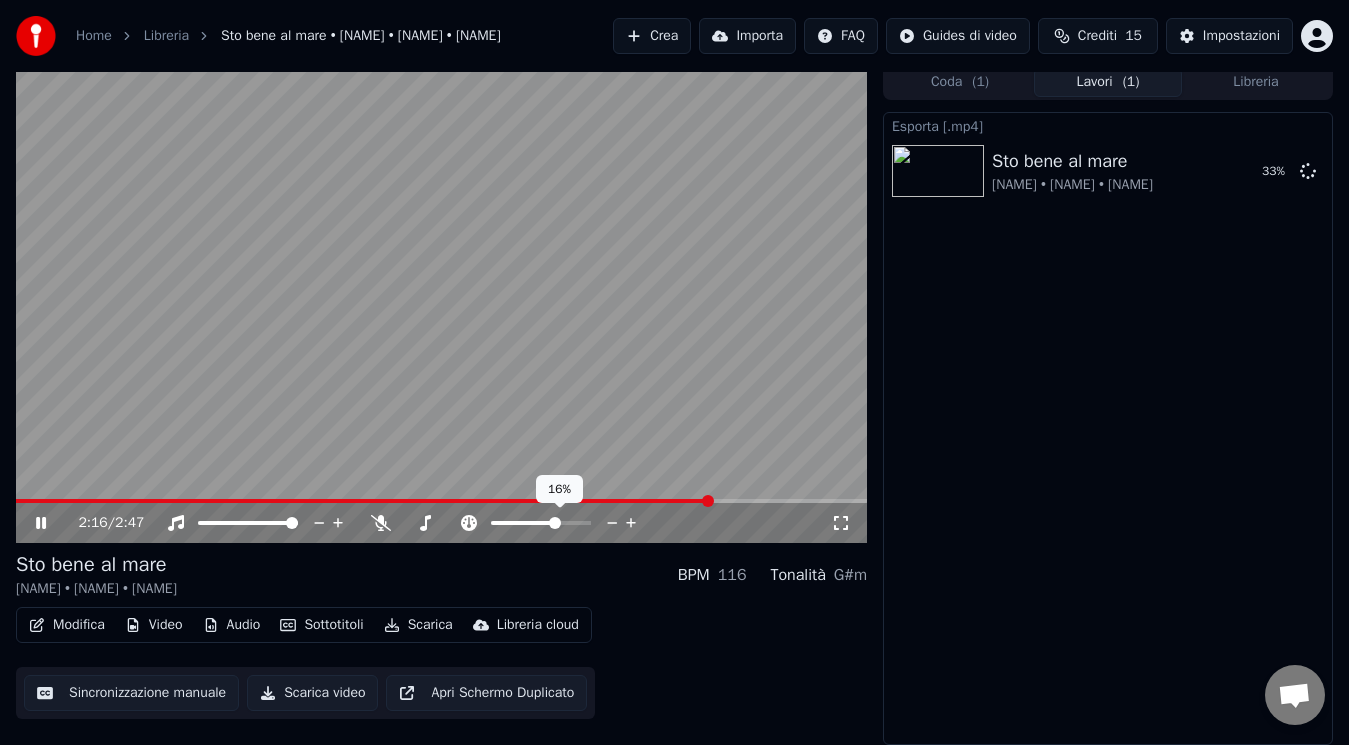 click 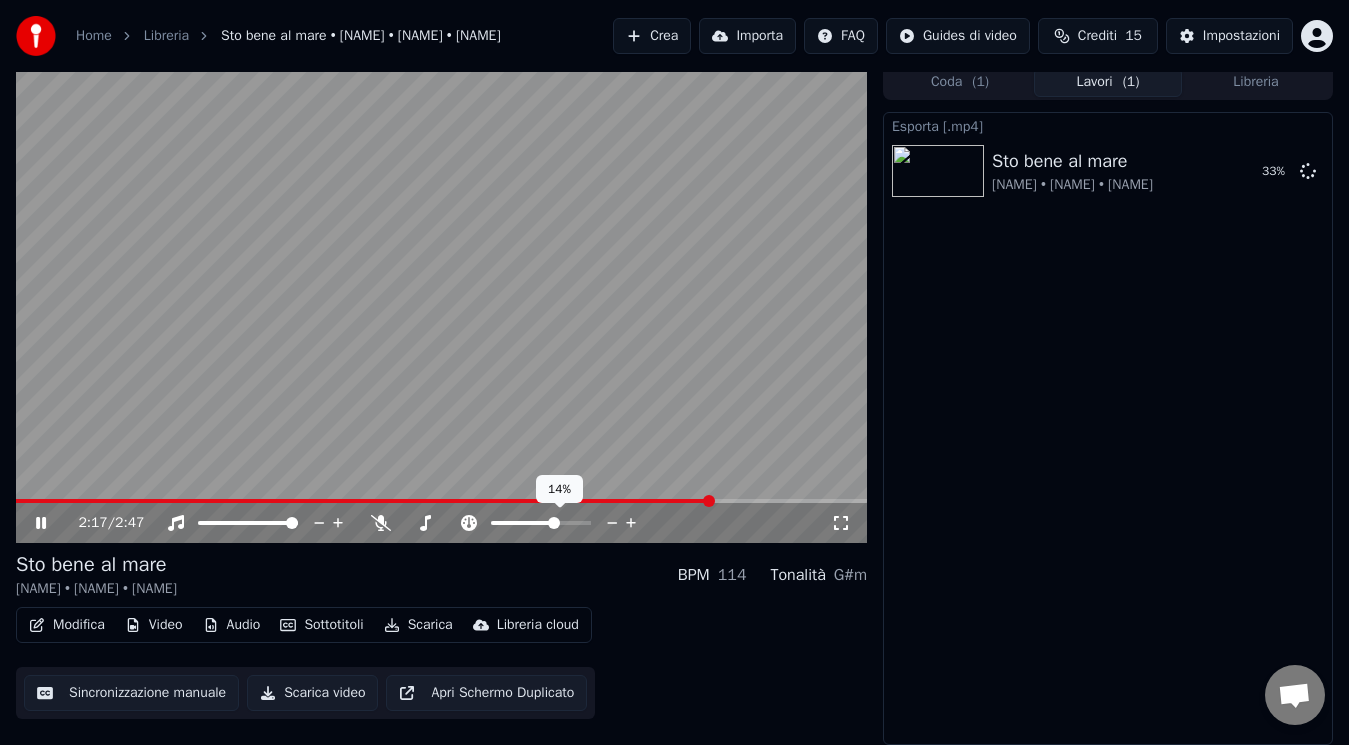 click 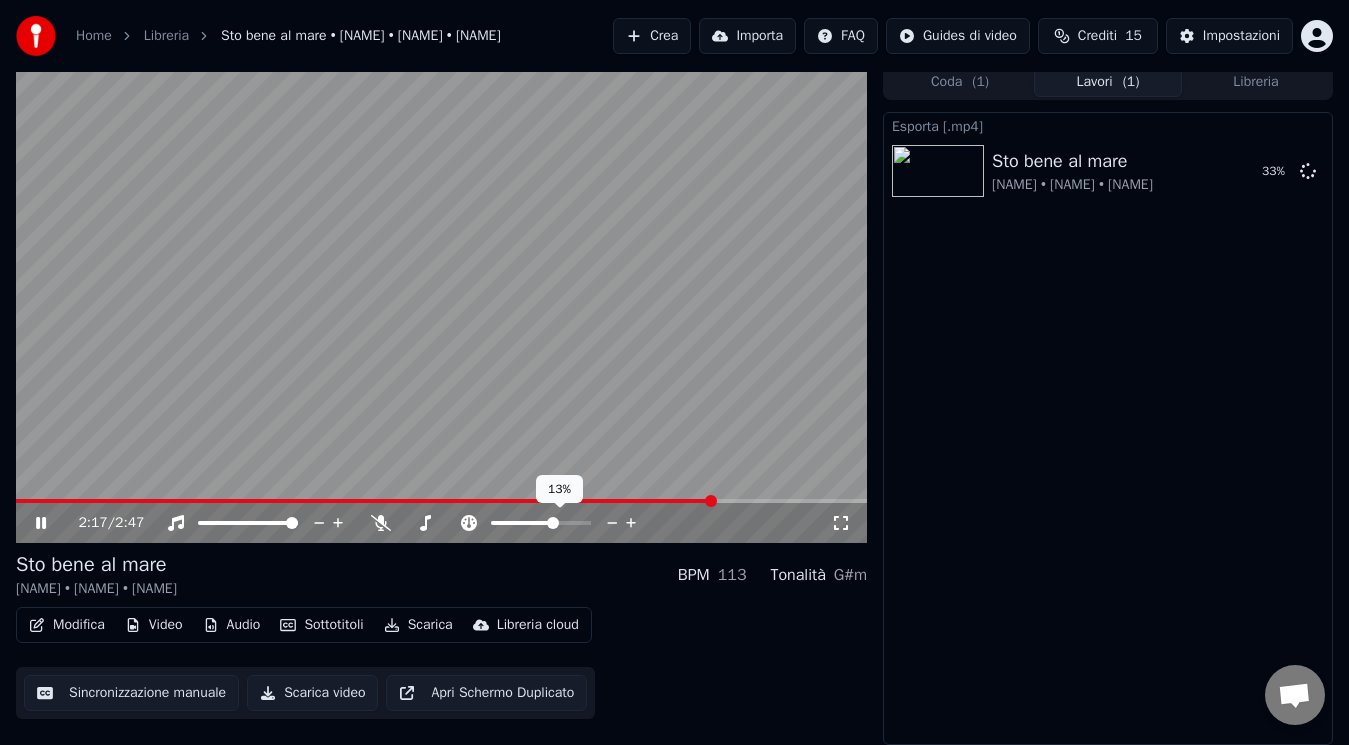 click 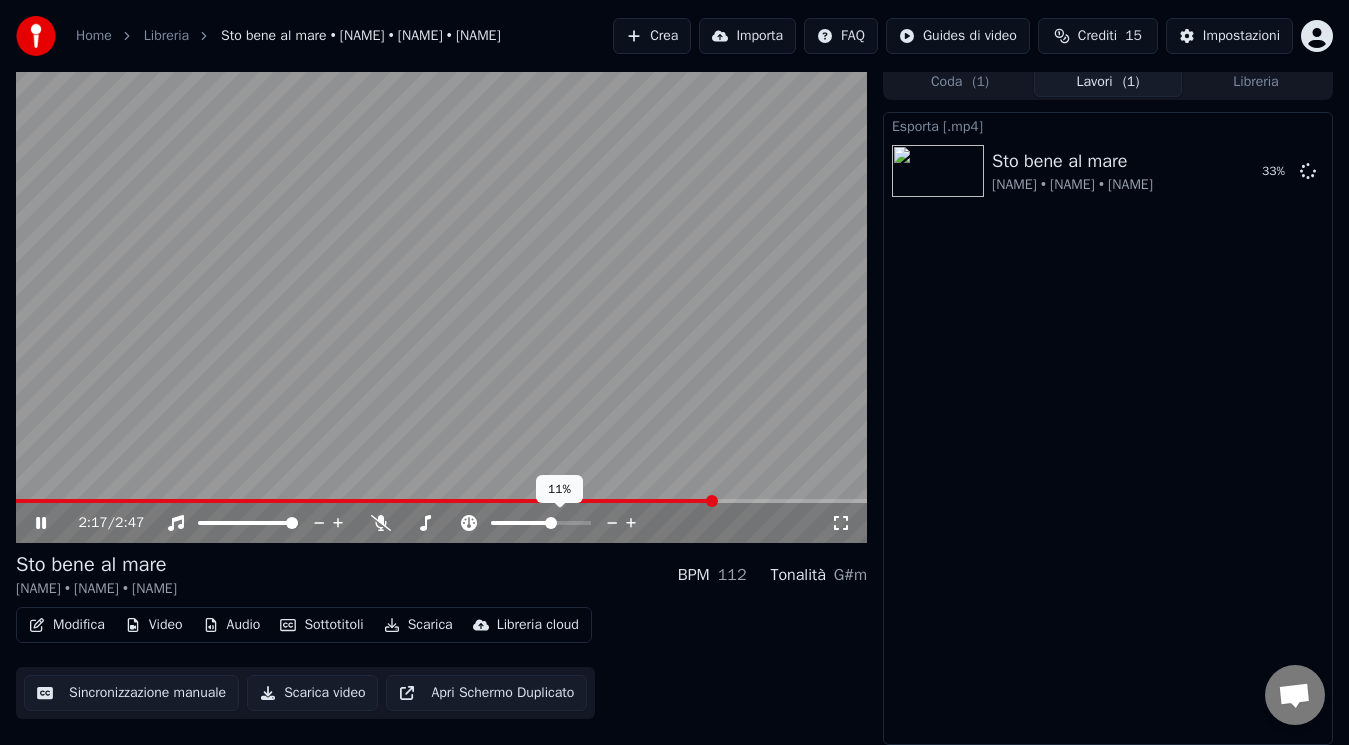 click 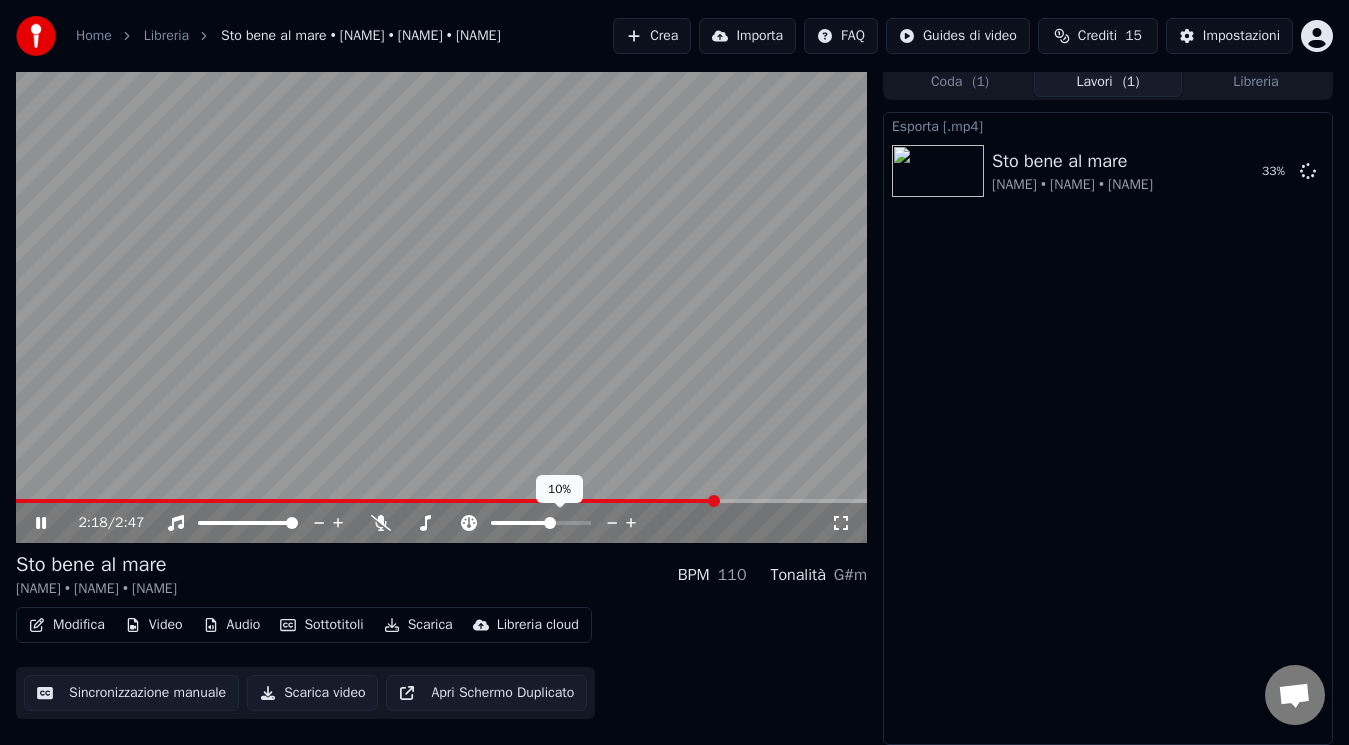 click 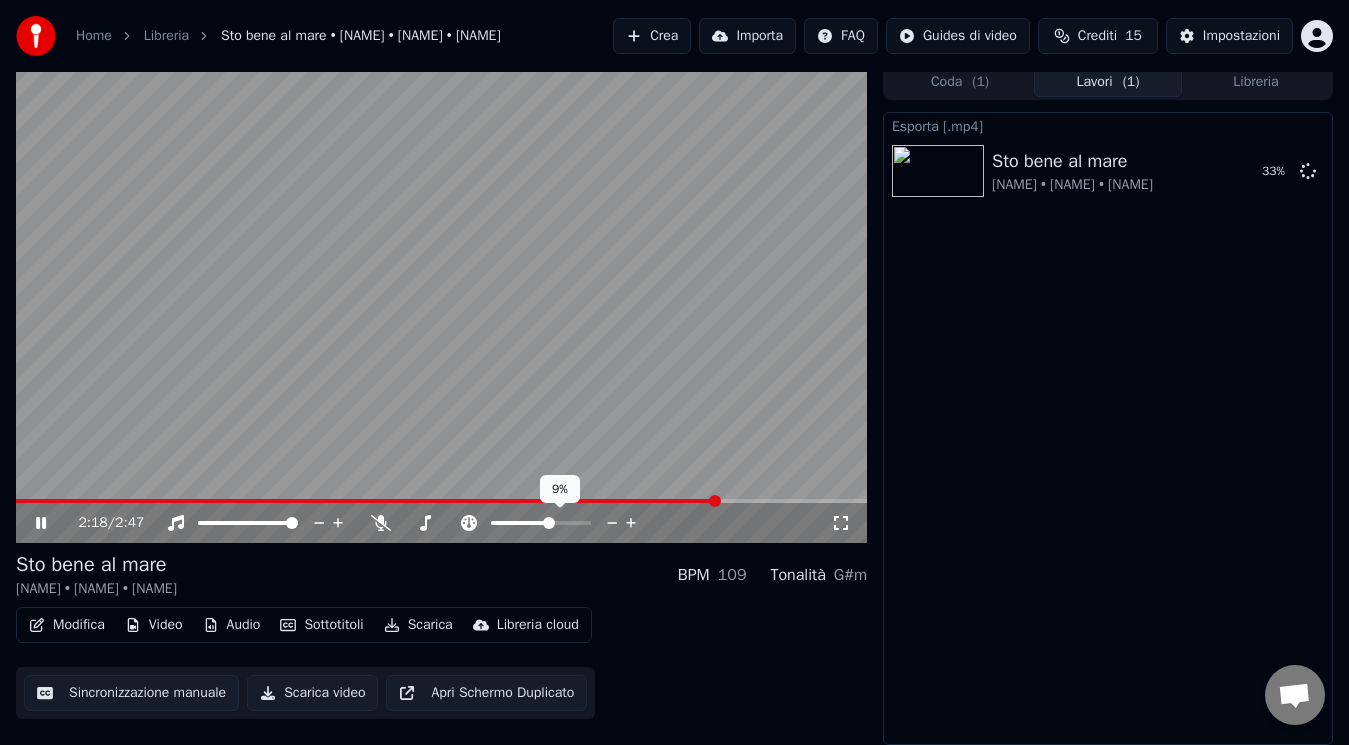 click 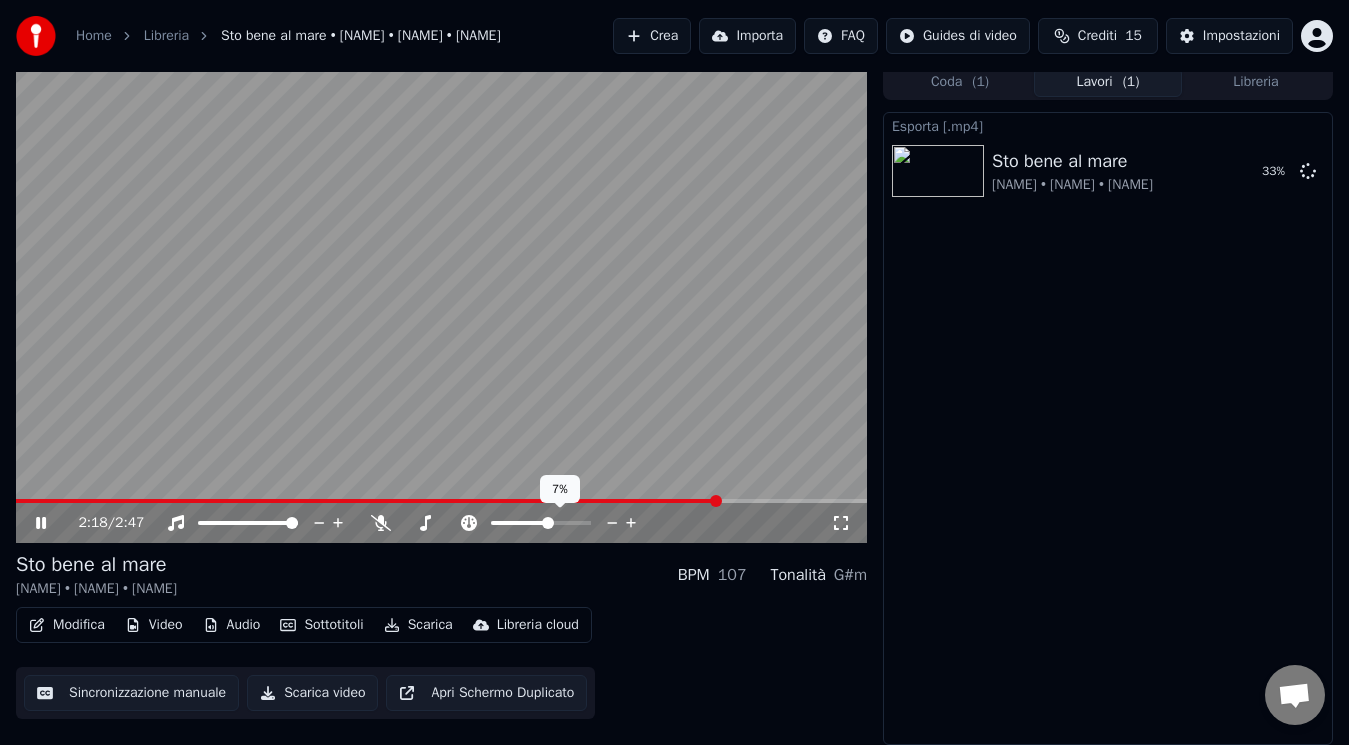 click 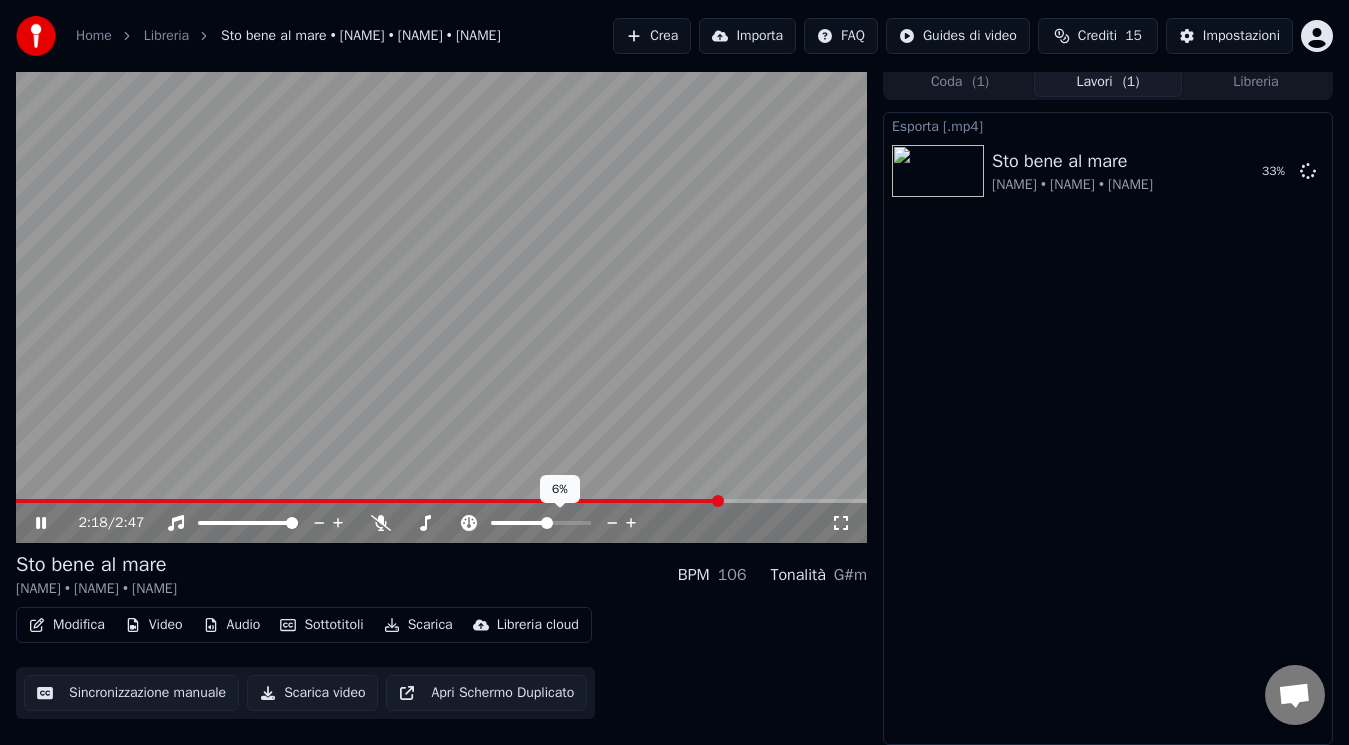 click 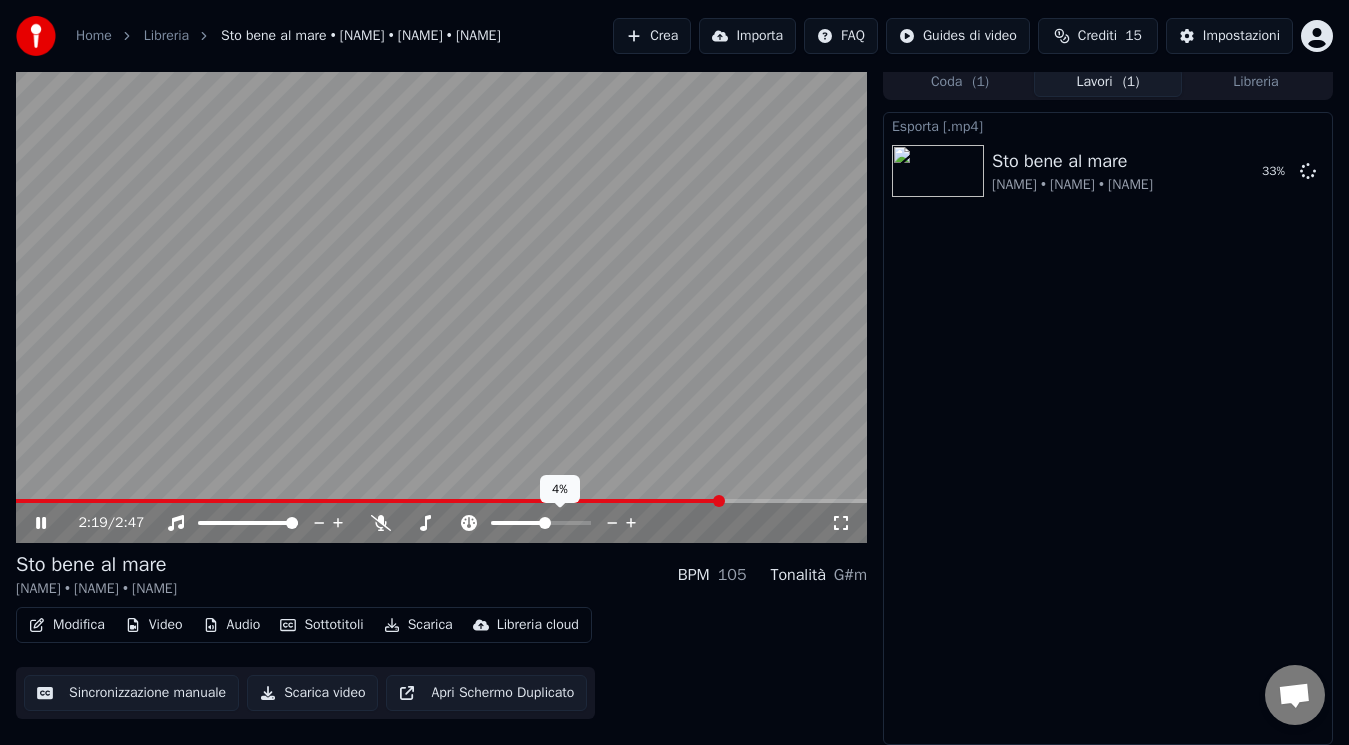 click 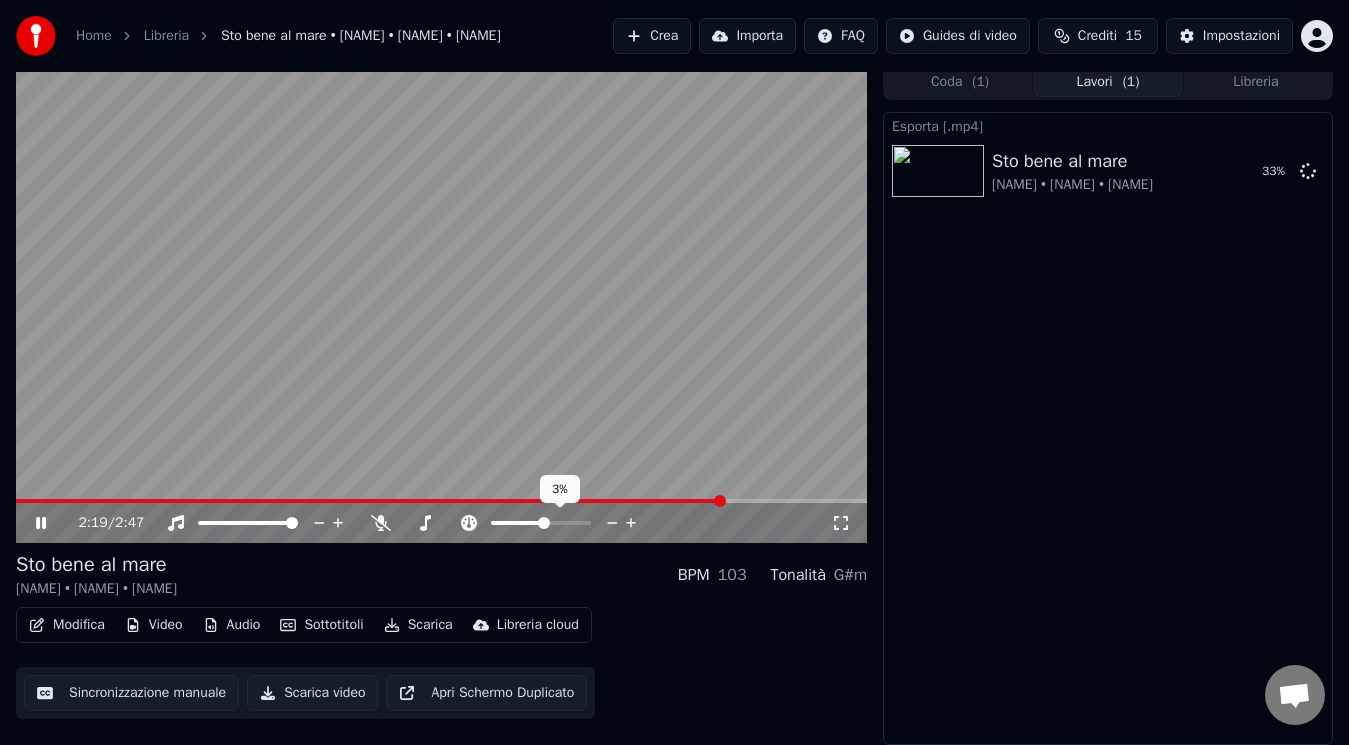 click 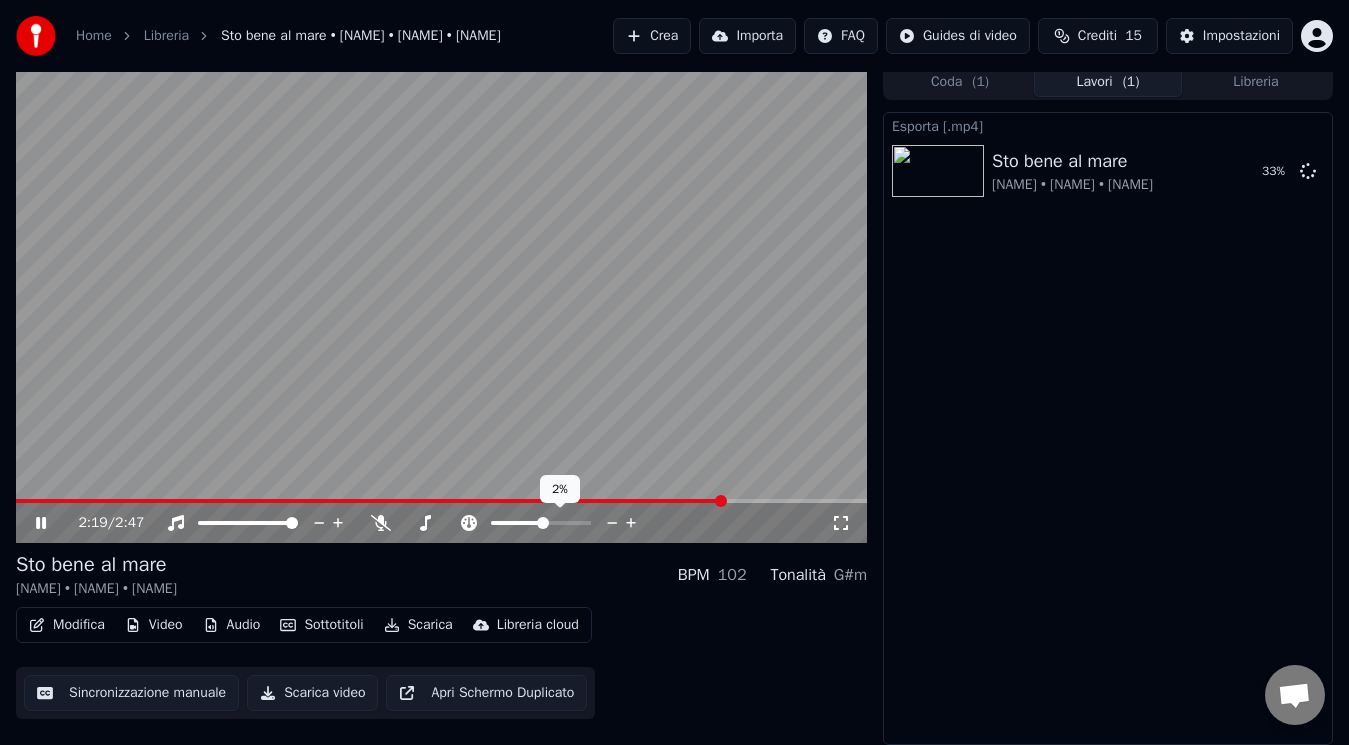 click 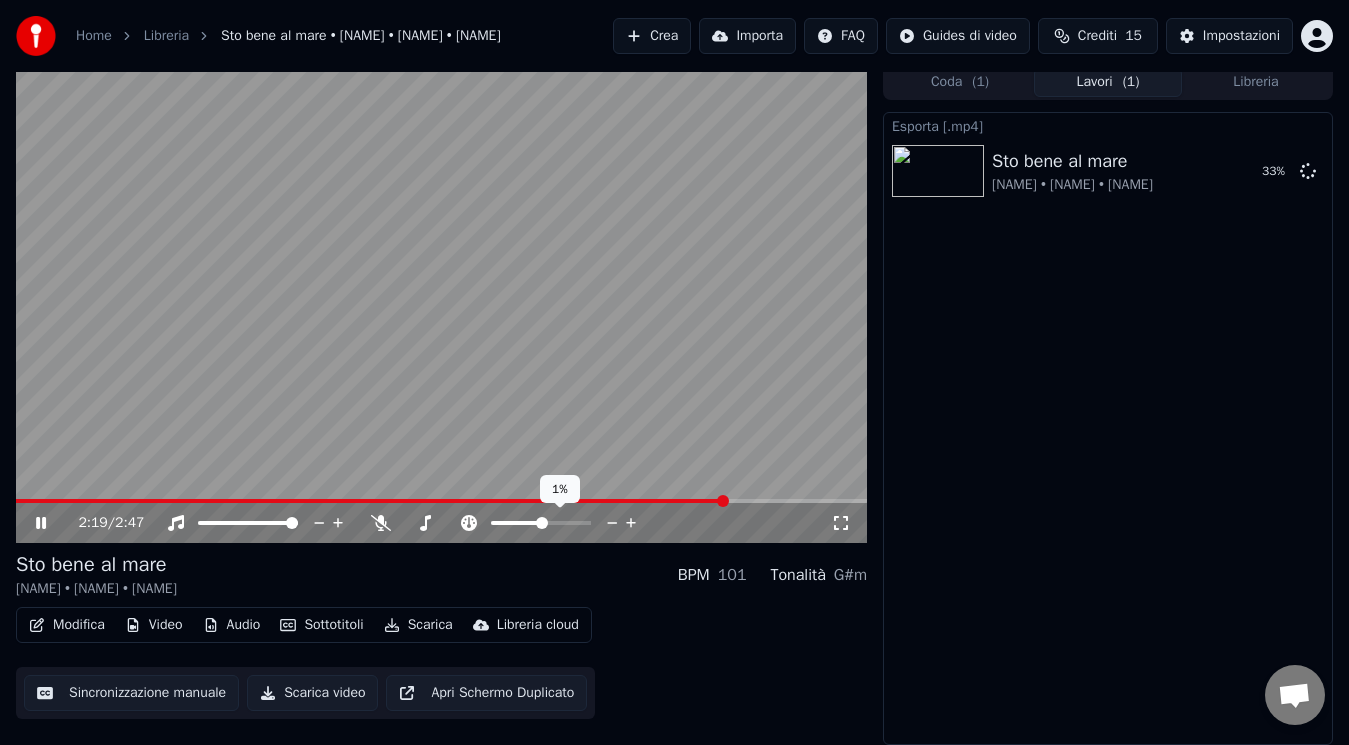 click 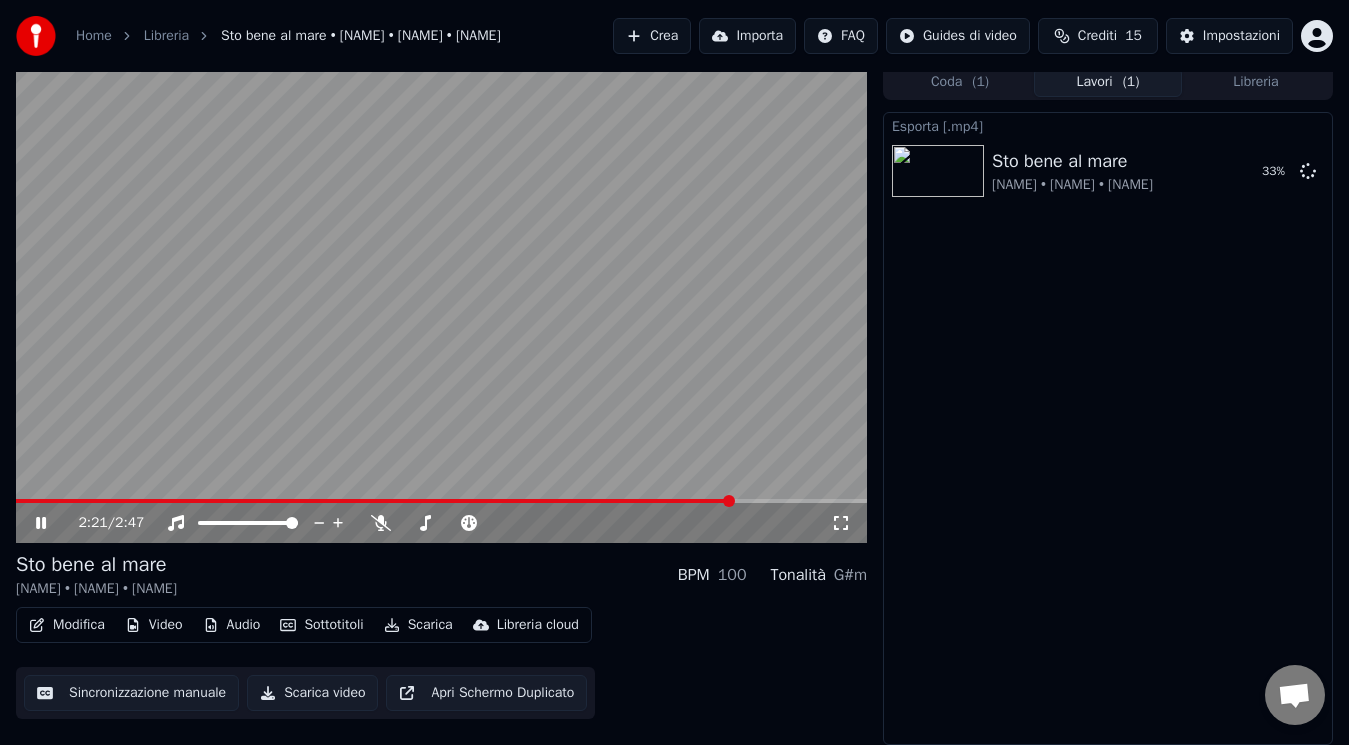 click on "Sto bene al mare Marco Mengoni • Sayf • Rkomi BPM 100 Tonalità G#m" at bounding box center (441, 575) 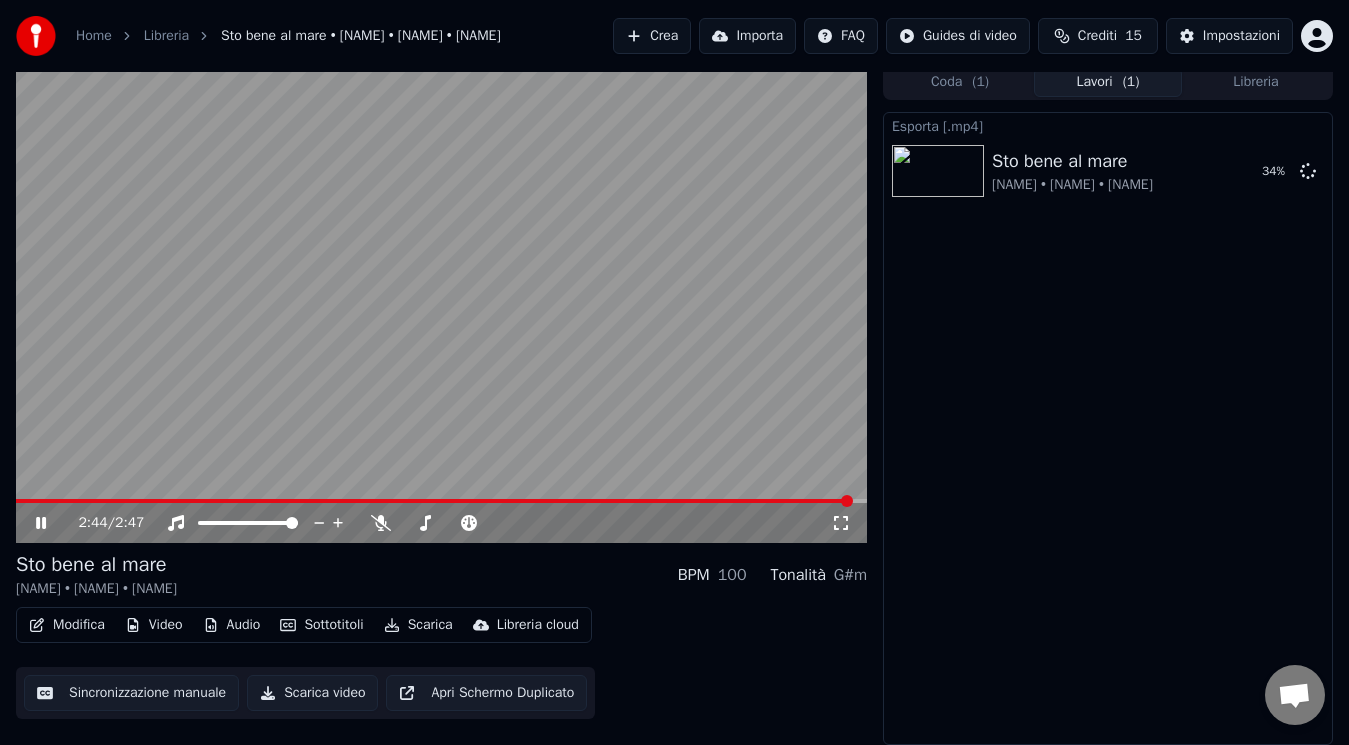 click at bounding box center [441, 303] 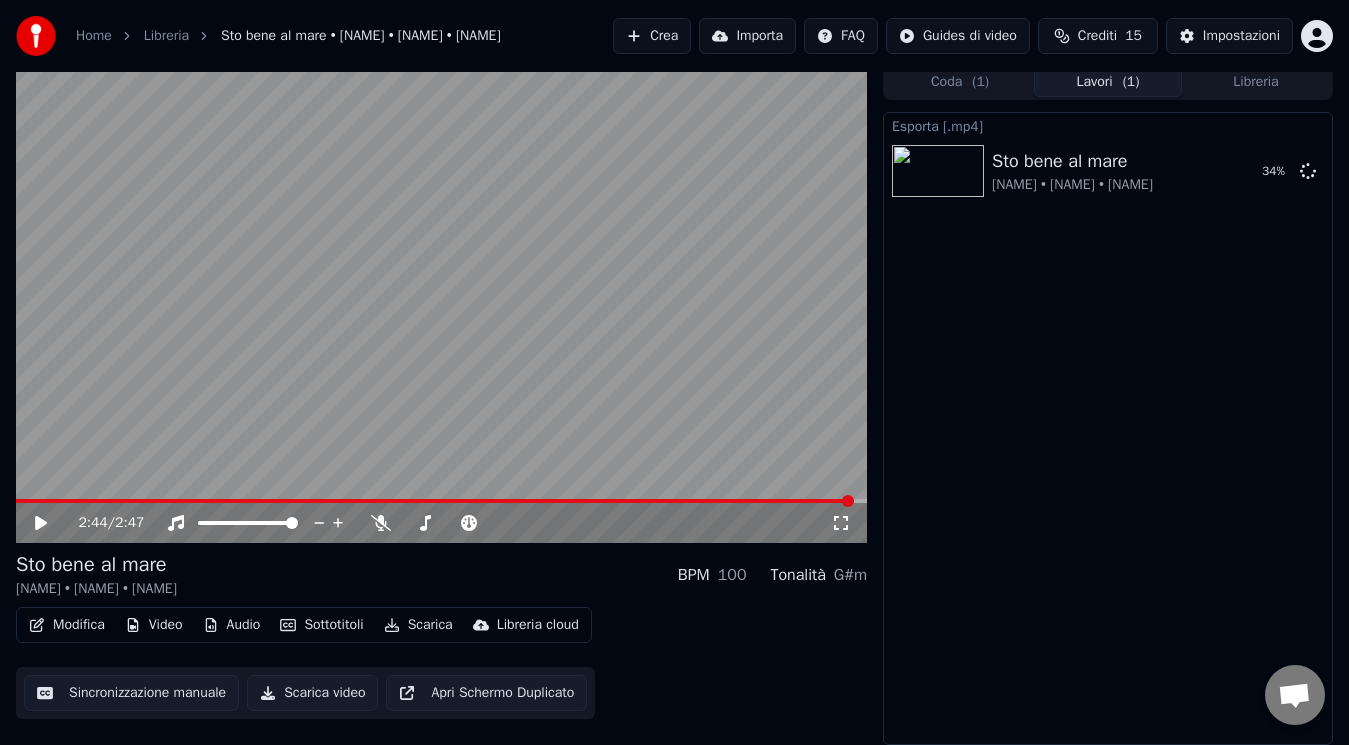 click at bounding box center [441, 303] 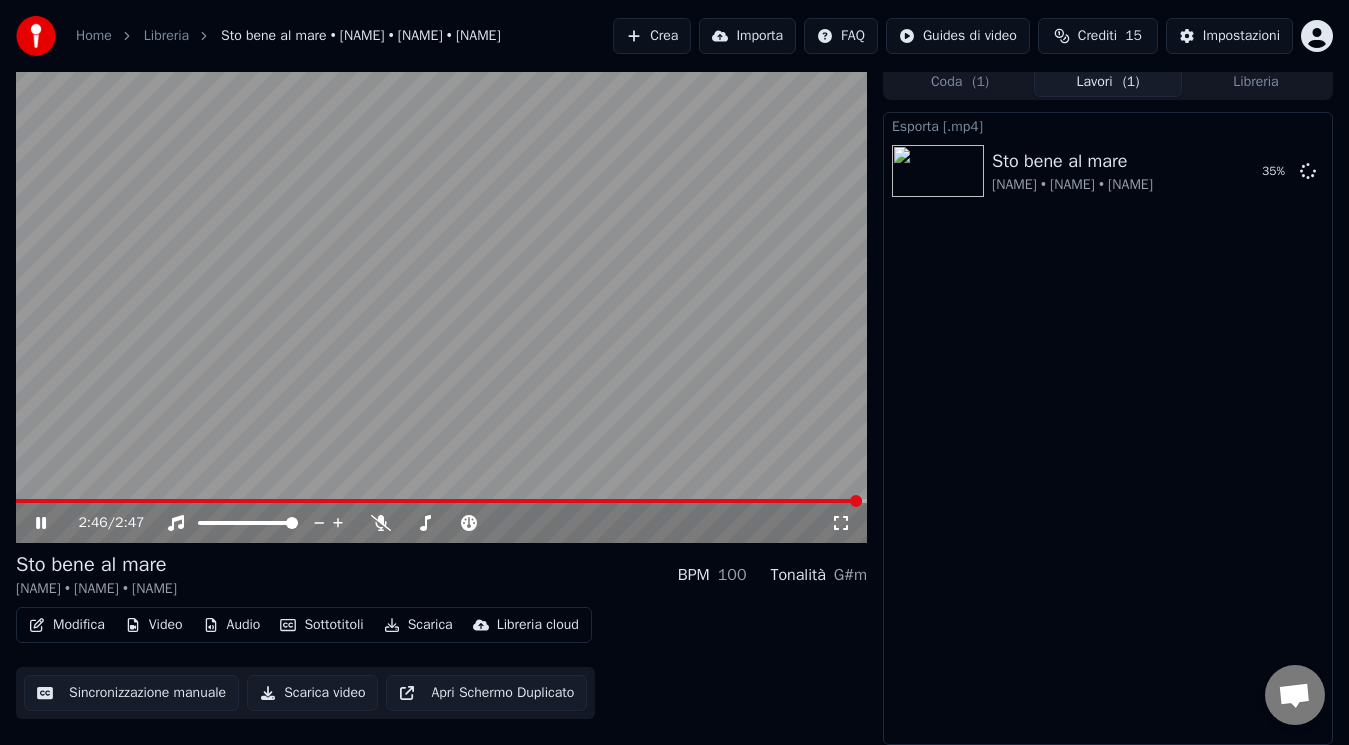 click at bounding box center [441, 303] 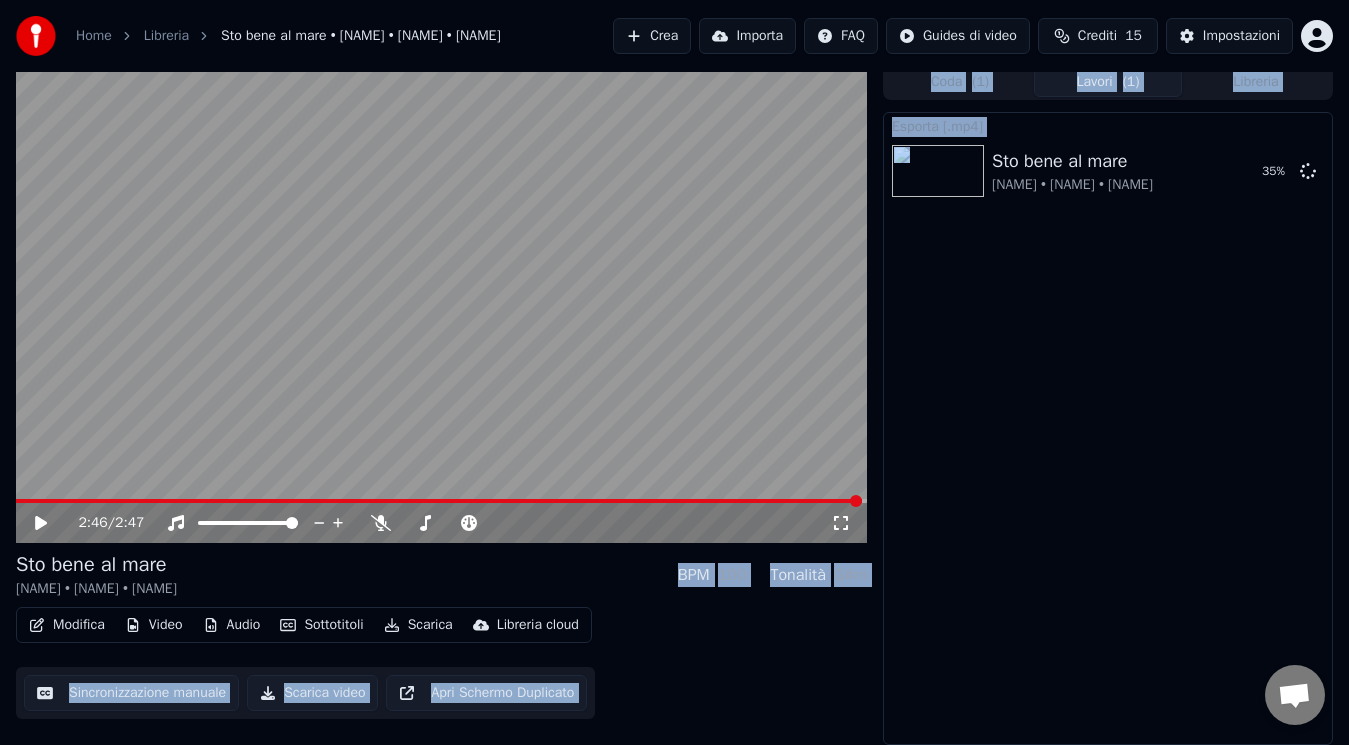 scroll, scrollTop: 0, scrollLeft: 0, axis: both 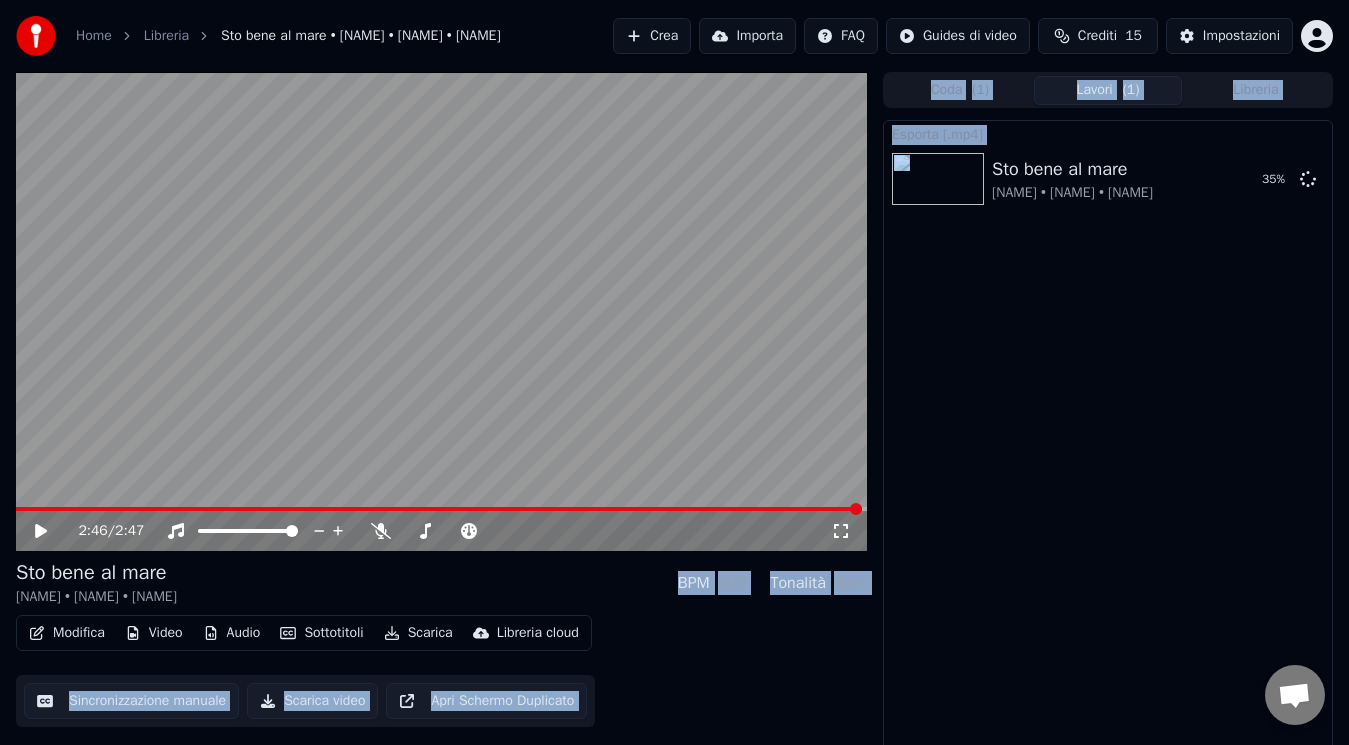 drag, startPoint x: 1223, startPoint y: 326, endPoint x: 1349, endPoint y: -23, distance: 371.04852 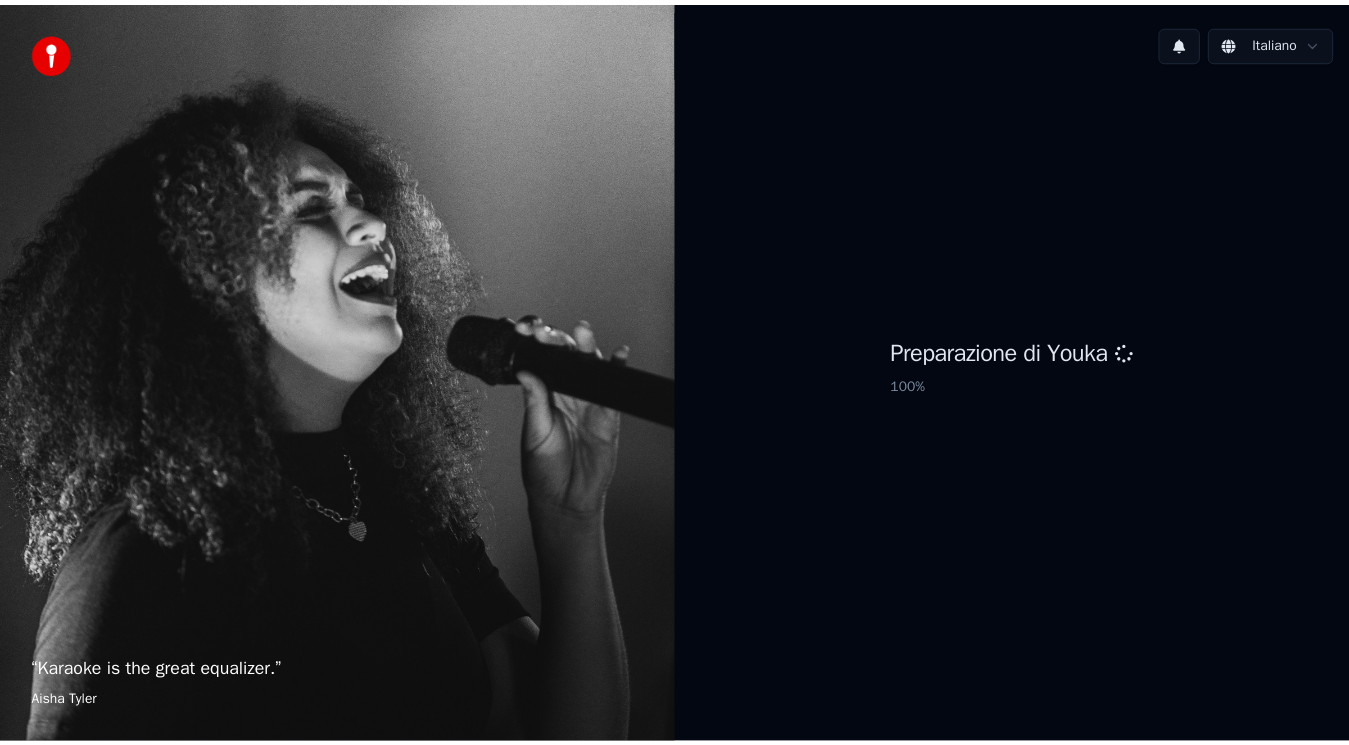 scroll, scrollTop: 0, scrollLeft: 0, axis: both 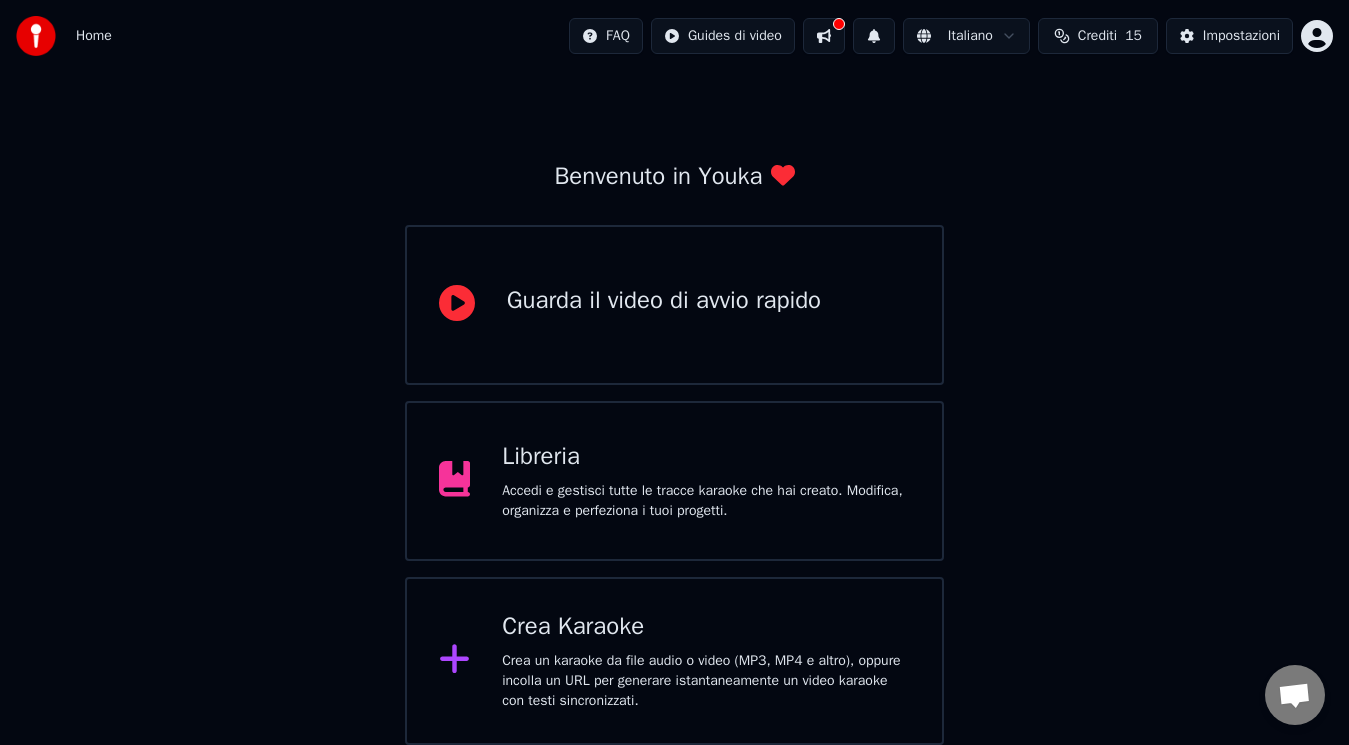 click on "Crea un karaoke da file audio o video (MP3, MP4 e altro), oppure incolla un URL per generare istantaneamente un video karaoke con testi sincronizzati." at bounding box center (706, 681) 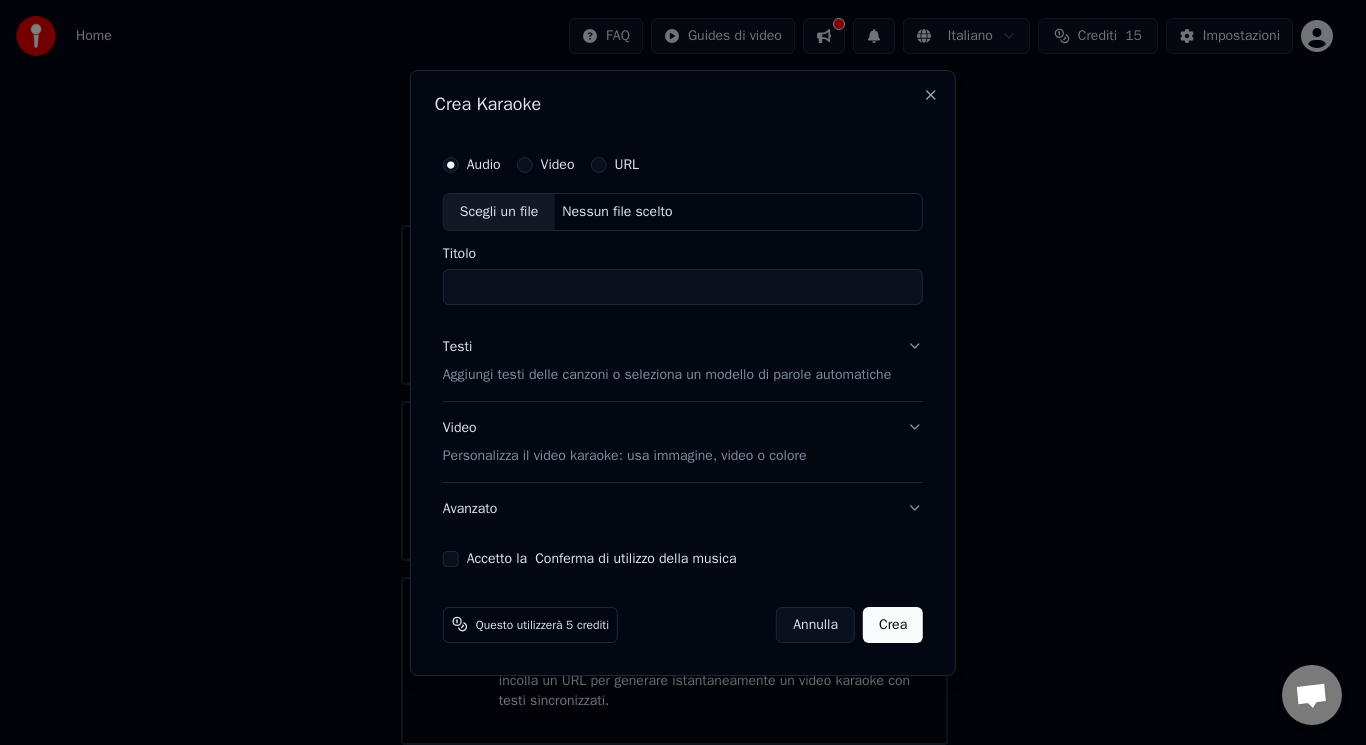 click on "Scegli un file" at bounding box center (499, 212) 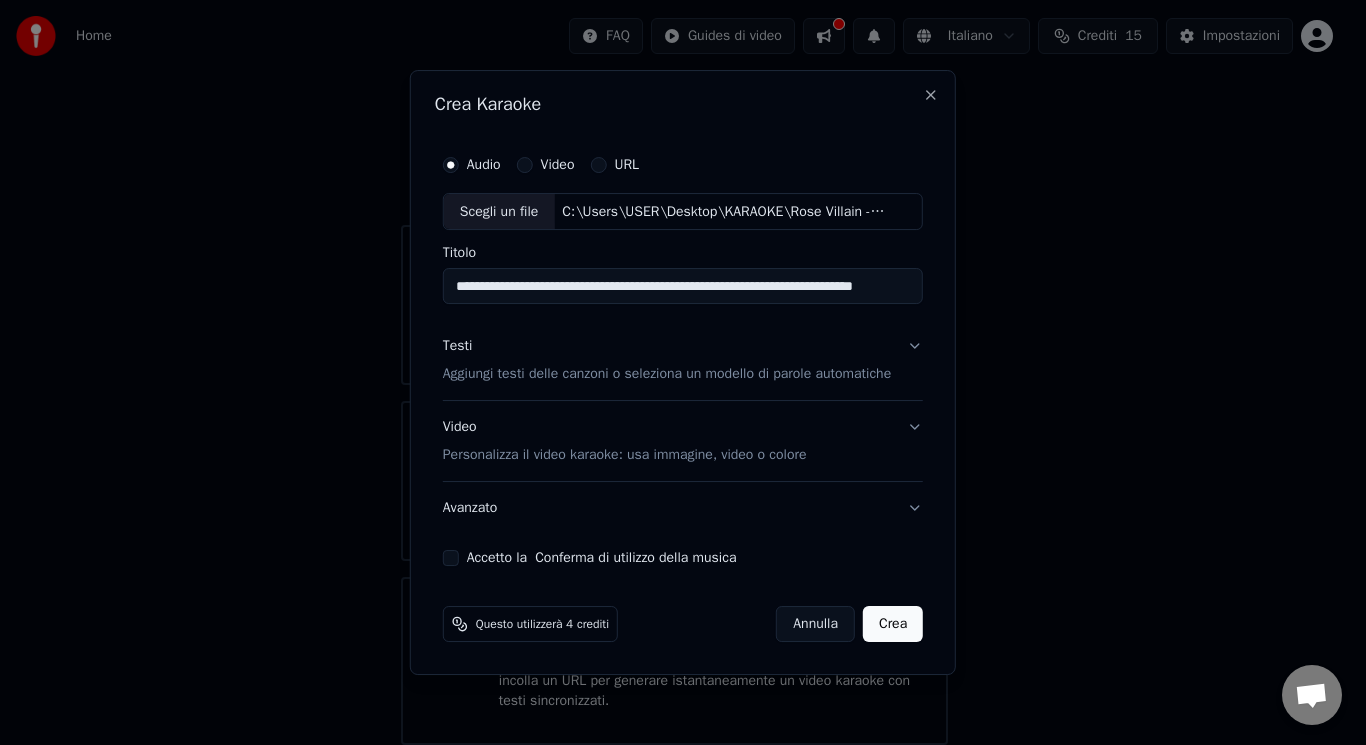 drag, startPoint x: 727, startPoint y: 296, endPoint x: 1121, endPoint y: 284, distance: 394.1827 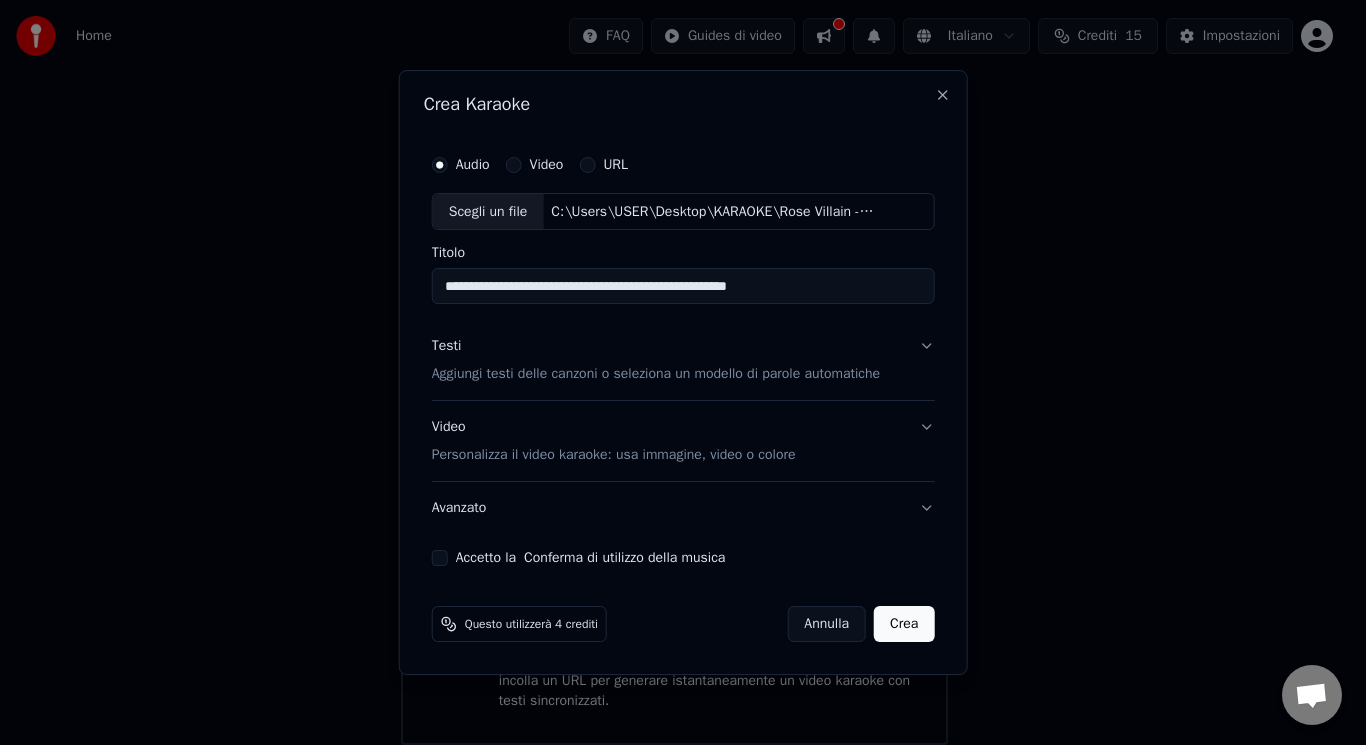 scroll, scrollTop: 0, scrollLeft: 0, axis: both 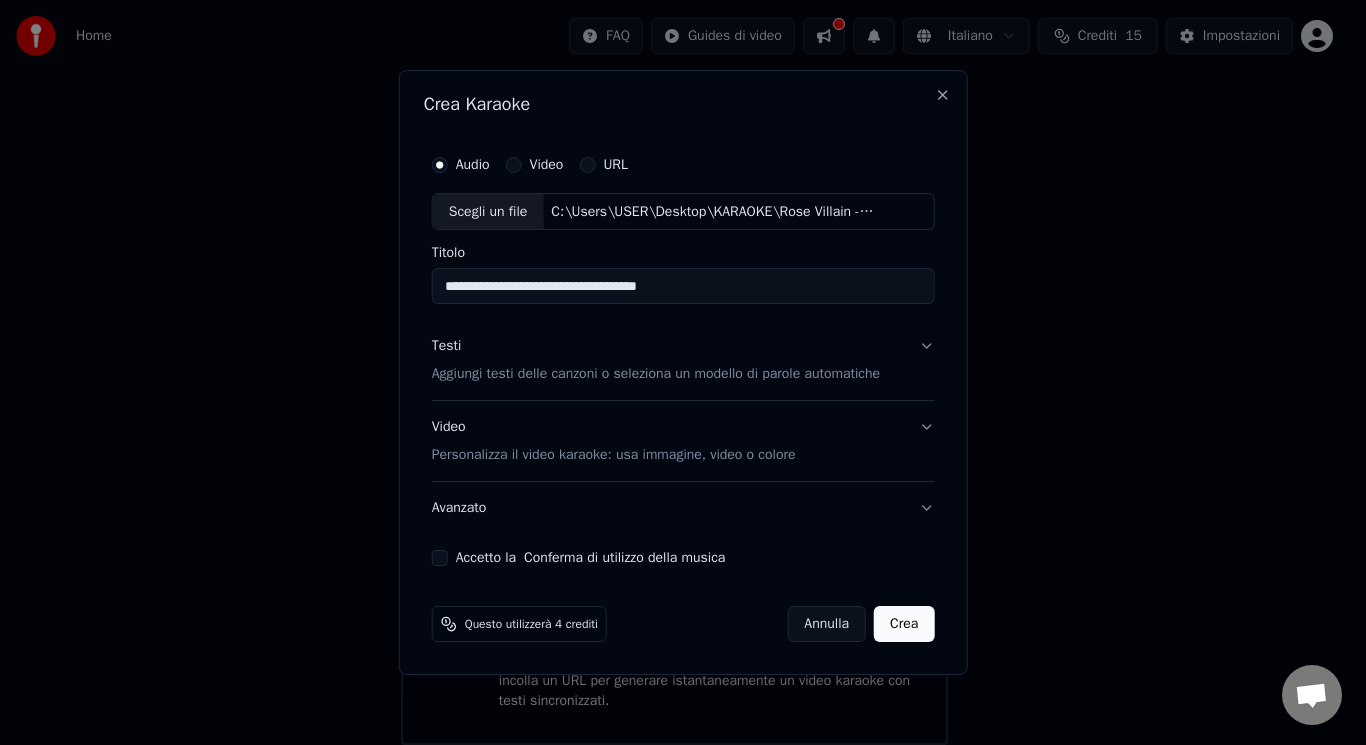 type on "**********" 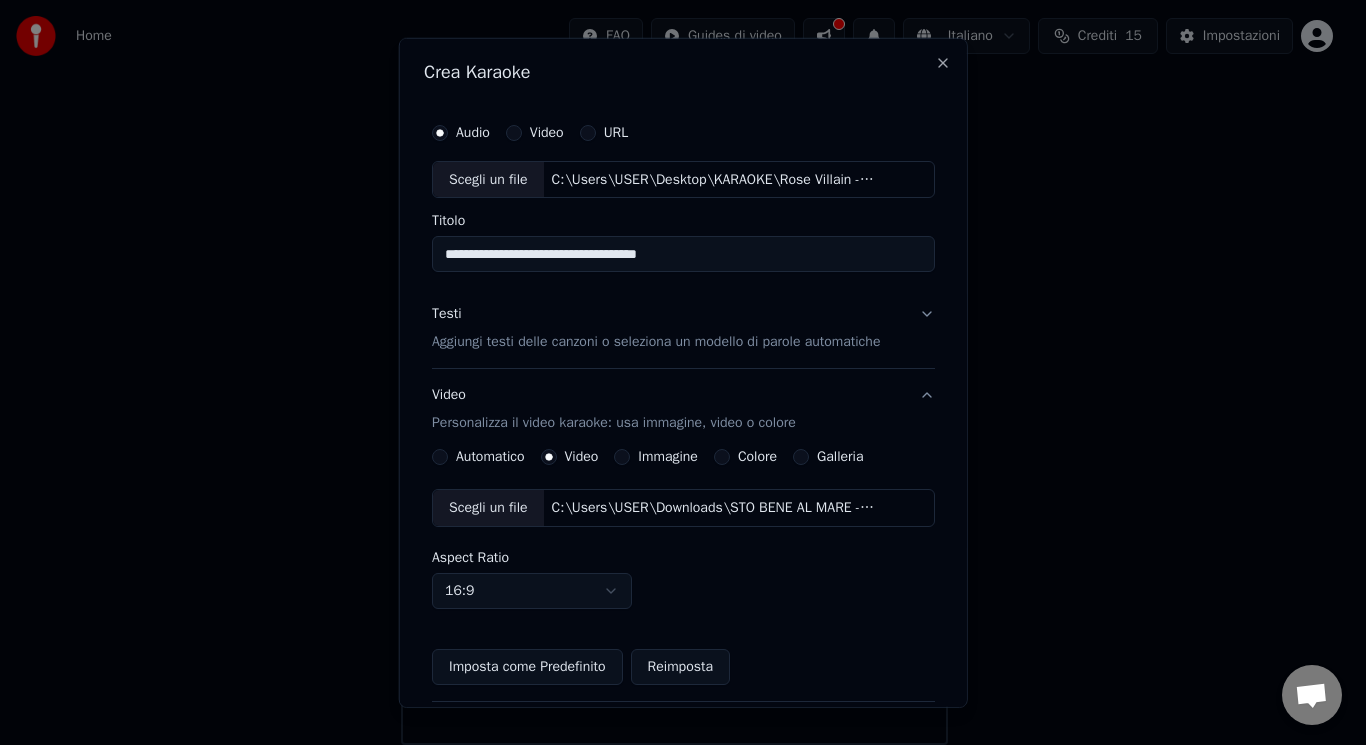 click on "Scegli un file" at bounding box center (488, 508) 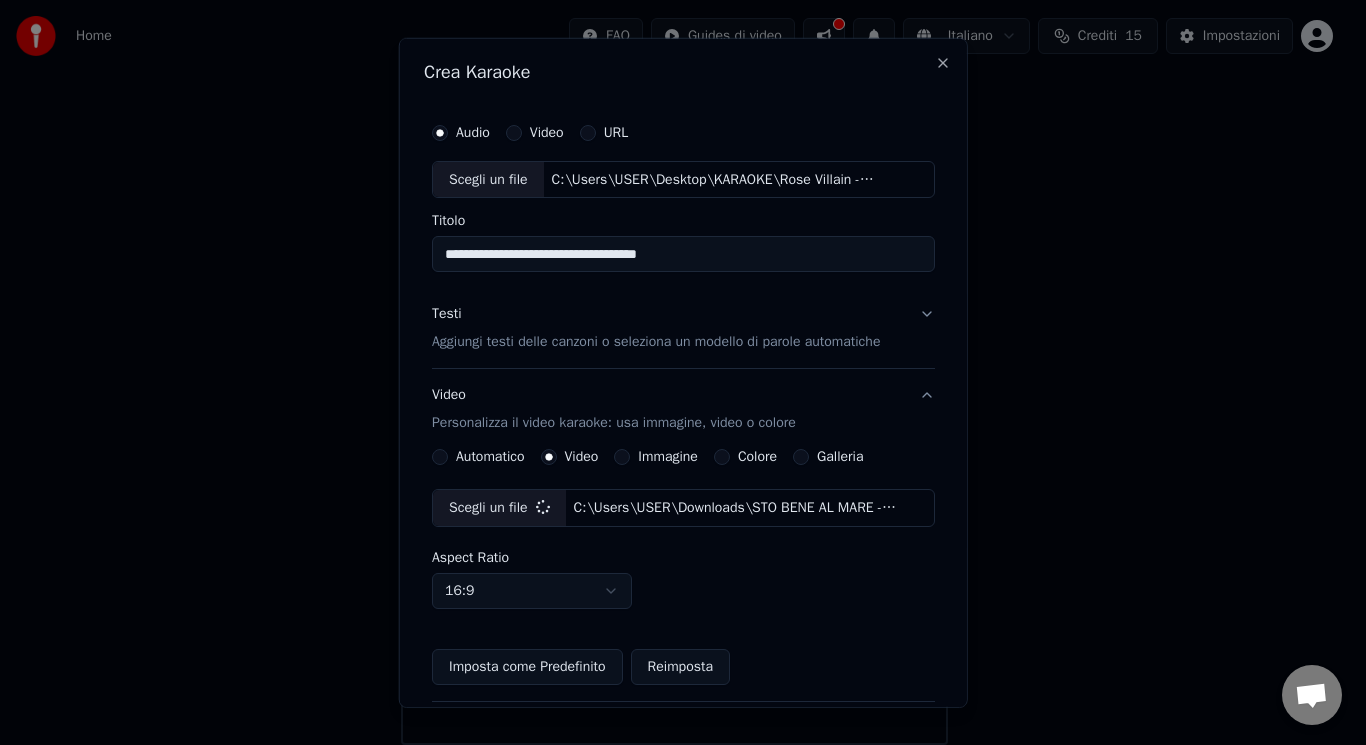 scroll, scrollTop: 187, scrollLeft: 0, axis: vertical 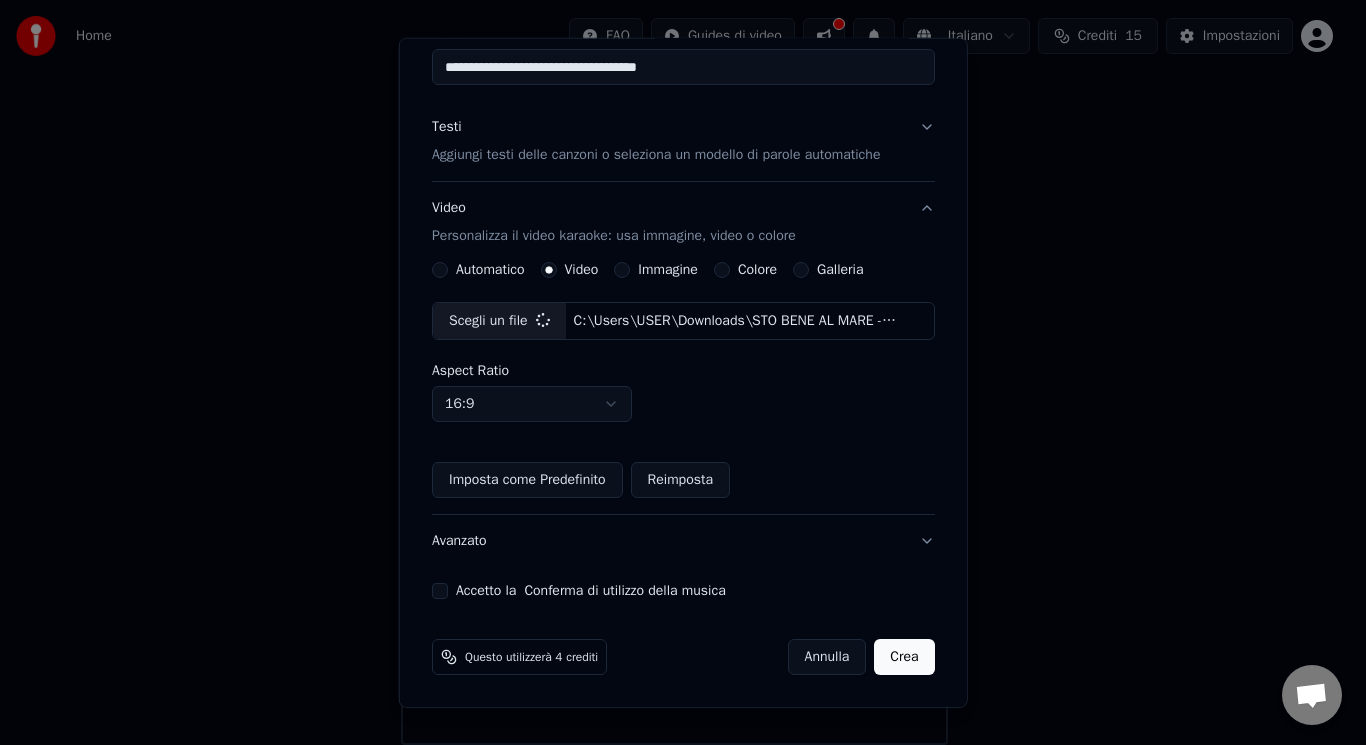 click on "Accetto la   Conferma di utilizzo della musica" at bounding box center (683, 591) 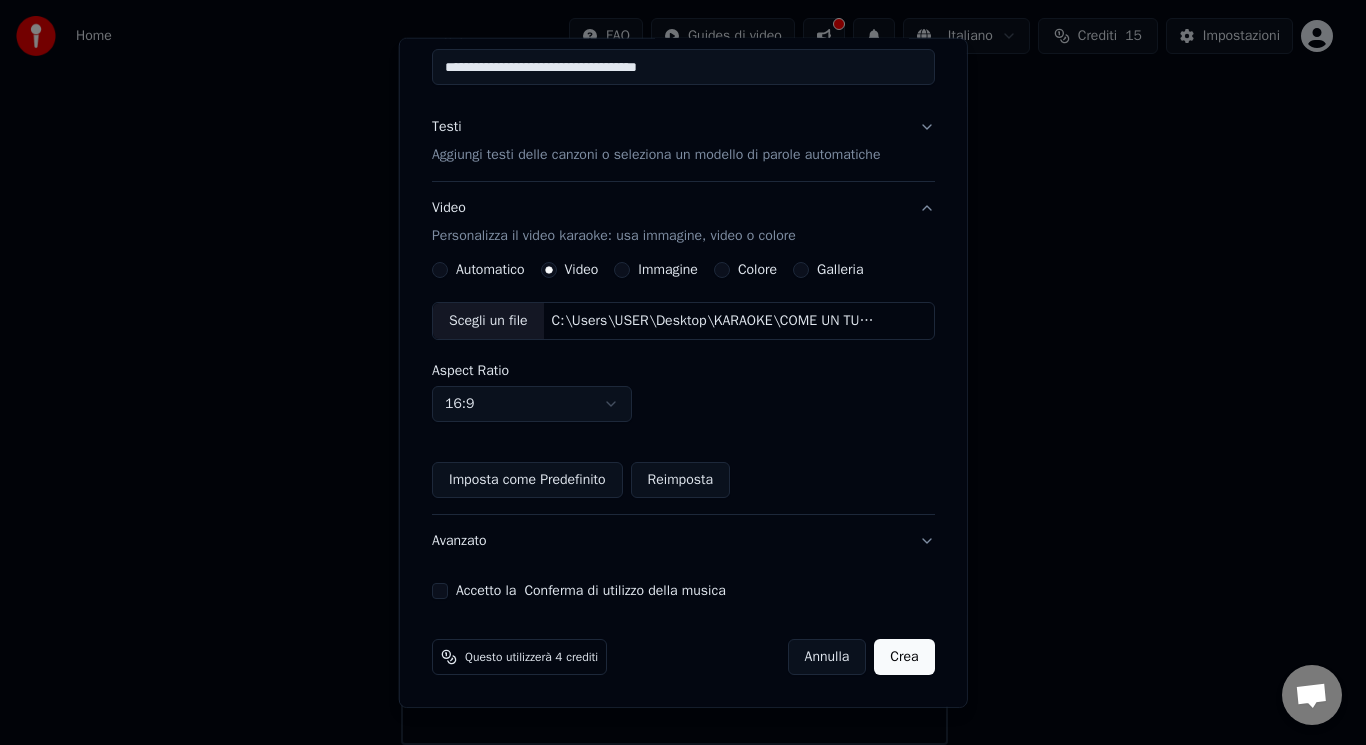 click on "Accetto la   Conferma di utilizzo della musica" at bounding box center [440, 591] 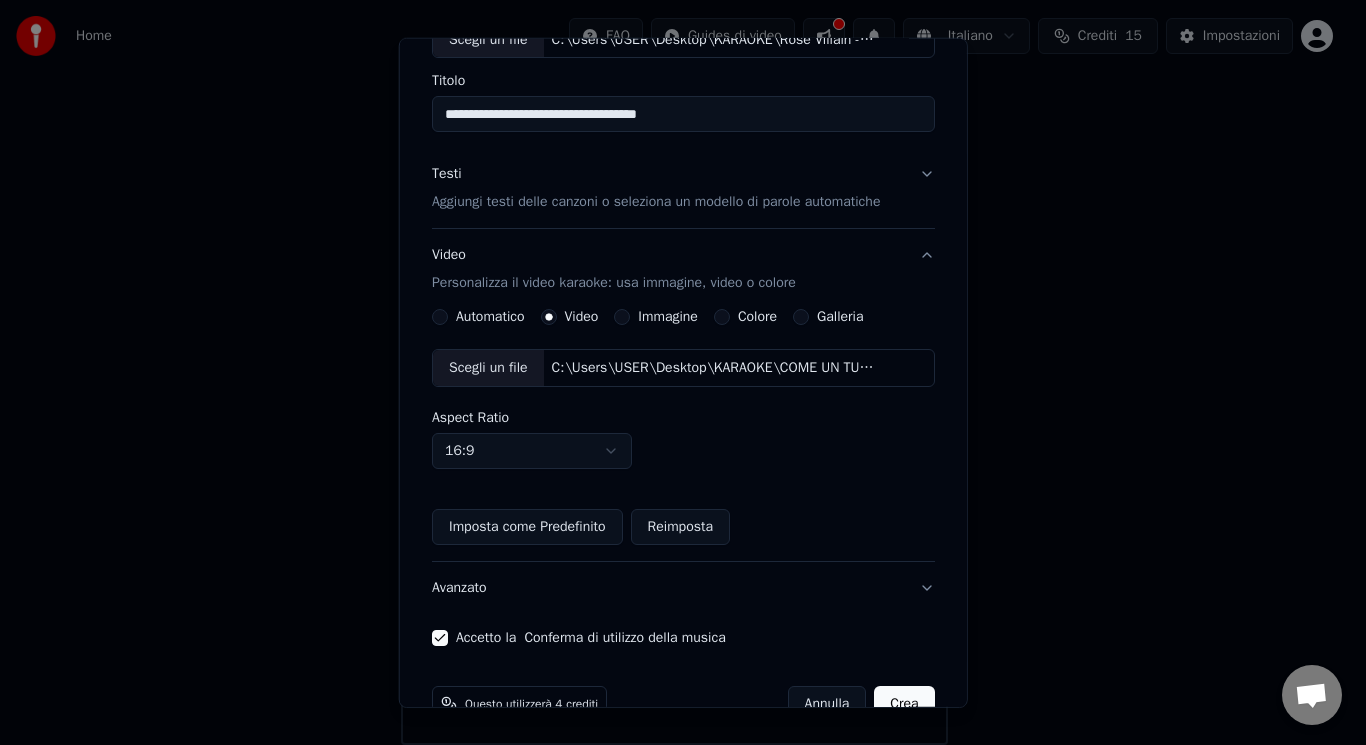 scroll, scrollTop: 125, scrollLeft: 0, axis: vertical 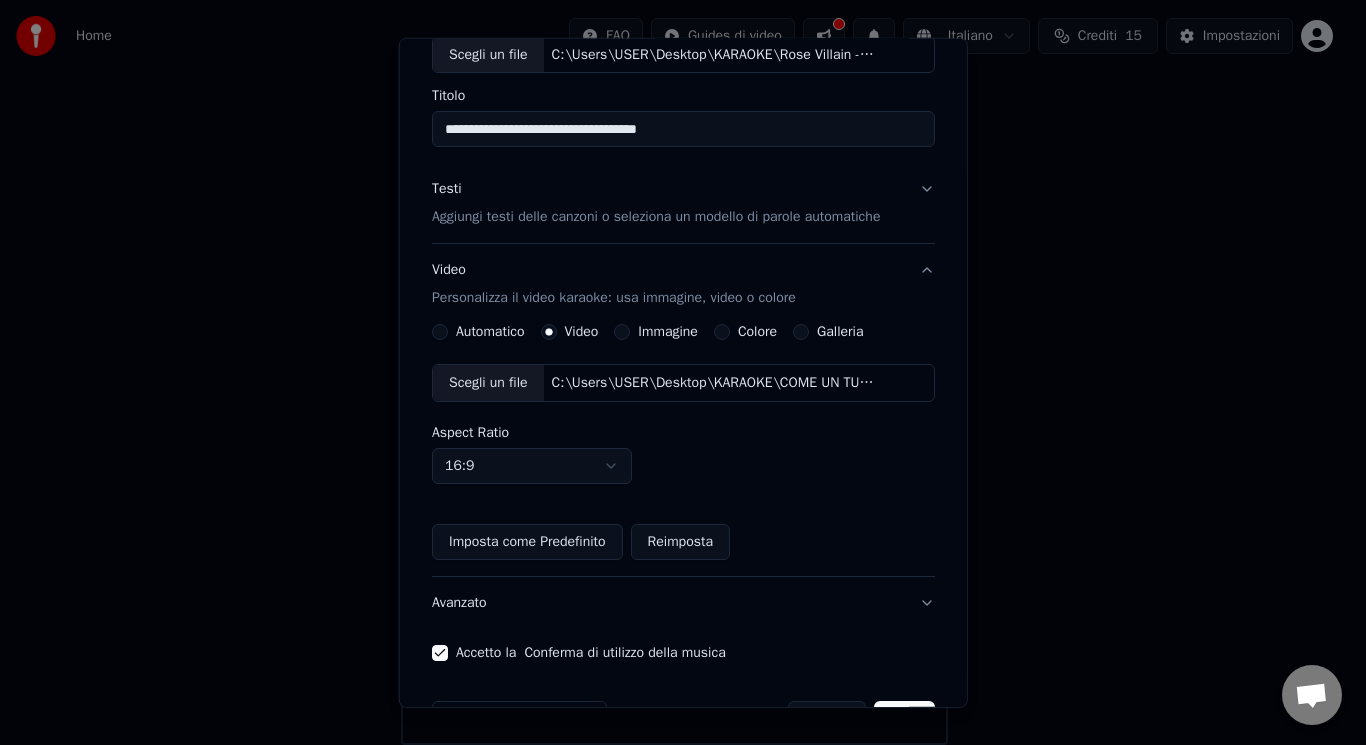 click on "Aggiungi testi delle canzoni o seleziona un modello di parole automatiche" at bounding box center (656, 217) 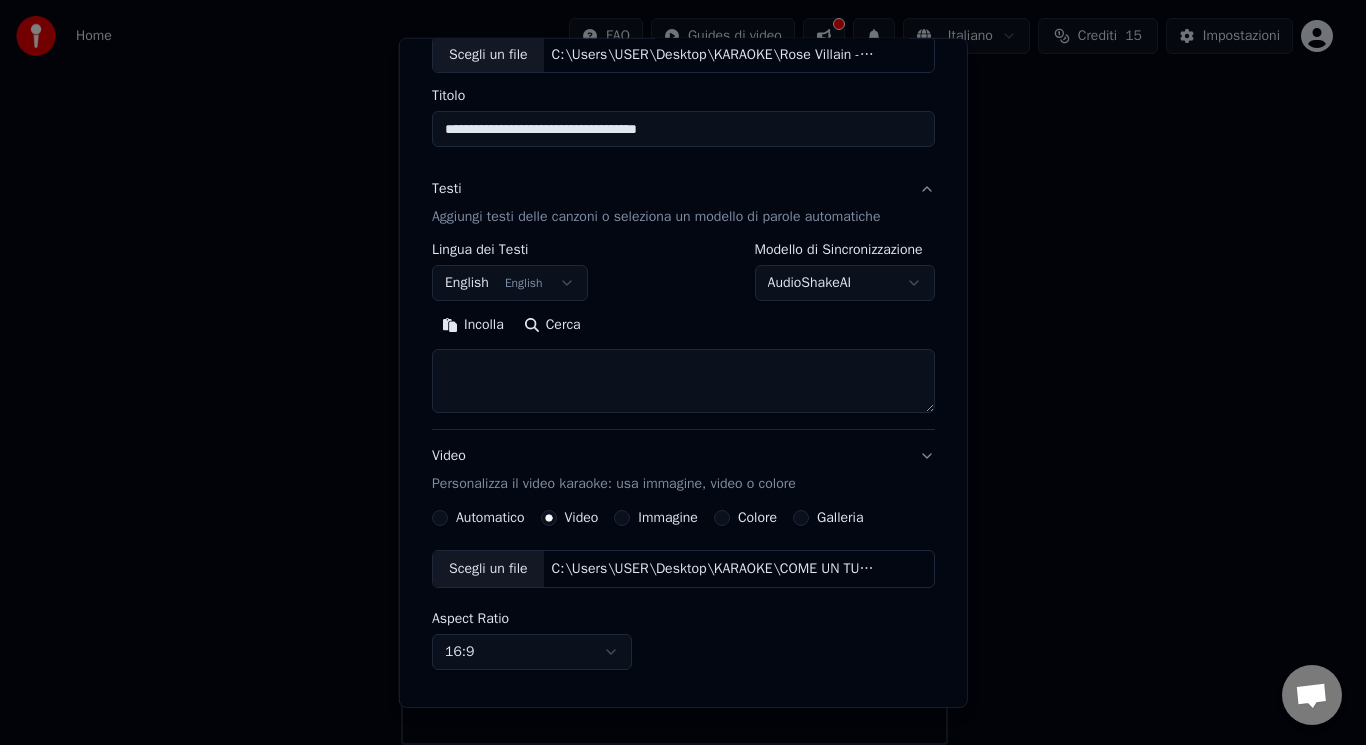 scroll, scrollTop: 121, scrollLeft: 0, axis: vertical 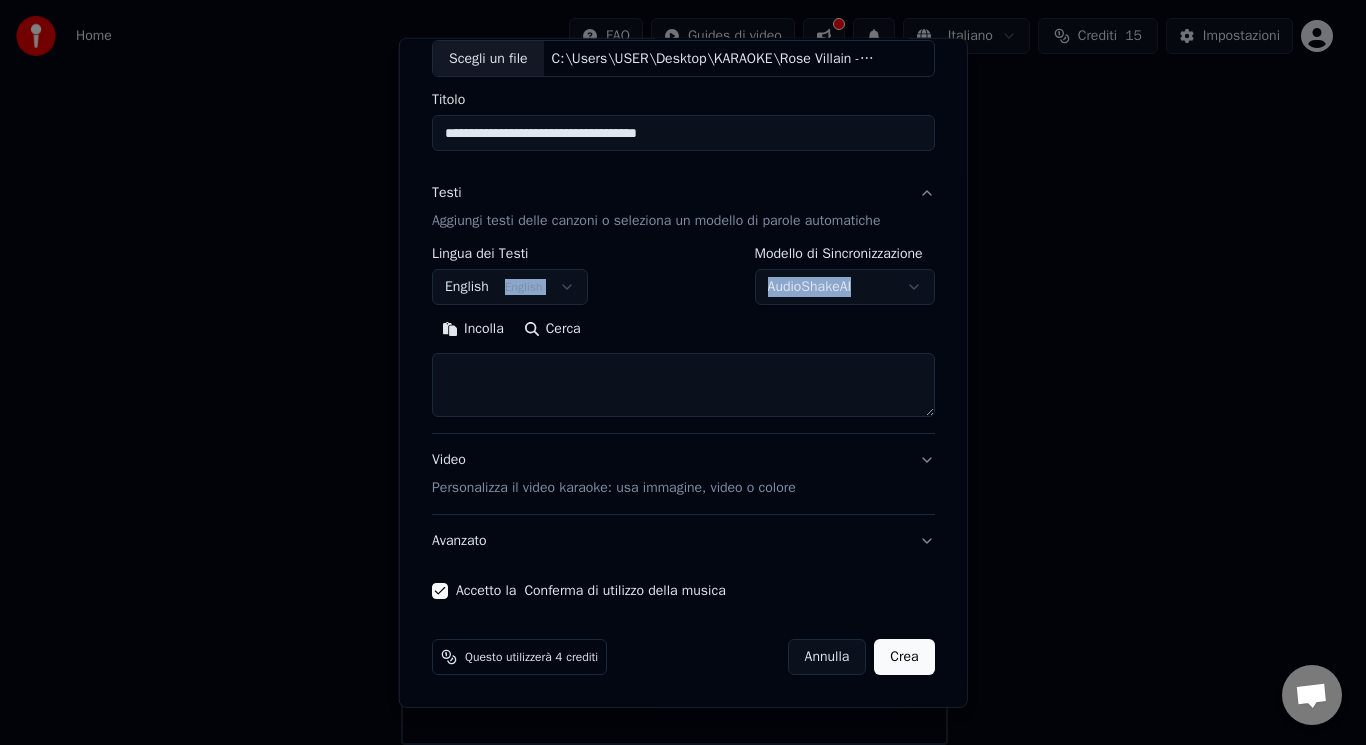 drag, startPoint x: 486, startPoint y: 352, endPoint x: 487, endPoint y: 296, distance: 56.008926 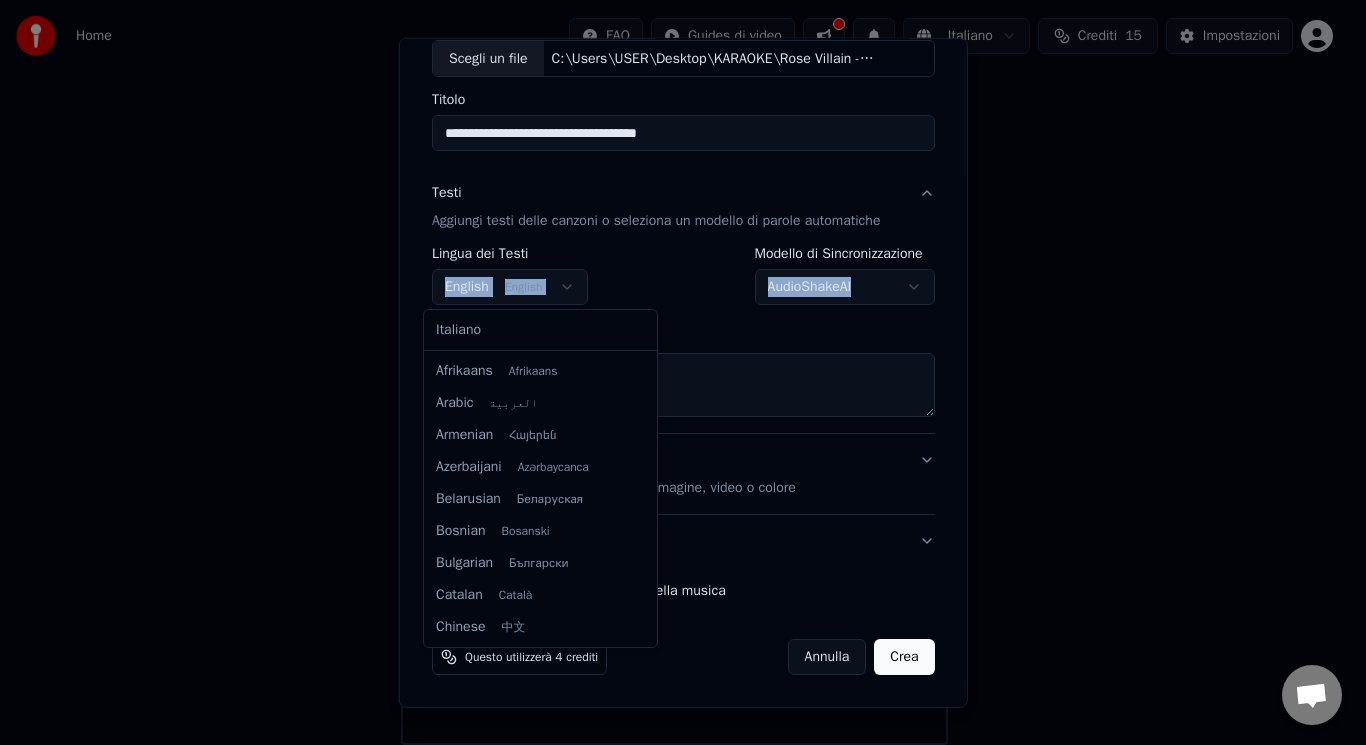 scroll, scrollTop: 160, scrollLeft: 0, axis: vertical 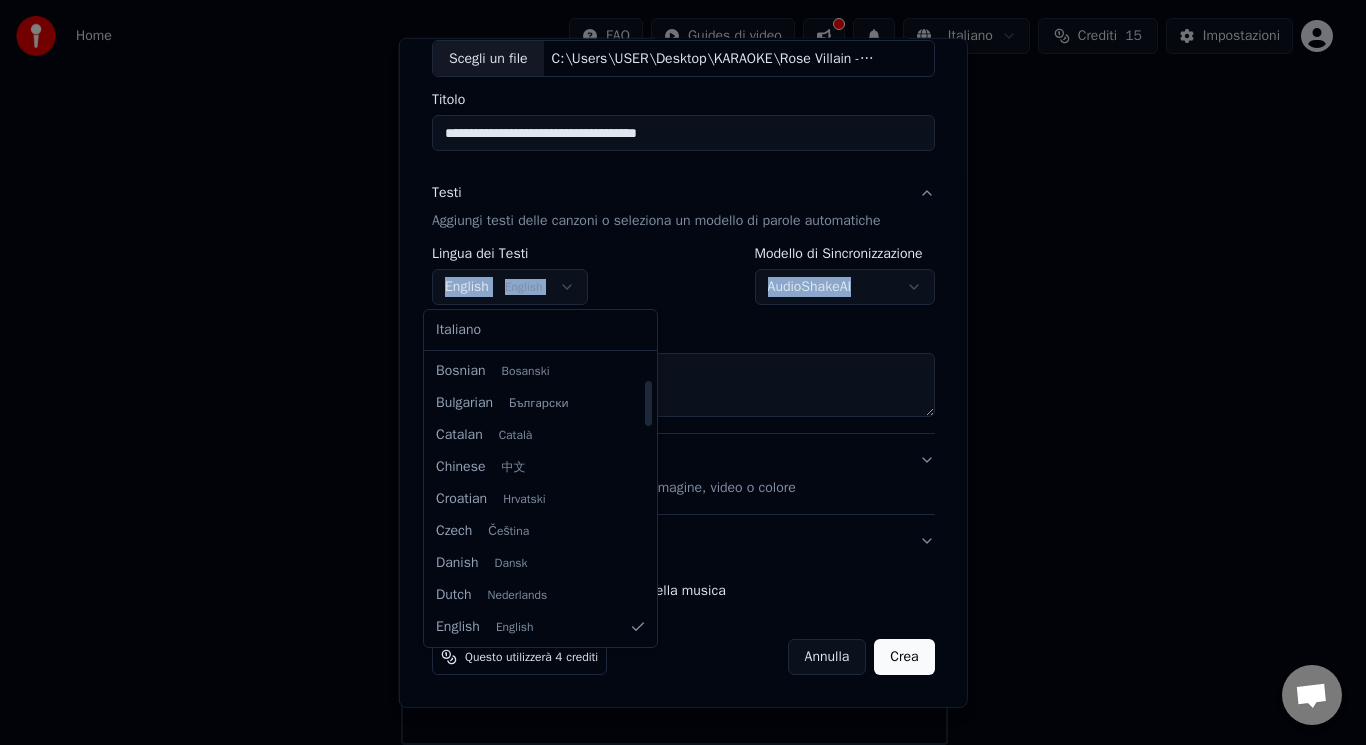 select on "**" 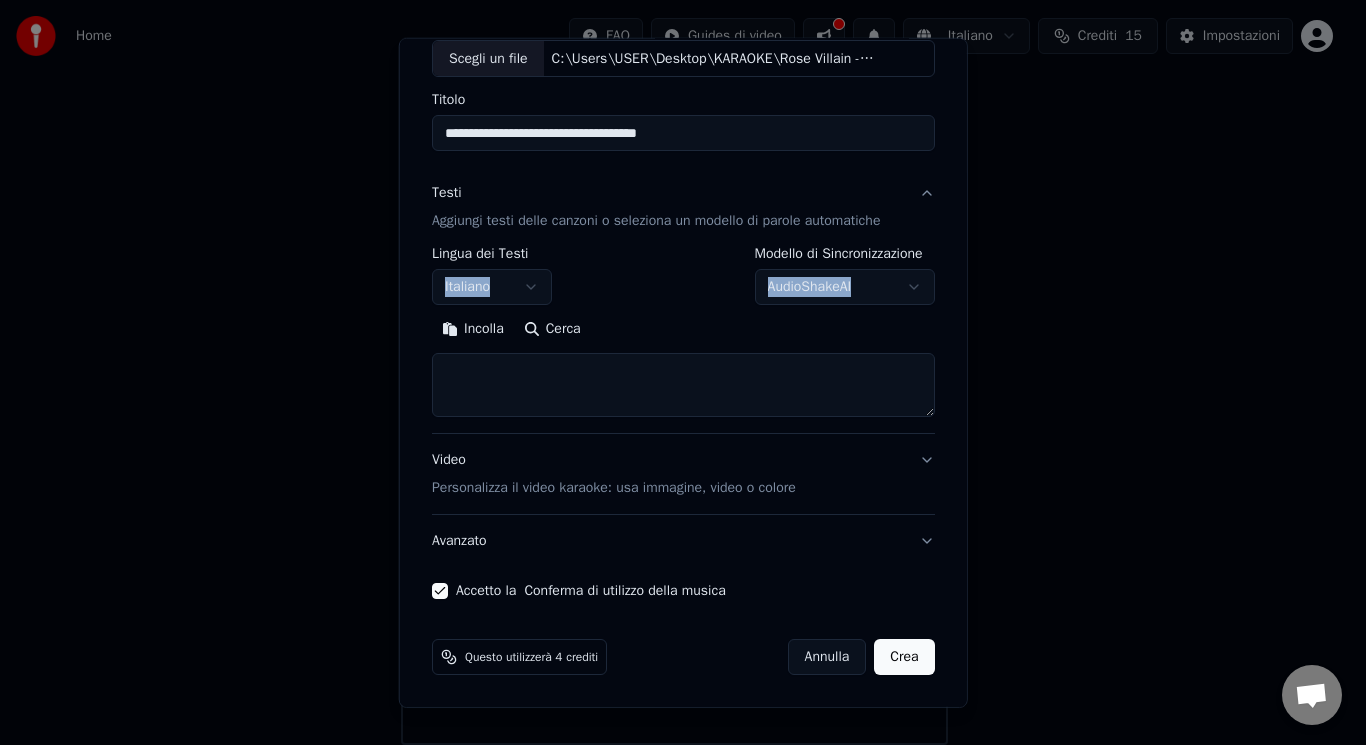 click on "Incolla Cerca" at bounding box center (683, 329) 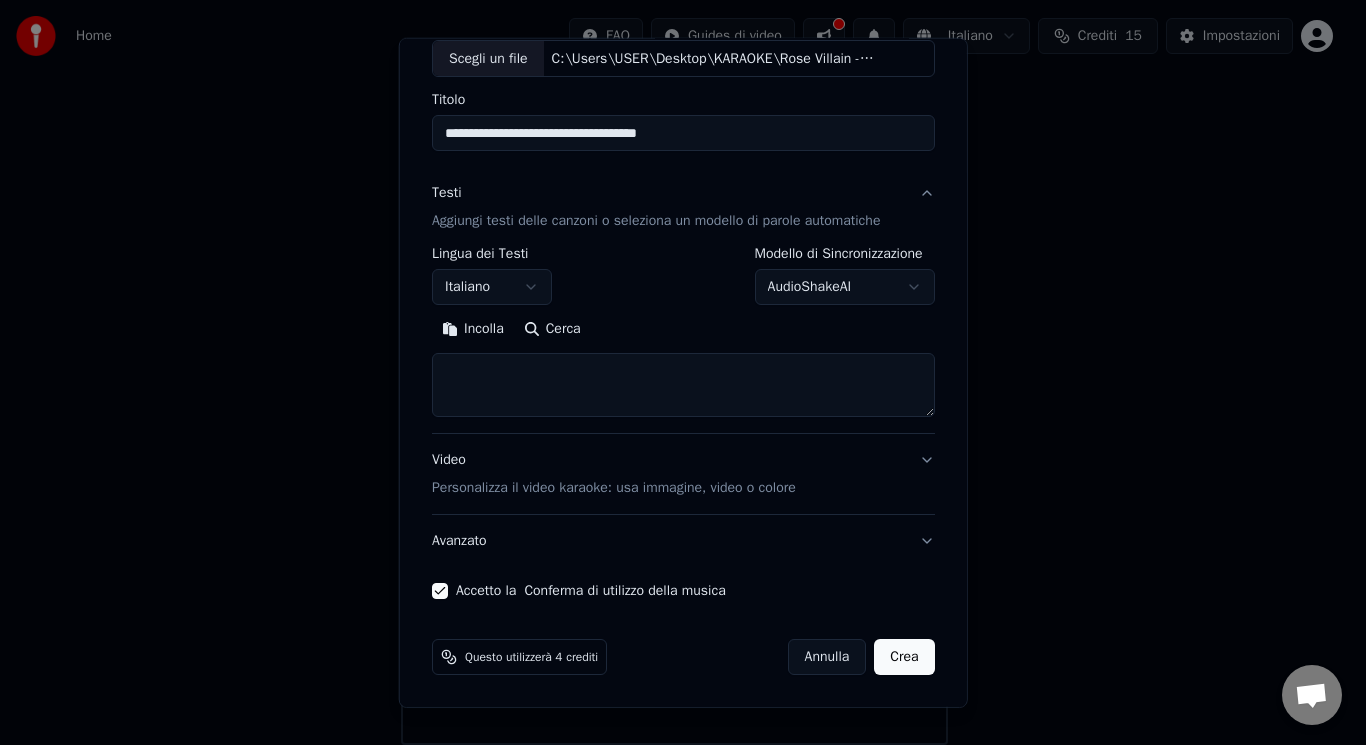 click at bounding box center [683, 385] 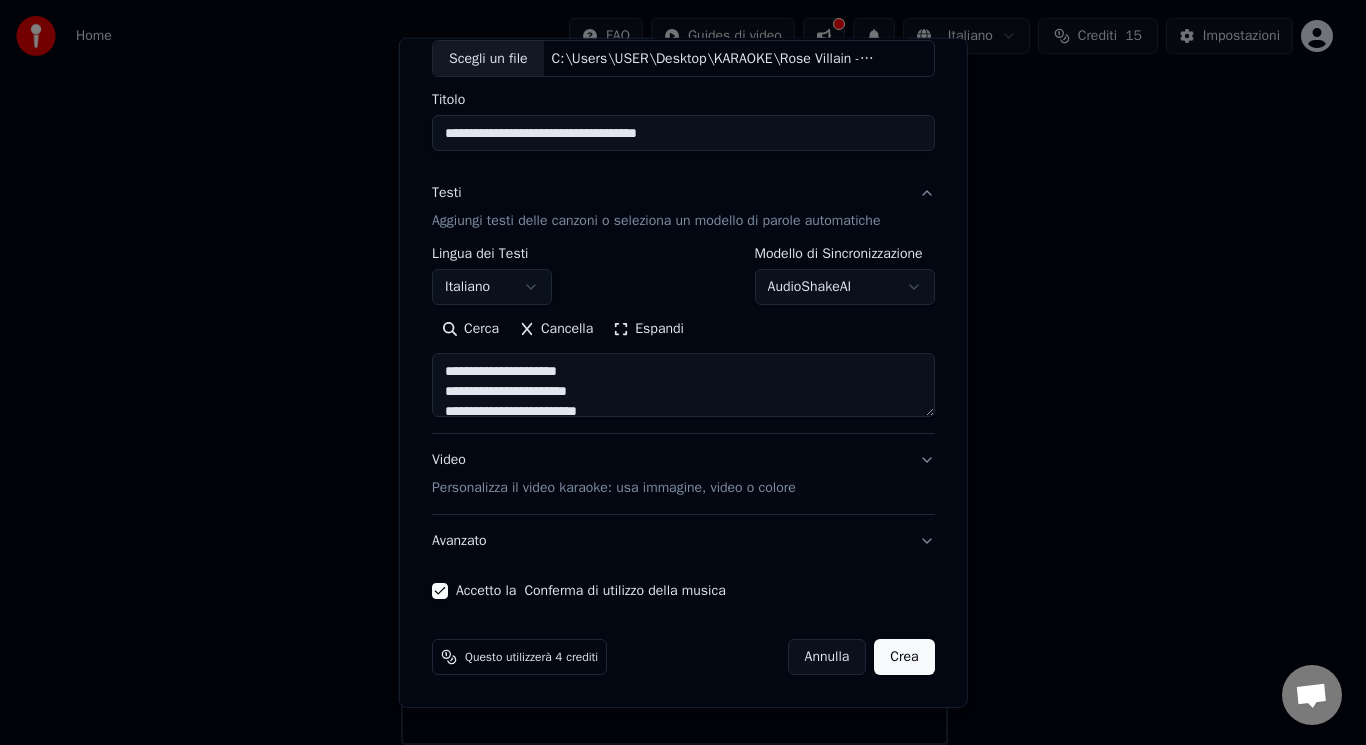 click on "Espandi" at bounding box center (648, 329) 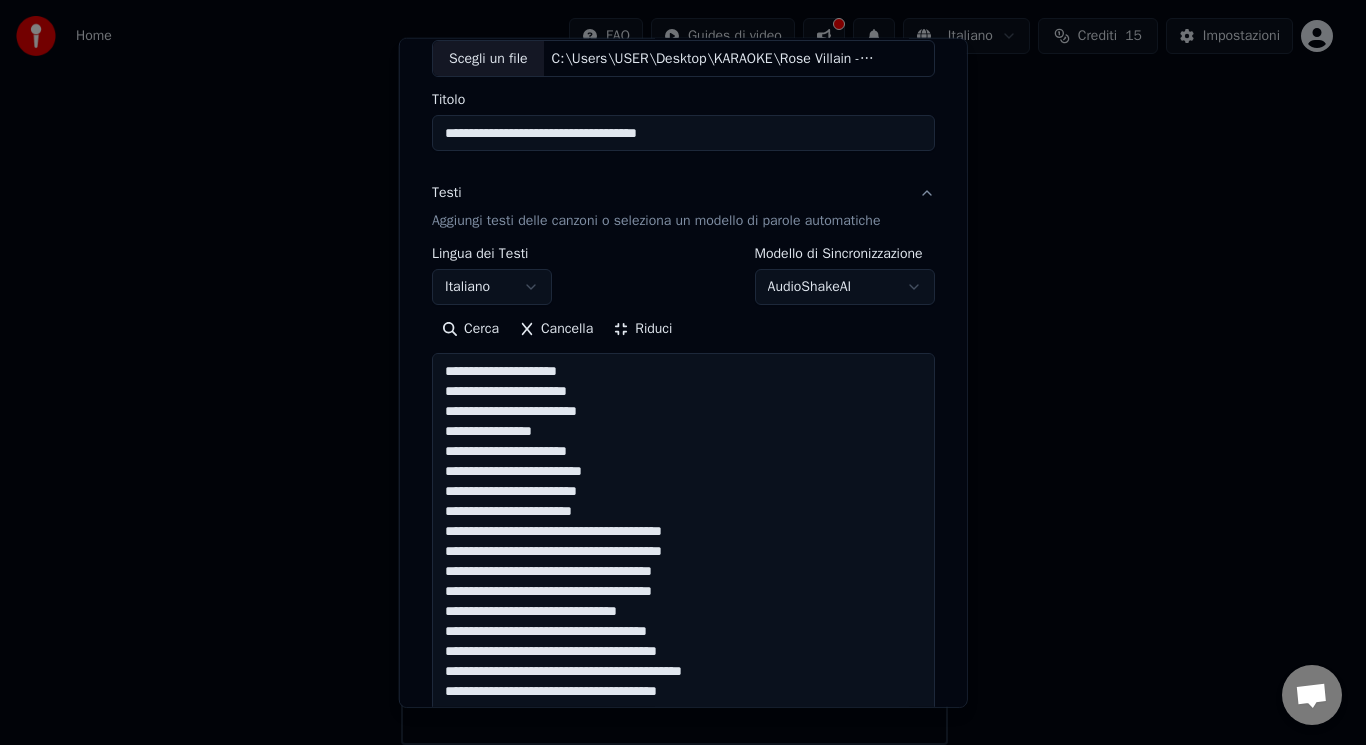 scroll, scrollTop: 2, scrollLeft: 0, axis: vertical 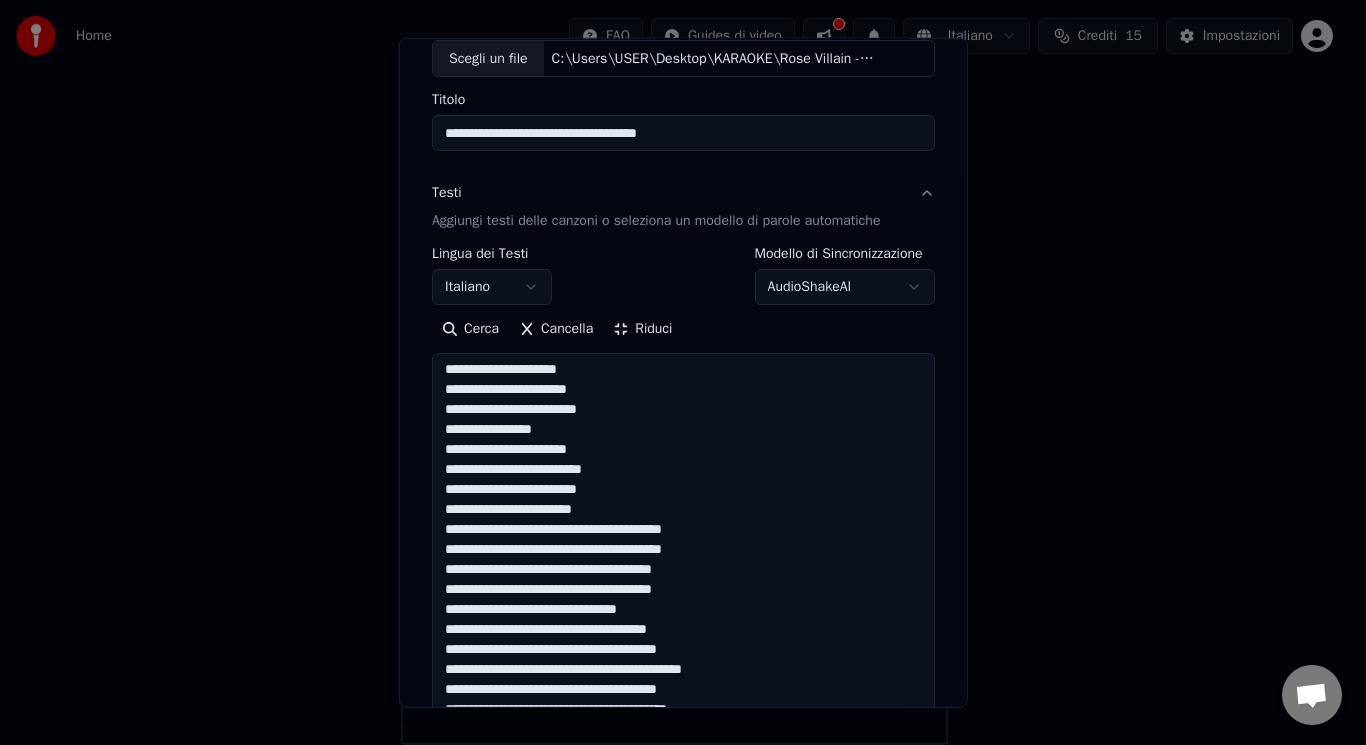 click at bounding box center [683, 890] 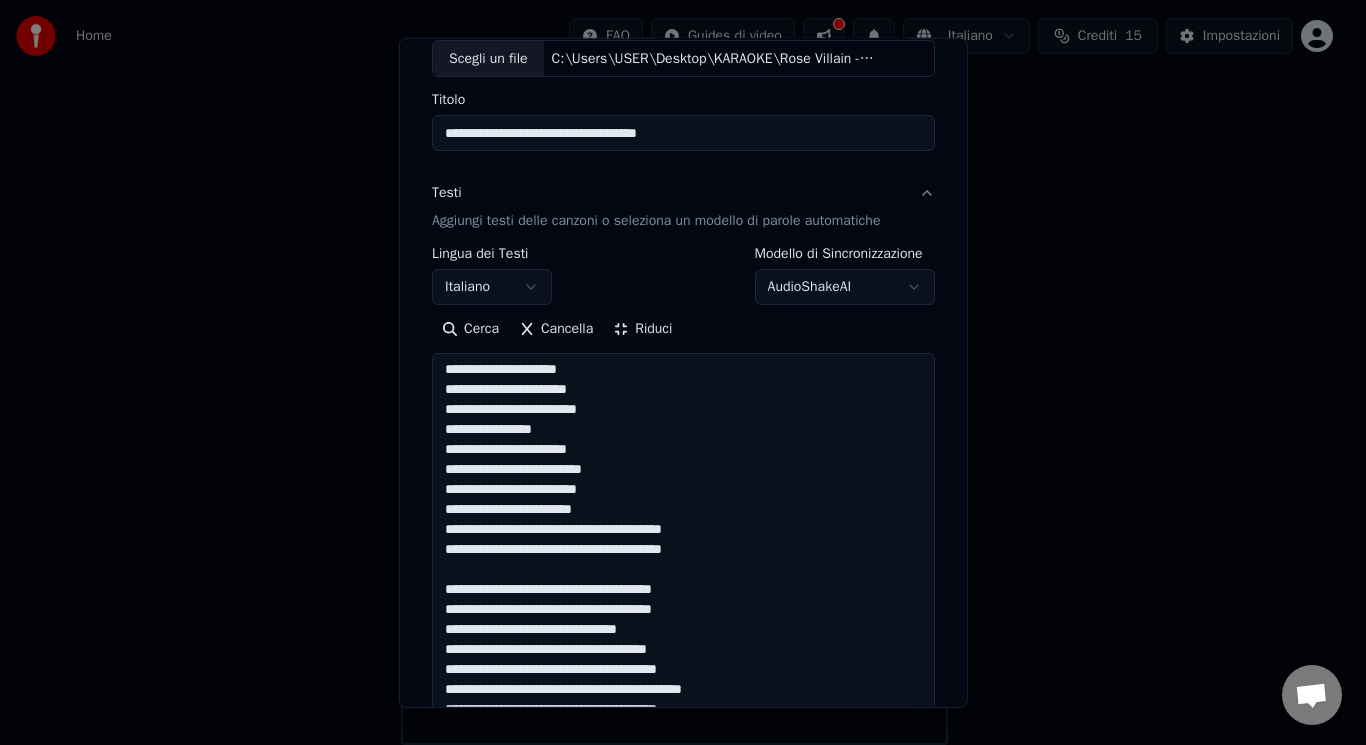 click at bounding box center (683, 890) 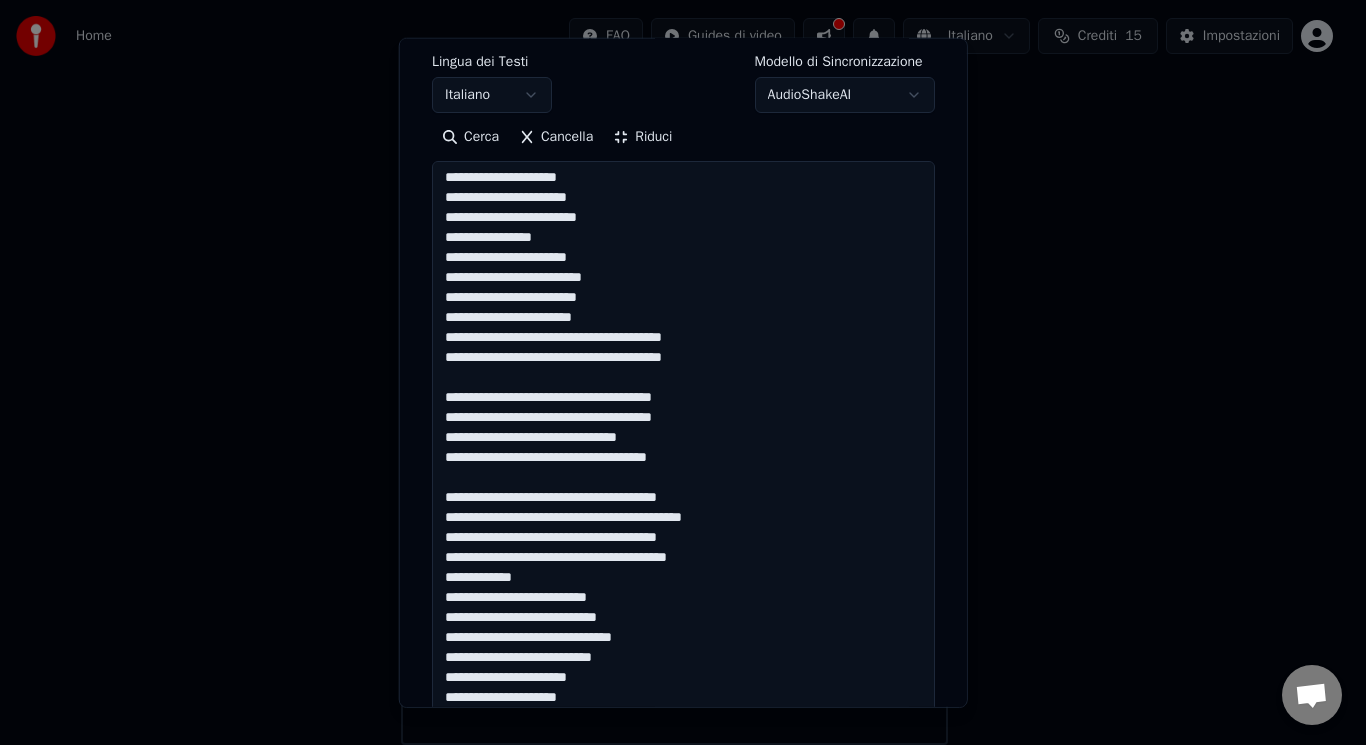 scroll, scrollTop: 333, scrollLeft: 0, axis: vertical 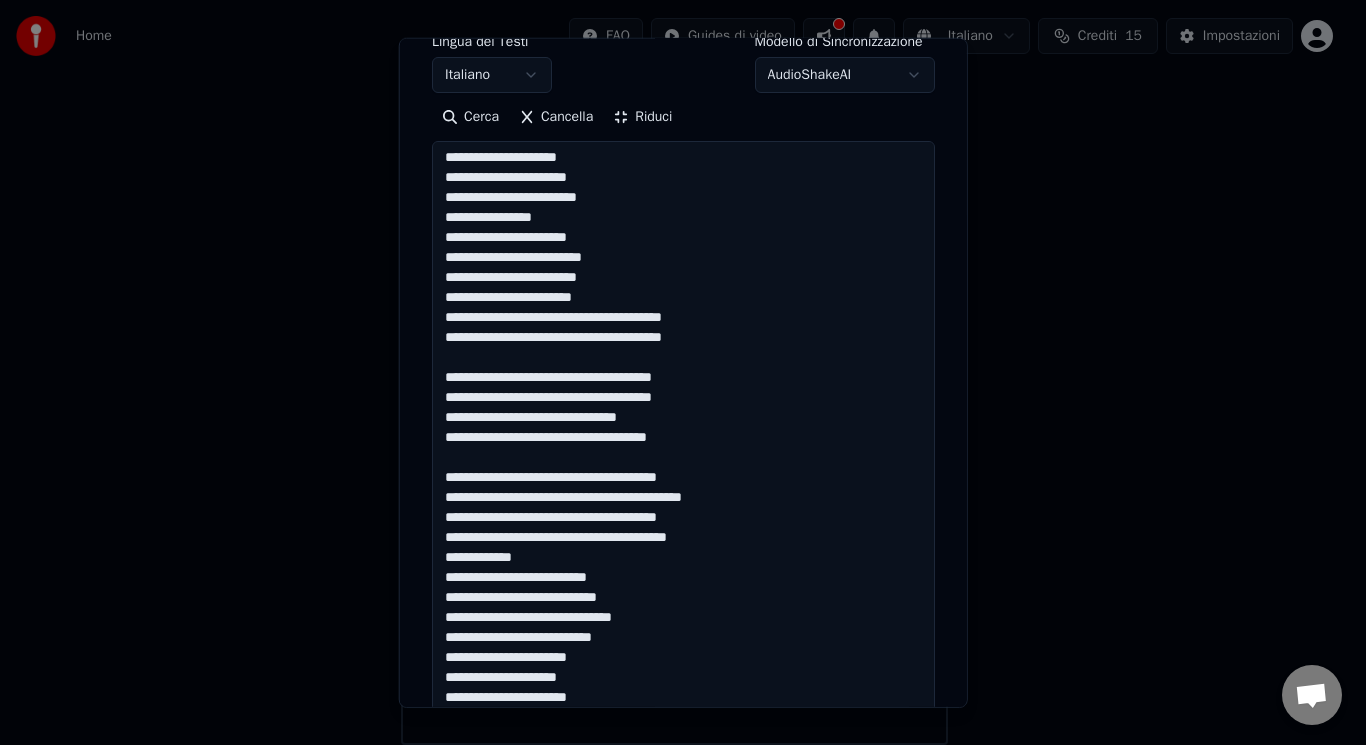 click at bounding box center [683, 678] 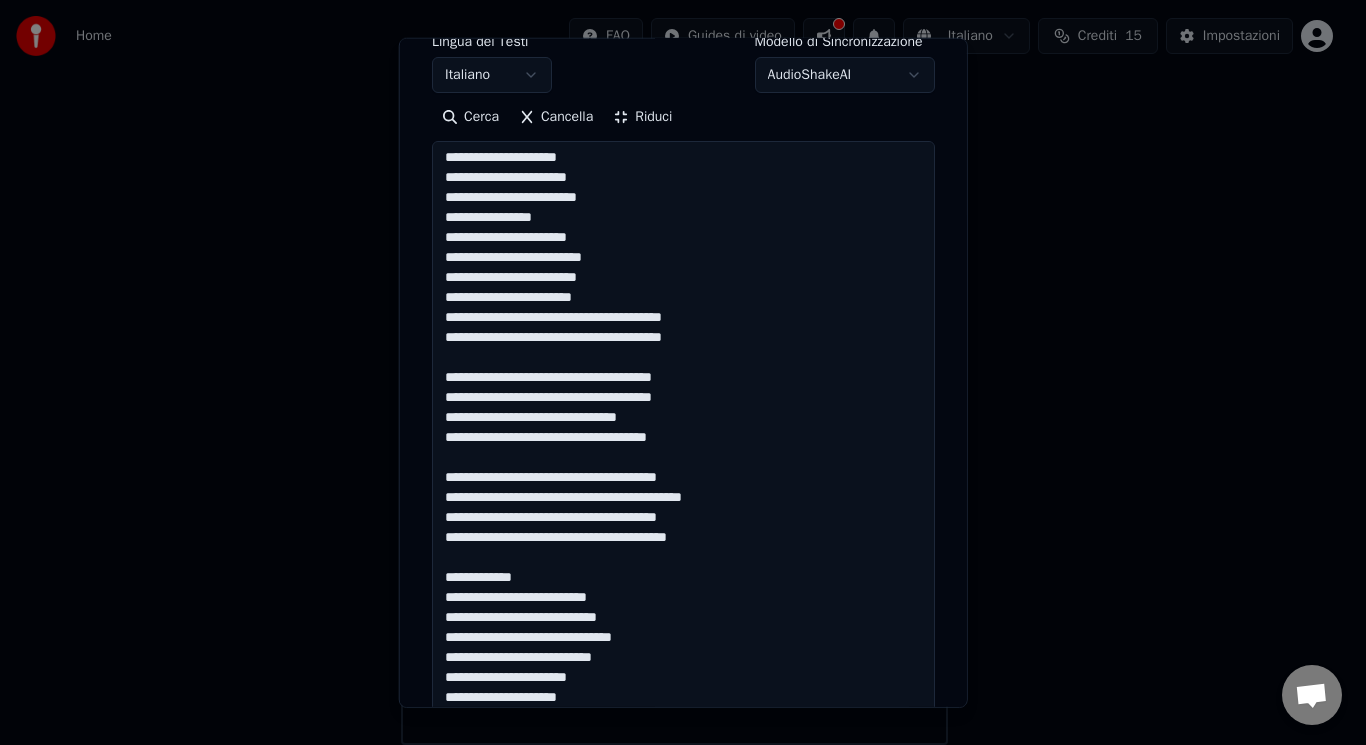 drag, startPoint x: 628, startPoint y: 663, endPoint x: 583, endPoint y: 660, distance: 45.099888 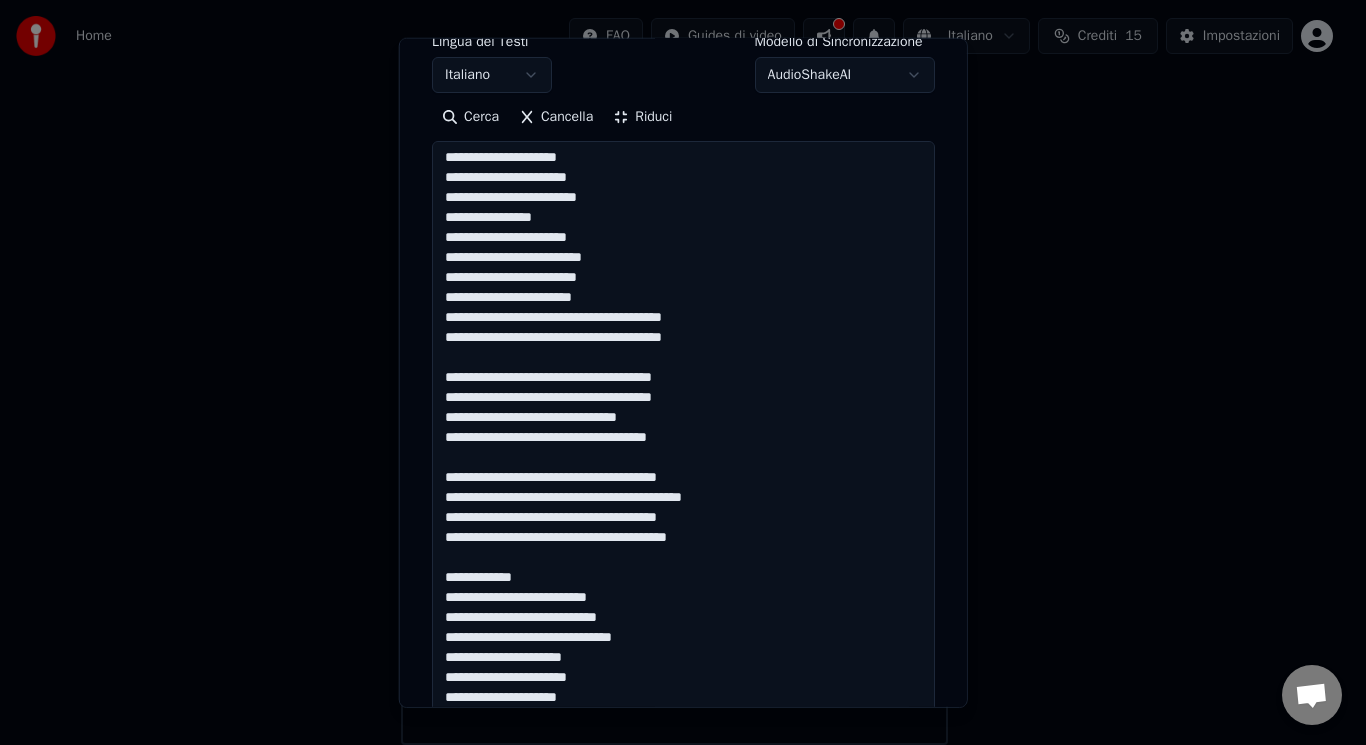 click at bounding box center [683, 678] 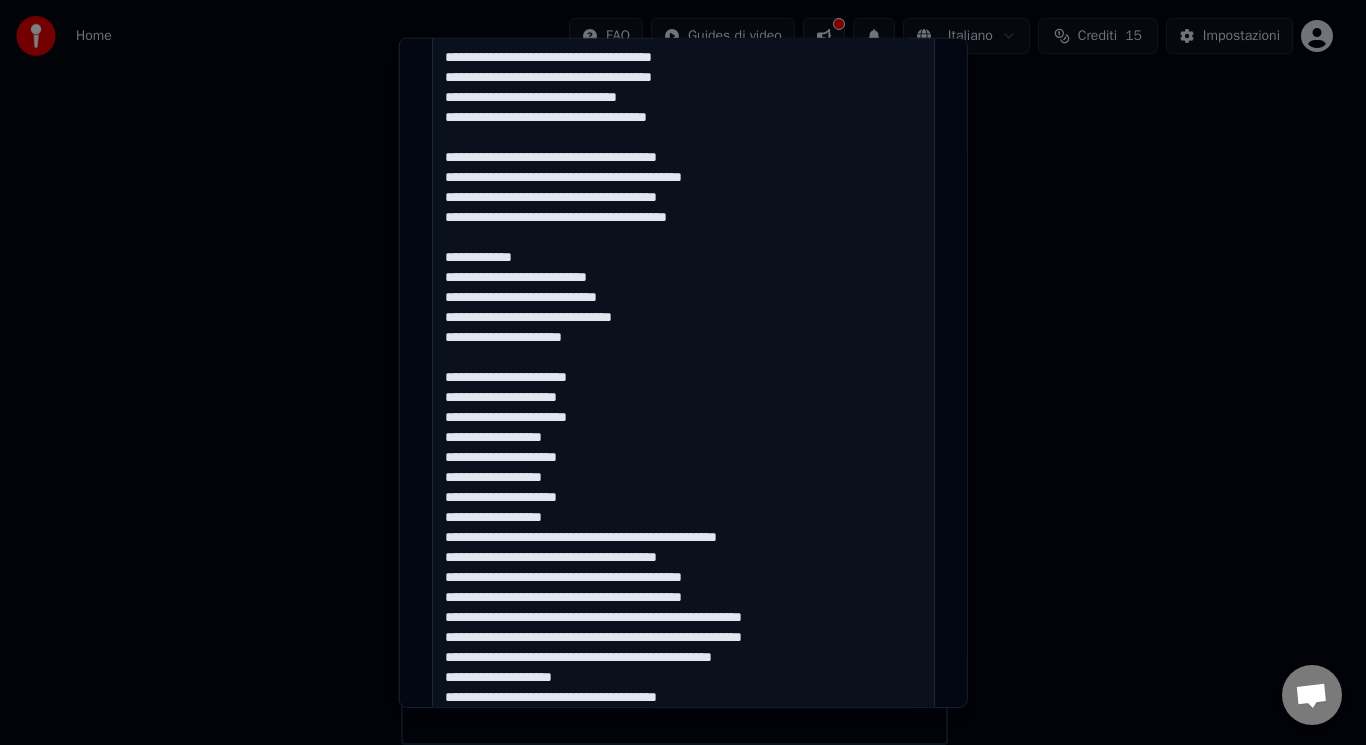 scroll, scrollTop: 673, scrollLeft: 0, axis: vertical 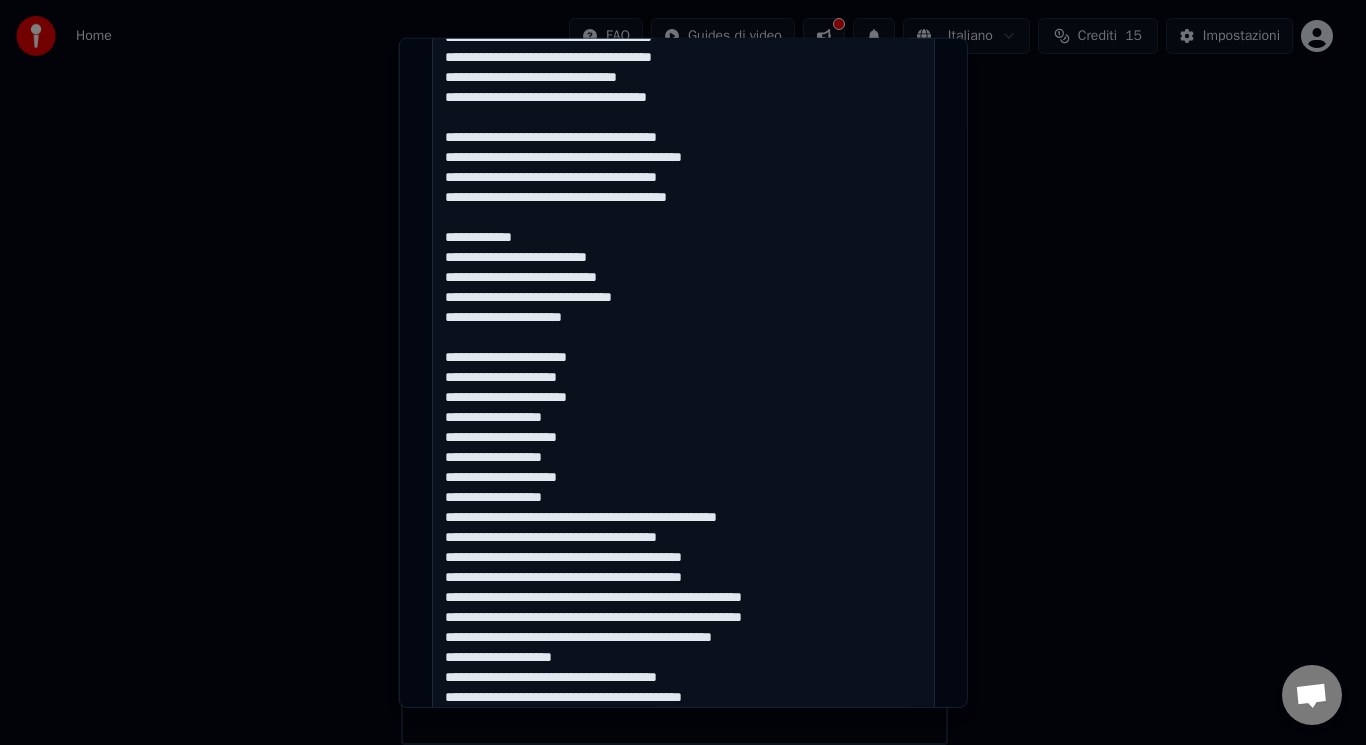 drag, startPoint x: 797, startPoint y: 498, endPoint x: 710, endPoint y: 509, distance: 87.69264 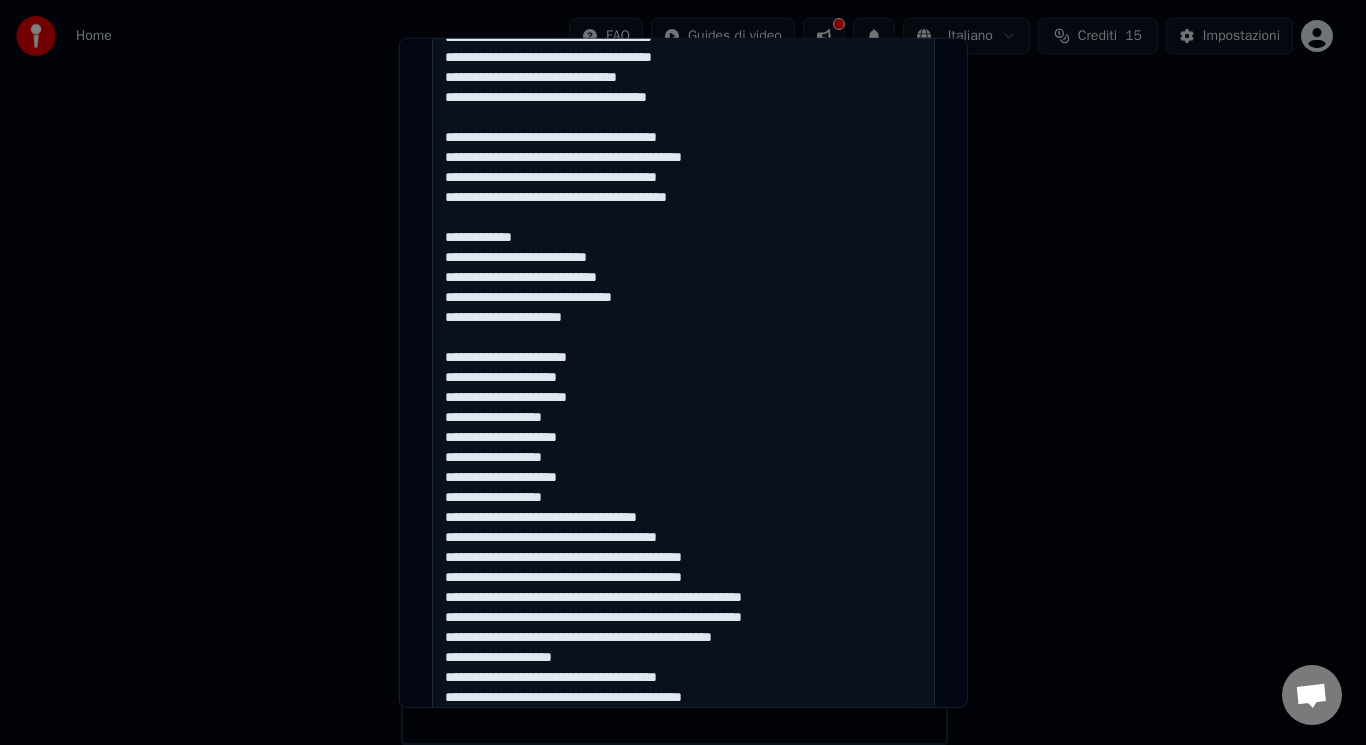 drag, startPoint x: 802, startPoint y: 613, endPoint x: 634, endPoint y: 617, distance: 168.0476 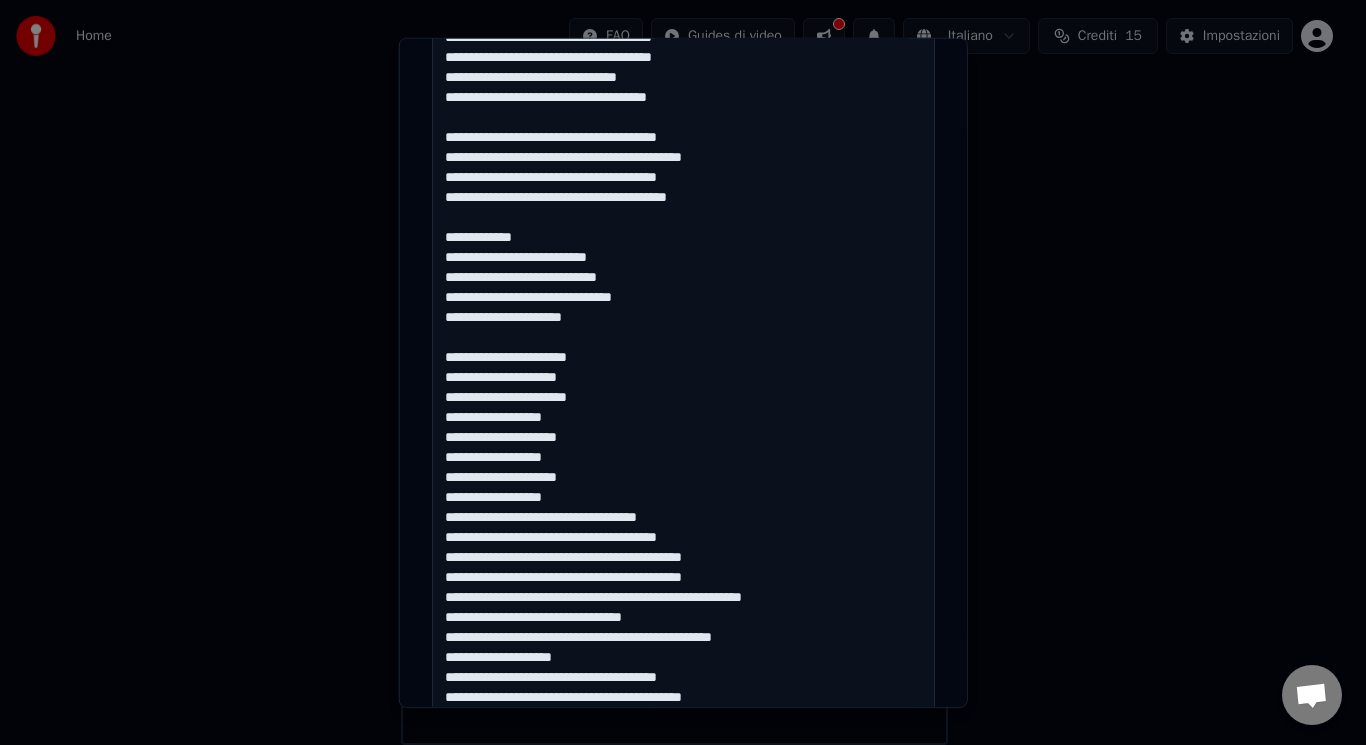 drag, startPoint x: 791, startPoint y: 602, endPoint x: 643, endPoint y: 599, distance: 148.0304 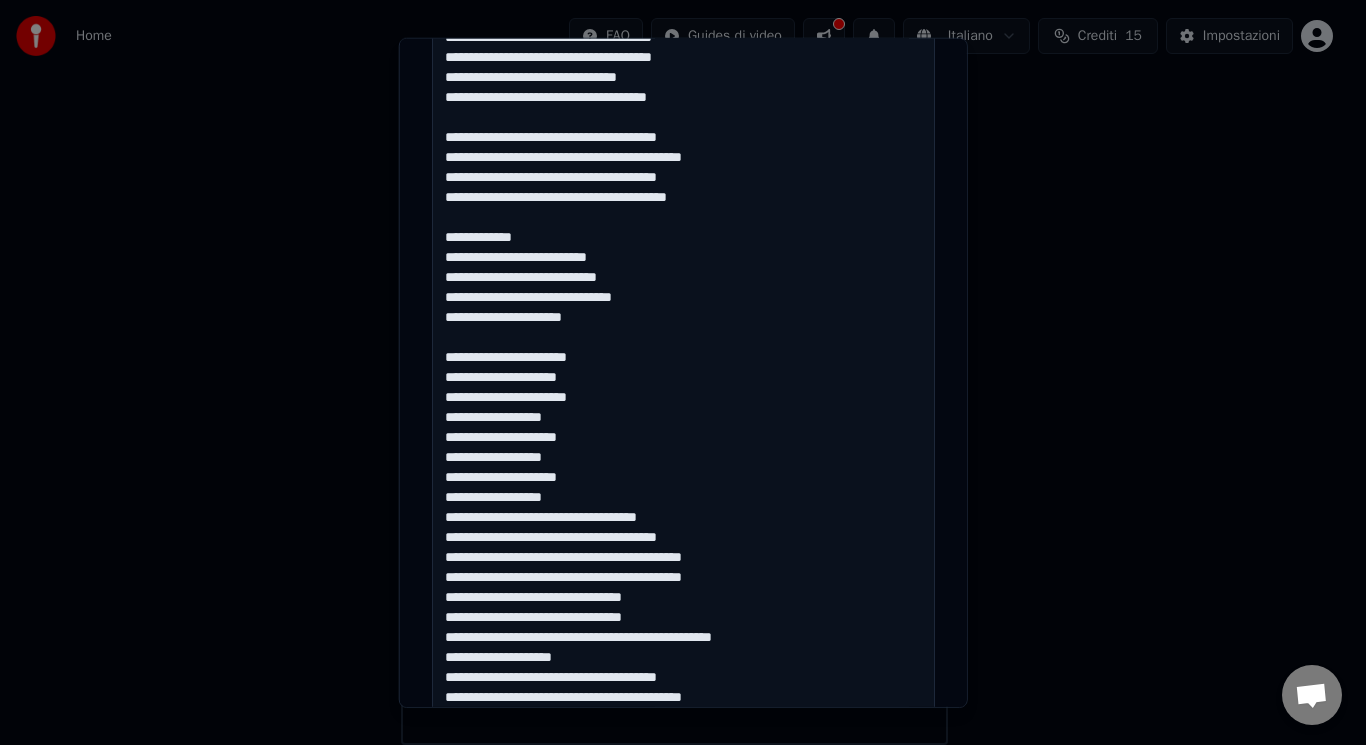 click at bounding box center [683, 338] 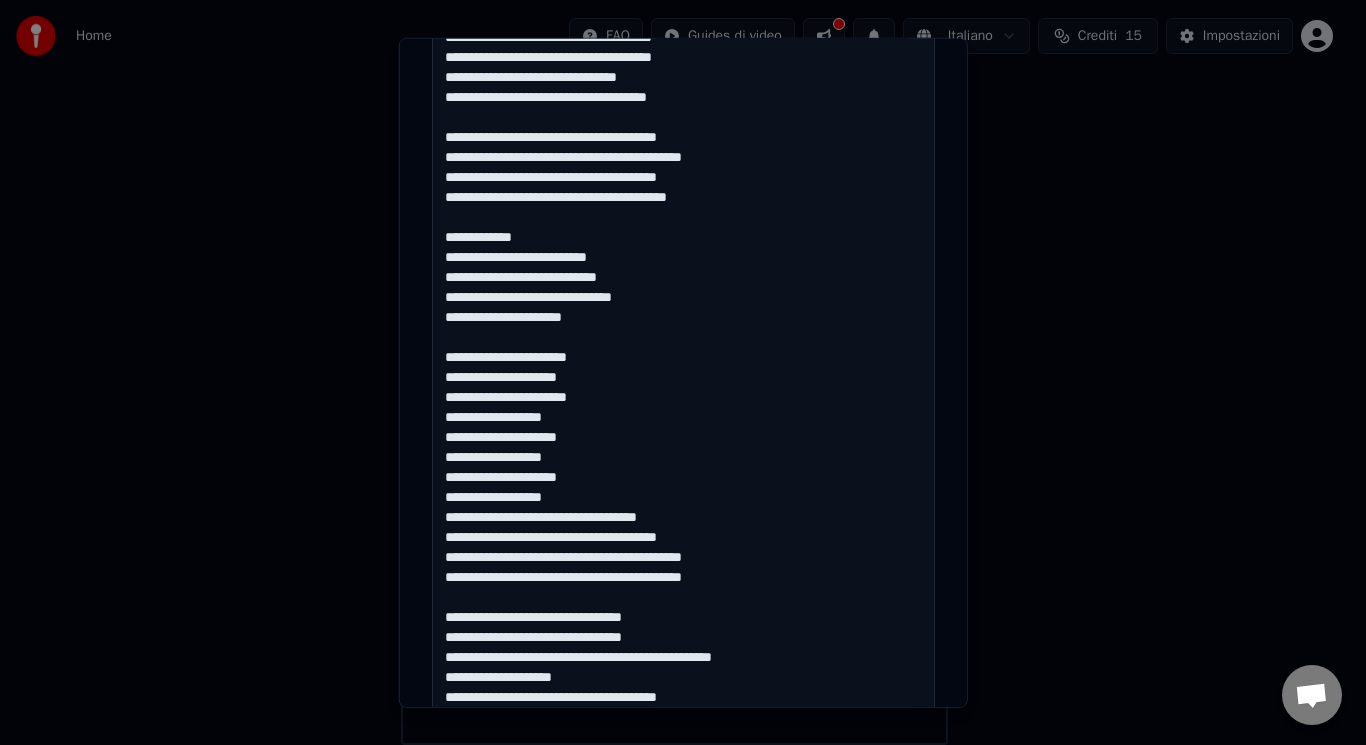 click at bounding box center (683, 338) 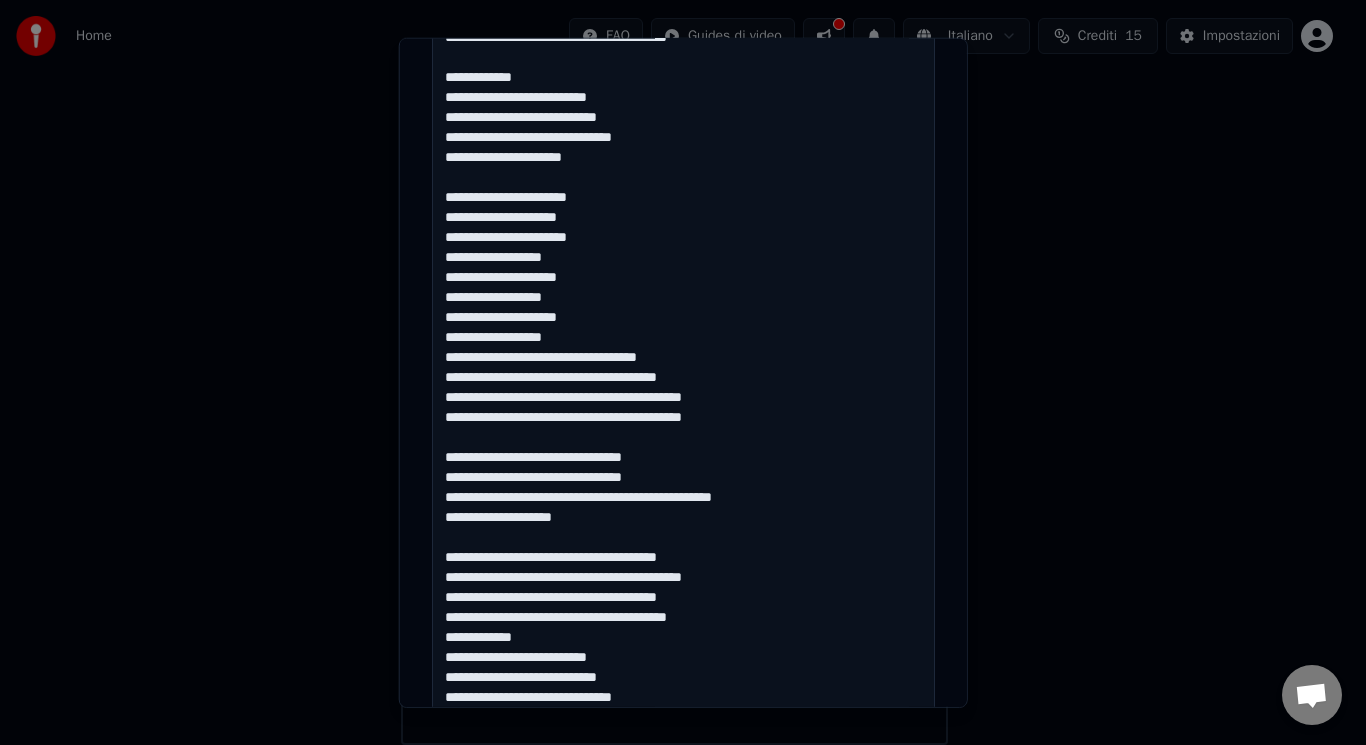 scroll, scrollTop: 841, scrollLeft: 0, axis: vertical 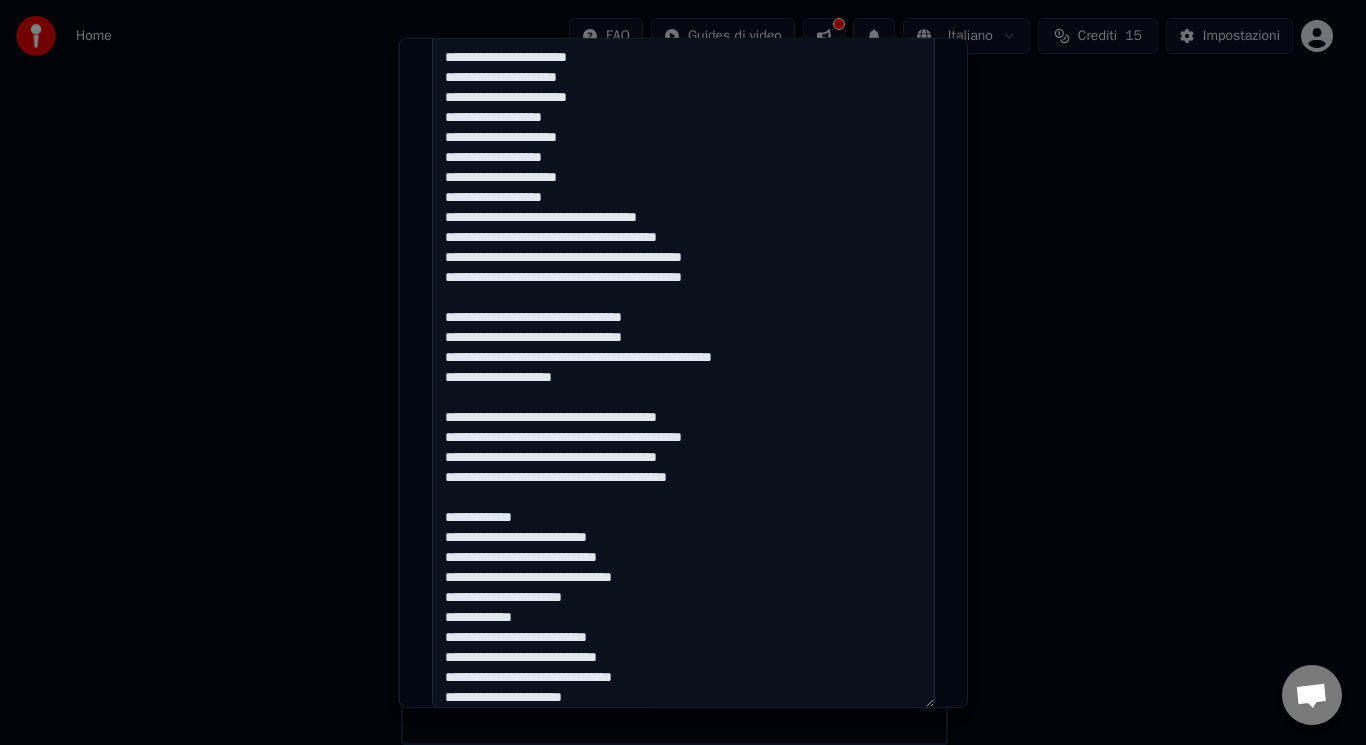 click at bounding box center (683, 170) 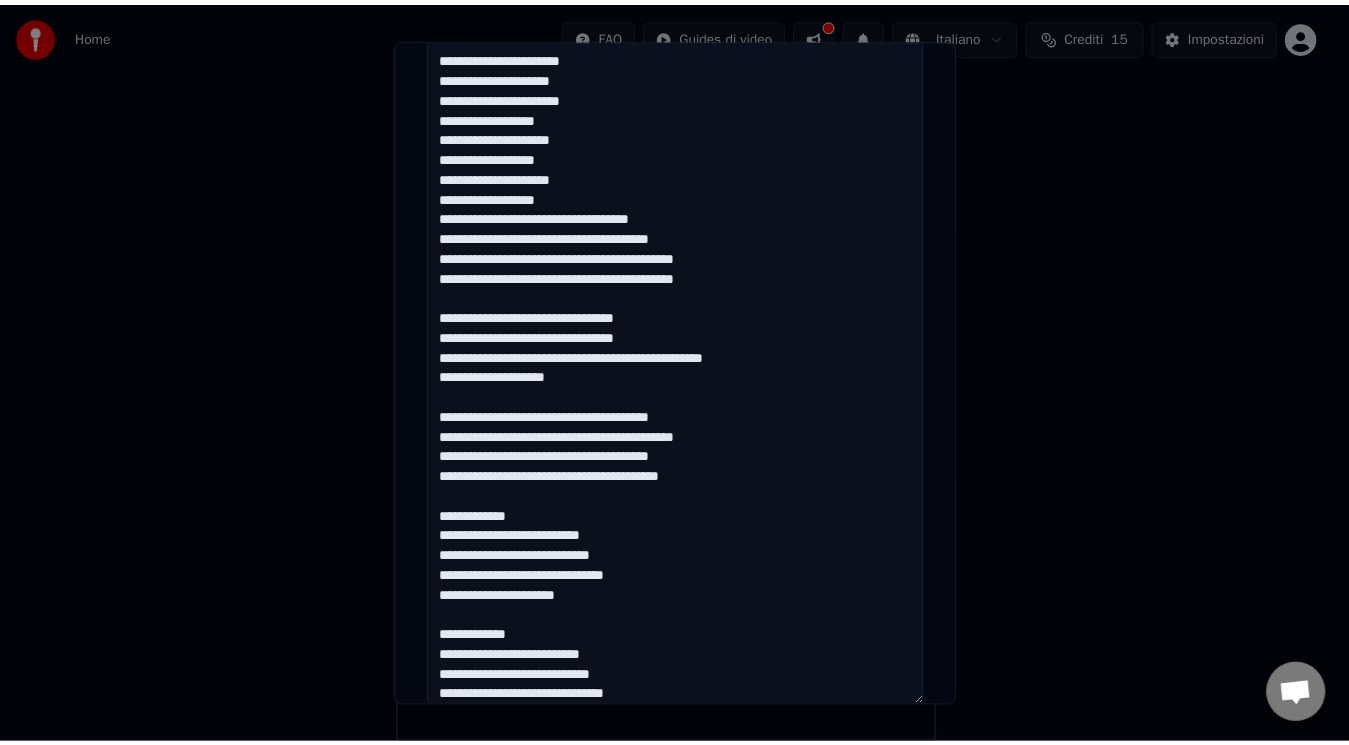 scroll, scrollTop: 154, scrollLeft: 0, axis: vertical 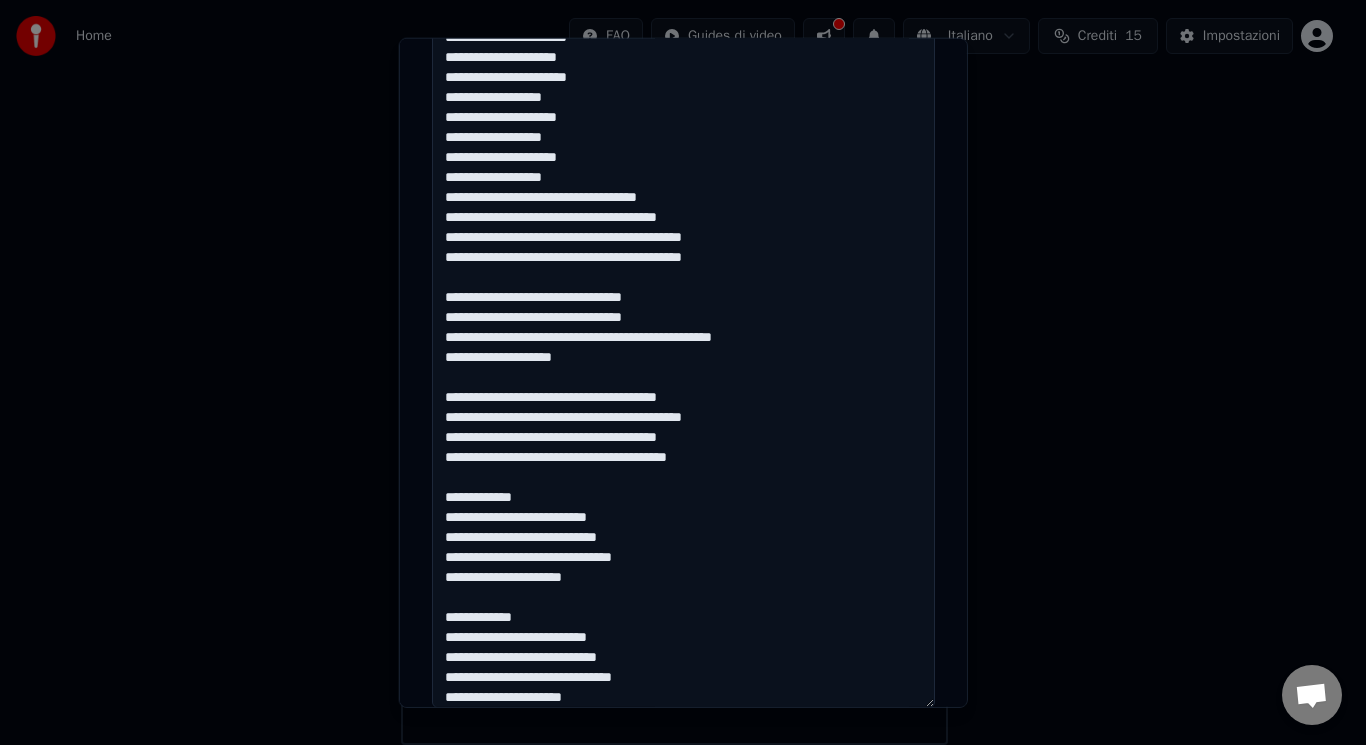 type on "**********" 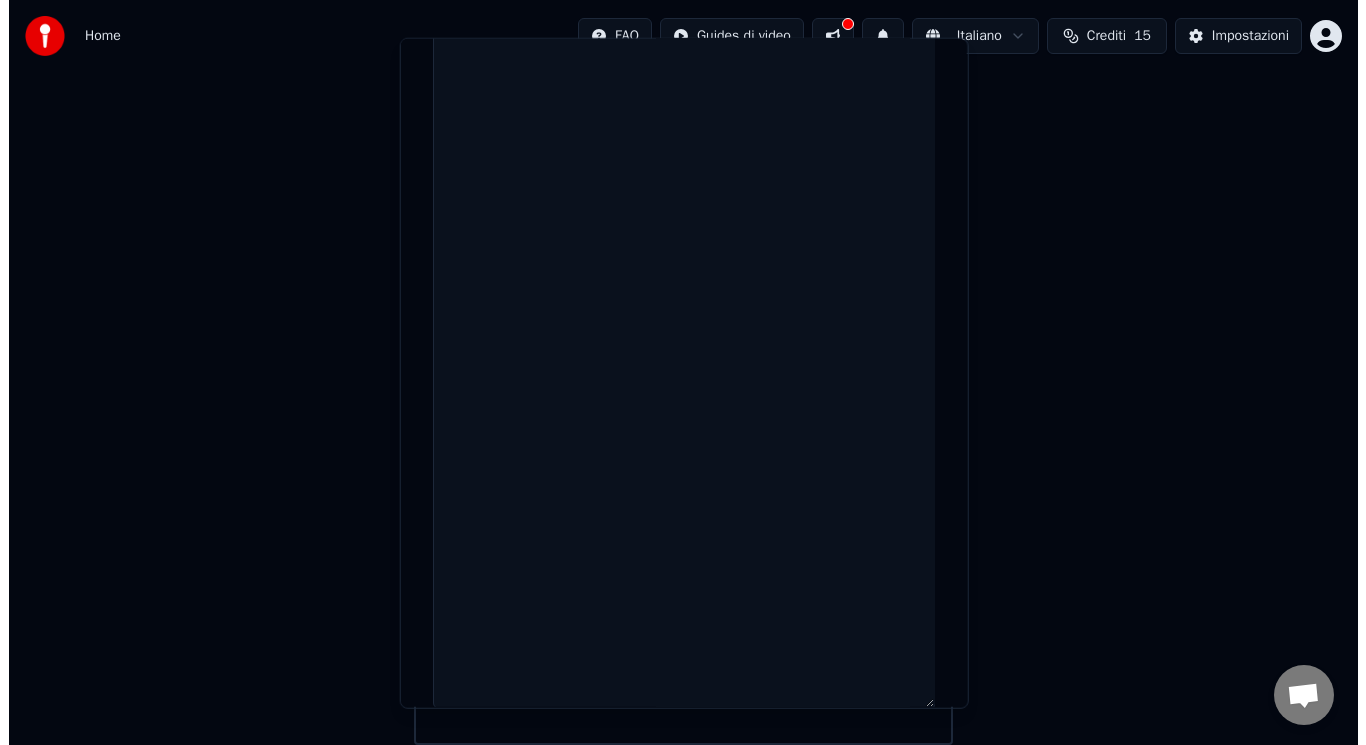scroll, scrollTop: 0, scrollLeft: 0, axis: both 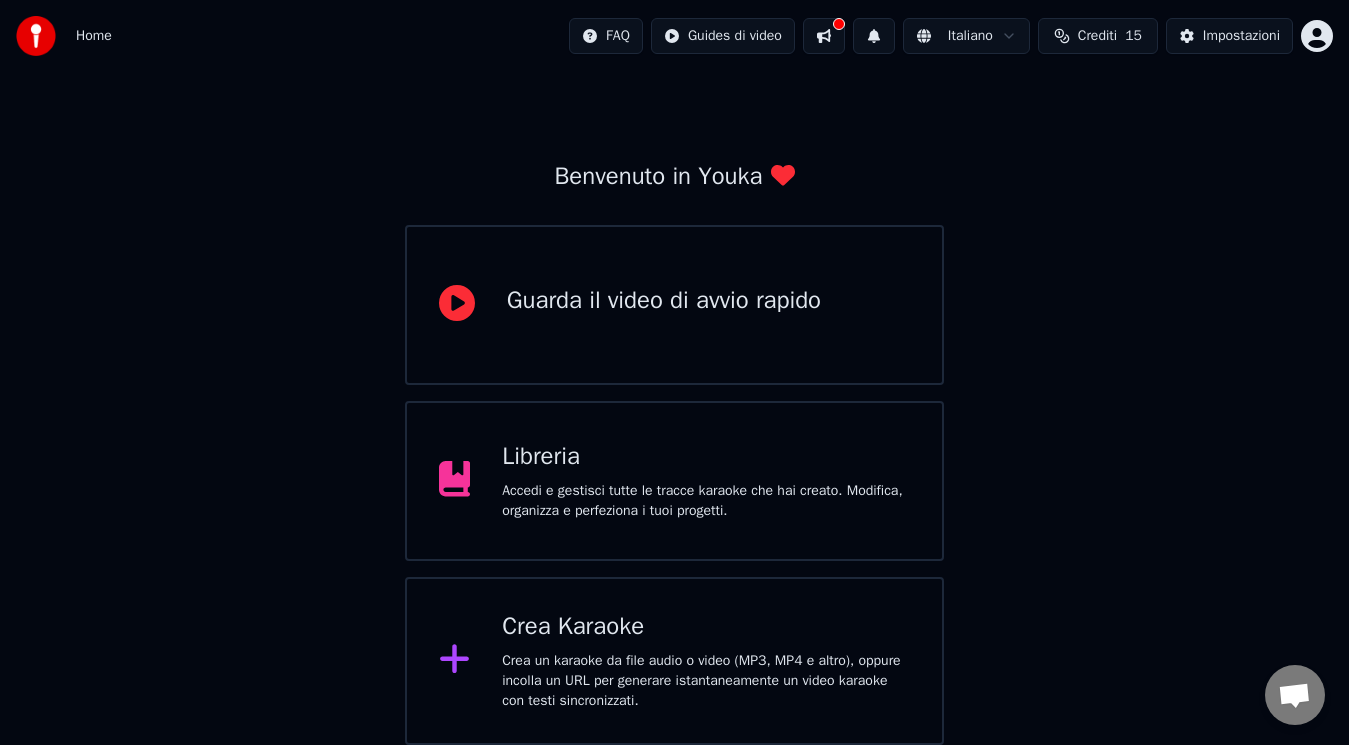 click on "Crea un karaoke da file audio o video (MP3, MP4 e altro), oppure incolla un URL per generare istantaneamente un video karaoke con testi sincronizzati." at bounding box center [706, 681] 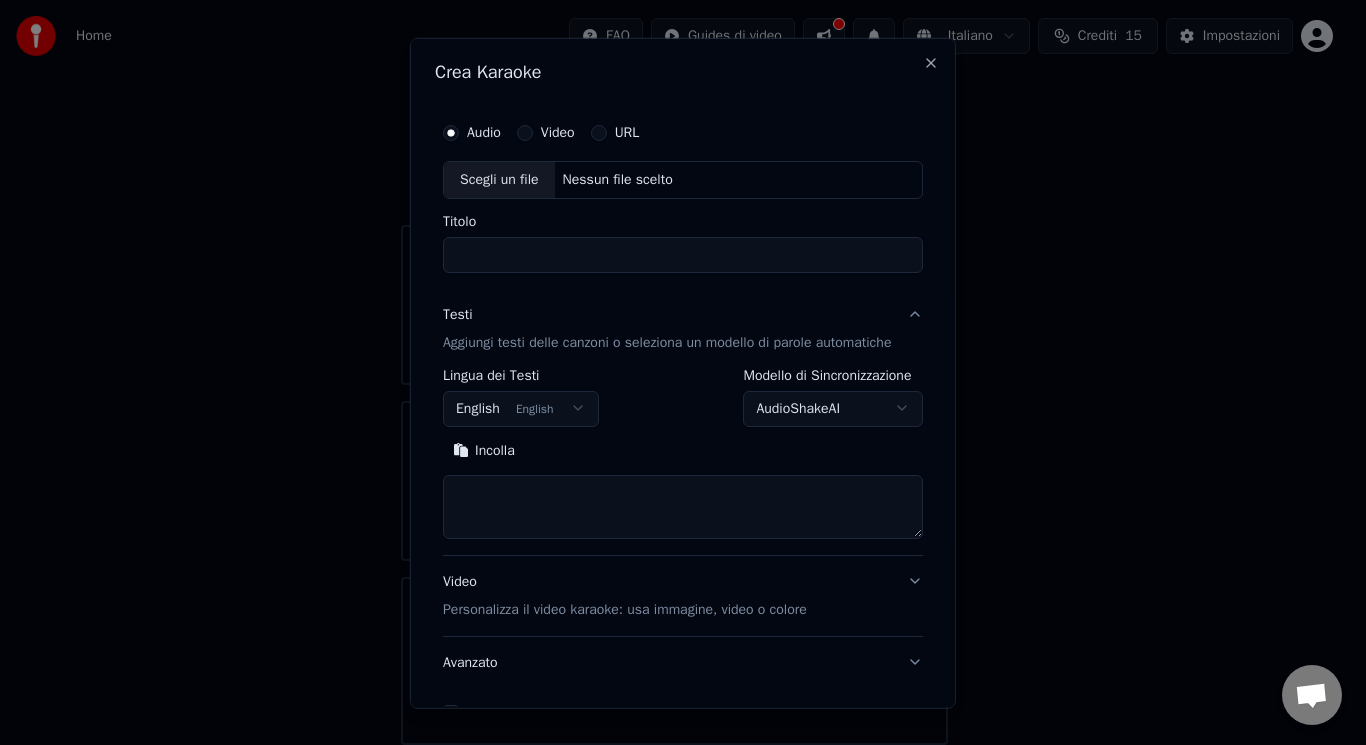 click at bounding box center (683, 506) 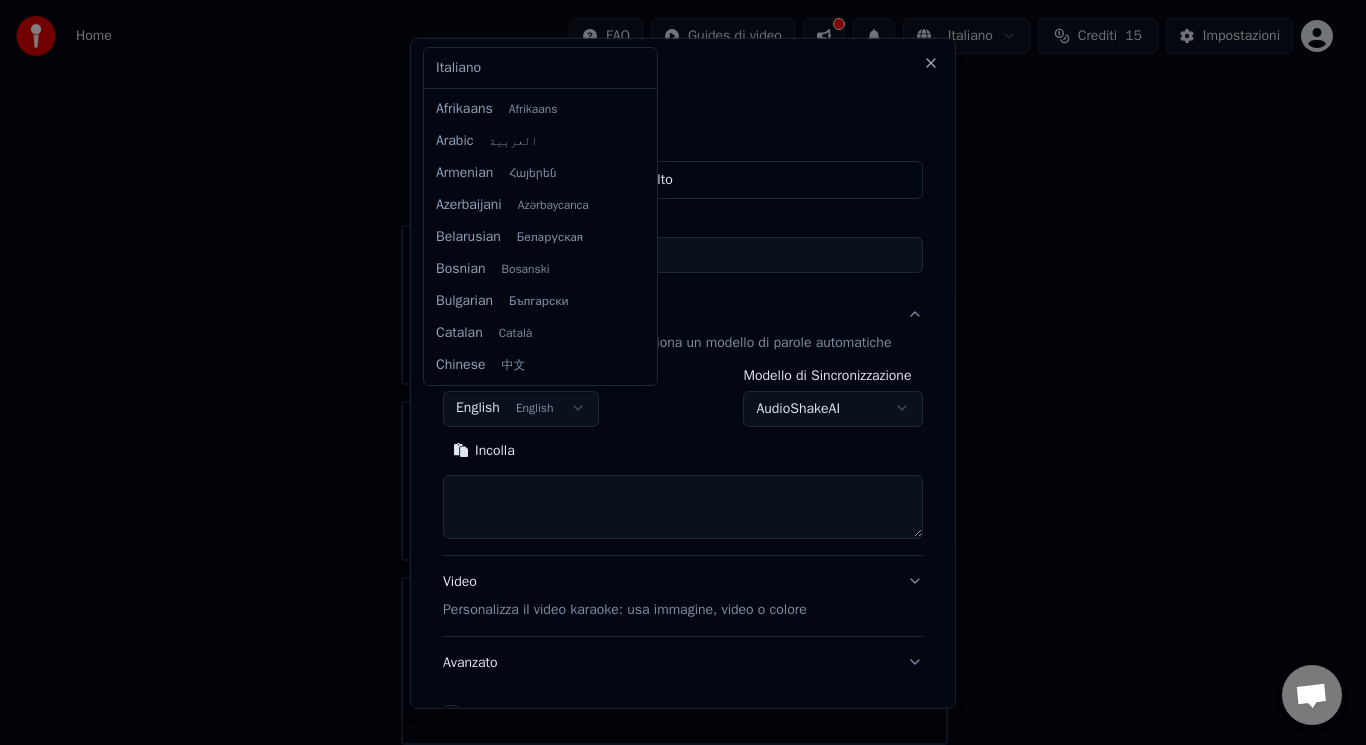 click on "Home FAQ Guides di video Italiano Crediti 15 Impostazioni Benvenuto in Youka Guarda il video di avvio rapido Libreria Accedi e gestisci tutte le tracce karaoke che hai creato. Modifica, organizza e perfeziona i tuoi progetti. Crea Karaoke Crea un karaoke da file audio o video (MP3, MP4 e altro), oppure incolla un URL per generare istantaneamente un video karaoke con testi sincronizzati. Conversazione [NAME] Hai domande? Chatta con noi! Il servizio clienti non è in linea Rete assente. Riconnessione in corso... Nessun messaggio può essere ricevuto o inviato per ora. Youka Desktop Ciao! Come posso aiutarti?  Venerdì, 18 Luglio non funziona 15 minuti fa ci mette troppo a caricare e si blocca 15 minuti fa fate immediatamente qualcosa 15 minuti fa Invia un file Non siamo in linea in questo momento. Ti risponderemo via email. Inserisci una emoji Invia un file Registra un messaggio audio We run on Crisp Crea Karaoke Audio Video URL Scegli un file Nessun file scelto Titolo Testi Video" at bounding box center [674, 357] 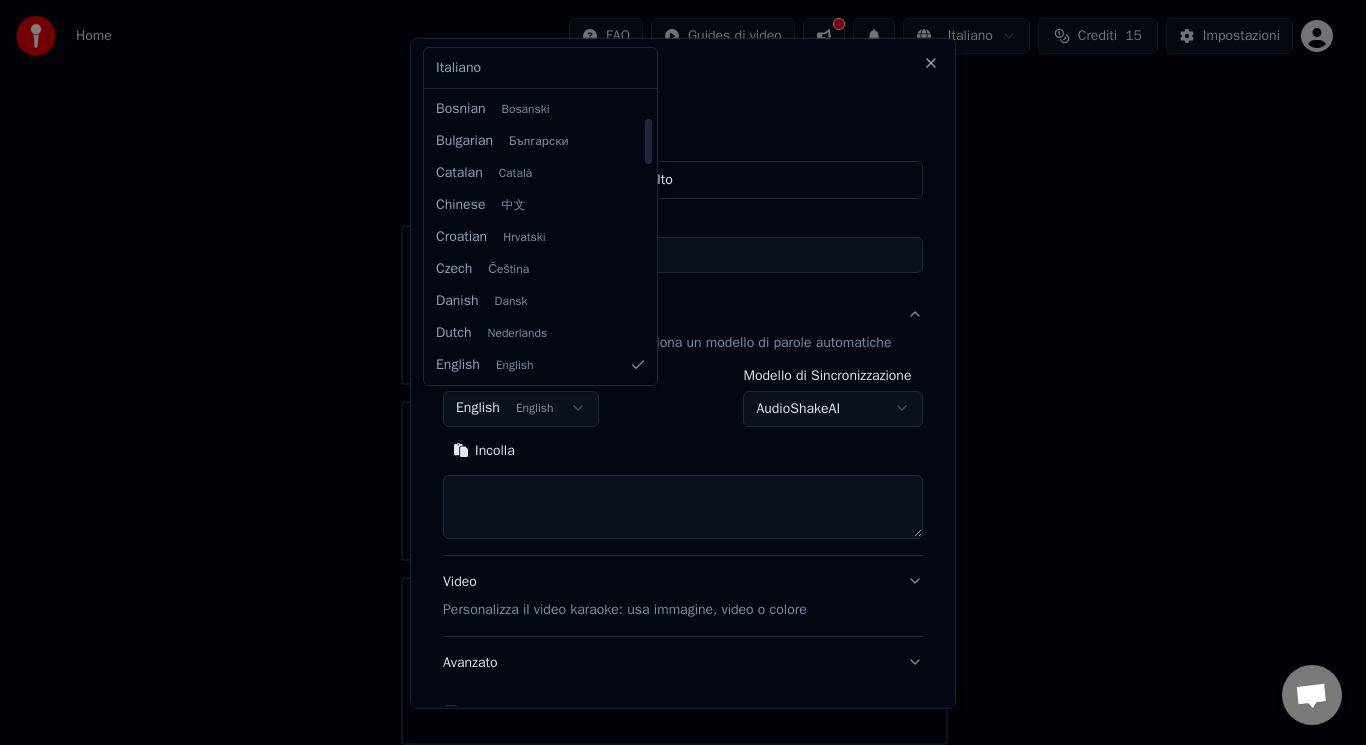 select on "**" 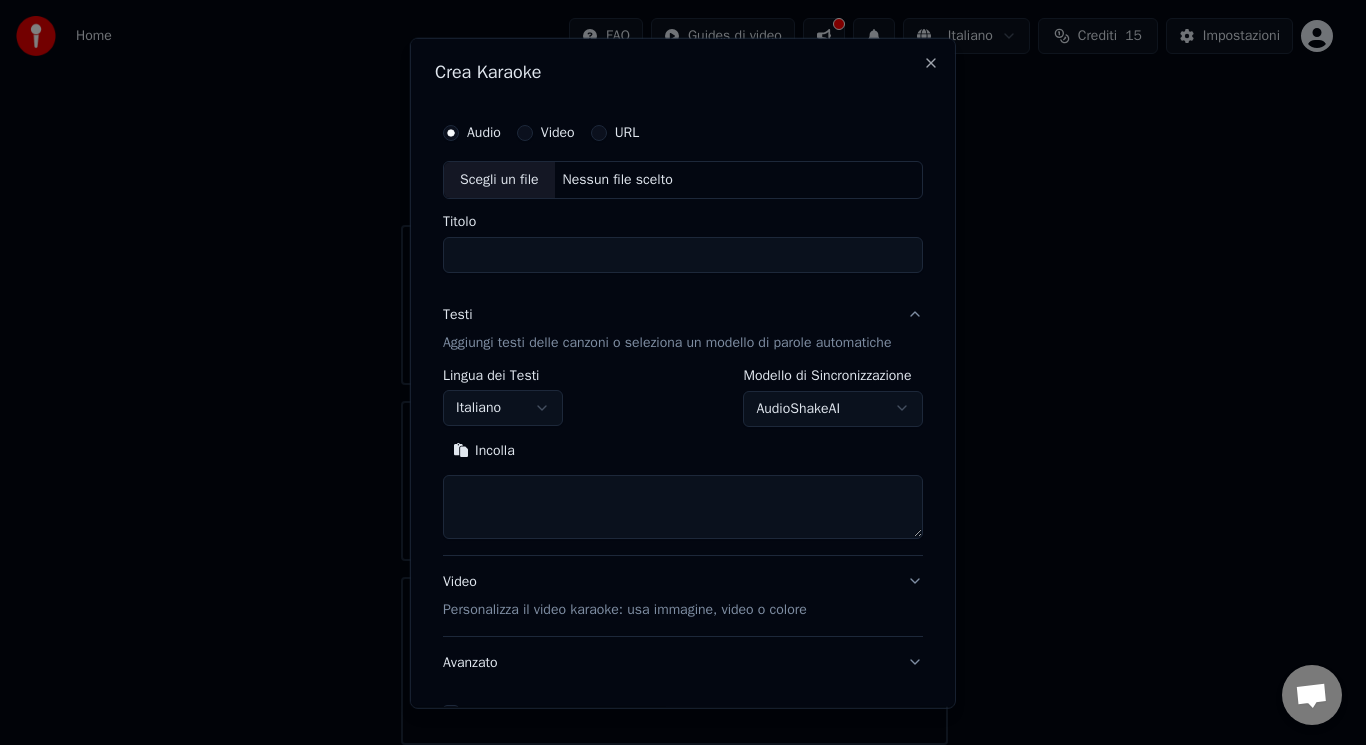 click on "Incolla" at bounding box center [484, 450] 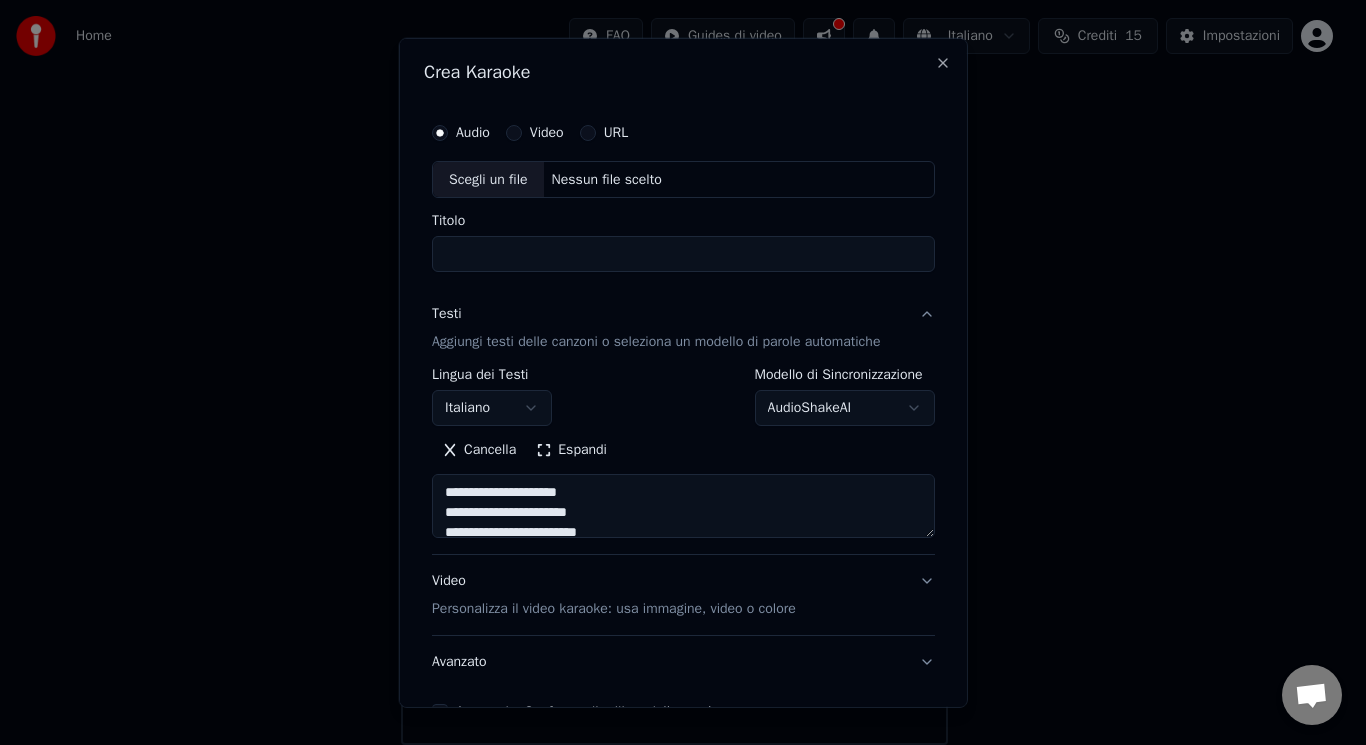 click on "Espandi" at bounding box center [571, 450] 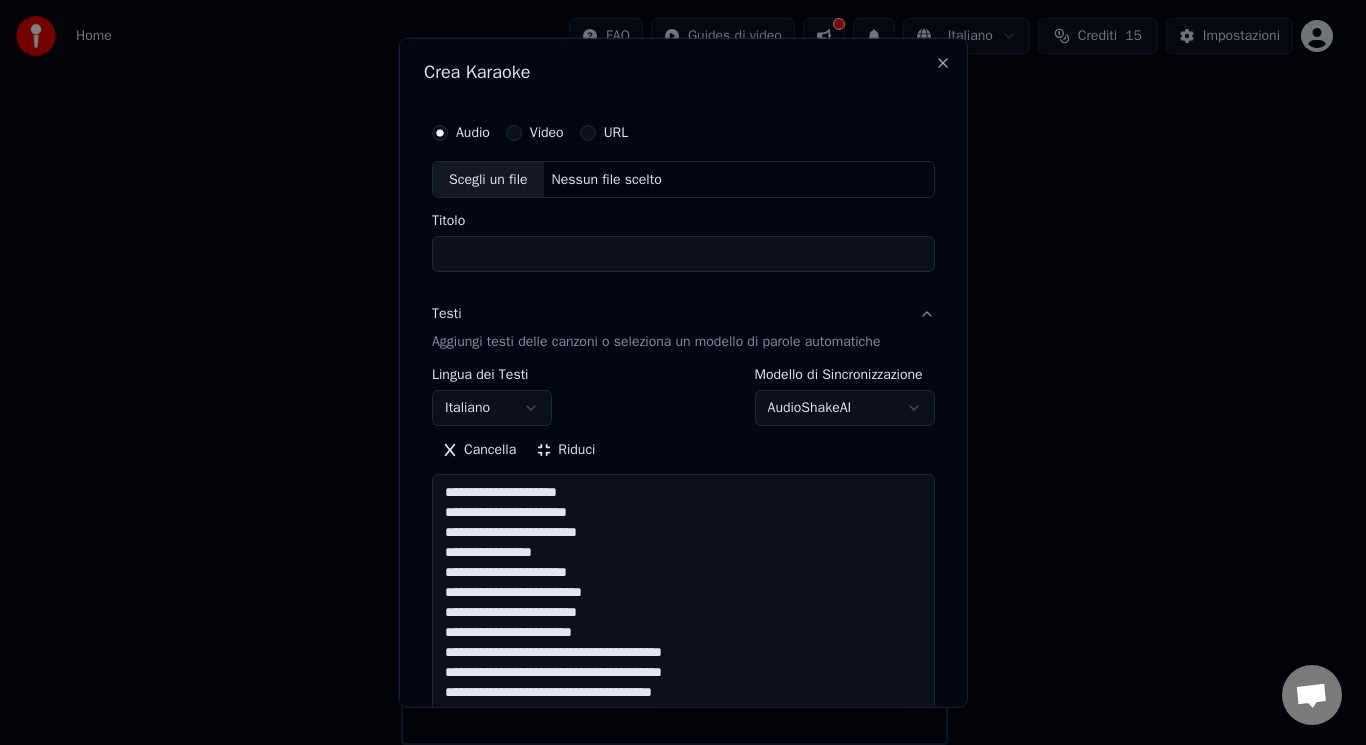 scroll, scrollTop: 2, scrollLeft: 0, axis: vertical 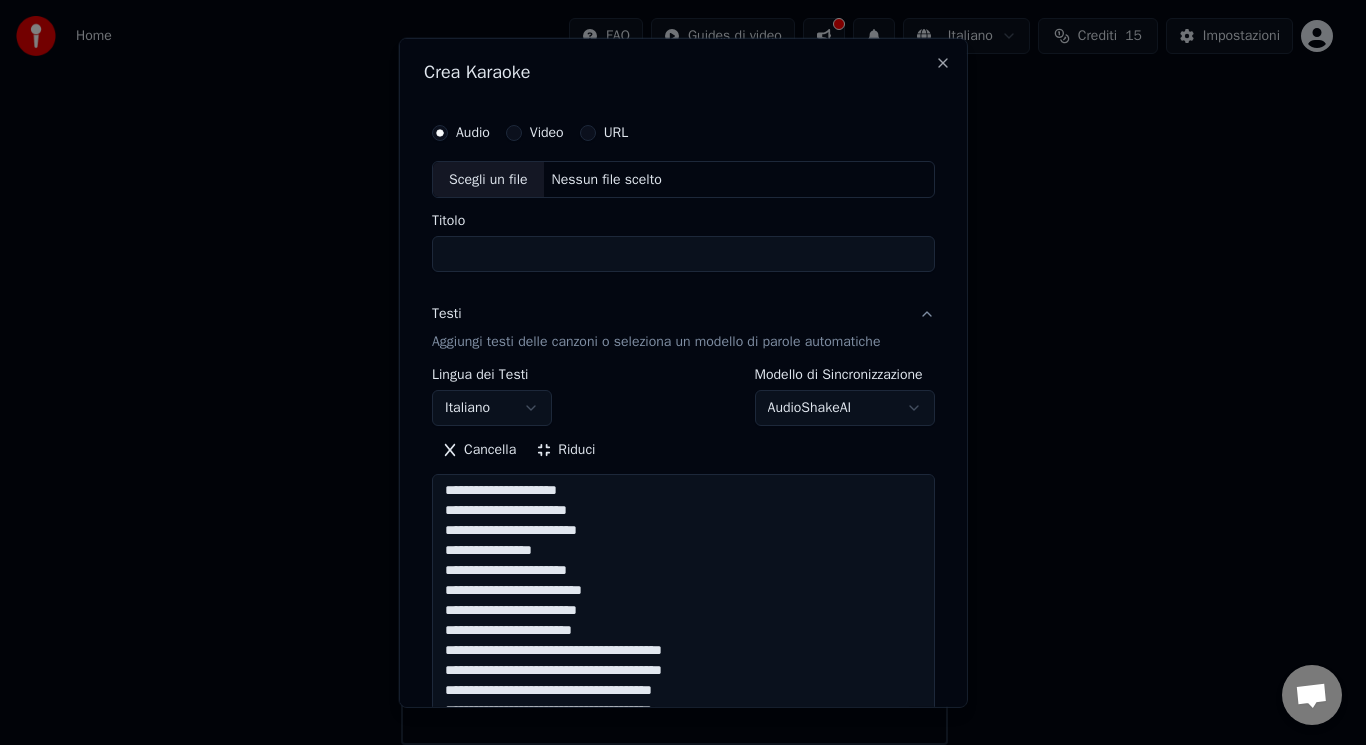 click at bounding box center (683, 1011) 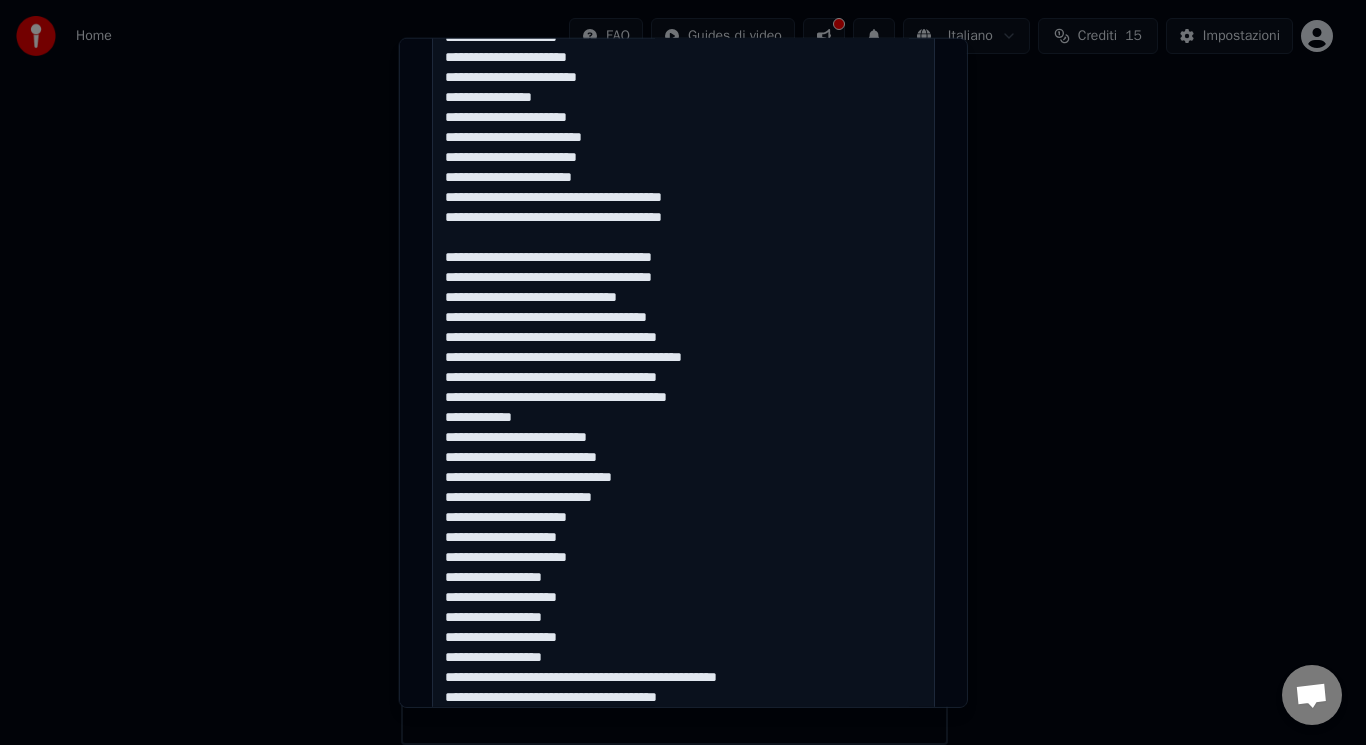 scroll, scrollTop: 473, scrollLeft: 0, axis: vertical 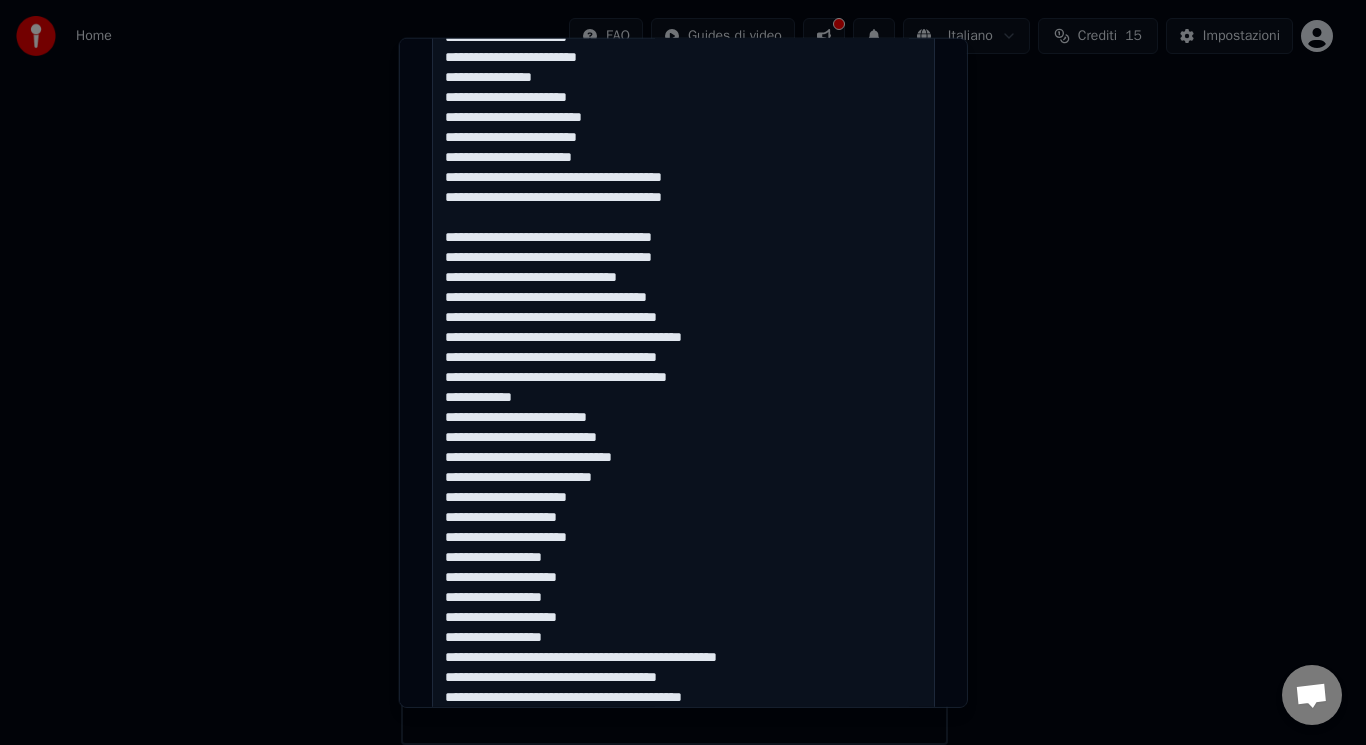 click at bounding box center (683, 538) 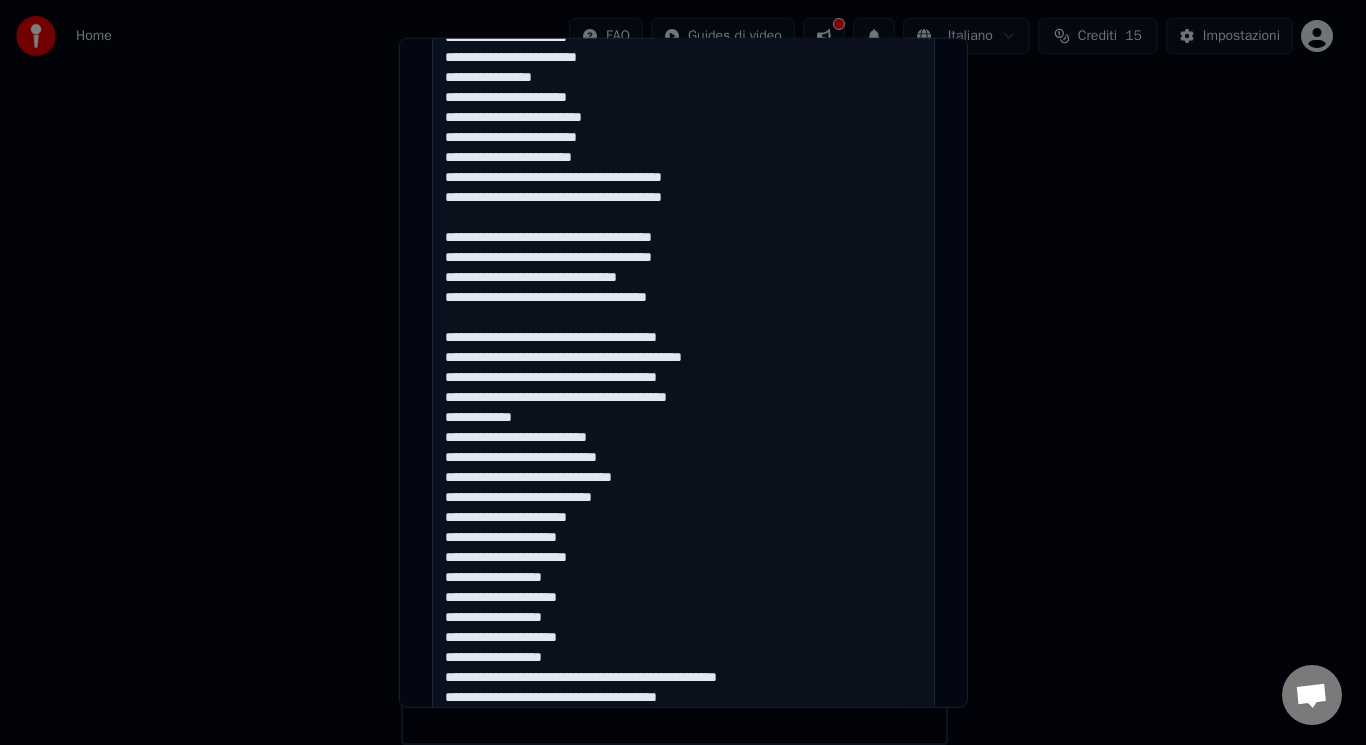 click at bounding box center [683, 538] 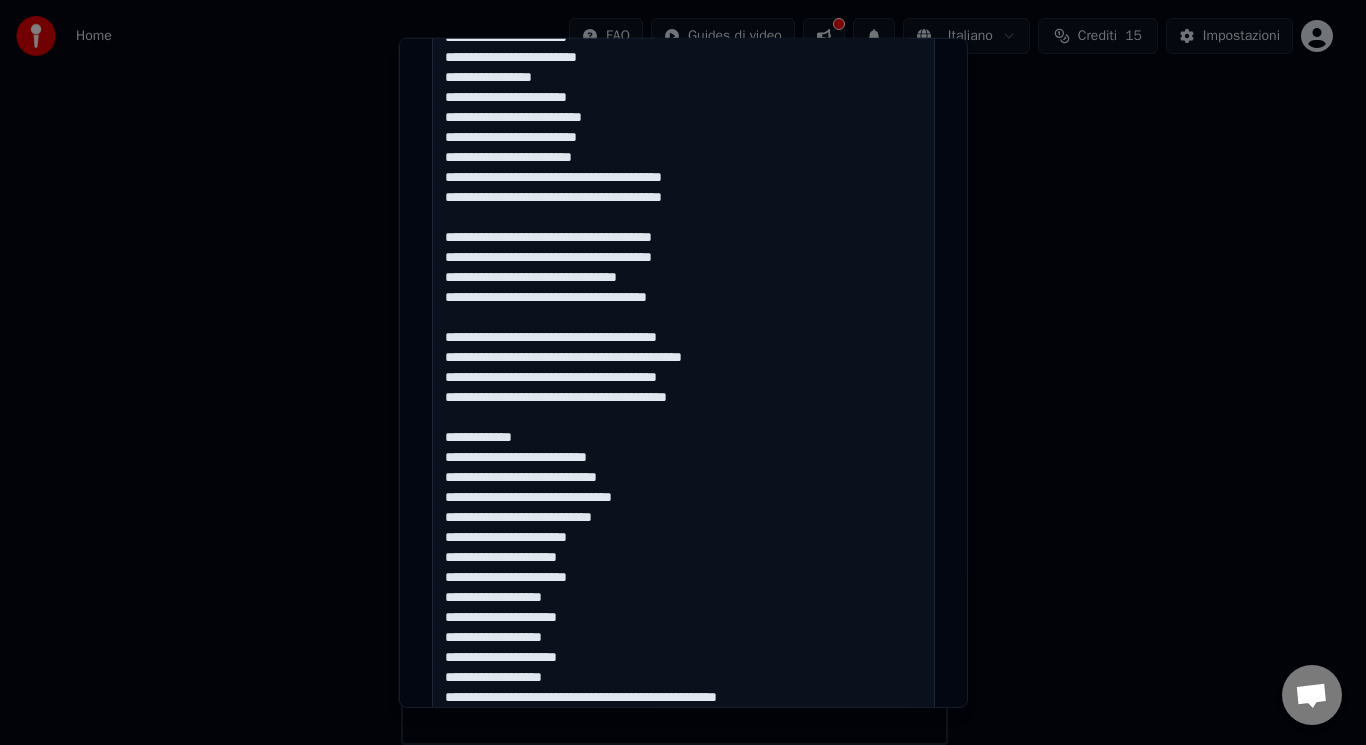click at bounding box center [683, 538] 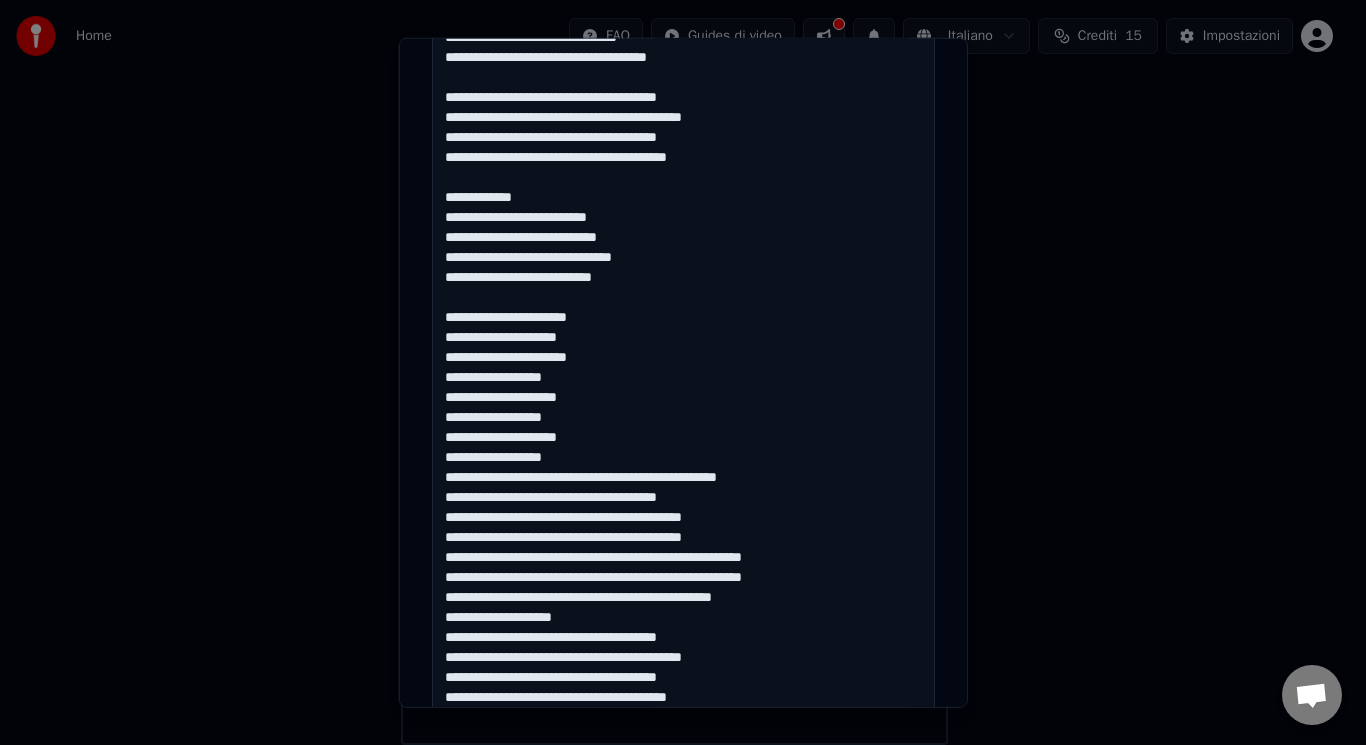 scroll, scrollTop: 733, scrollLeft: 0, axis: vertical 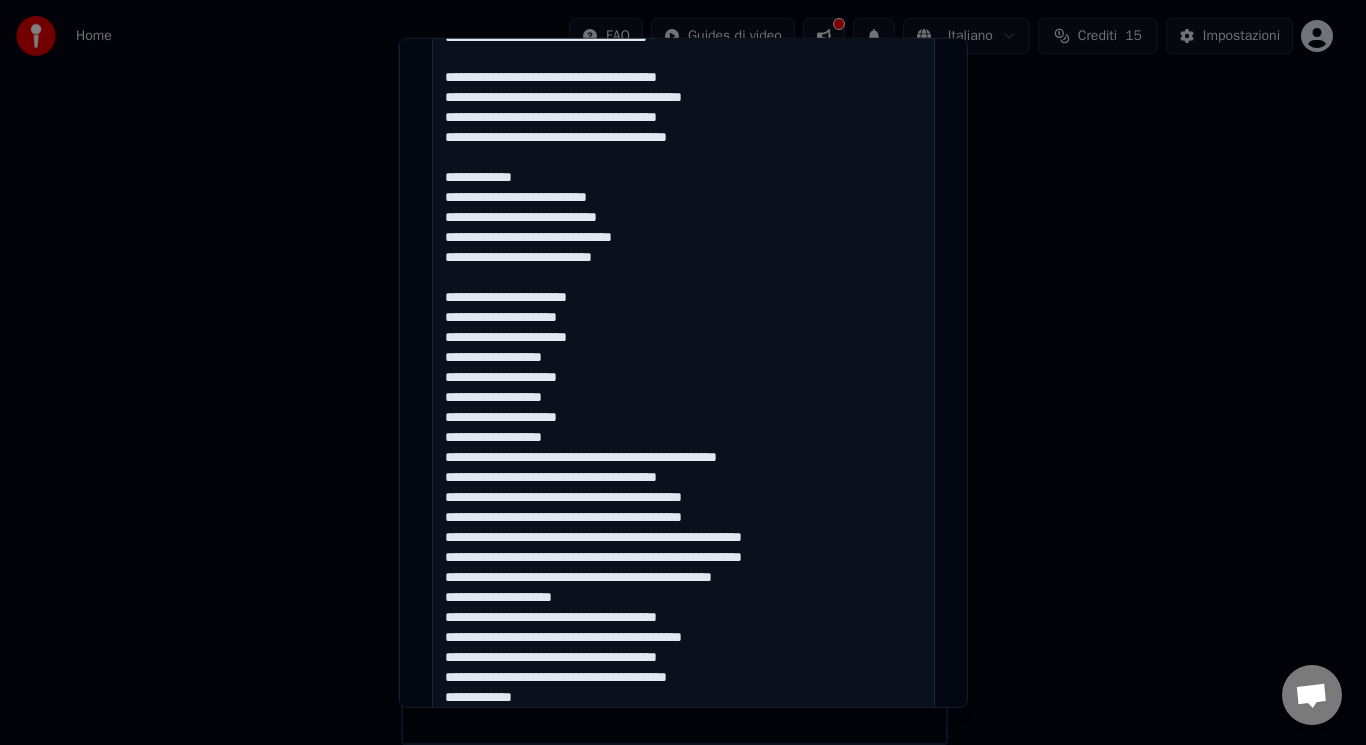 drag, startPoint x: 783, startPoint y: 556, endPoint x: 632, endPoint y: 560, distance: 151.05296 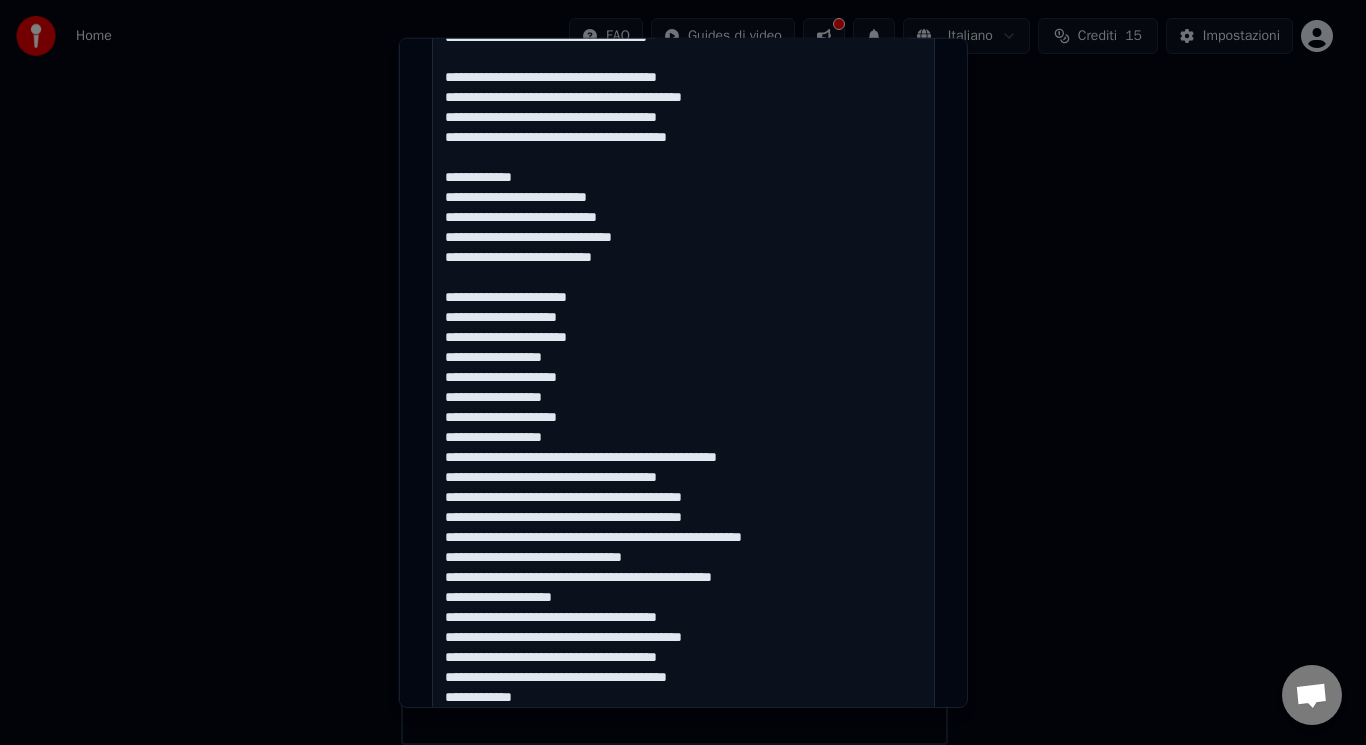 drag, startPoint x: 806, startPoint y: 536, endPoint x: 643, endPoint y: 536, distance: 163 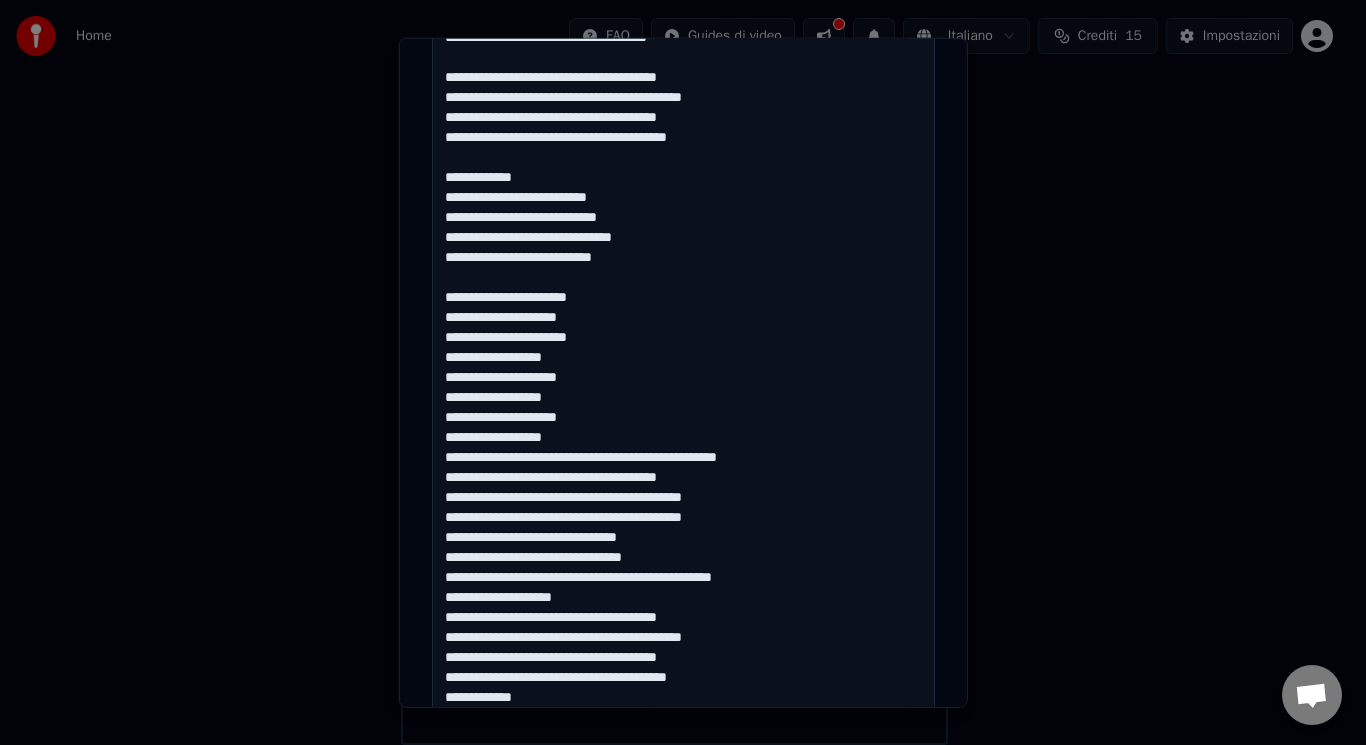 click at bounding box center (683, 278) 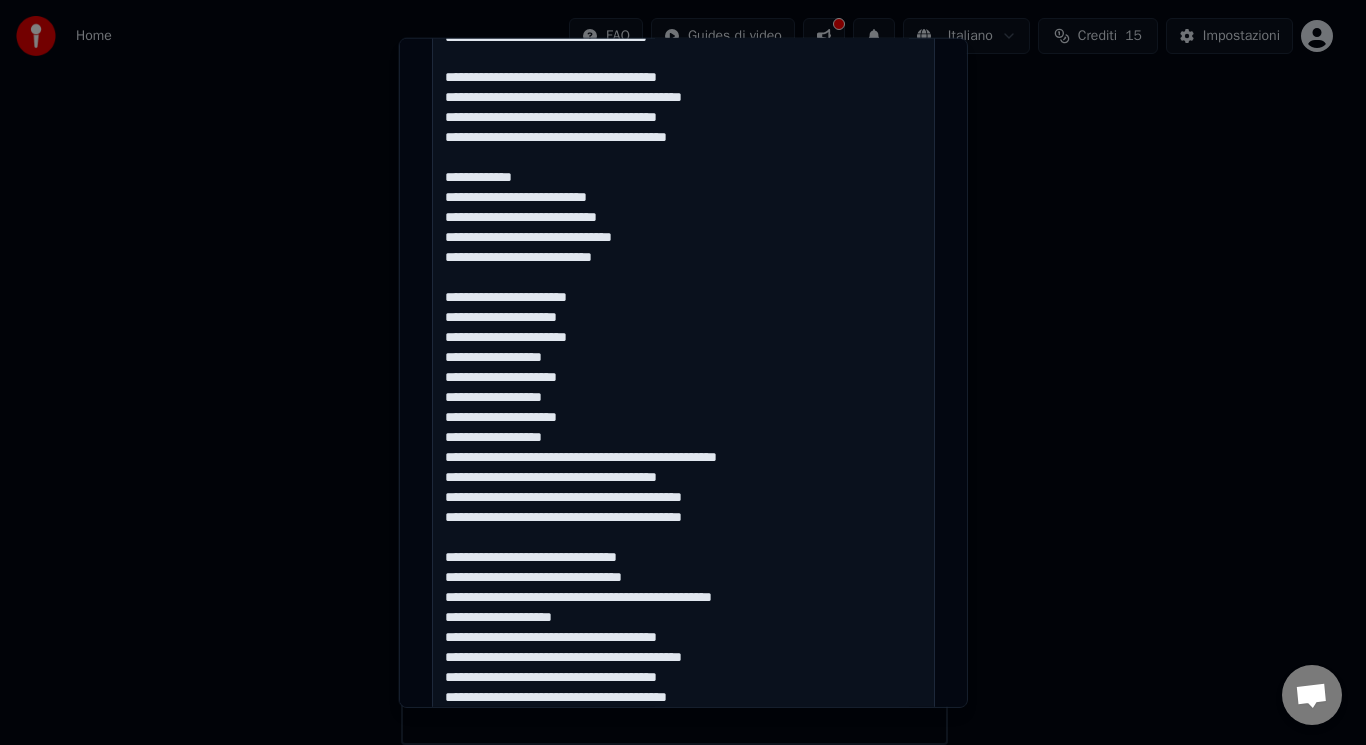 click at bounding box center [683, 278] 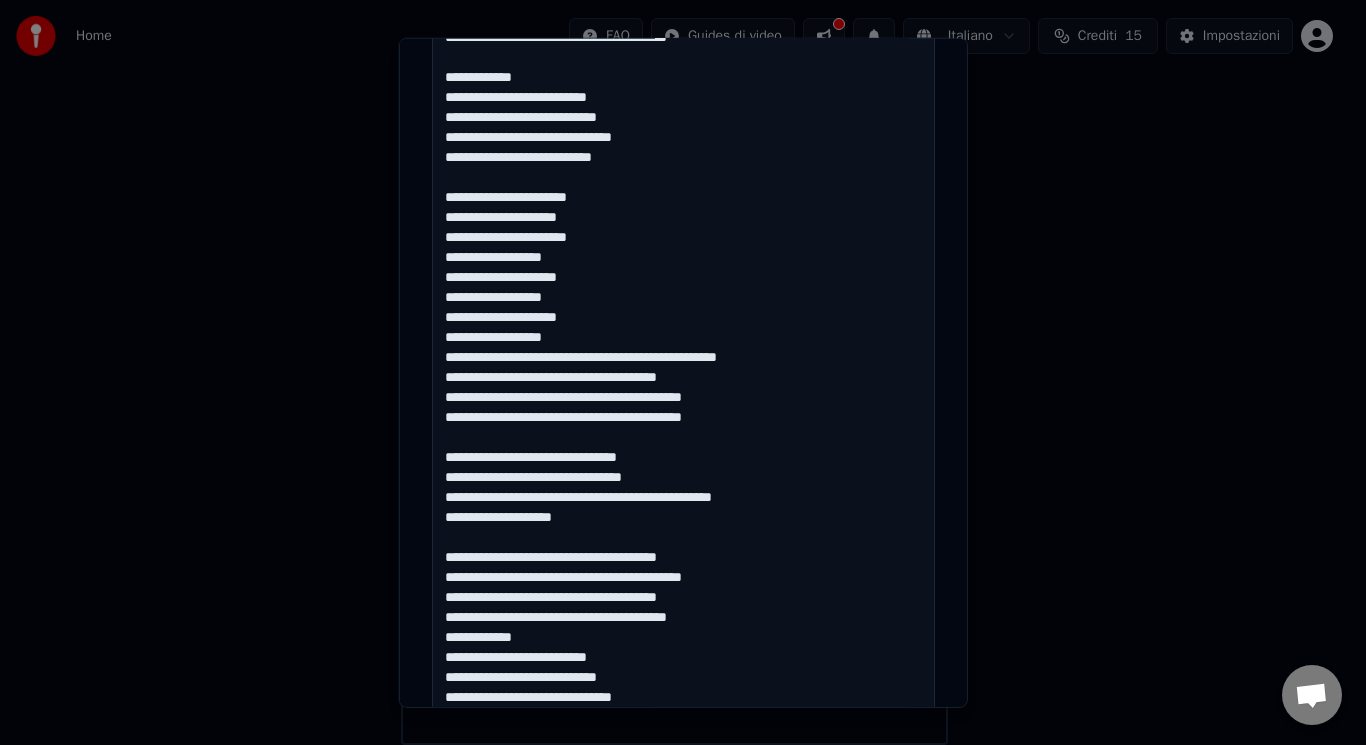 scroll, scrollTop: 841, scrollLeft: 0, axis: vertical 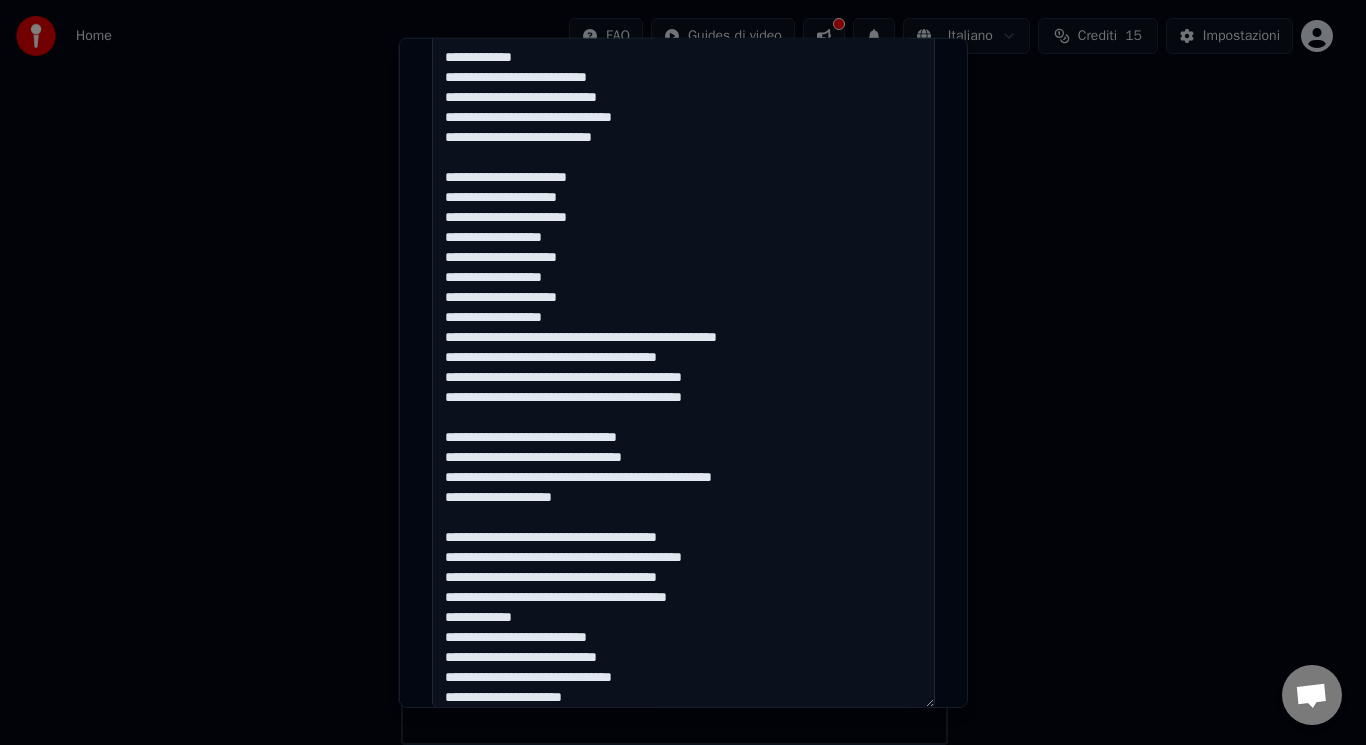 click at bounding box center (683, 170) 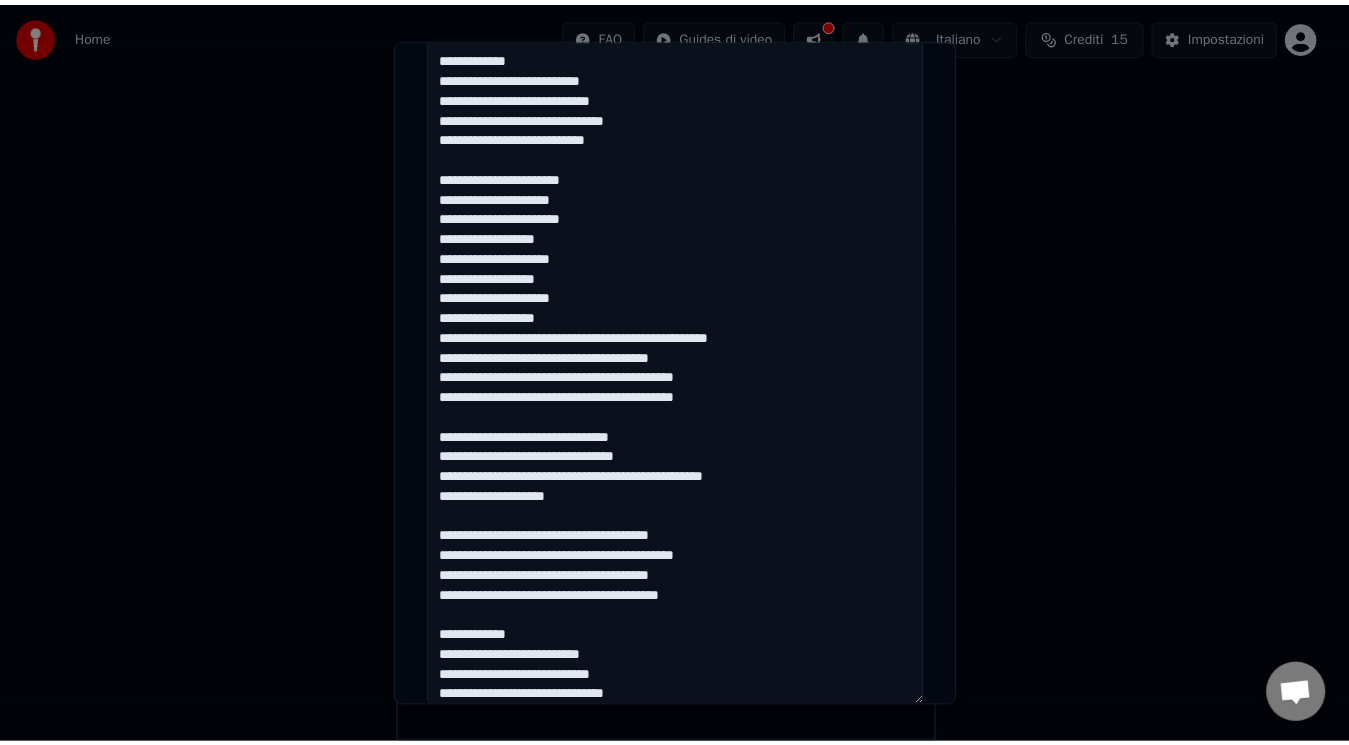 scroll, scrollTop: 134, scrollLeft: 0, axis: vertical 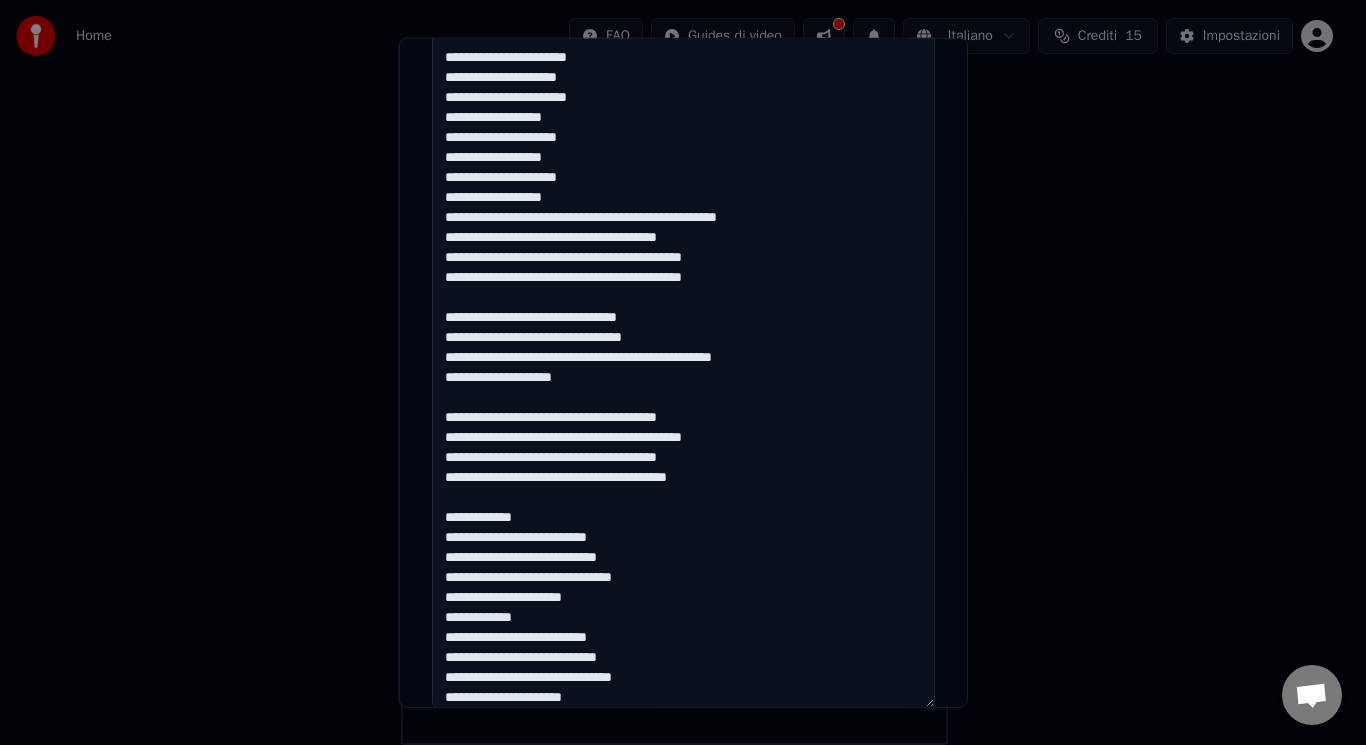 click at bounding box center (683, 170) 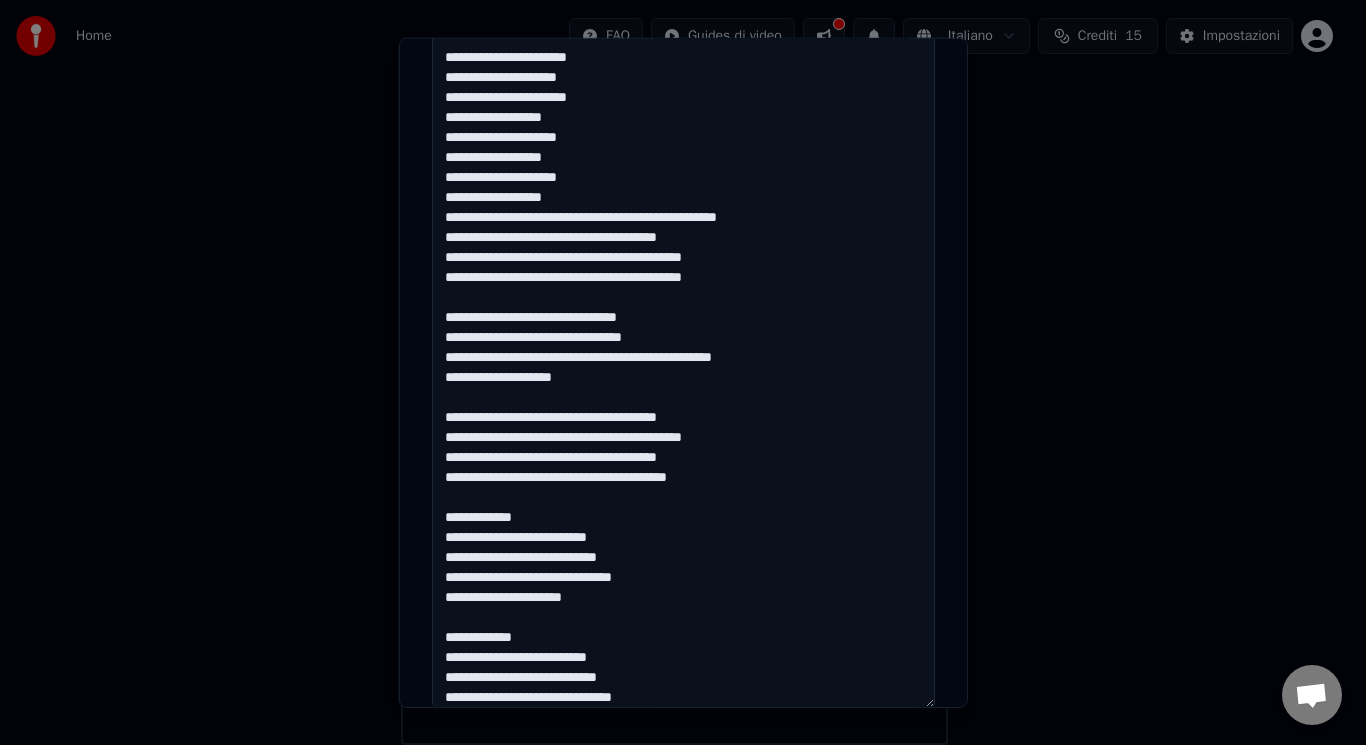 type on "**********" 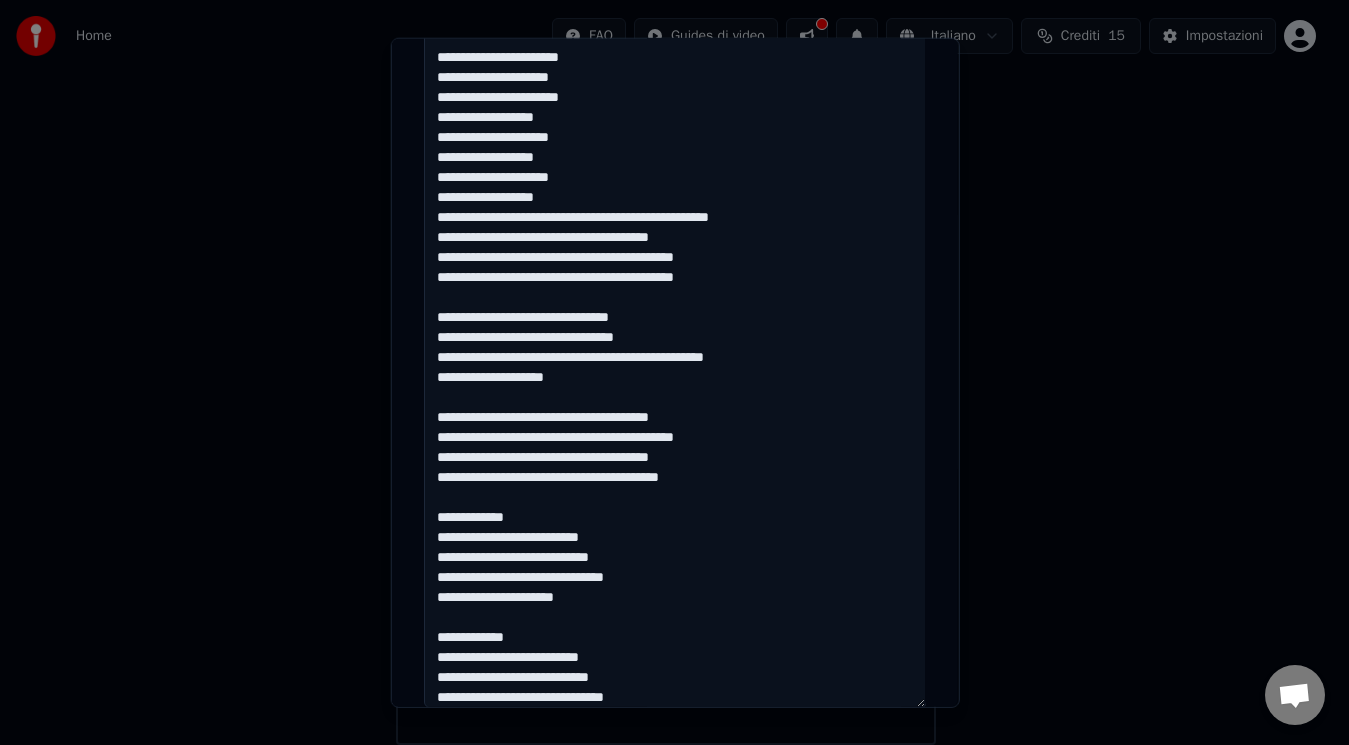 type 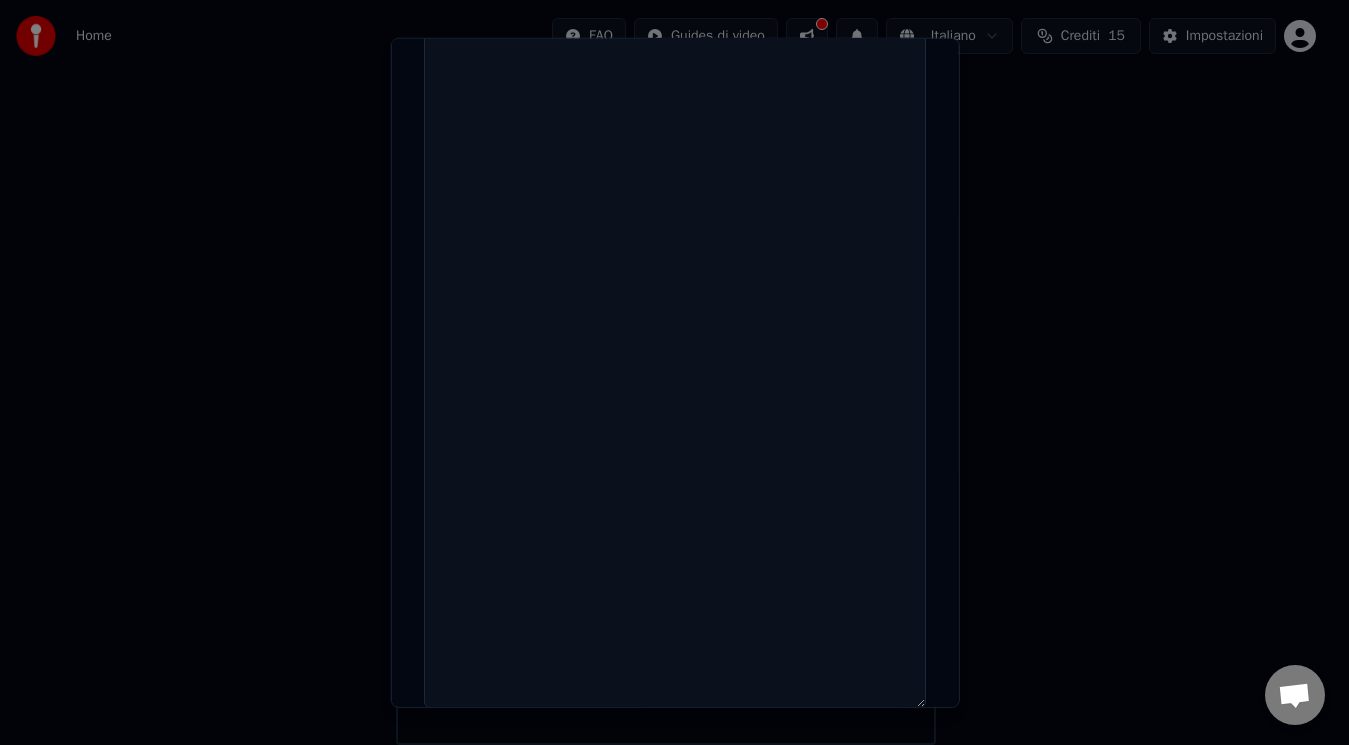 select 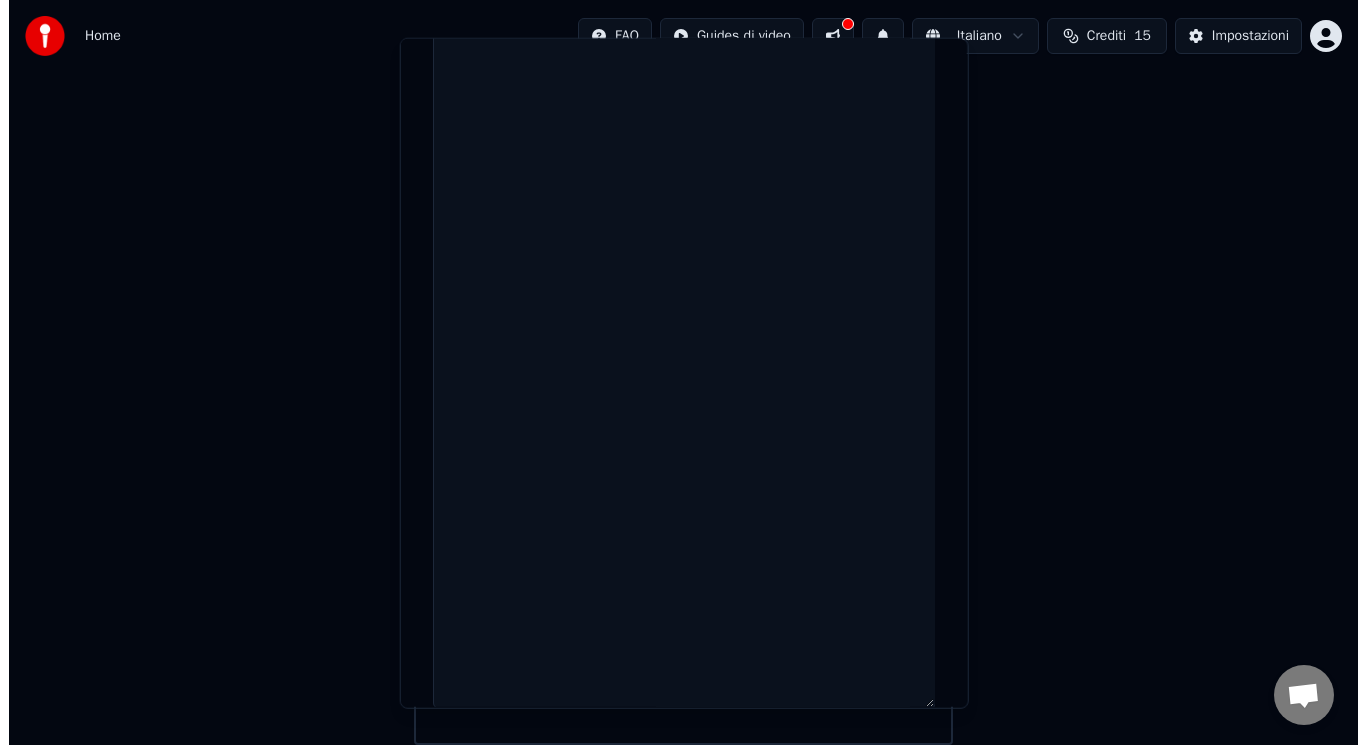 scroll, scrollTop: 0, scrollLeft: 0, axis: both 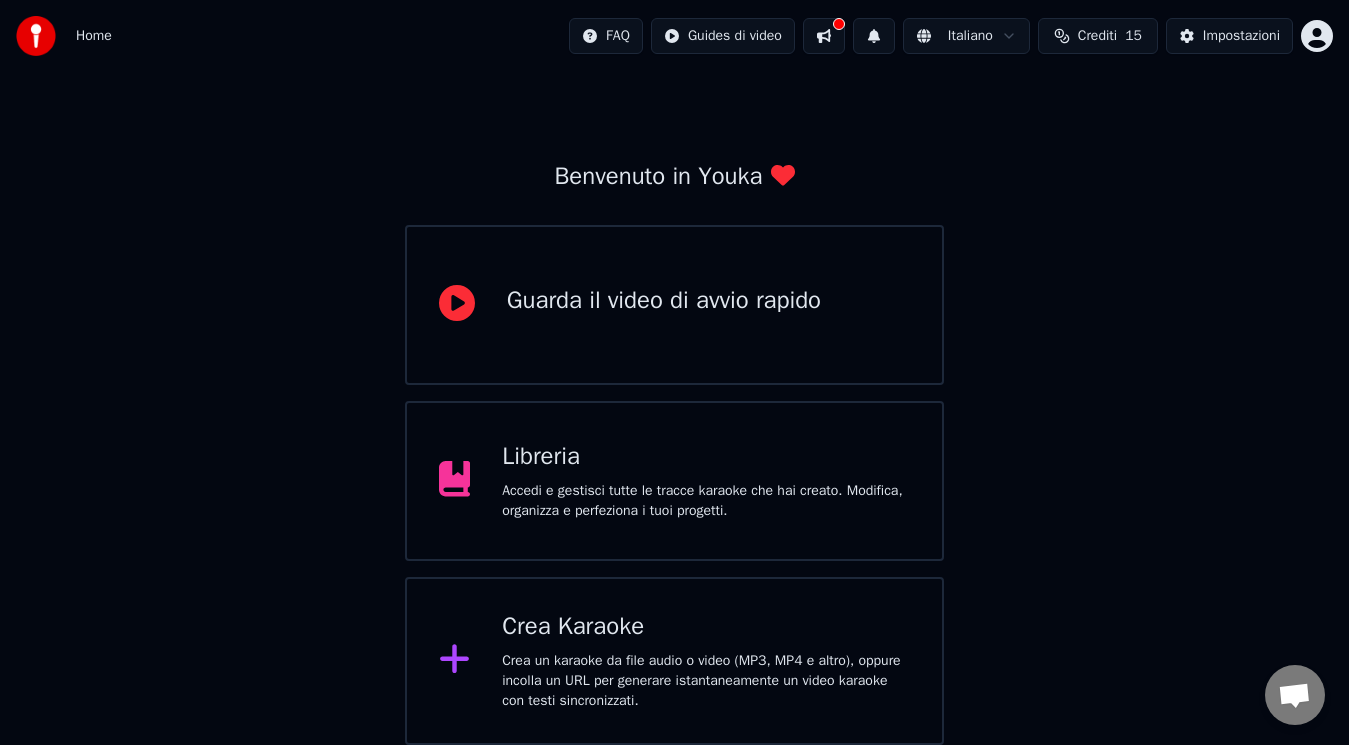 click on "Crea Karaoke Crea un karaoke da file audio o video (MP3, MP4 e altro), oppure incolla un URL per generare istantaneamente un video karaoke con testi sincronizzati." at bounding box center [706, 661] 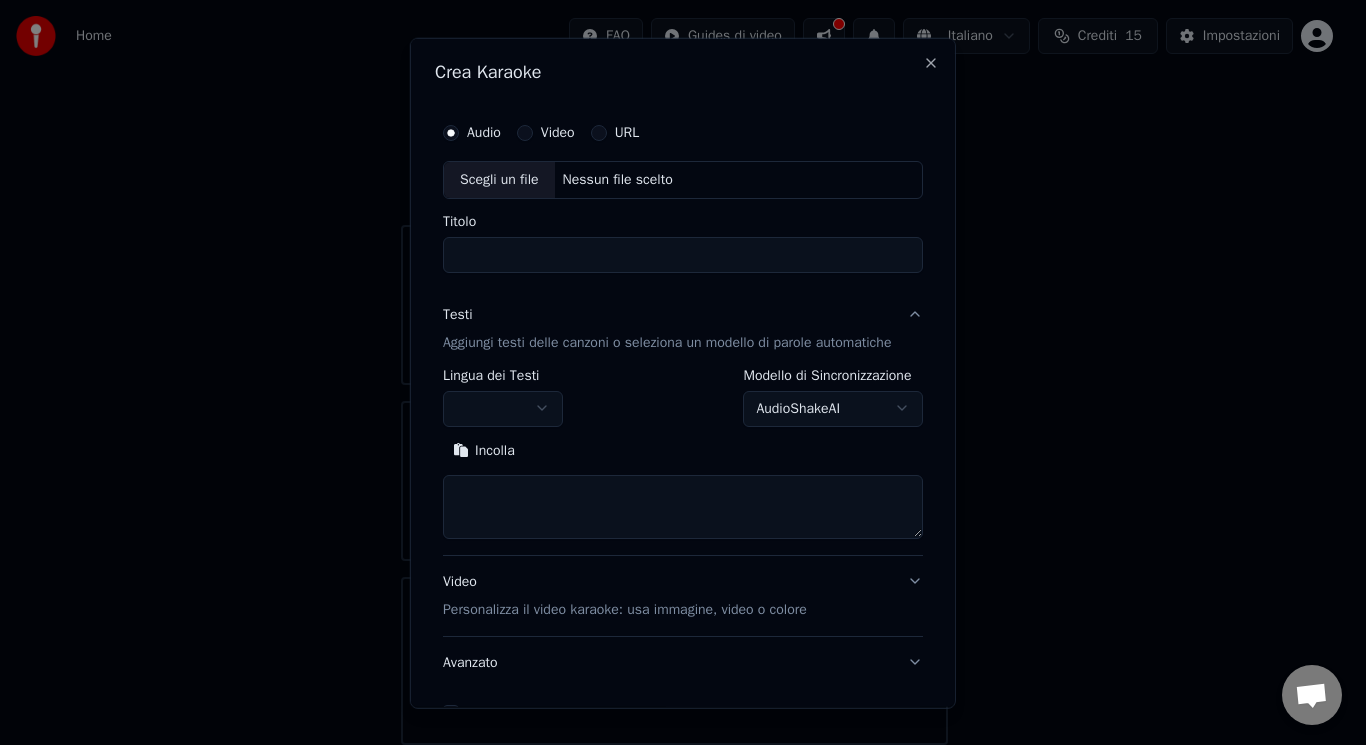 click at bounding box center (683, 506) 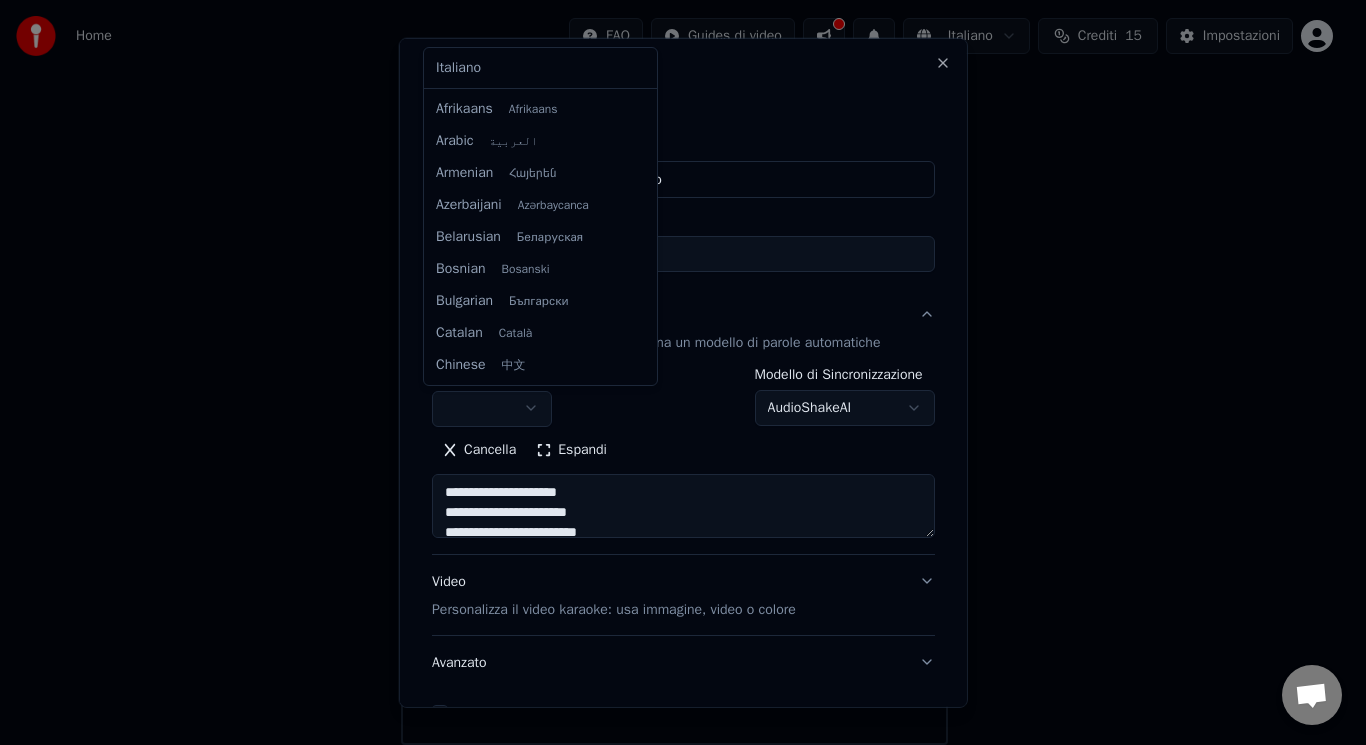 click on "Home FAQ Guides di video Italiano Crediti 15 Impostazioni Benvenuto in Youka Guarda il video di avvio rapido Libreria Accedi e gestisci tutte le tracce karaoke che hai creato. Modifica, organizza e perfeziona i tuoi progetti. Crea Karaoke Crea un karaoke da file audio o video (MP3, MP4 e altro), oppure incolla un URL per generare istantaneamente un video karaoke con testi sincronizzati. Conversazione [NAME] Hai domande? Chatta con noi! Il servizio clienti non è in linea Rete assente. Riconnessione in corso... Nessun messaggio può essere ricevuto o inviato per ora. Youka Desktop Ciao! Come posso aiutarti?  Venerdì, 18 Luglio non funziona 16 minuti fa ci mette troppo a caricare e si blocca 16 minuti fa fate immediatamente qualcosa 16 minuti fa Invia un file Non siamo in linea in questo momento. Ti risponderemo via email. Inserisci una emoji Invia un file Registra un messaggio audio We run on Crisp Crea Karaoke Audio Video URL Scegli un file Nessun file scelto Titolo Testi Lingua dei Testi ******** *********" at bounding box center [674, 357] 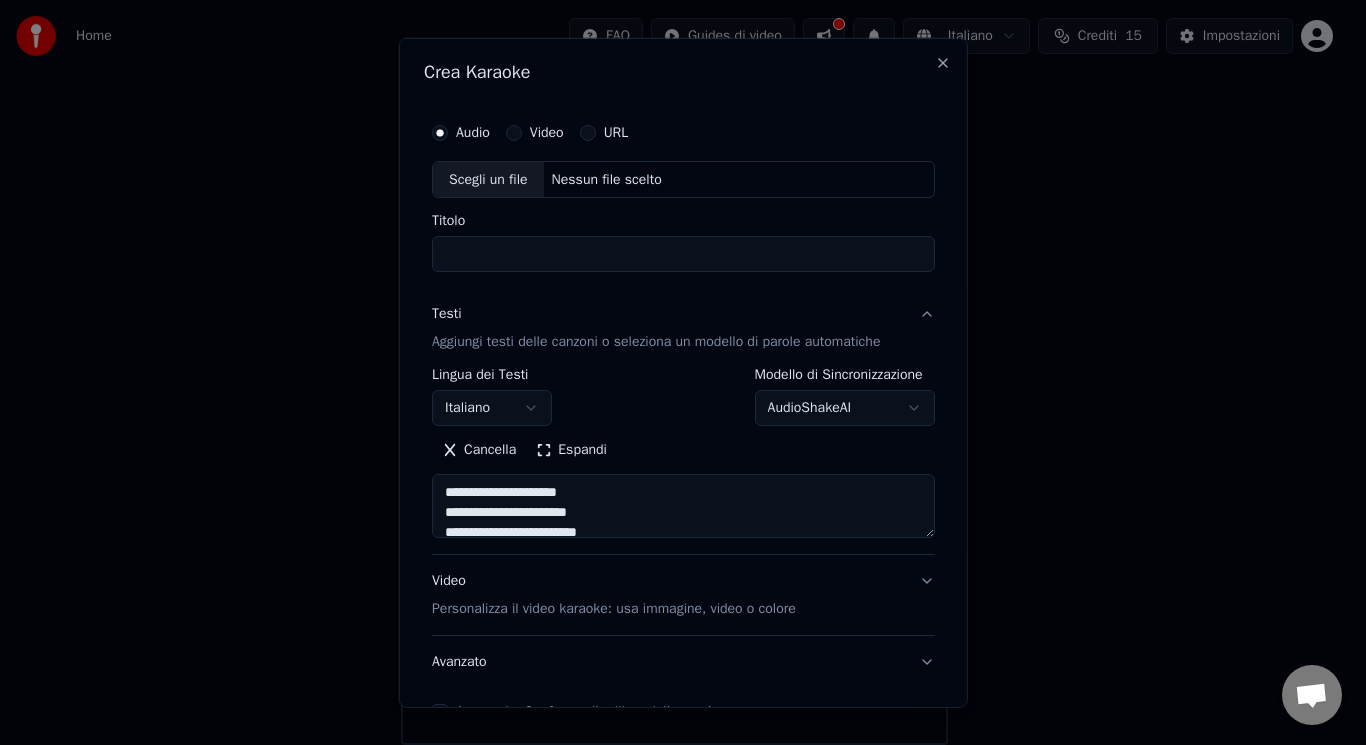 click on "Espandi" at bounding box center [571, 450] 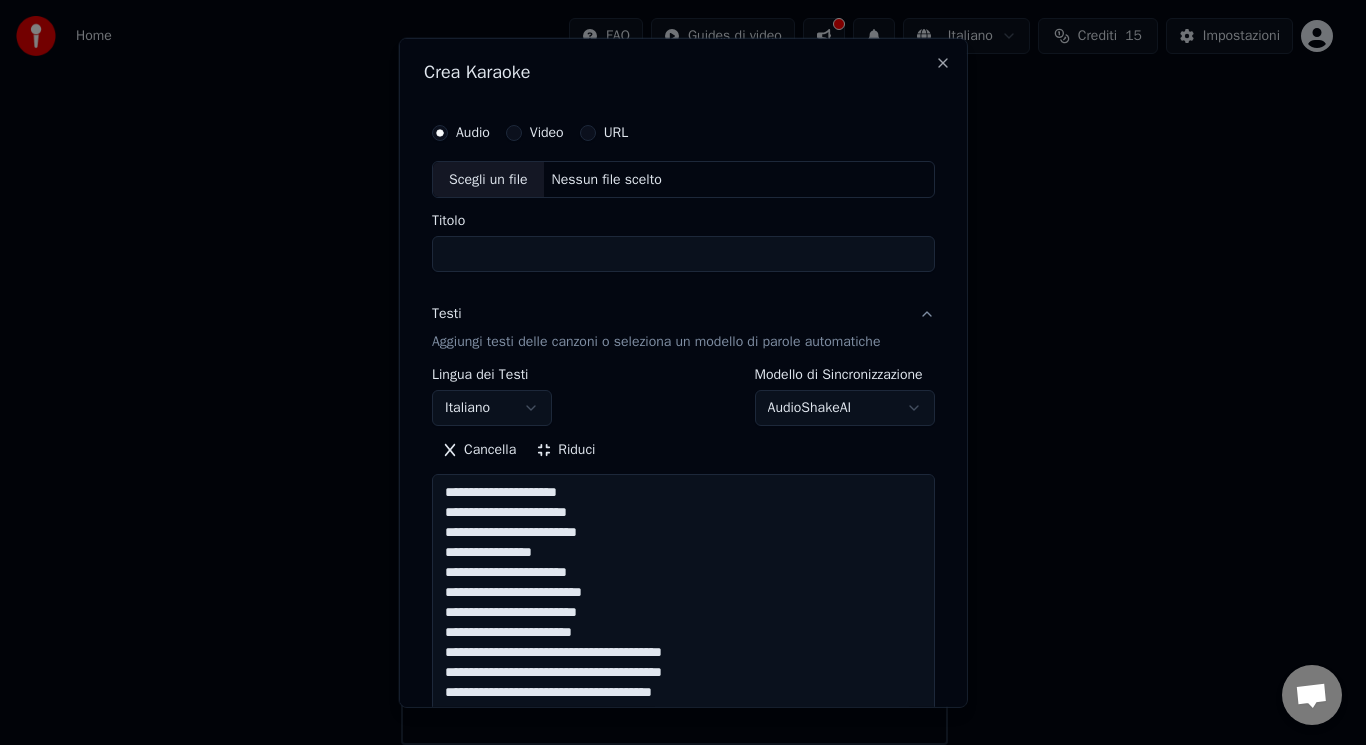 click at bounding box center (683, 1011) 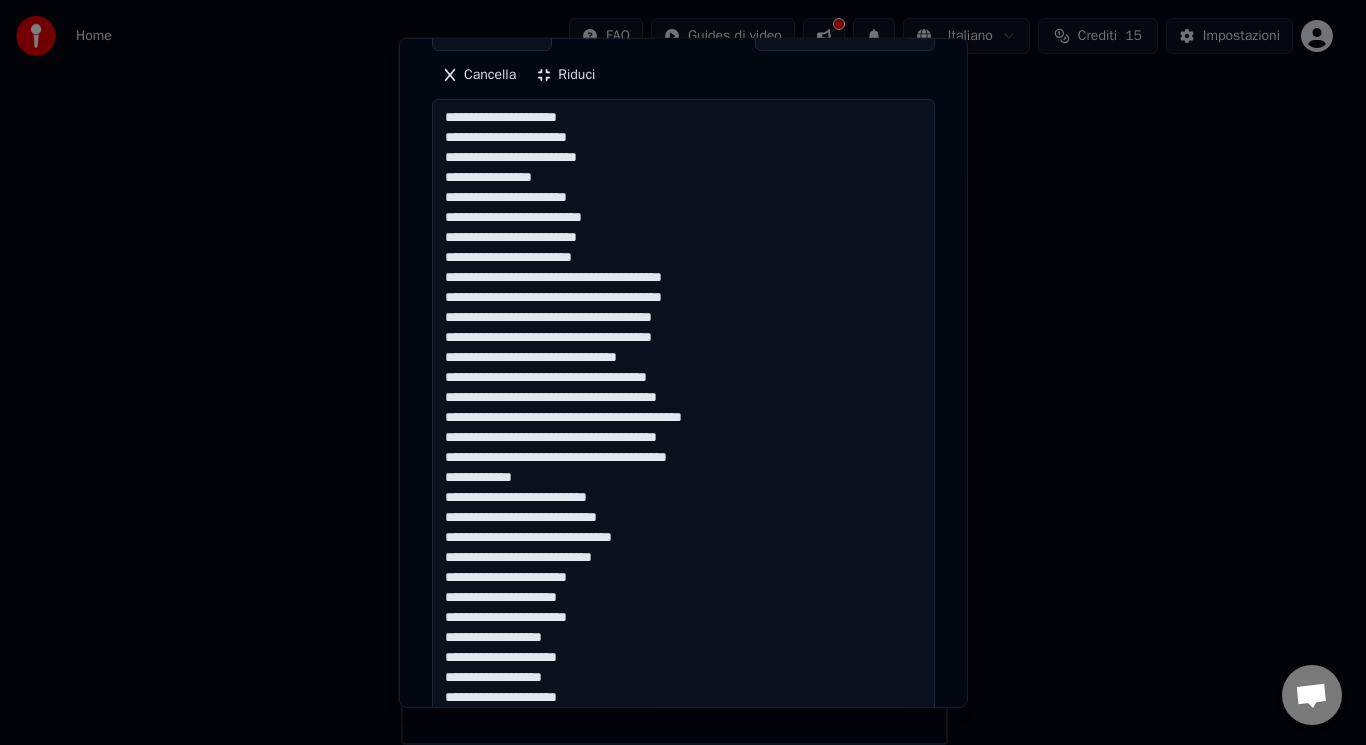 scroll, scrollTop: 415, scrollLeft: 0, axis: vertical 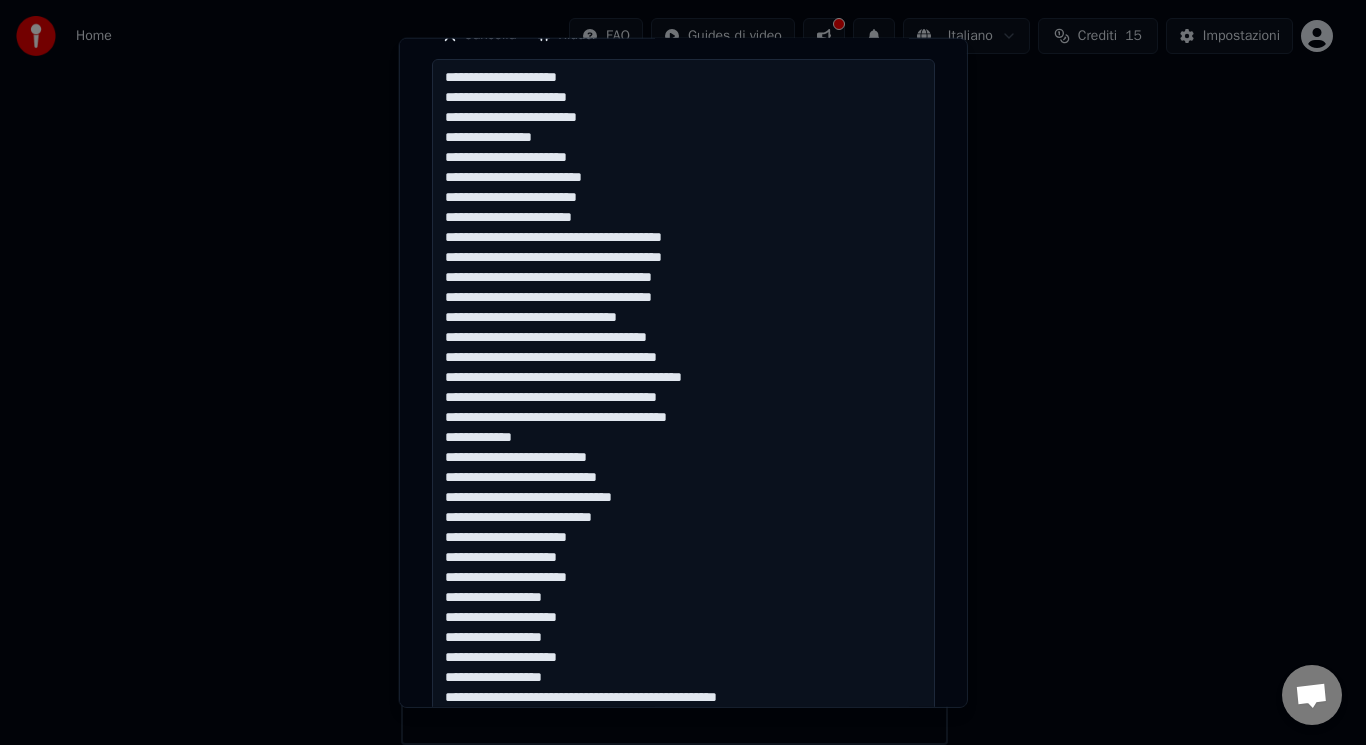 click at bounding box center (683, 596) 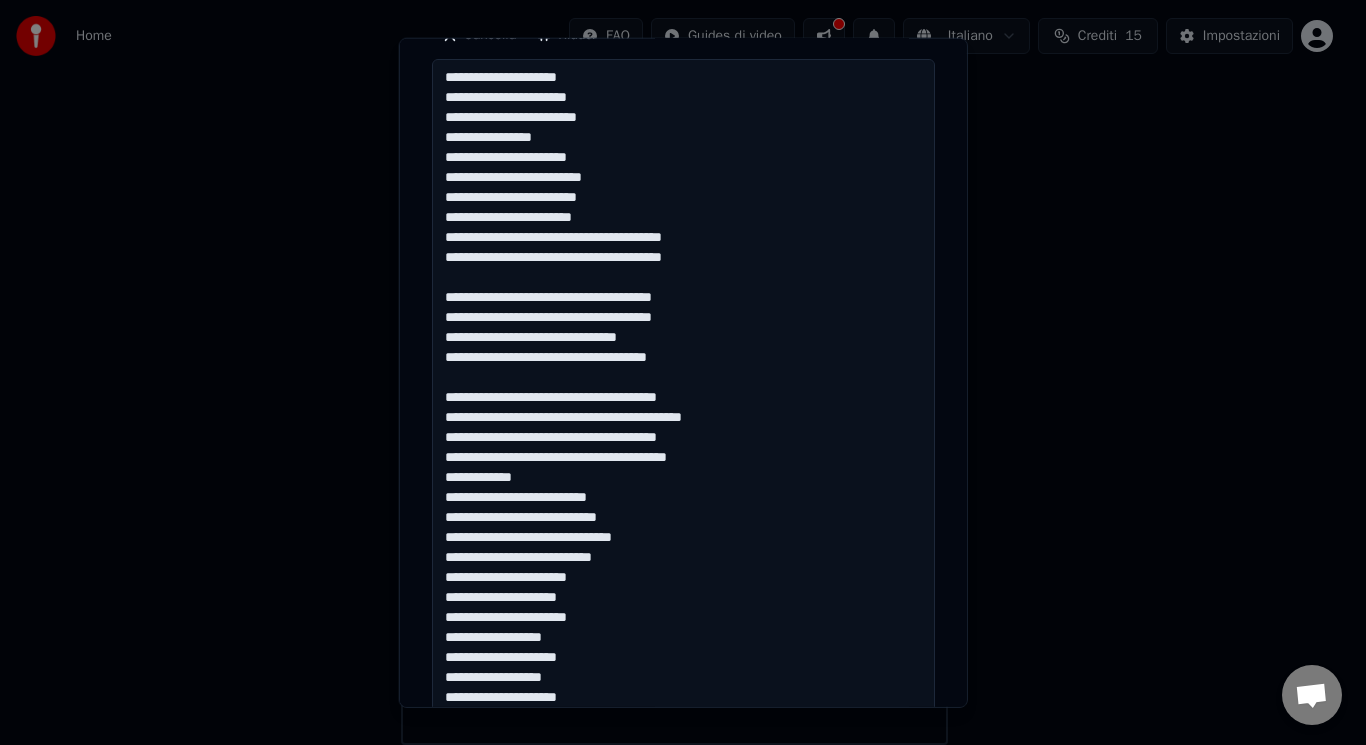 click at bounding box center (683, 596) 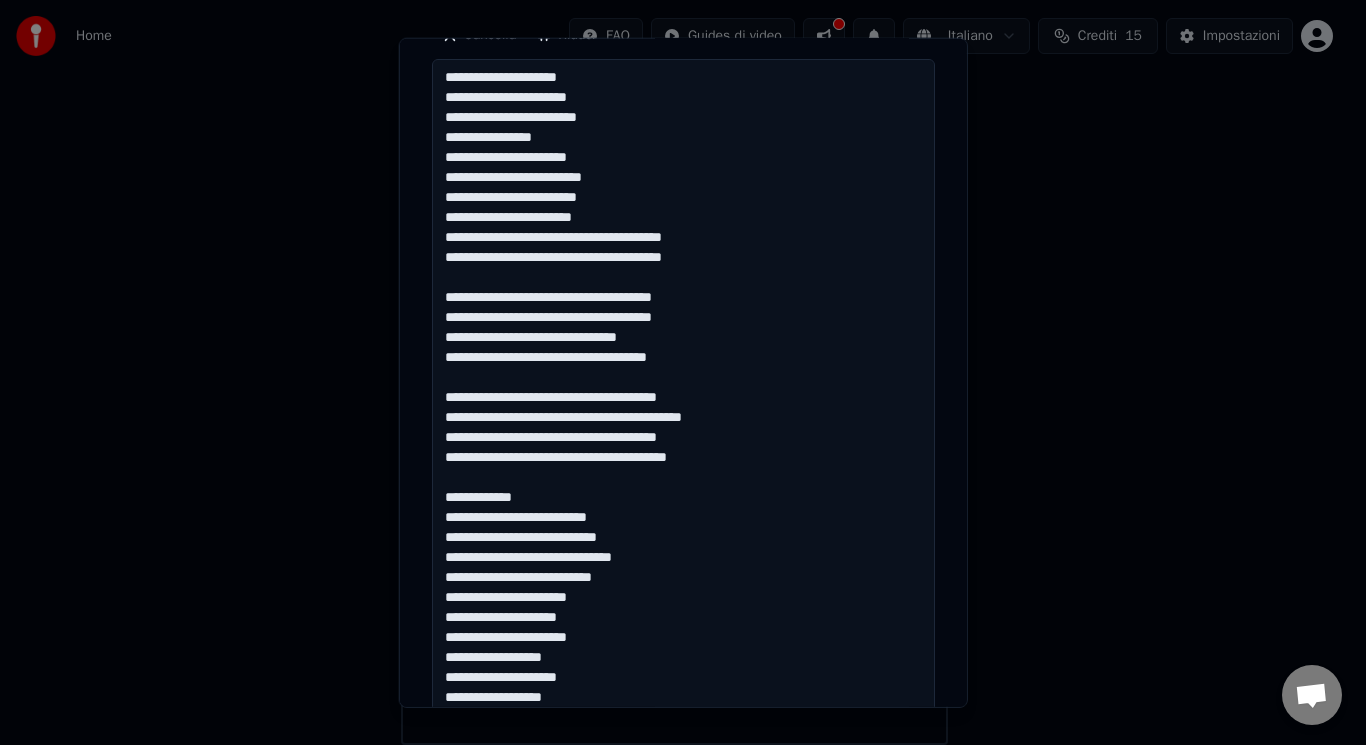 drag, startPoint x: 646, startPoint y: 579, endPoint x: 586, endPoint y: 577, distance: 60.033325 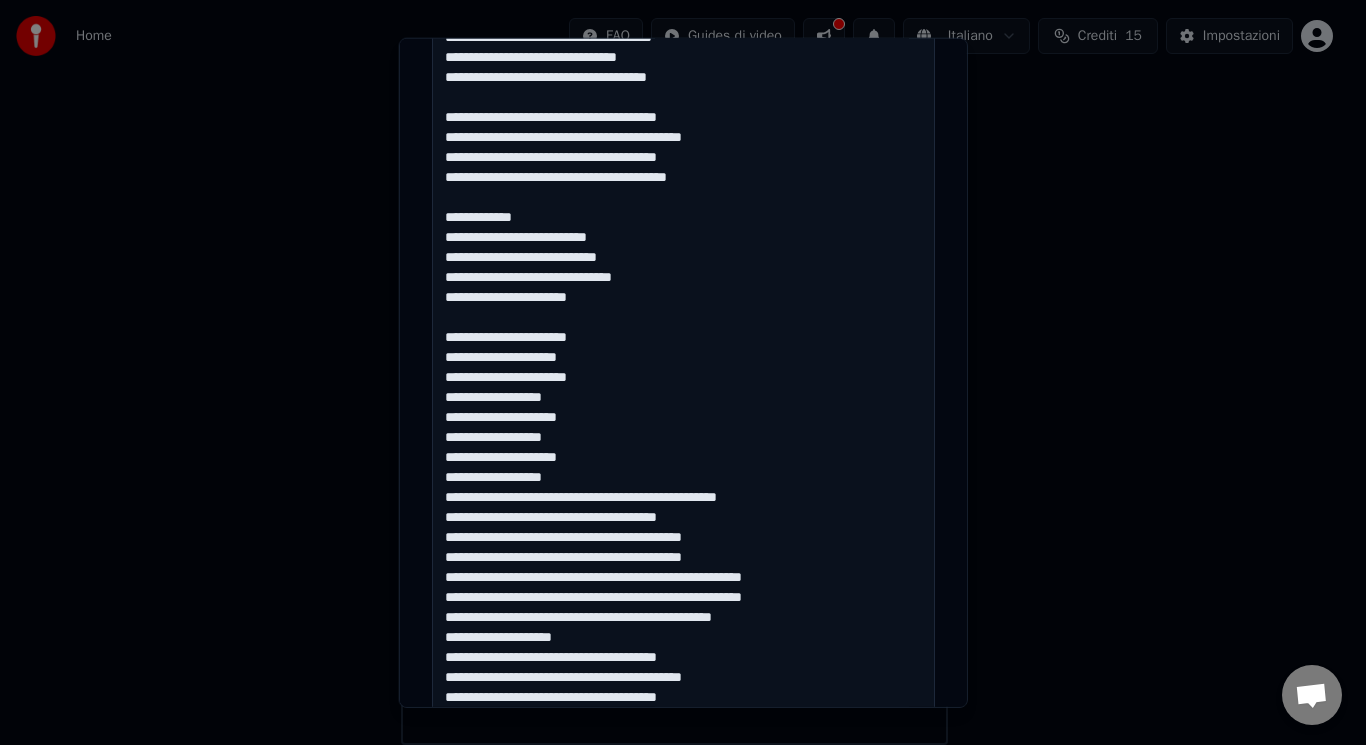 scroll, scrollTop: 715, scrollLeft: 0, axis: vertical 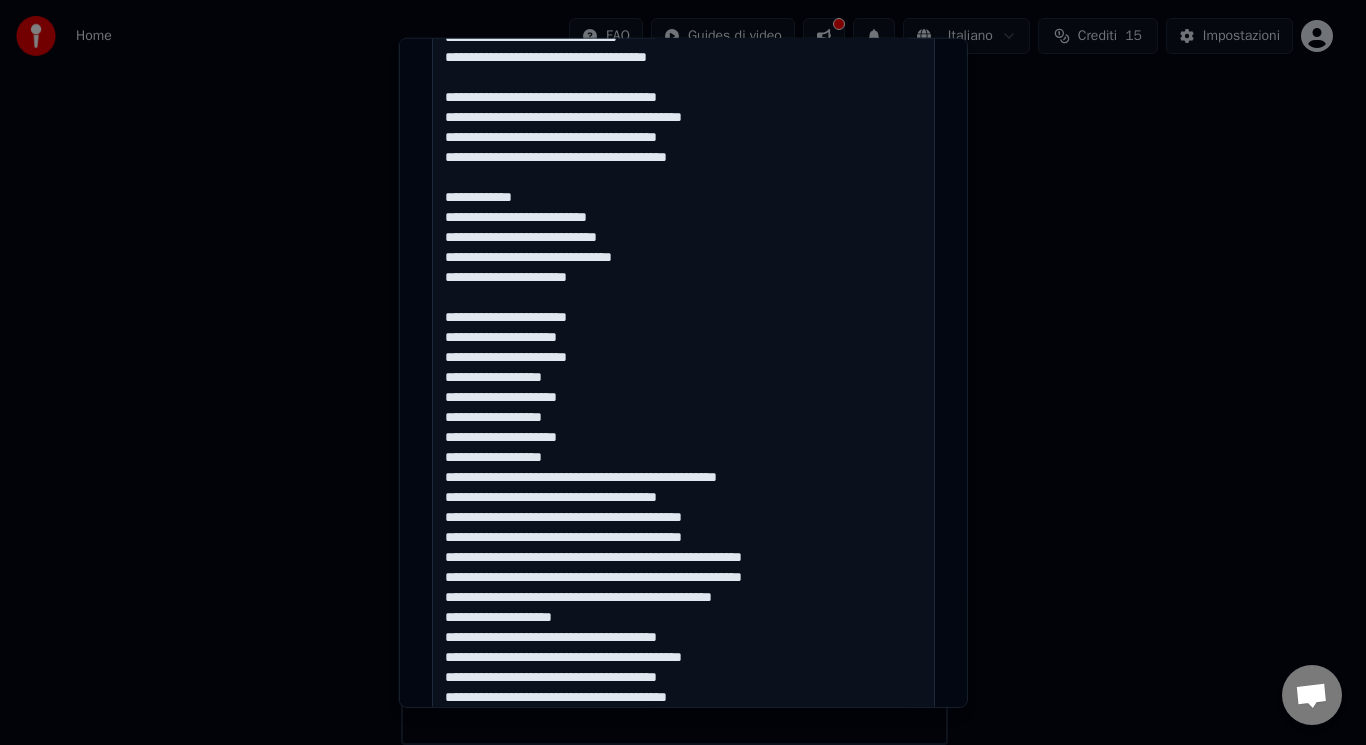 drag, startPoint x: 788, startPoint y: 483, endPoint x: 675, endPoint y: 481, distance: 113.0177 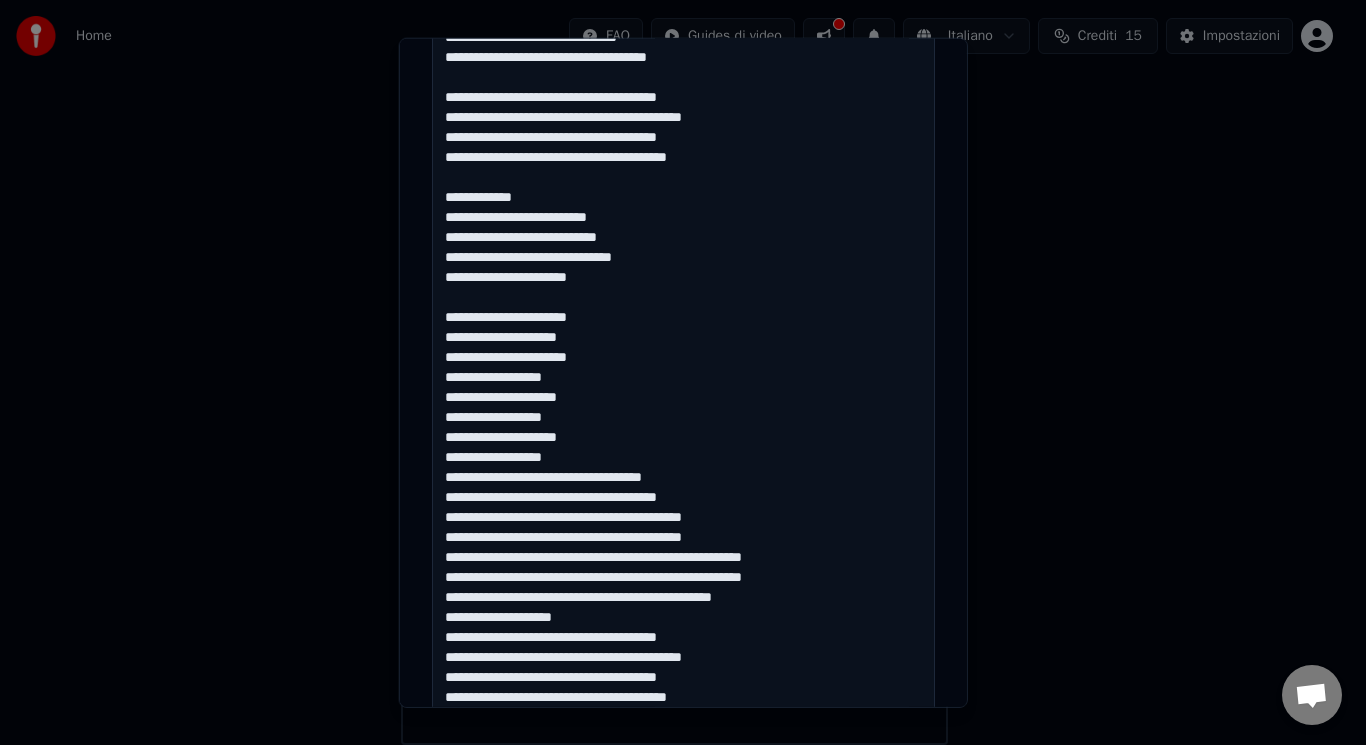 drag, startPoint x: 787, startPoint y: 580, endPoint x: 634, endPoint y: 577, distance: 153.0294 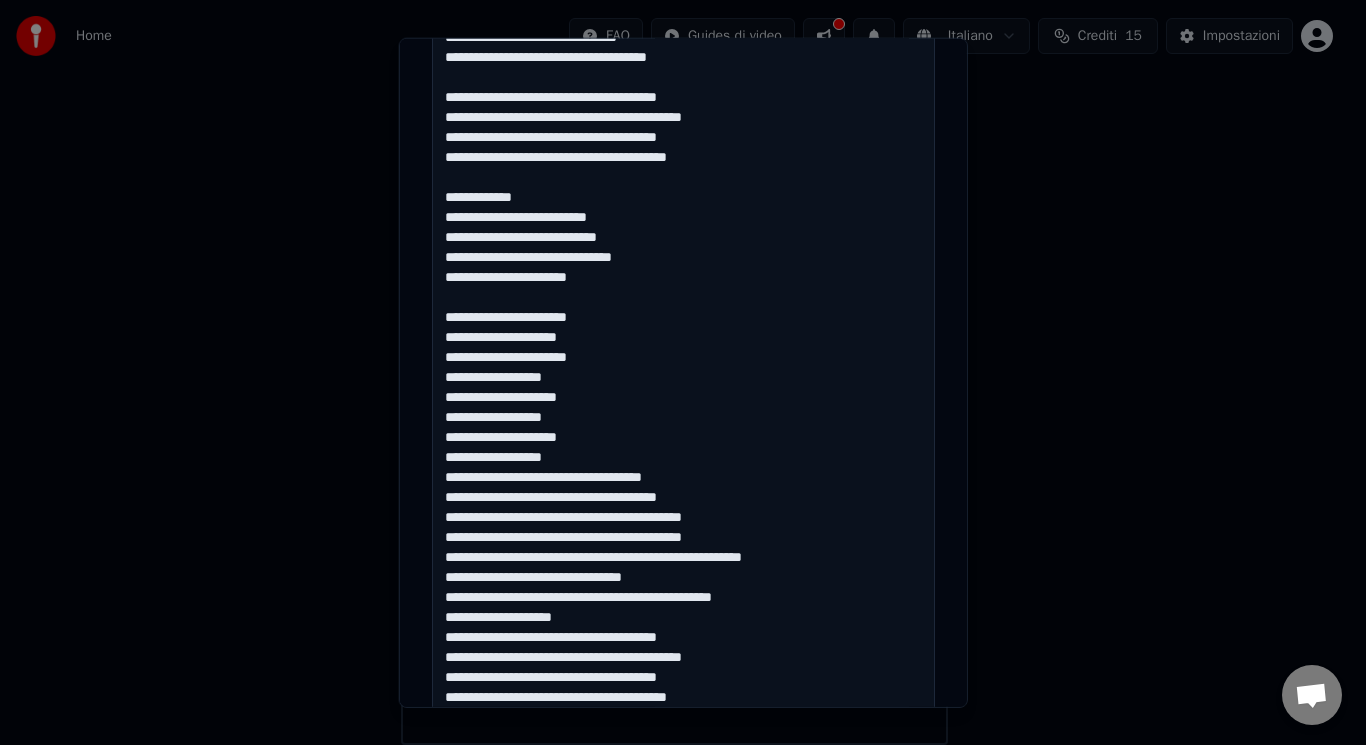 drag, startPoint x: 801, startPoint y: 562, endPoint x: 645, endPoint y: 559, distance: 156.02884 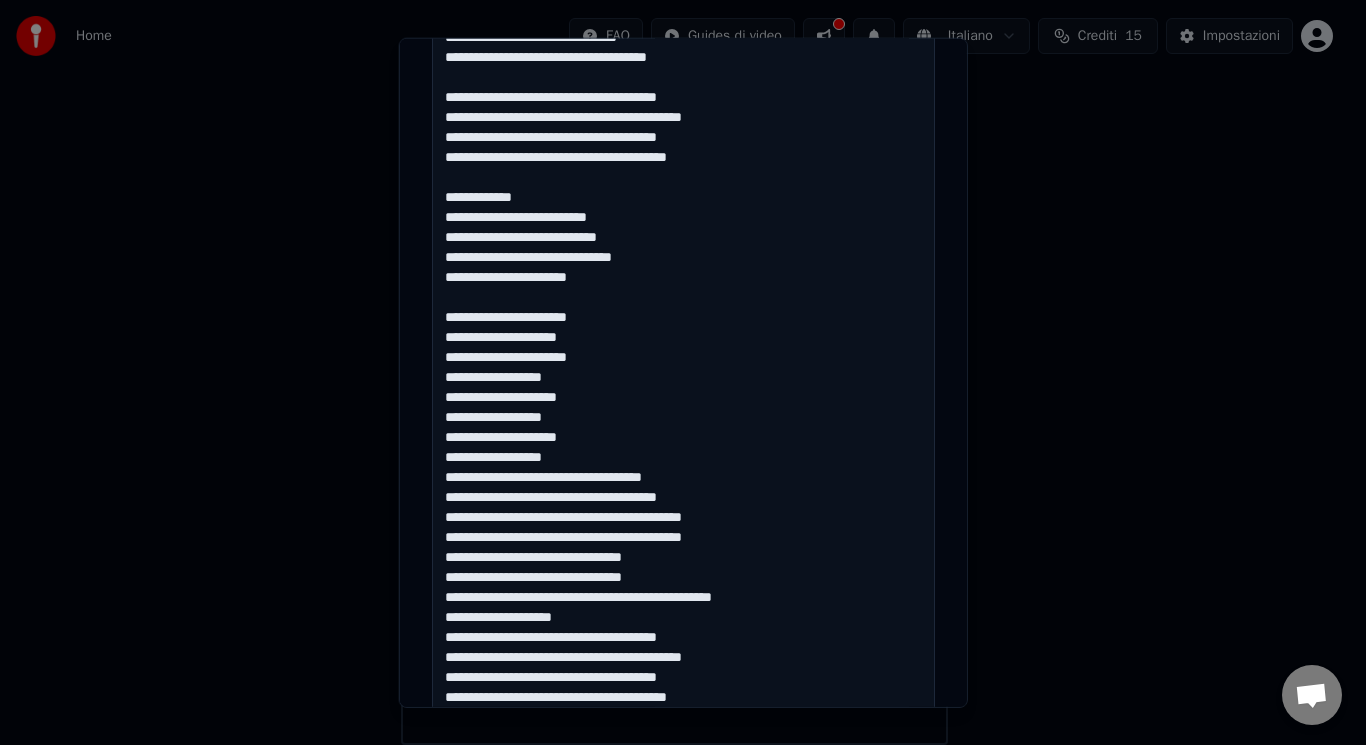click at bounding box center (683, 296) 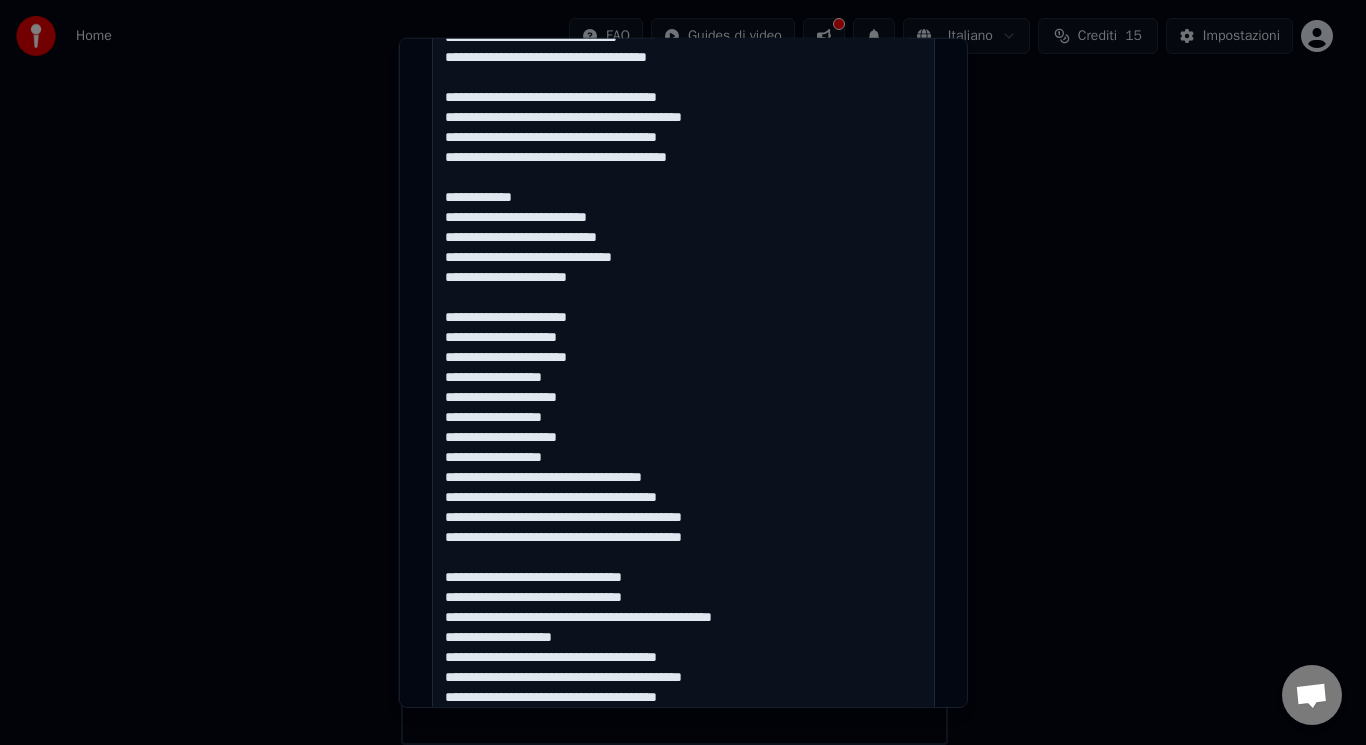 click at bounding box center (683, 296) 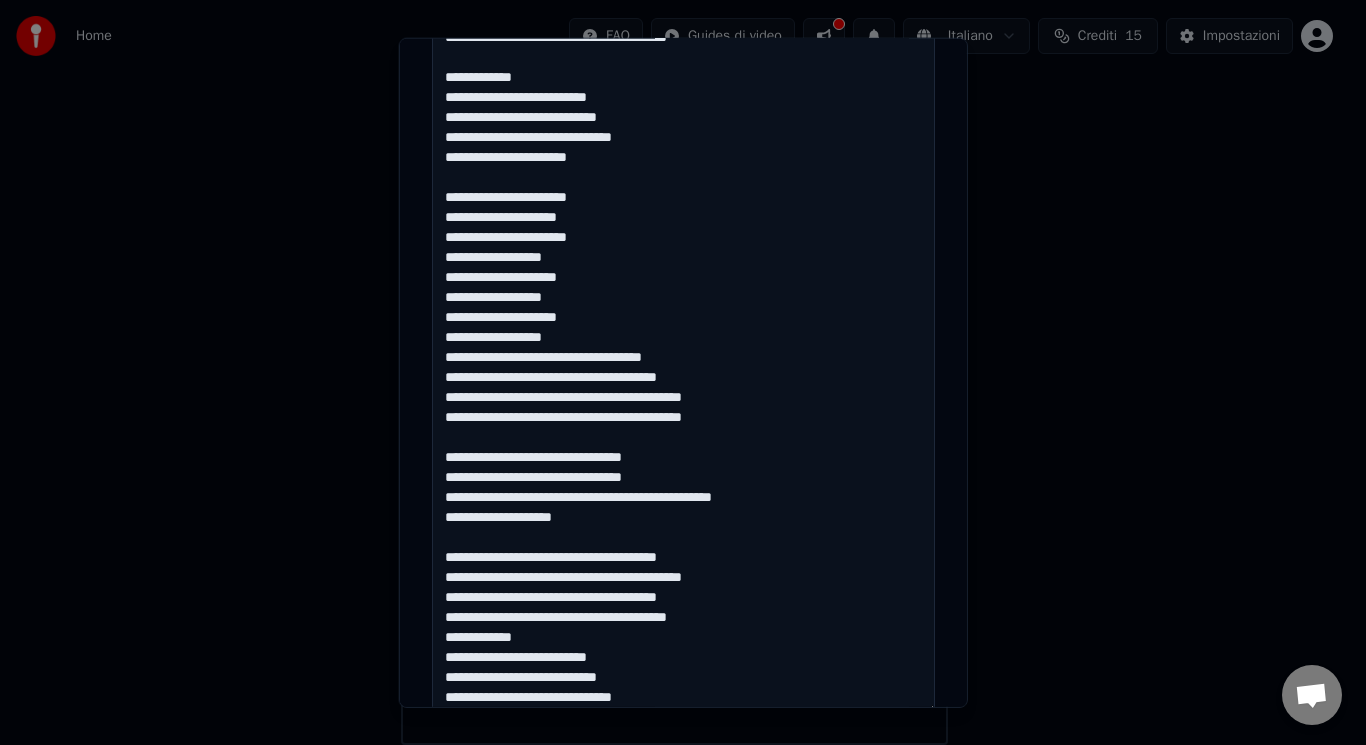 scroll, scrollTop: 841, scrollLeft: 0, axis: vertical 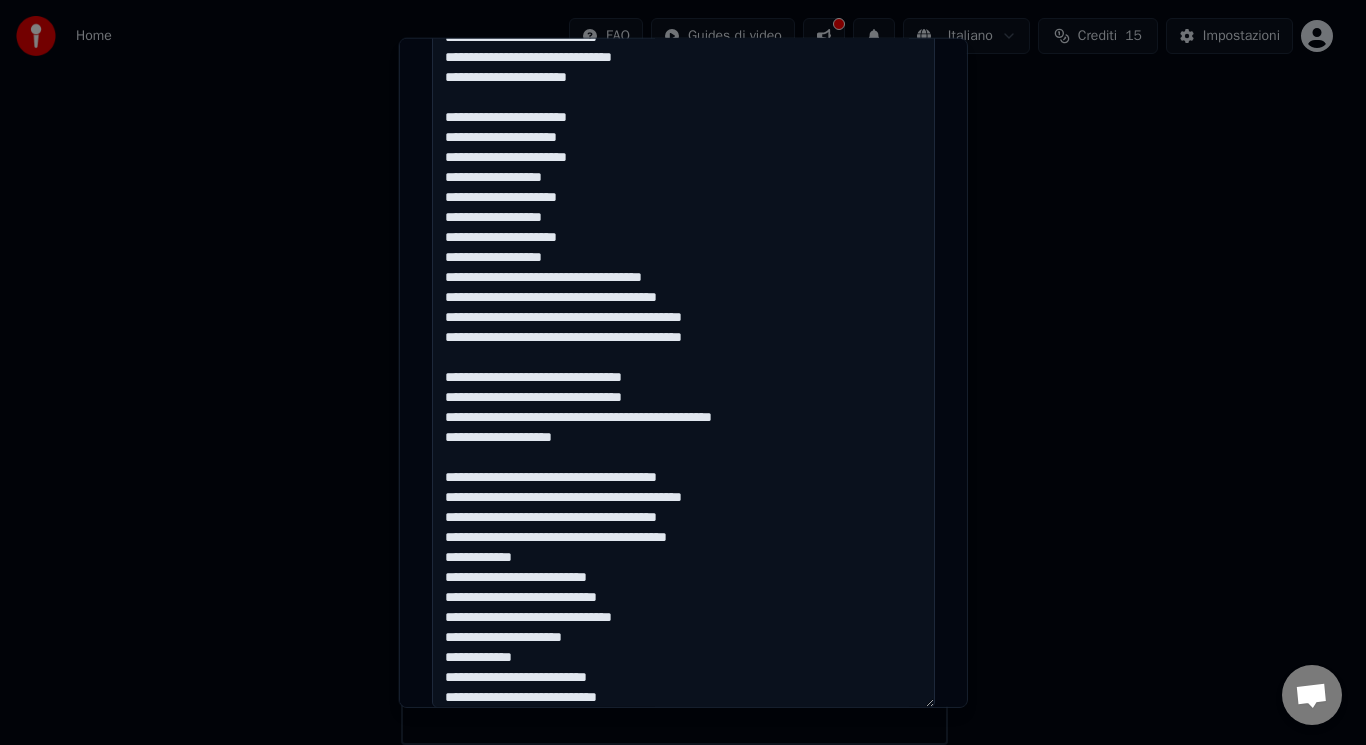 click at bounding box center [683, 170] 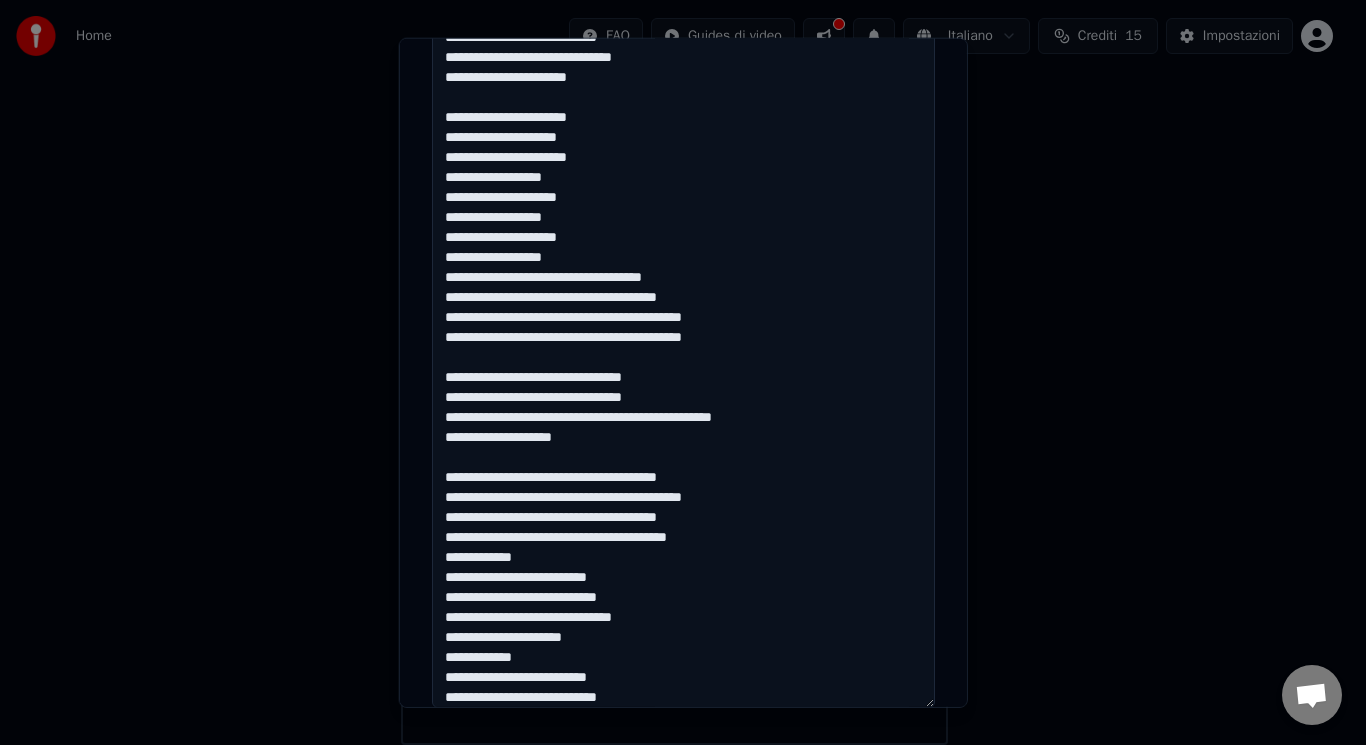 click at bounding box center [683, 170] 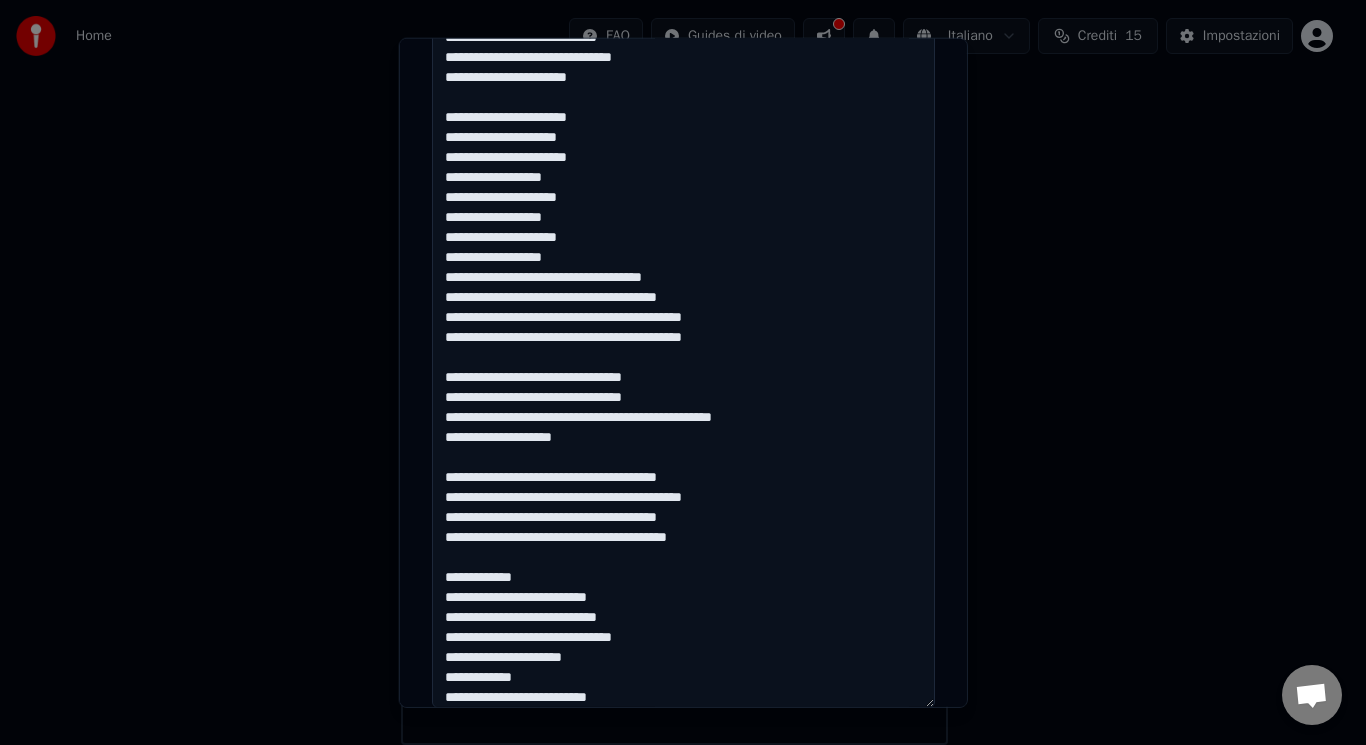 click at bounding box center [683, 170] 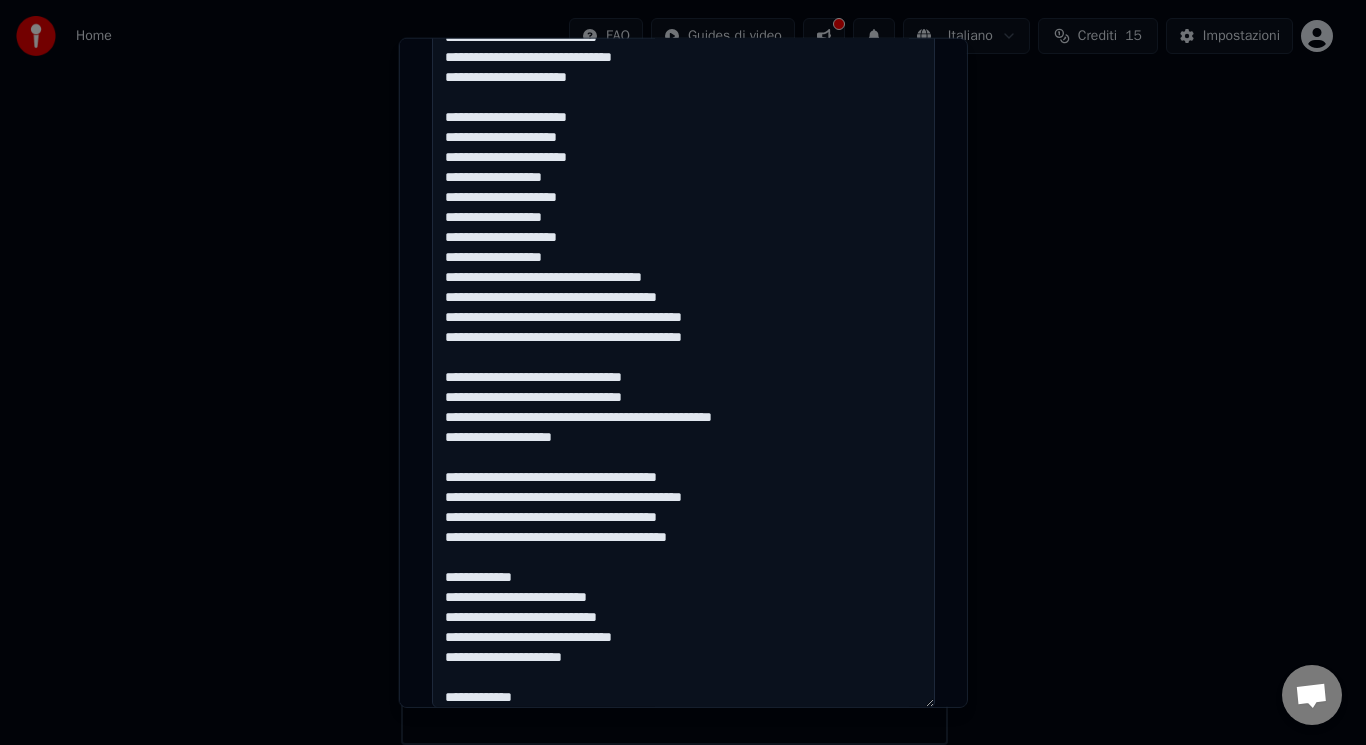 click at bounding box center (683, 170) 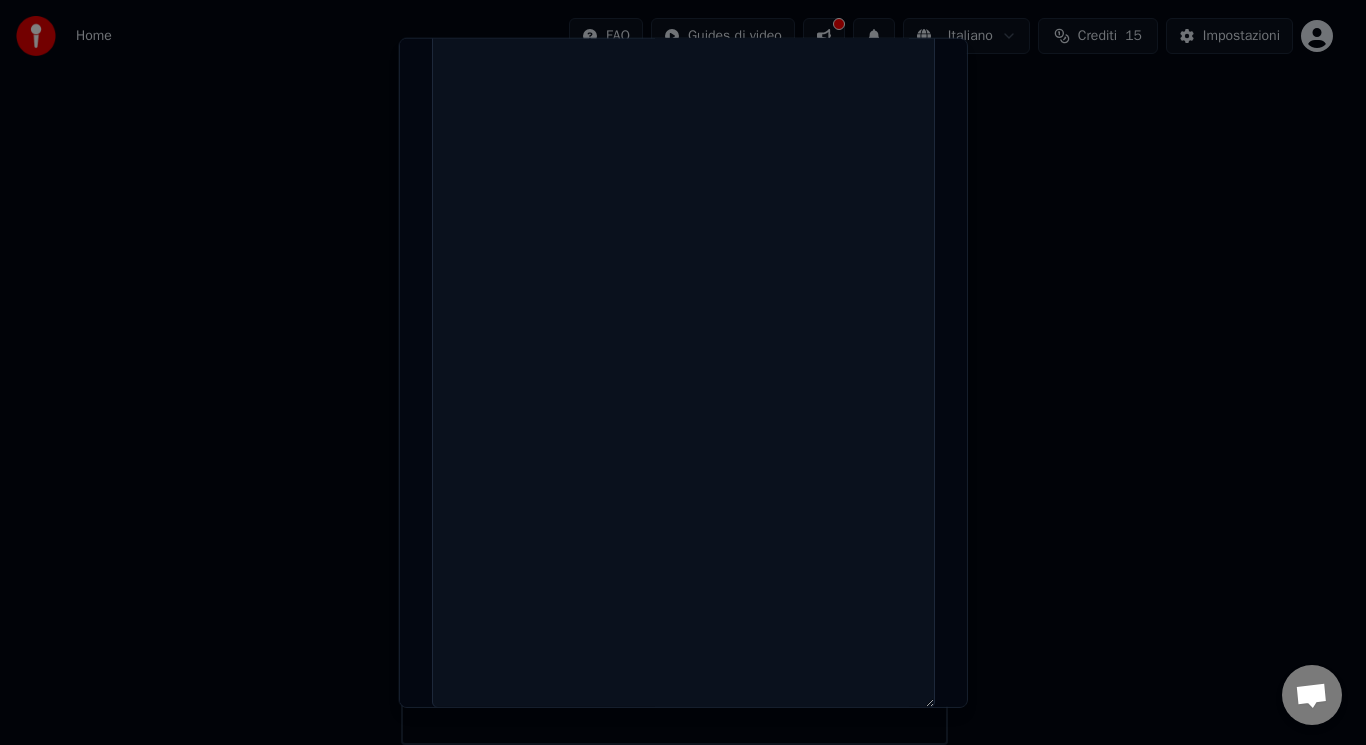 select 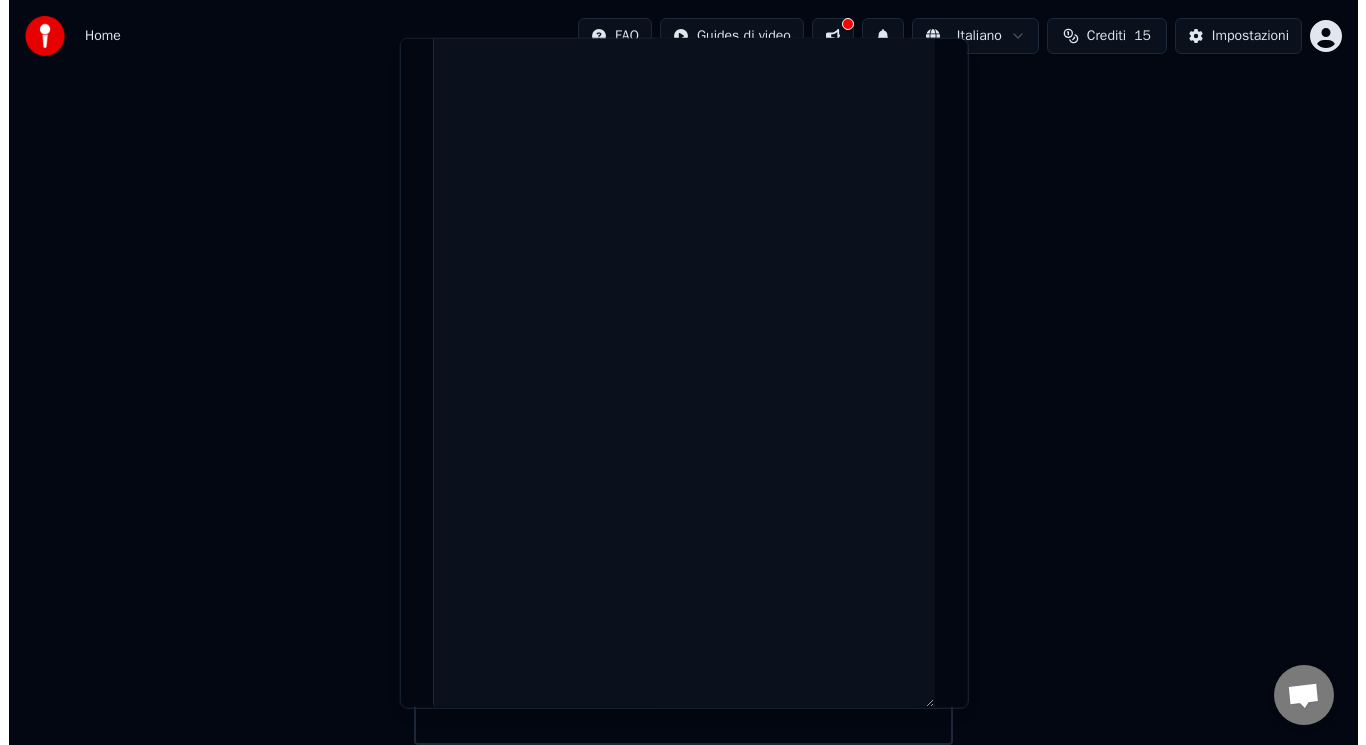 scroll, scrollTop: 0, scrollLeft: 0, axis: both 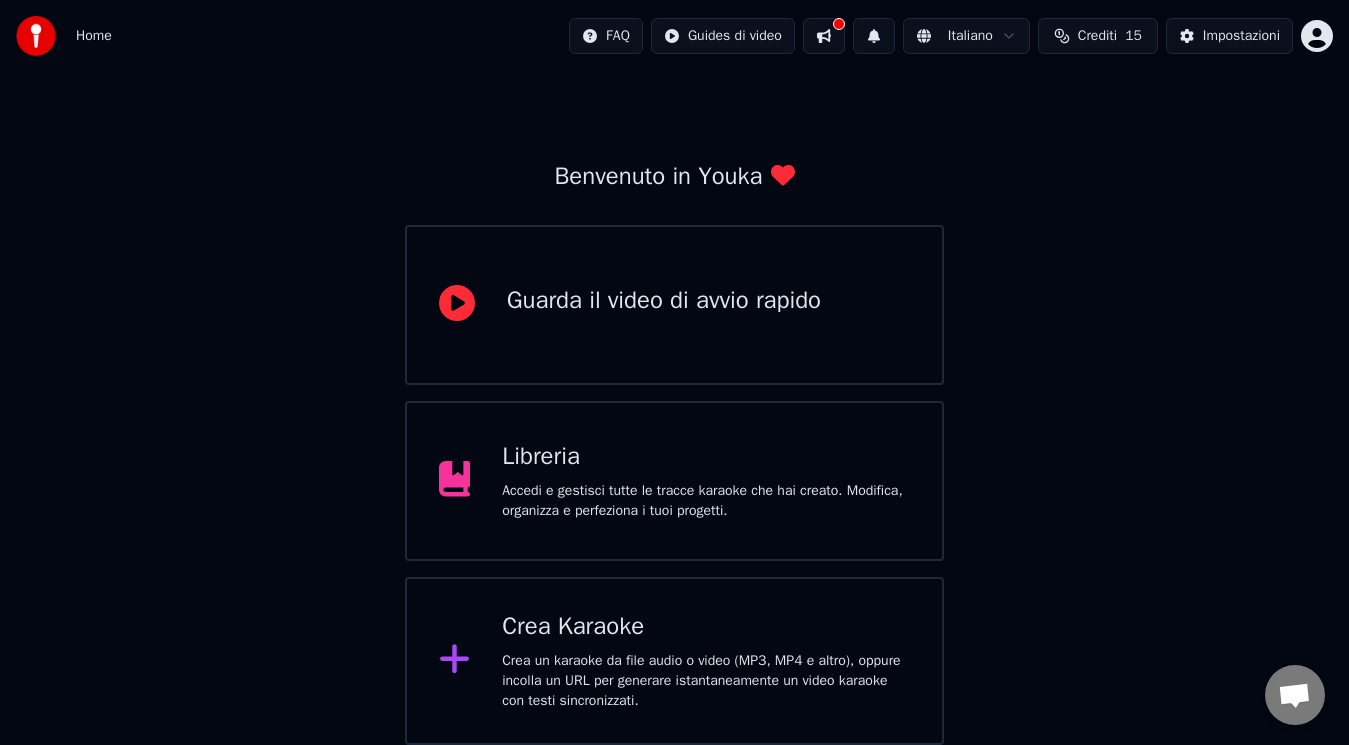 click on "Crea un karaoke da file audio o video (MP3, MP4 e altro), oppure incolla un URL per generare istantaneamente un video karaoke con testi sincronizzati." at bounding box center (706, 681) 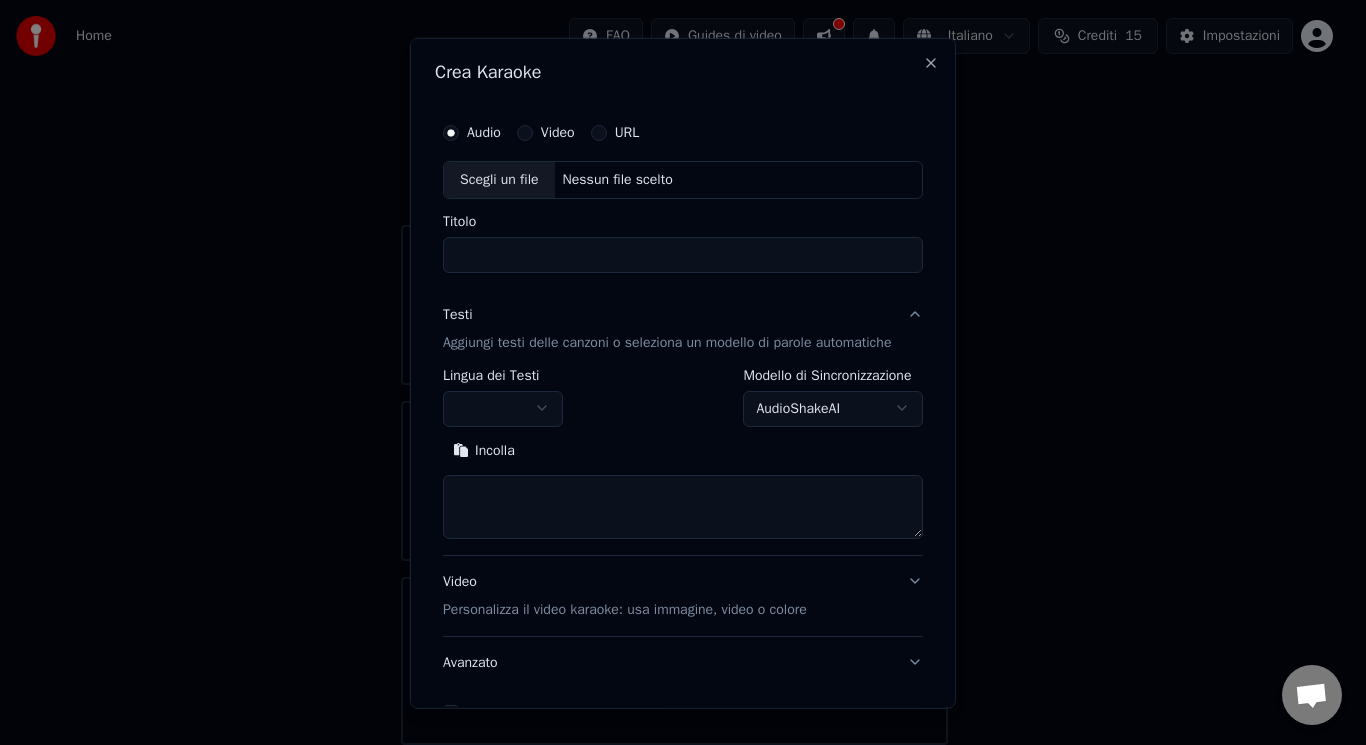 click on "Scegli un file" at bounding box center (499, 179) 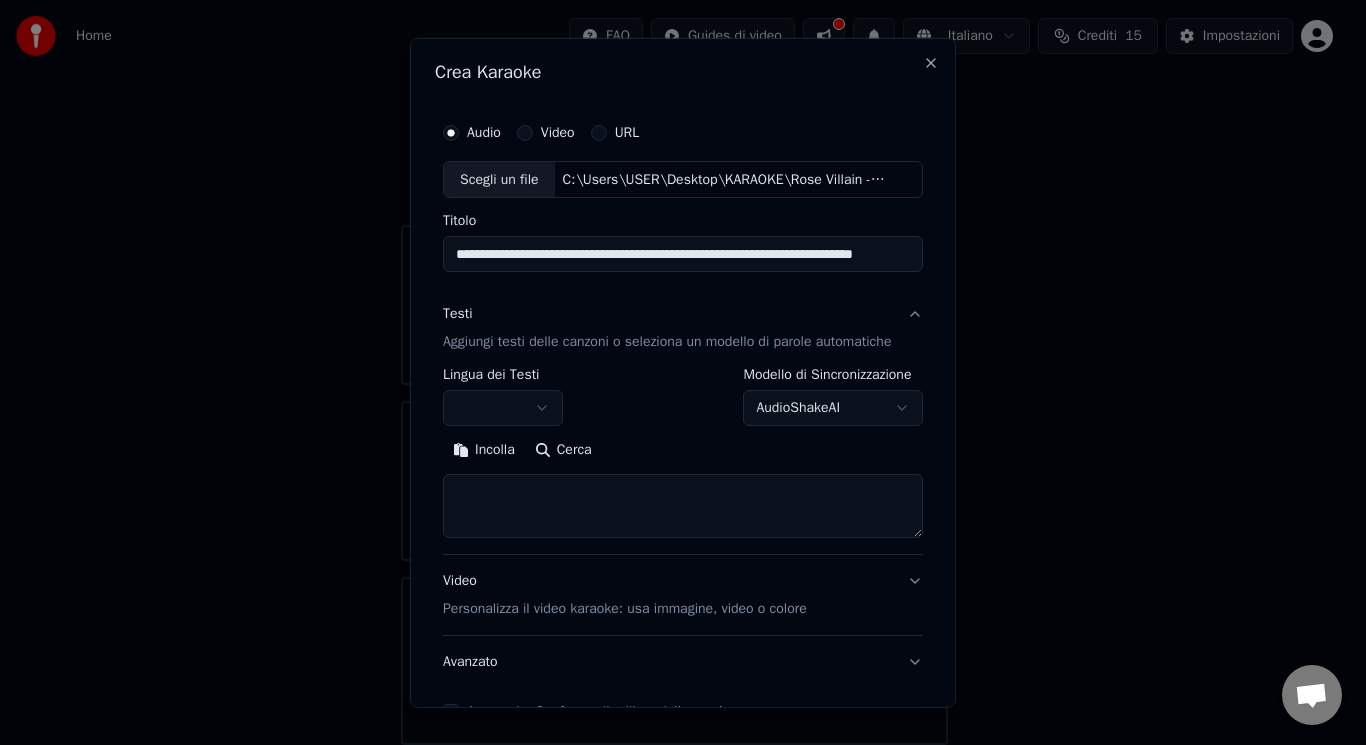 drag, startPoint x: 851, startPoint y: 264, endPoint x: 443, endPoint y: 284, distance: 408.4899 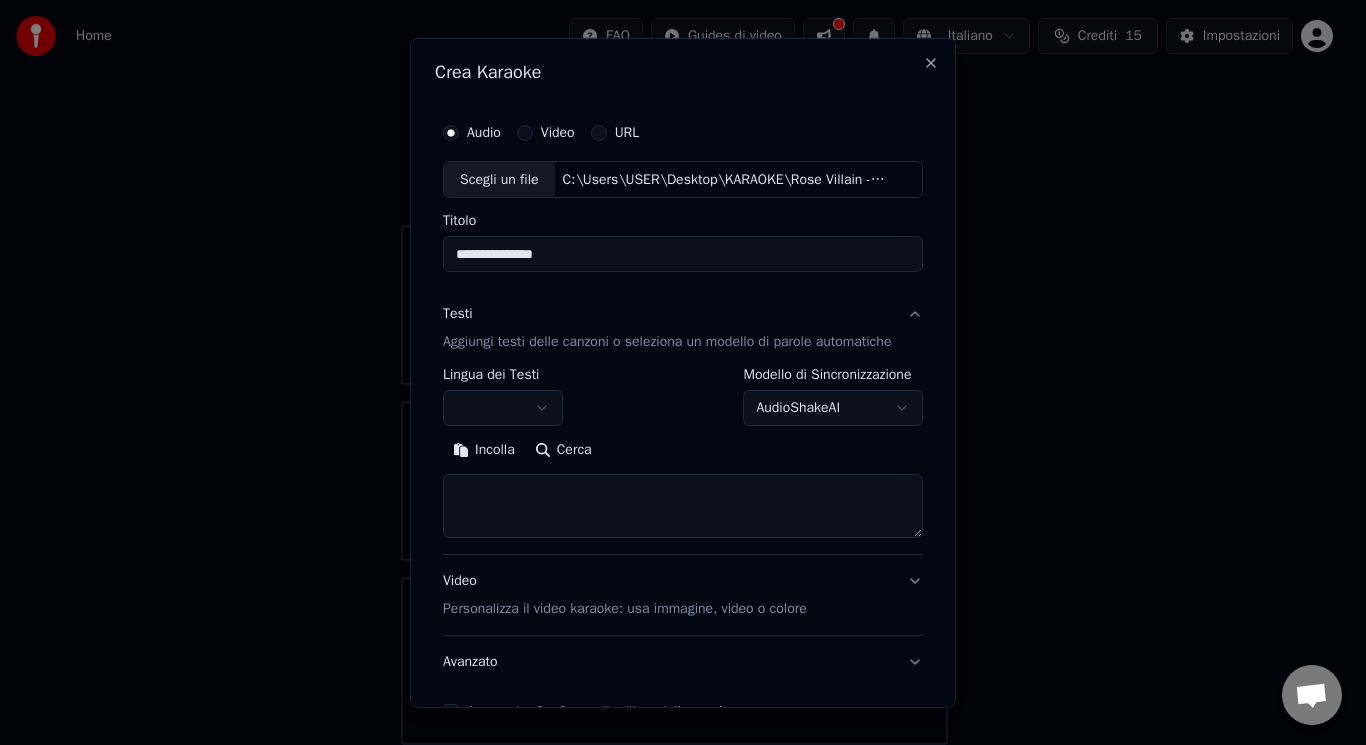 drag, startPoint x: 684, startPoint y: 251, endPoint x: 449, endPoint y: 269, distance: 235.68835 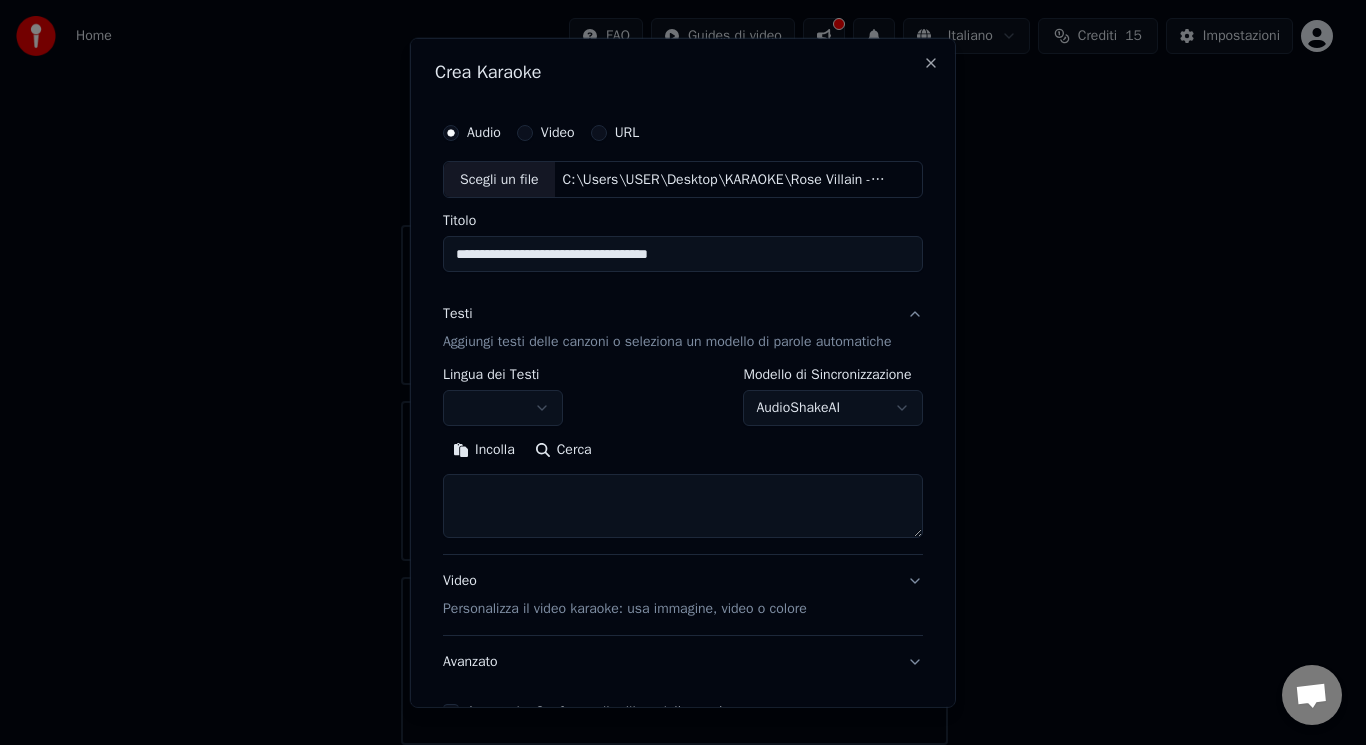 type on "**********" 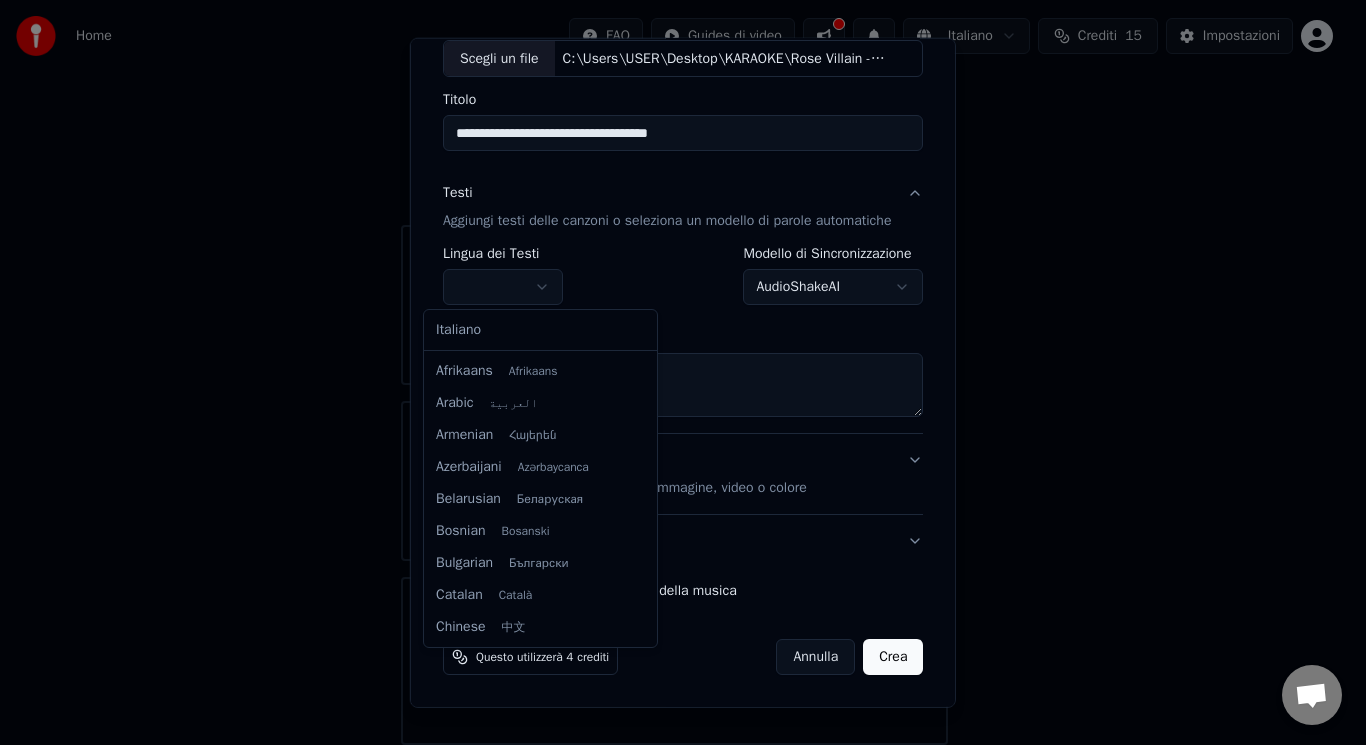 click on "**********" at bounding box center (674, 357) 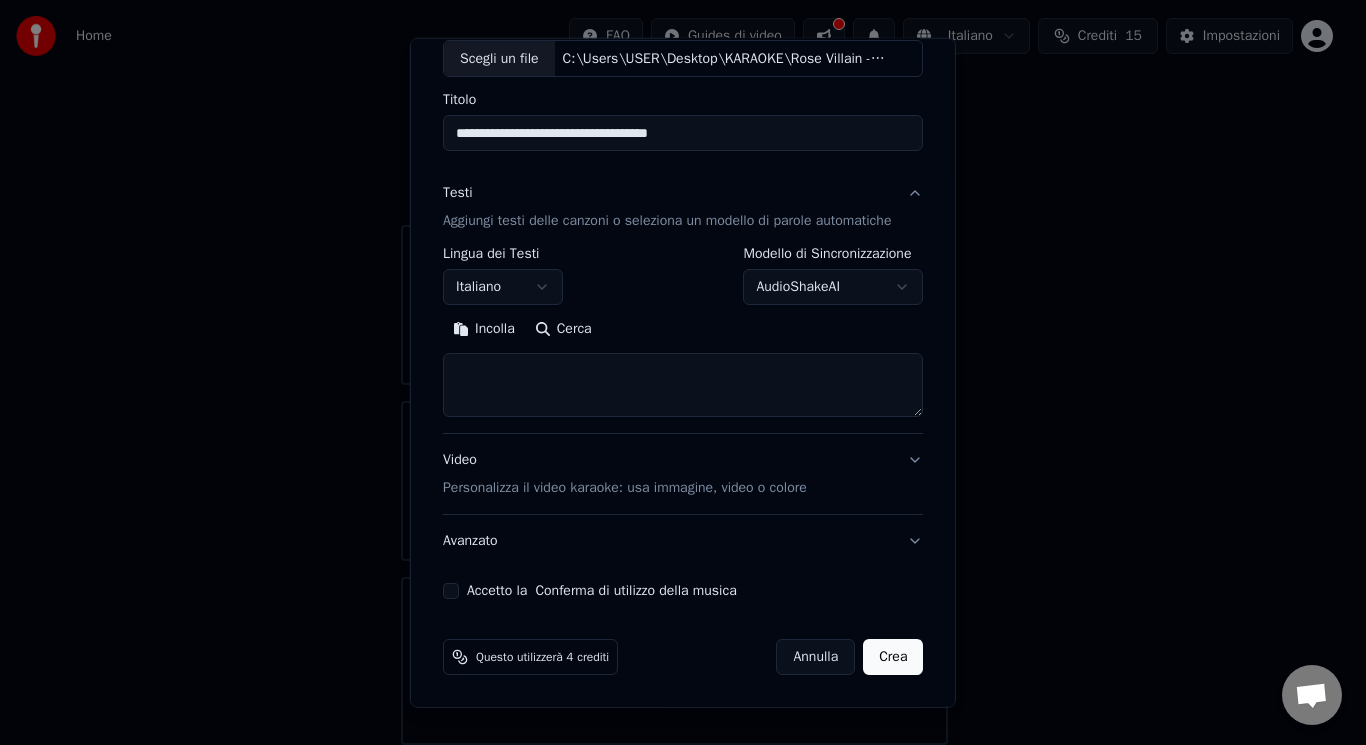 drag, startPoint x: 504, startPoint y: 358, endPoint x: 413, endPoint y: 321, distance: 98.23441 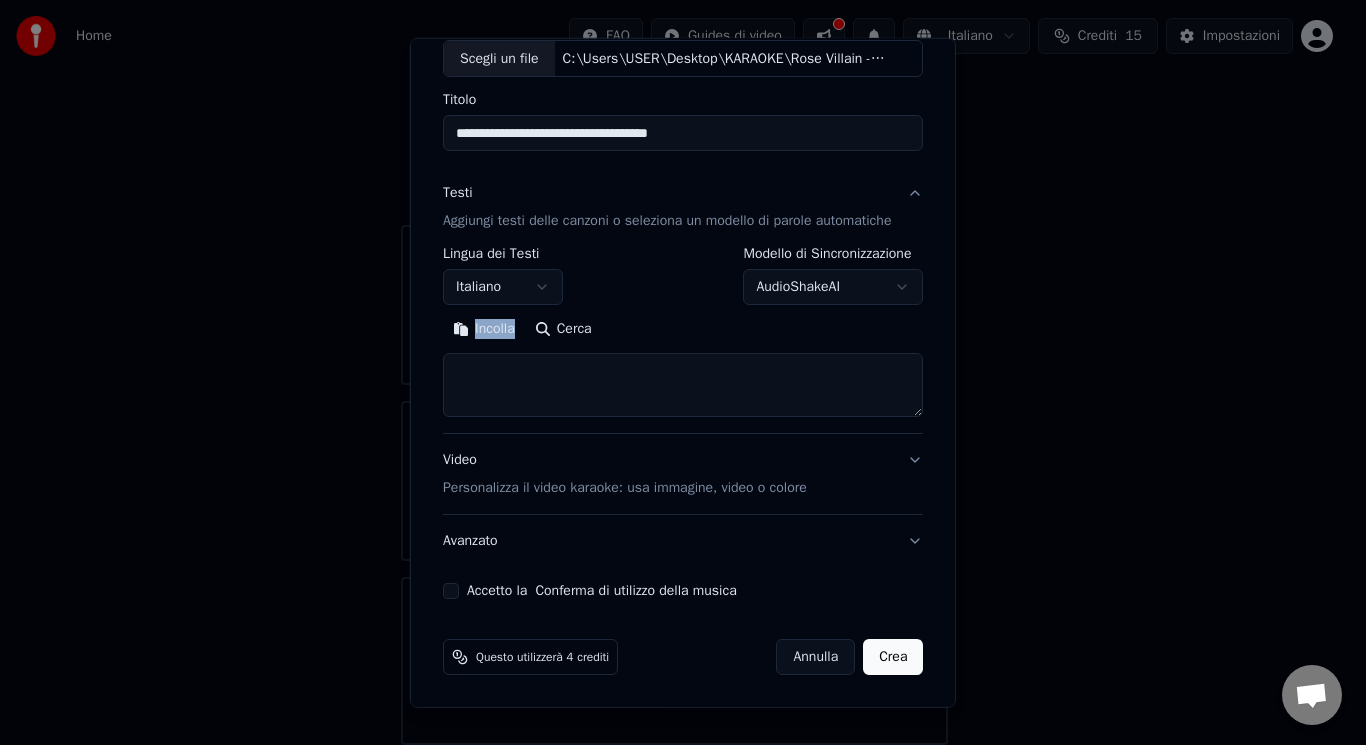 drag, startPoint x: 413, startPoint y: 321, endPoint x: 509, endPoint y: 335, distance: 97.015465 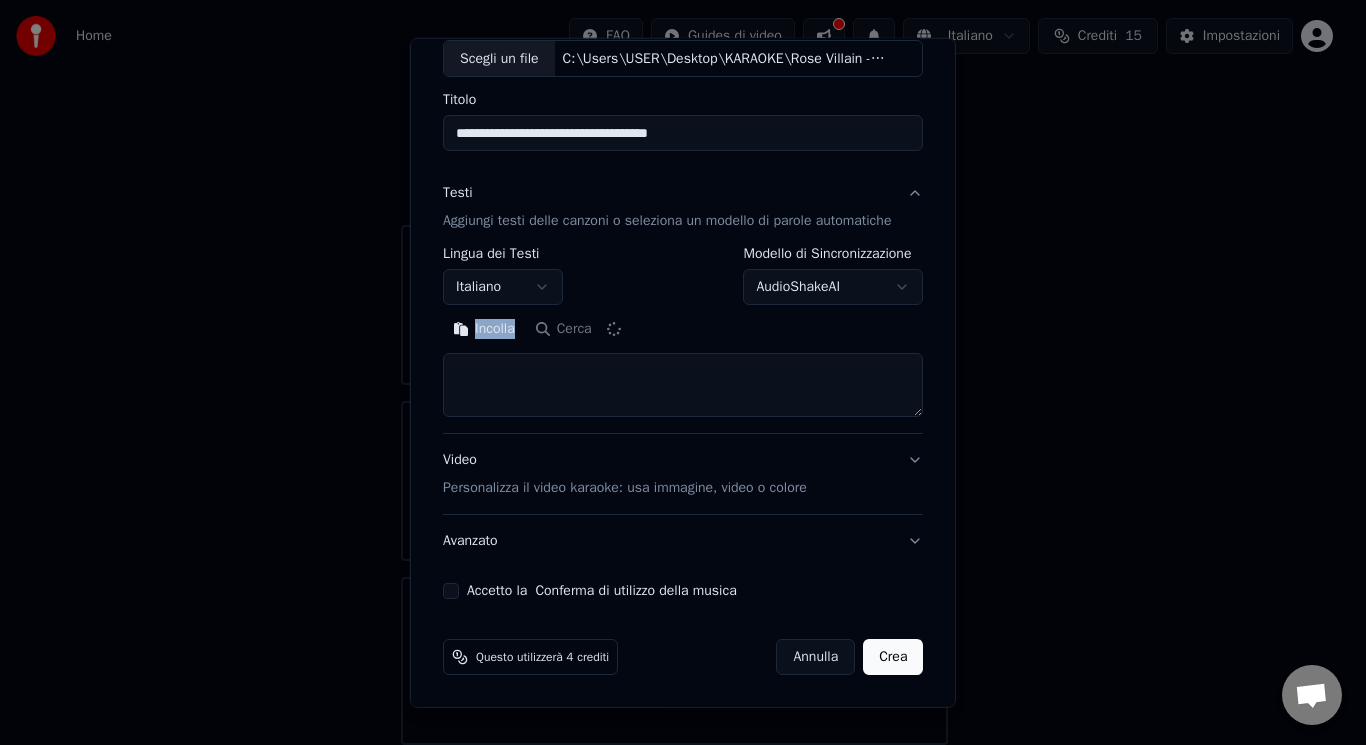 click on "Incolla" at bounding box center [484, 329] 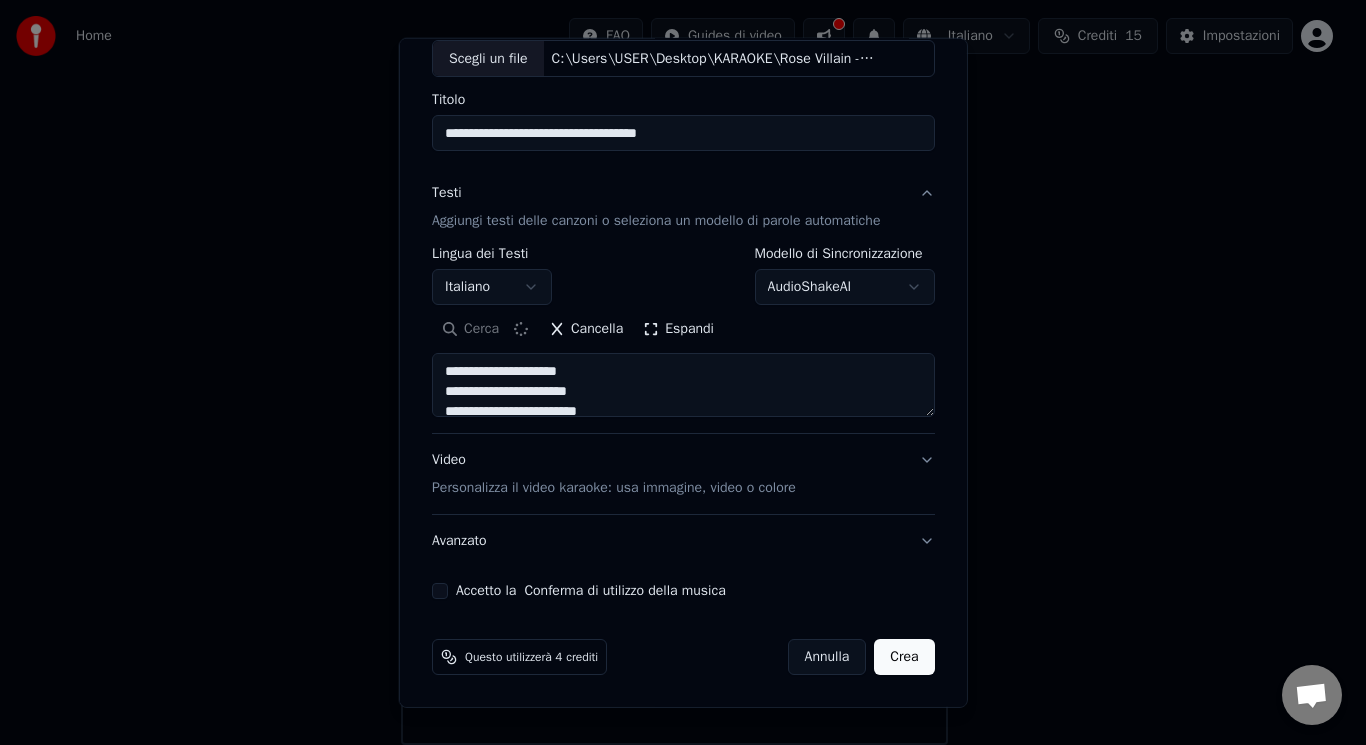 click on "Espandi" at bounding box center (678, 329) 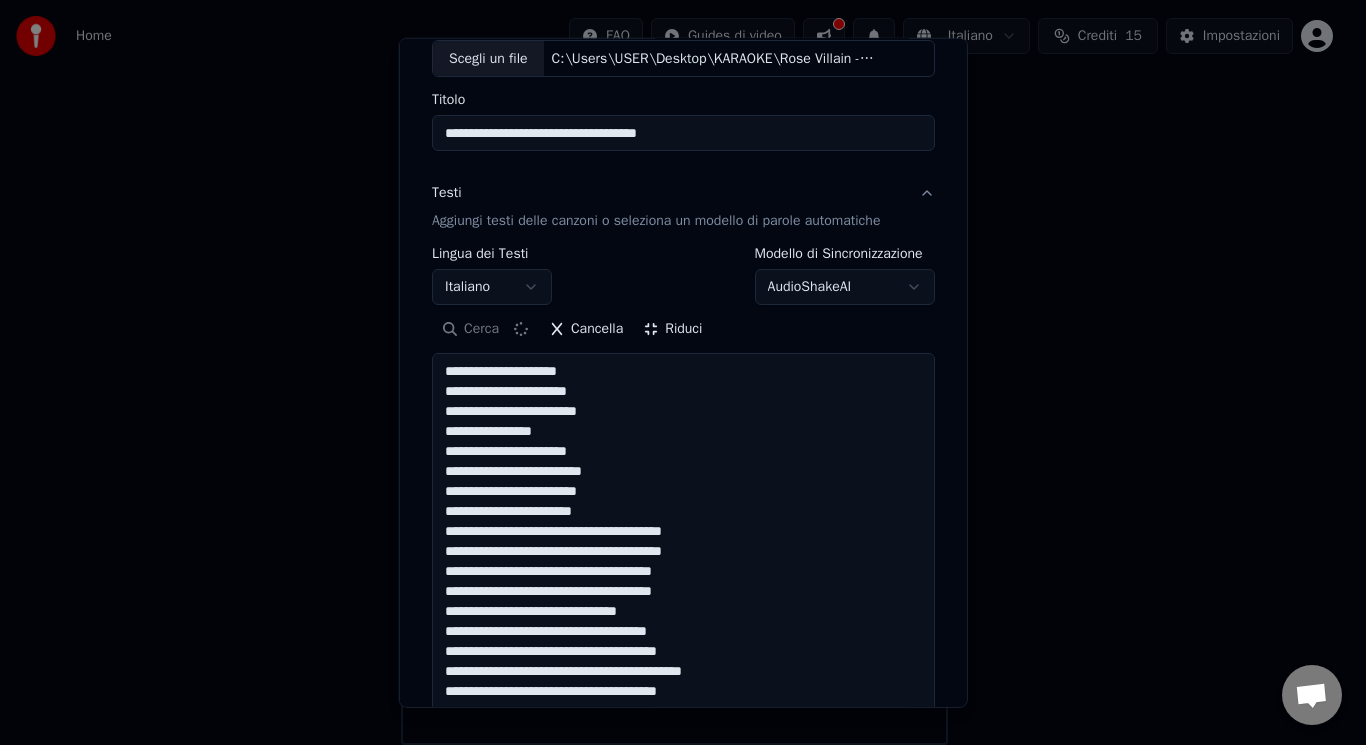 click at bounding box center [683, 890] 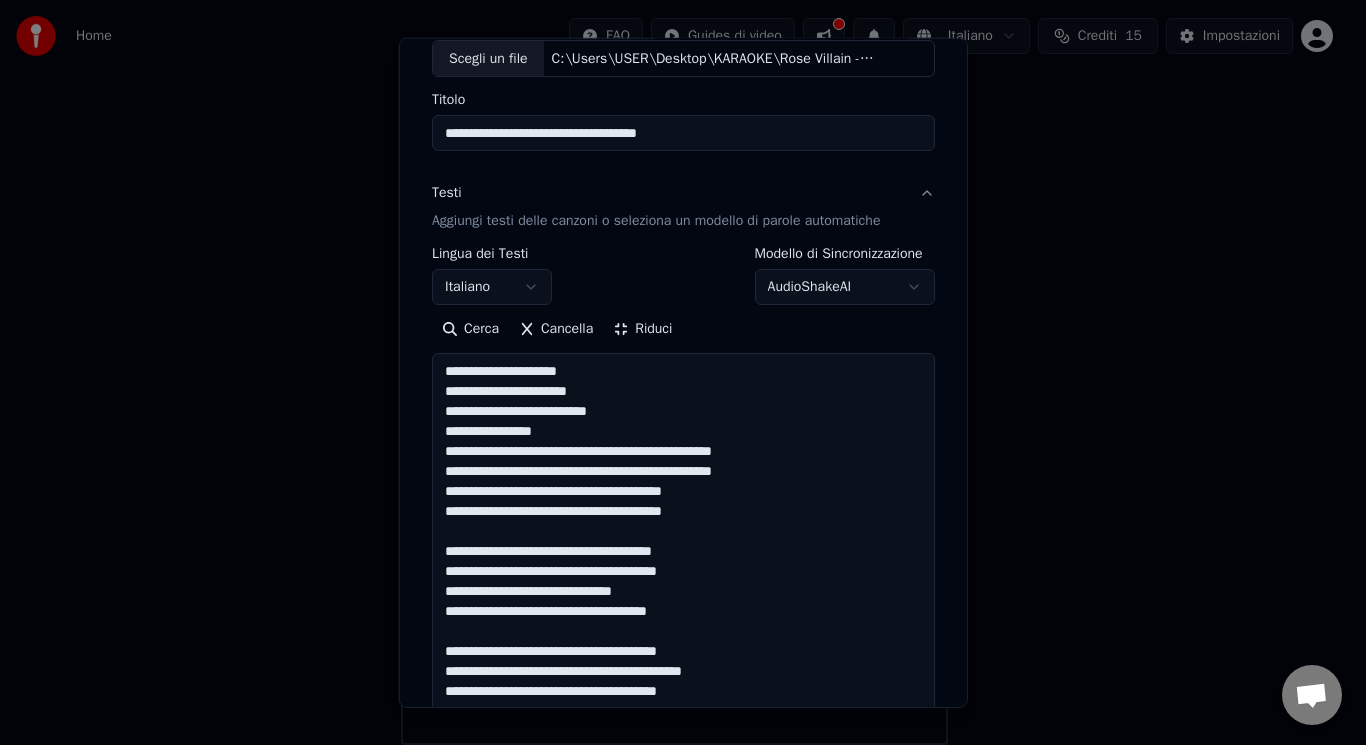 drag, startPoint x: 602, startPoint y: 498, endPoint x: 639, endPoint y: 502, distance: 37.215588 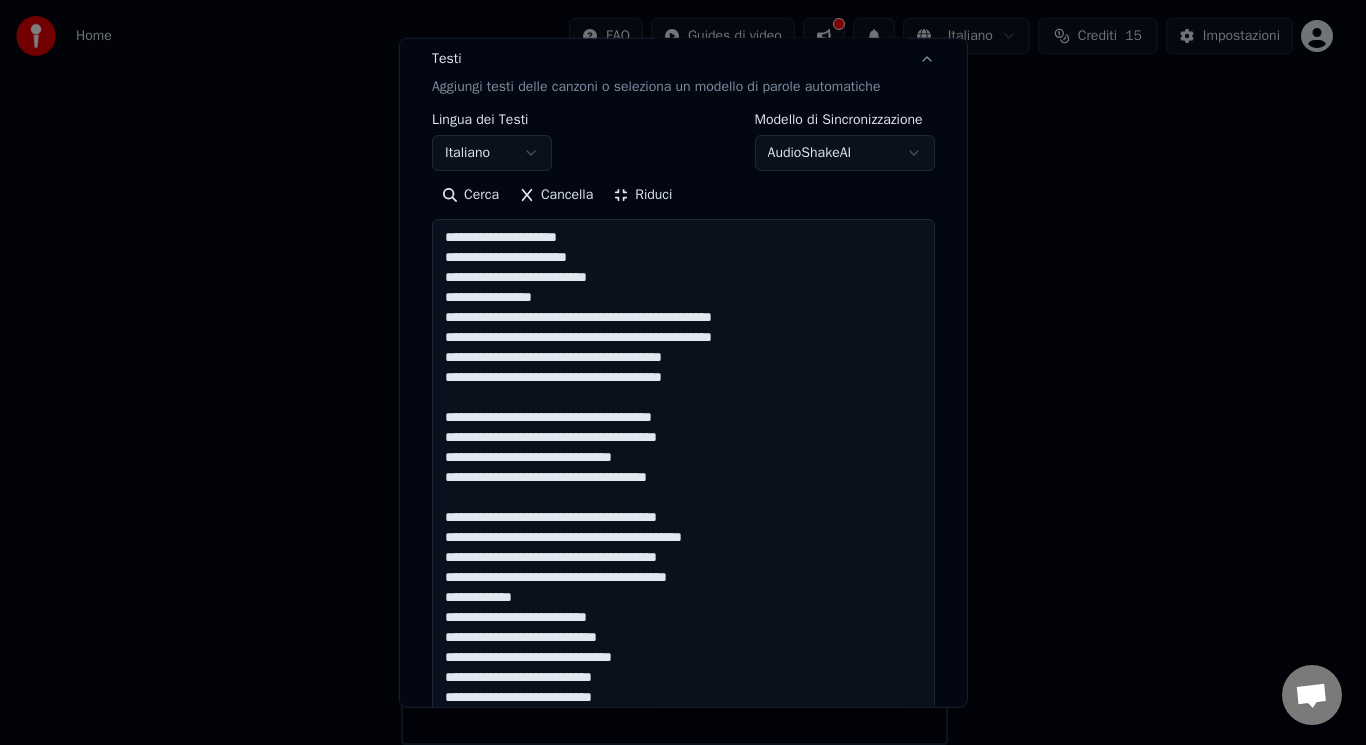 scroll, scrollTop: 355, scrollLeft: 0, axis: vertical 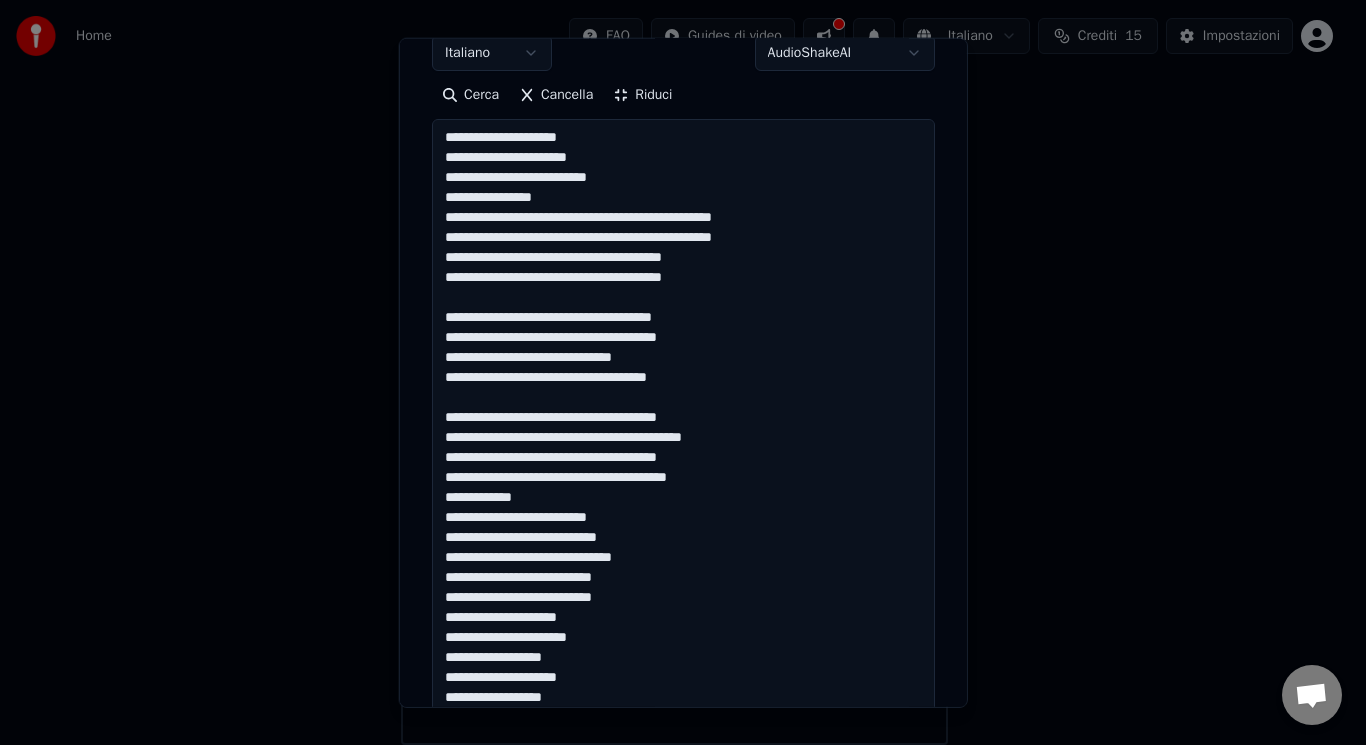 click at bounding box center (683, 656) 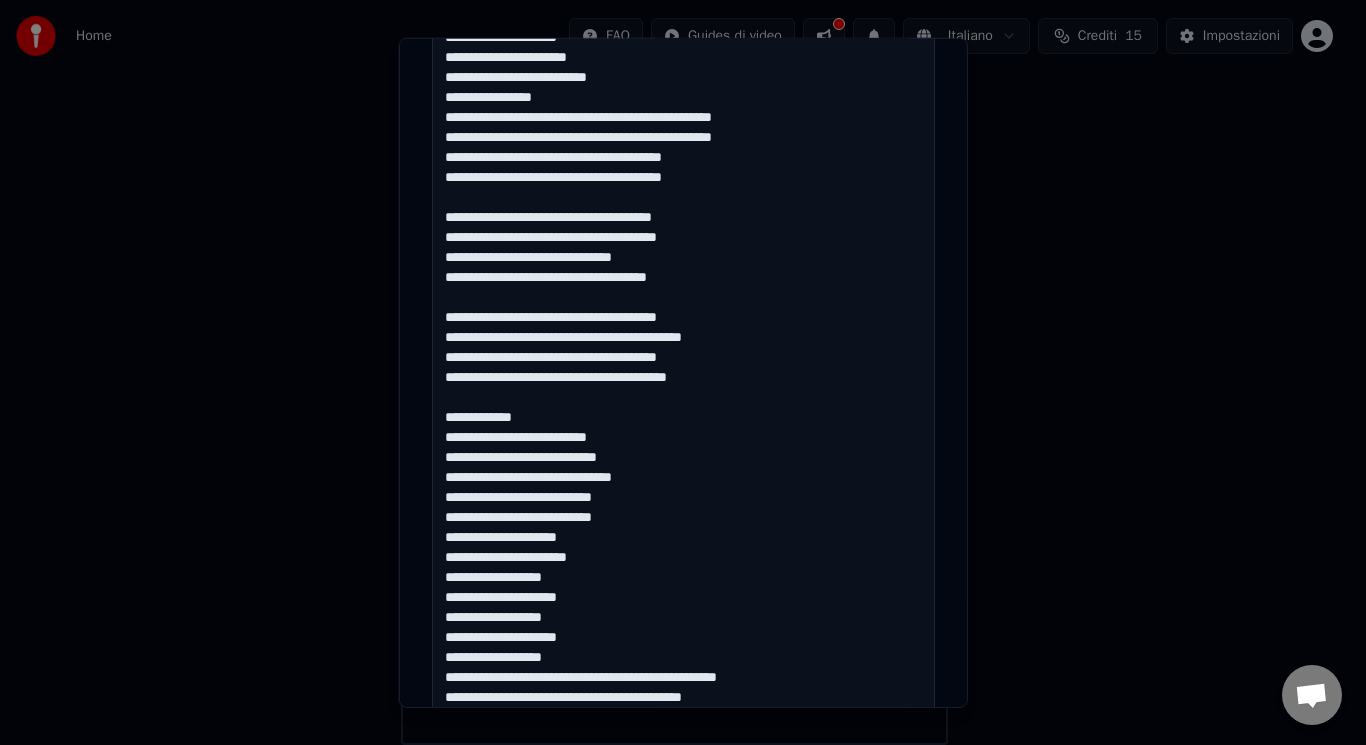 scroll, scrollTop: 475, scrollLeft: 0, axis: vertical 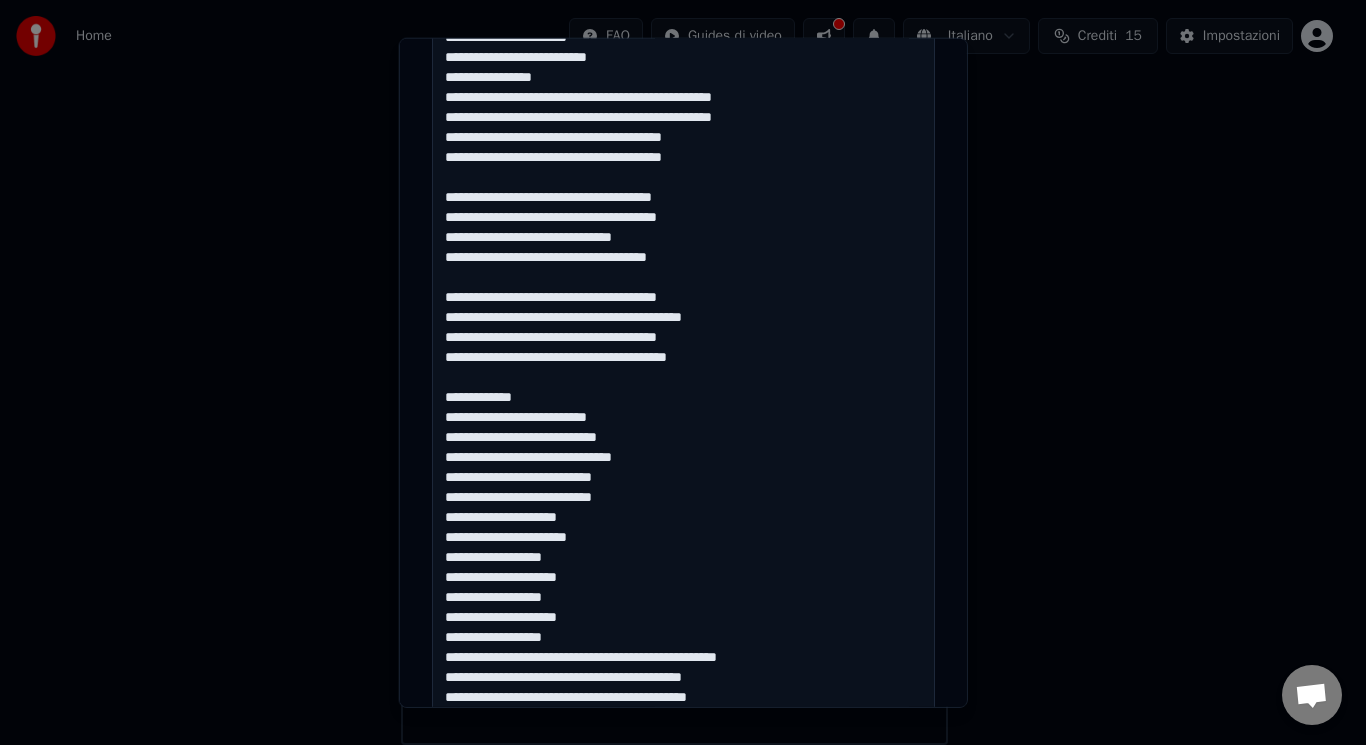 drag, startPoint x: 632, startPoint y: 473, endPoint x: 591, endPoint y: 477, distance: 41.19466 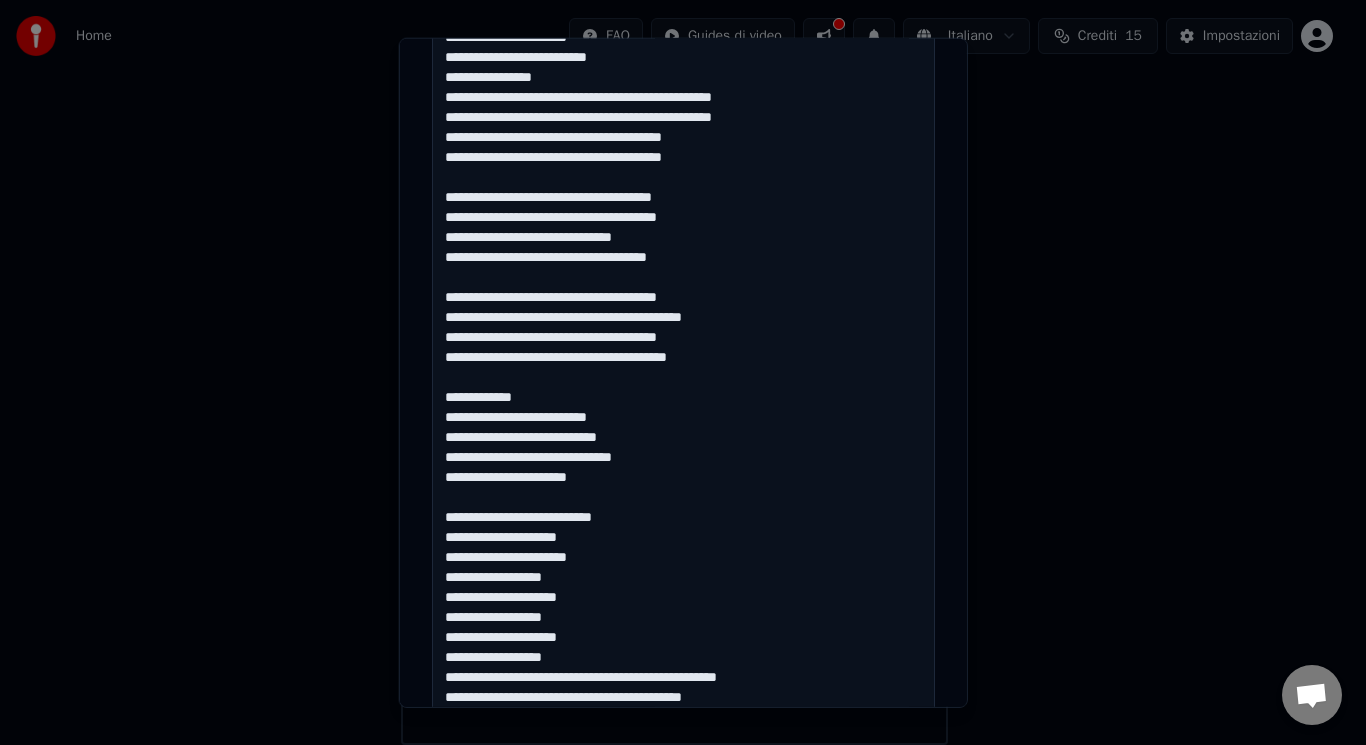 click at bounding box center [683, 536] 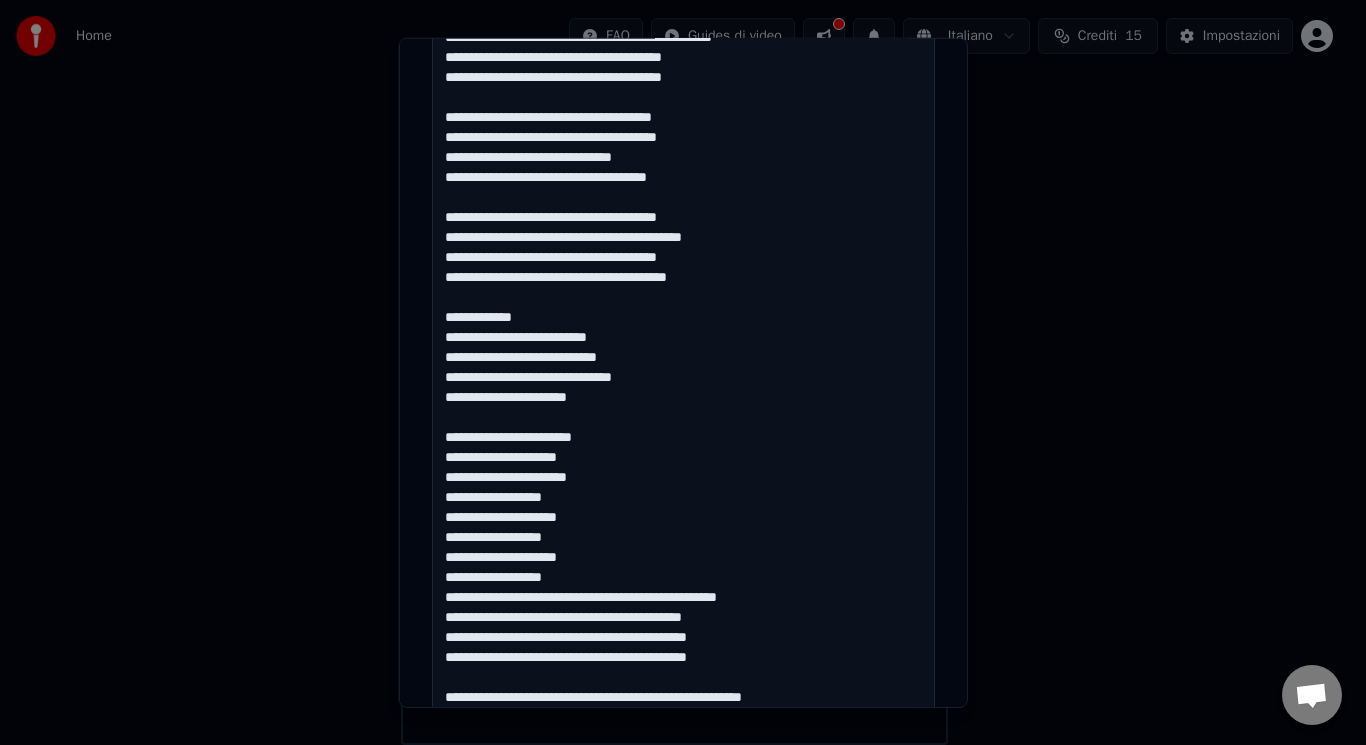 scroll, scrollTop: 575, scrollLeft: 0, axis: vertical 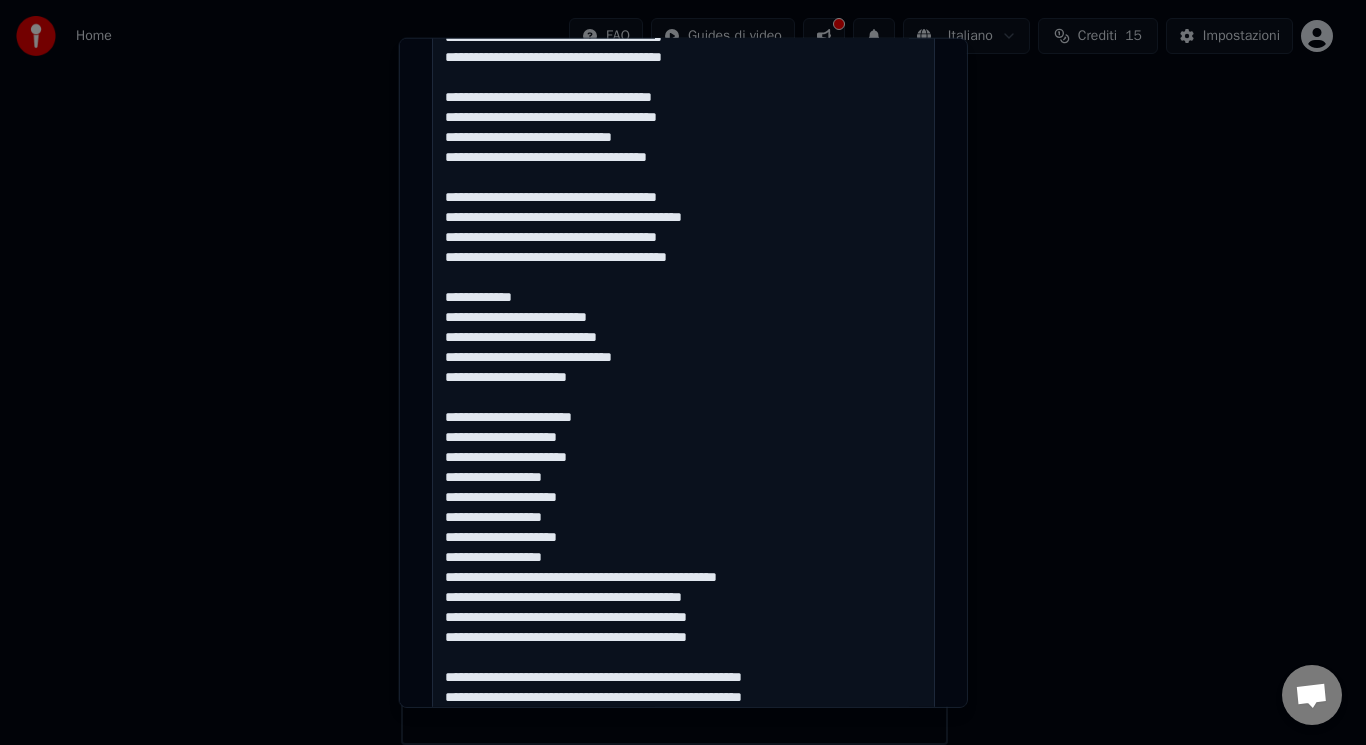 drag, startPoint x: 772, startPoint y: 574, endPoint x: 675, endPoint y: 576, distance: 97.020615 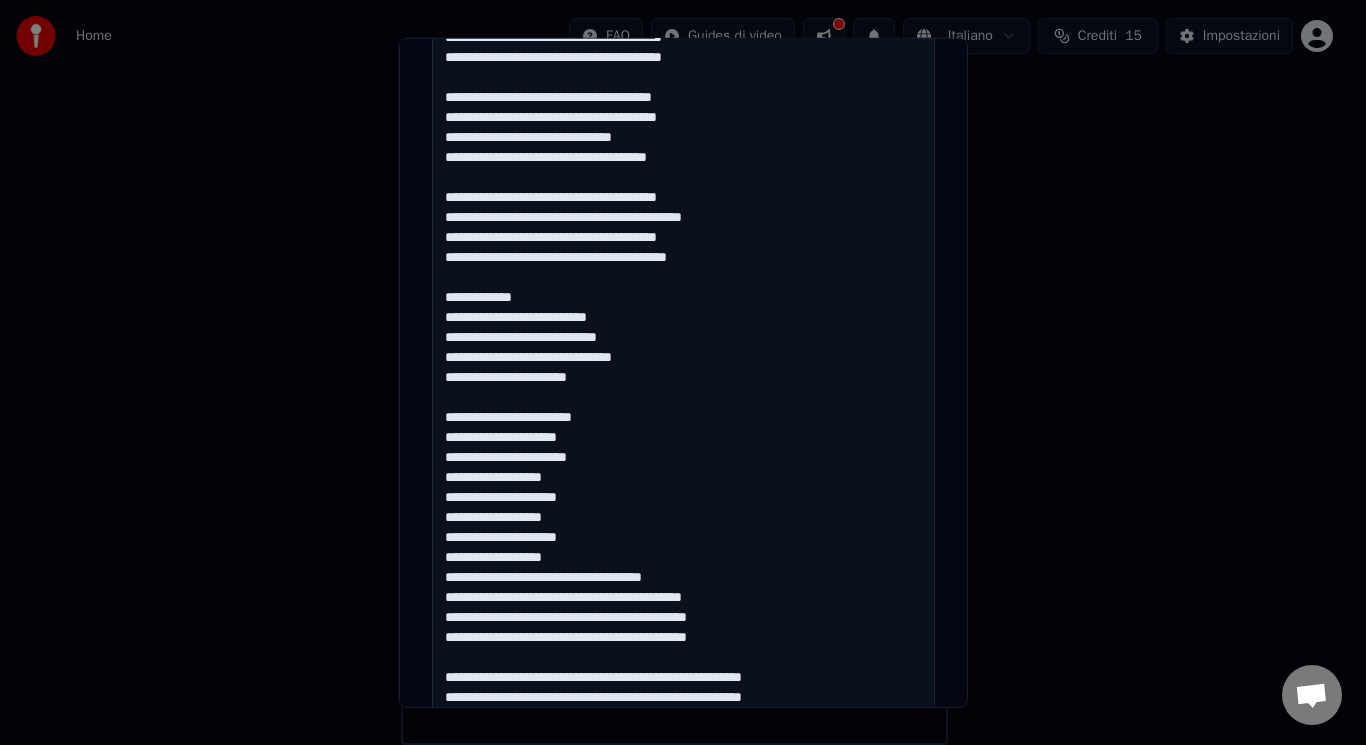 drag, startPoint x: 737, startPoint y: 593, endPoint x: 703, endPoint y: 599, distance: 34.525352 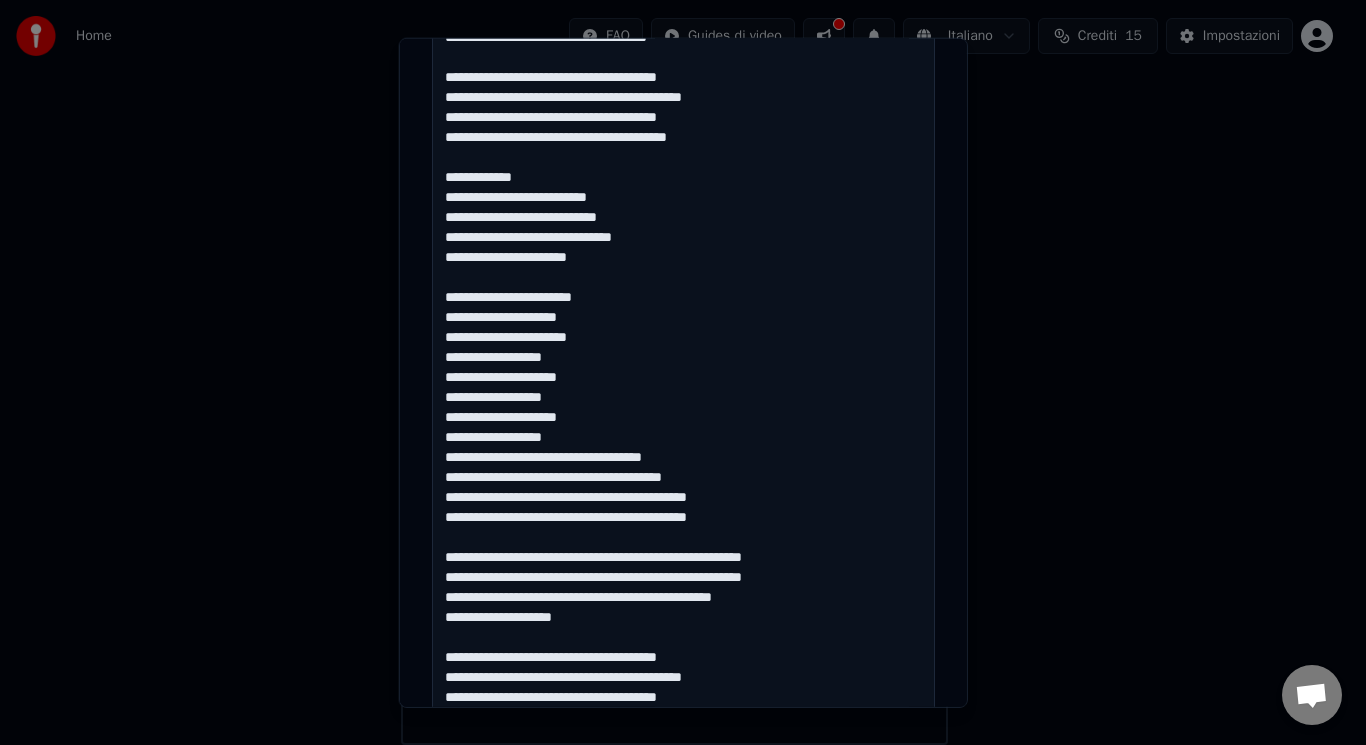 scroll, scrollTop: 715, scrollLeft: 0, axis: vertical 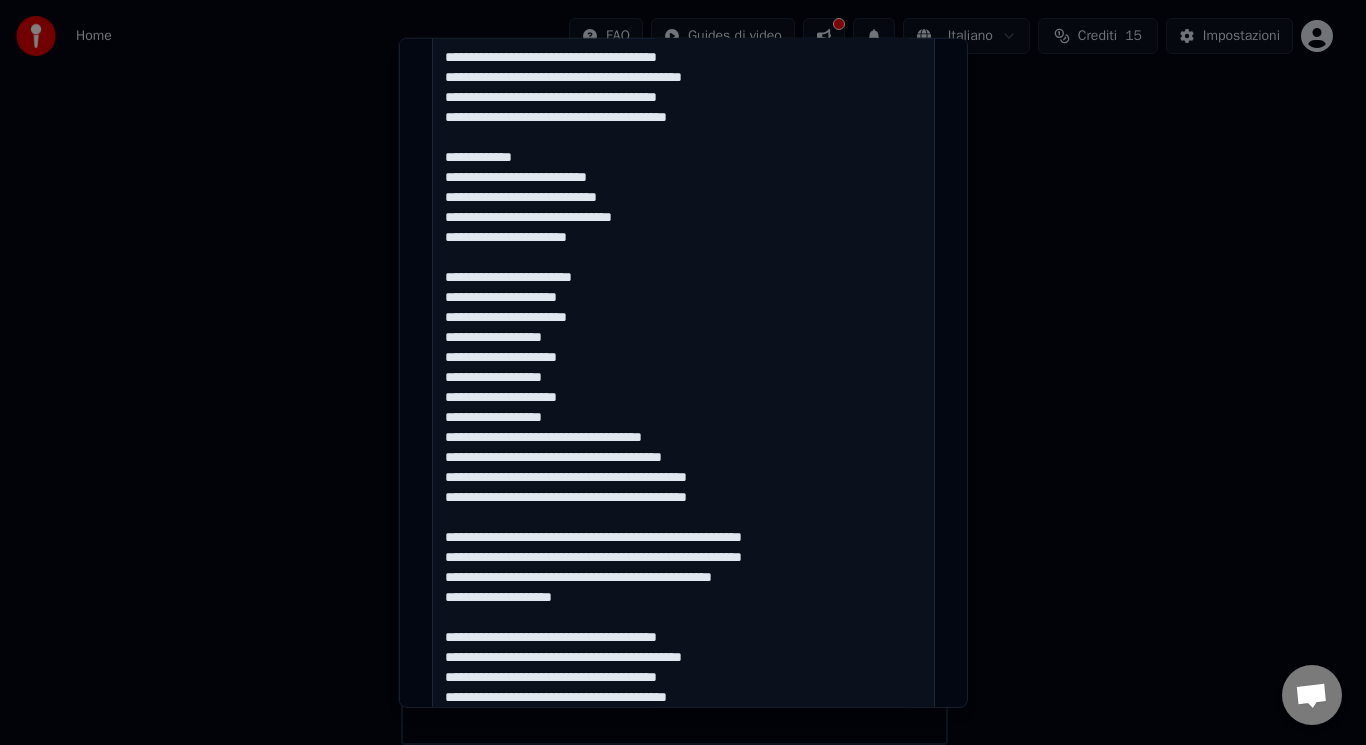 drag, startPoint x: 804, startPoint y: 553, endPoint x: 632, endPoint y: 560, distance: 172.14238 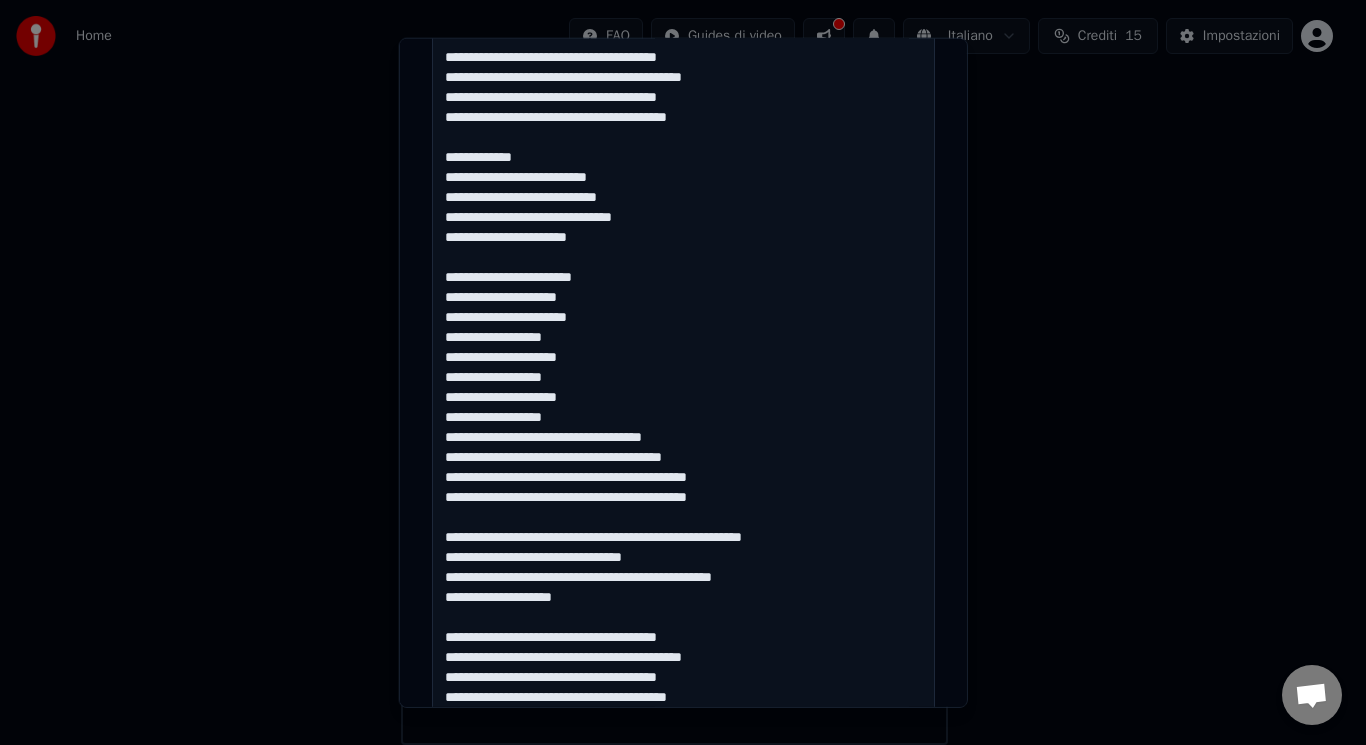 drag, startPoint x: 807, startPoint y: 545, endPoint x: 638, endPoint y: 544, distance: 169.00296 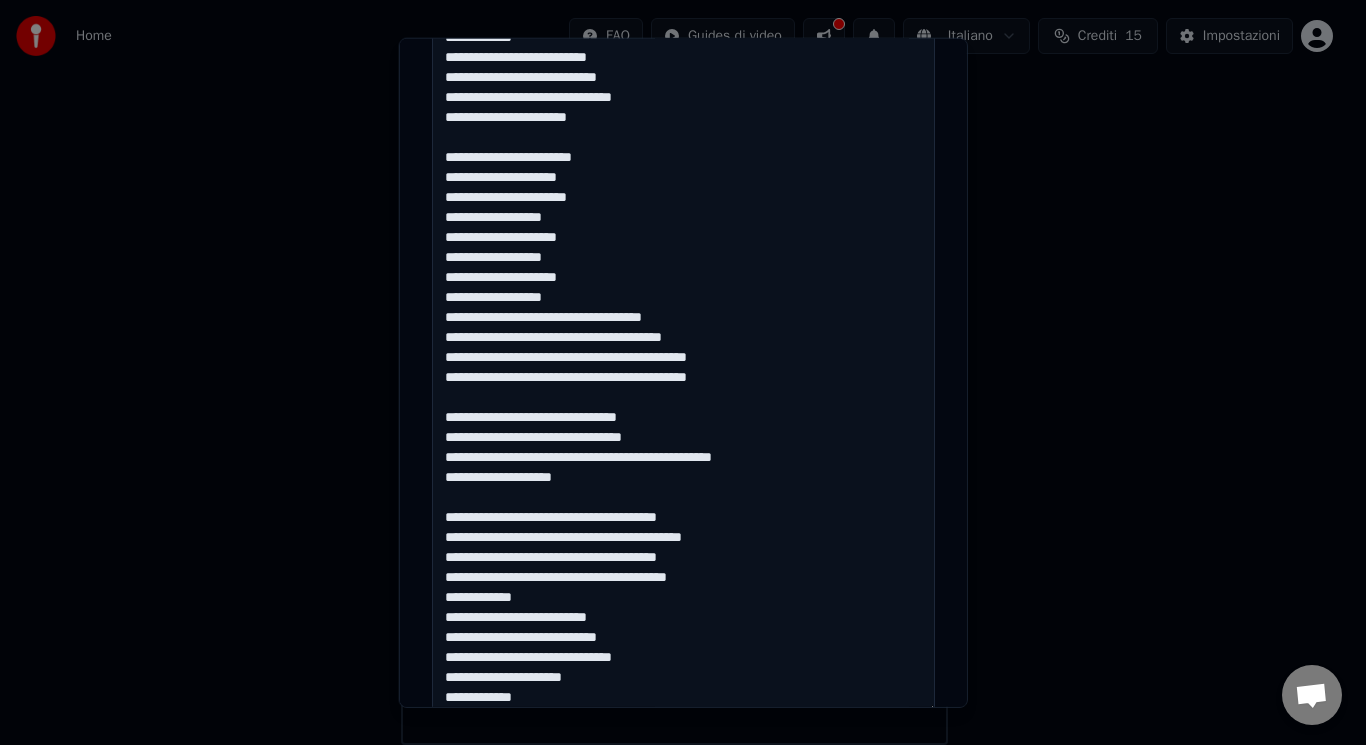 scroll, scrollTop: 841, scrollLeft: 0, axis: vertical 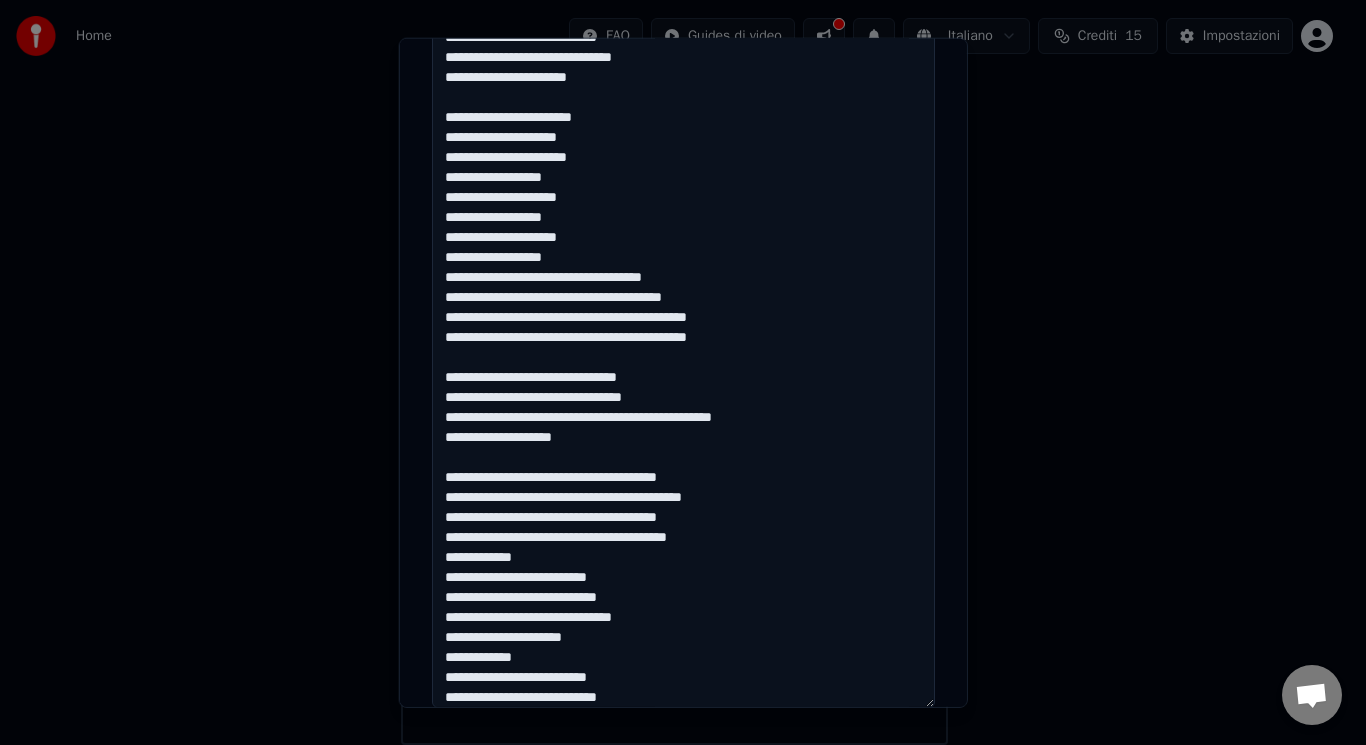 click at bounding box center [683, 170] 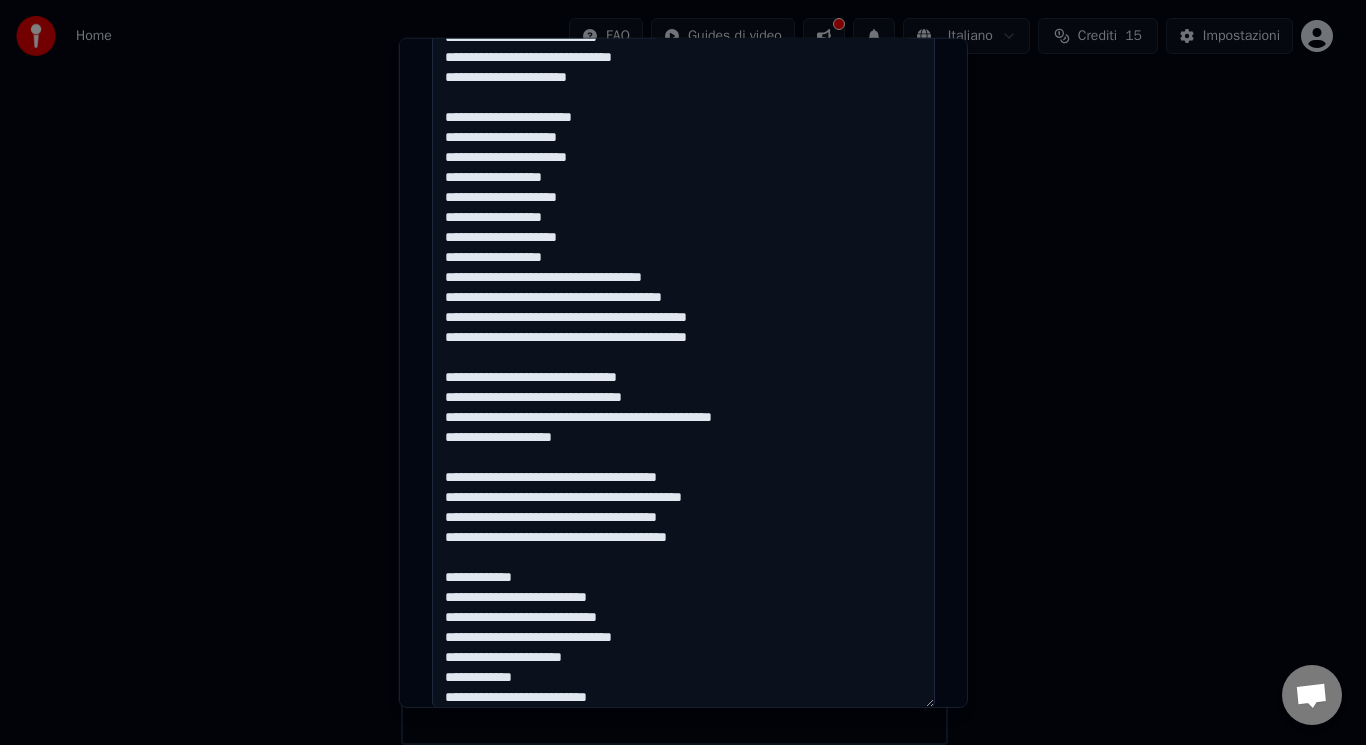 scroll, scrollTop: 94, scrollLeft: 0, axis: vertical 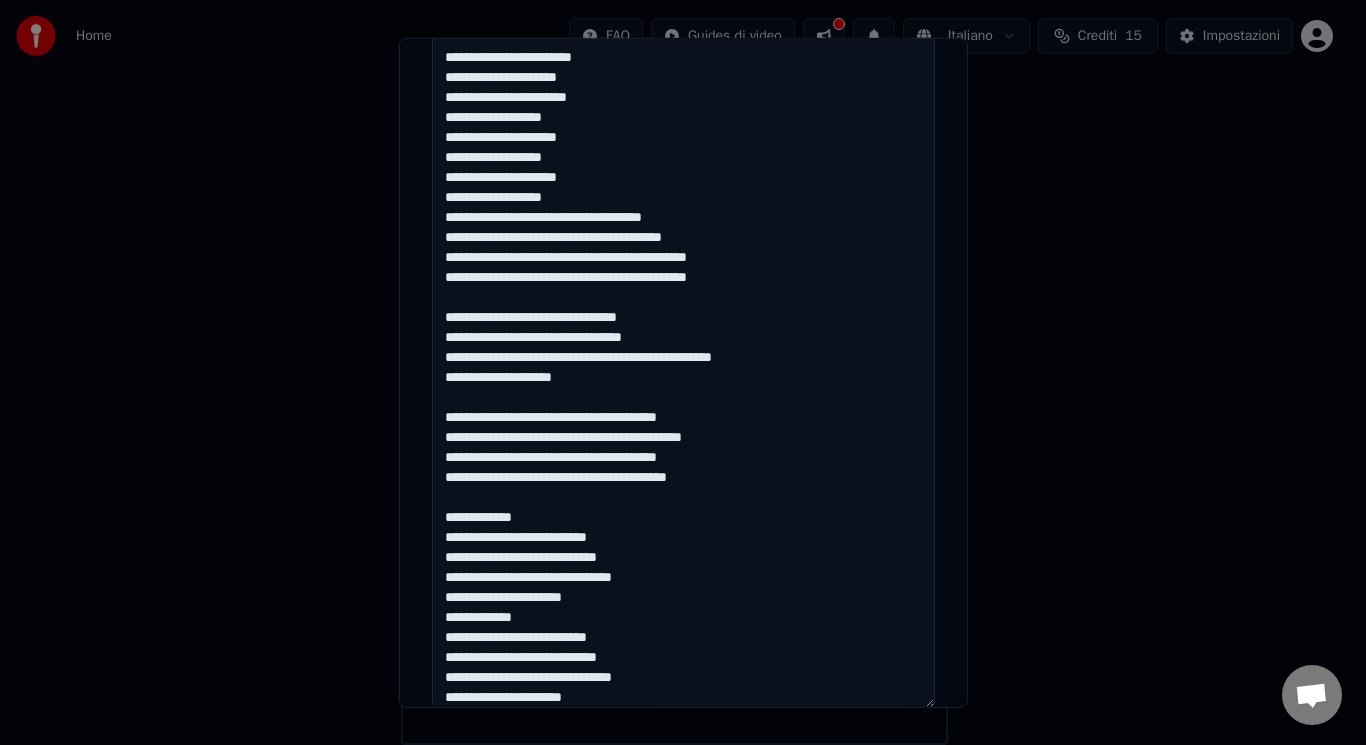 click at bounding box center [683, 170] 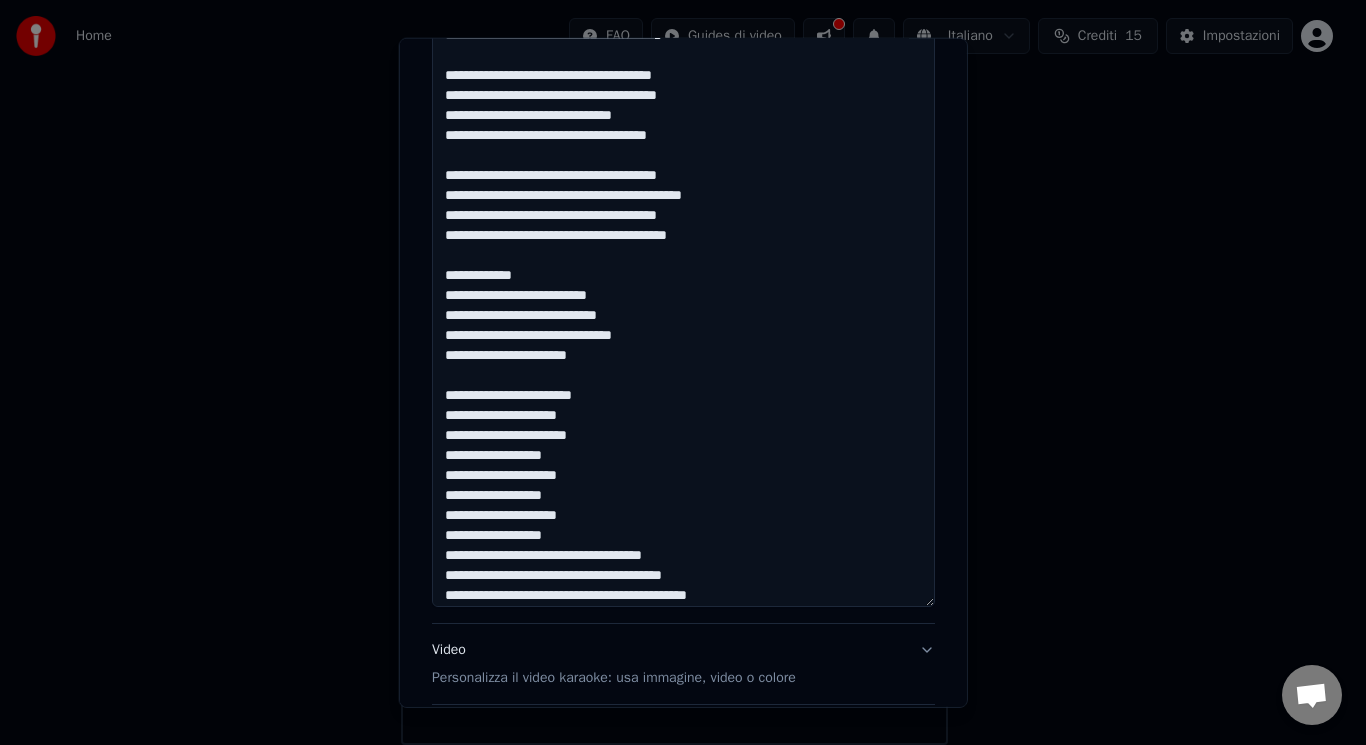 scroll, scrollTop: 121, scrollLeft: 0, axis: vertical 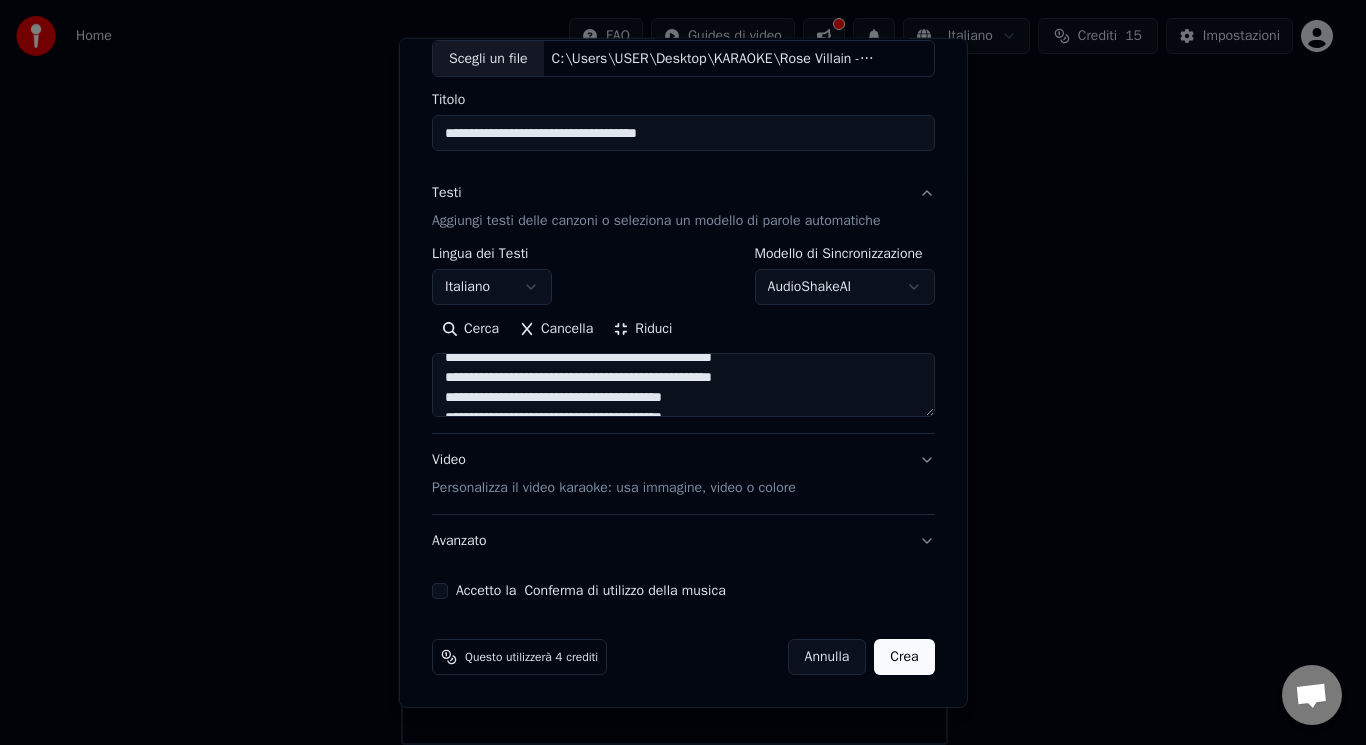 drag, startPoint x: 915, startPoint y: 698, endPoint x: 868, endPoint y: 308, distance: 392.82184 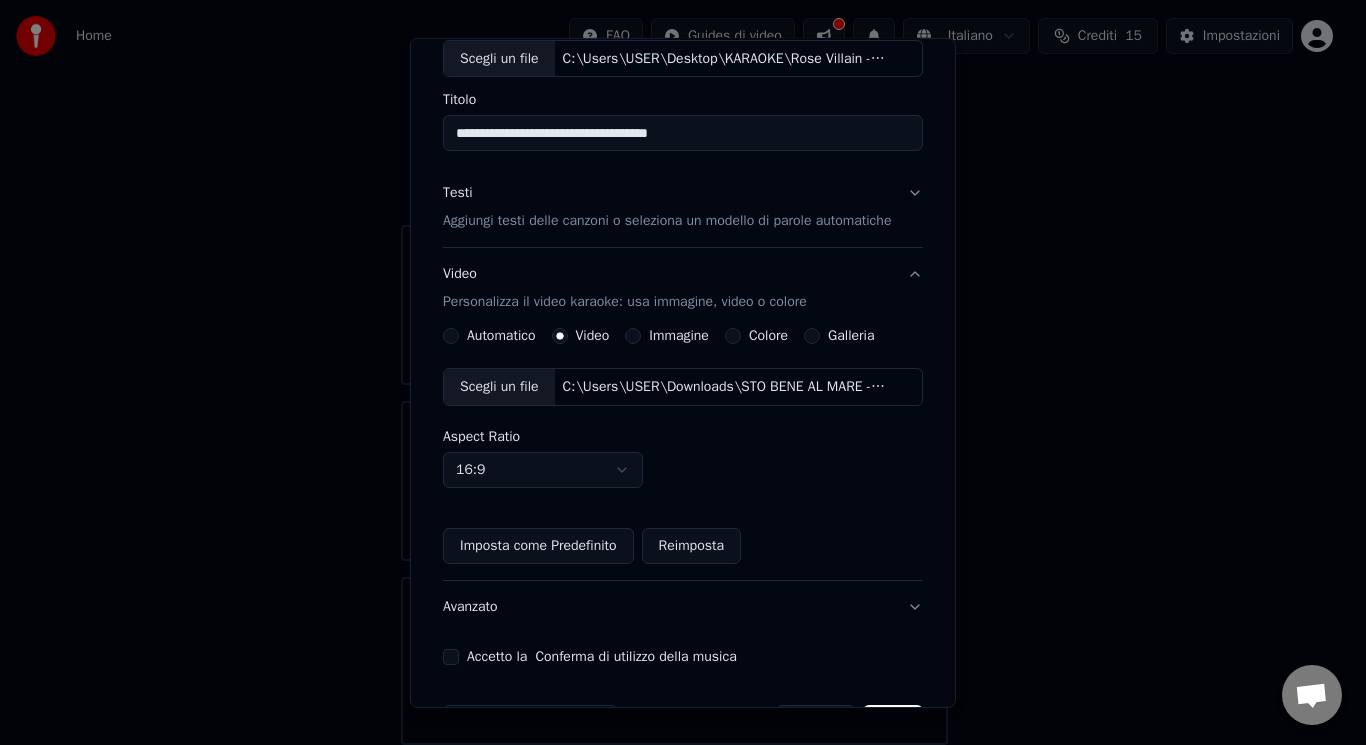 click on "Scegli un file" at bounding box center (499, 387) 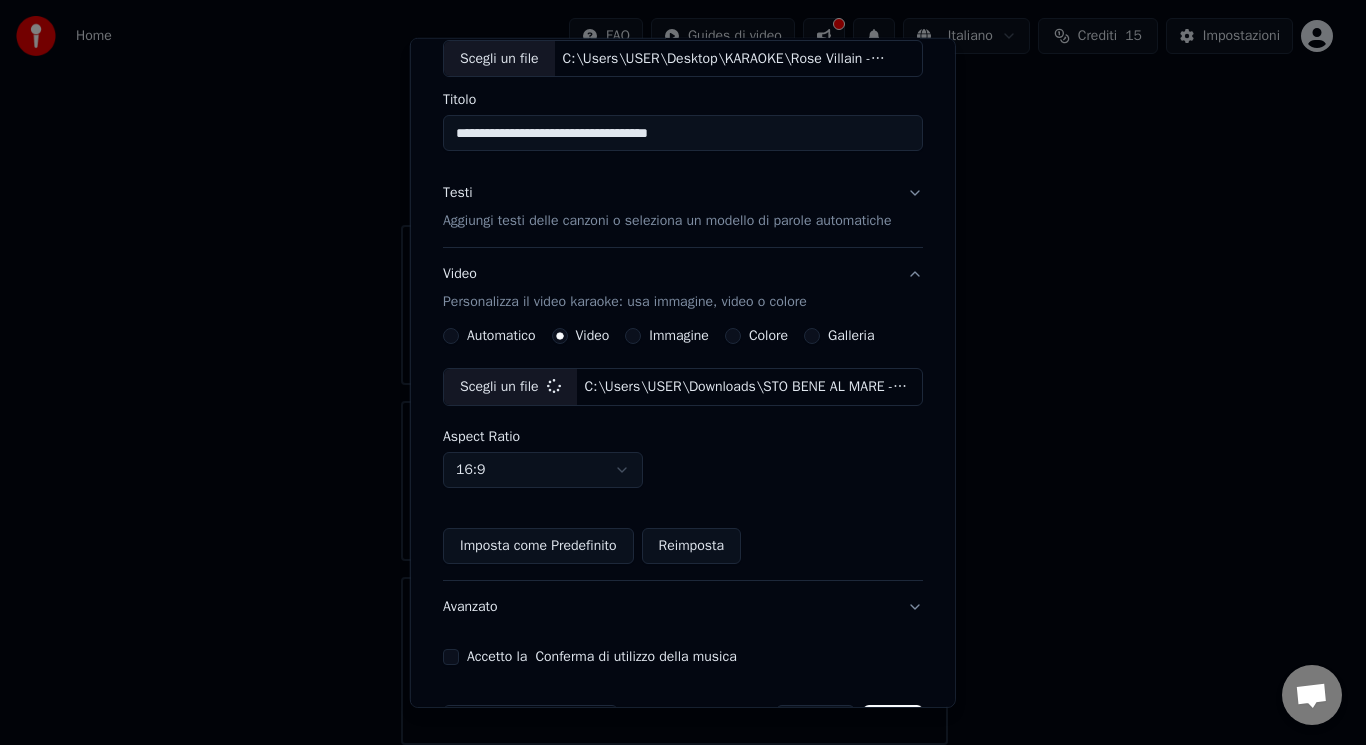 click on "Accetto la   Conferma di utilizzo della musica" at bounding box center (451, 657) 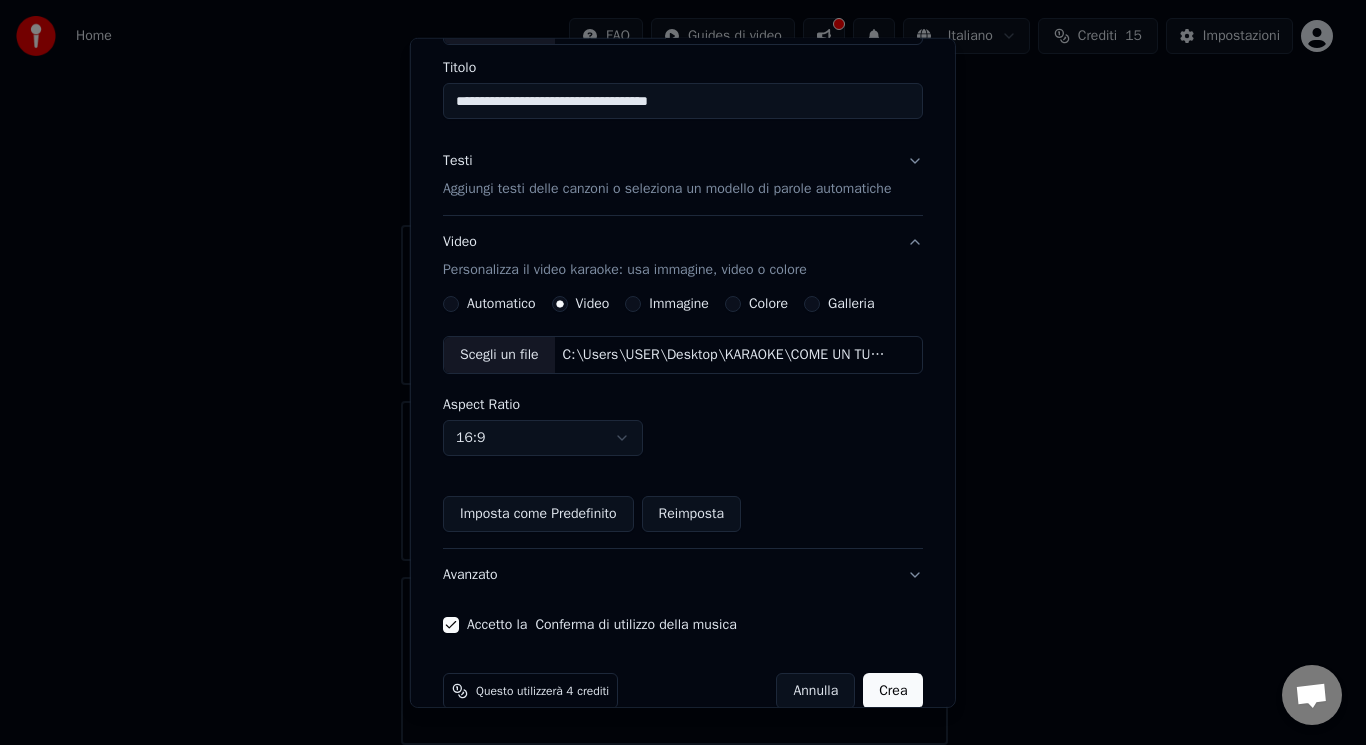 scroll, scrollTop: 187, scrollLeft: 0, axis: vertical 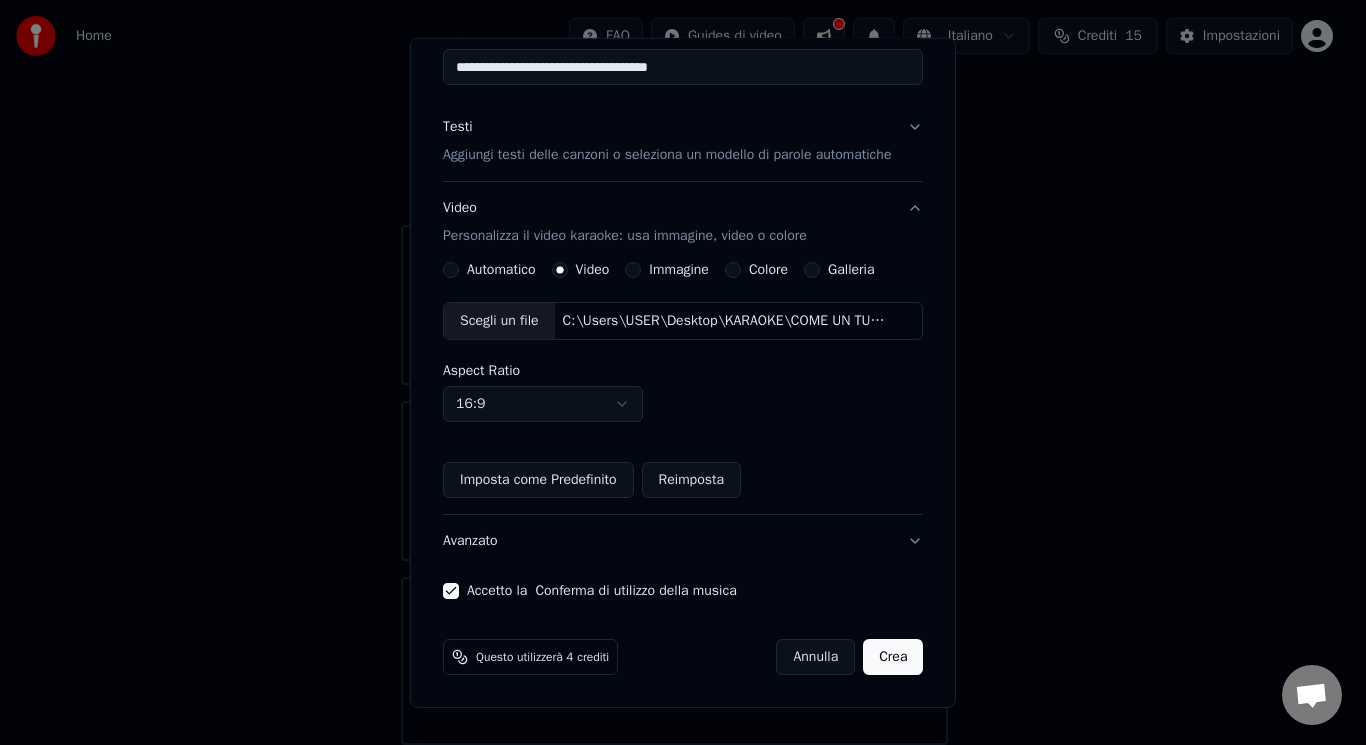 click on "Crea" at bounding box center [893, 657] 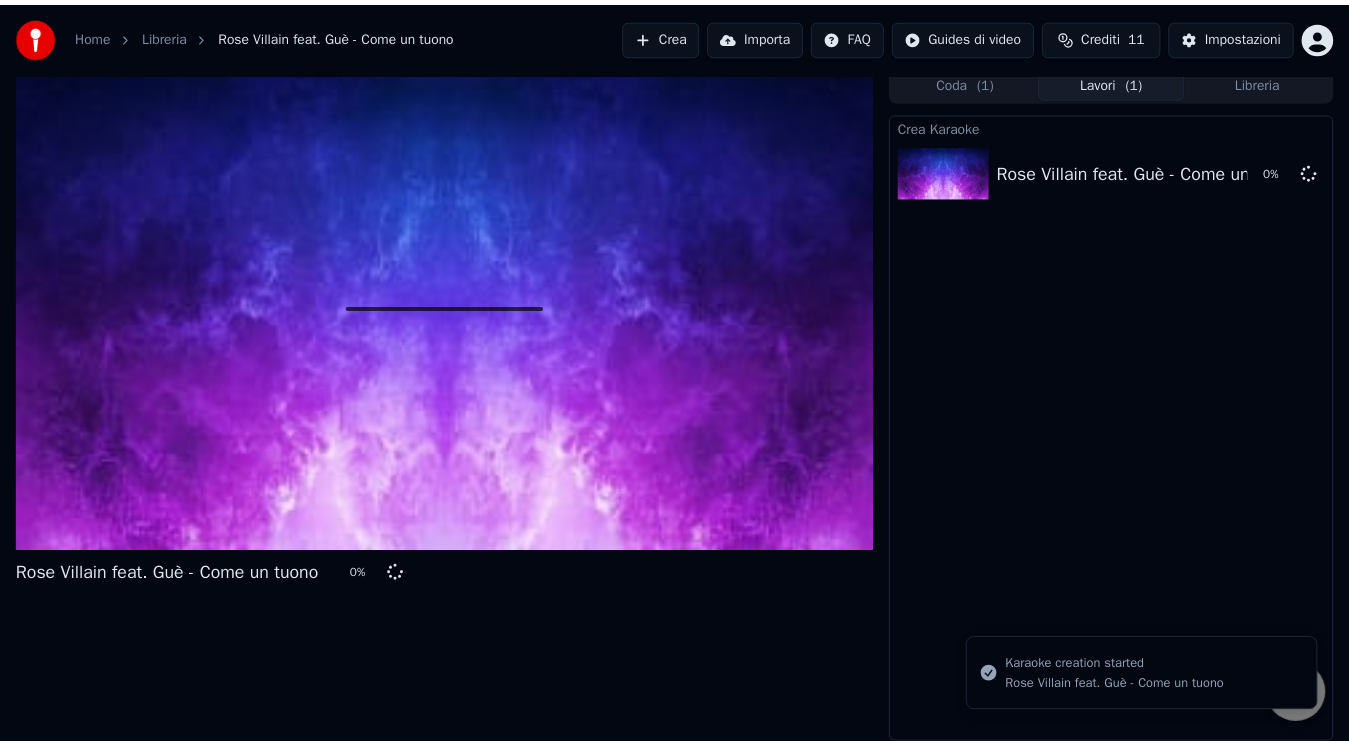 scroll, scrollTop: 8, scrollLeft: 0, axis: vertical 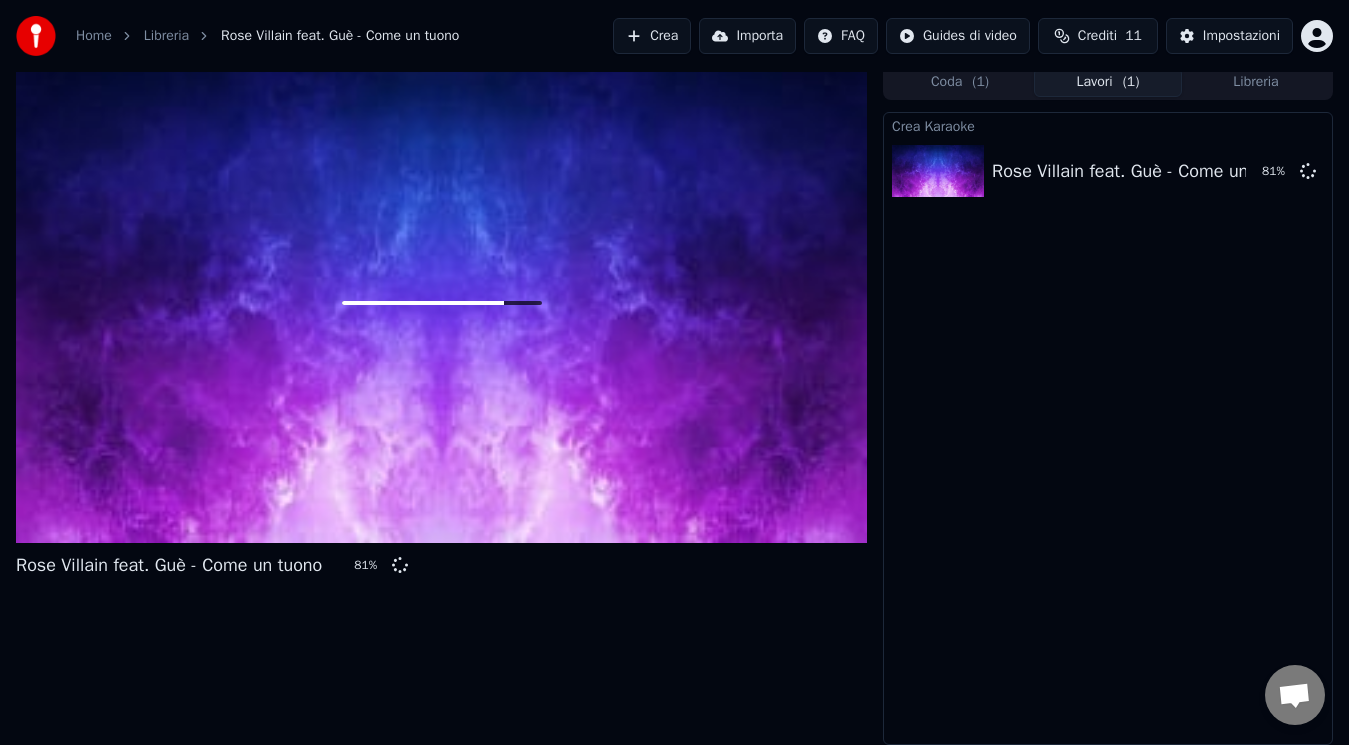 click on "Crea Karaoke Rose Villain feat. Guè - Come un tuono 81 %" at bounding box center [1108, 428] 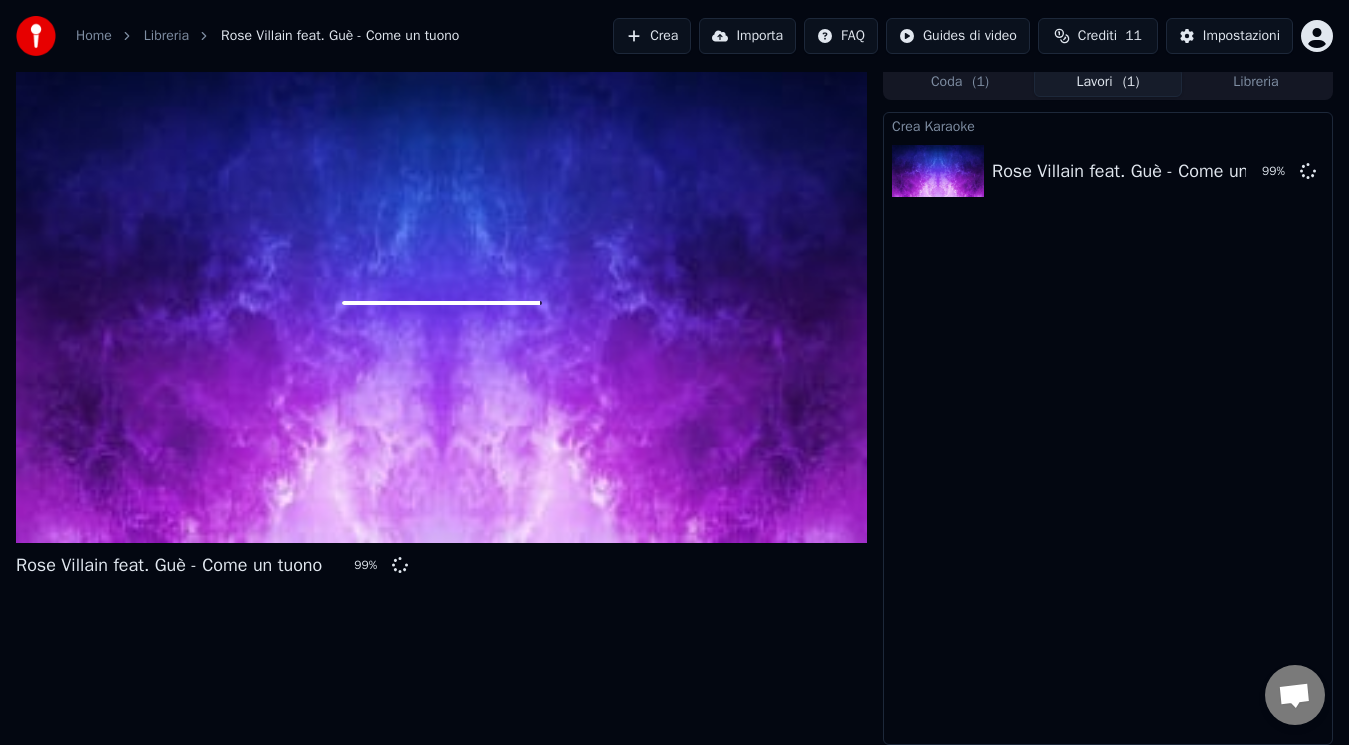 click on "Crea Karaoke Rose Villain feat. Guè - Come un tuono 99 %" at bounding box center (1108, 428) 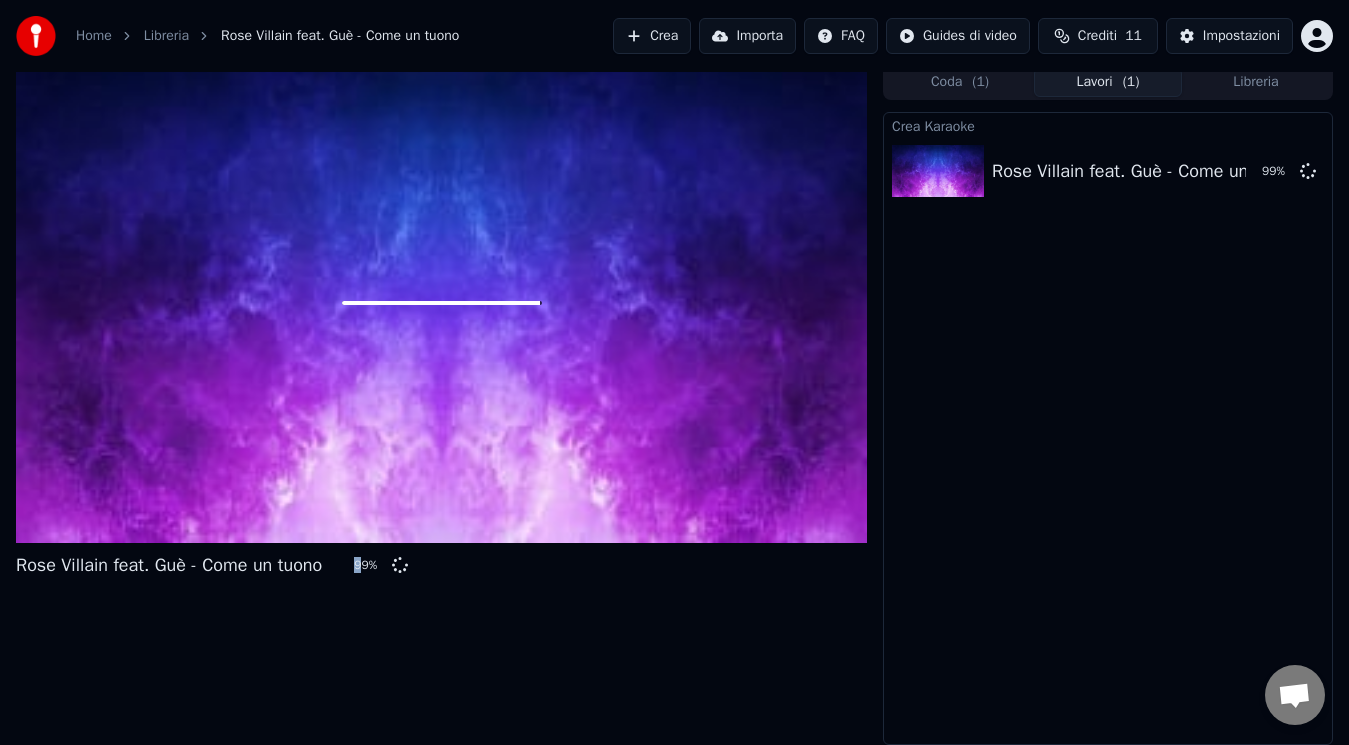 drag, startPoint x: 363, startPoint y: 564, endPoint x: 36, endPoint y: 552, distance: 327.22012 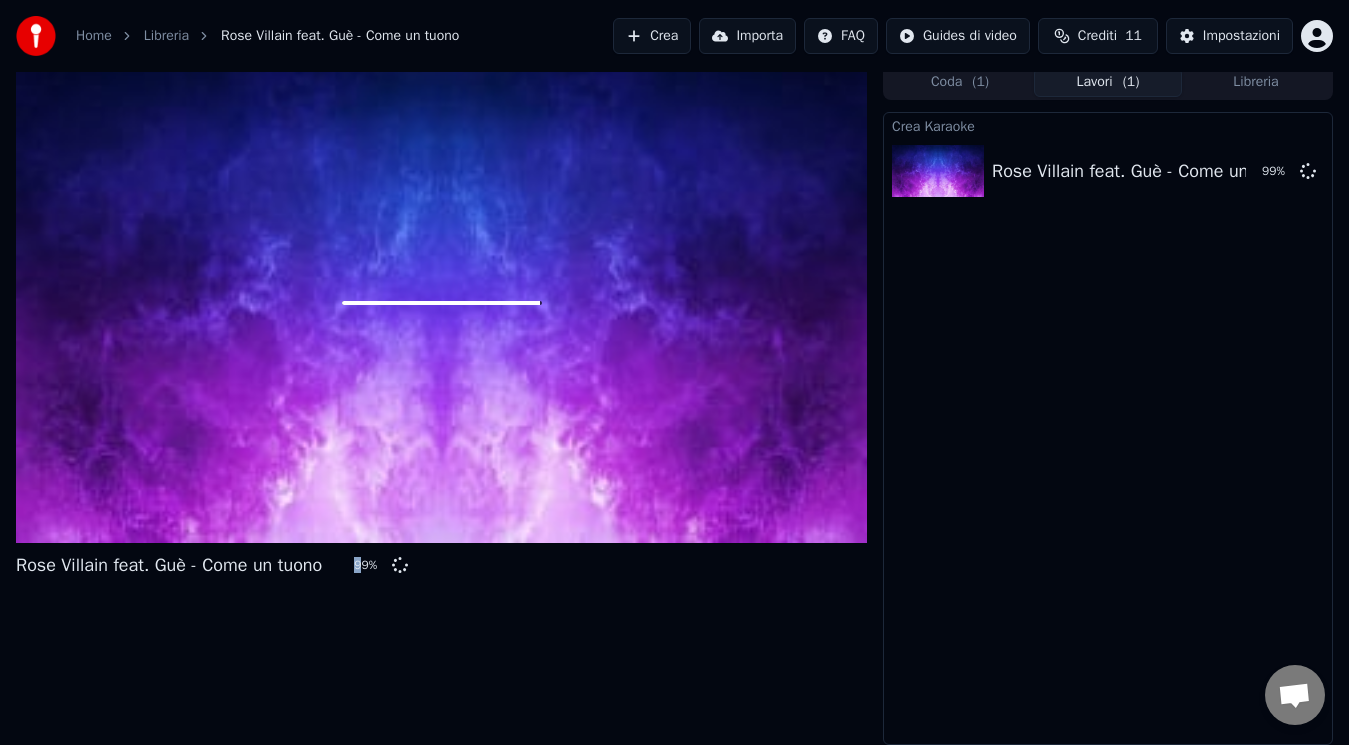 click on "Rose Villain feat. Guè - Come un tuono 99 %" at bounding box center [220, 565] 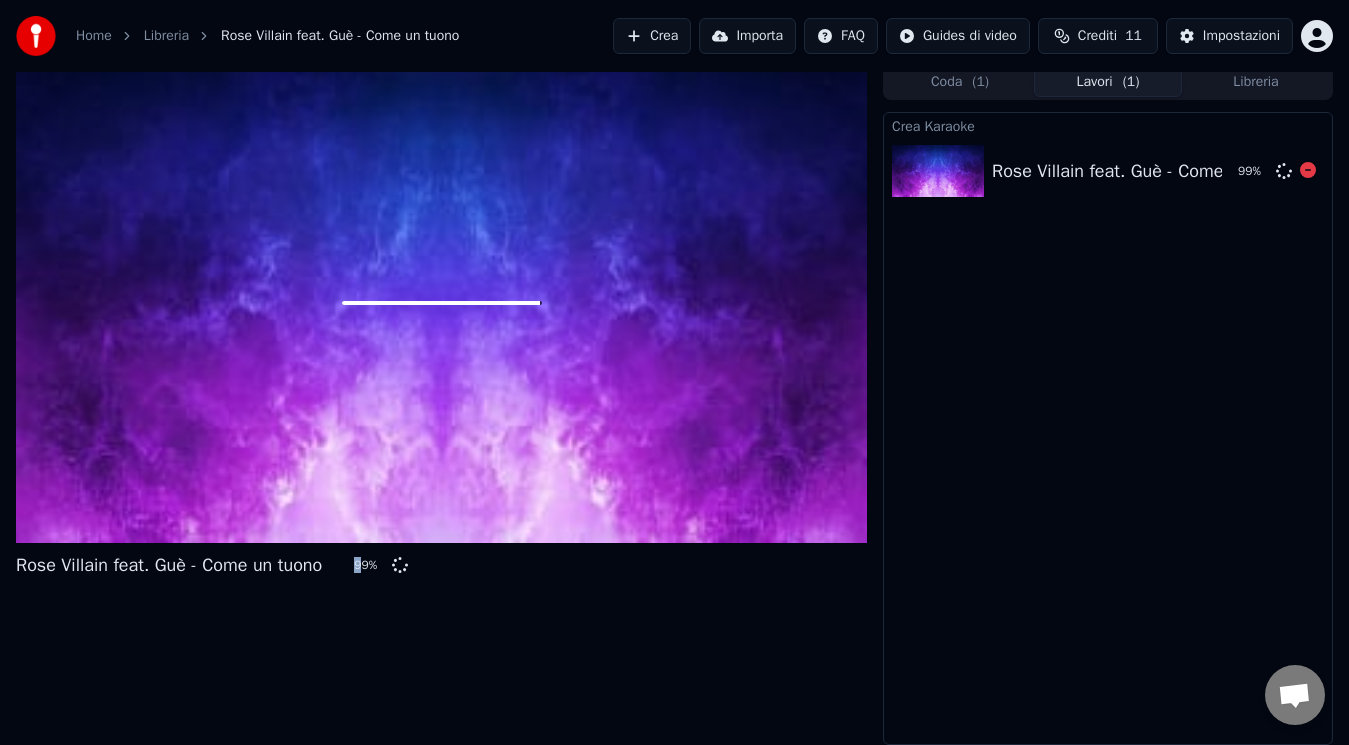 click at bounding box center (938, 171) 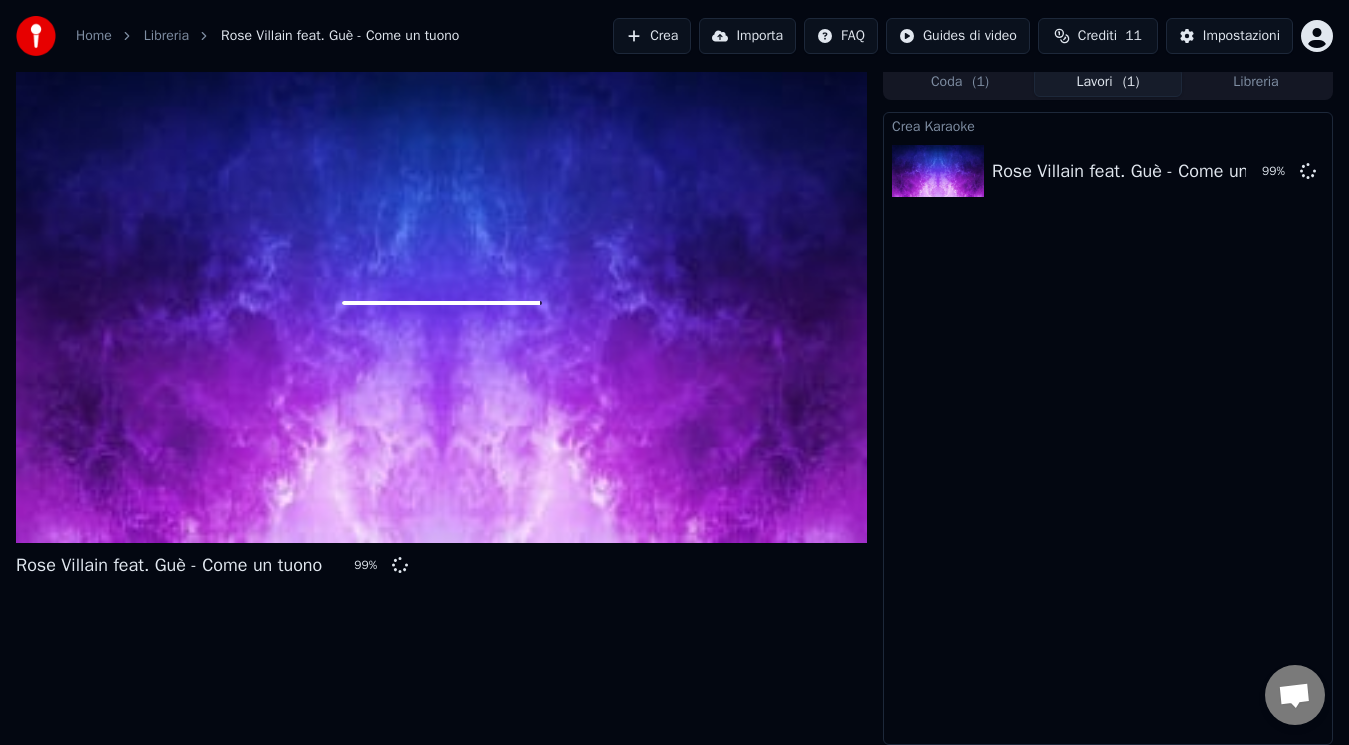 click on "Crea Karaoke Rose Villain feat. Guè - Come un tuono 99 %" at bounding box center [1108, 428] 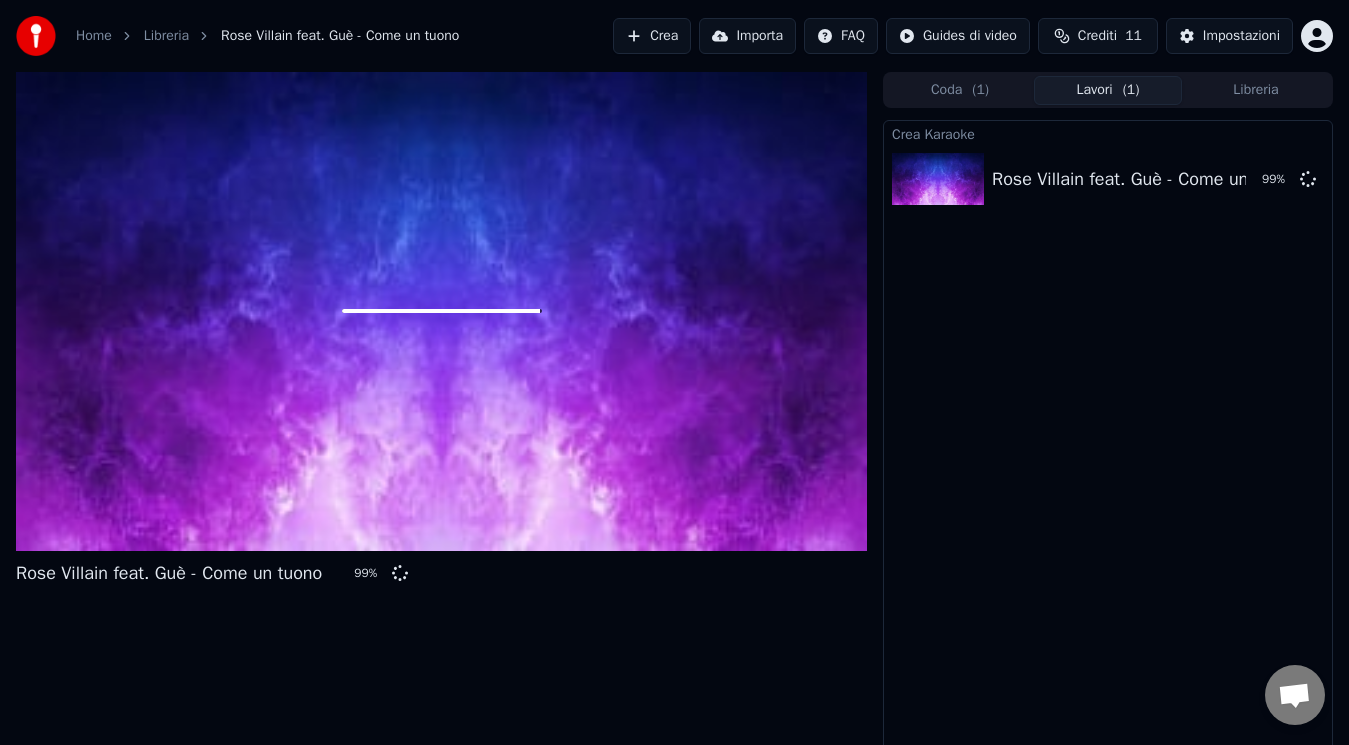 click on "Crea Karaoke Rose Villain feat. Guè - Come un tuono 99 %" at bounding box center (1108, 436) 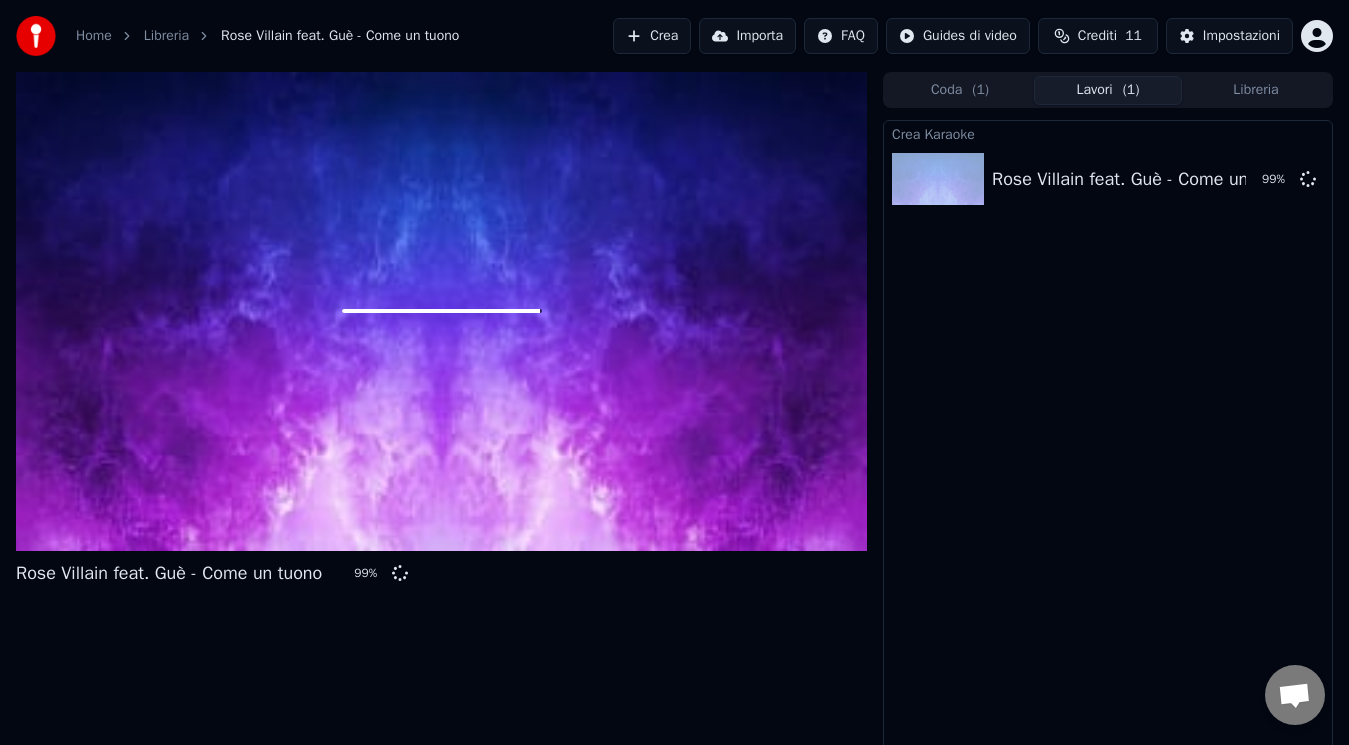click on "Crea Karaoke Rose Villain feat. Guè - Come un tuono 99 %" at bounding box center (1108, 436) 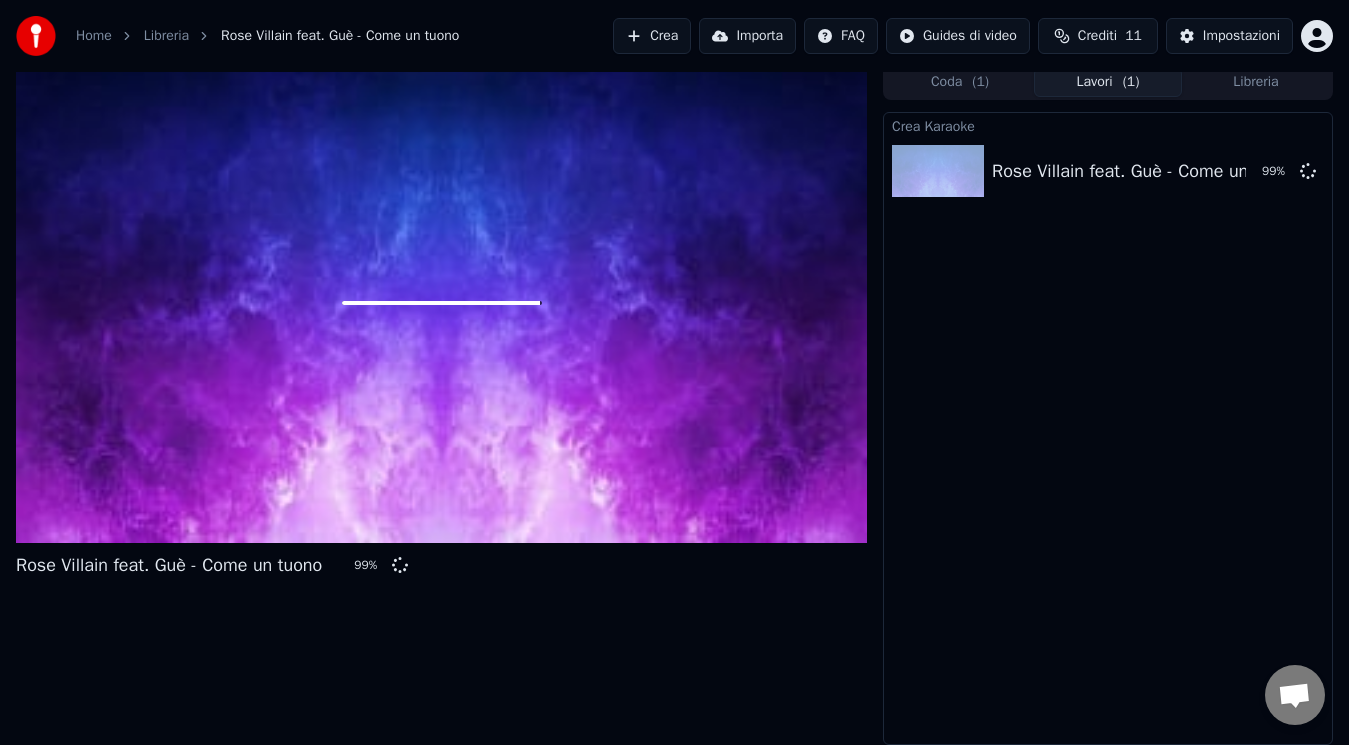 scroll, scrollTop: 0, scrollLeft: 0, axis: both 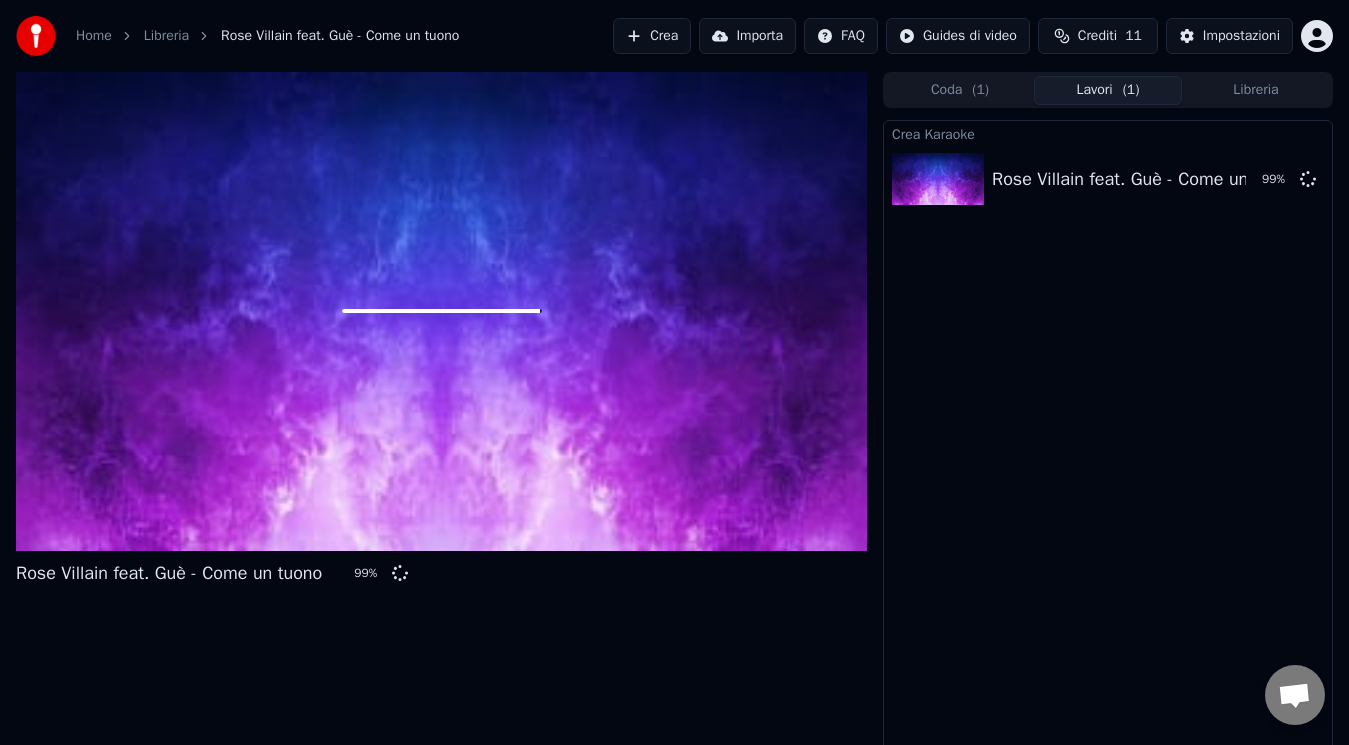 drag, startPoint x: 760, startPoint y: 275, endPoint x: 356, endPoint y: 288, distance: 404.2091 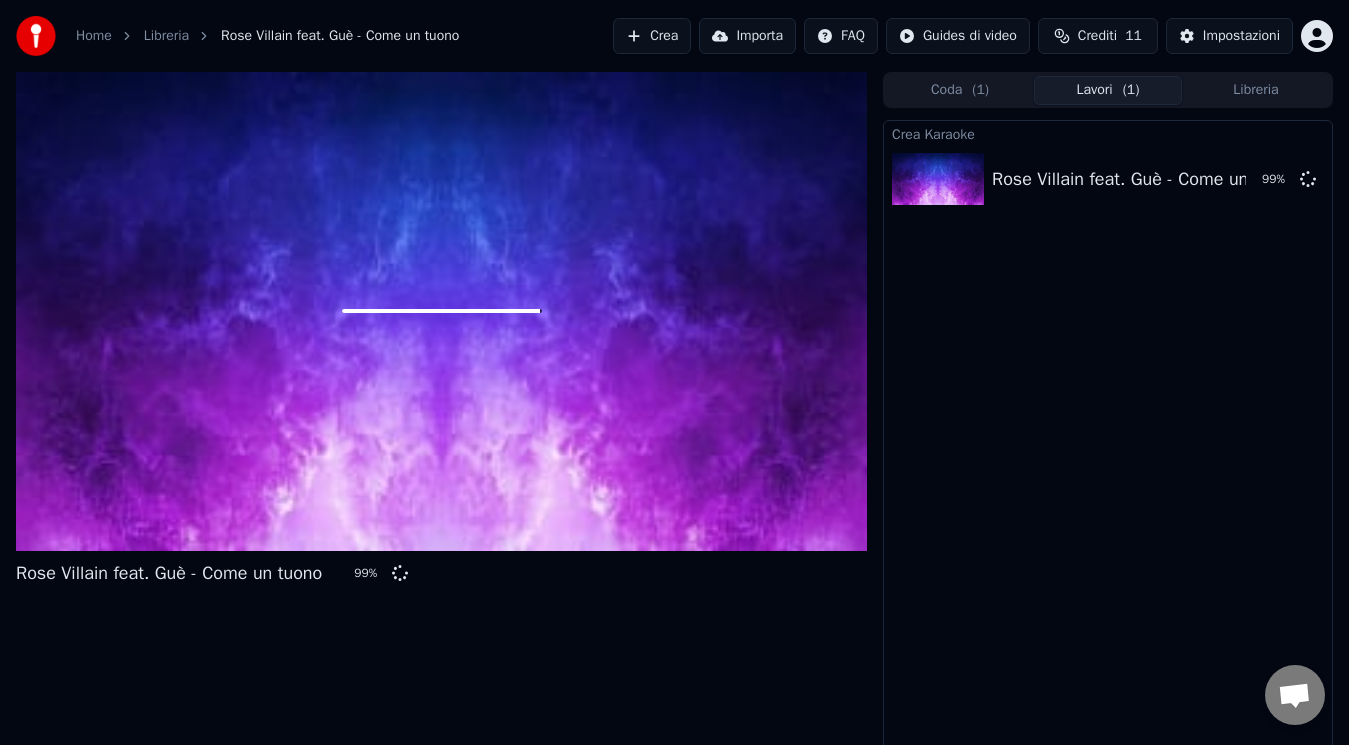click at bounding box center (441, 311) 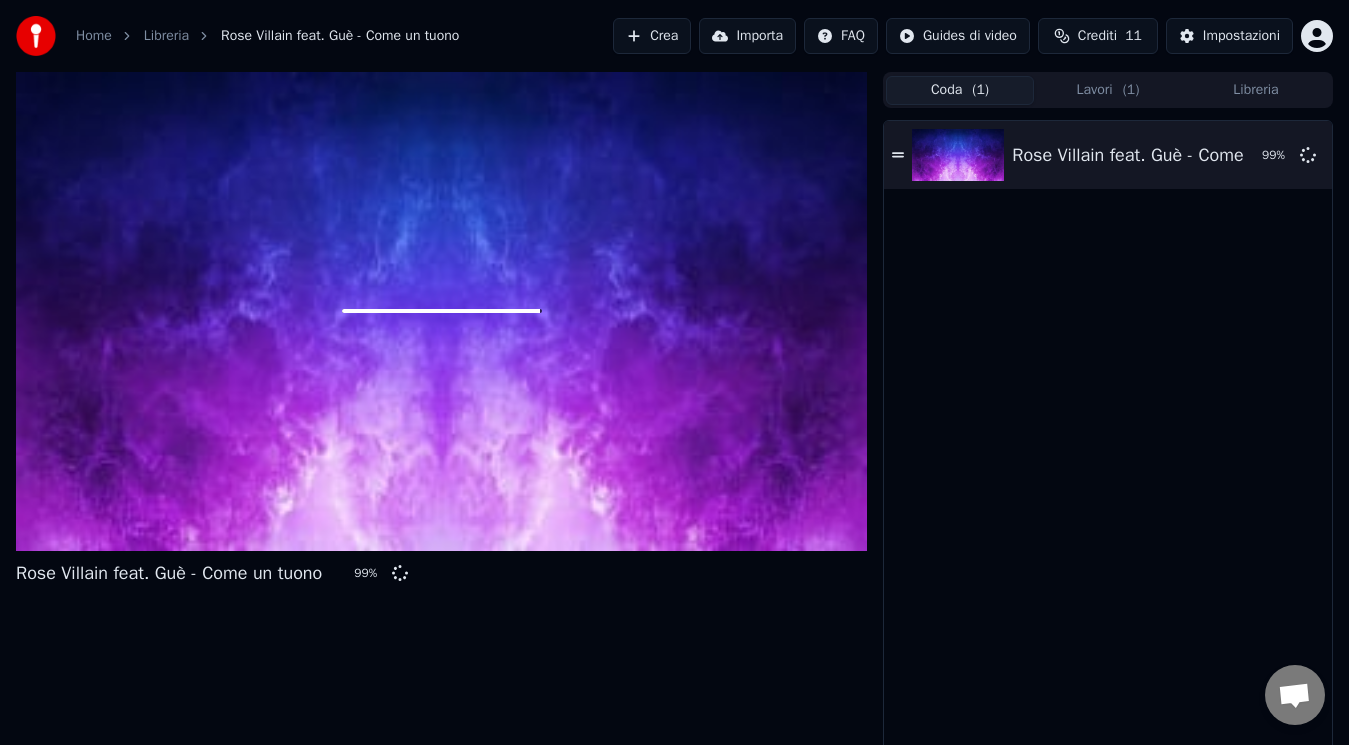 click on "Coda ( 1 )" at bounding box center (960, 90) 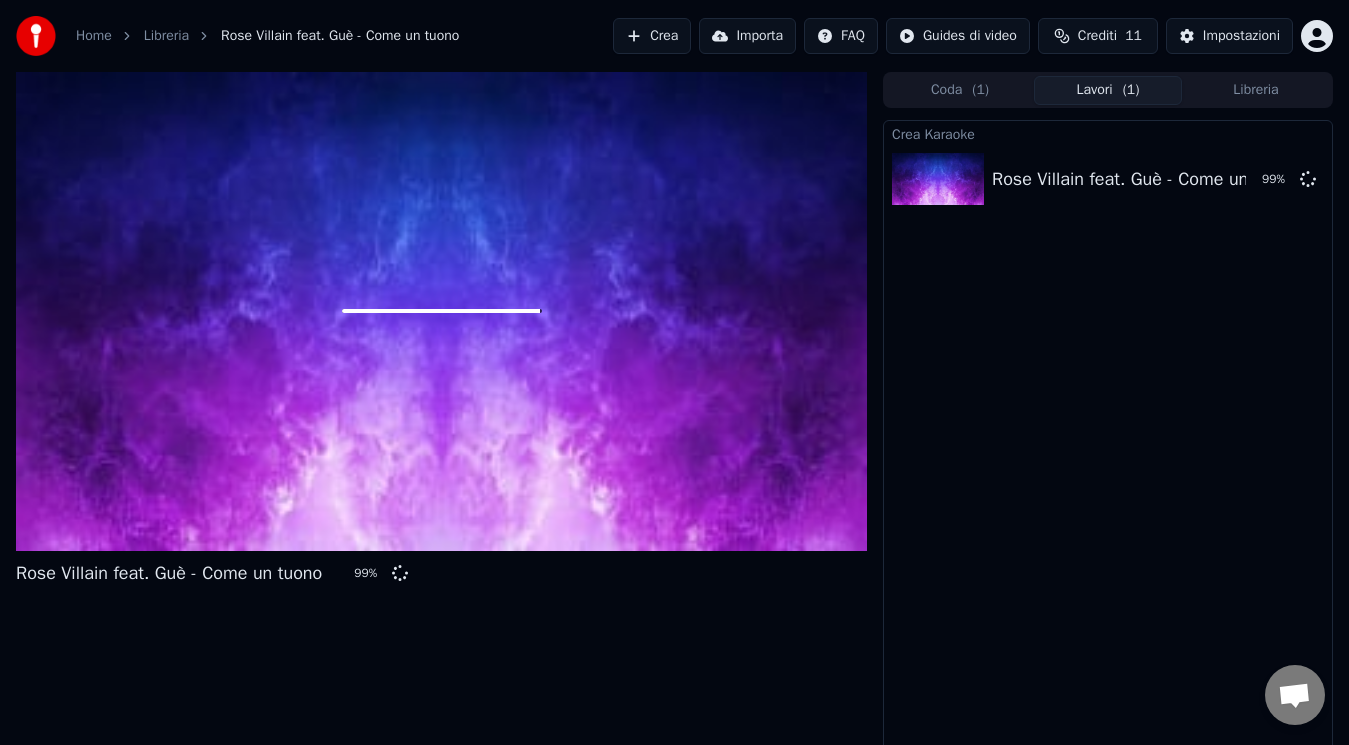 drag, startPoint x: 1124, startPoint y: 103, endPoint x: 1023, endPoint y: 110, distance: 101.24229 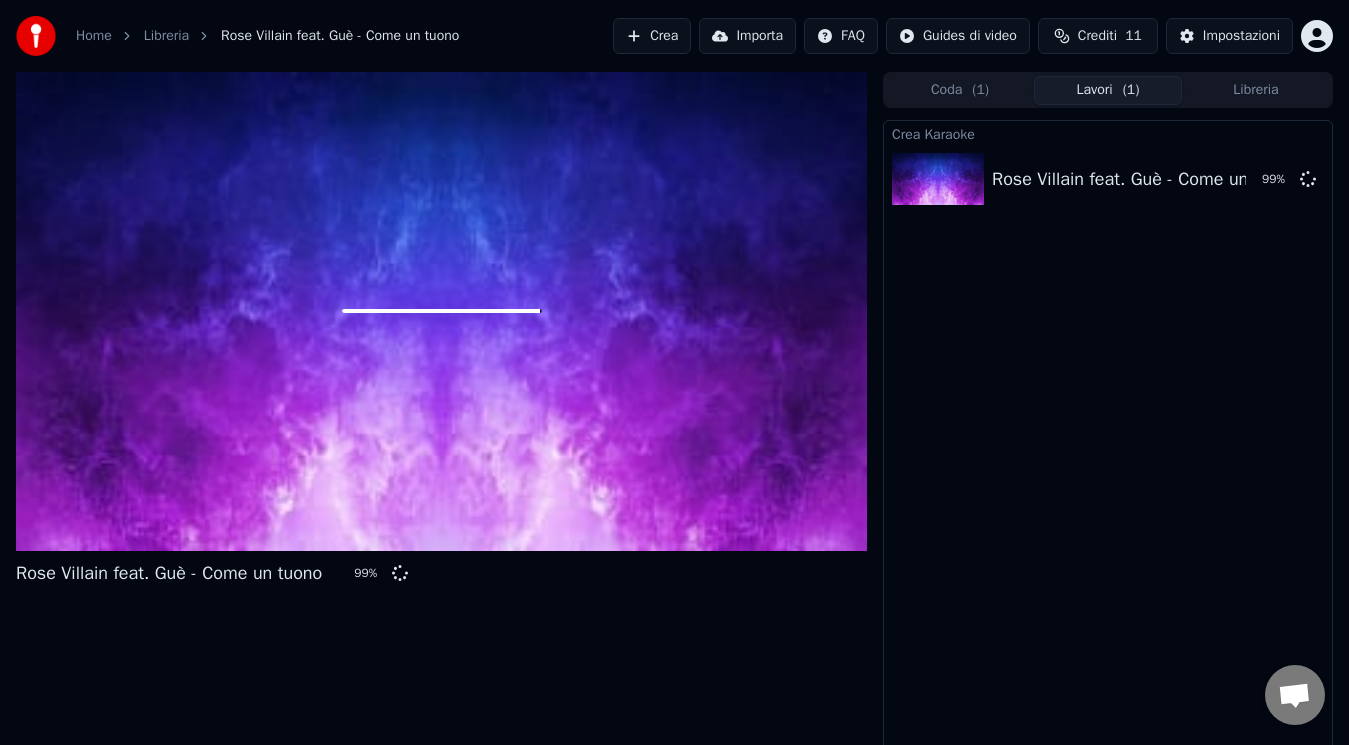 click on "Coda ( 1 ) Lavori ( 1 ) Libreria Crea Karaoke Rose Villain feat. Guè - Come un tuono 99 %" at bounding box center (1108, 412) 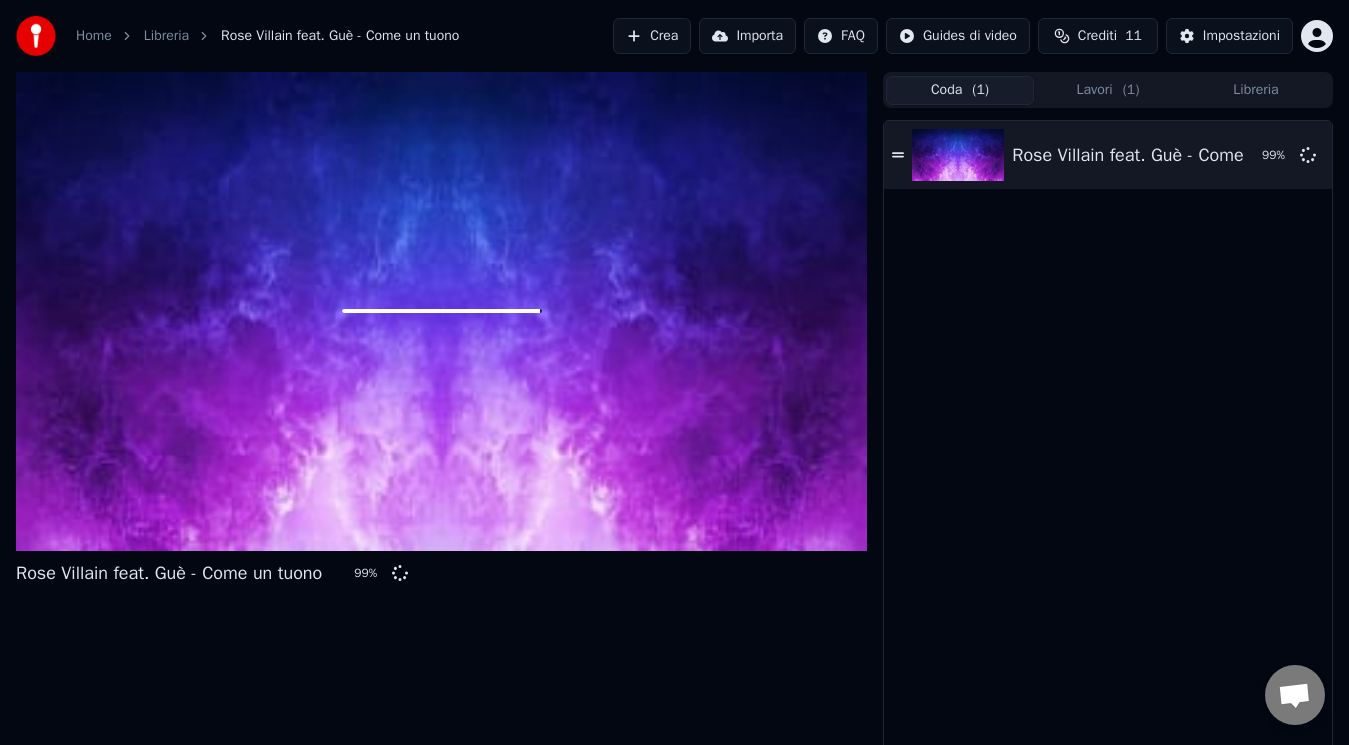 click on "Coda ( 1 )" at bounding box center (960, 90) 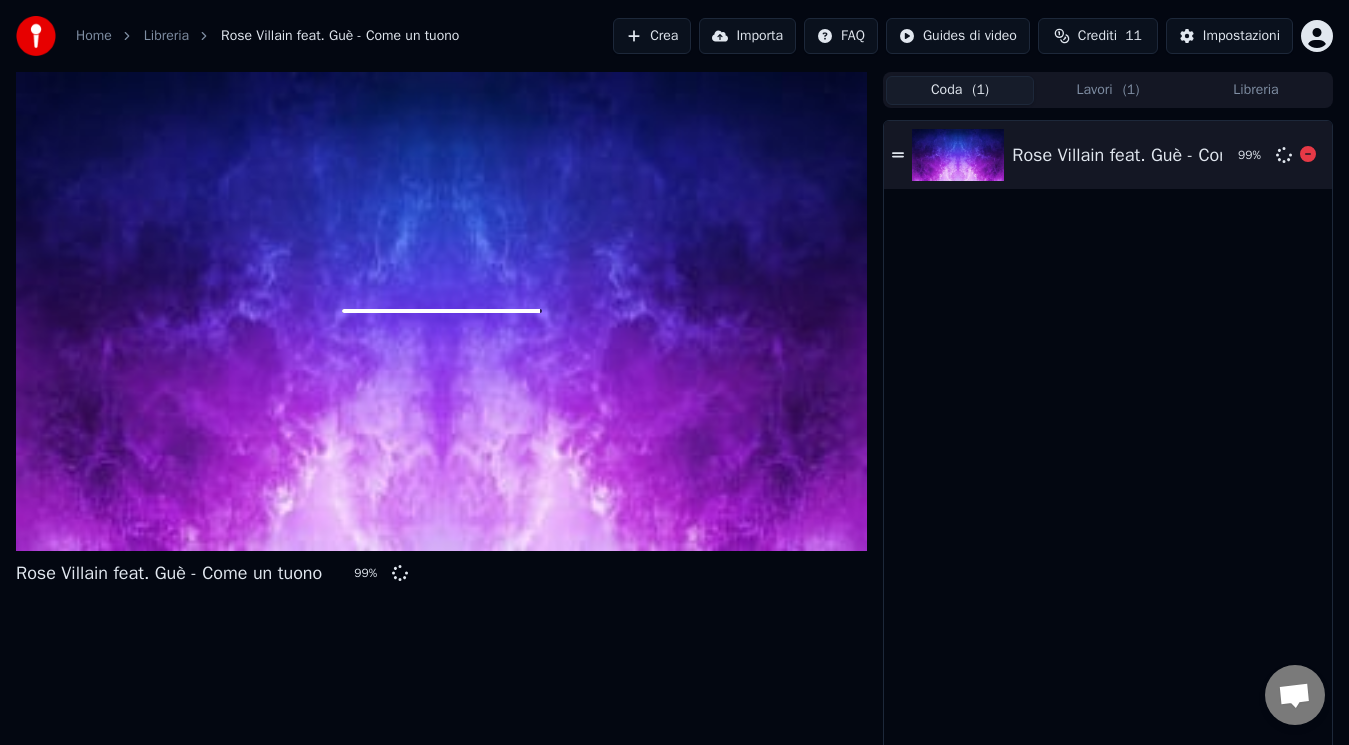 click 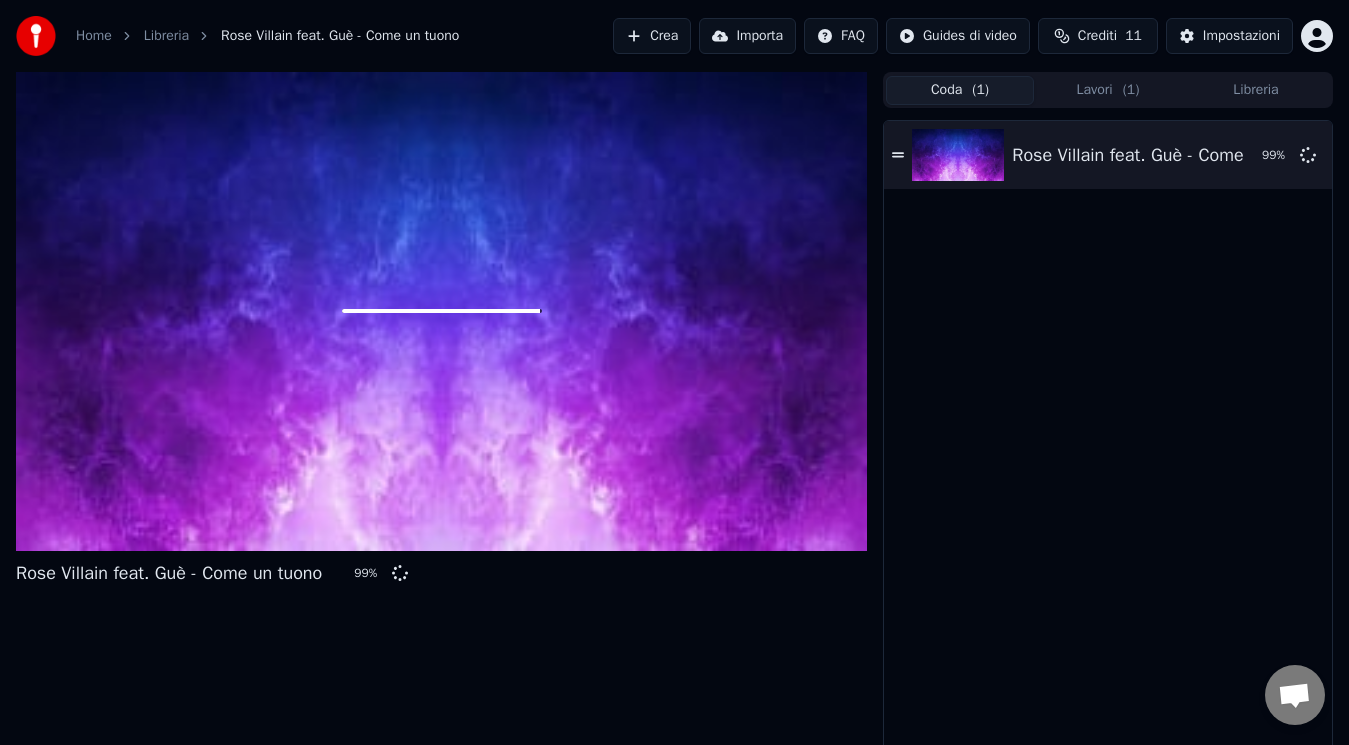 click on "Rose Villain feat. Guè - Come un tuono 99 %" at bounding box center (1108, 436) 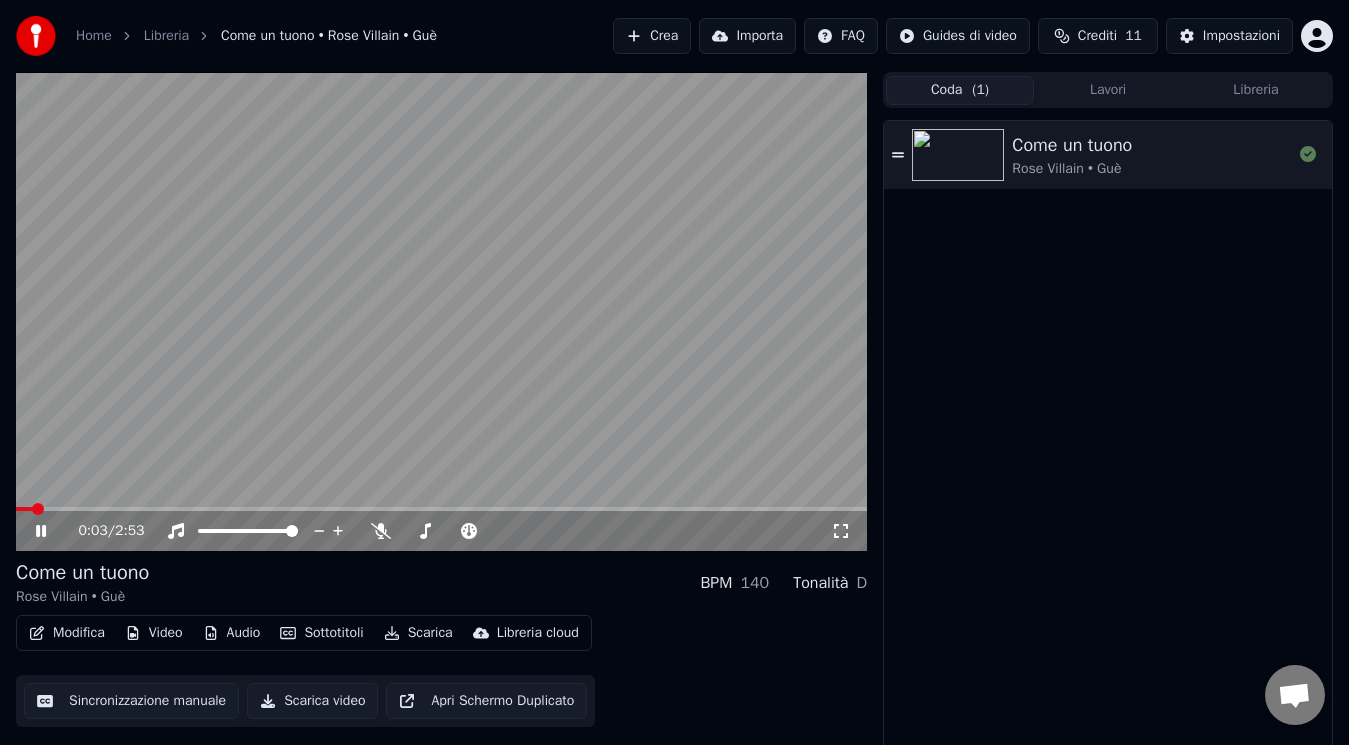 click at bounding box center (441, 311) 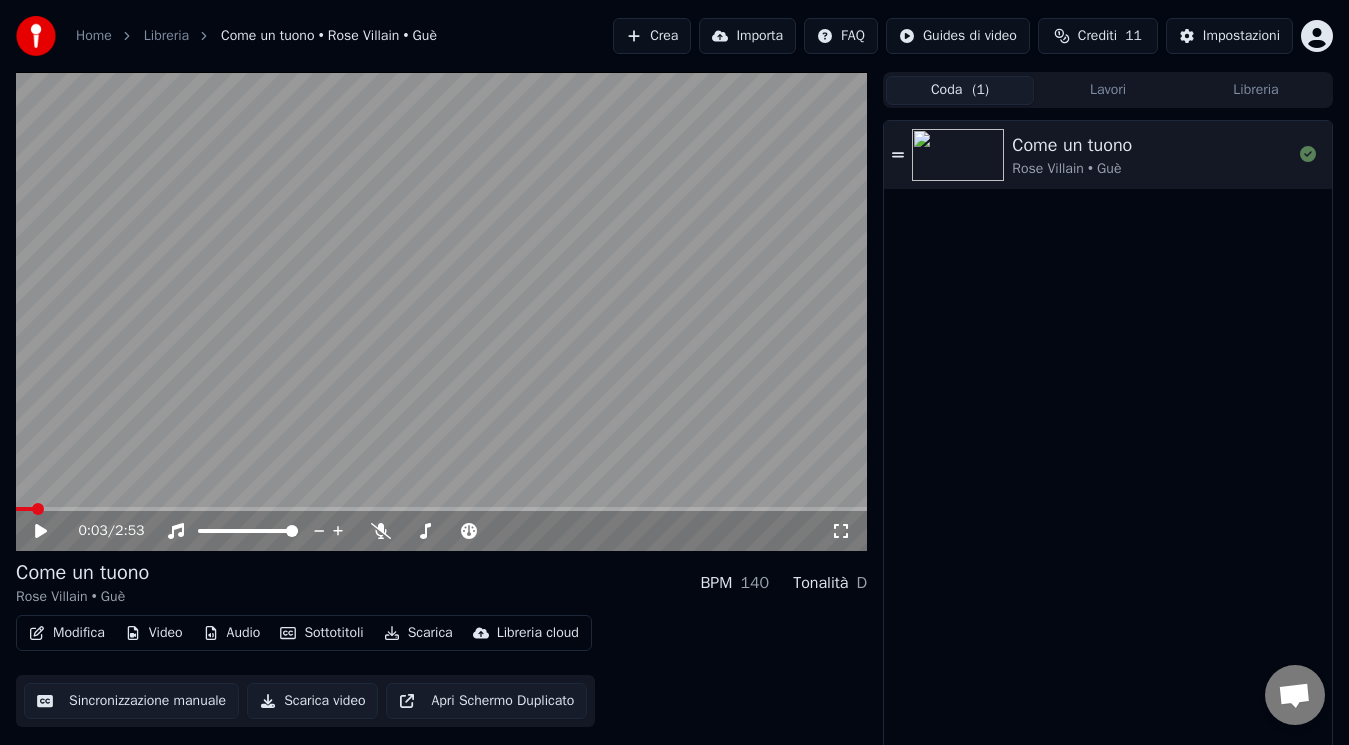 click at bounding box center (441, 311) 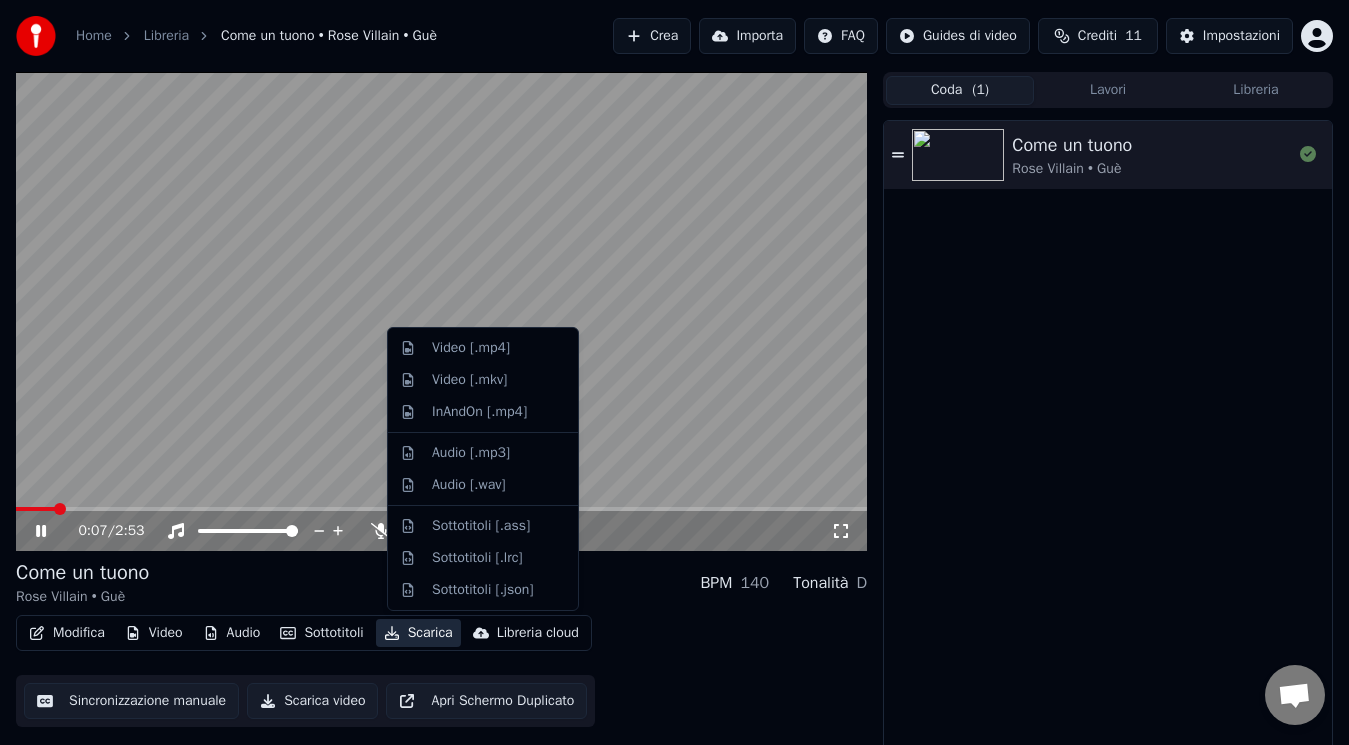 click on "Scarica" at bounding box center [418, 633] 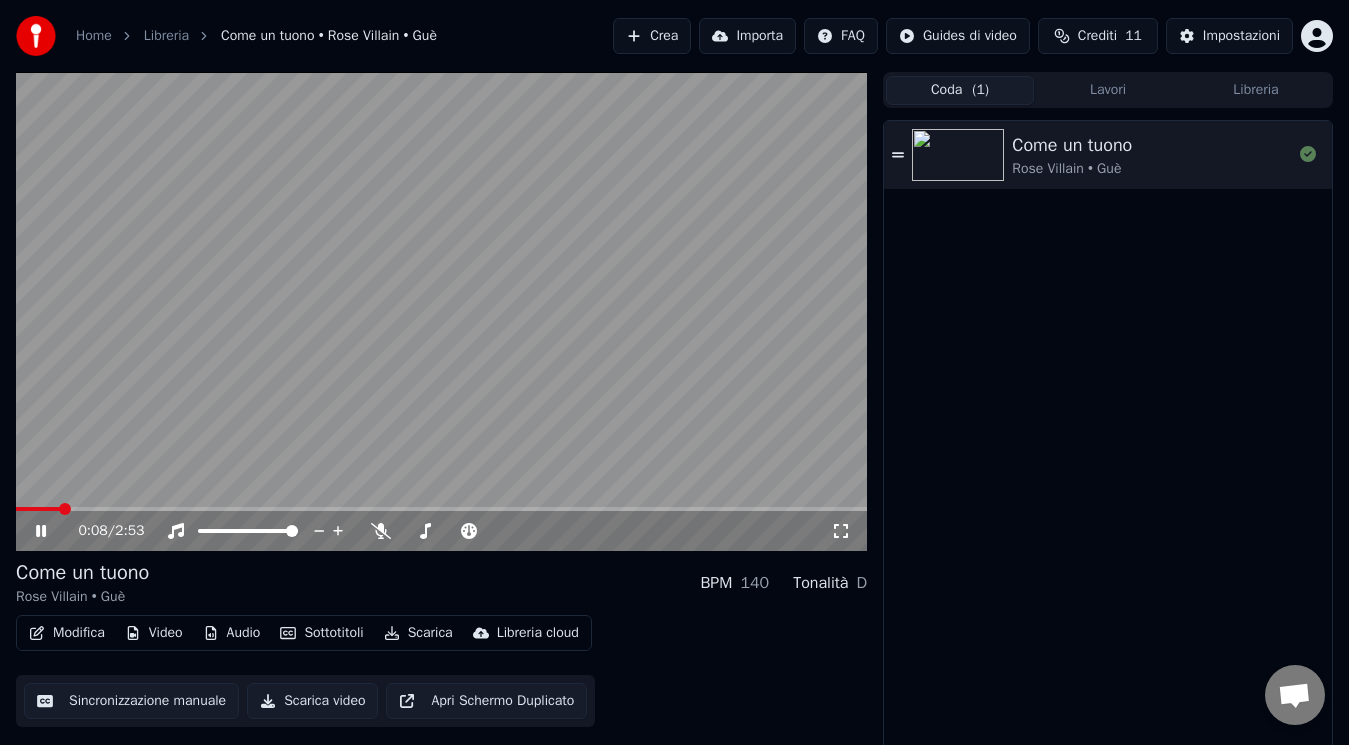 click on "Scarica video" at bounding box center [312, 701] 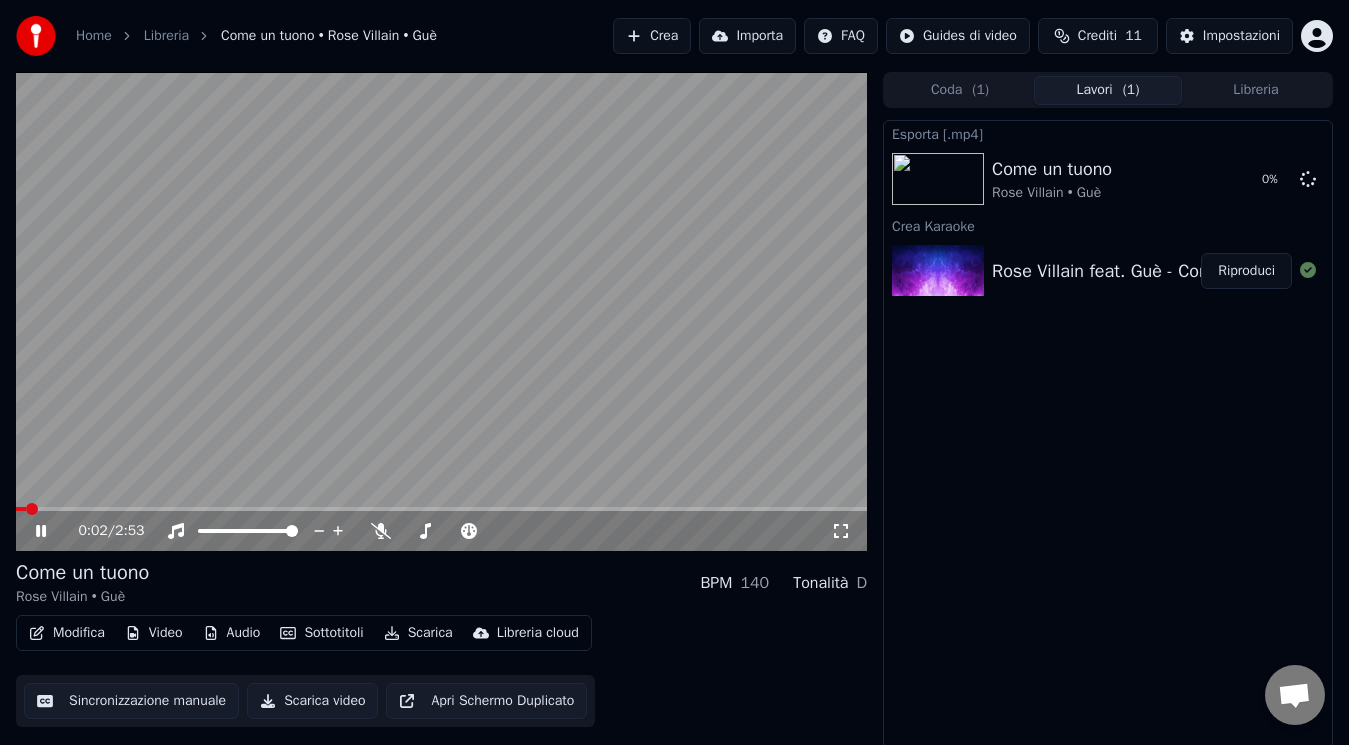 click at bounding box center [21, 509] 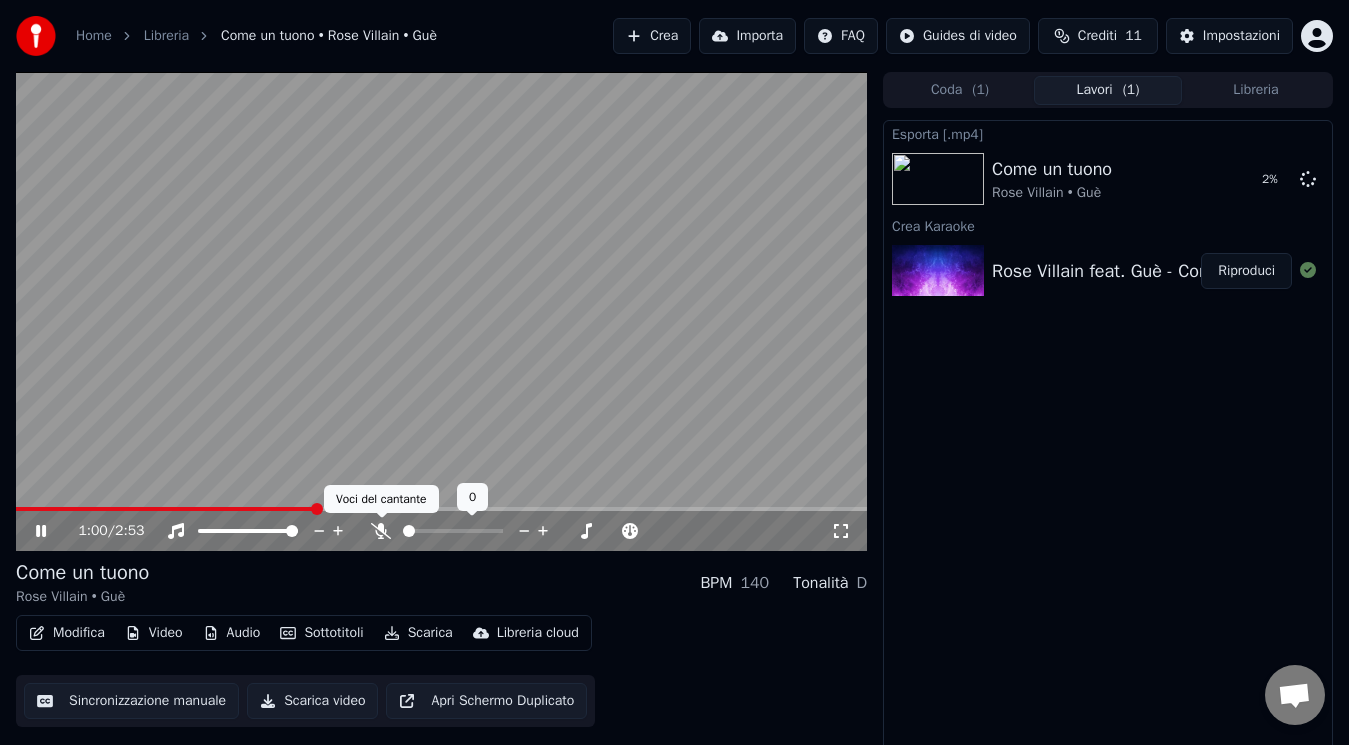 click 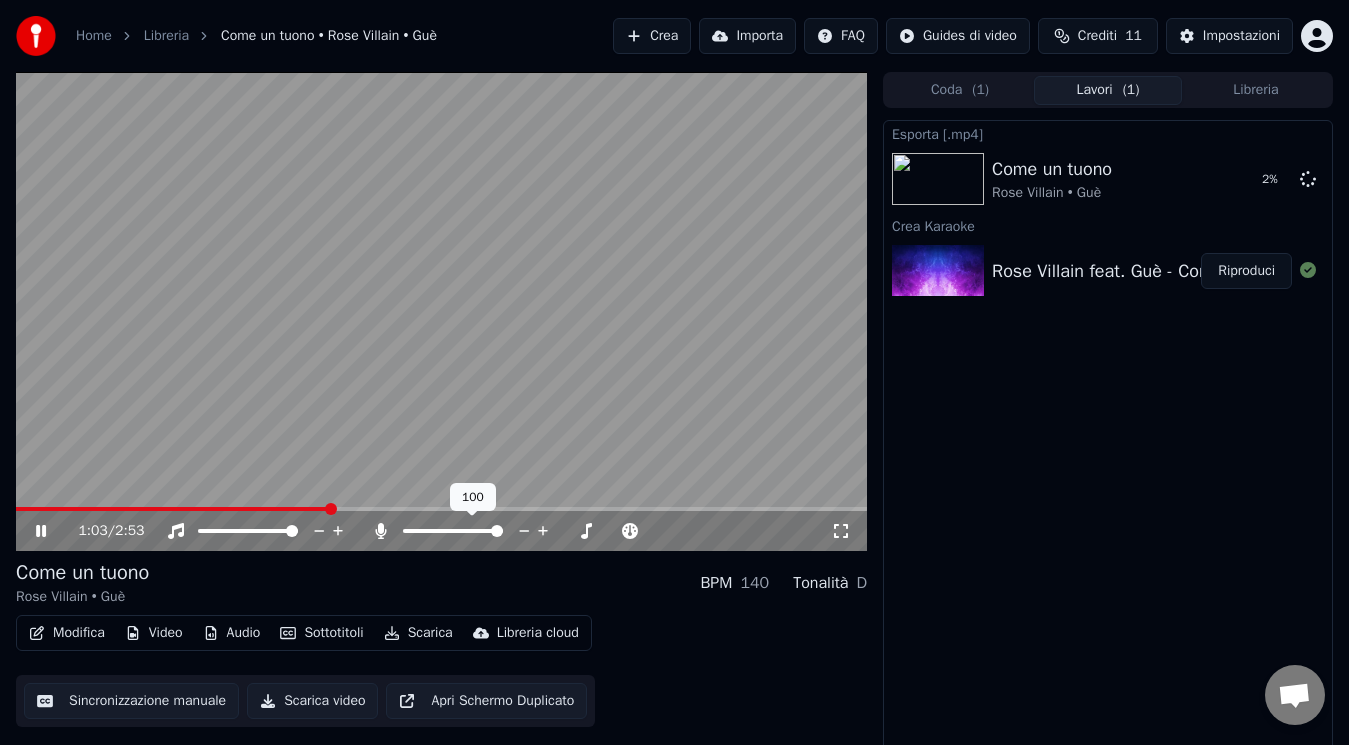 click 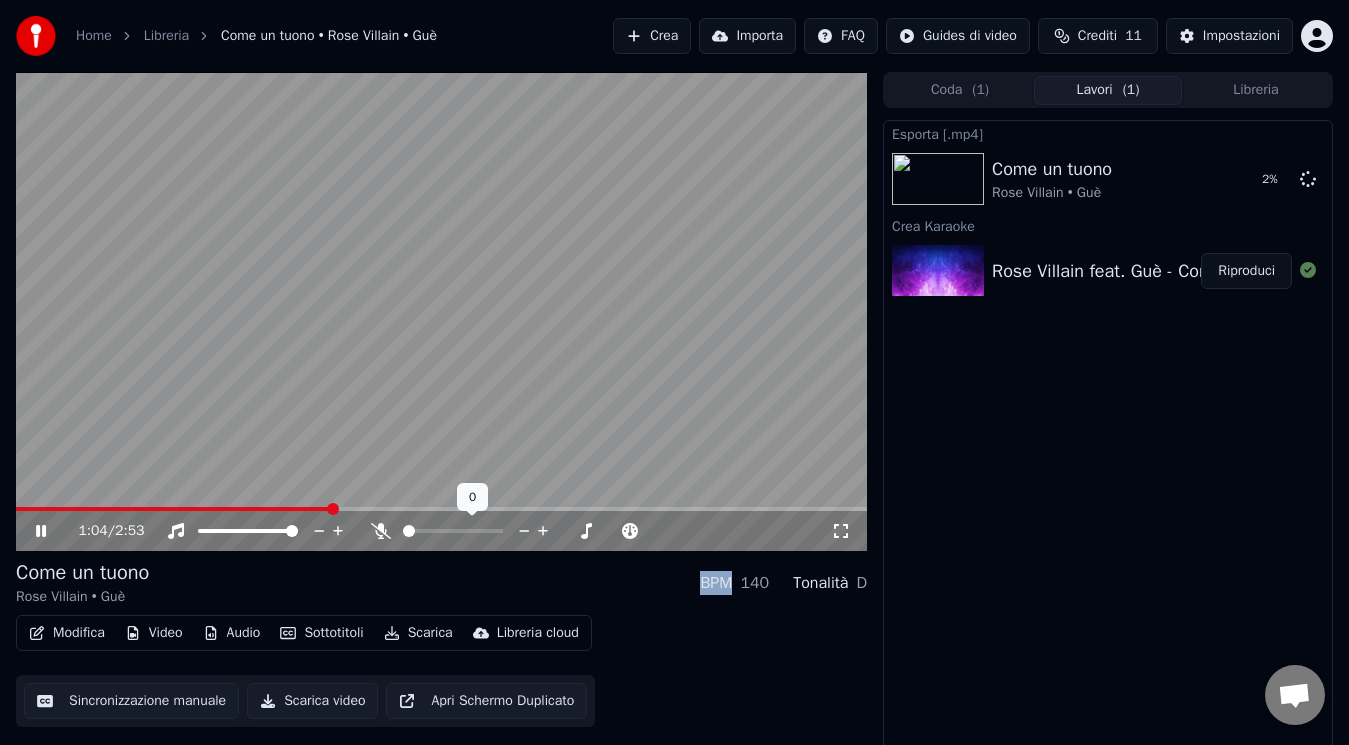 click 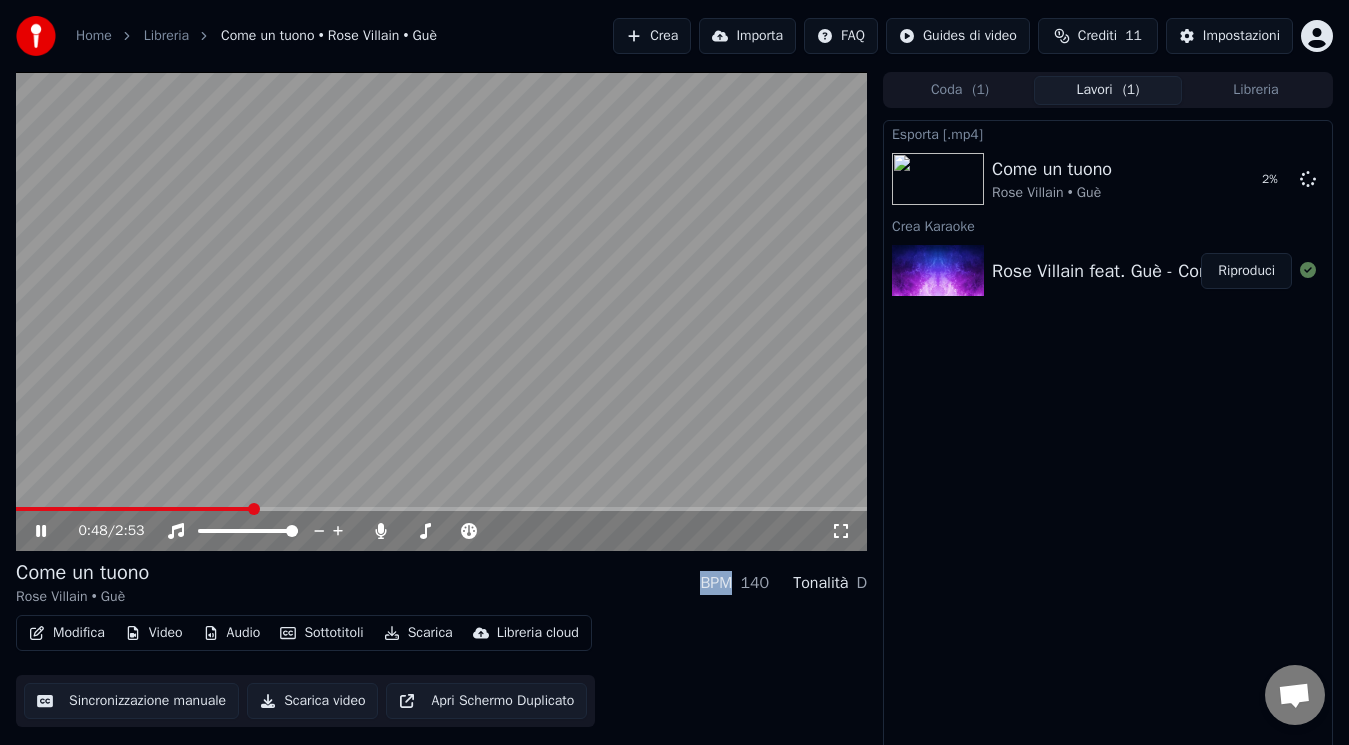 click at bounding box center [134, 509] 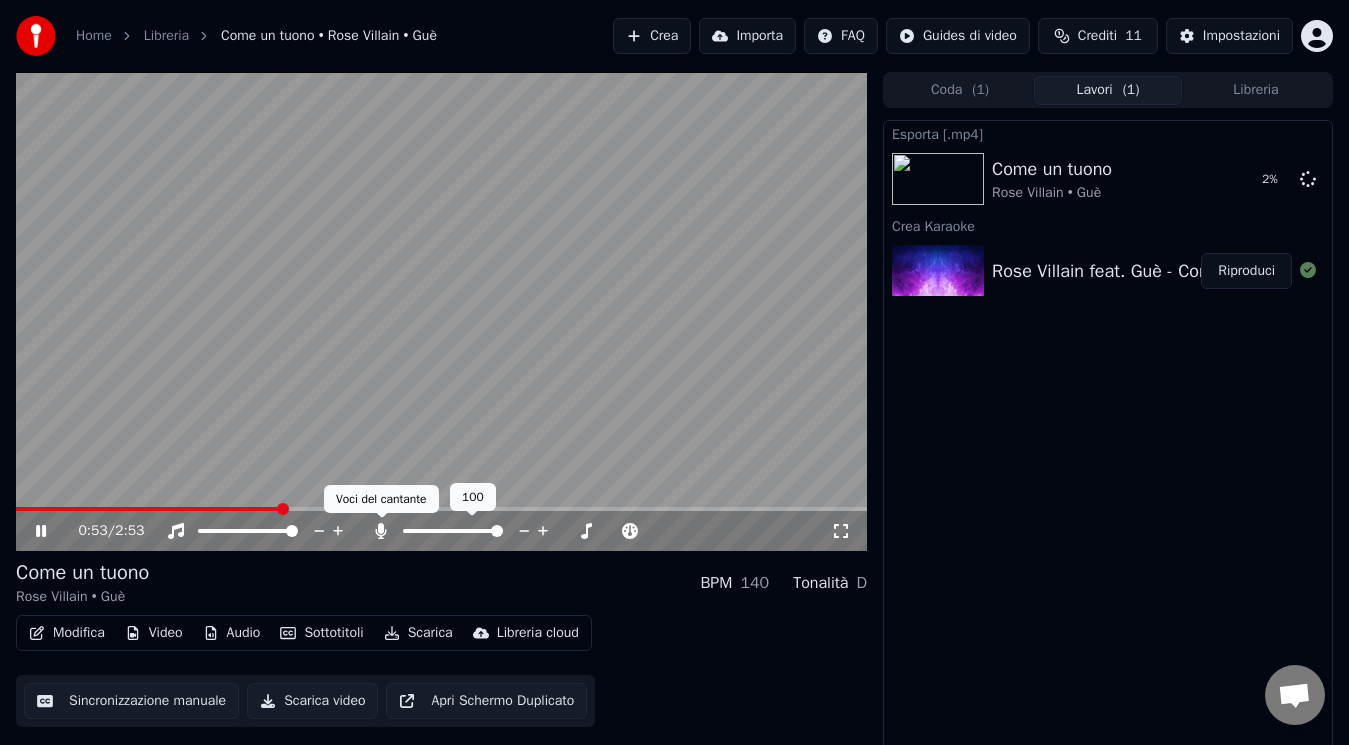 click 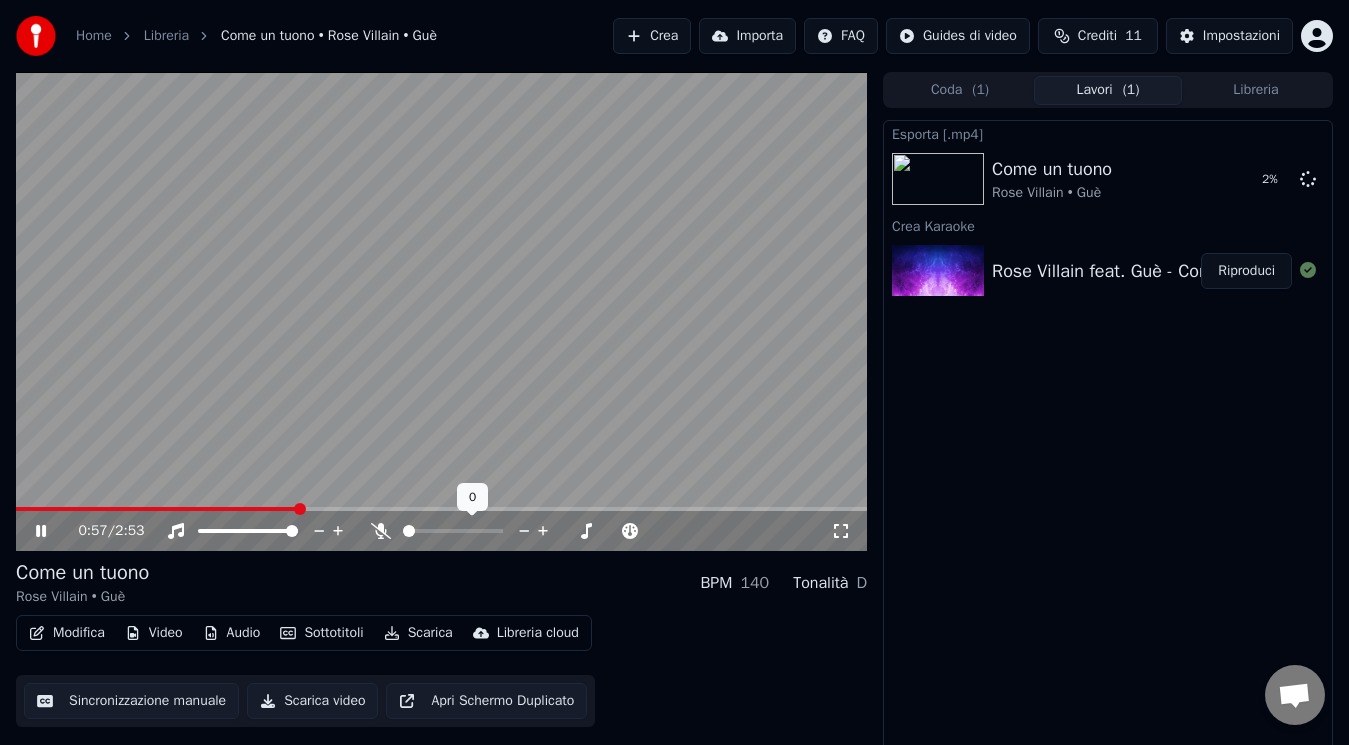 click 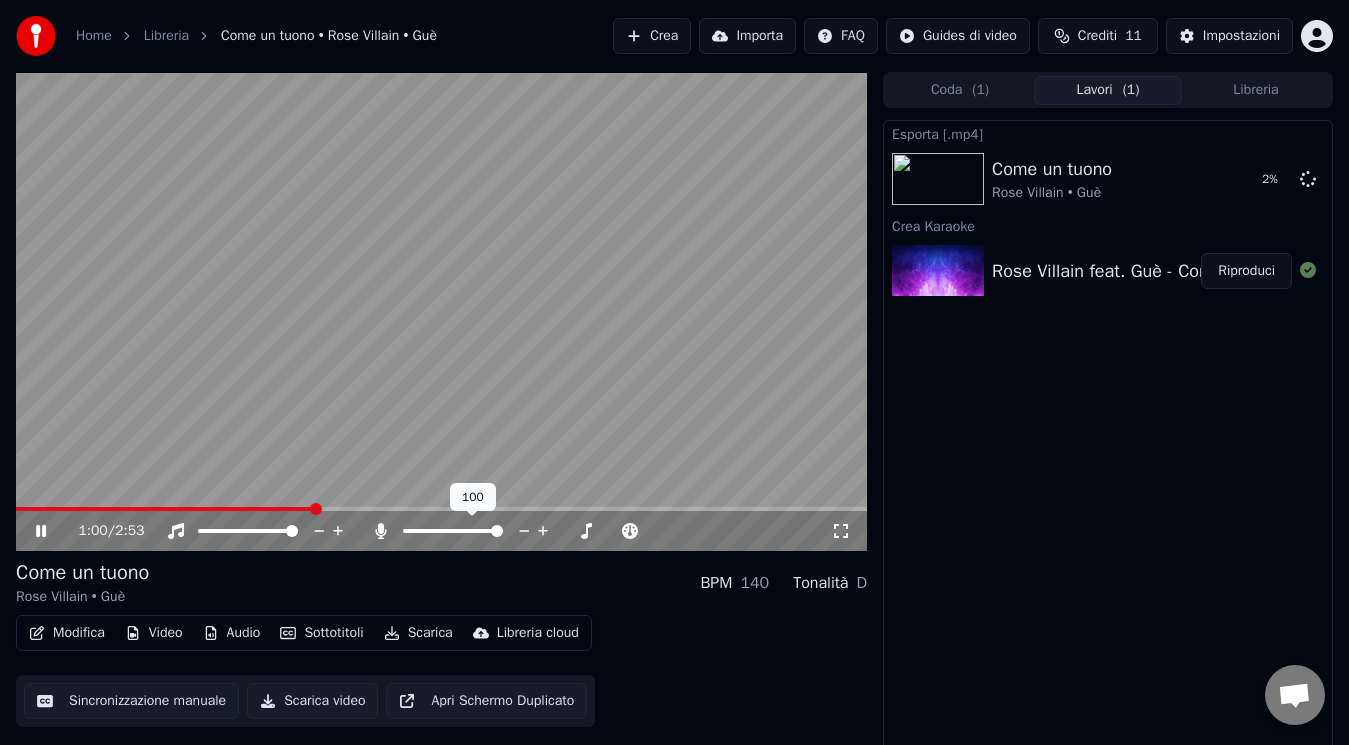 click 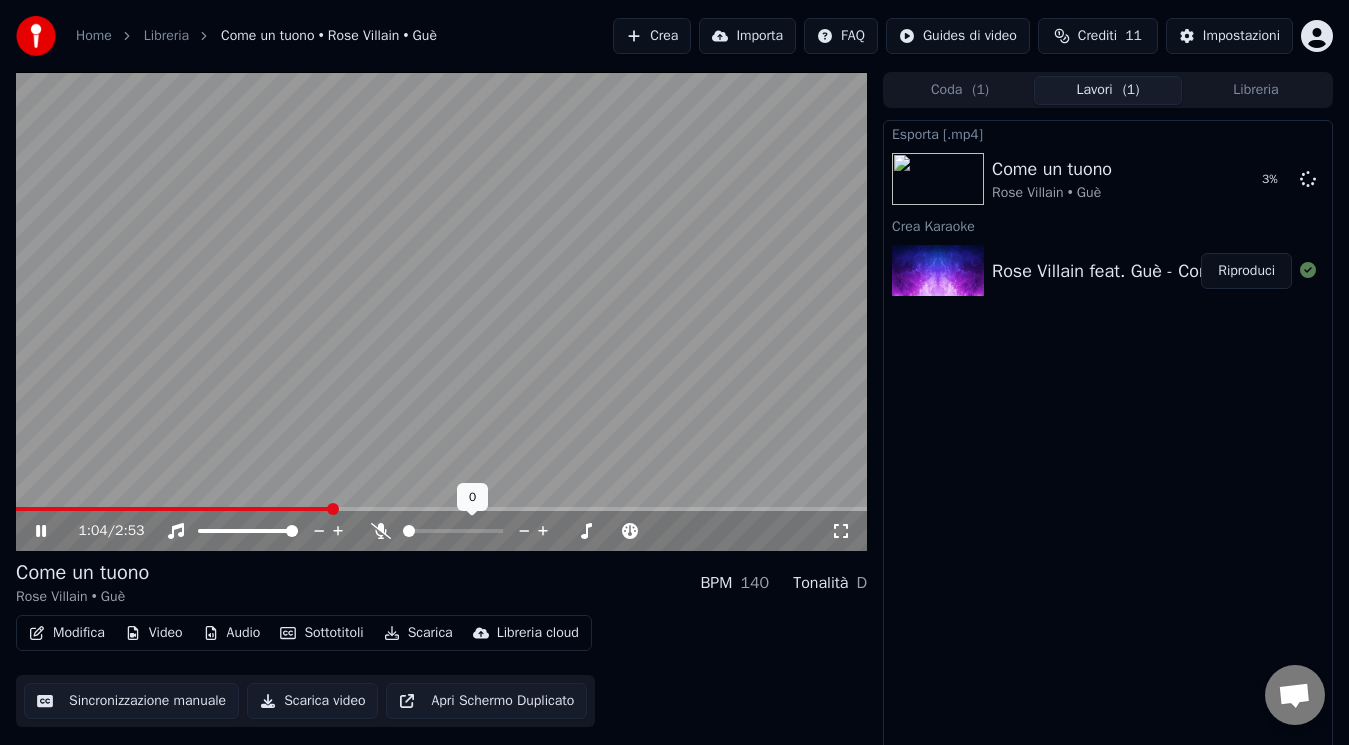 click 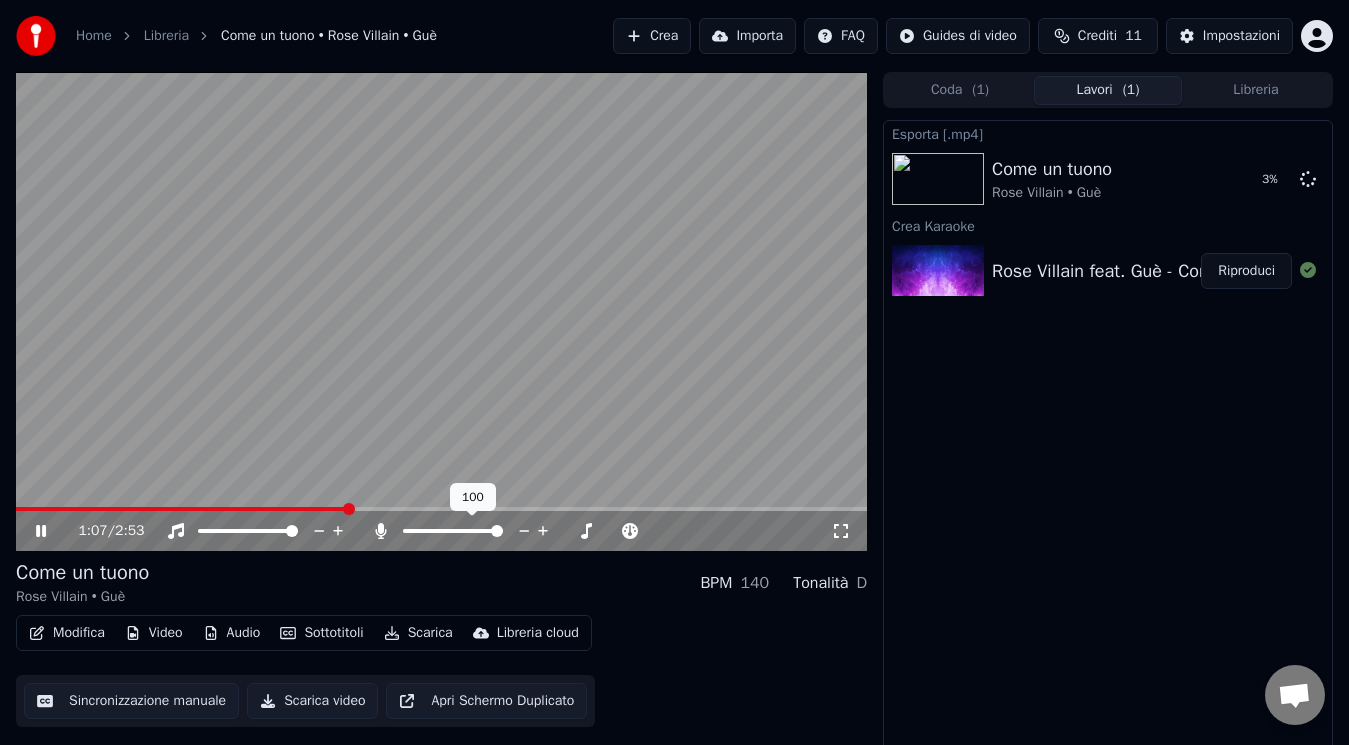 click 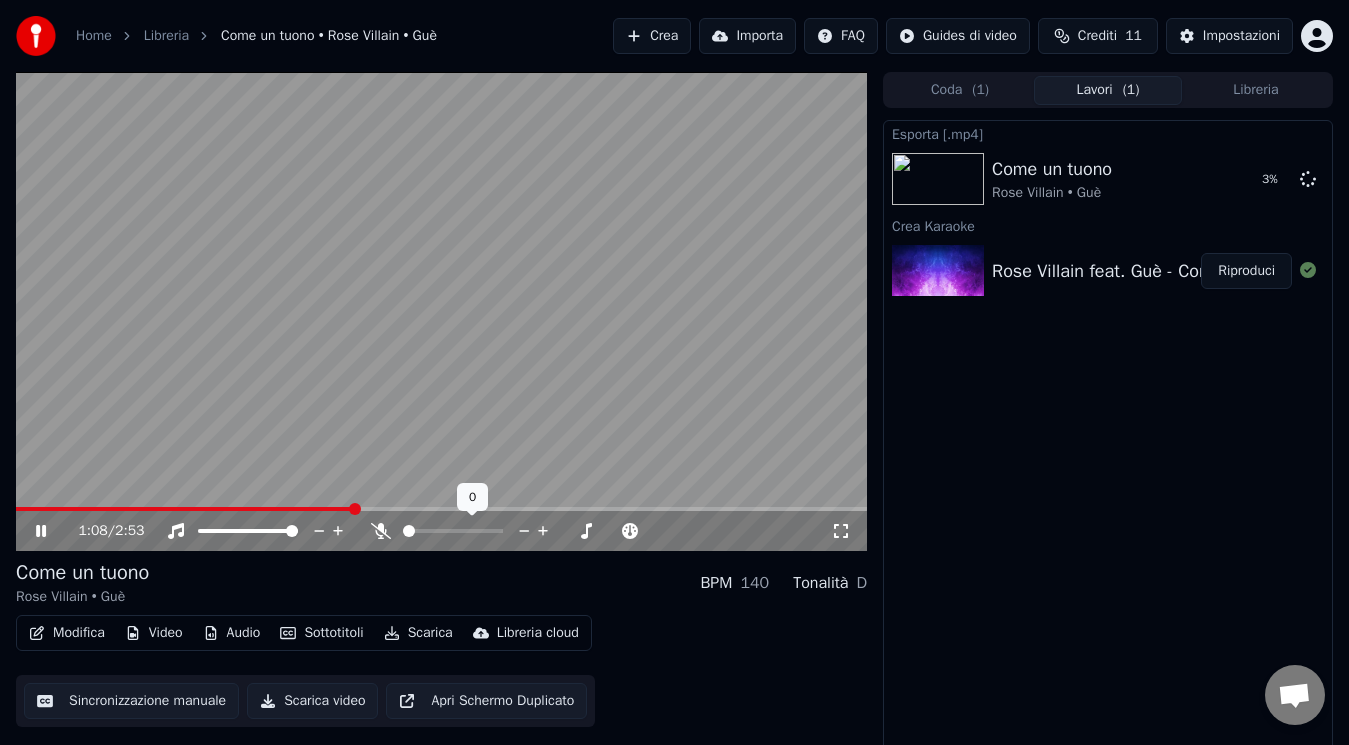 click 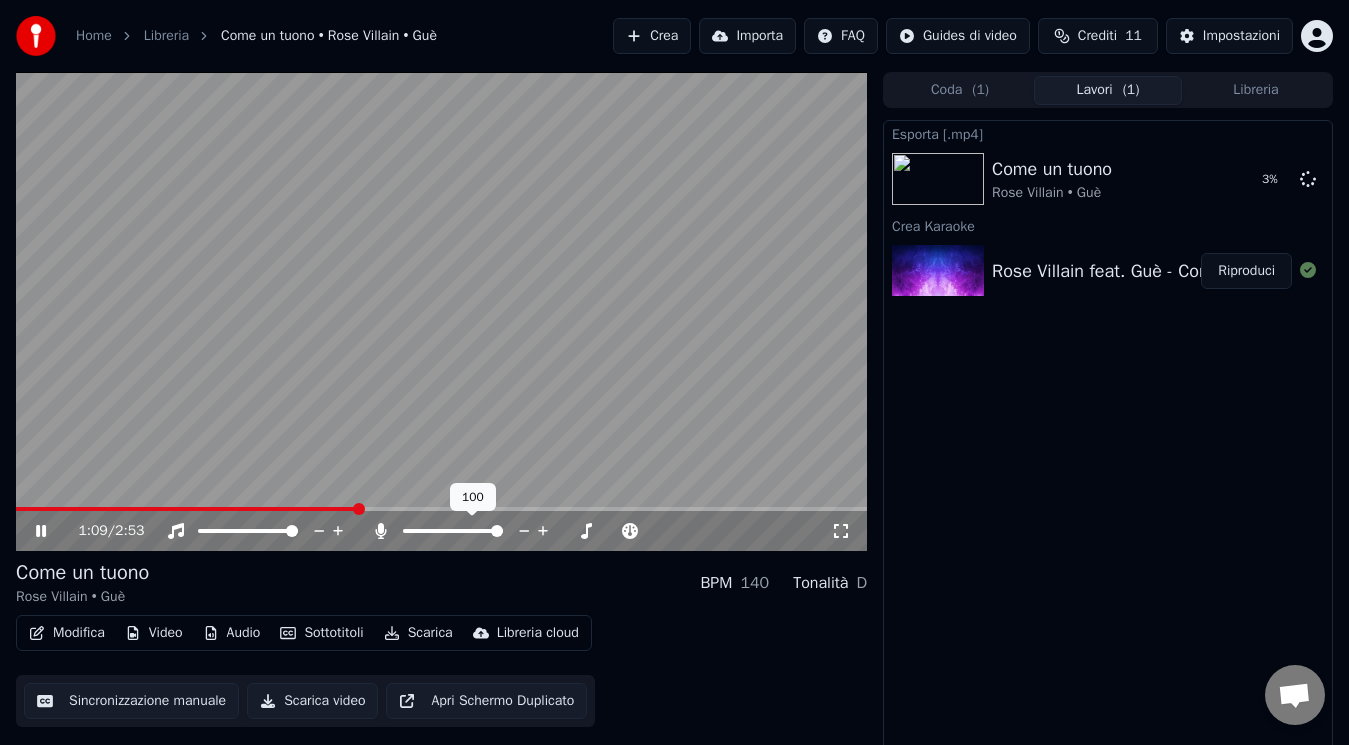 click 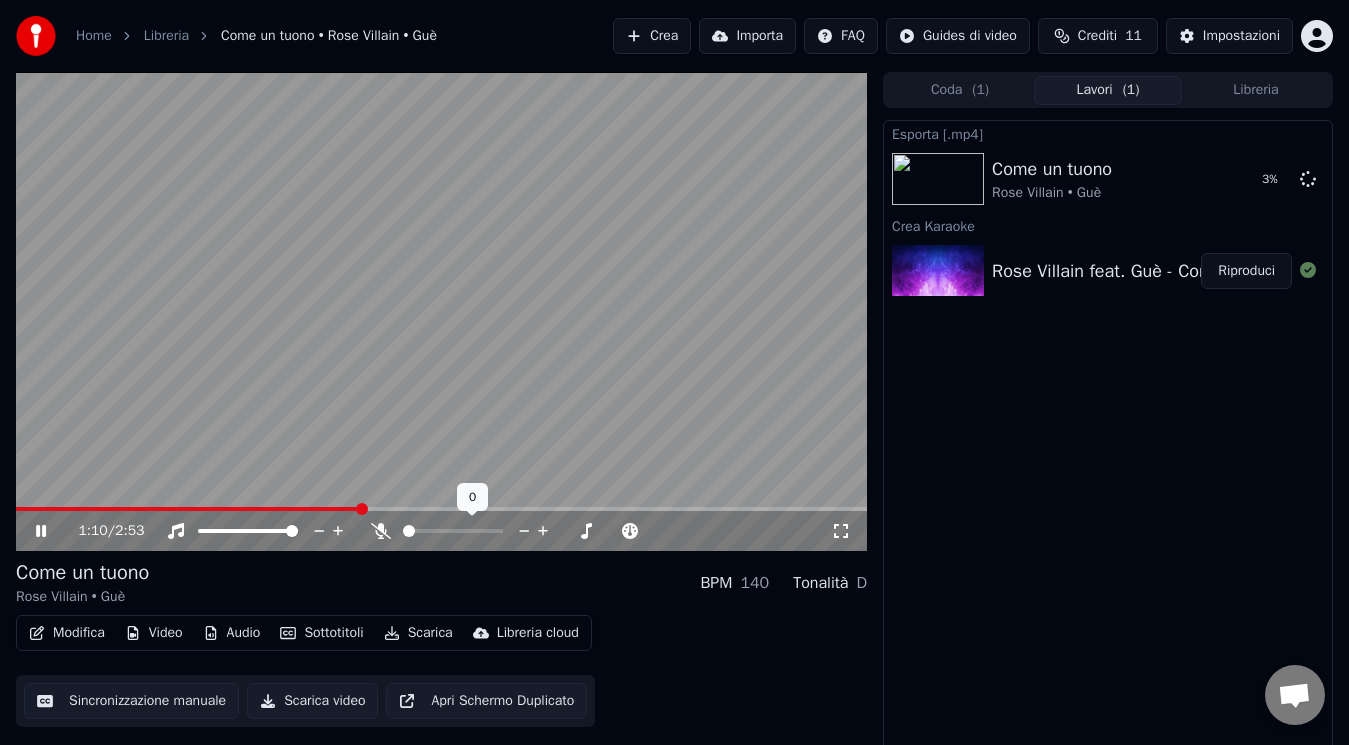 click 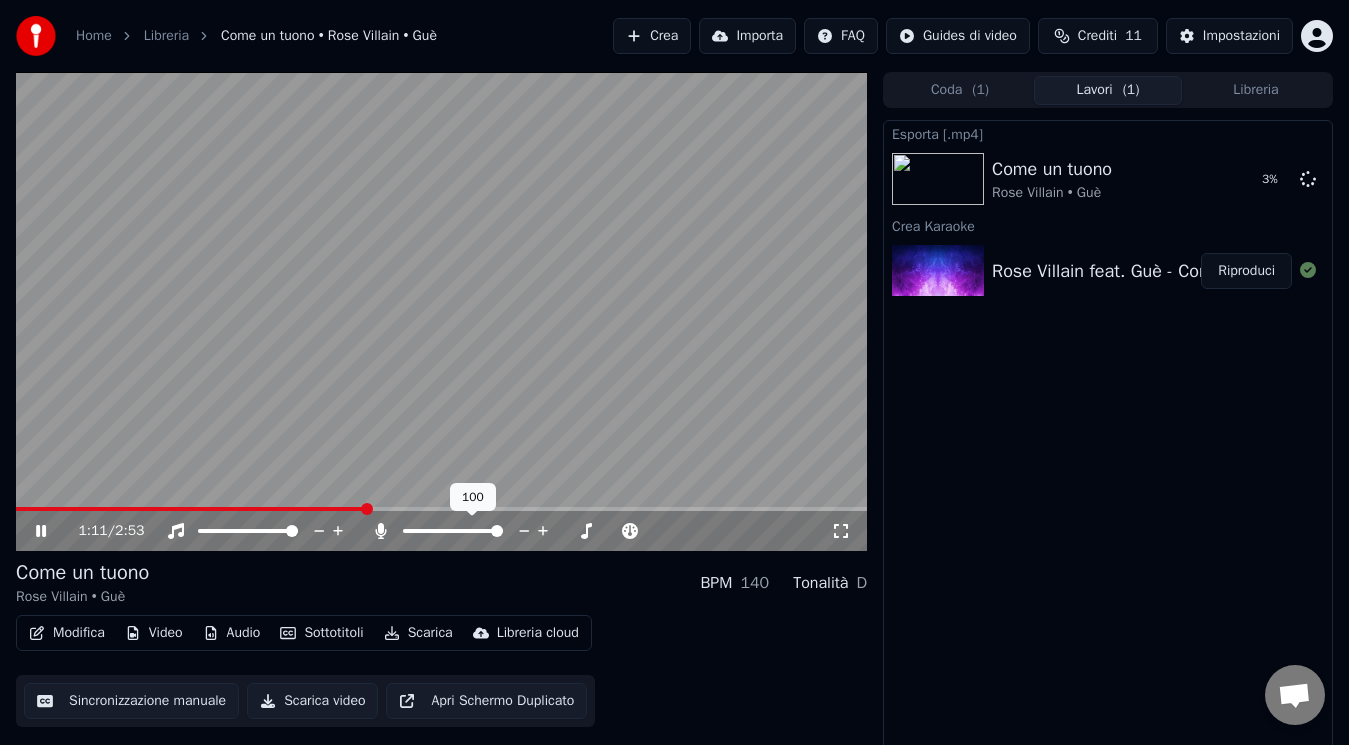 click 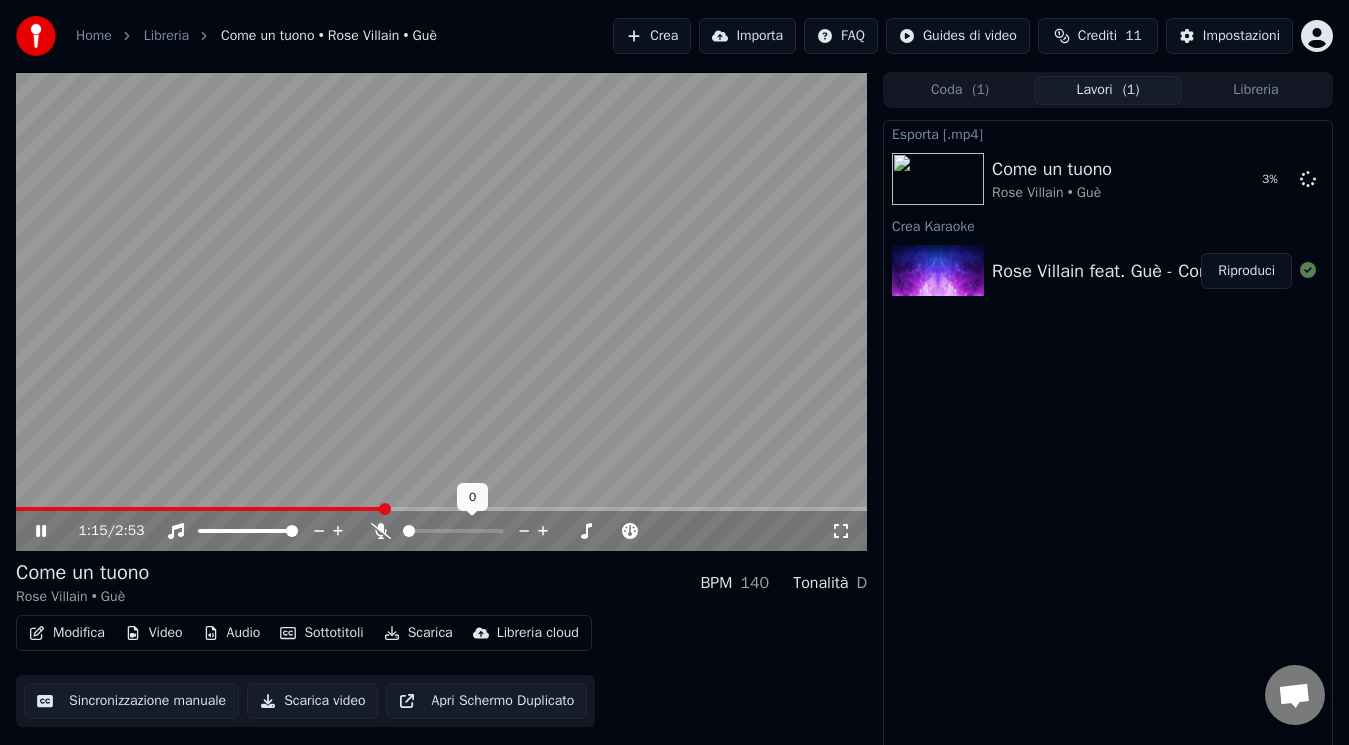 click 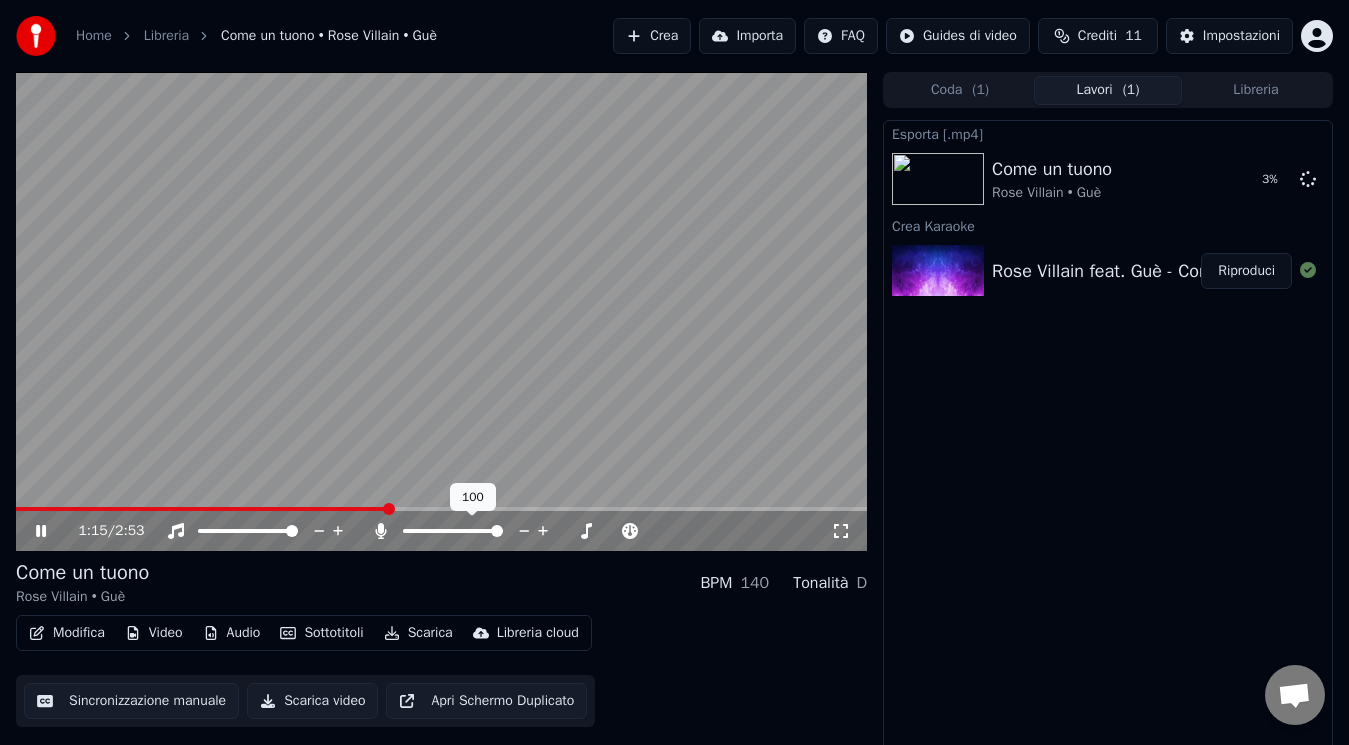 click 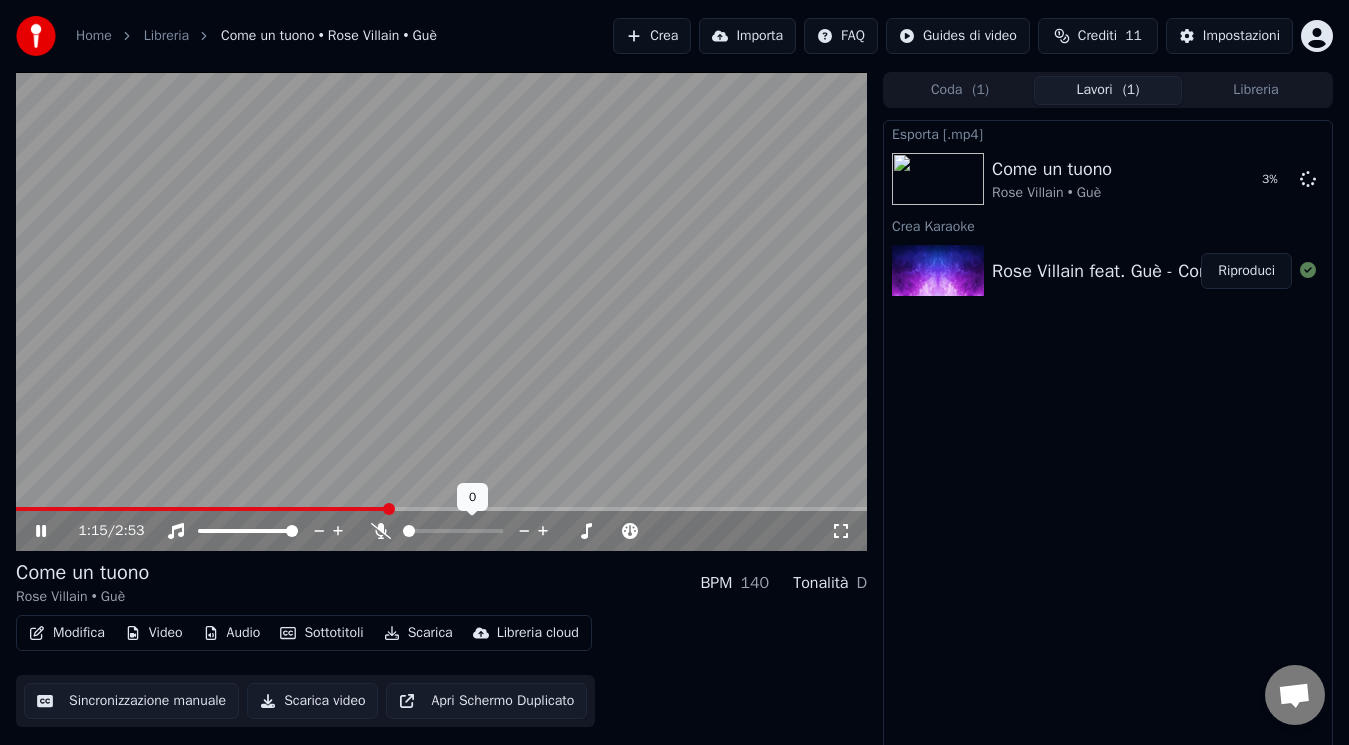 click 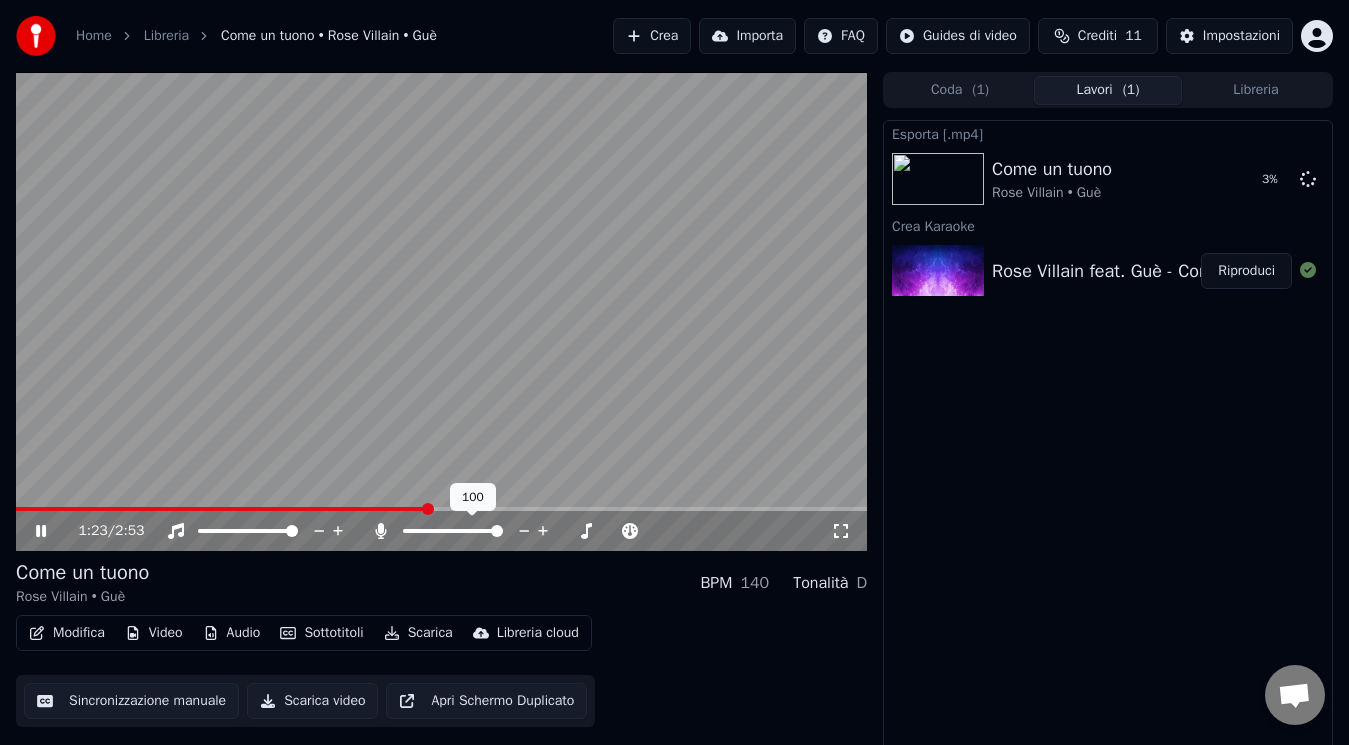 click 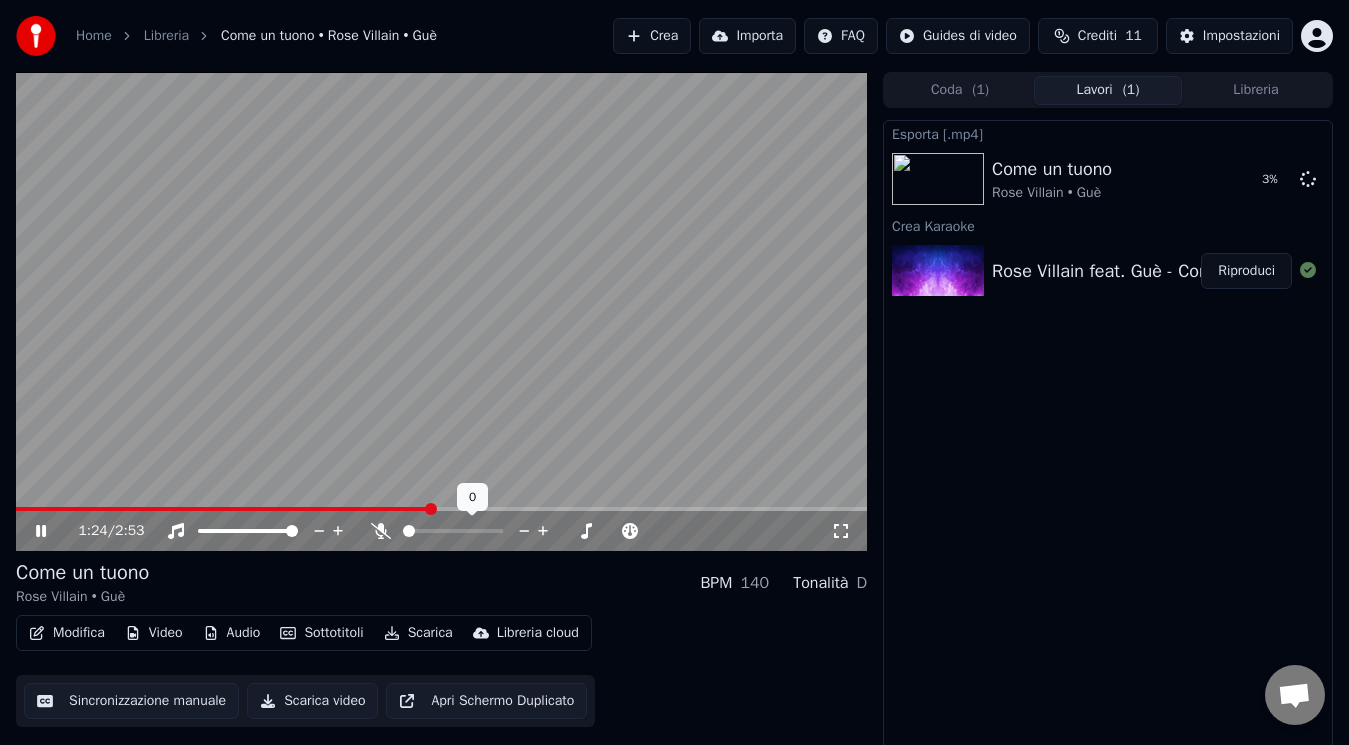 click 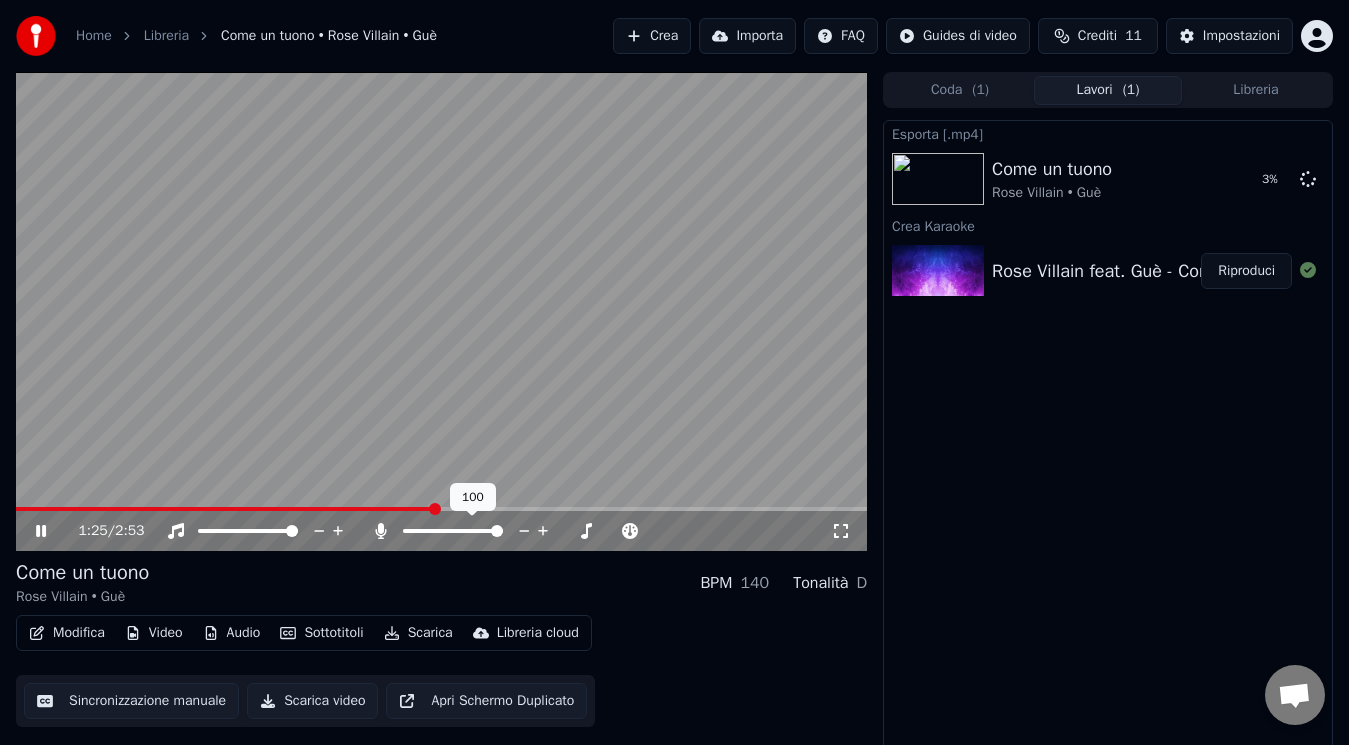 click 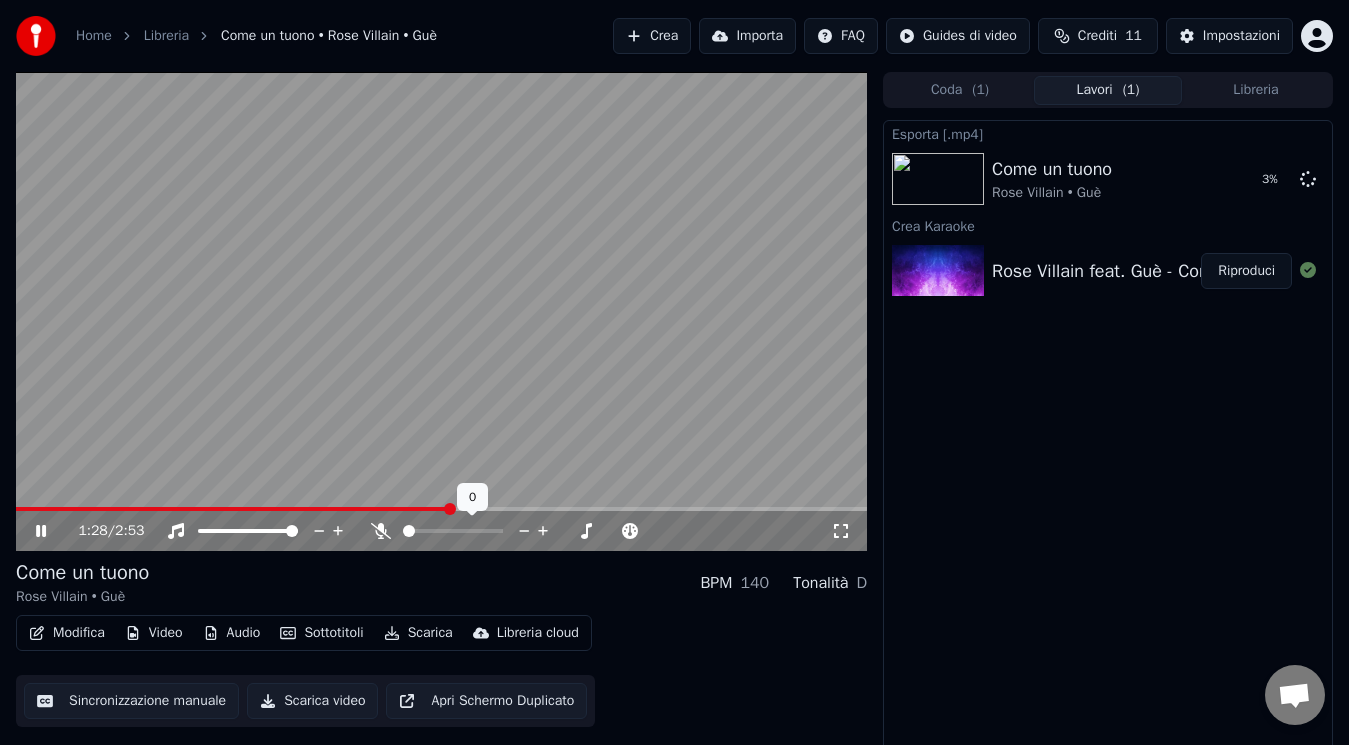 click 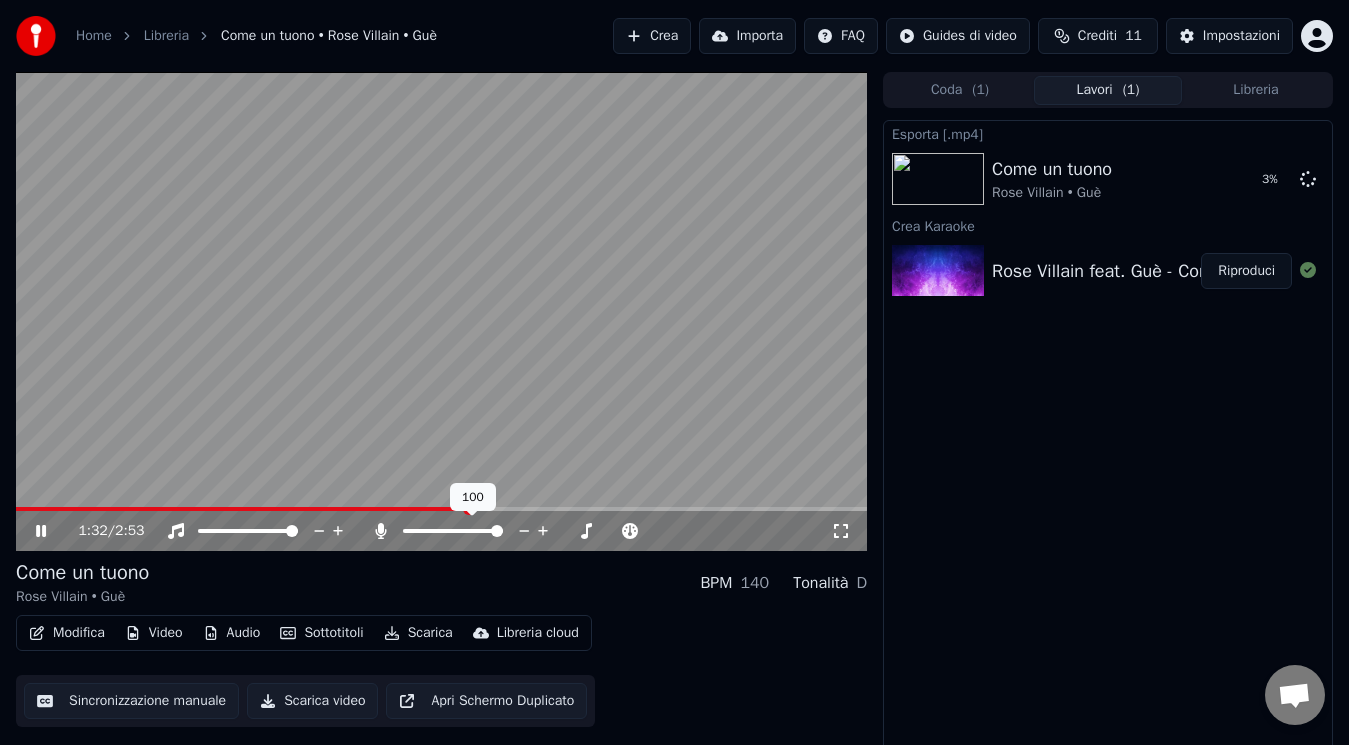 click 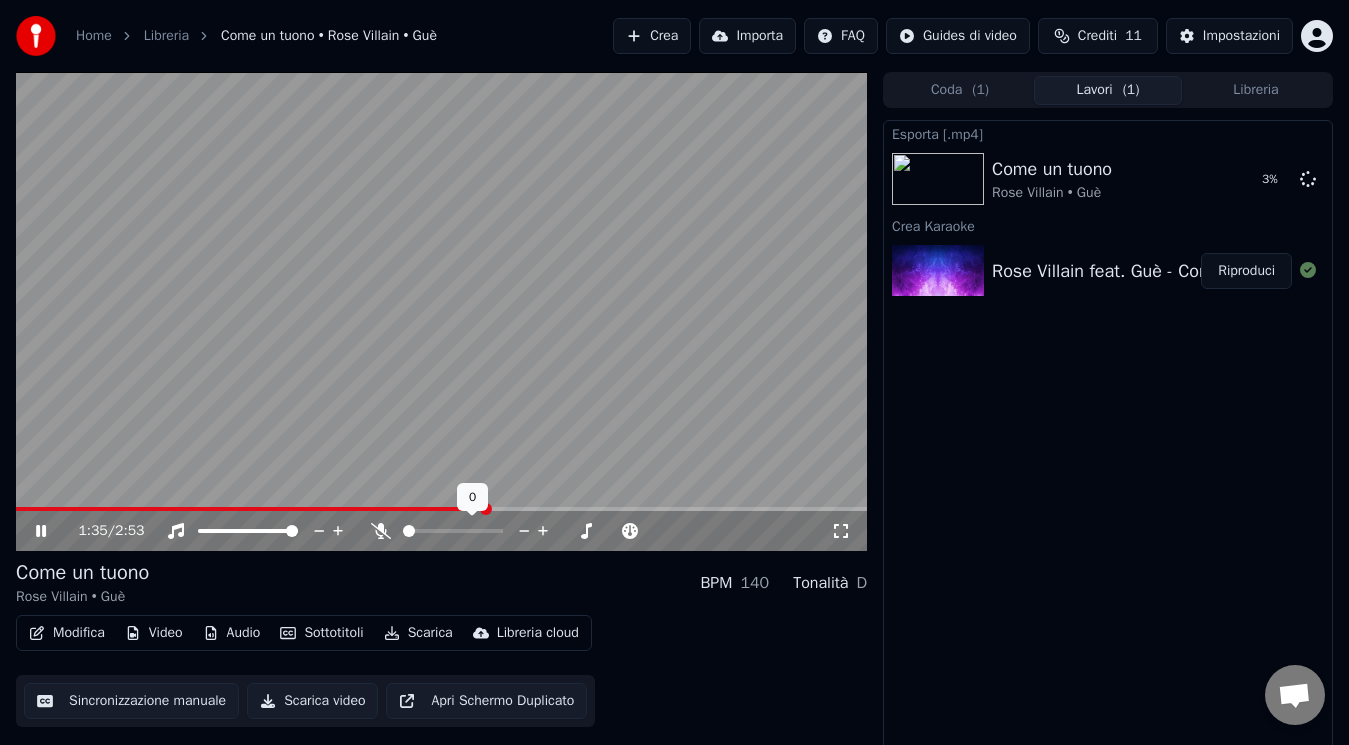 click 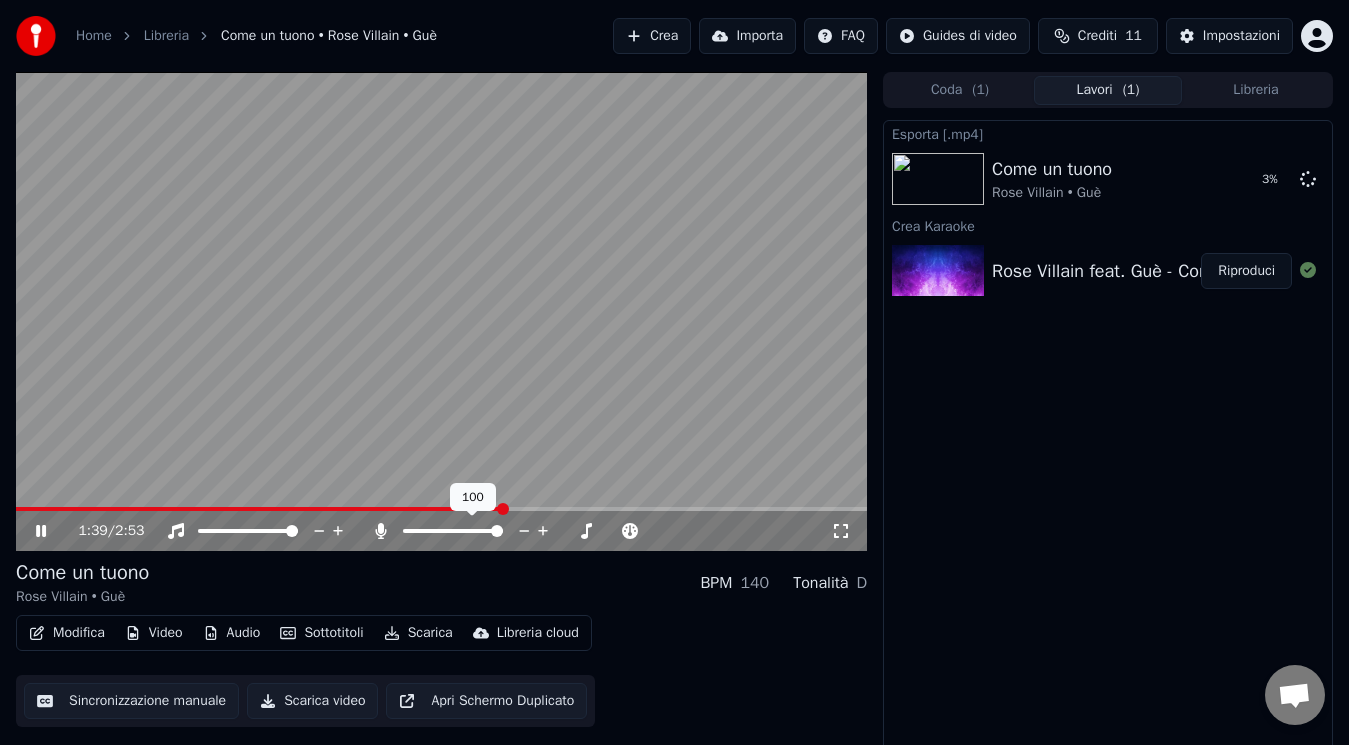 click 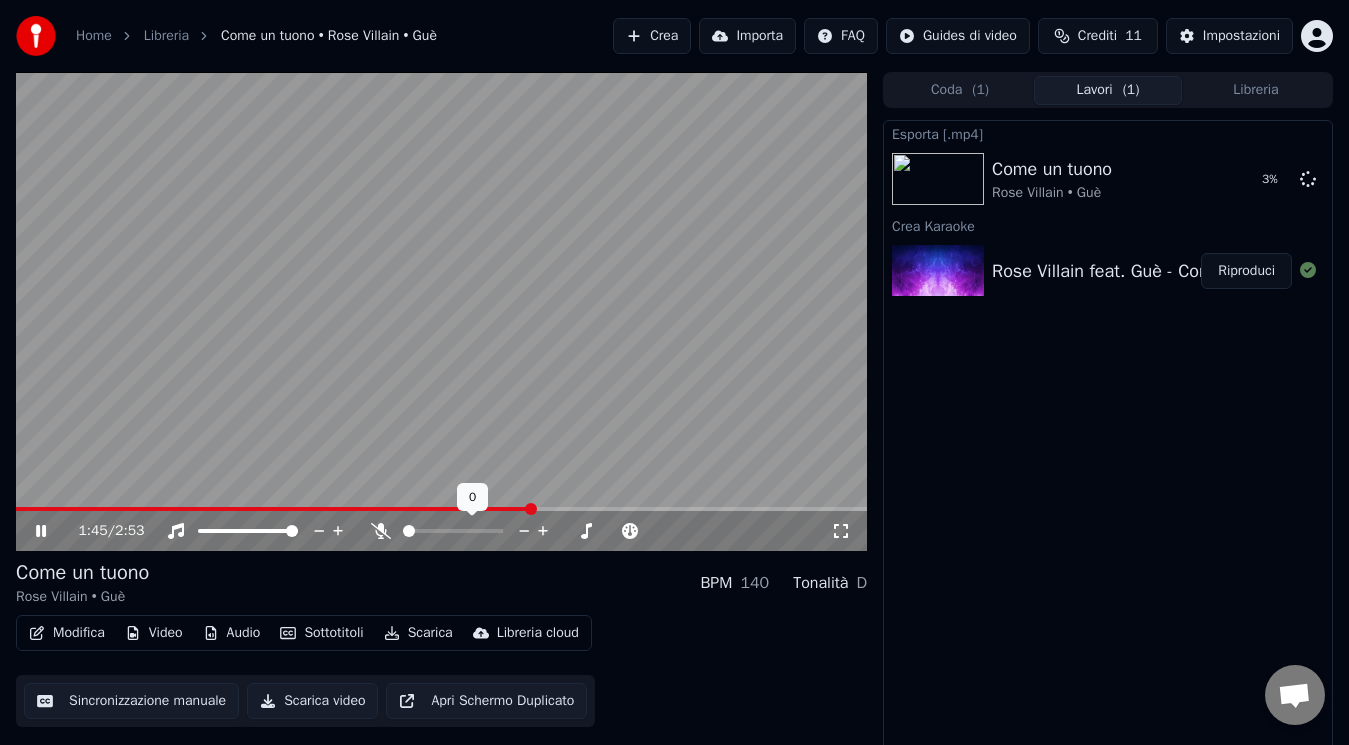 click 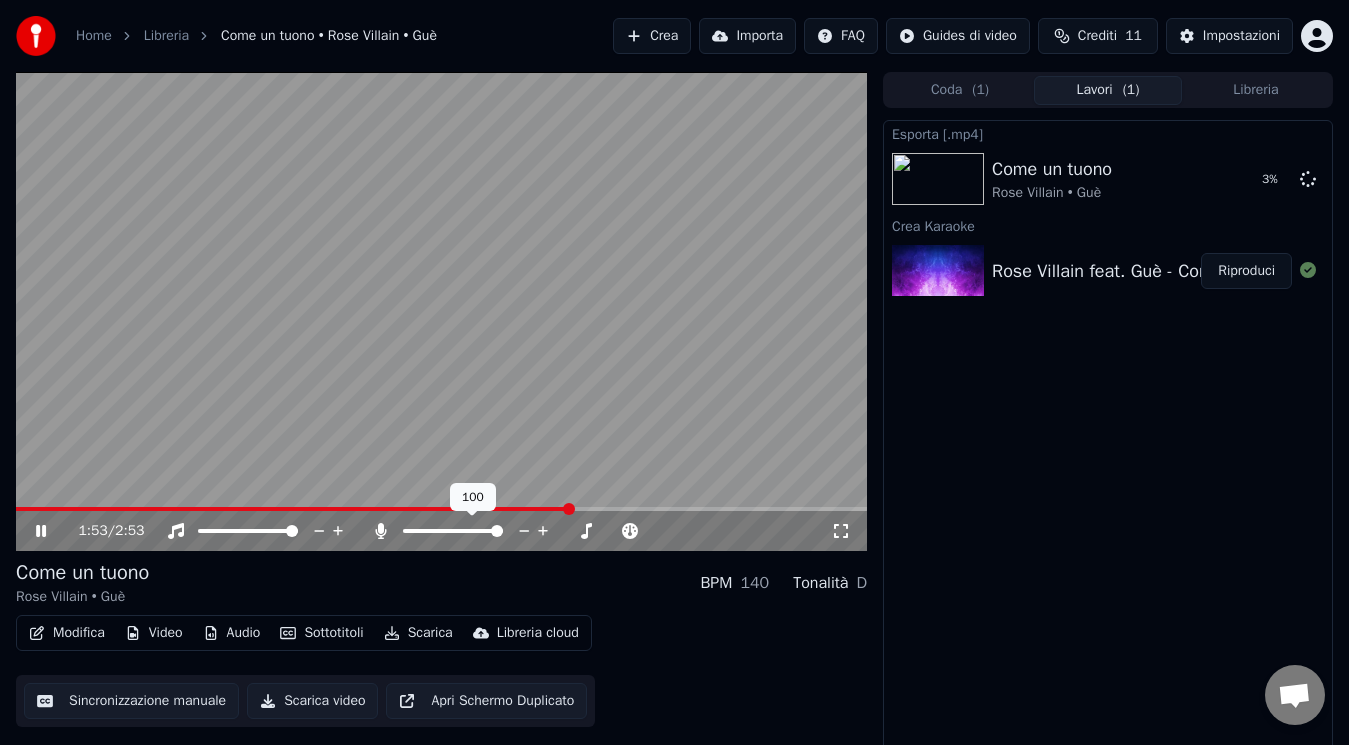 click 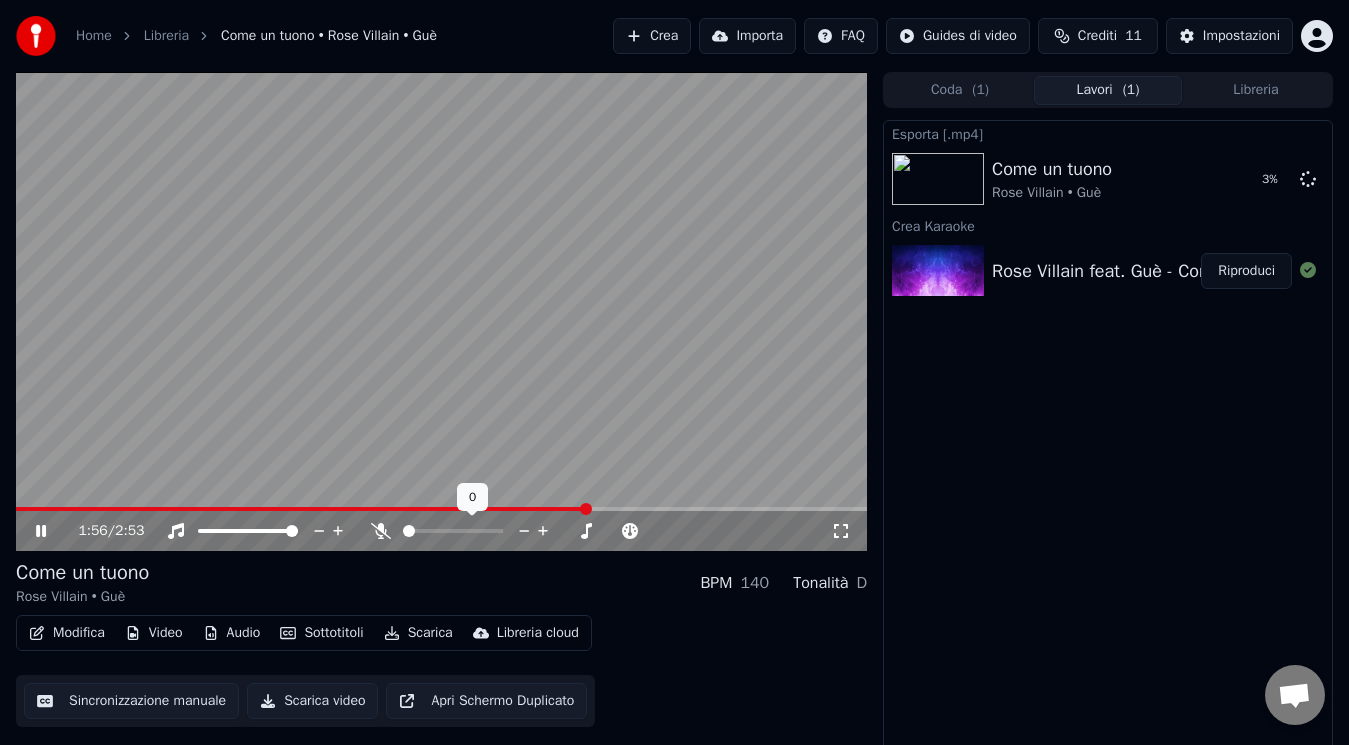 click 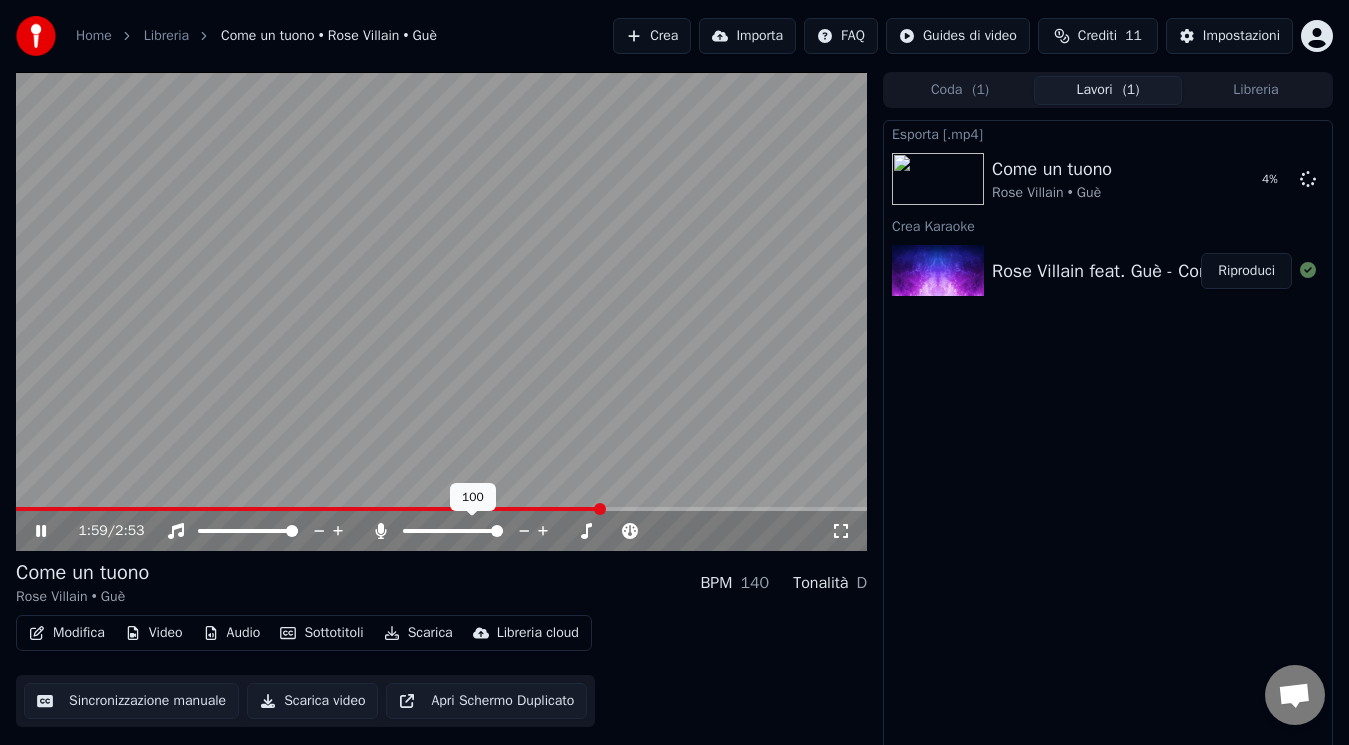 click 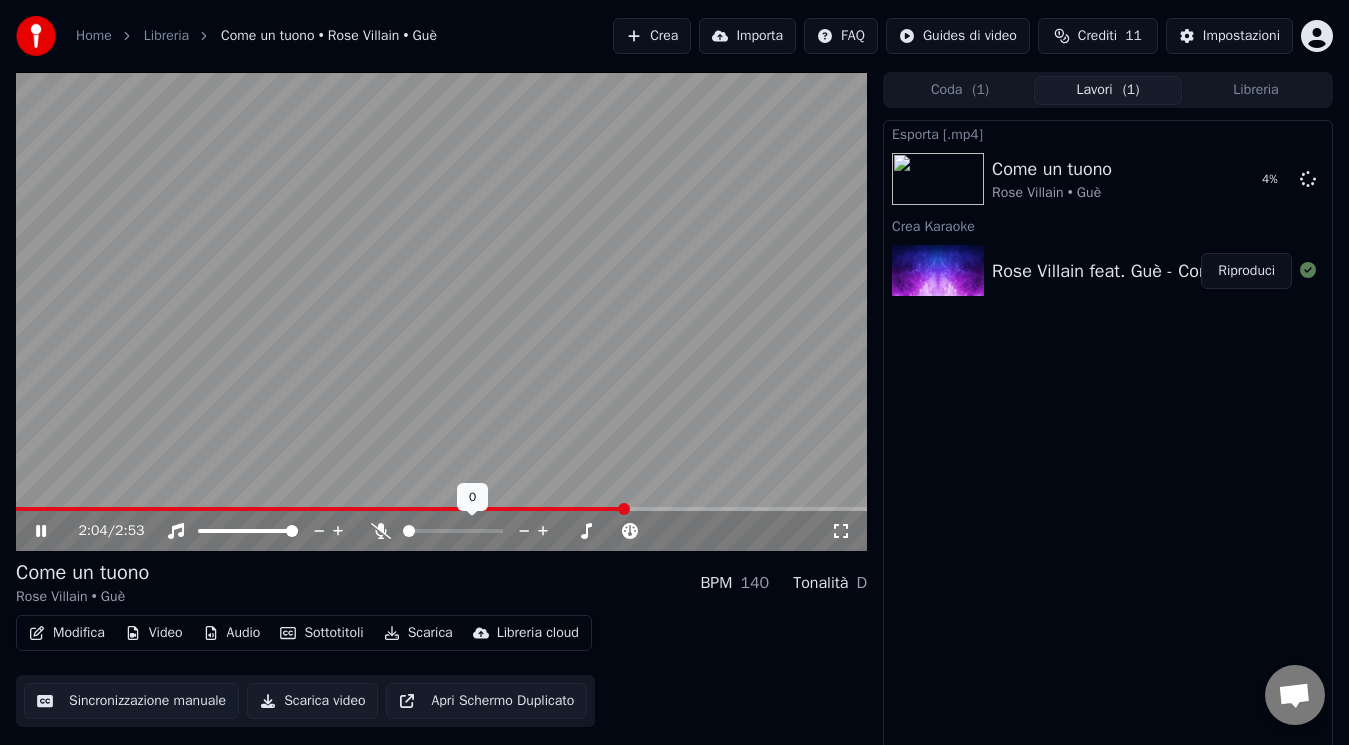 click 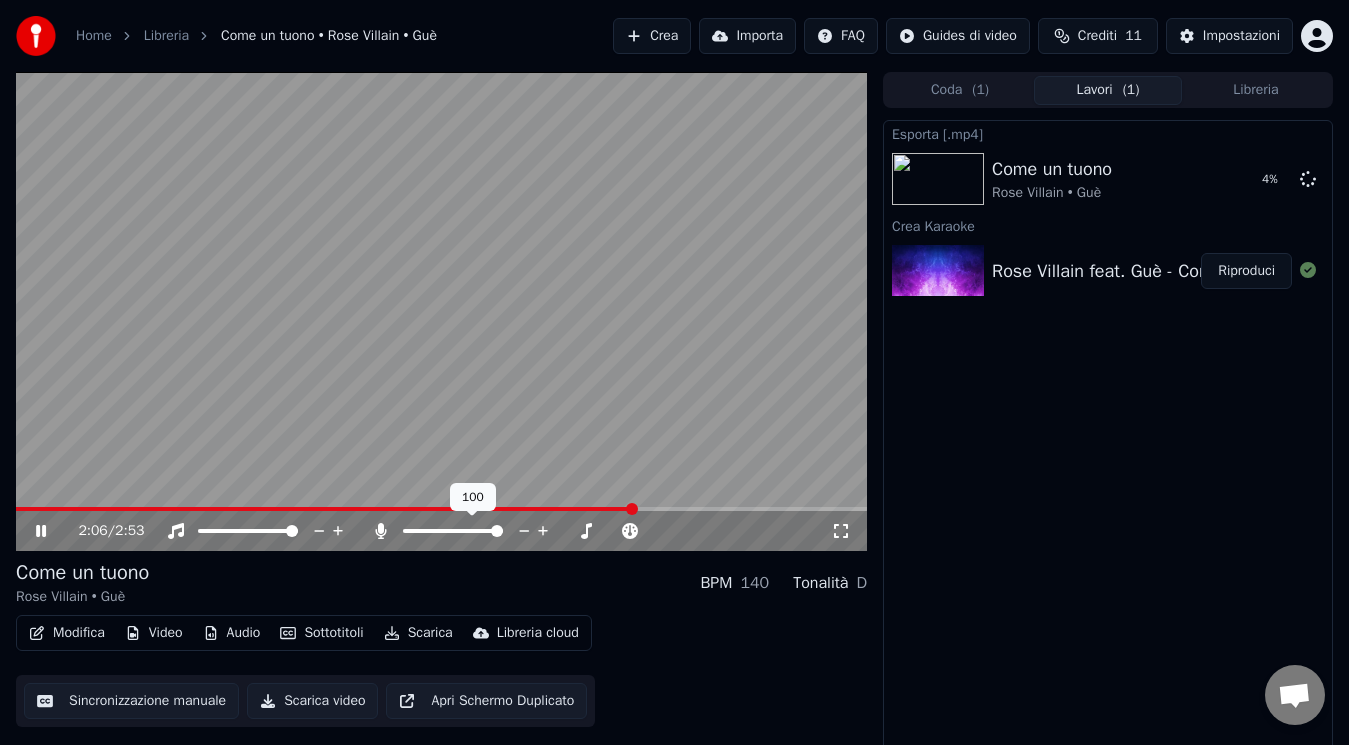 click 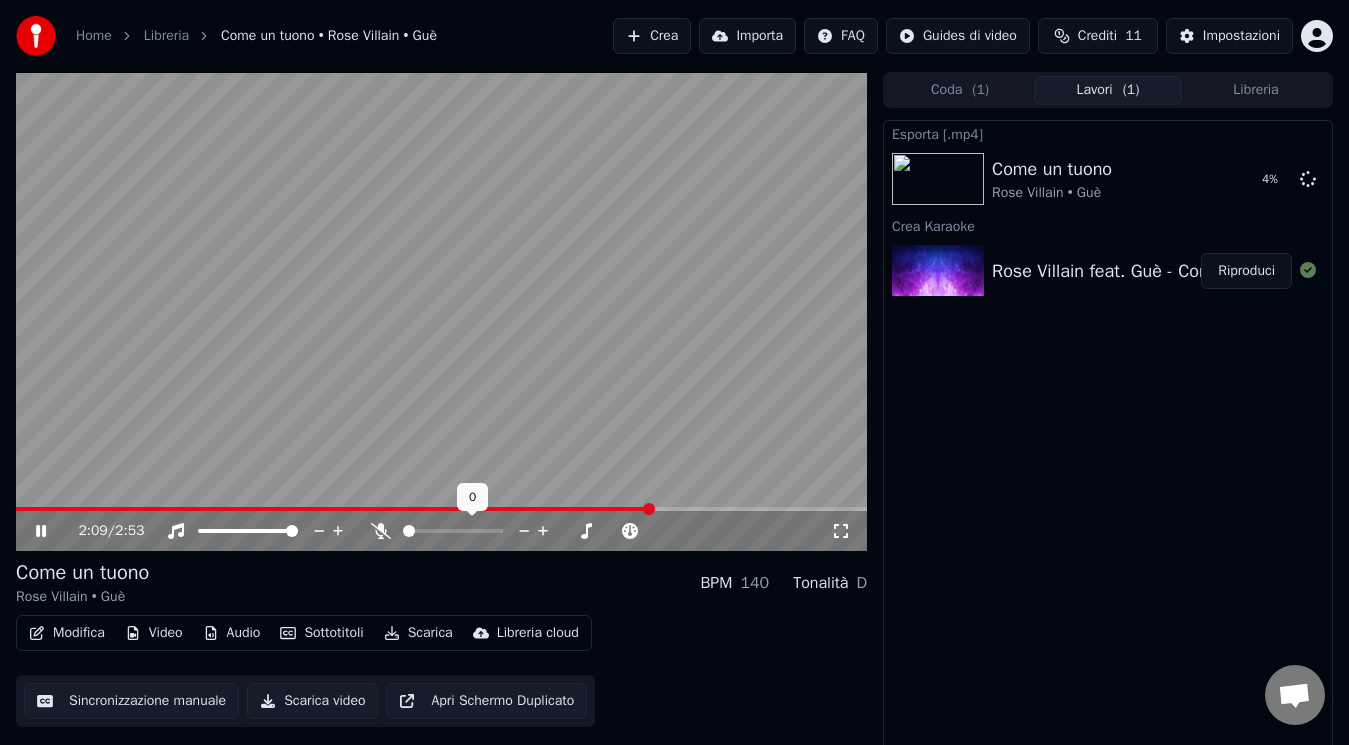 click 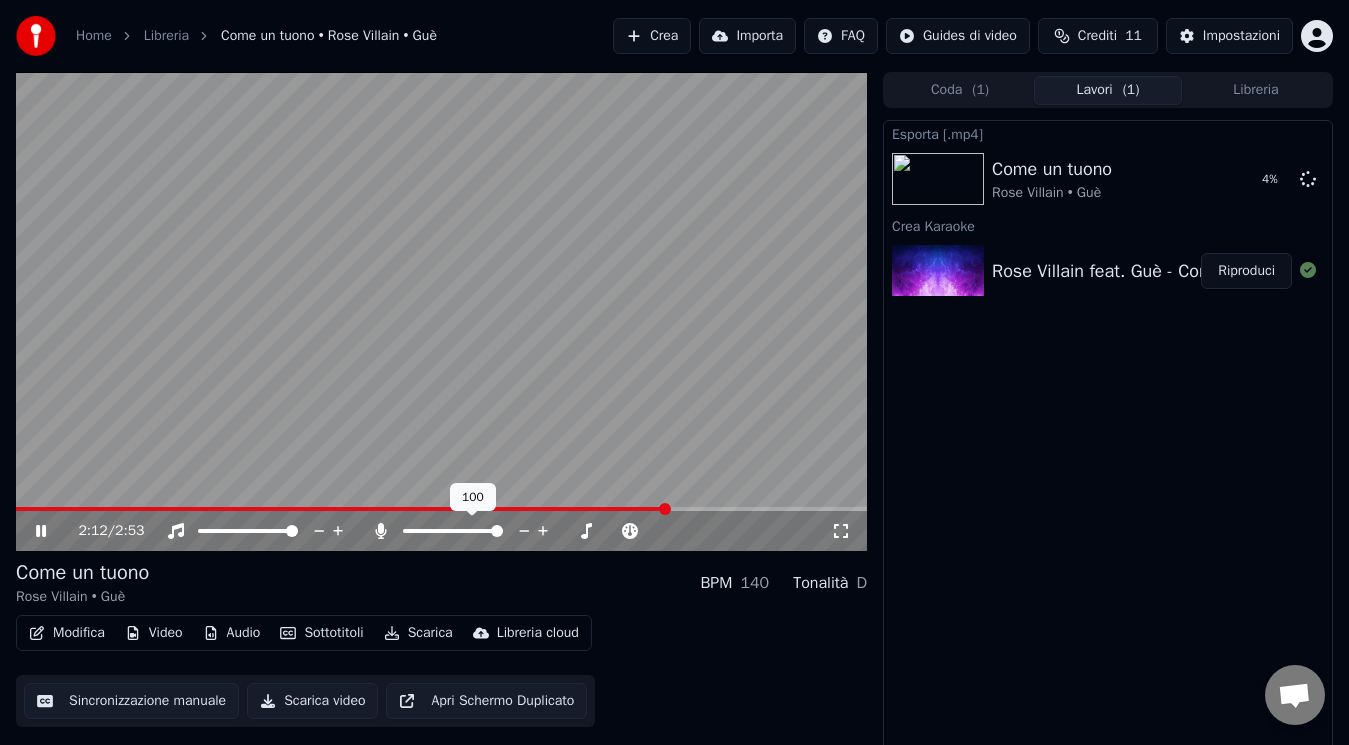 click 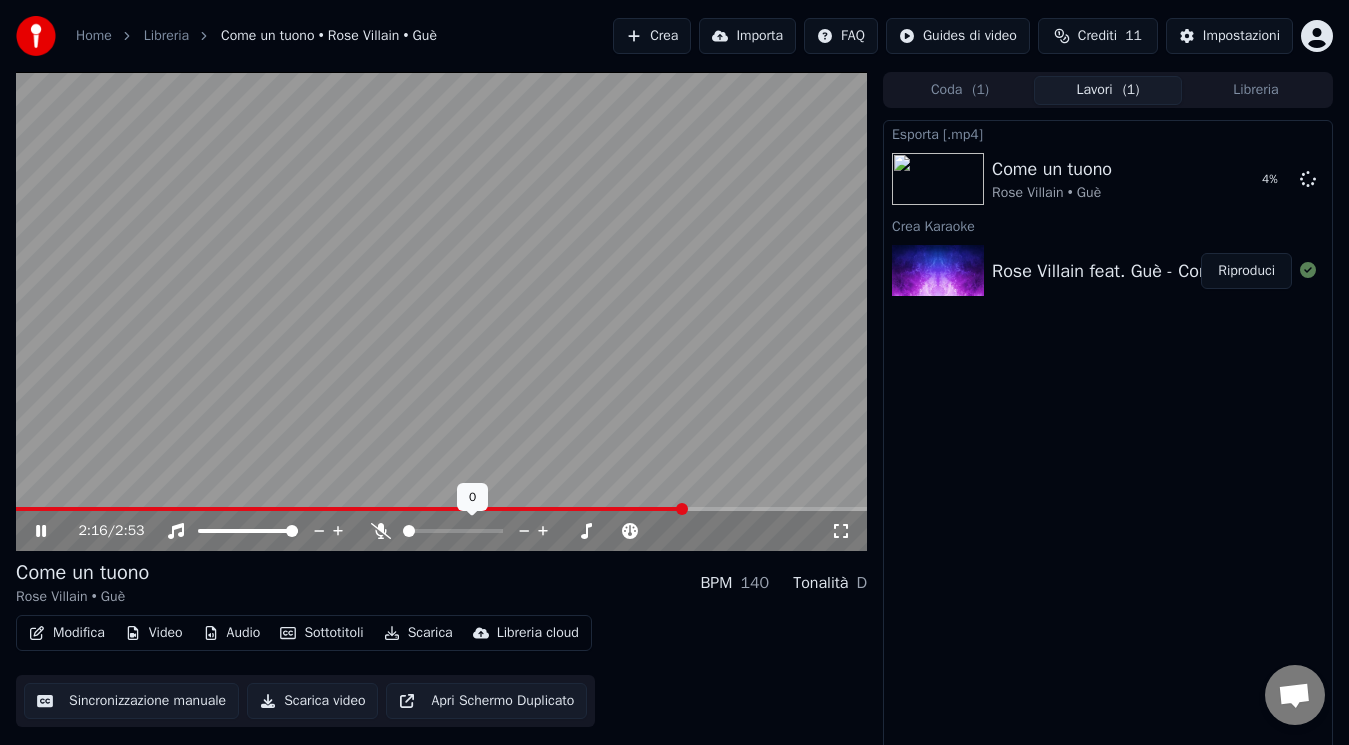 click 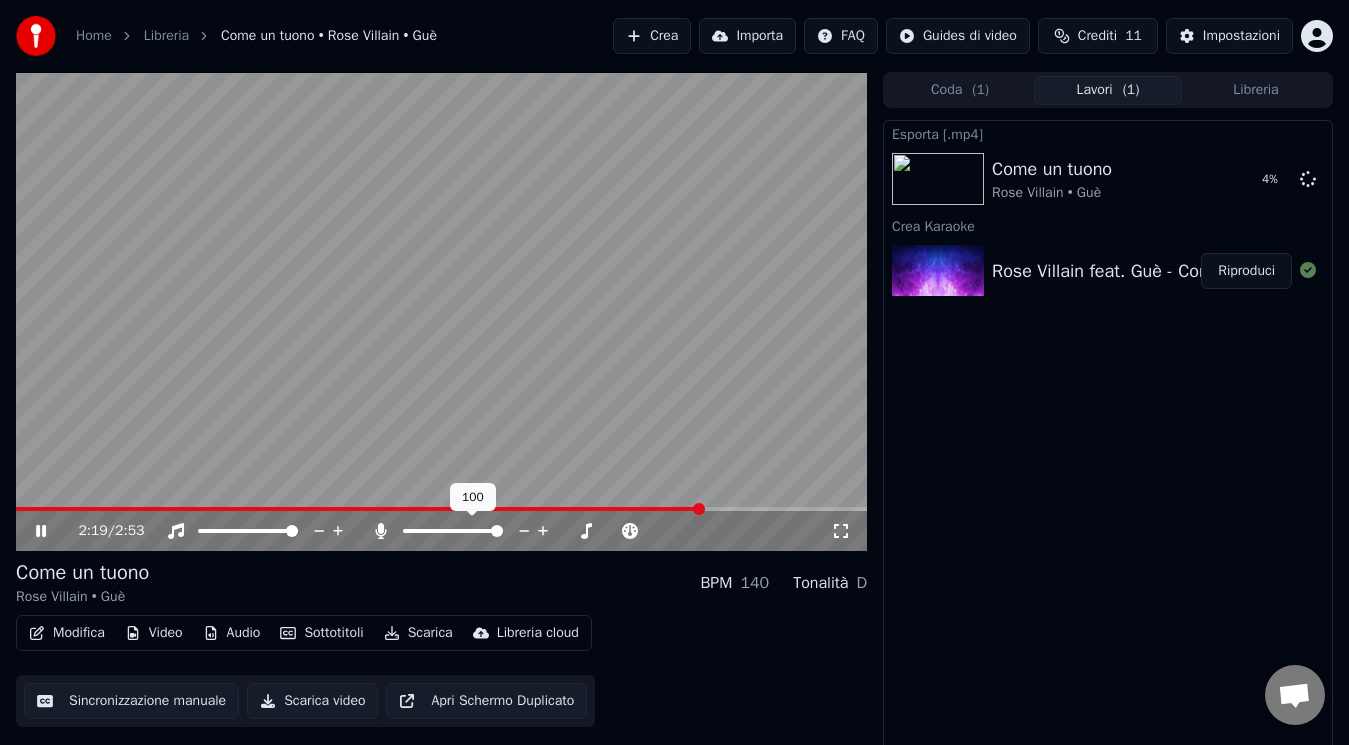 click 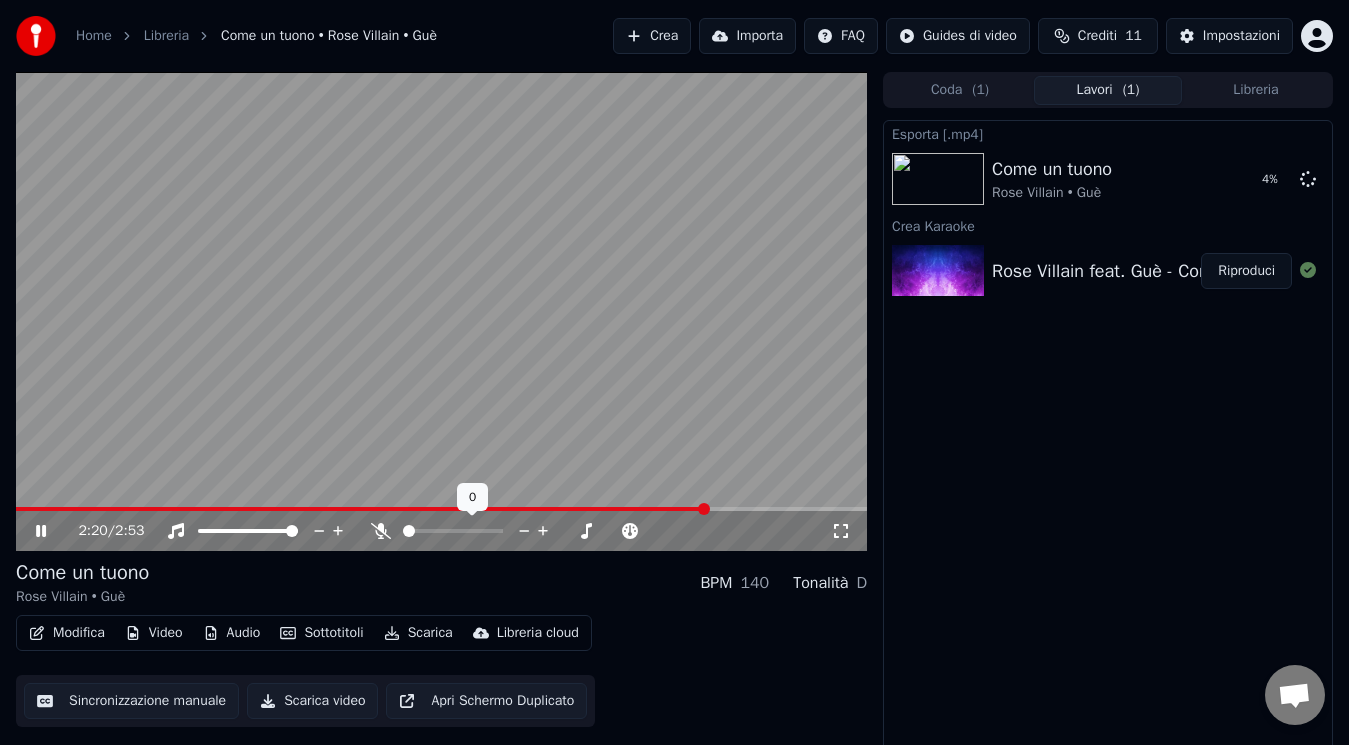 click 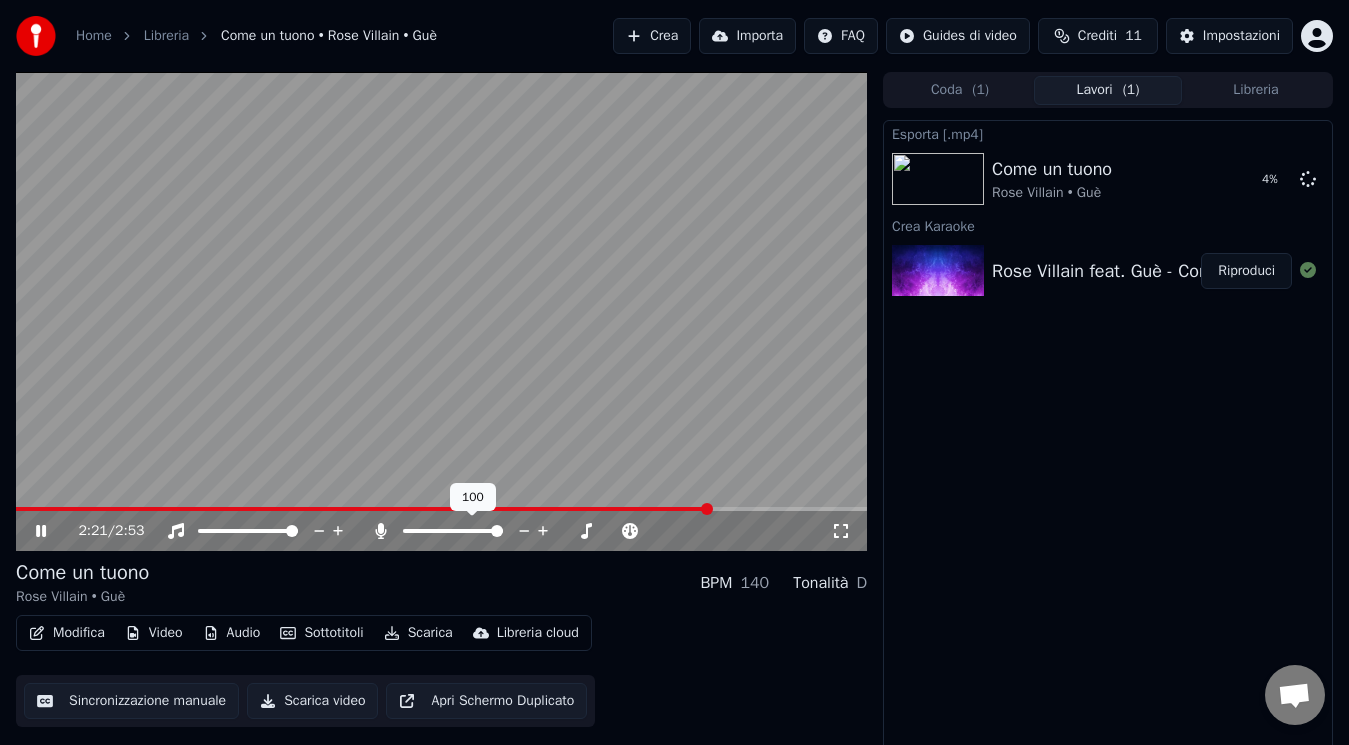 click 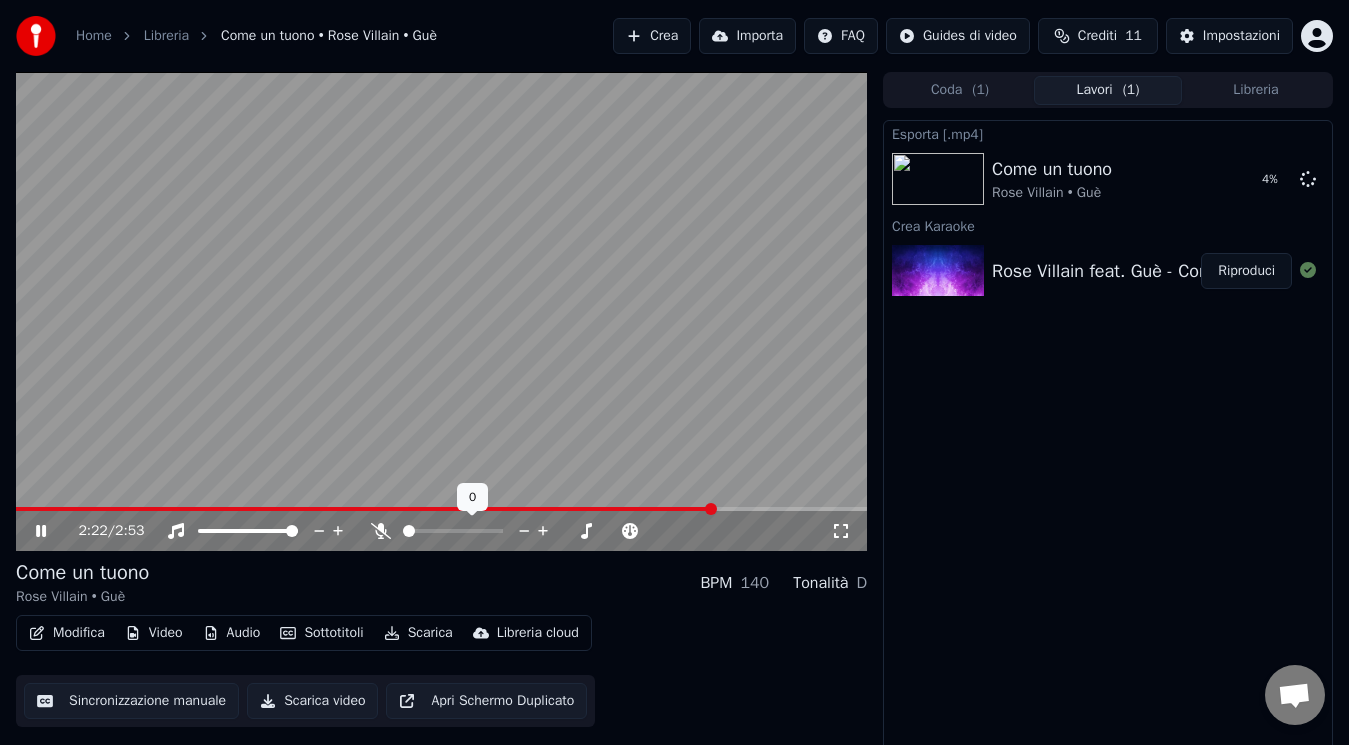 click 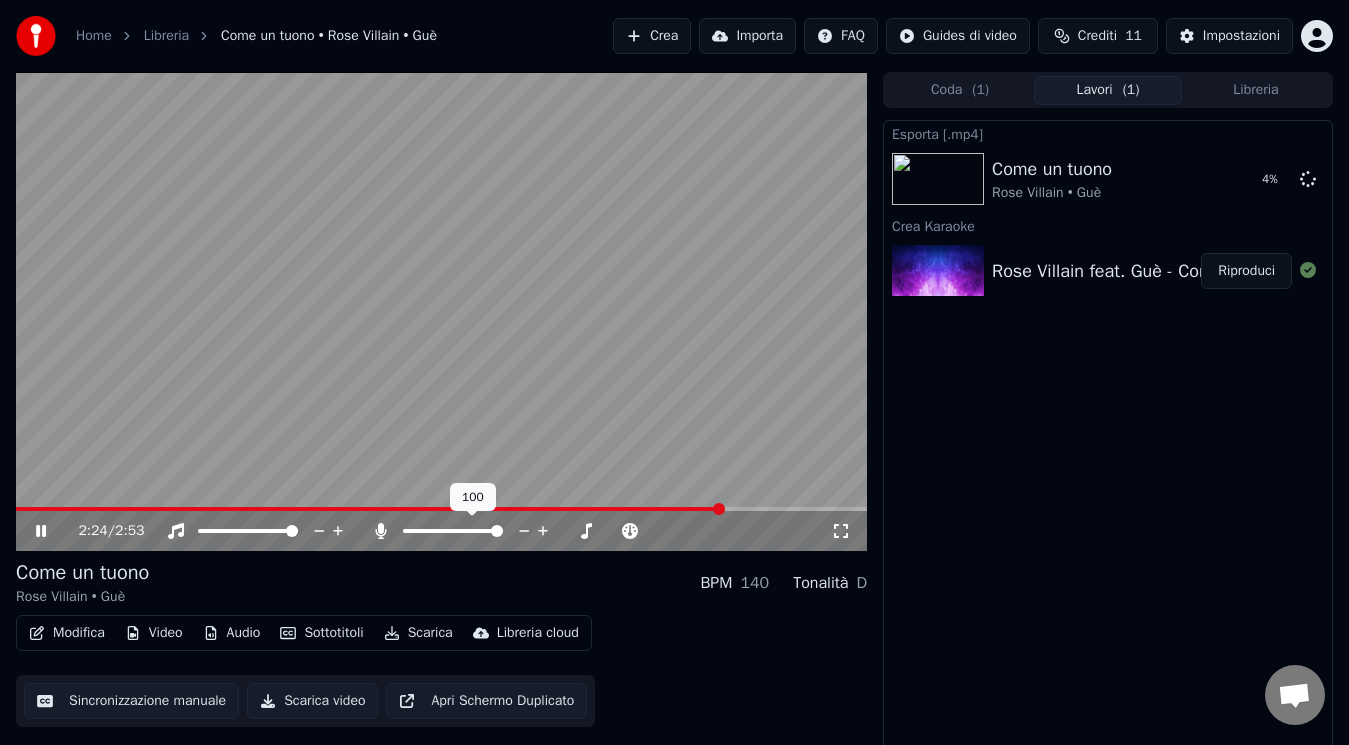 click 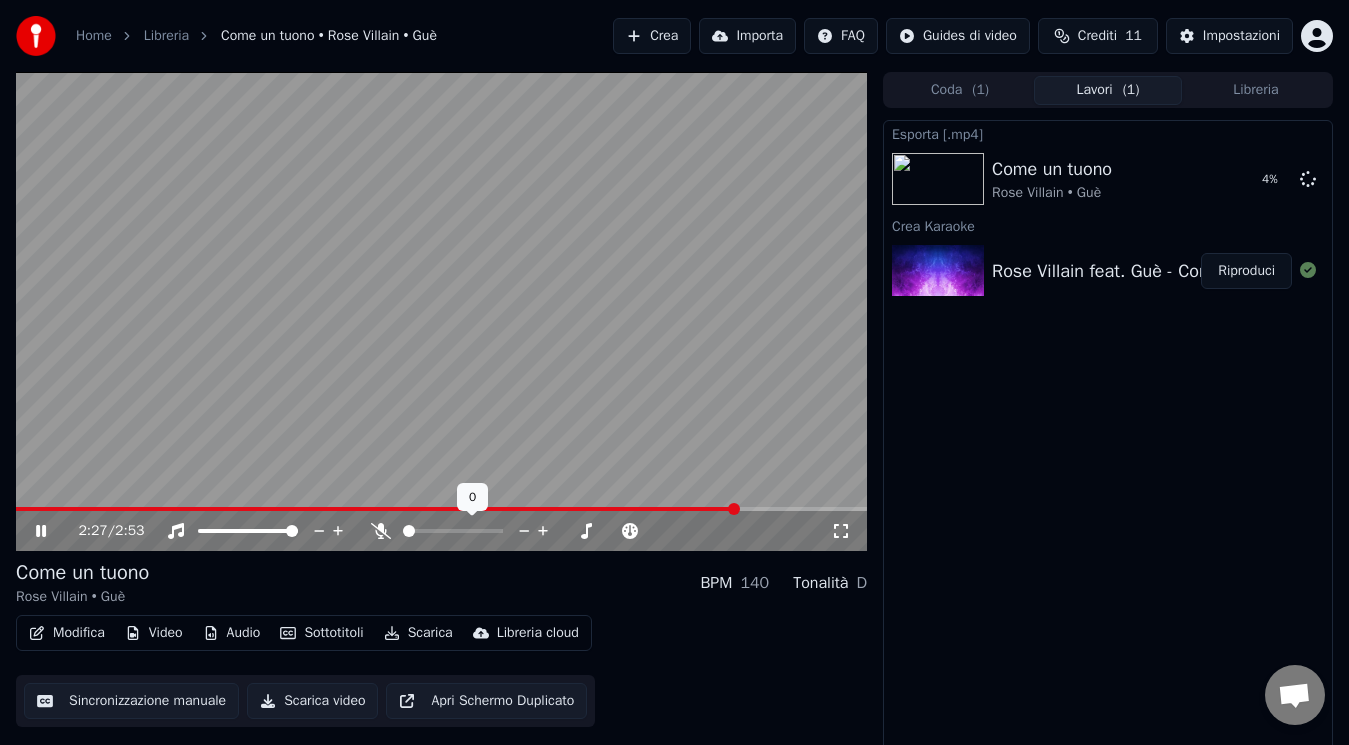 click 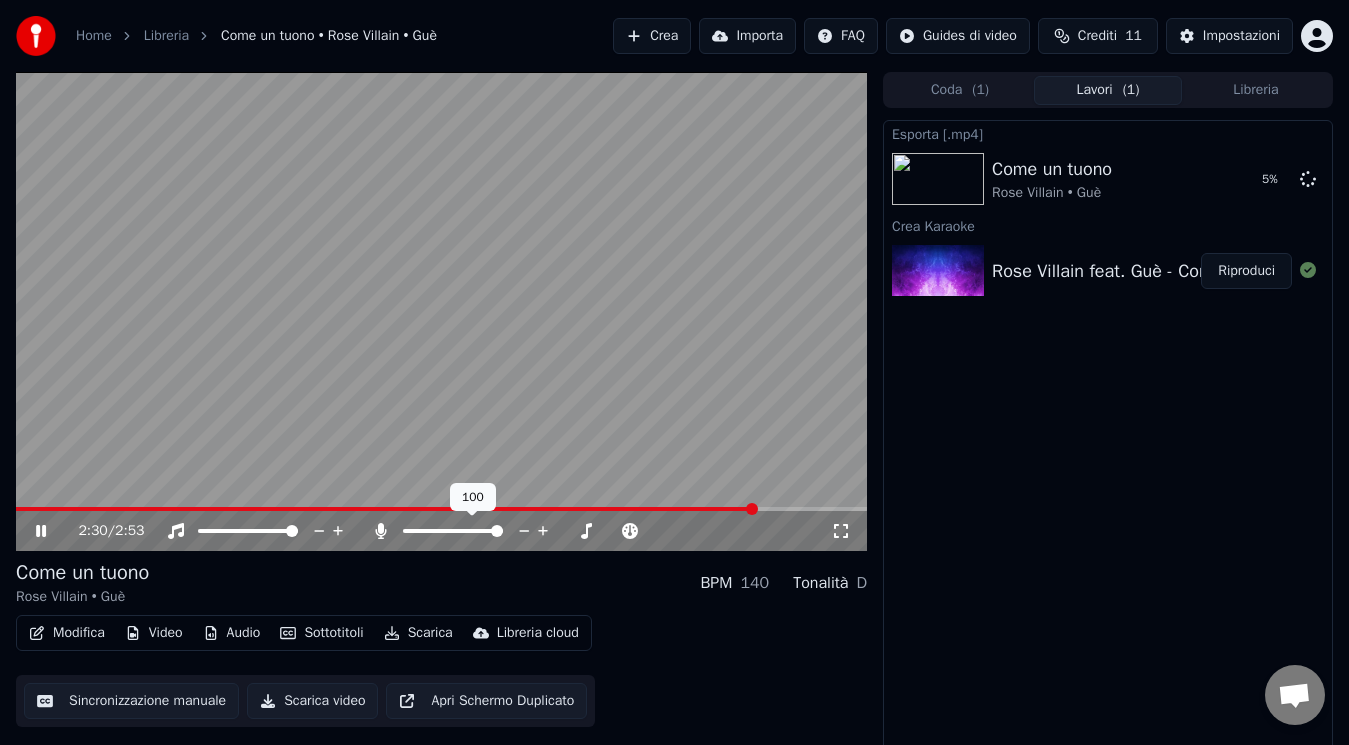 click 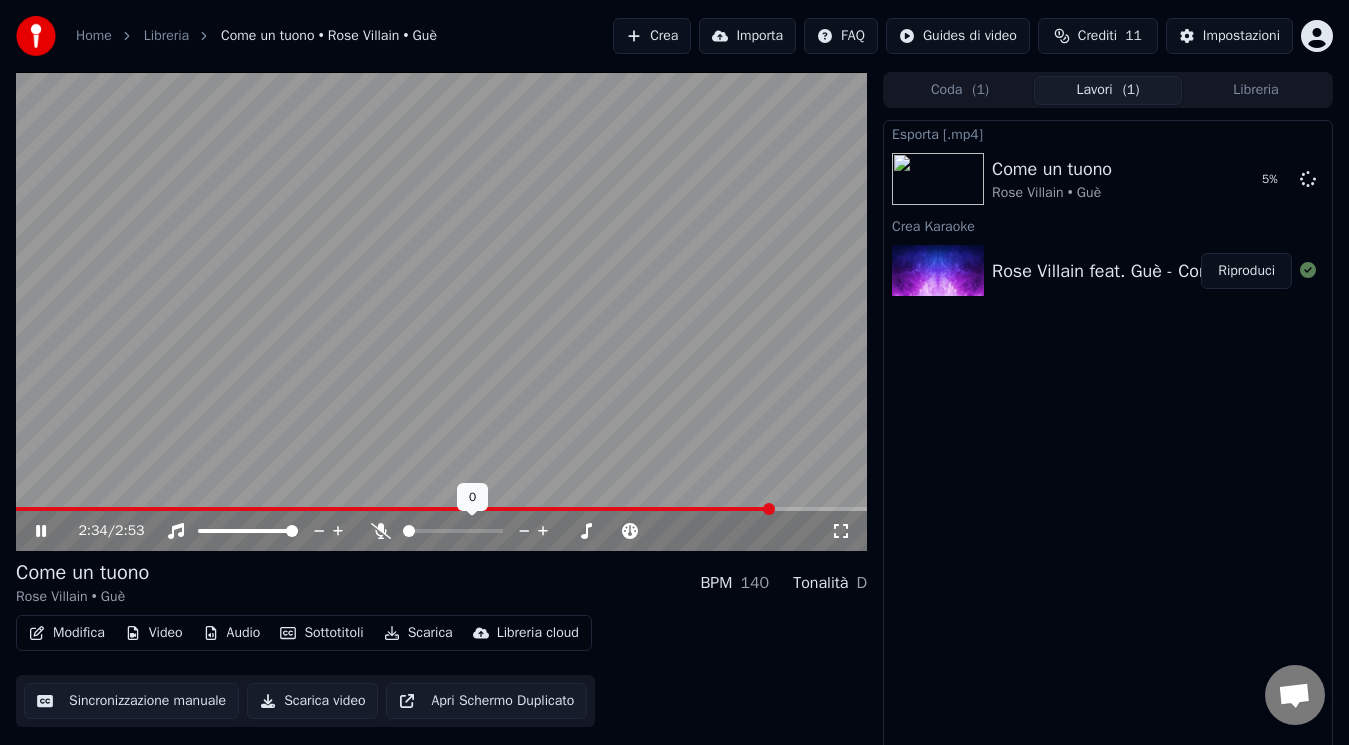 click 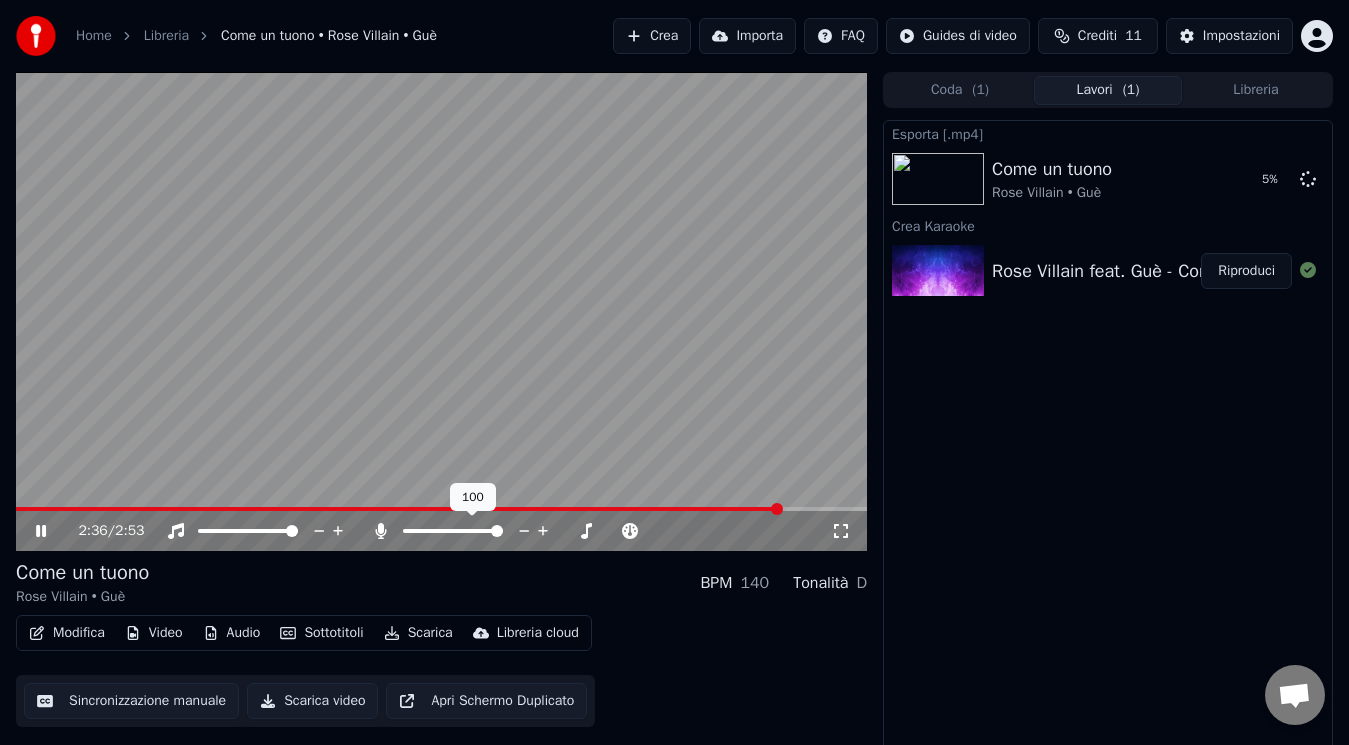 click 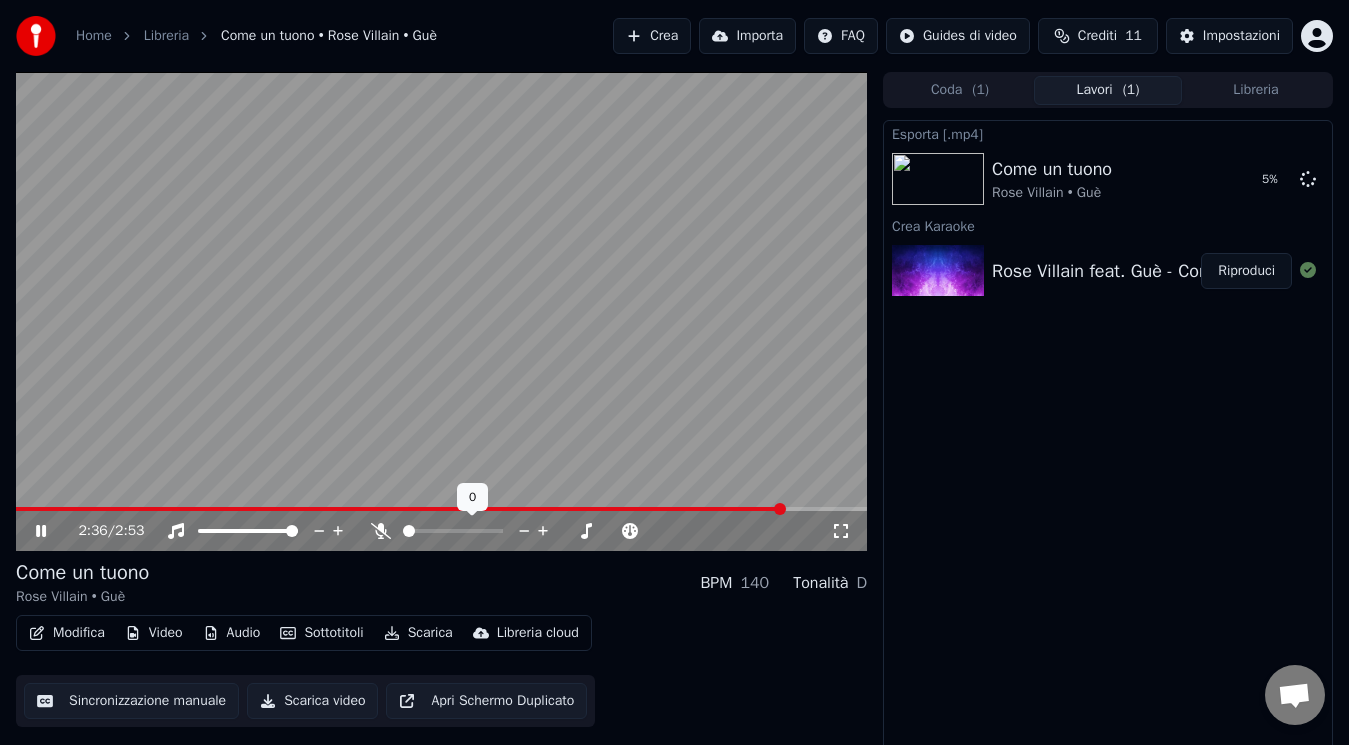 click 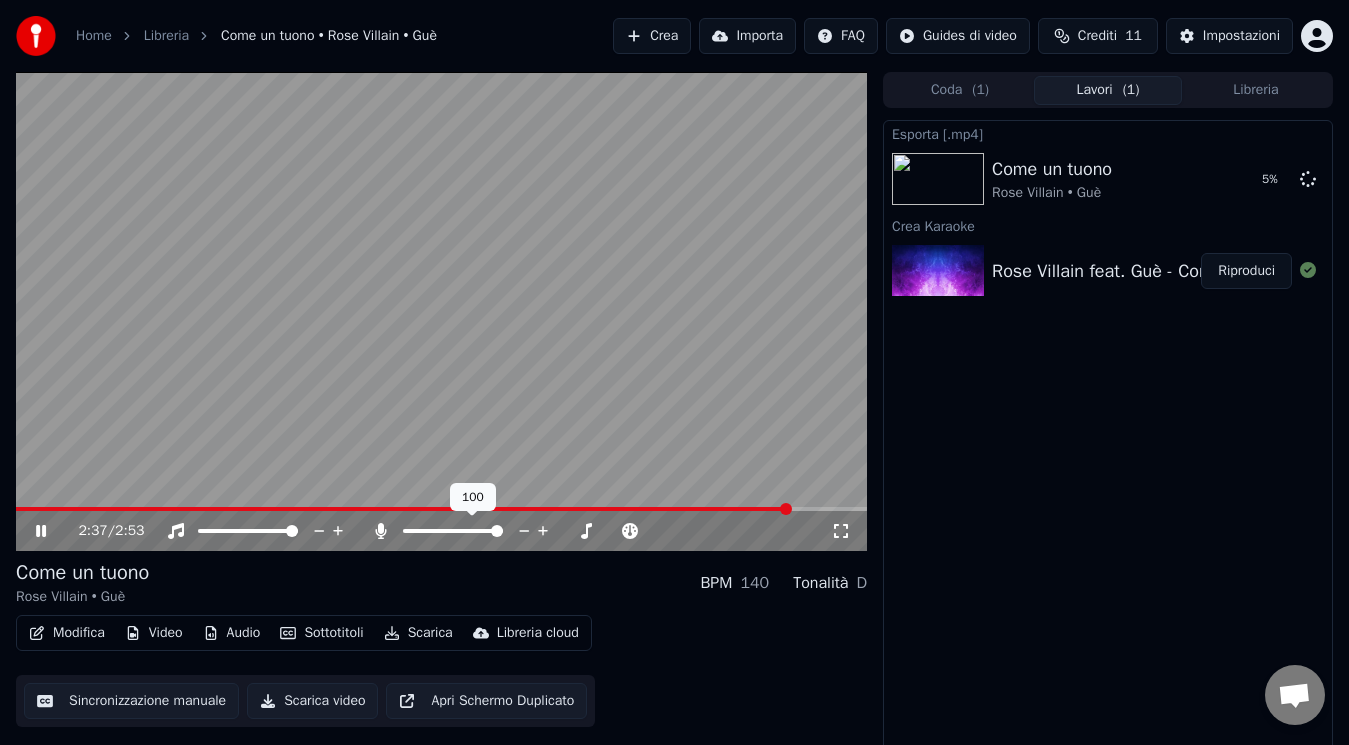 click 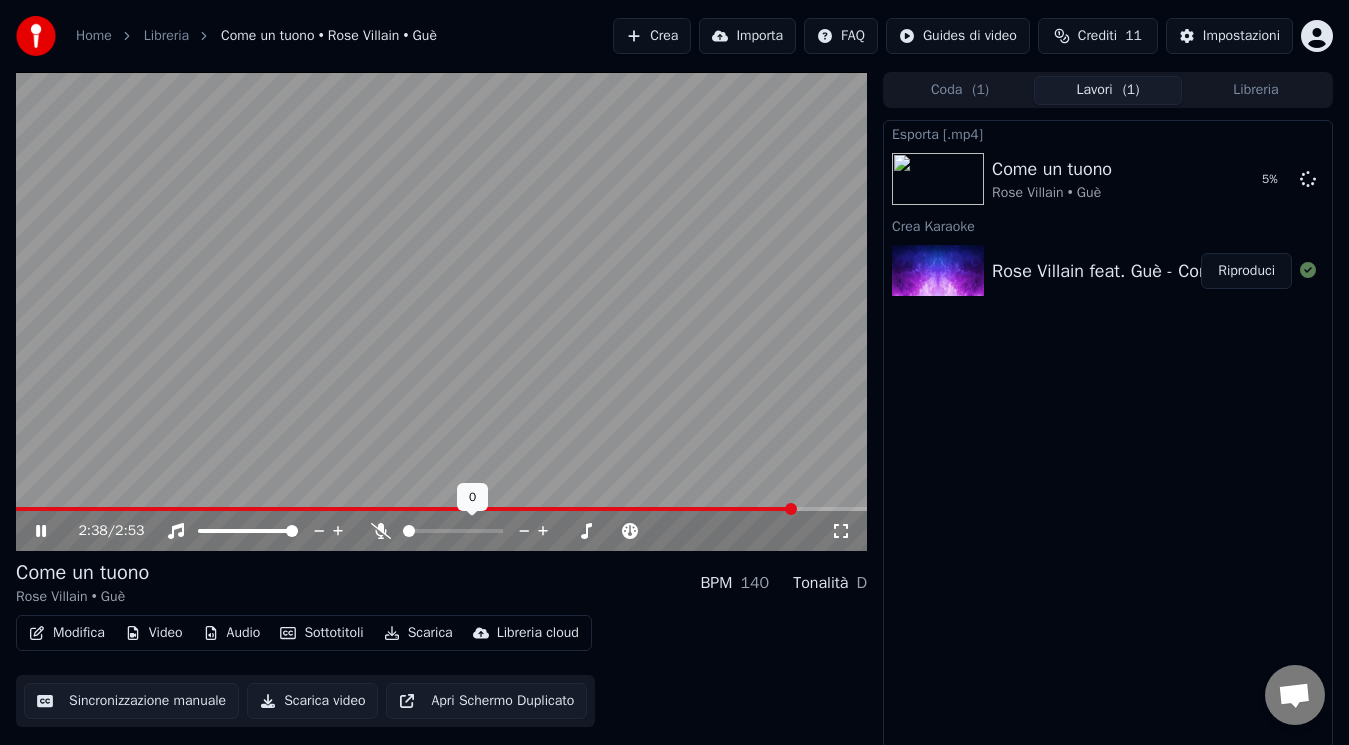 click 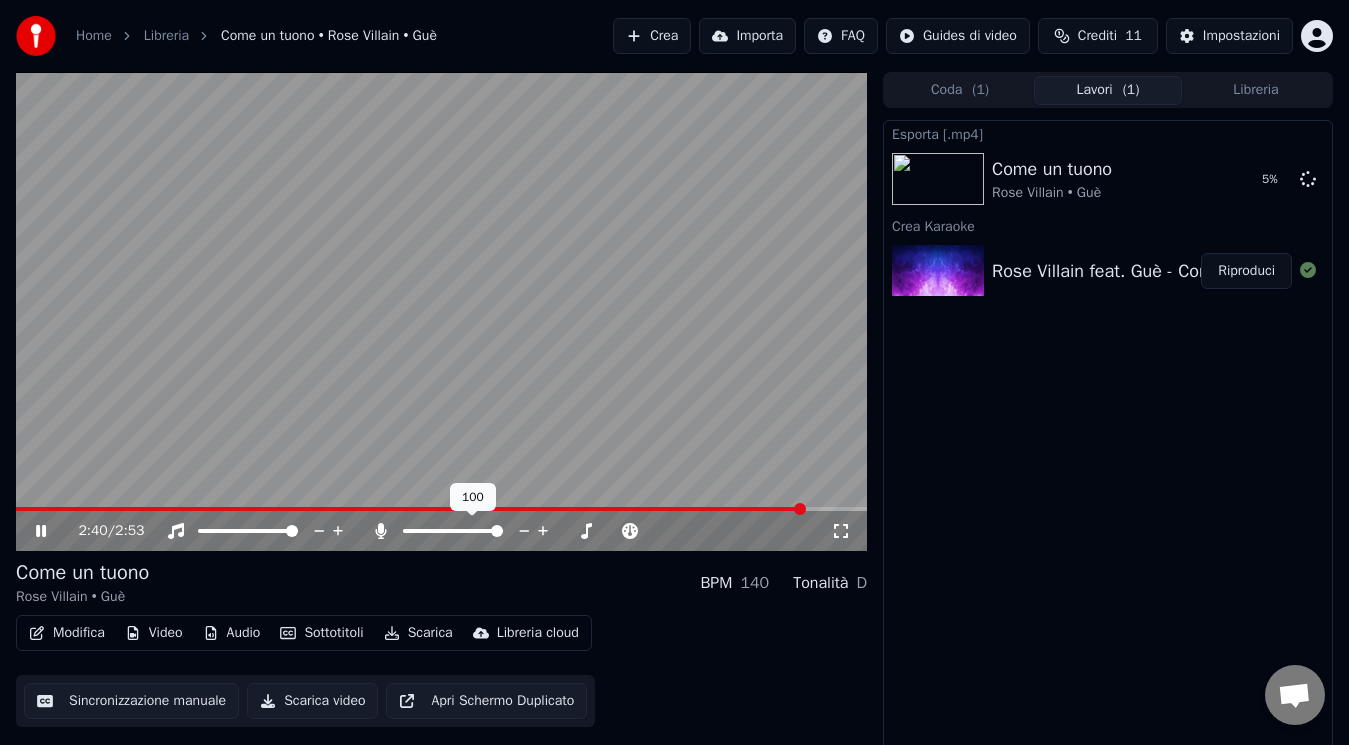 click 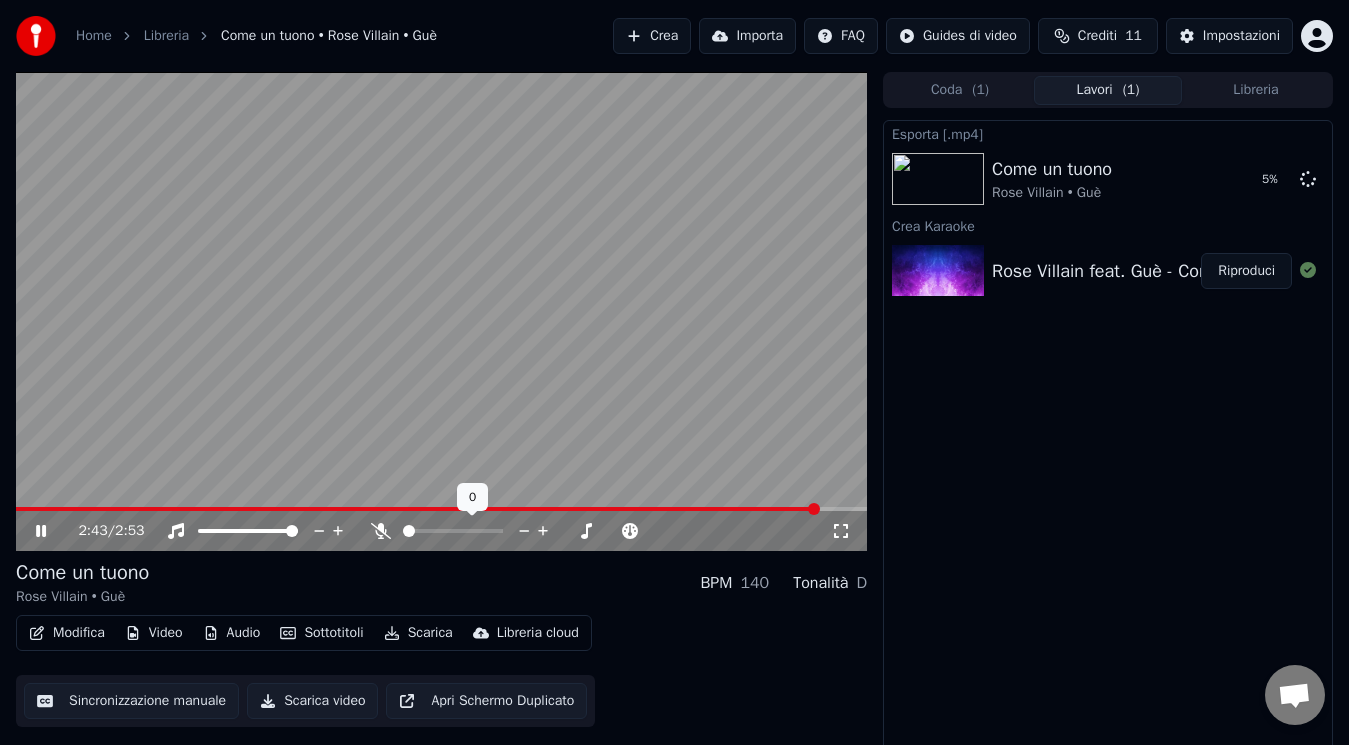 click 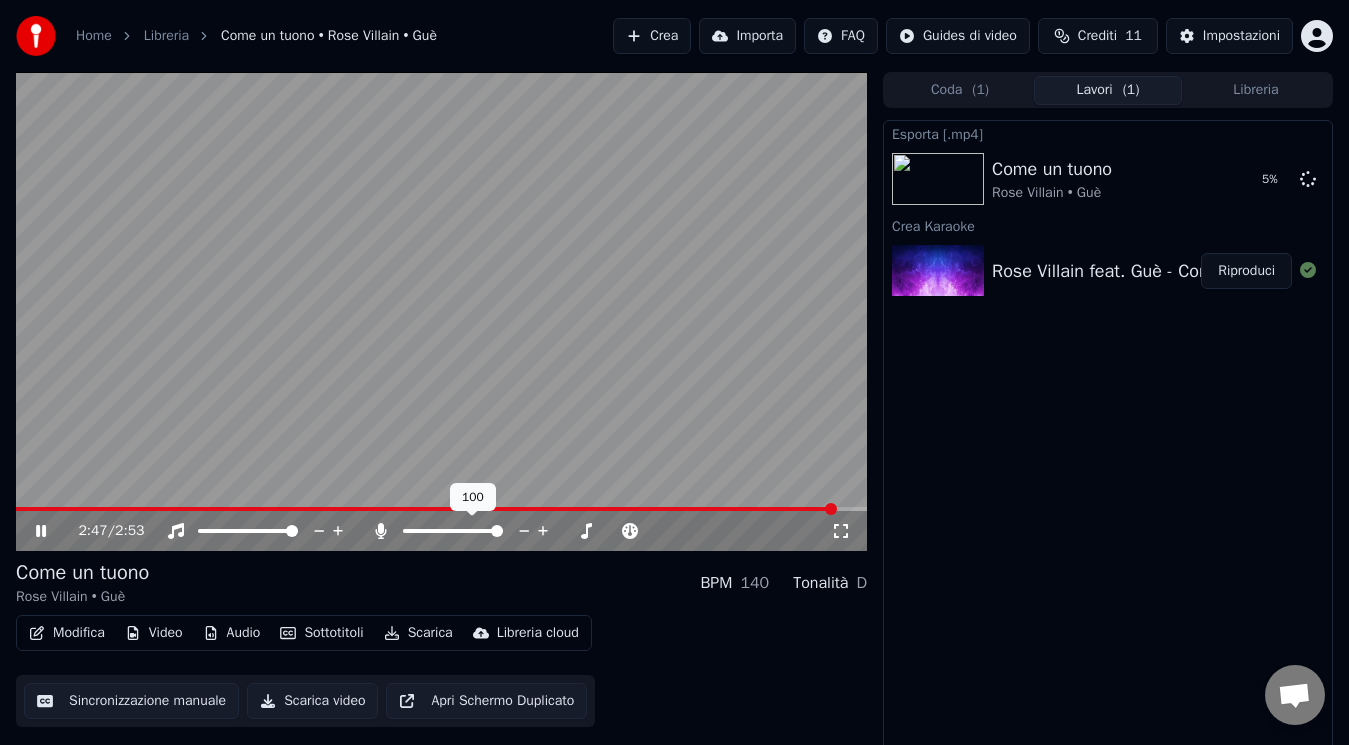 click 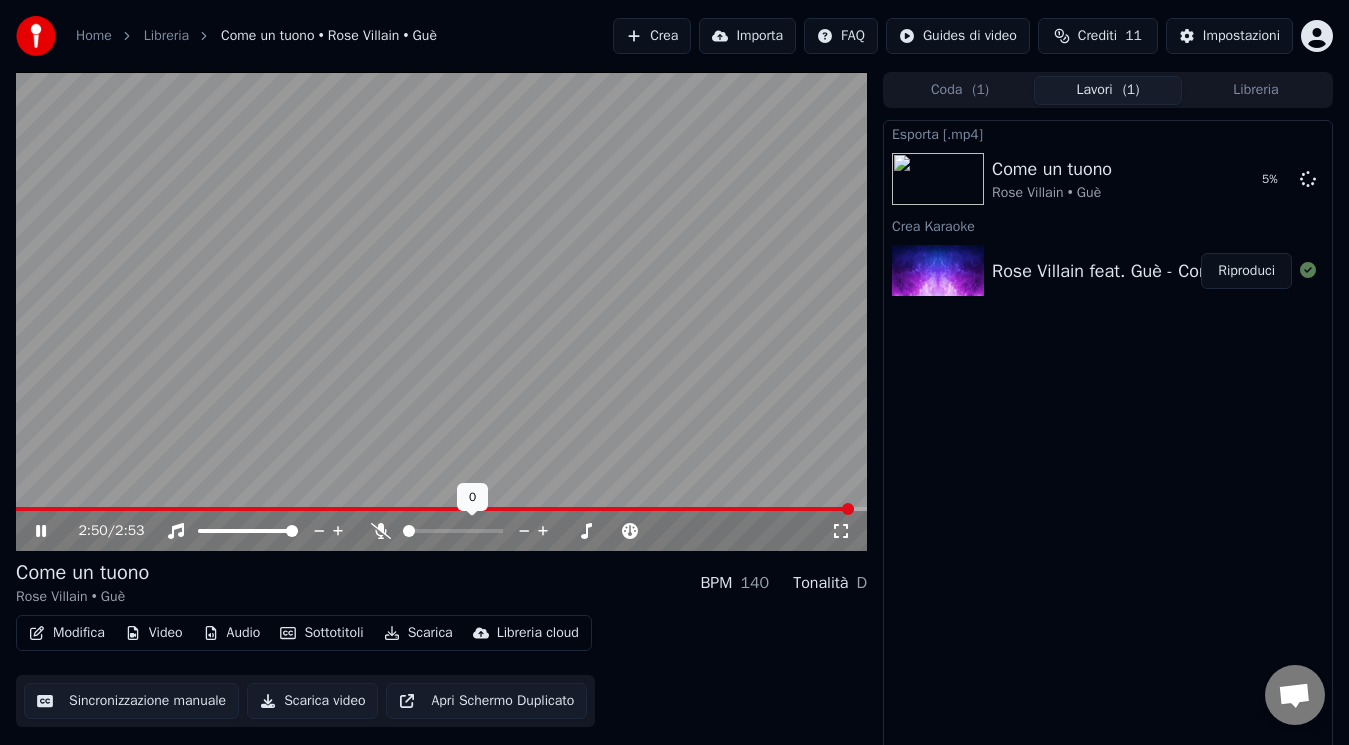 click 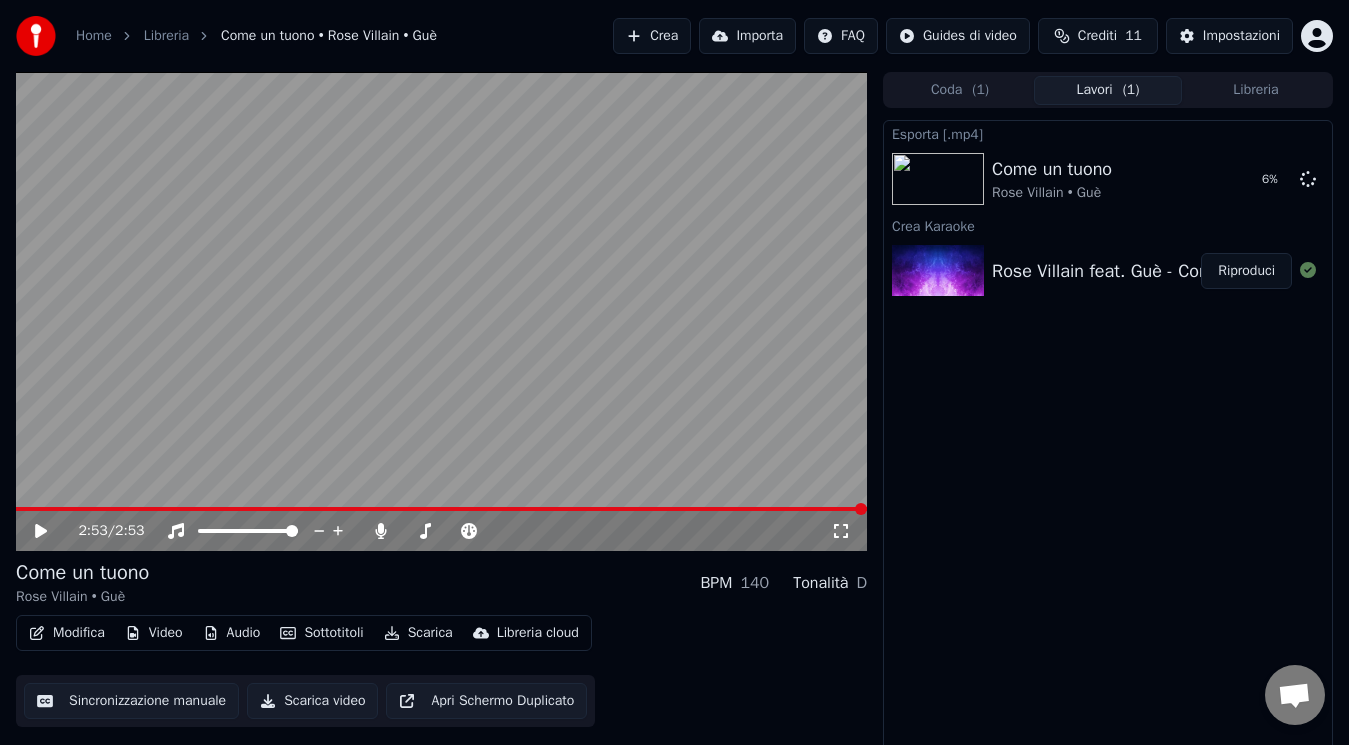 click on "Esporta [.mp4] Come un tuono Rose Villain • Guè 6 % Crea Karaoke Rose Villain feat. Guè - Come un tuono Riproduci" at bounding box center (1108, 436) 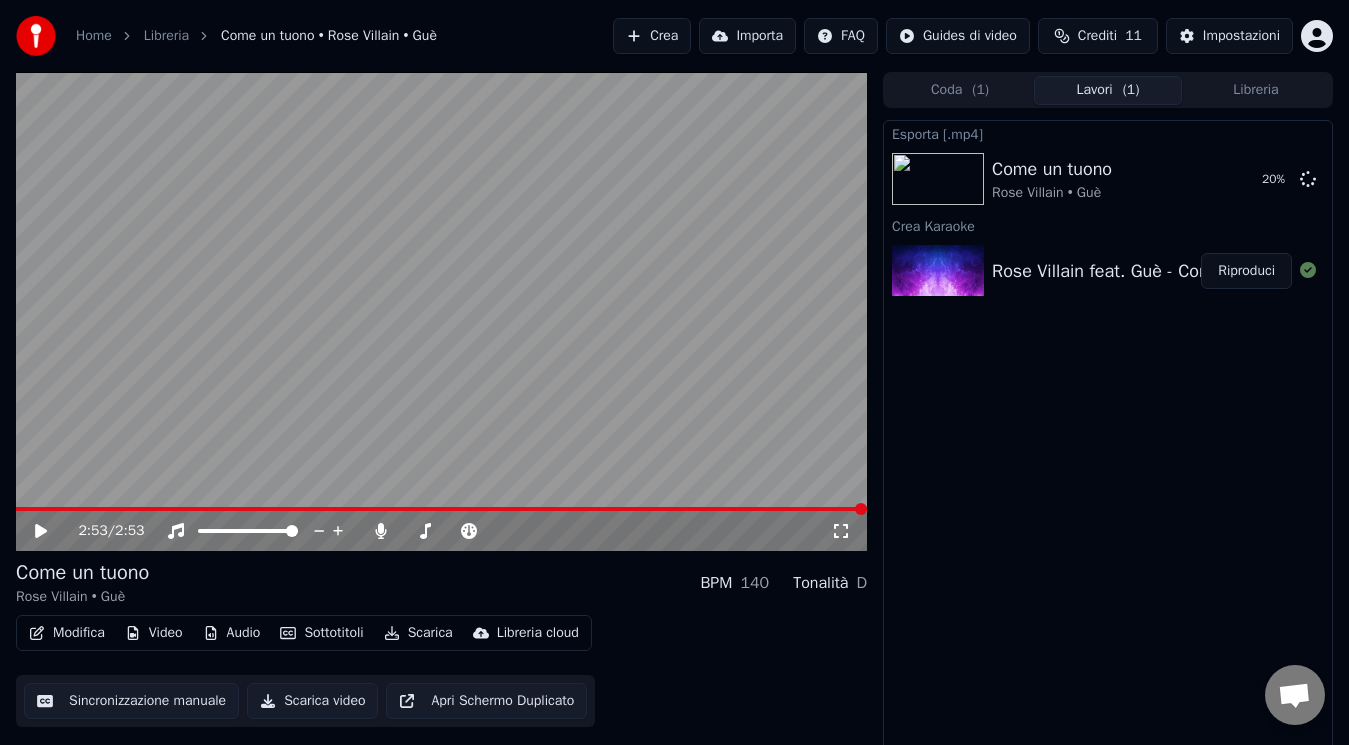 click on "Esporta [.mp4] Come un tuono Rose Villain • Guè 20 % Crea Karaoke Rose Villain feat. Guè - Come un tuono Riproduci" at bounding box center [1108, 436] 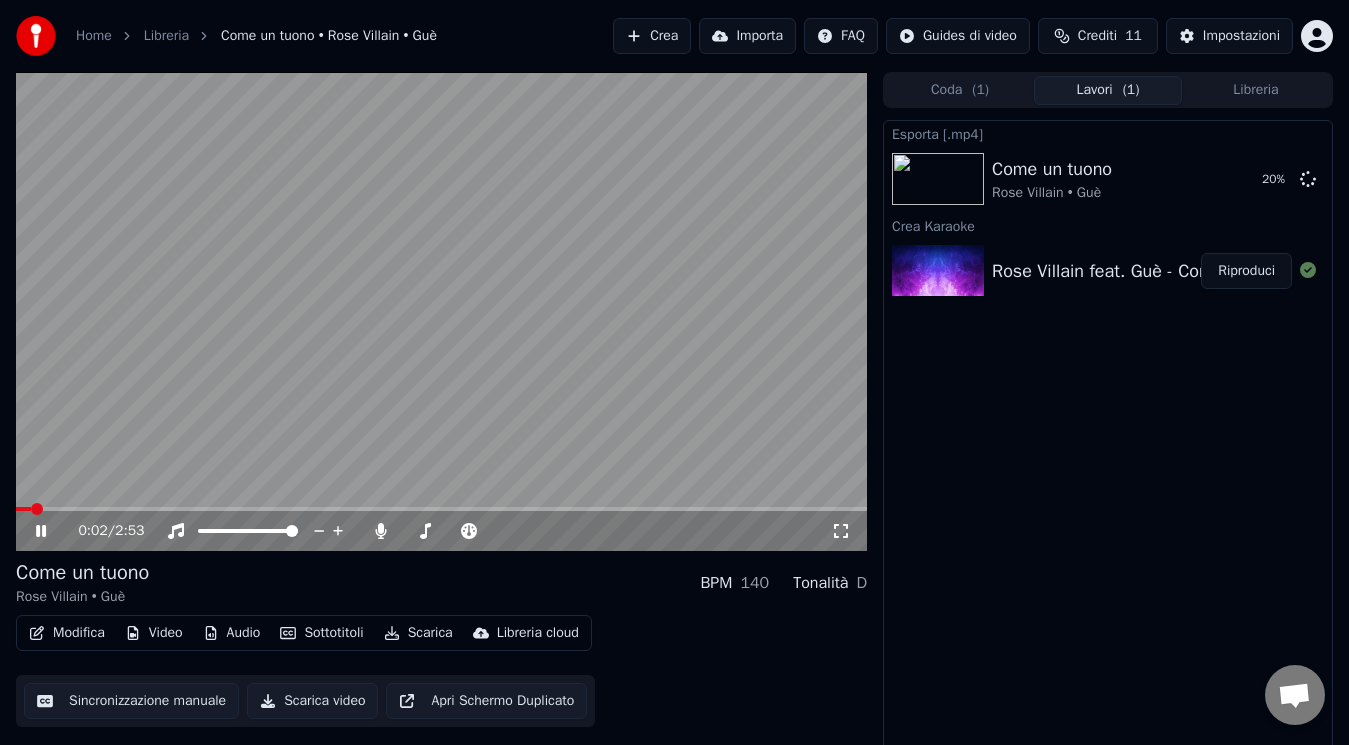 click 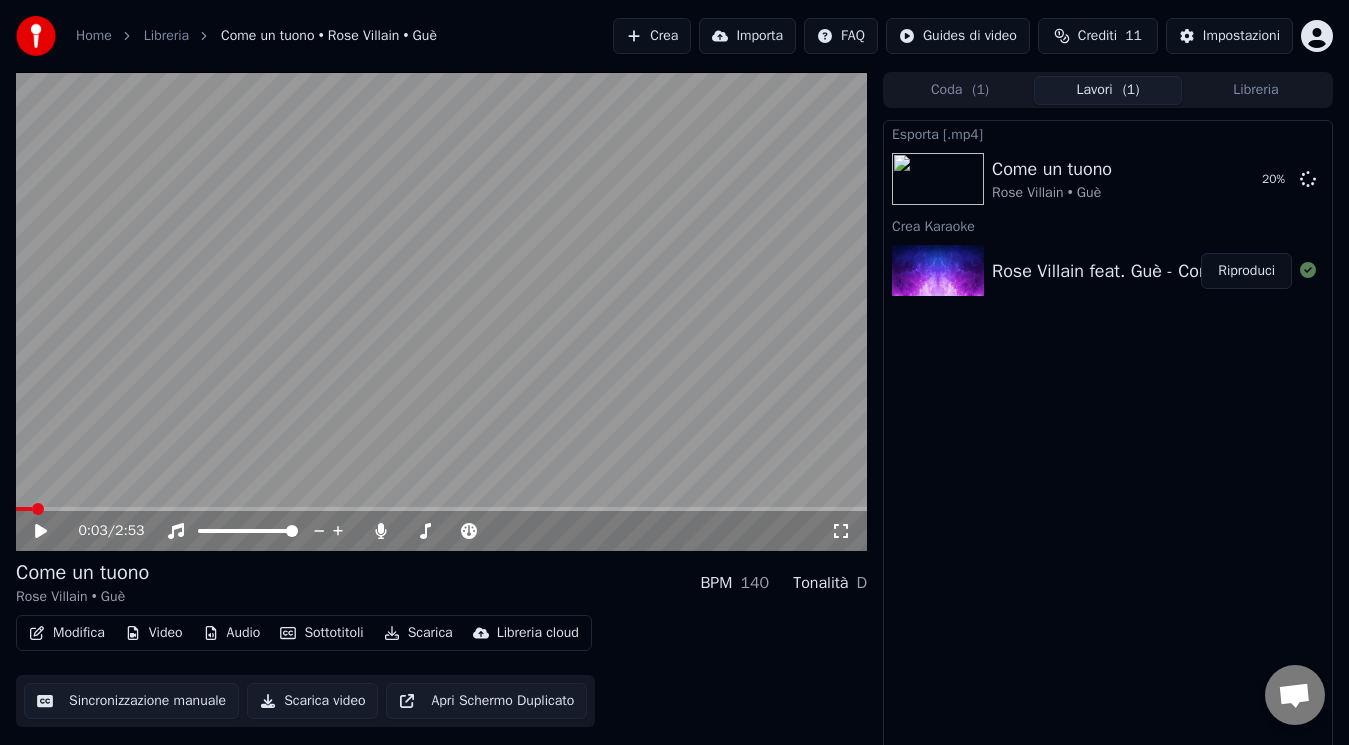 drag, startPoint x: 42, startPoint y: 515, endPoint x: 0, endPoint y: 529, distance: 44.27189 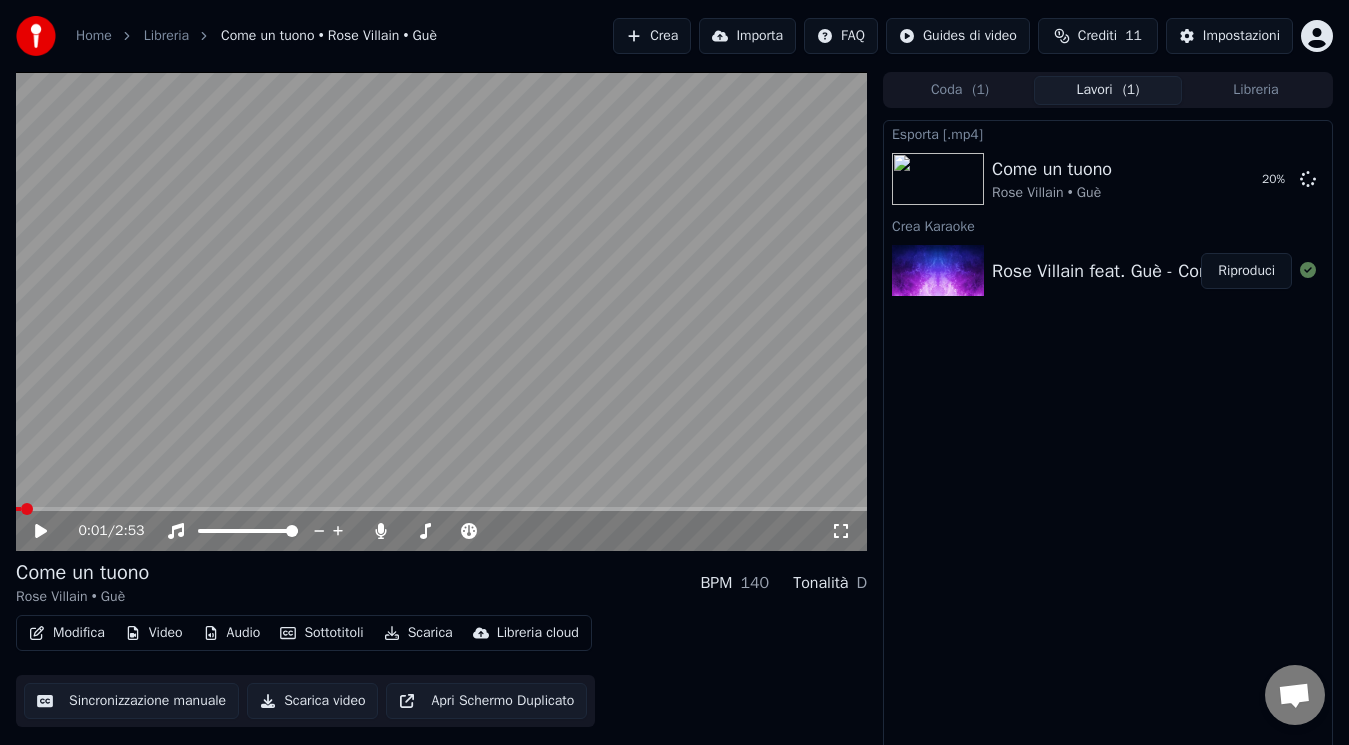 click at bounding box center (18, 509) 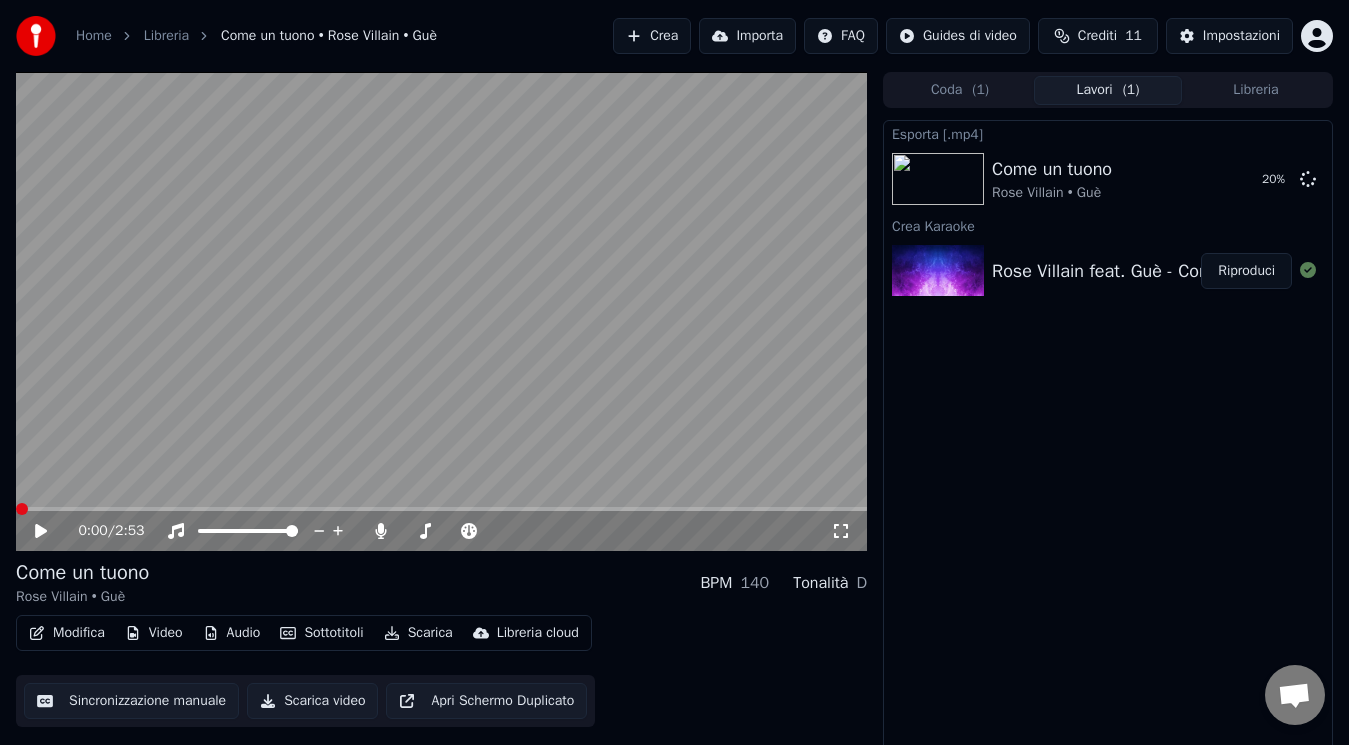 click 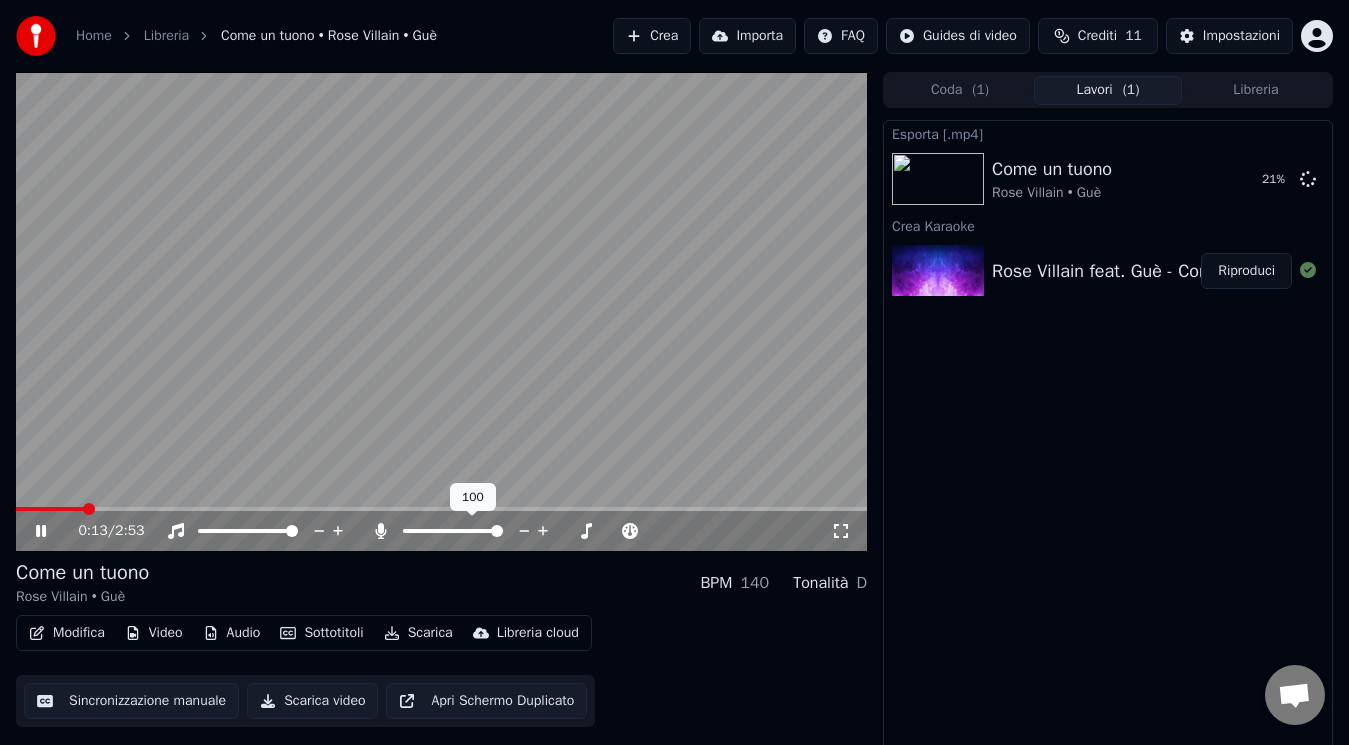 click 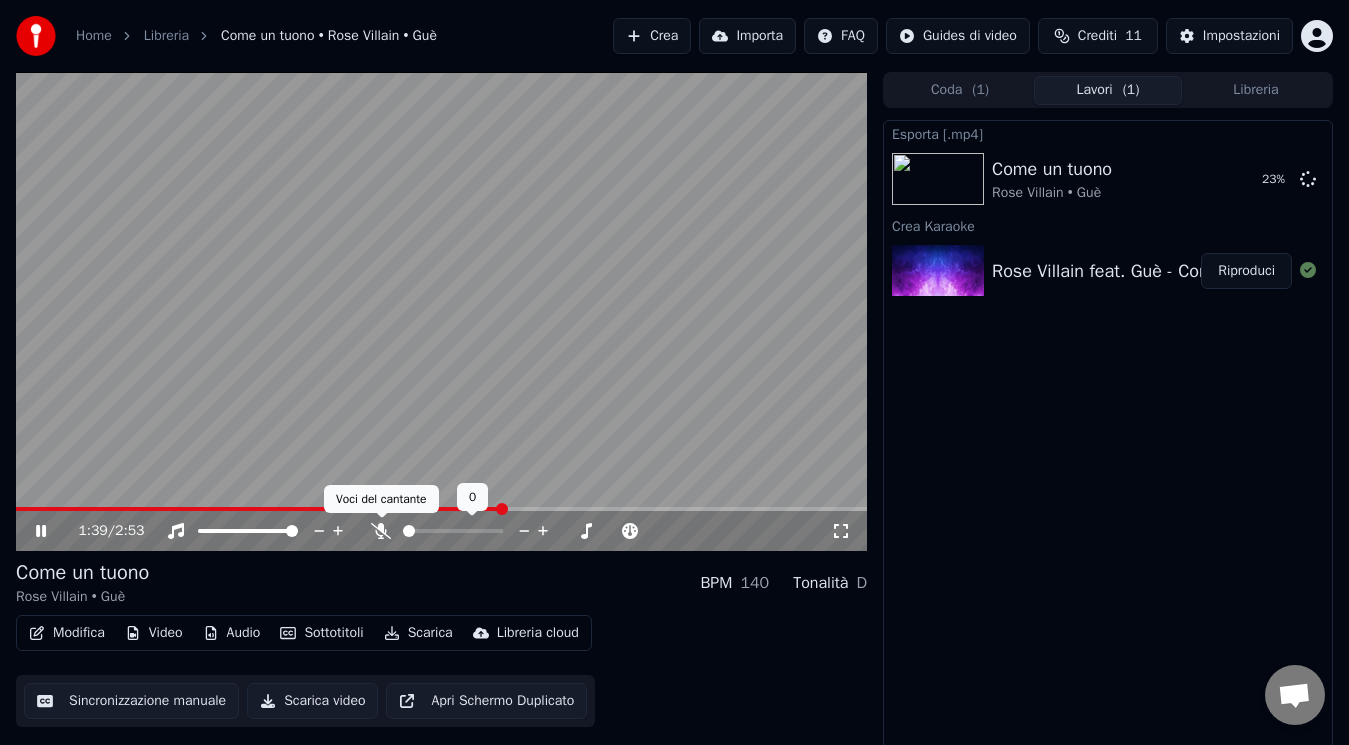 click 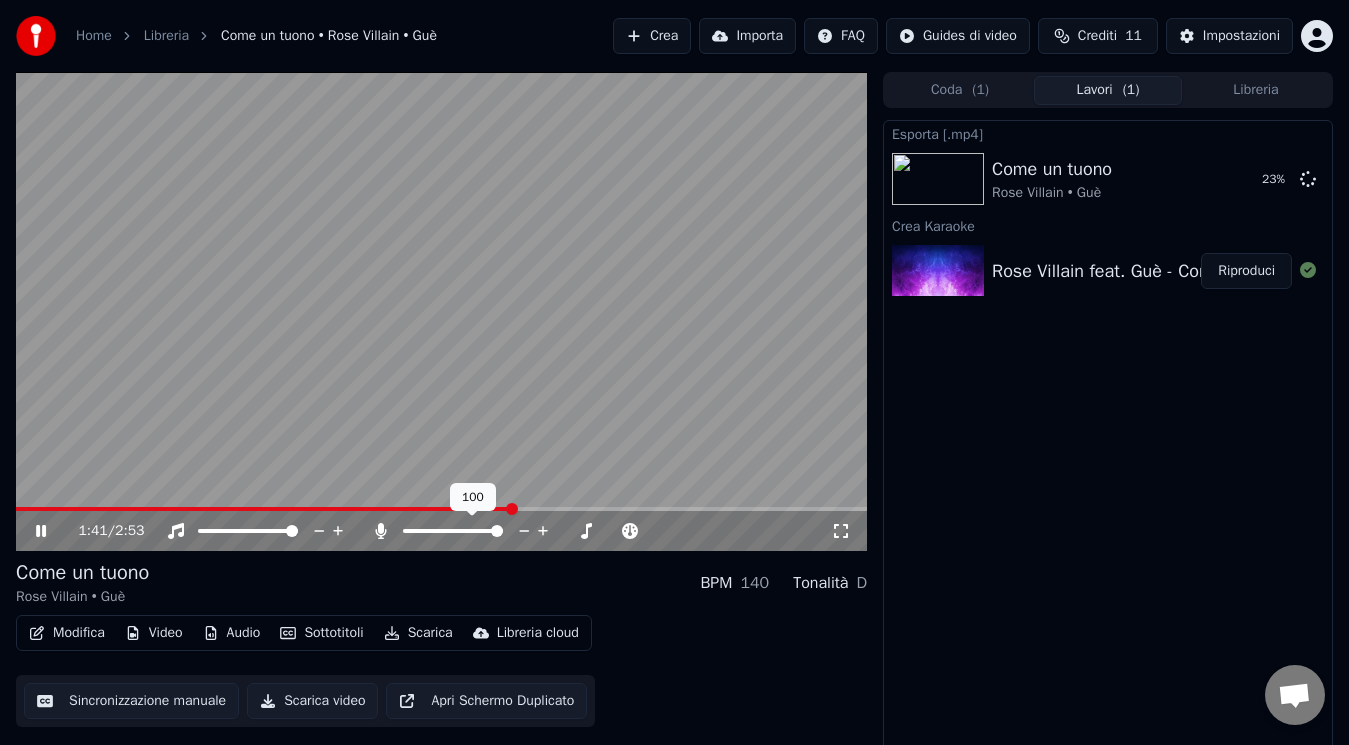 click 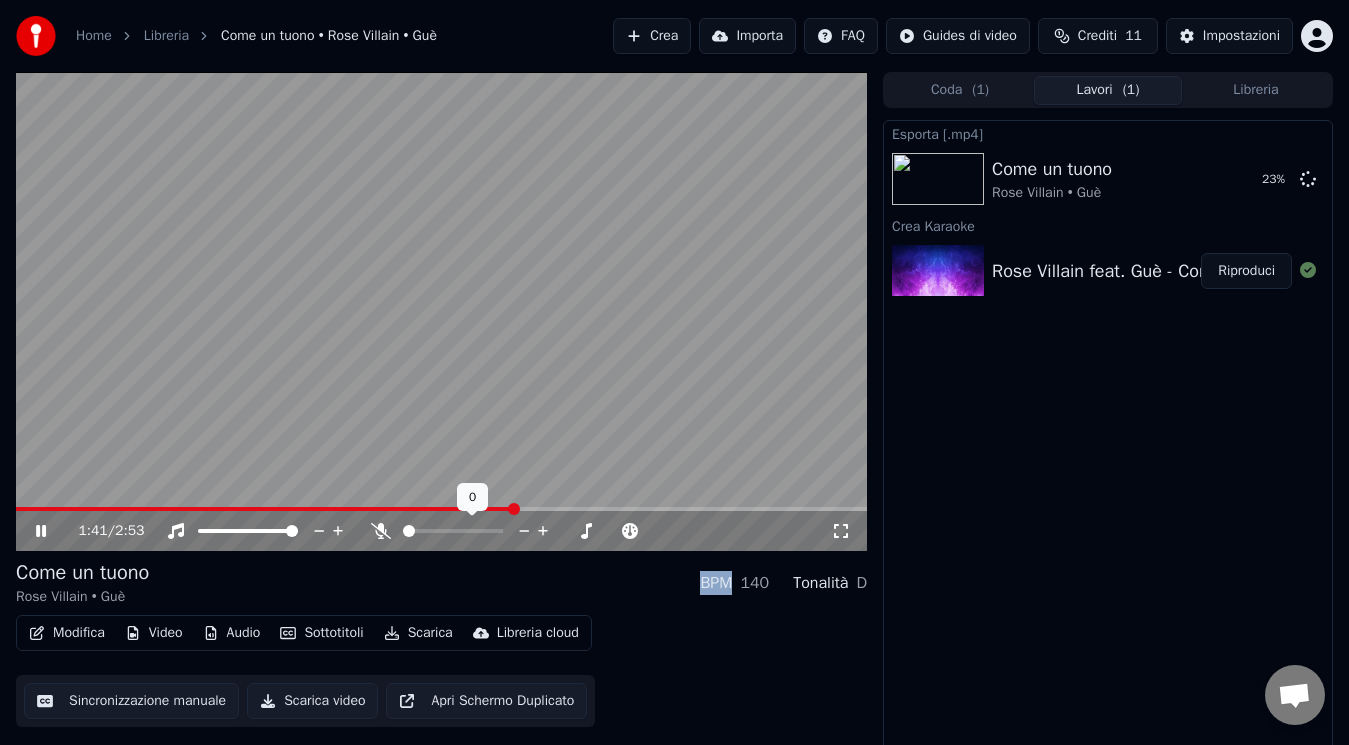 click 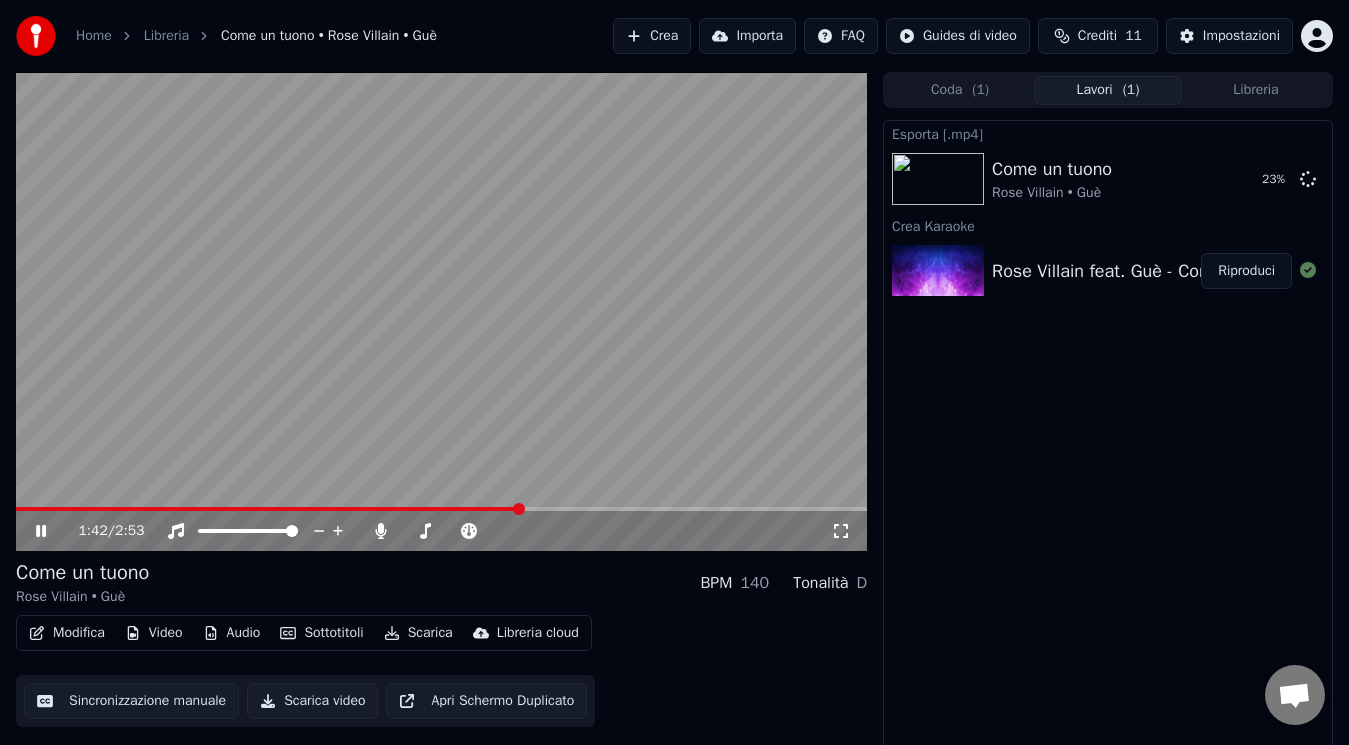click on "1:42  /  2:53" at bounding box center (441, 531) 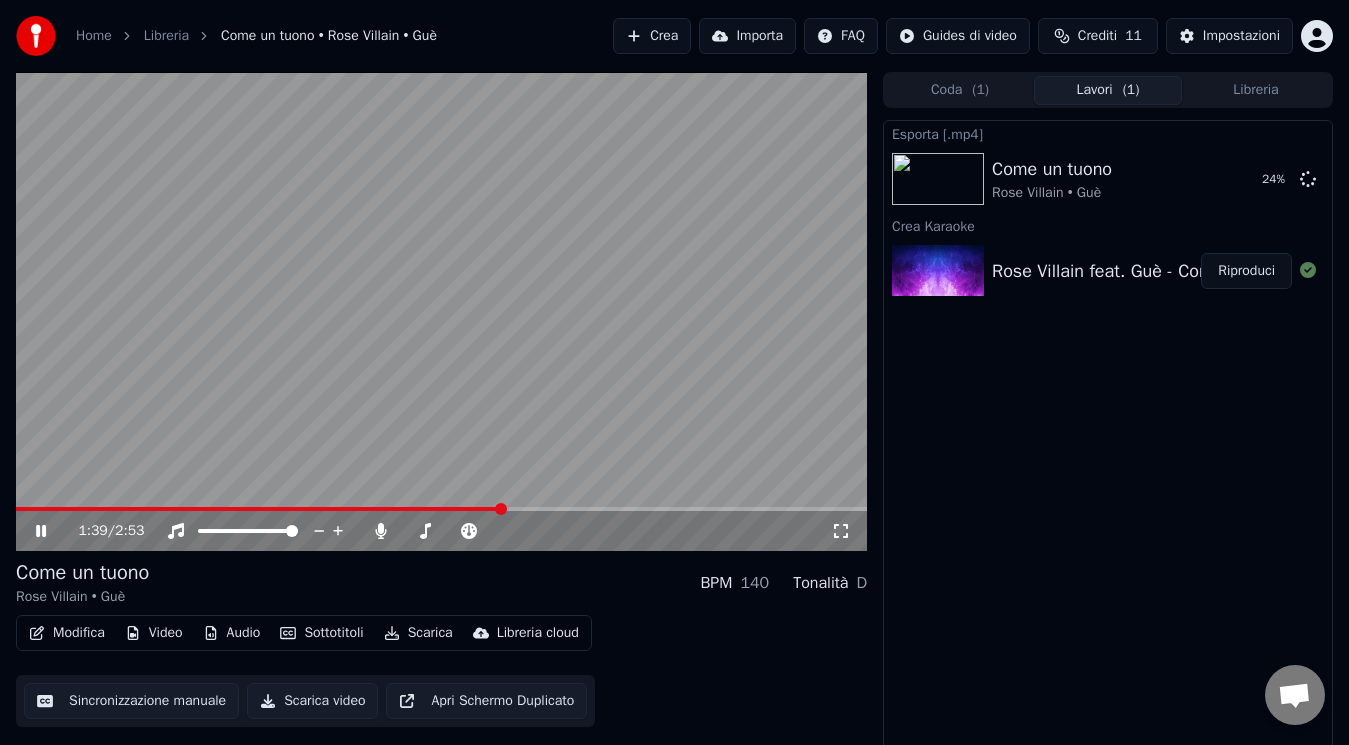 click at bounding box center [259, 509] 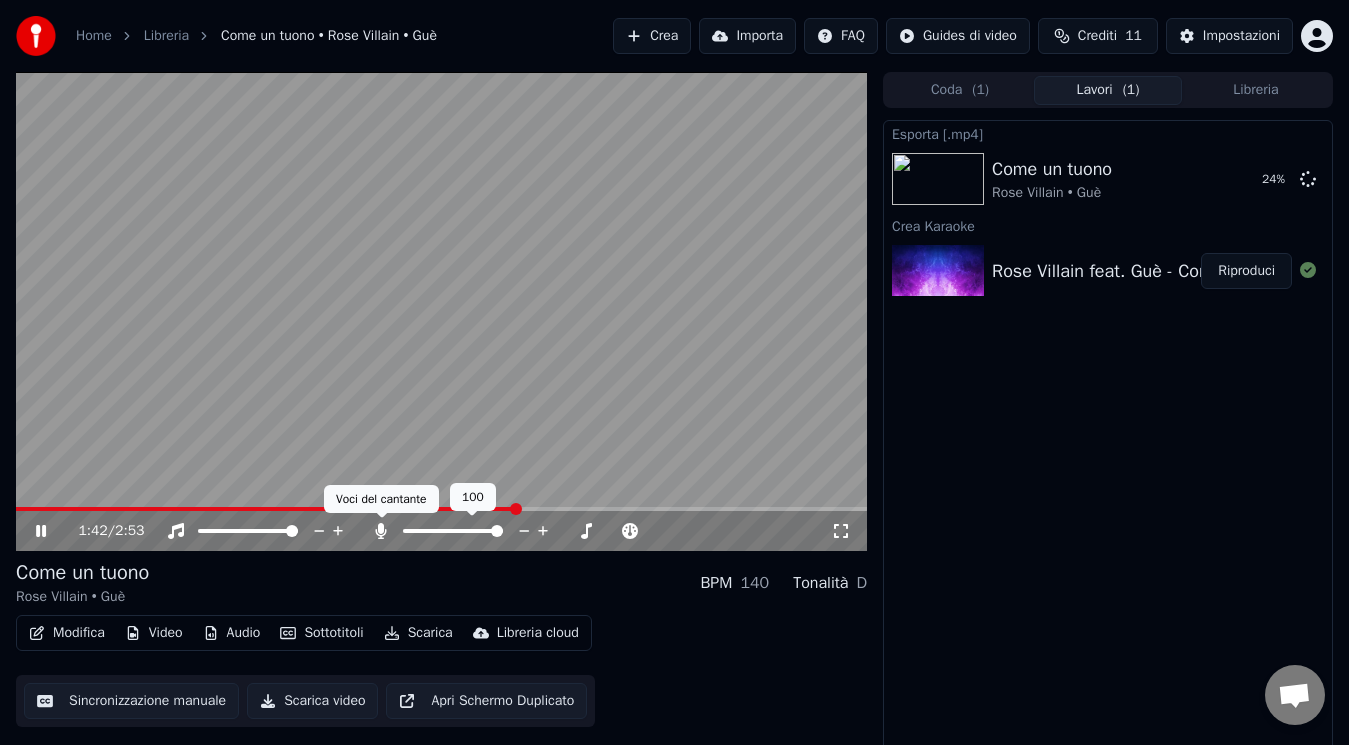 click 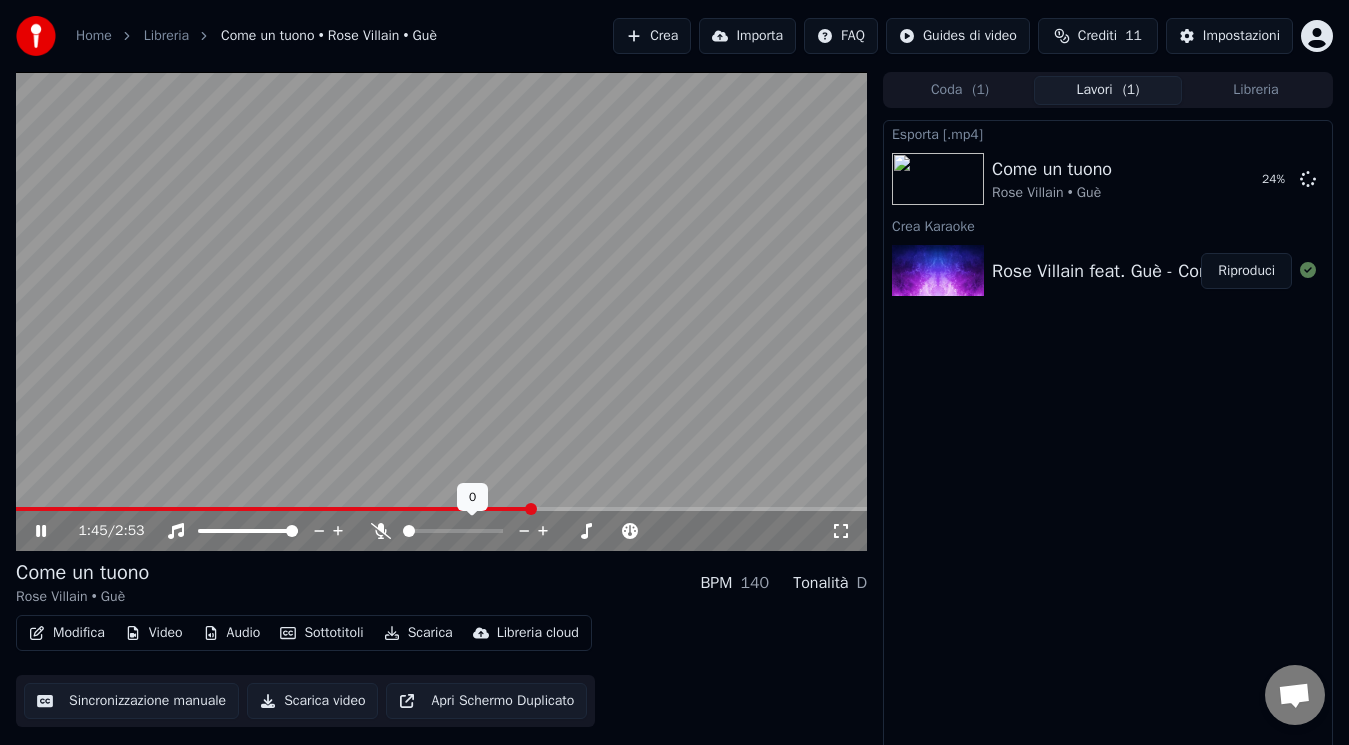 click 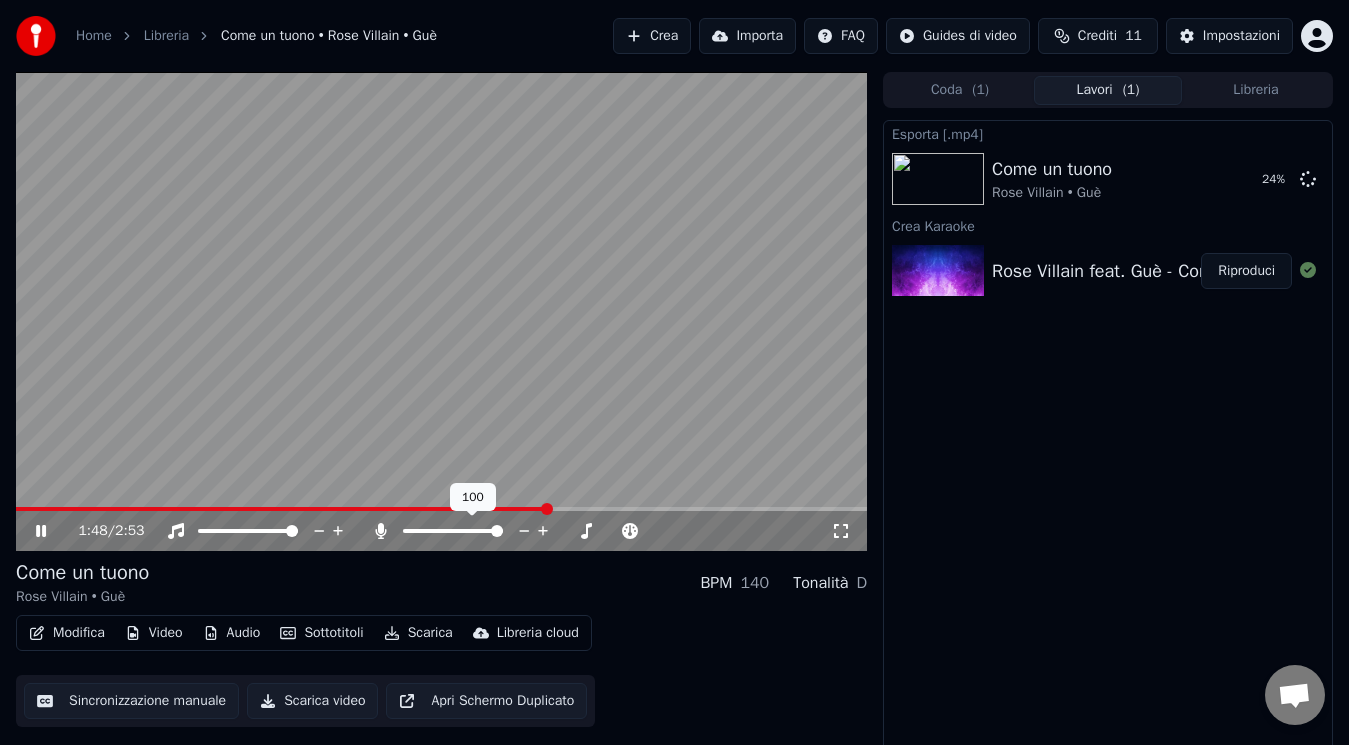click 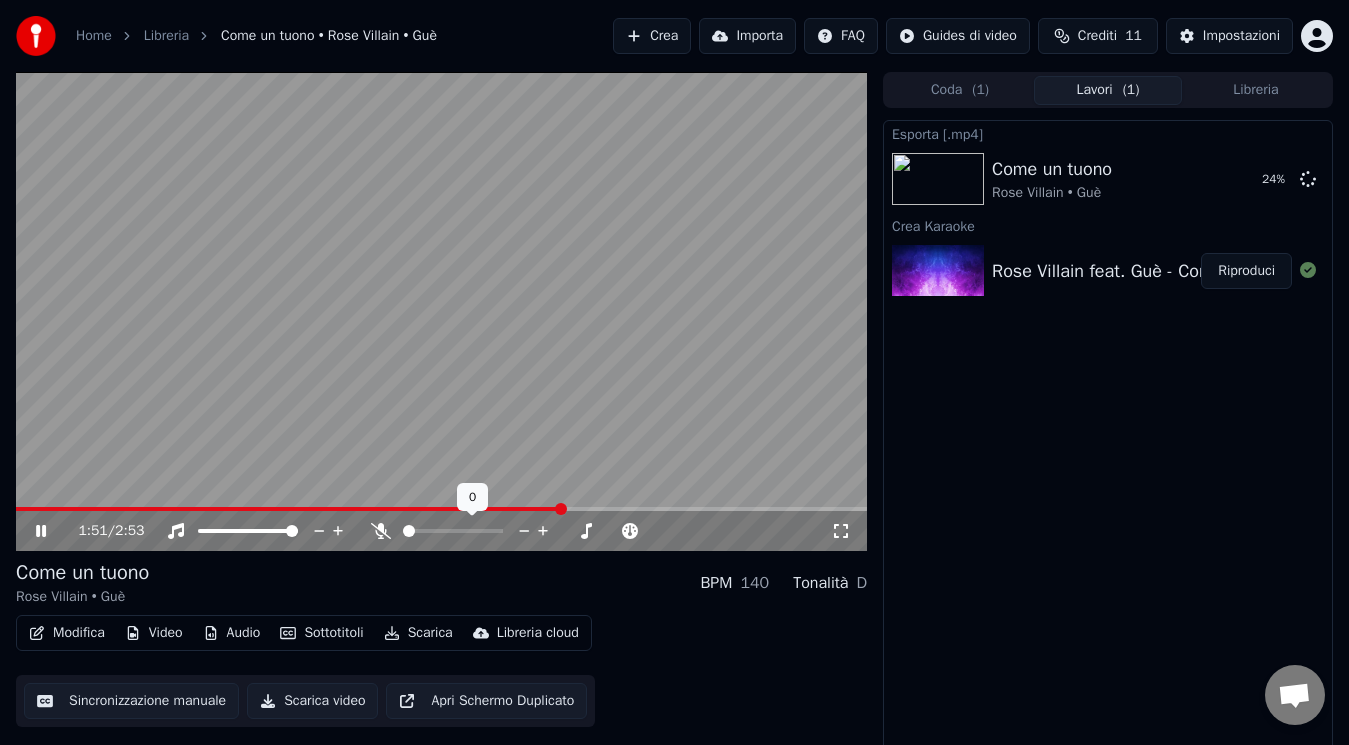 click 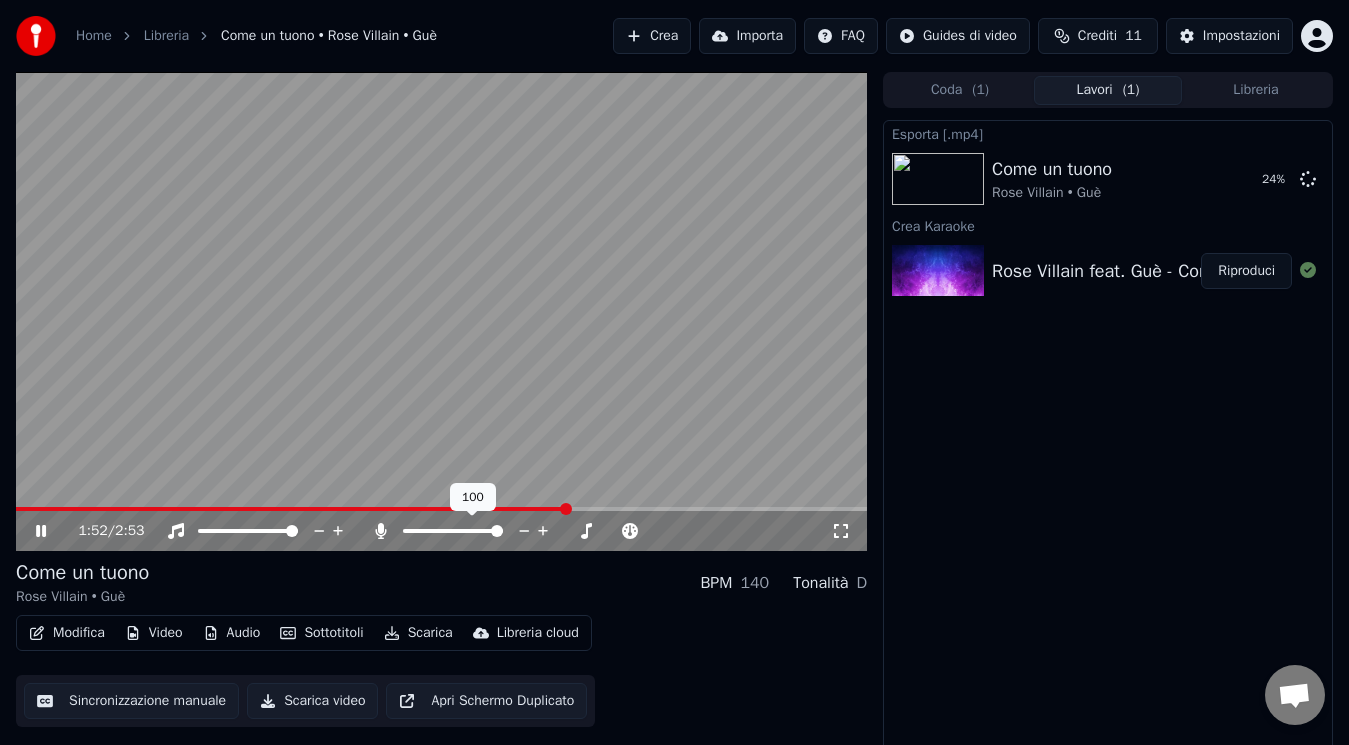 click 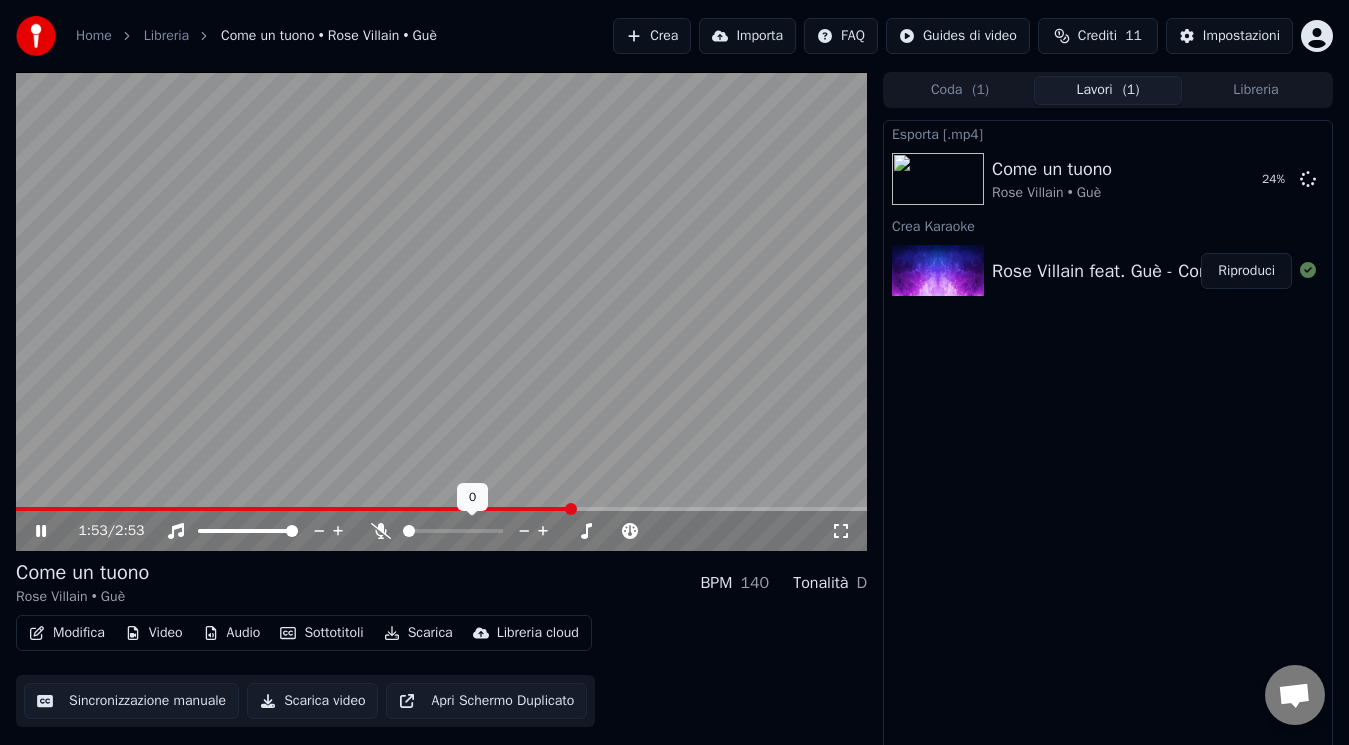 click 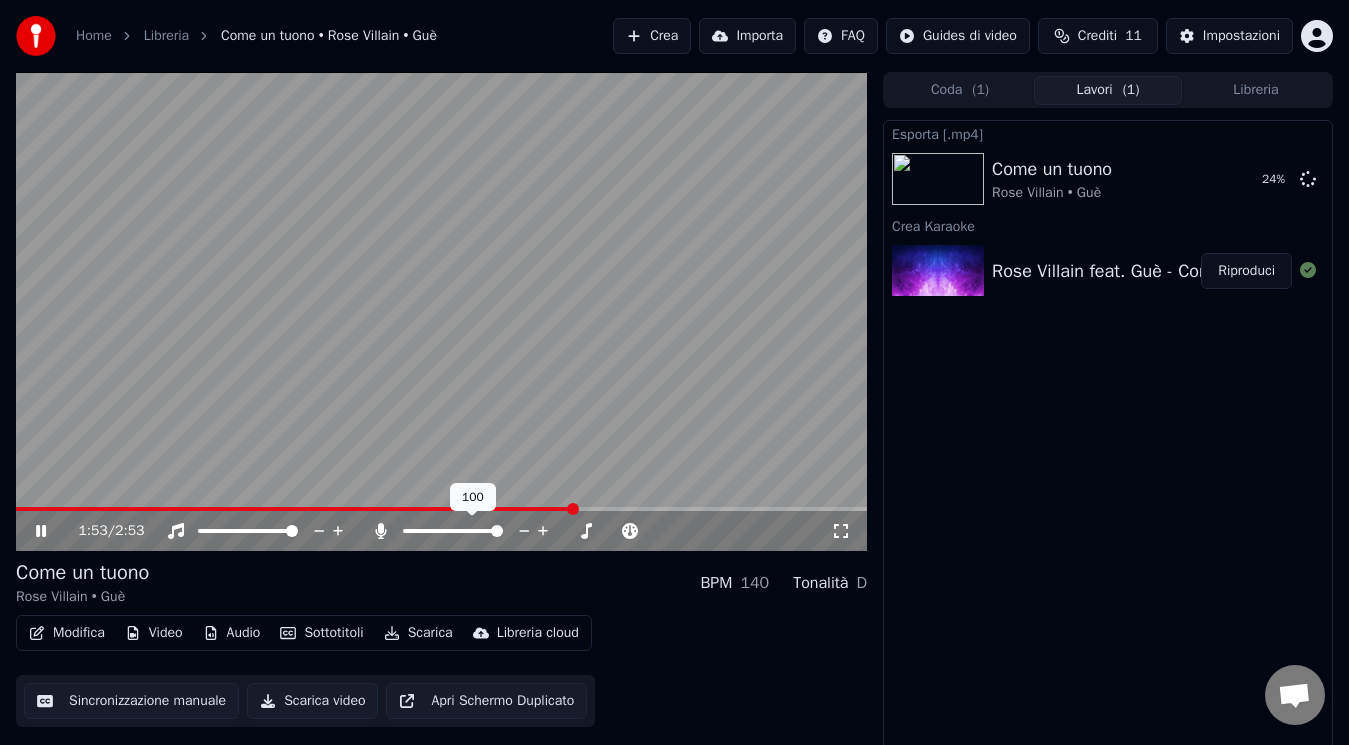 click 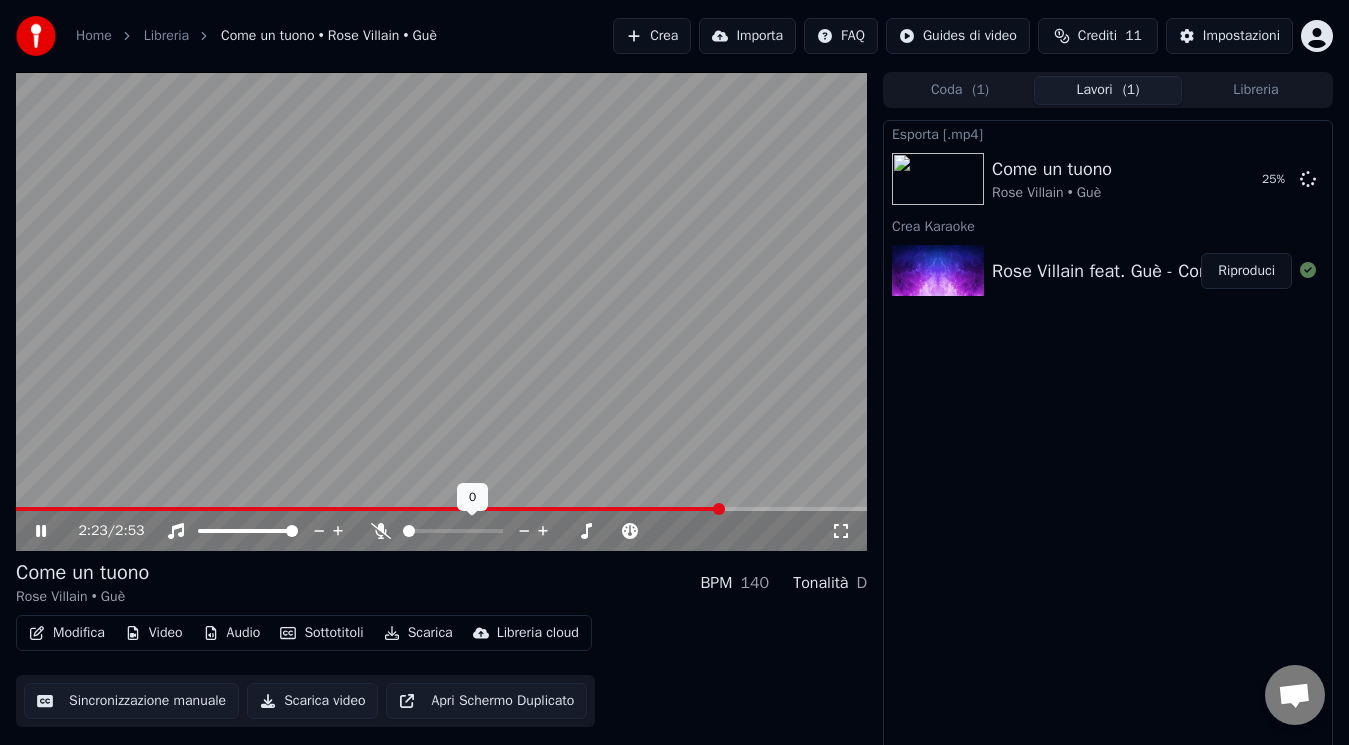 click 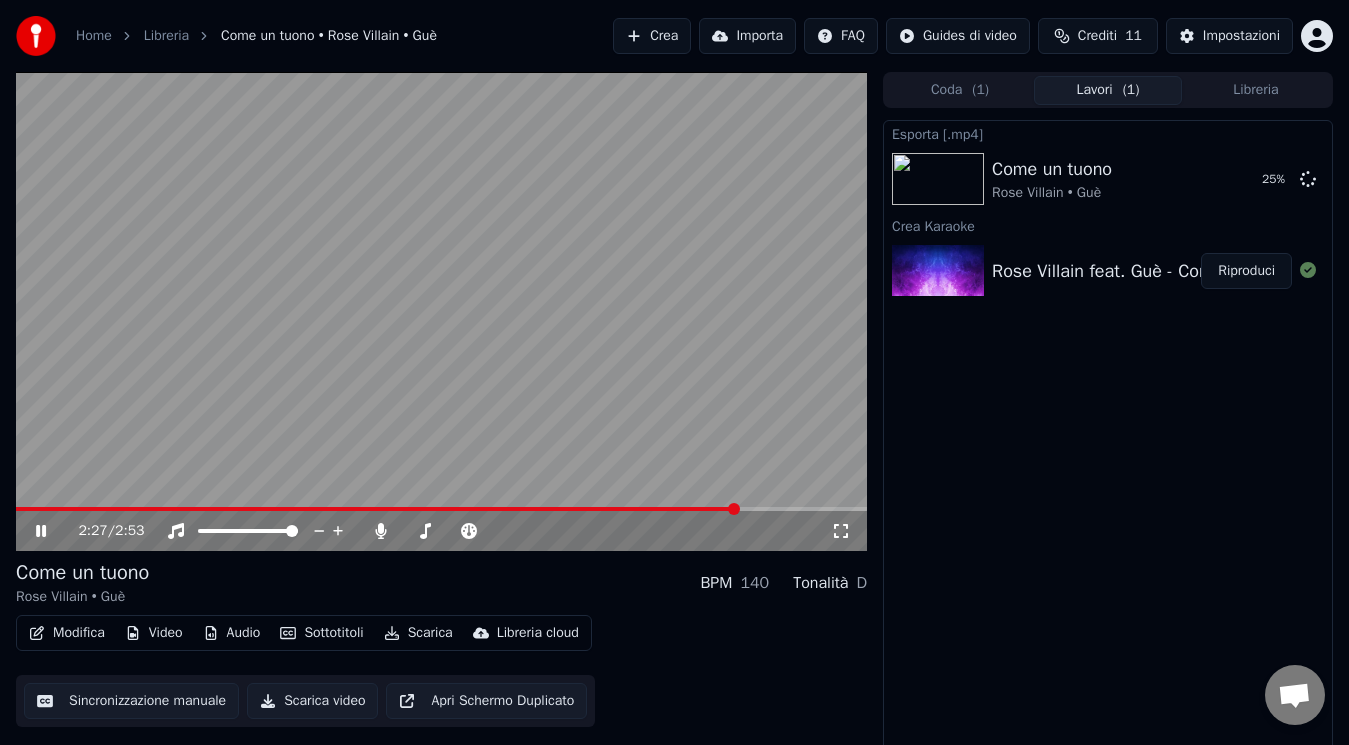 click at bounding box center [377, 509] 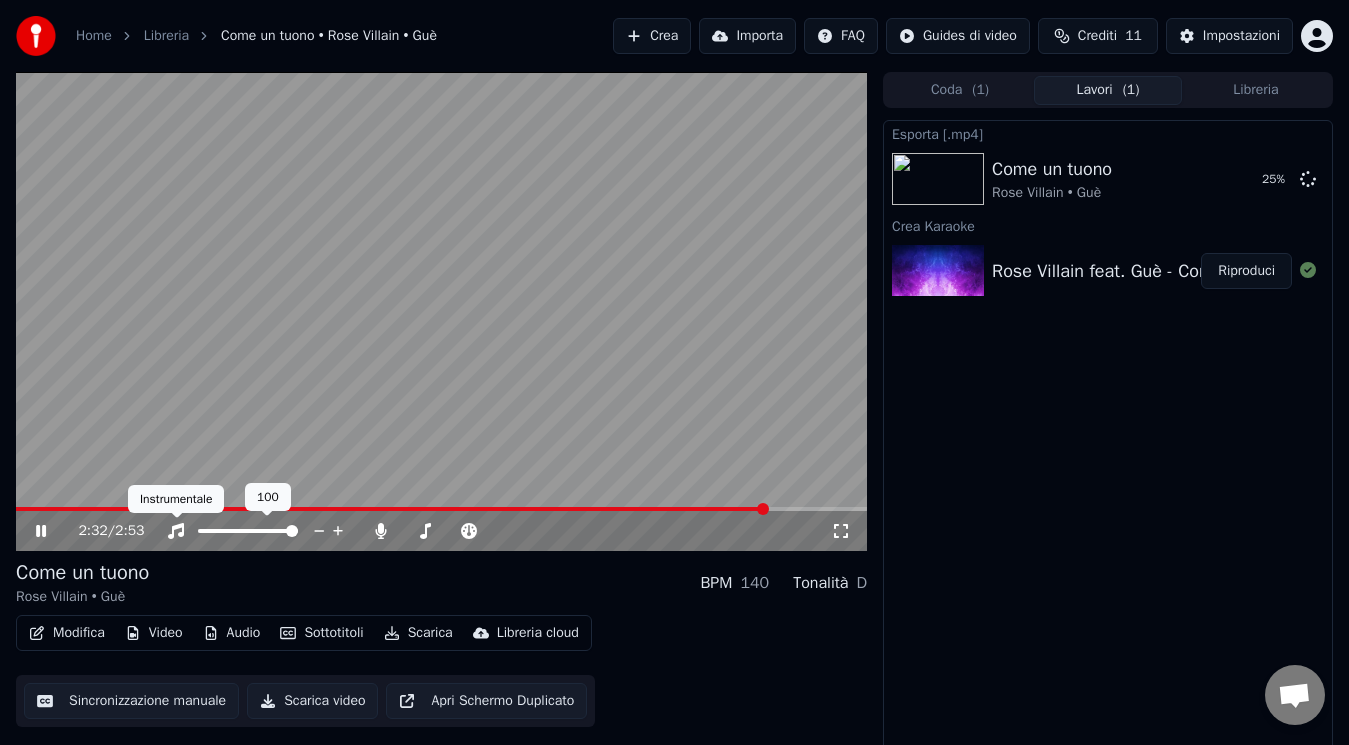 click 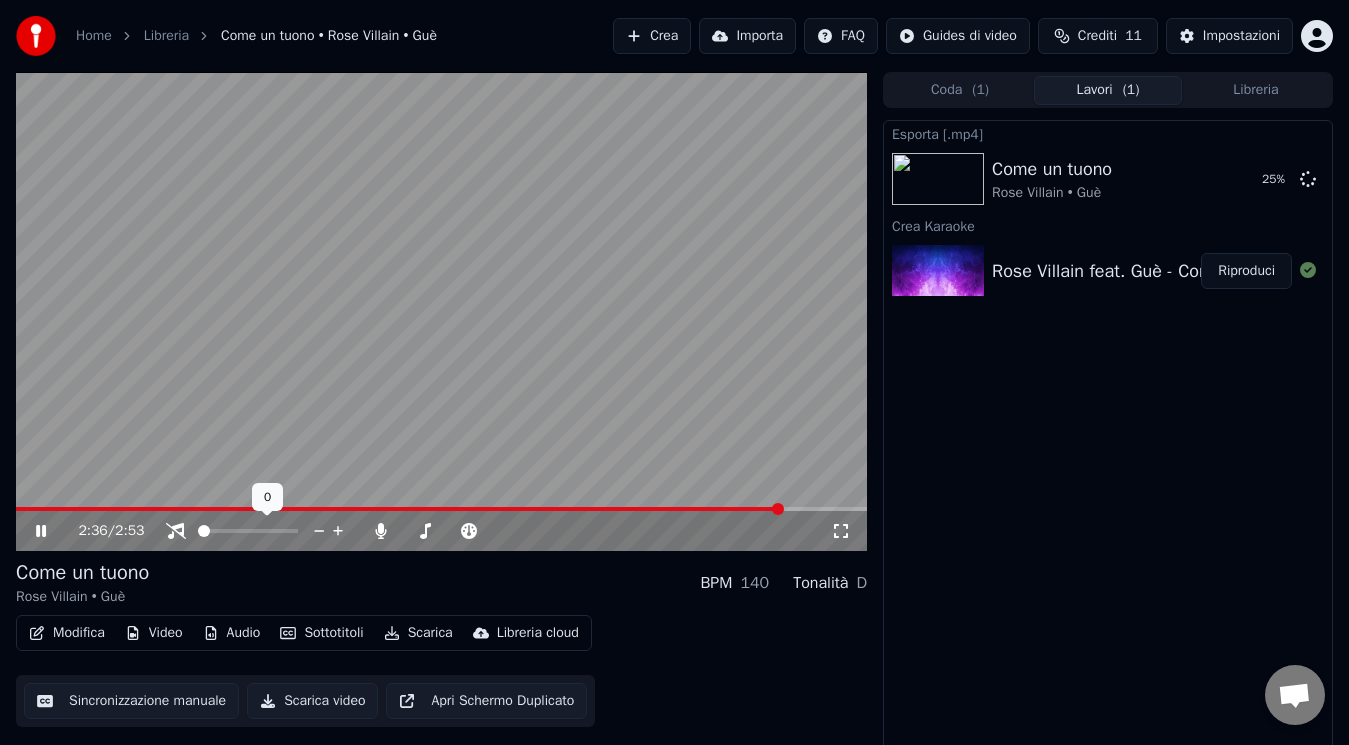 click 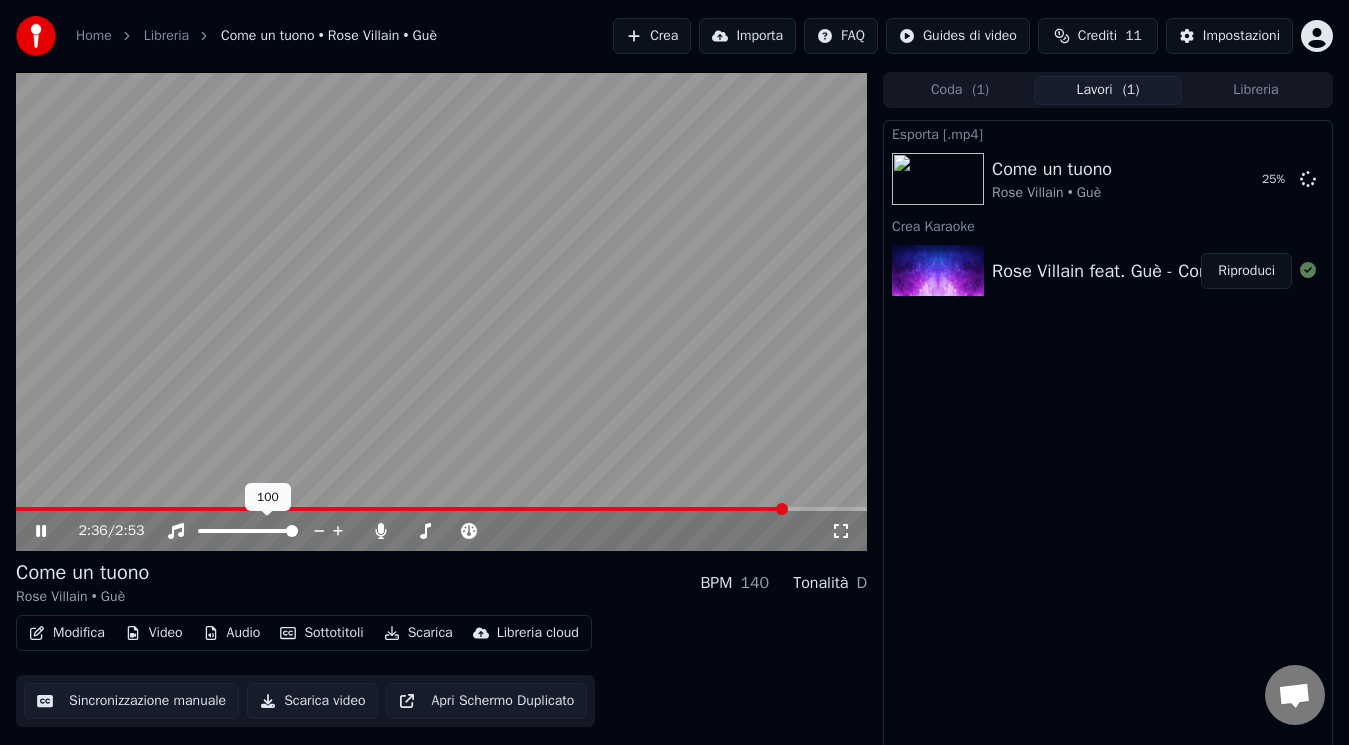 click 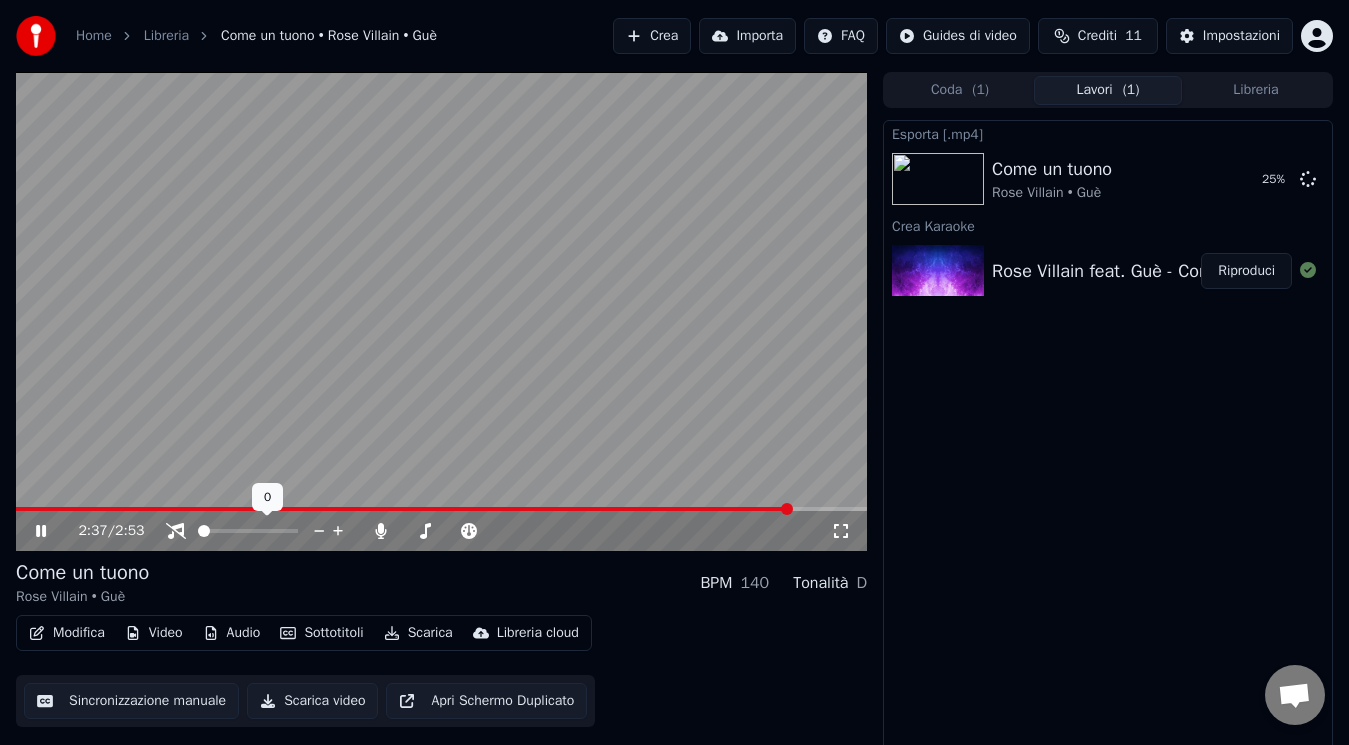 click 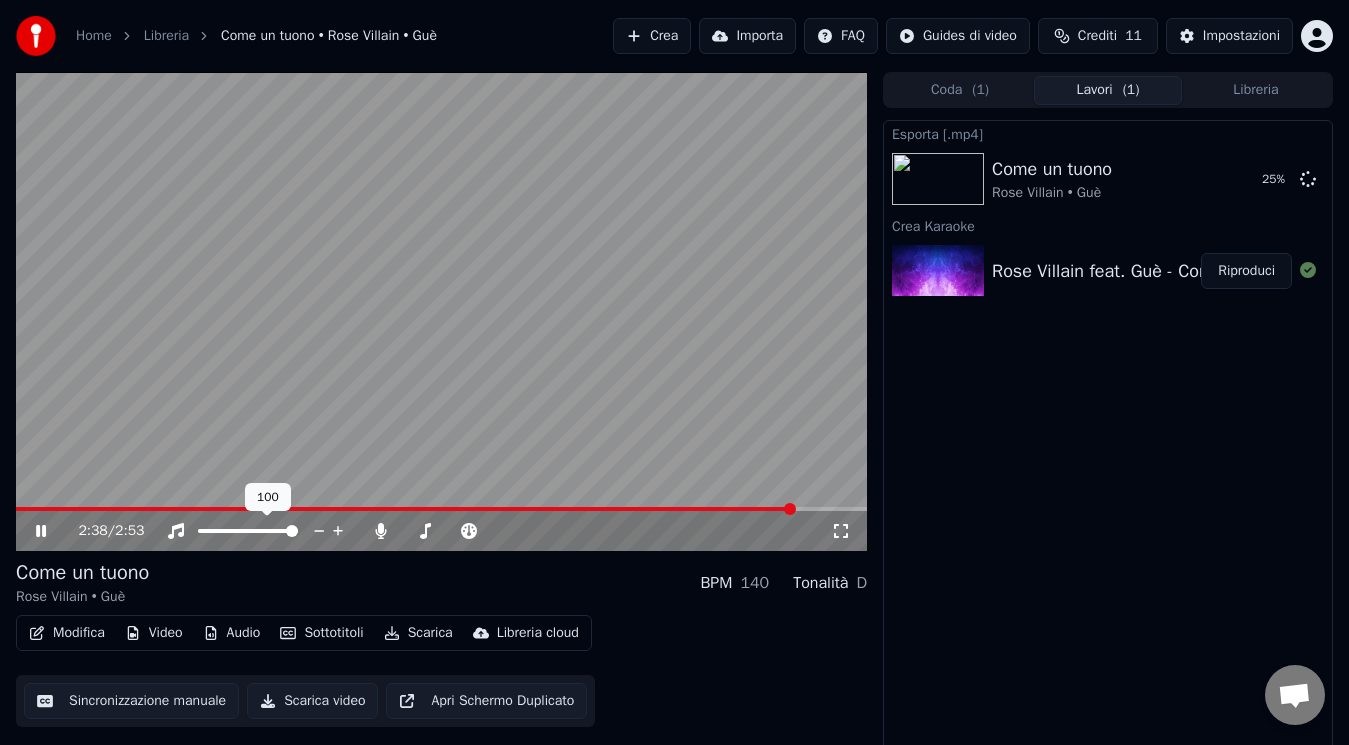 click 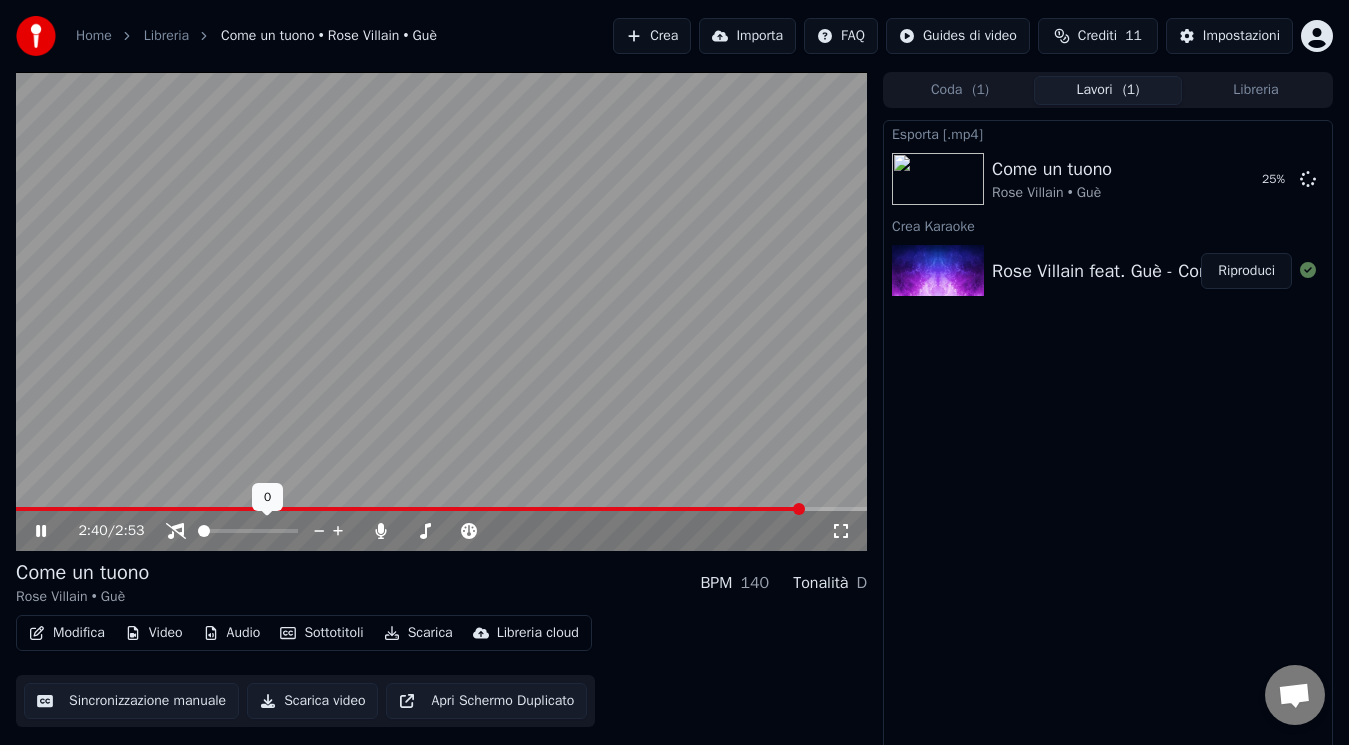 click 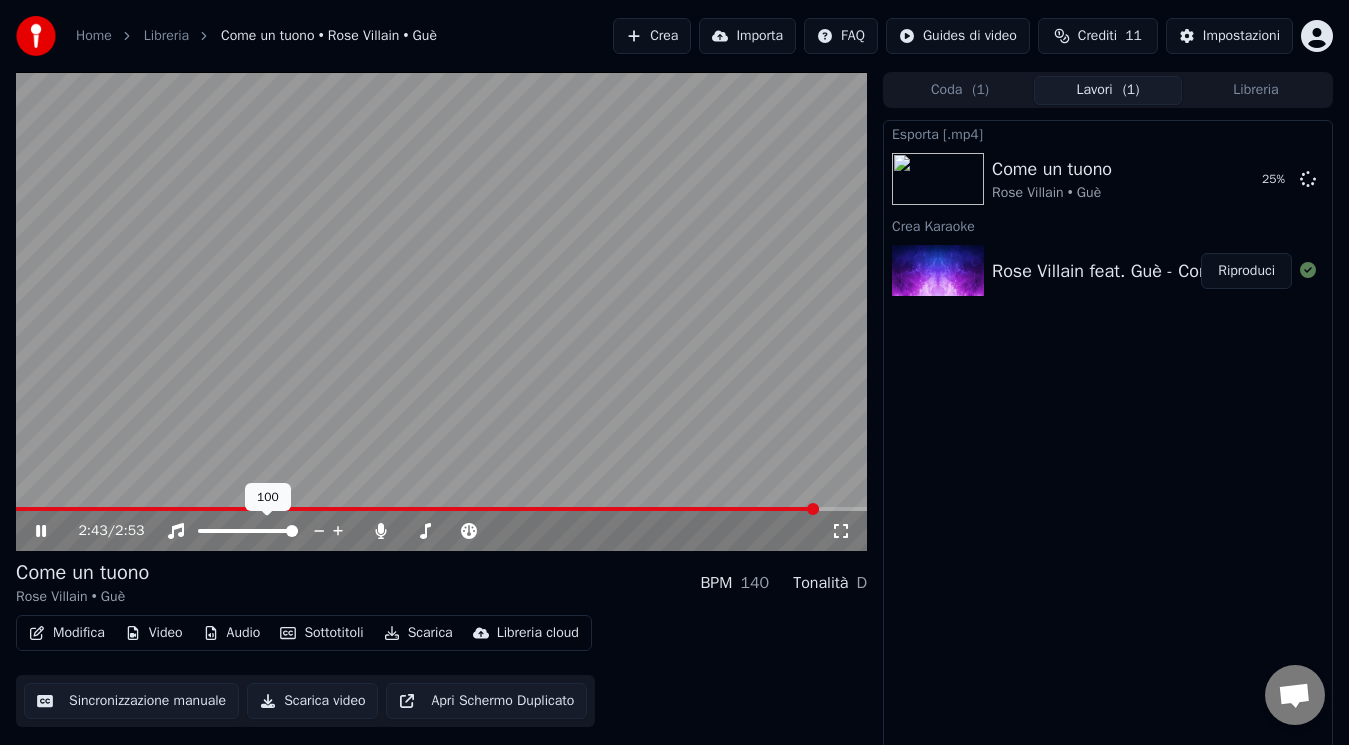 click 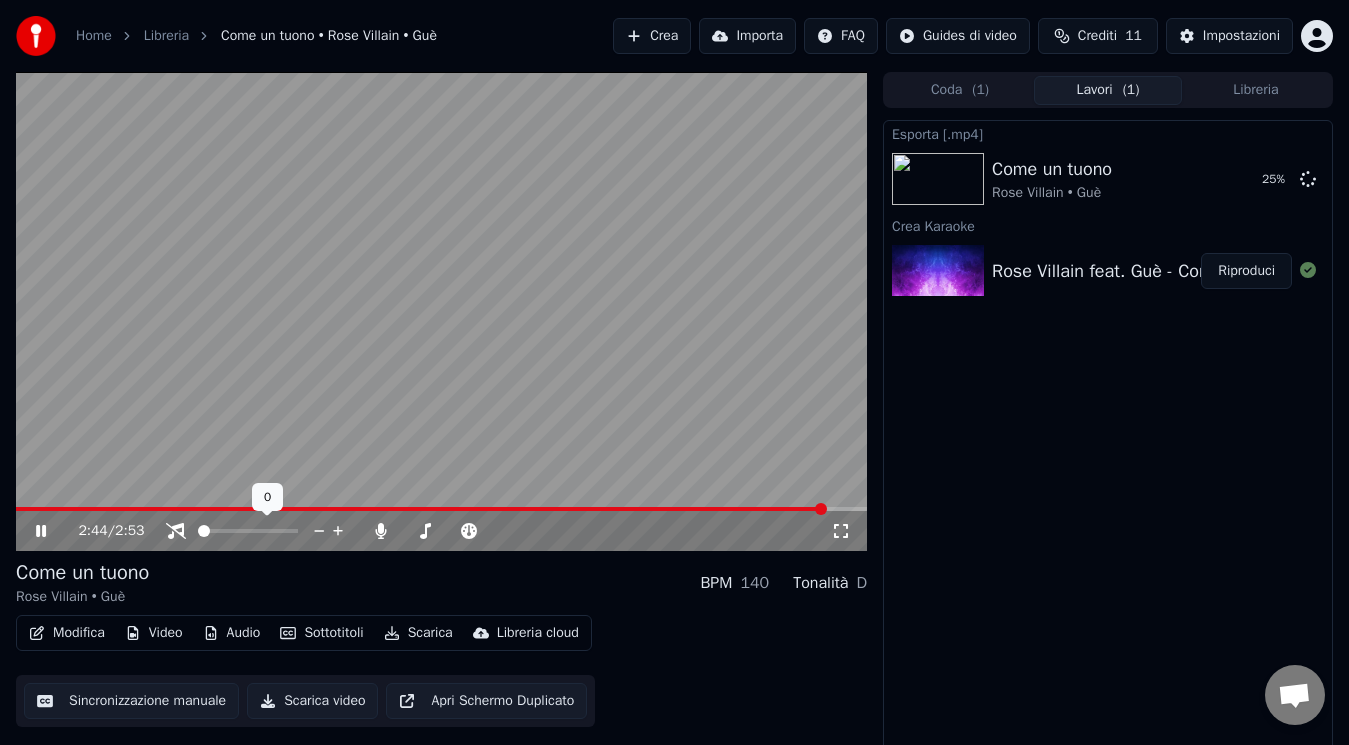 click 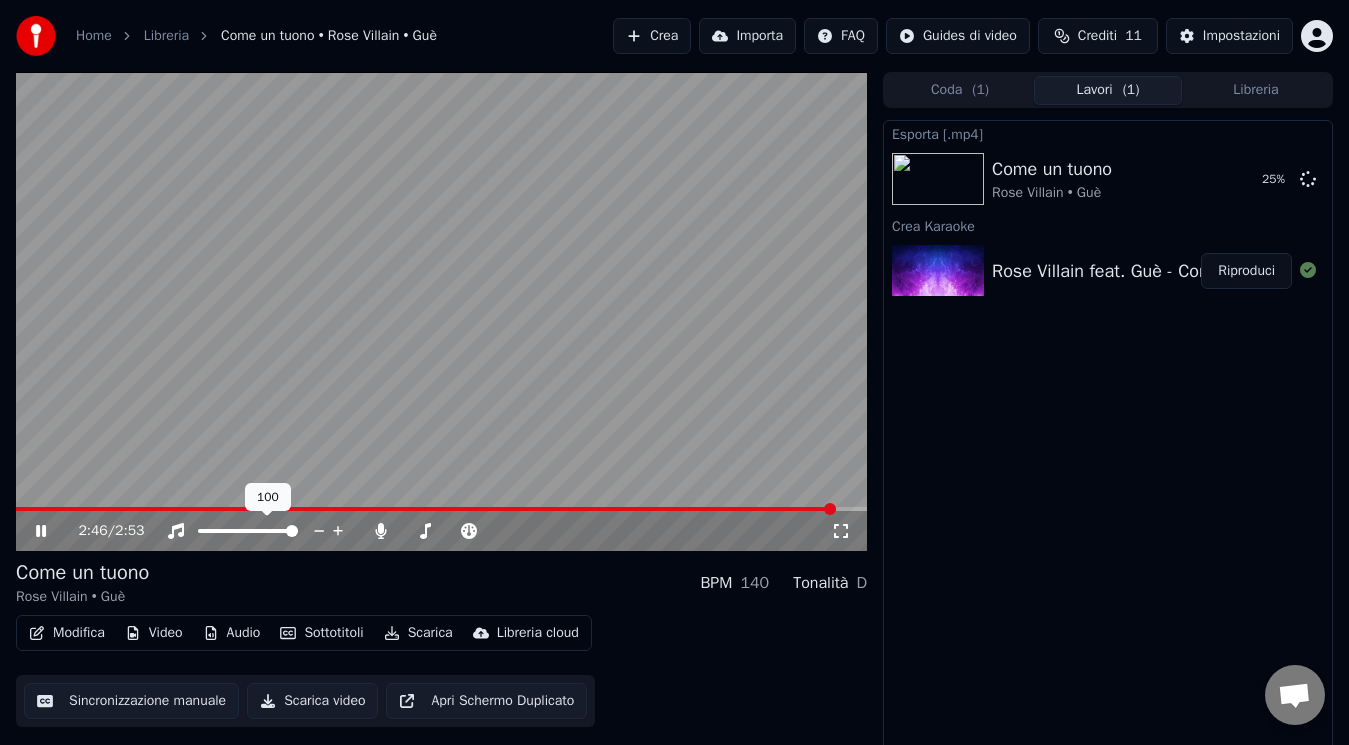 click 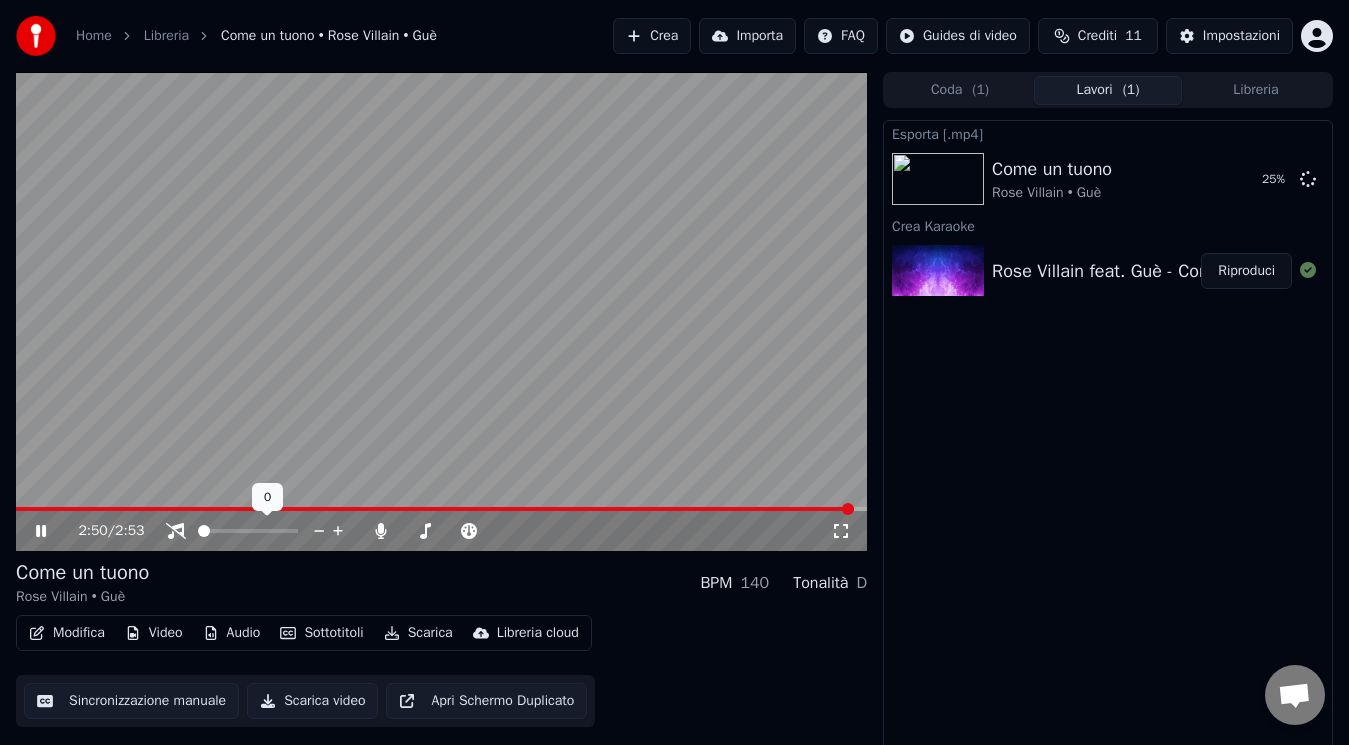 click 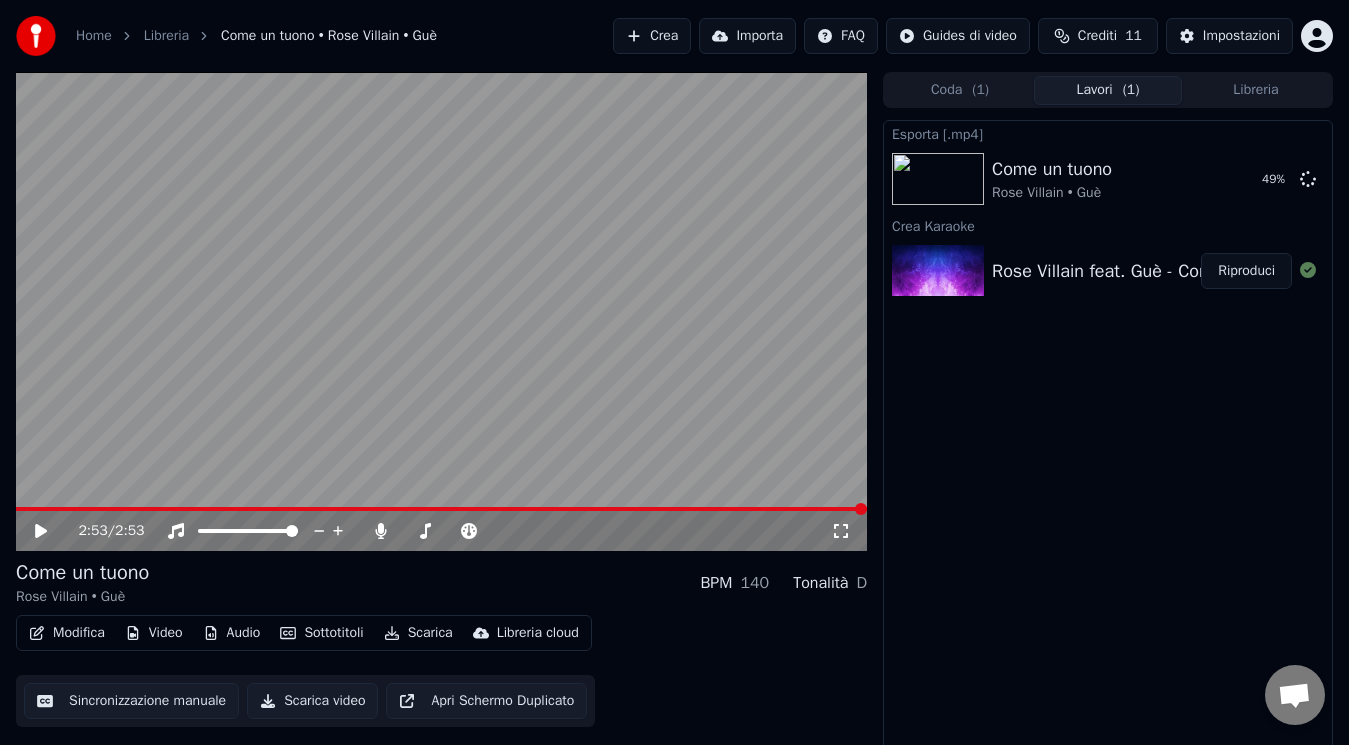 click on "Esporta [.mp4] Come un tuono Rose Villain • Guè 49 % Crea Karaoke Rose Villain feat. Guè - Come un tuono Riproduci" at bounding box center [1108, 436] 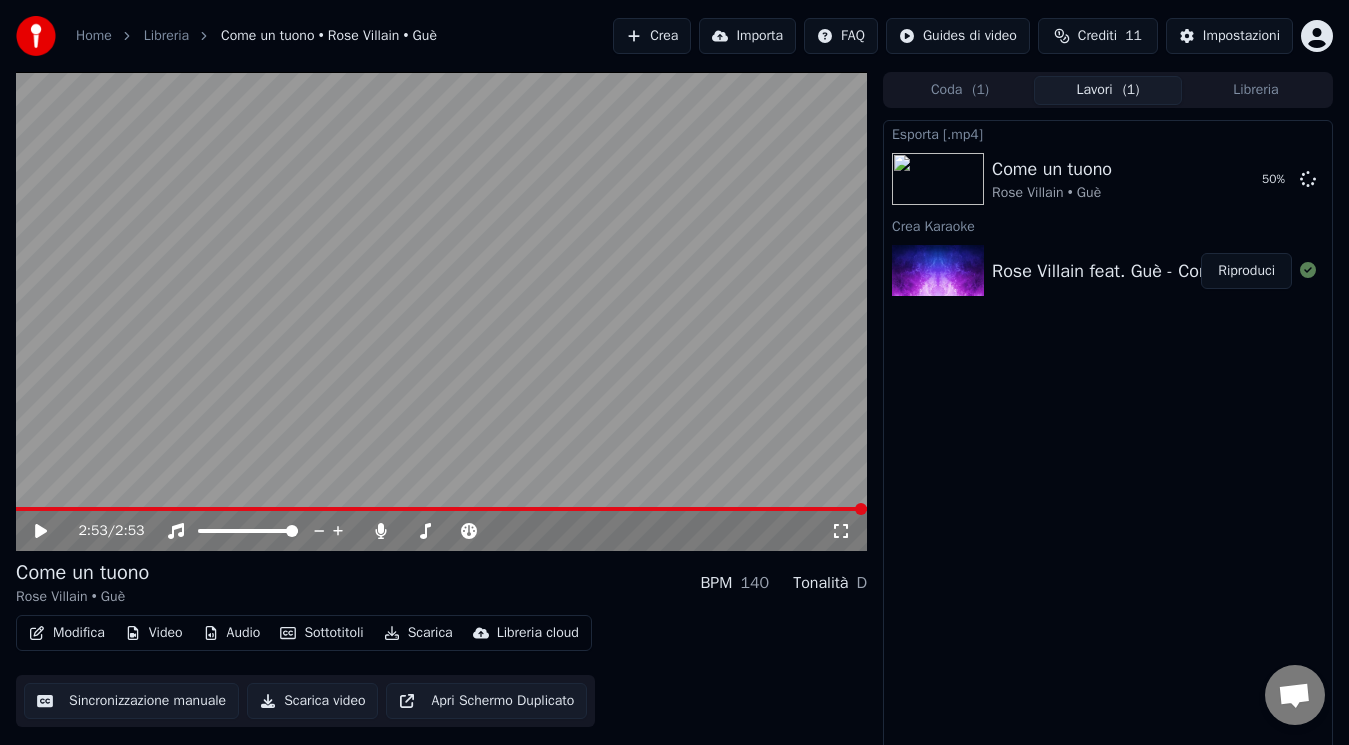 drag, startPoint x: 42, startPoint y: 545, endPoint x: 37, endPoint y: 530, distance: 15.811388 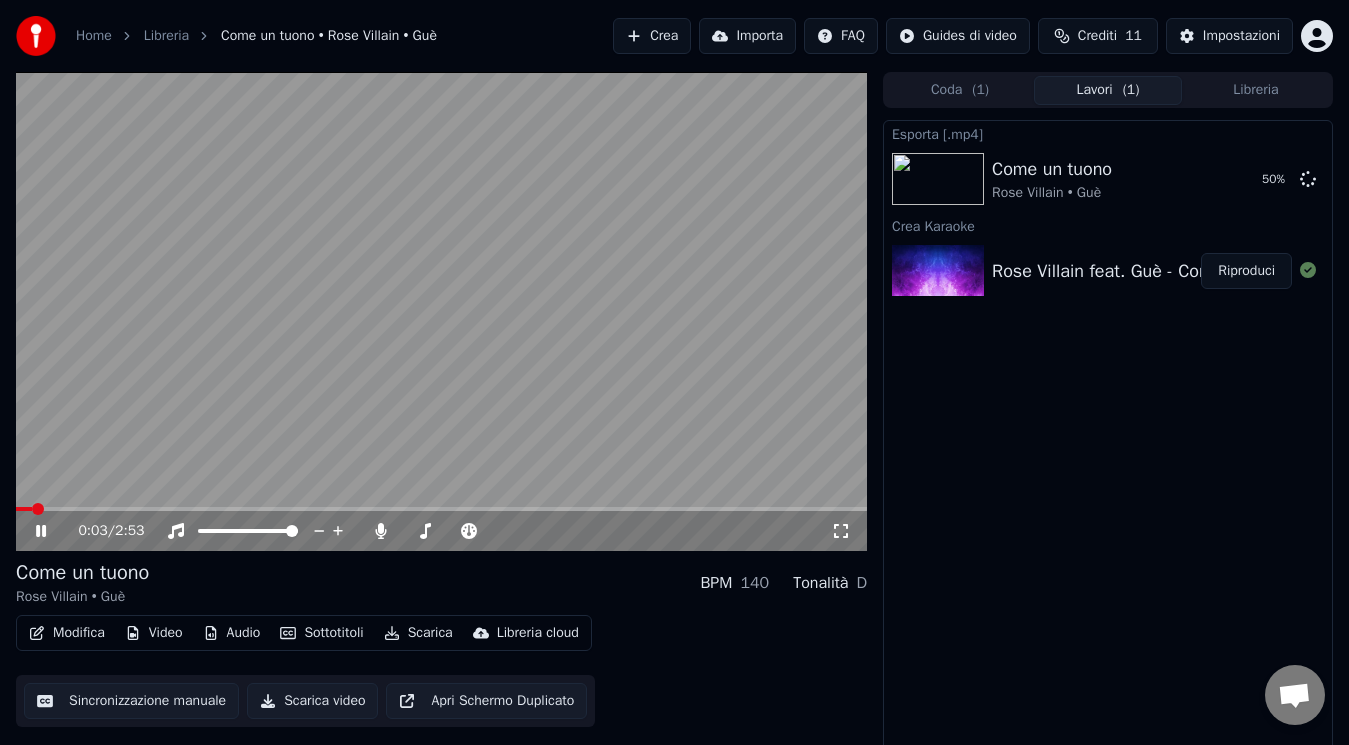 click 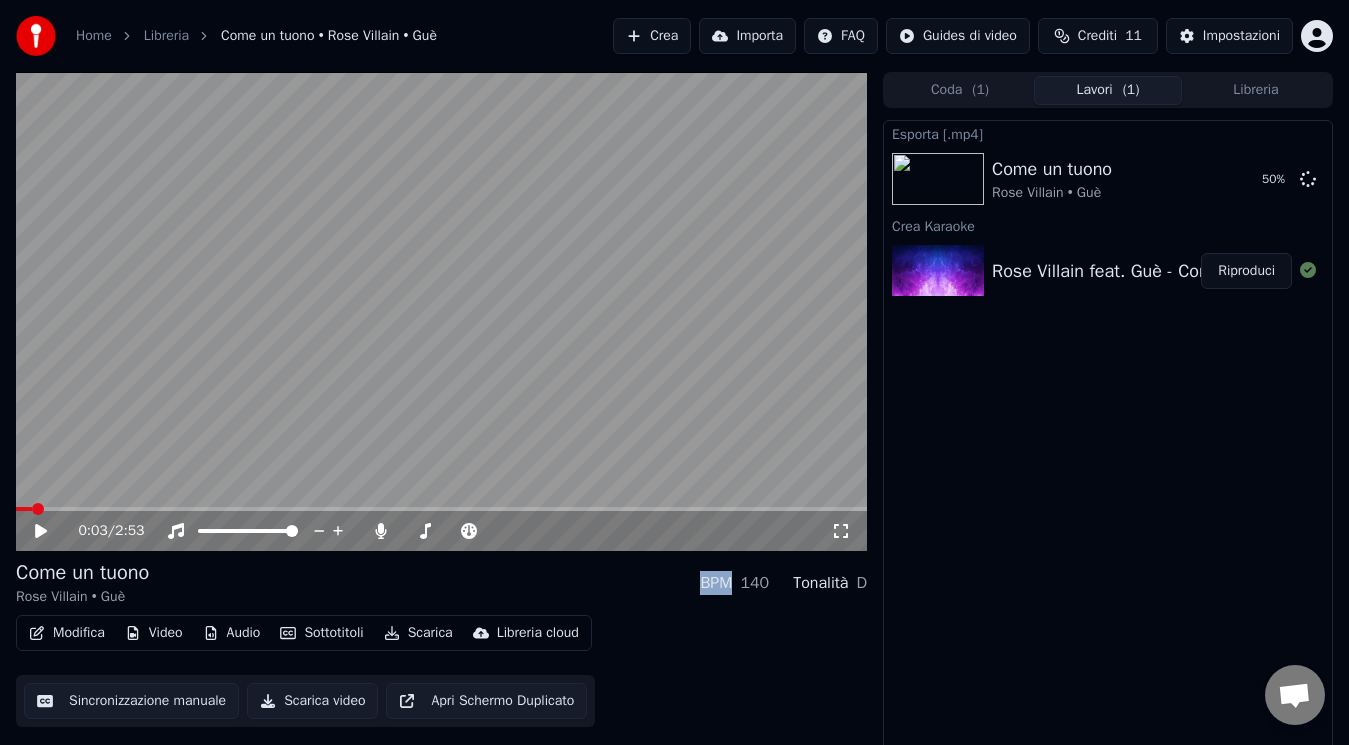 click 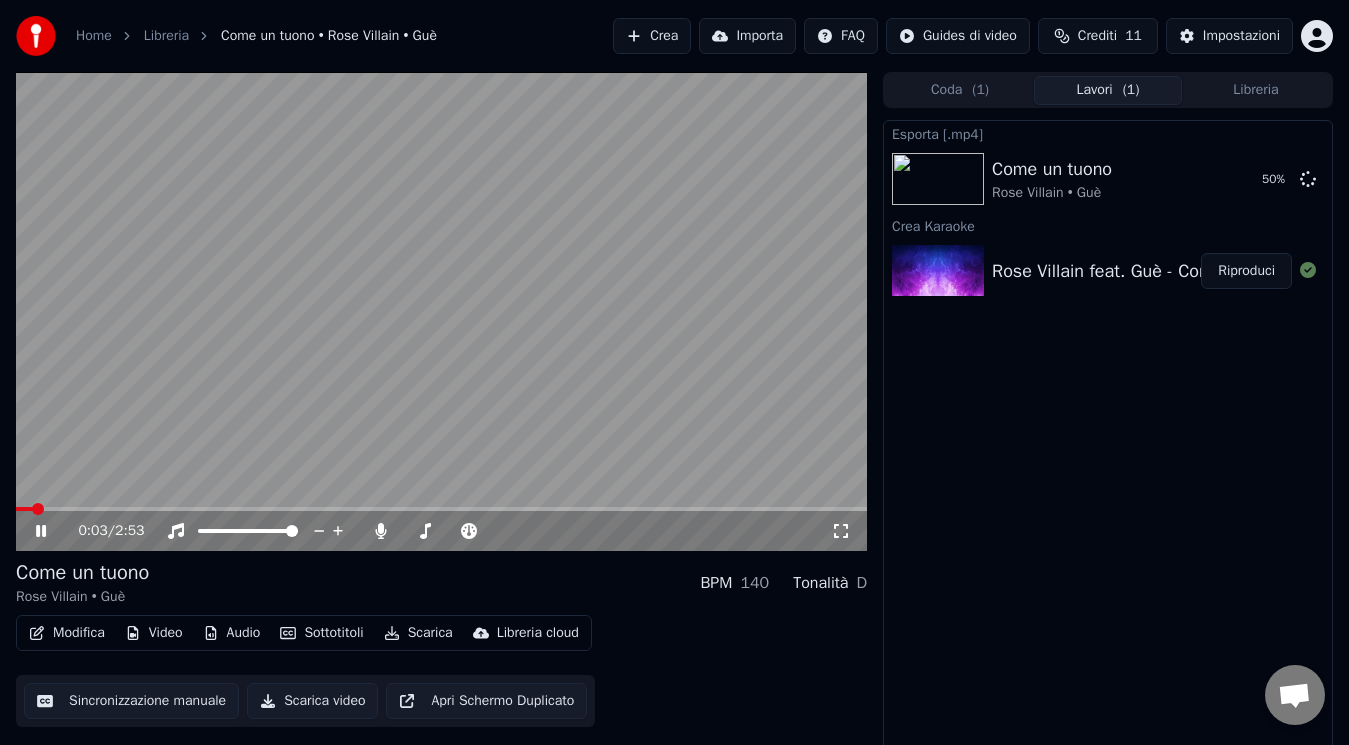 click on "0:03  /  2:53" at bounding box center [441, 531] 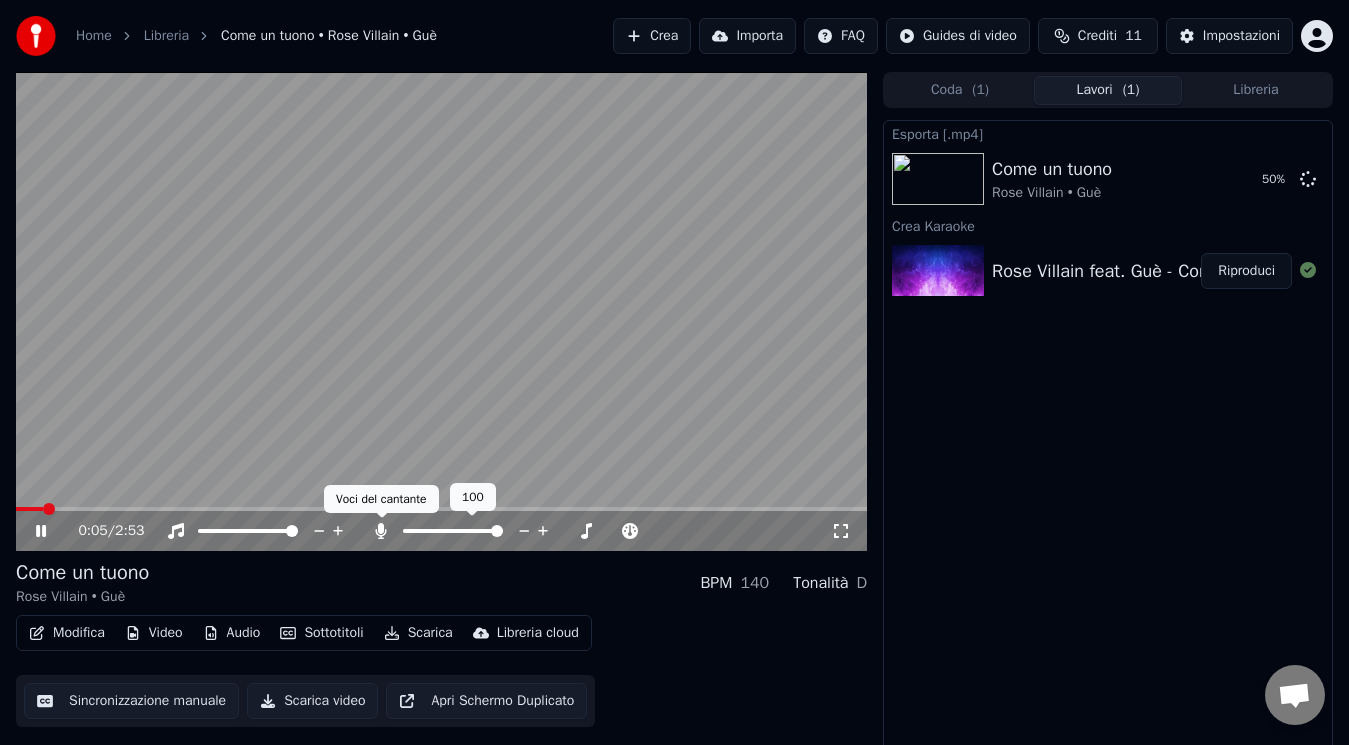 click 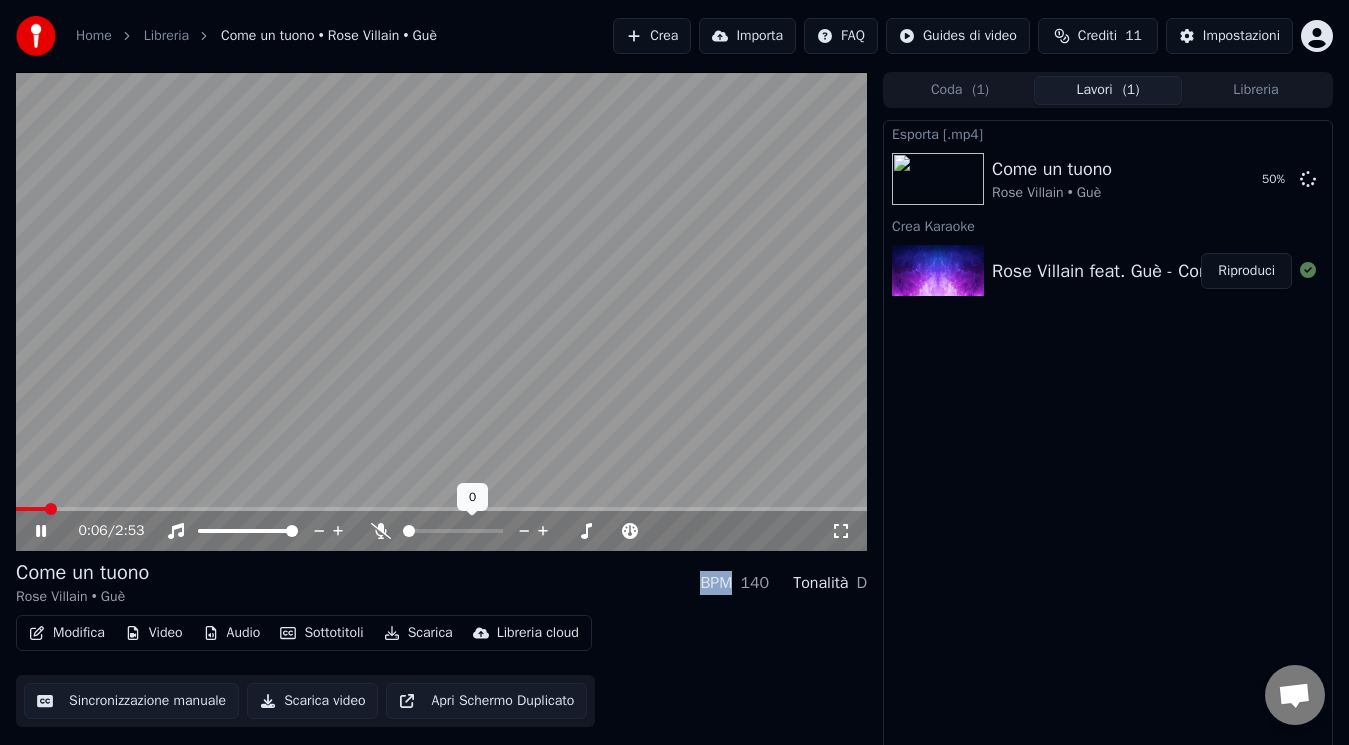 click 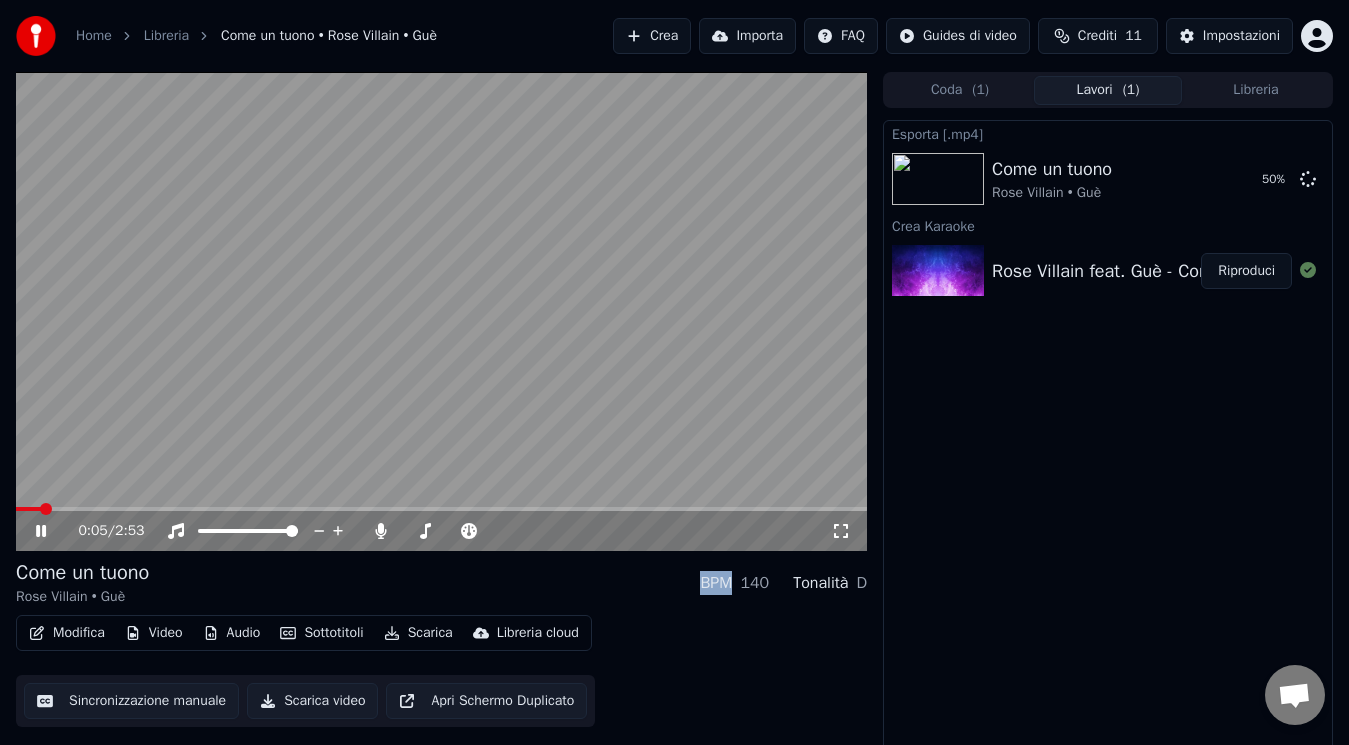 click at bounding box center (28, 509) 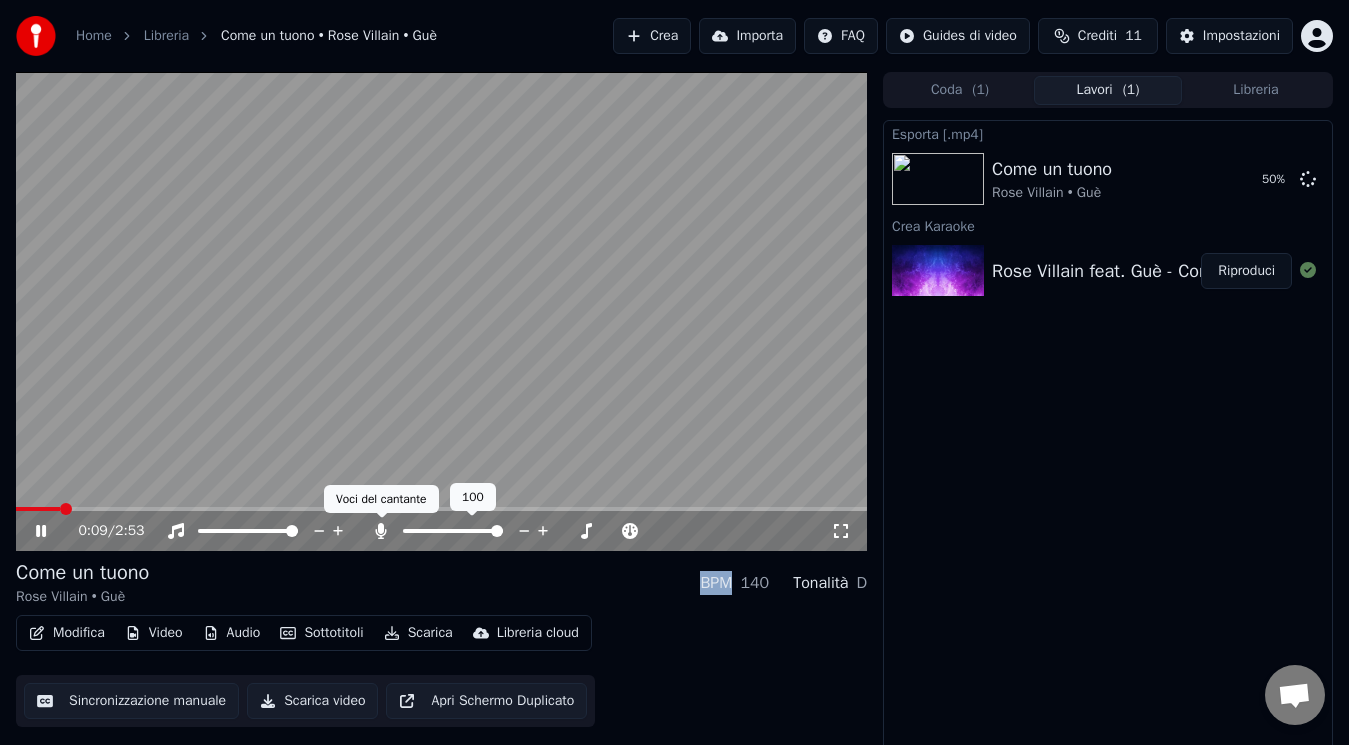 click 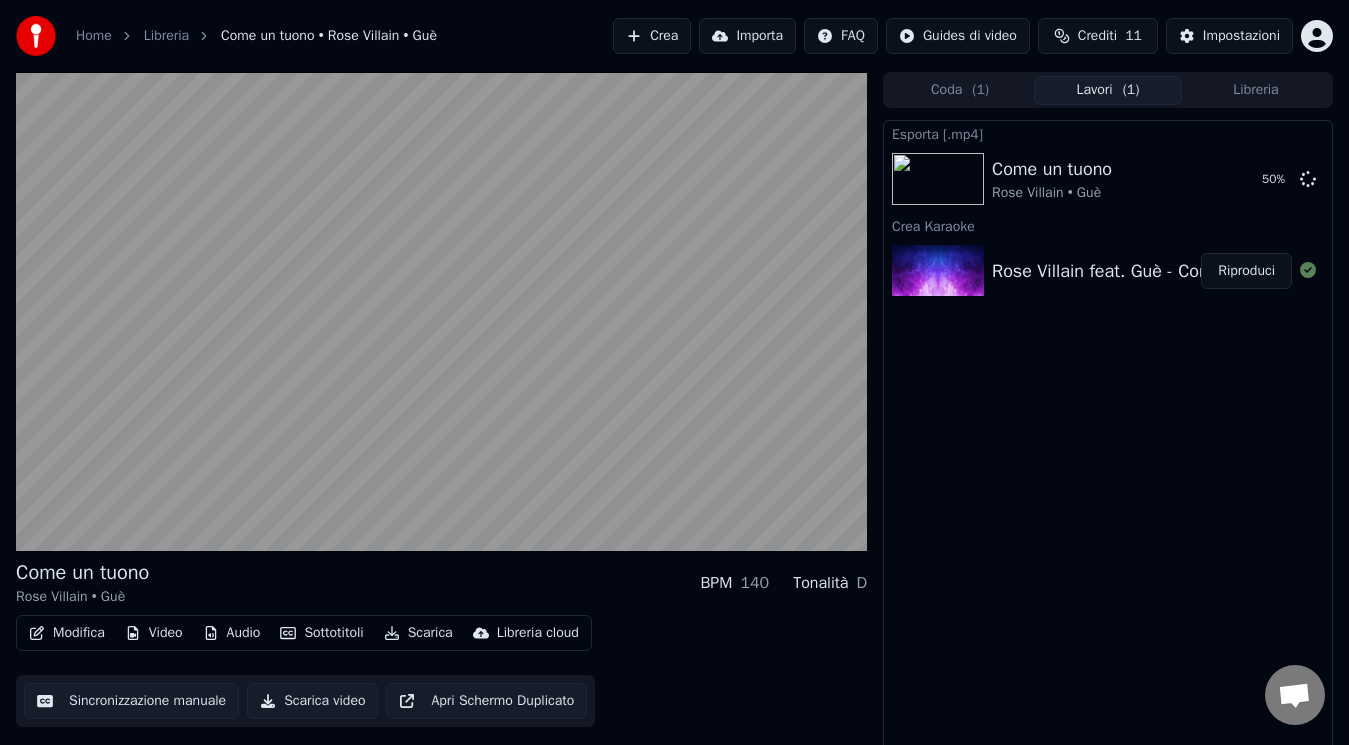 click on "Modifica Video Audio Sottotitoli Scarica Libreria cloud Sincronizzazione manuale Scarica video Apri Schermo Duplicato" at bounding box center (441, 671) 